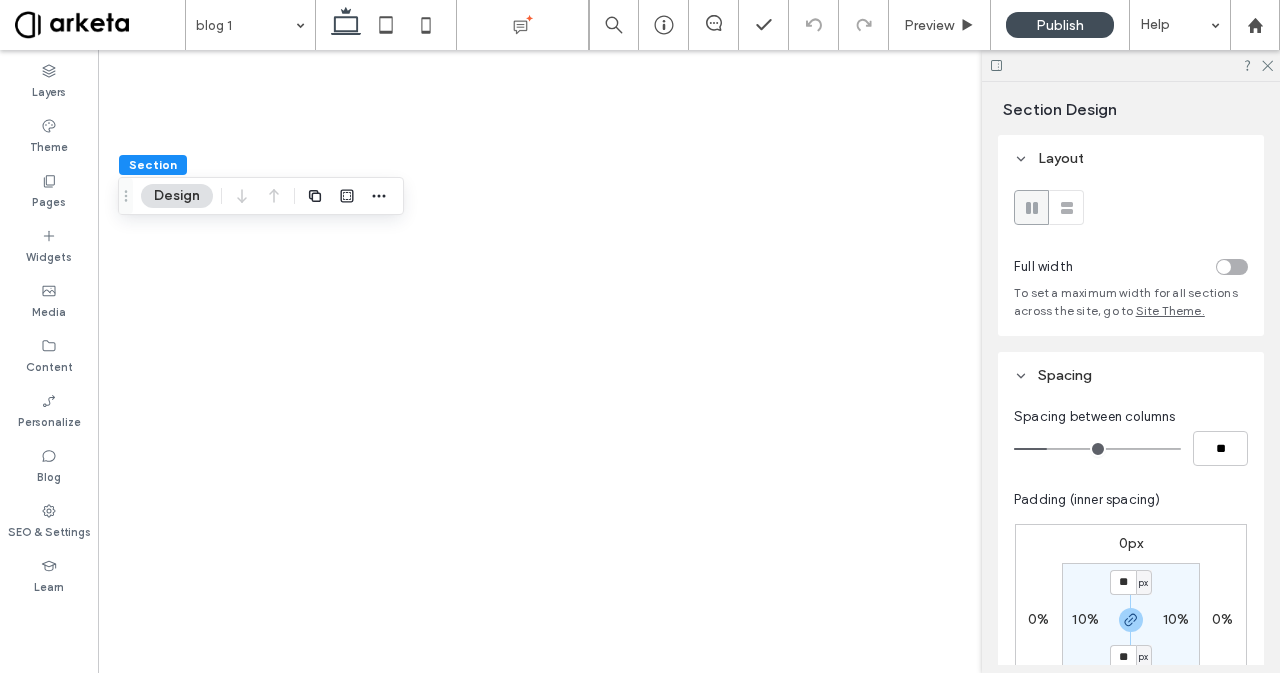 click 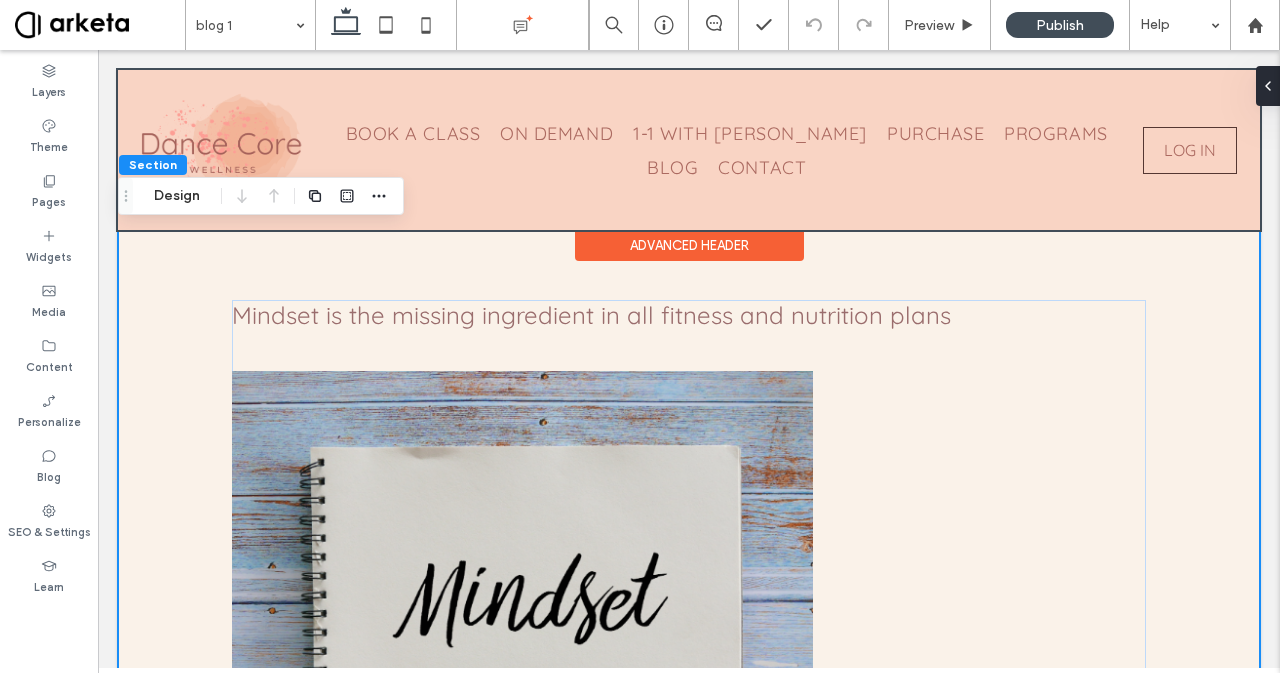 scroll, scrollTop: 0, scrollLeft: 0, axis: both 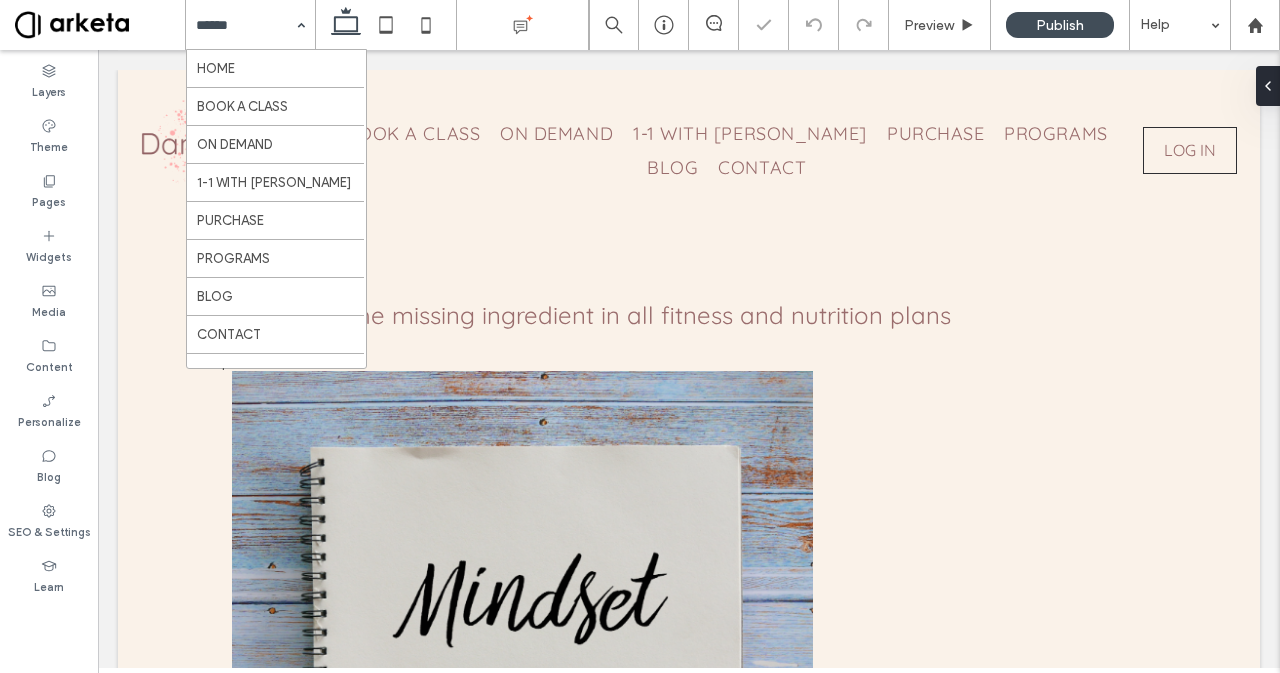 click at bounding box center (245, 25) 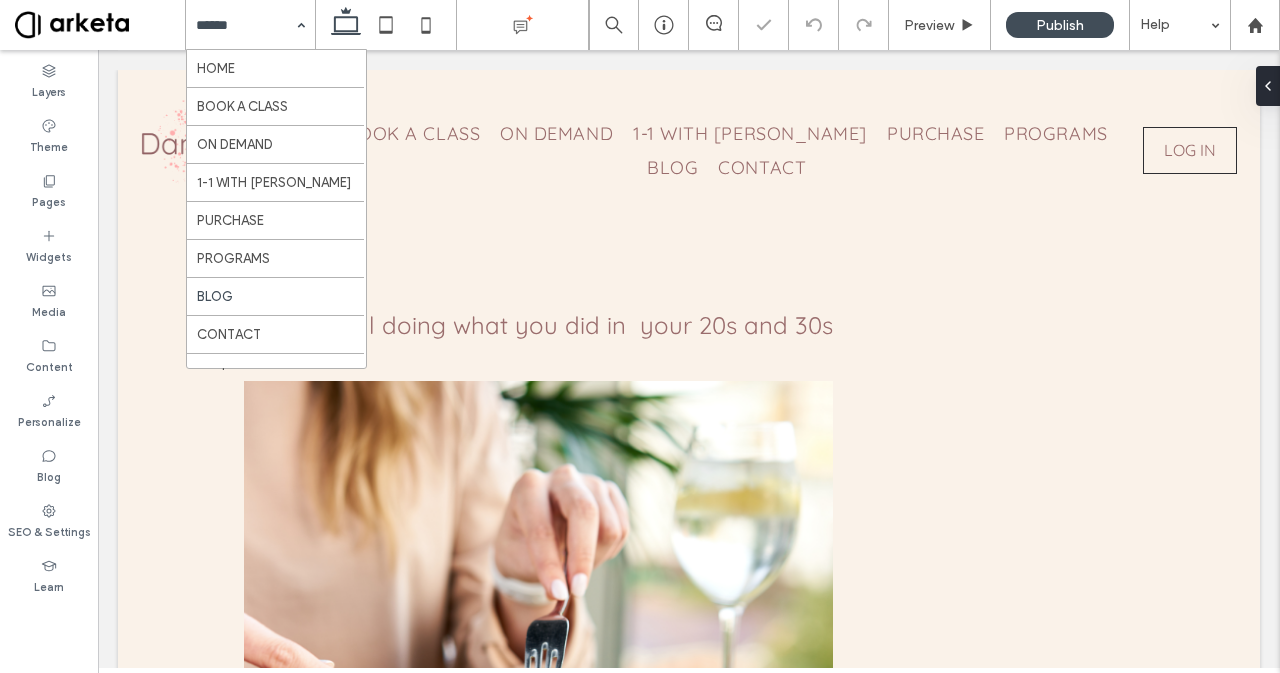 scroll, scrollTop: 0, scrollLeft: 0, axis: both 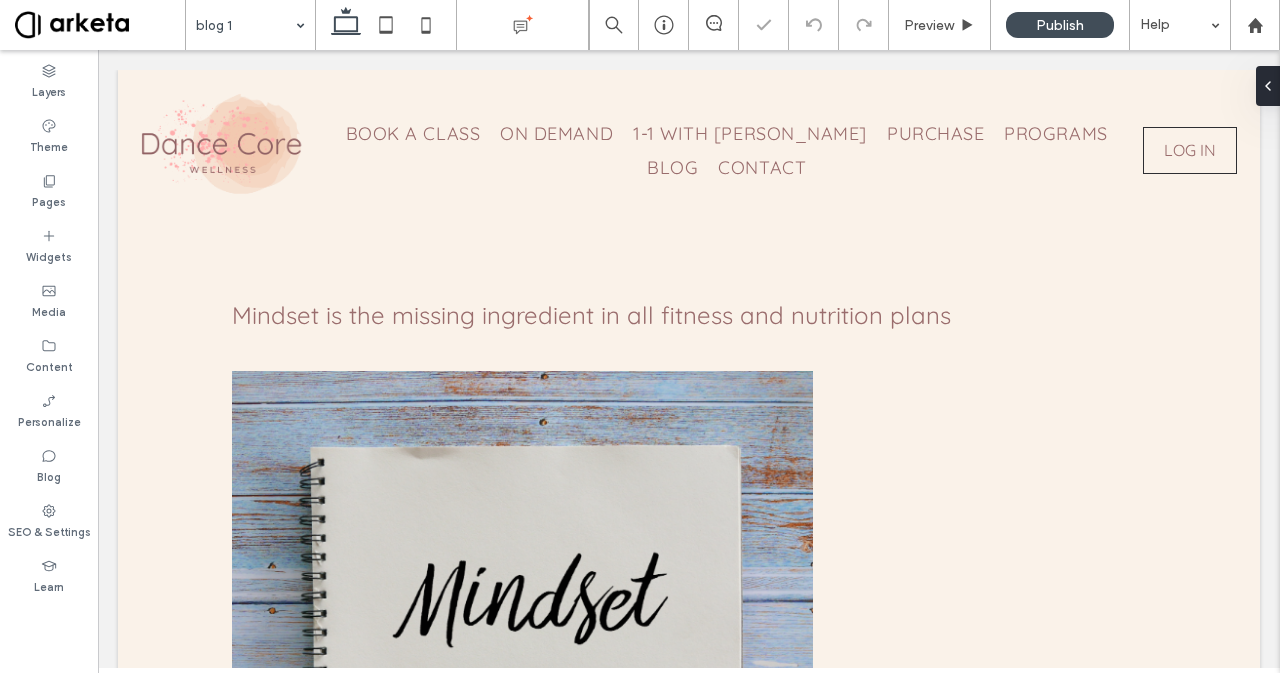 click on "Mindset is the missing ingredient in all fitness and nutrition plans
August 19, 2023
There are no magic wands.. But working on your mindset can make magic happen..
For years I struggled with trying to find the perfect nutrition plan and fitness routine that would make me finally feel amazing in my body.  I tried everything from running half-marathons to vegan diets to juice detoxes, in hope of losing the pounds I’d gained after having babies and restoring my energy, vitality and confidence.   The truth is I just wanted to feel like myself again and placed all my expectations on the latest fitness and nutrition plan I started. Promising myself this time.. I would do it right. But I kept failing. As soon as I skipped a couple of workouts or ate out for a couple of meals, I’d let myself go in a downward spiral of self-sabotage that led to guilt and frustration.  Have you ever been there? I had been failing time and again because" at bounding box center (689, 1230) 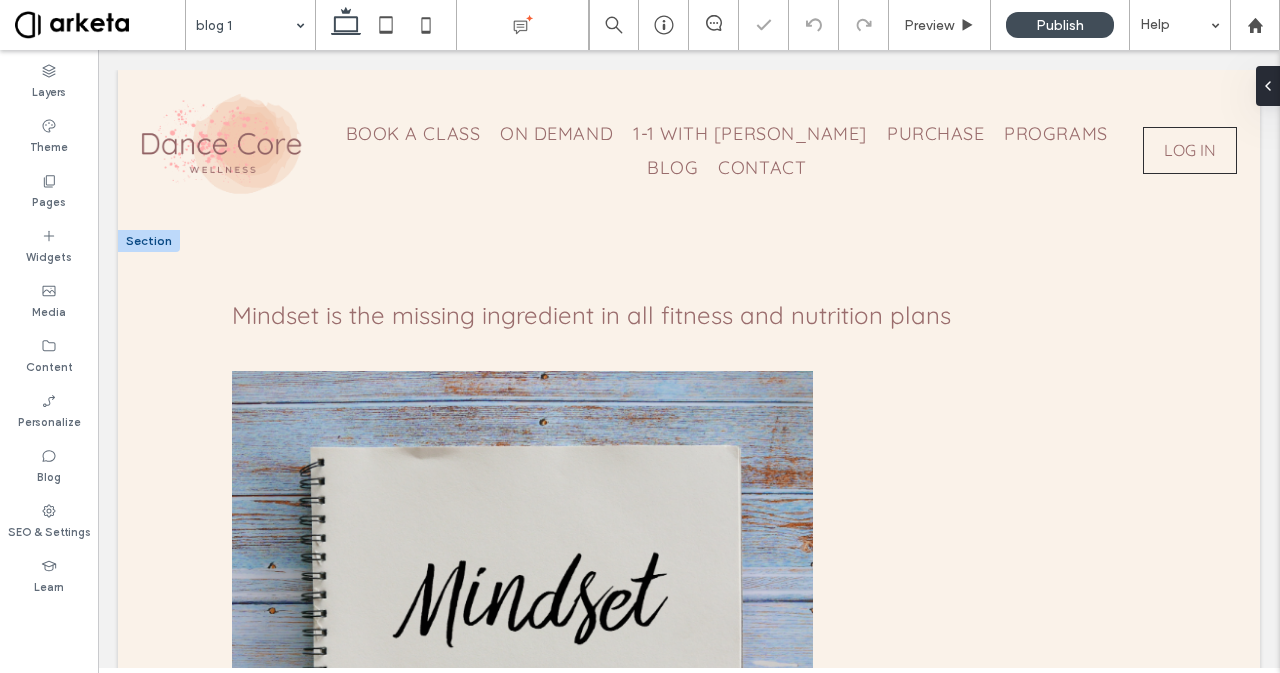 click on "Mindset is the missing ingredient in all fitness and nutrition plans
August 19, 2023
There are no magic wands.. But working on your mindset can make magic happen..
For years I struggled with trying to find the perfect nutrition plan and fitness routine that would make me finally feel amazing in my body.  I tried everything from running half-marathons to vegan diets to juice detoxes, in hope of losing the pounds I’d gained after having babies and restoring my energy, vitality and confidence.   The truth is I just wanted to feel like myself again and placed all my expectations on the latest fitness and nutrition plan I started. Promising myself this time.. I would do it right. But I kept failing. As soon as I skipped a couple of workouts or ate out for a couple of meals, I’d let myself go in a downward spiral of self-sabotage that led to guilt and frustration.  Have you ever been there? I had been failing time and again because" at bounding box center (689, 1230) 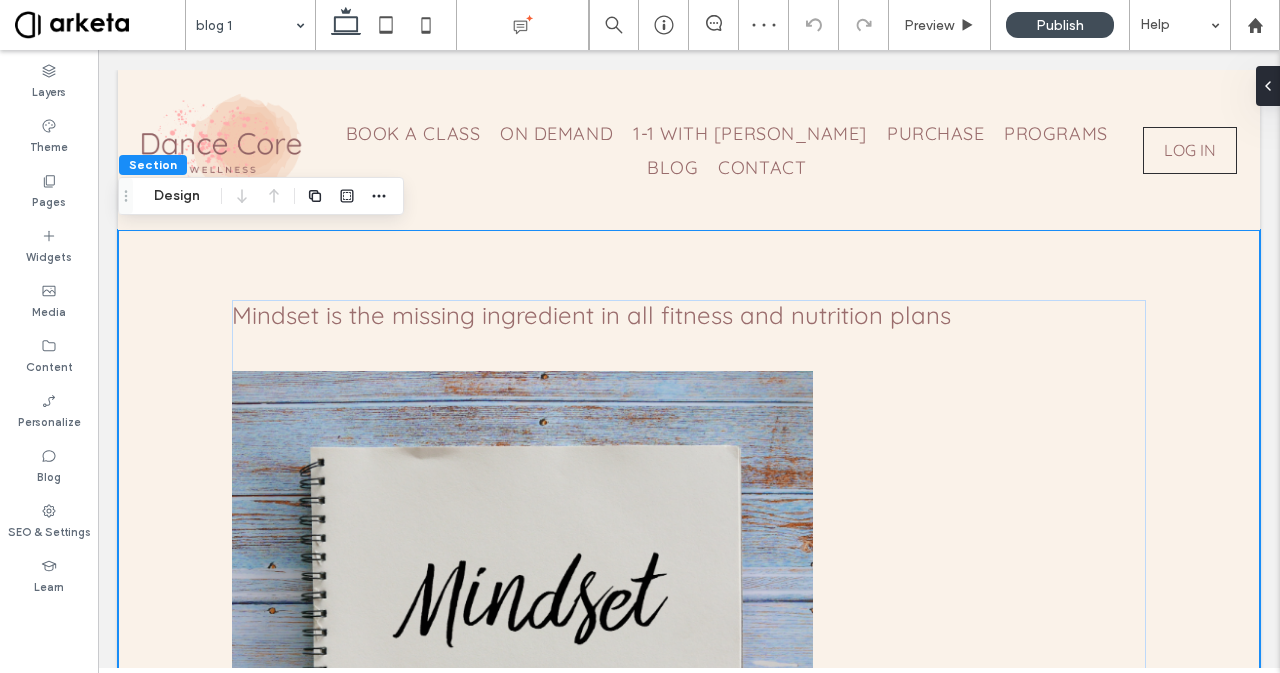 click on "Mindset is the missing ingredient in all fitness and nutrition plans
August 19, 2023
There are no magic wands.. But working on your mindset can make magic happen..
For years I struggled with trying to find the perfect nutrition plan and fitness routine that would make me finally feel amazing in my body.  I tried everything from running half-marathons to vegan diets to juice detoxes, in hope of losing the pounds I’d gained after having babies and restoring my energy, vitality and confidence.   The truth is I just wanted to feel like myself again and placed all my expectations on the latest fitness and nutrition plan I started. Promising myself this time.. I would do it right. But I kept failing. As soon as I skipped a couple of workouts or ate out for a couple of meals, I’d let myself go in a downward spiral of self-sabotage that led to guilt and frustration.  Have you ever been there? I had been failing time and again because" at bounding box center [689, 1230] 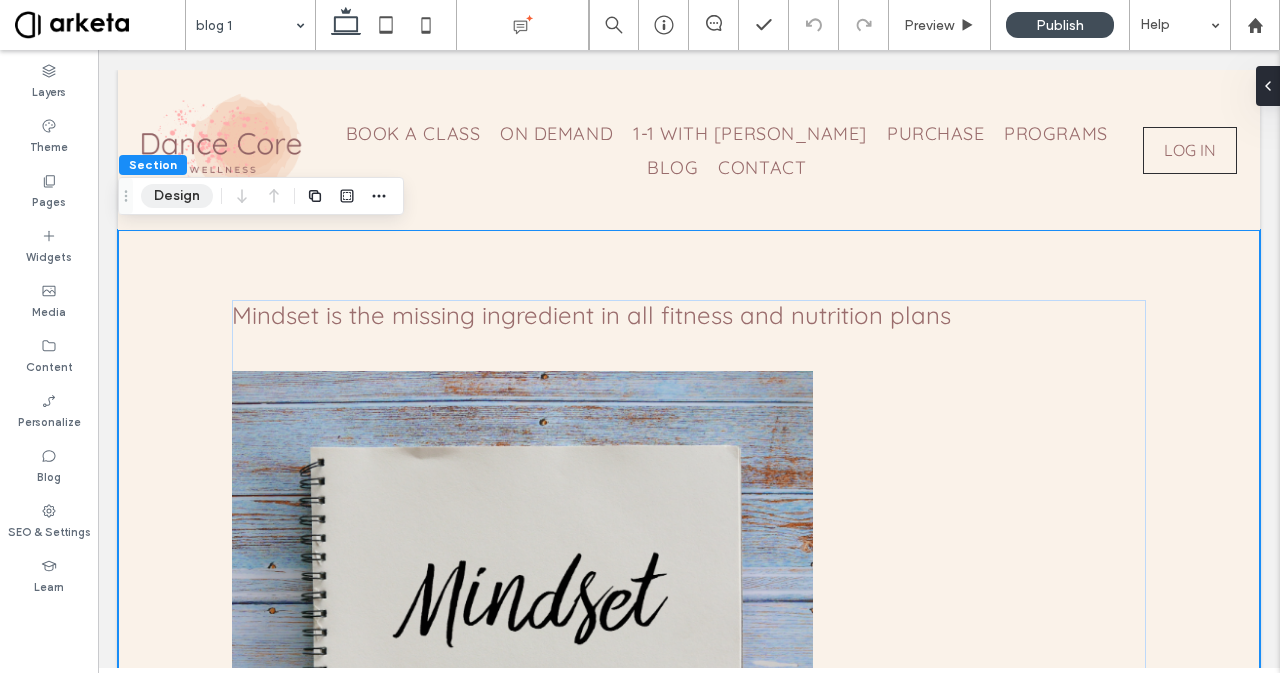 click on "Design" at bounding box center (177, 196) 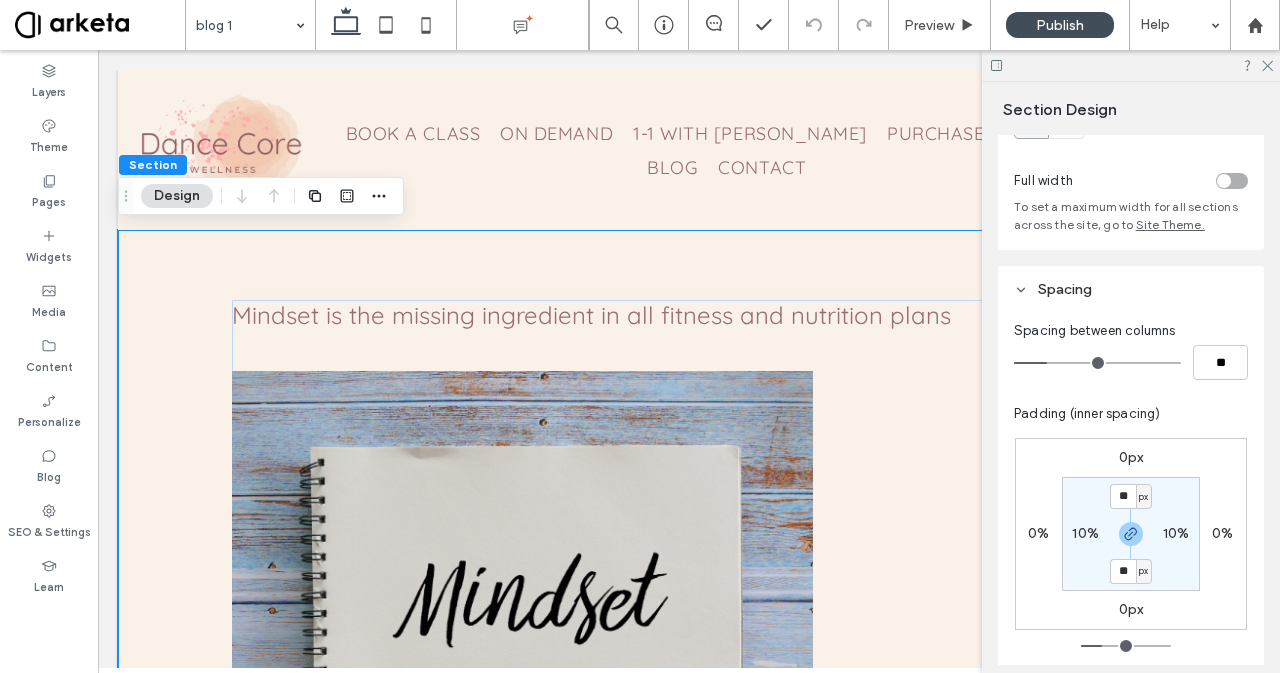 scroll, scrollTop: 90, scrollLeft: 0, axis: vertical 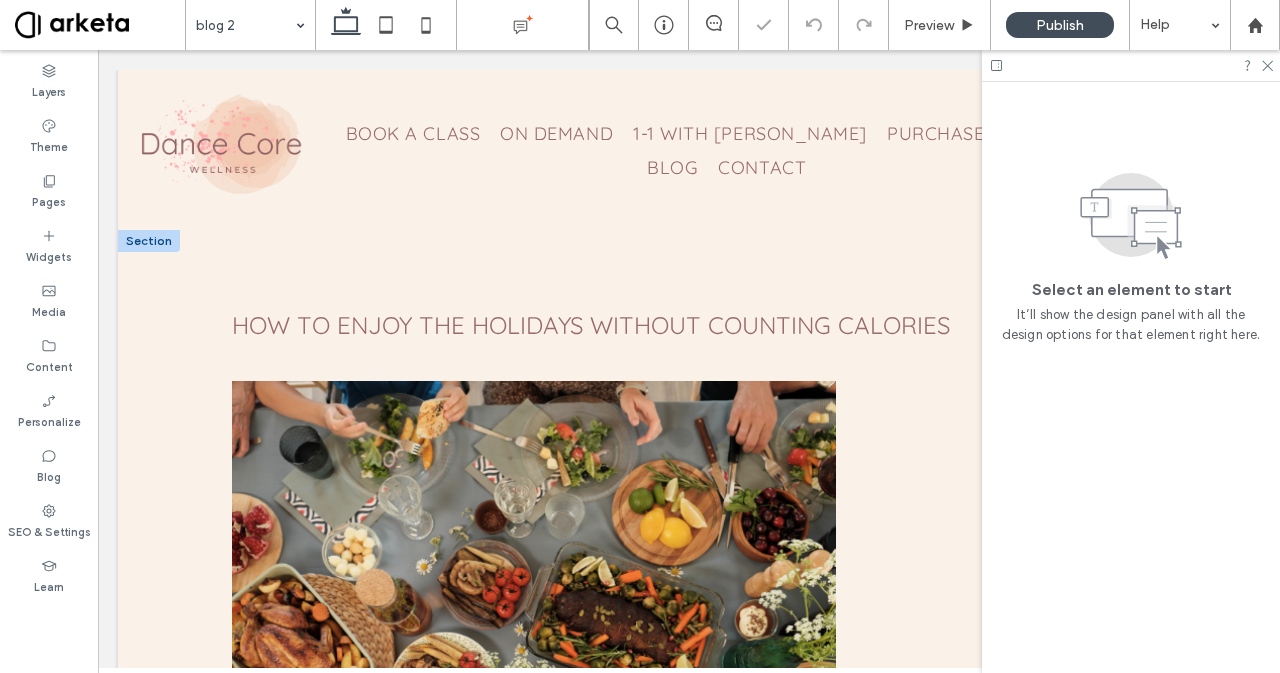 click on "HOW TO ENJOY THE HOLIDAYS WITHOUT COUNTING CALORIES
August 19, 2023
Switch from a survival mindset to an enjoyment mindset during the holidays and avoid weight gain.
So here come the holidays.. A time to share special moments with family and friends, where food brings us together and reminds us of happy memories. ﻿
But for most of us, the holidays are also coupled with the holiday stress of preparations, never-ending to do lists, and even more stress around being able to enjoy these moments, but knowing you might end up over indulging in all the high-caloric content of most holiday meals, - which inevitably will lead to gaining weight, and then feeling miserable and guilty.
Sound familiar?
But enjoying holiday celebrations does not have to equal ditching all your self-care and wellness goals…
and frankly, restricting your diet during the holidays is no way to live.." at bounding box center (689, 1189) 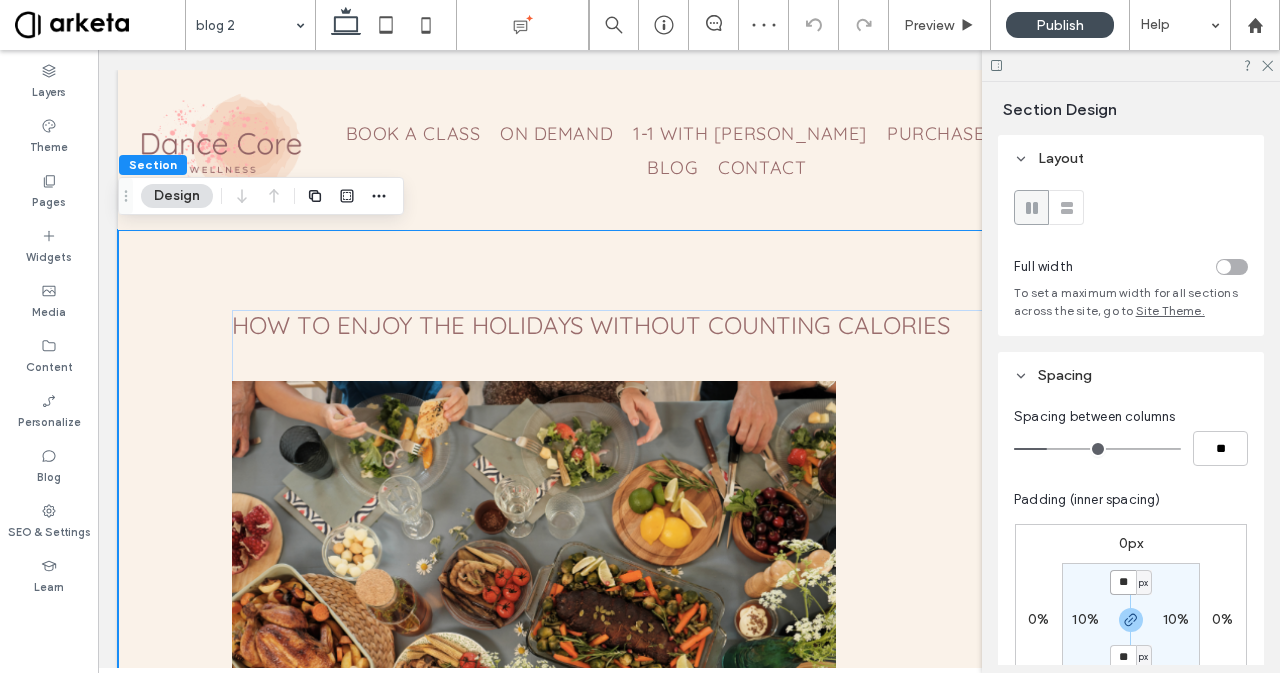 click on "**" at bounding box center (1123, 582) 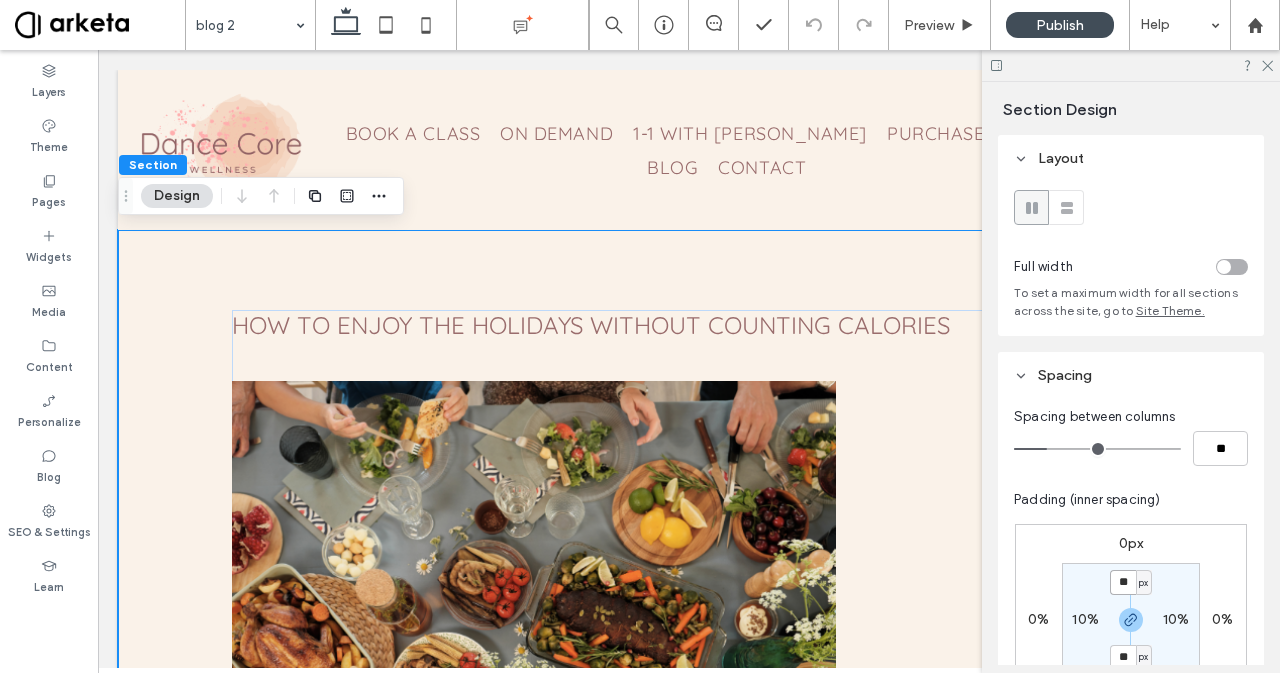 type on "**" 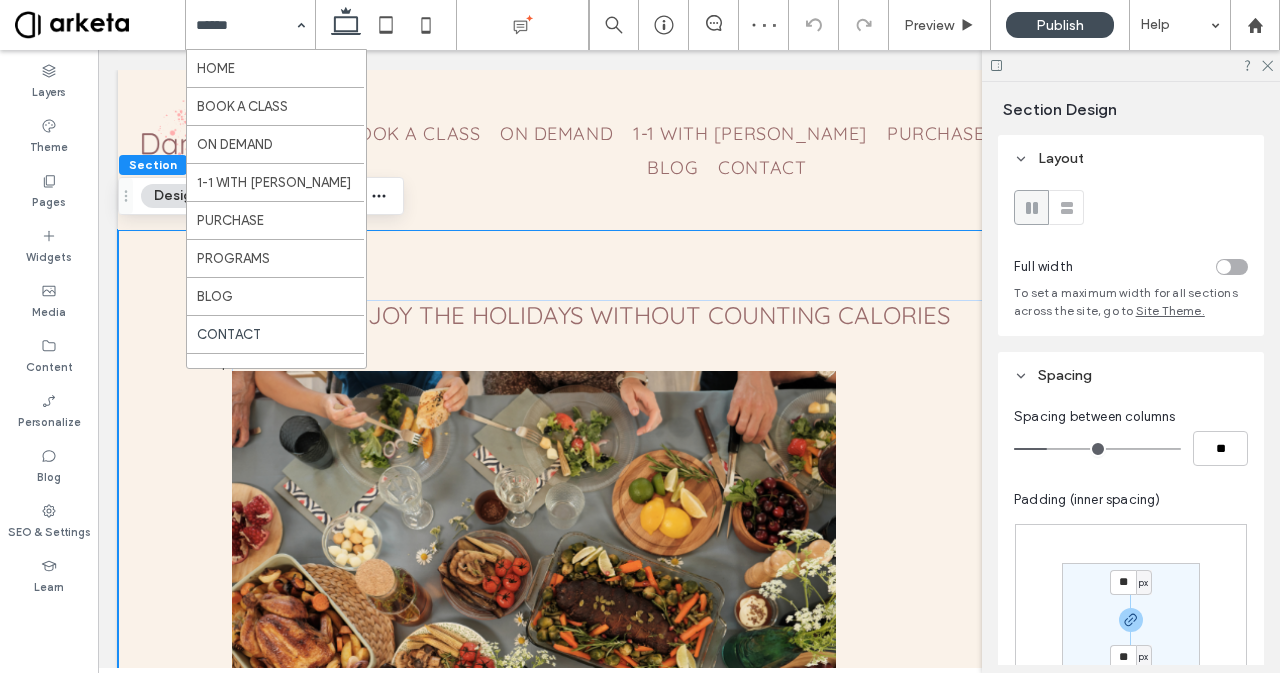 scroll, scrollTop: 259, scrollLeft: 0, axis: vertical 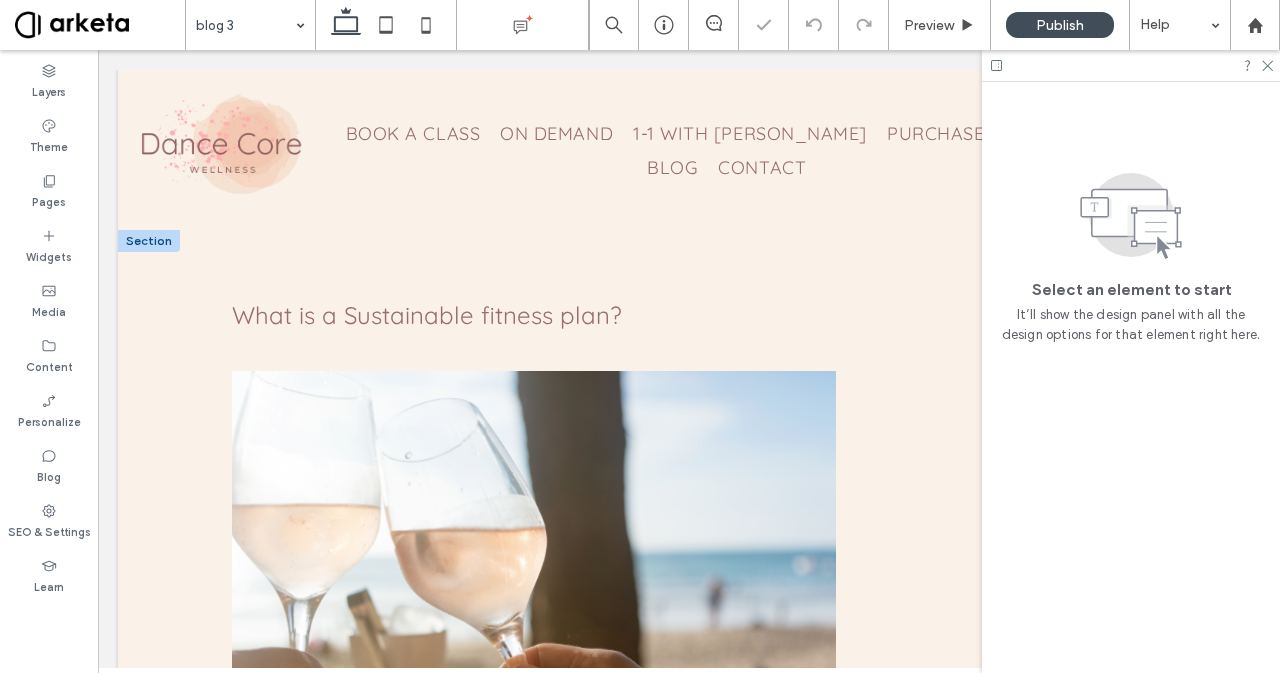 click on "What is a Sustainable fitness plan?
August 25, 2023
We’ve all been there. We know we have to change our habits and want to finally be the best version of ourselves. So we enroll in a new exercise plan and start yet another diet with great motivation, only to fall off the wagon time and again because “life got in the way”.  In today’s life, we play so many roles at once and it can seem that despite our best intentions, sometimes working out and keeping the perfect diet are just not our top priority.  Things like taking care of a child or loved one, finishing a big work project, or having the opportunity of going on an amazing trip, -or even just a night out with friends-; can all be deeply satisfying.
But the resentment that comes from deviating from our regimen and skipping workouts or ditching the healthy eating streak can leave us feeling a little guilty and frustrated.
And so our motivation starts to wane…" at bounding box center (689, 1236) 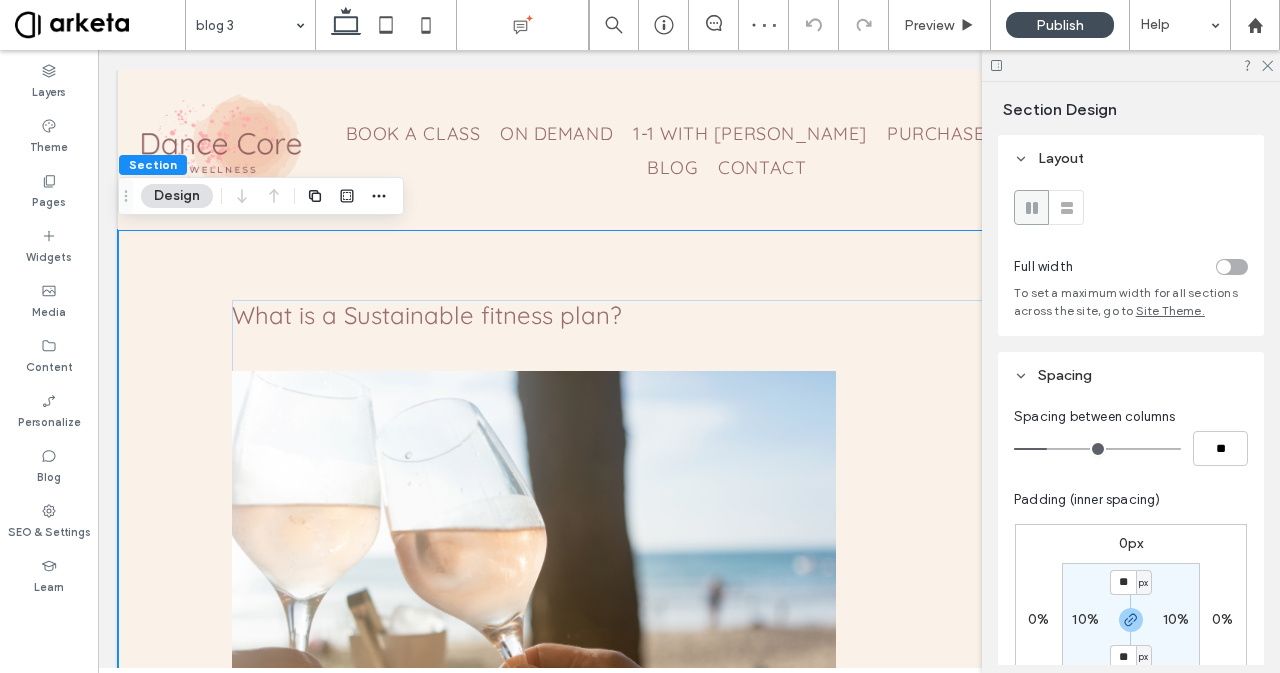 scroll, scrollTop: 66, scrollLeft: 0, axis: vertical 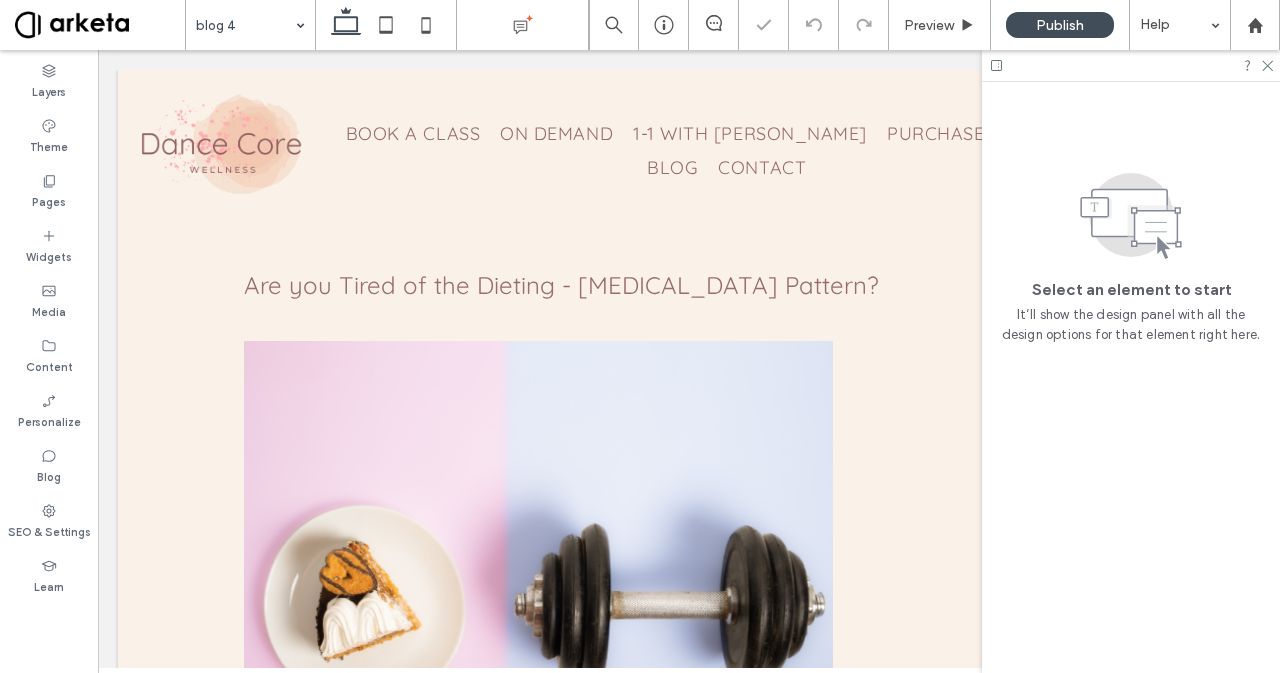 click on "Are you Tired of the Dieting - Overeating Pattern?
August 25, 2023
Are you Tired of the Dieting - Overeating Pattern?
Are you tired, just tired of going around in circles?
So you constantly feel you need to start another diet or workout plan to finally lose those last few pounds, and feel like yourself again.
But you're afraid that you’ll just fall off the wagon again after a few weeks because you also want to enjoy life and frankly, being on a diet is the equivalent of misery..
You’re not 20 anymore and your goals have changed. But so have your metabolism and your hormones.
You want to rock a bikini at the beach, but you also want to be able to enjoy life, and have great energy levels to do exactly what you want.
Let me tell you this..
What you don’t need is another strict set of rules so you can feel you’re failing all the time and throw in the towel again." at bounding box center [689, 1839] 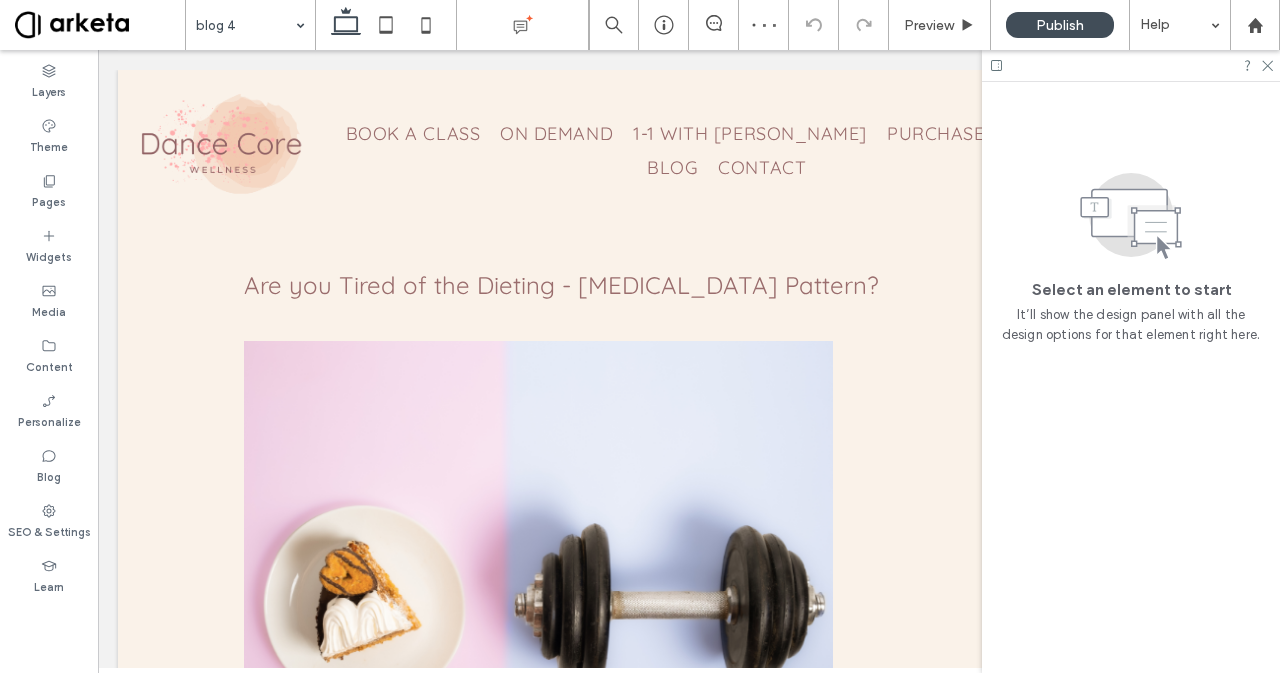 click on "Are you Tired of the Dieting - Overeating Pattern?
August 25, 2023
Are you Tired of the Dieting - Overeating Pattern?
Are you tired, just tired of going around in circles?
So you constantly feel you need to start another diet or workout plan to finally lose those last few pounds, and feel like yourself again.
But you're afraid that you’ll just fall off the wagon again after a few weeks because you also want to enjoy life and frankly, being on a diet is the equivalent of misery..
You’re not 20 anymore and your goals have changed. But so have your metabolism and your hormones.
You want to rock a bikini at the beach, but you also want to be able to enjoy life, and have great energy levels to do exactly what you want.
Let me tell you this..
What you don’t need is another strict set of rules so you can feel you’re failing all the time and throw in the towel again." at bounding box center (689, 1839) 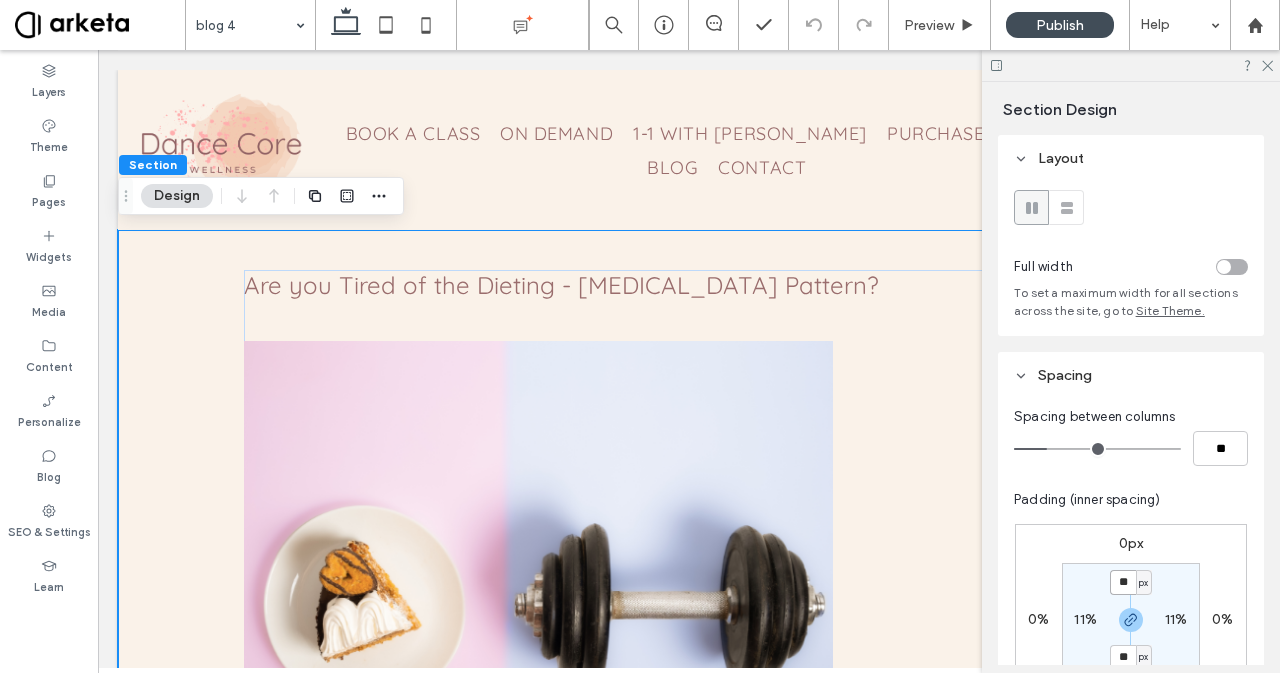 click on "**" at bounding box center [1123, 582] 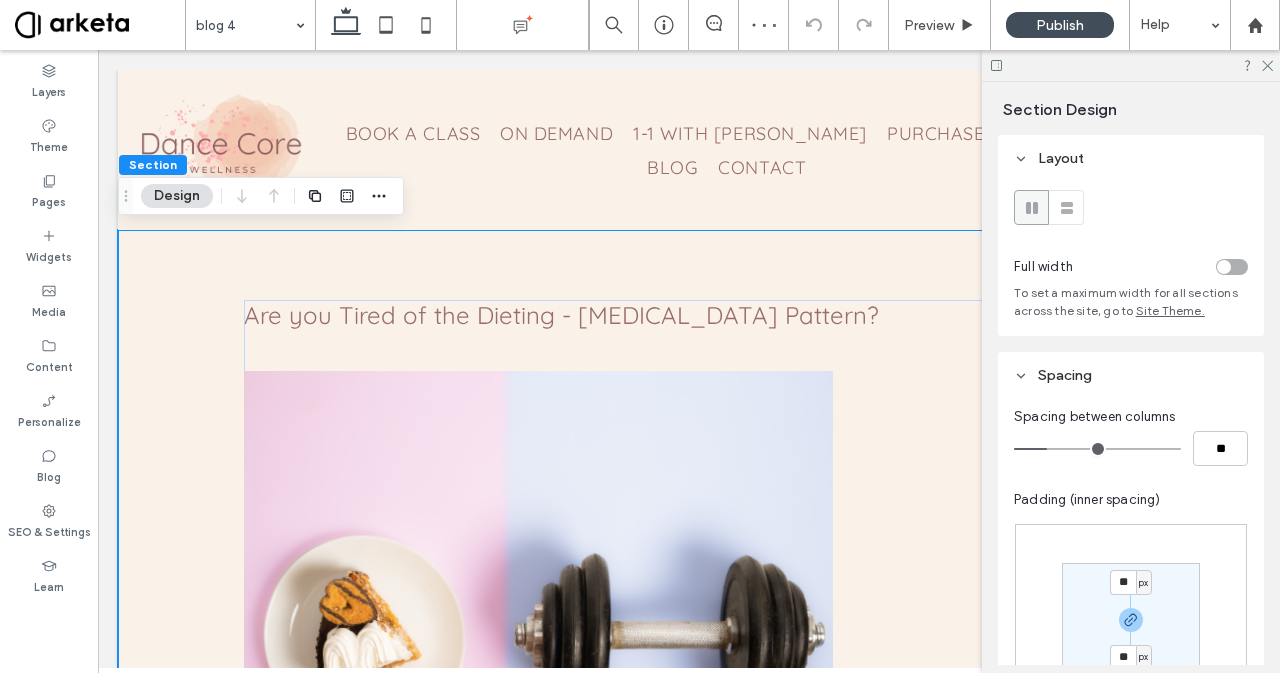 click on "Are you Tired of the Dieting - Overeating Pattern?
August 25, 2023
Are you Tired of the Dieting - Overeating Pattern?
Are you tired, just tired of going around in circles?
So you constantly feel you need to start another diet or workout plan to finally lose those last few pounds, and feel like yourself again.
But you're afraid that you’ll just fall off the wagon again after a few weeks because you also want to enjoy life and frankly, being on a diet is the equivalent of misery..
You’re not 20 anymore and your goals have changed. But so have your metabolism and your hormones.
You want to rock a bikini at the beach, but you also want to be able to enjoy life, and have great energy levels to do exactly what you want.
Let me tell you this..
What you don’t need is another strict set of rules so you can feel you’re failing all the time and throw in the towel again." at bounding box center [689, 1869] 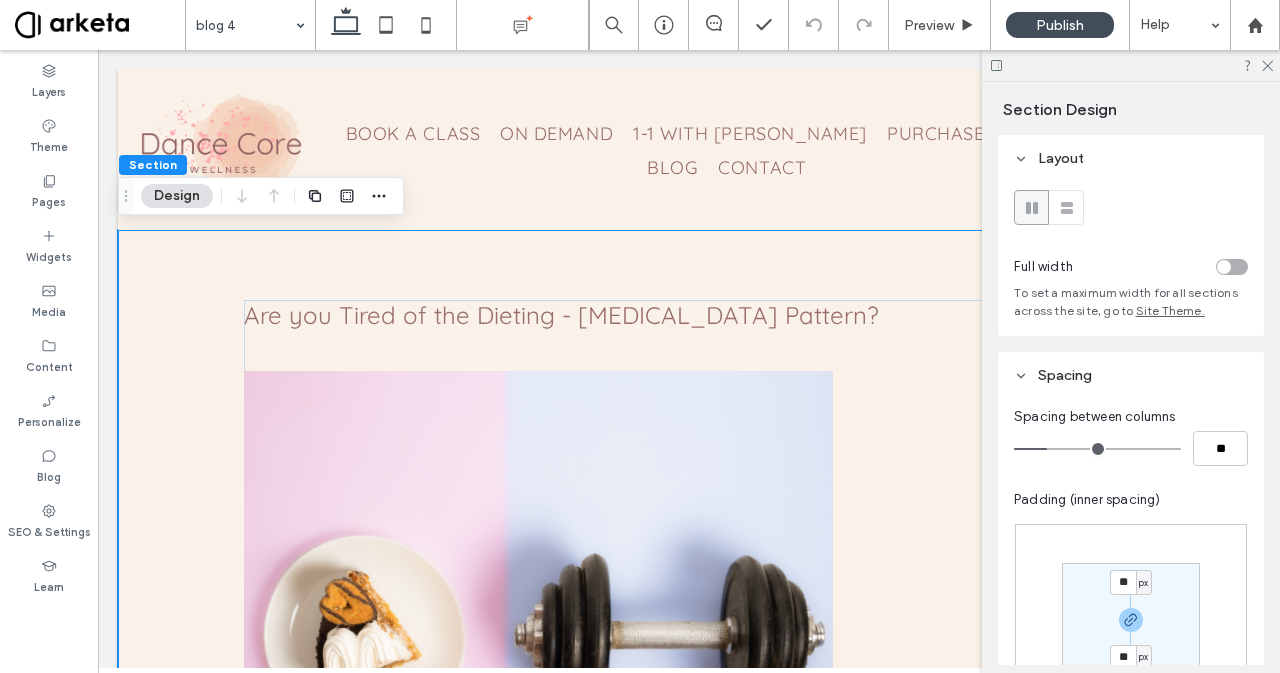 click on "** px ** px" at bounding box center [1131, 620] 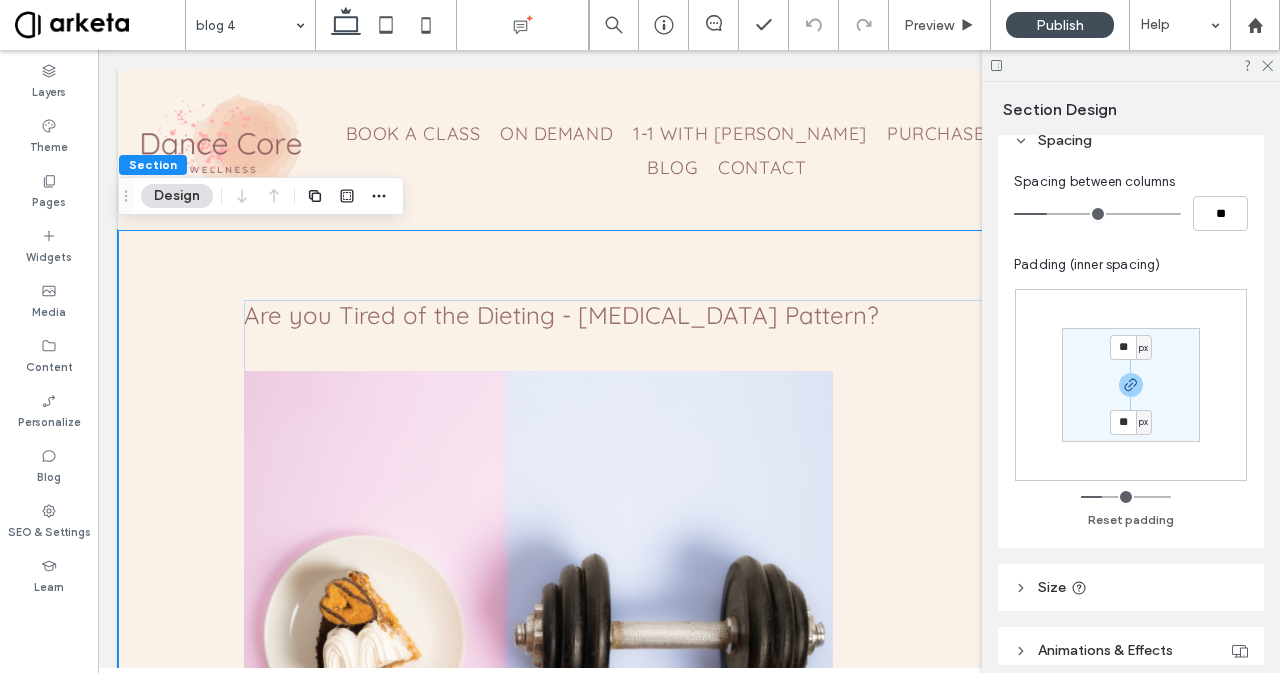 scroll, scrollTop: 270, scrollLeft: 0, axis: vertical 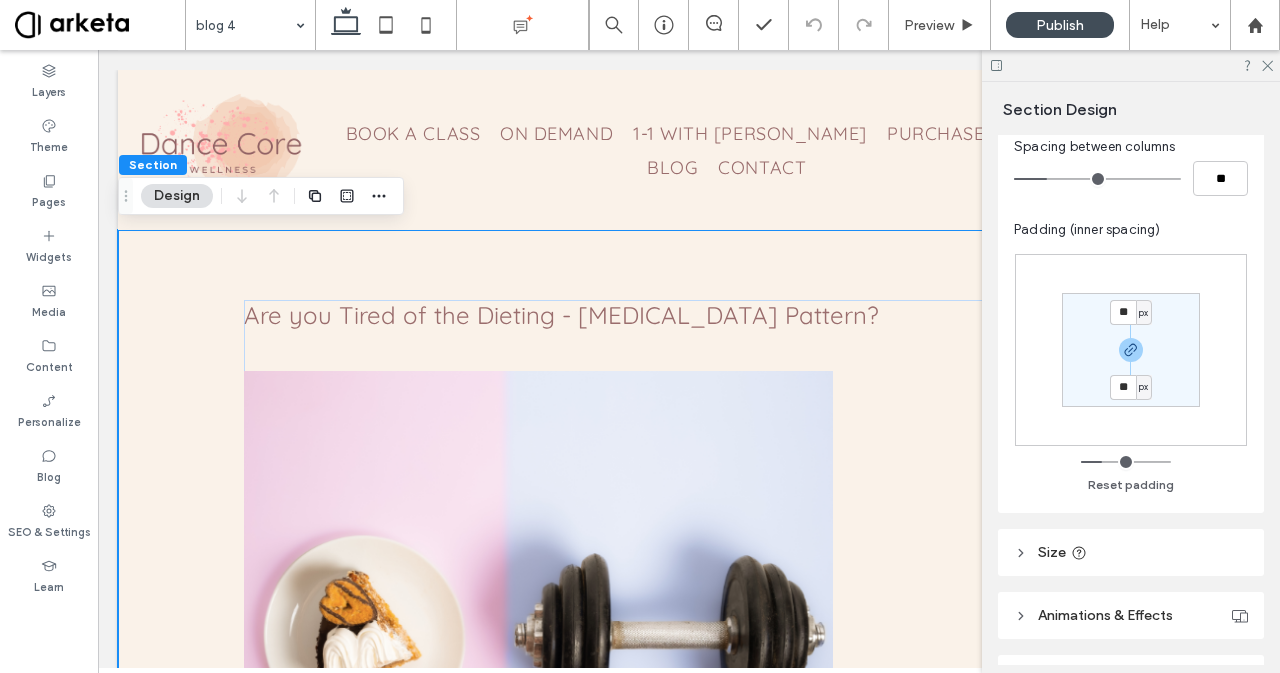 click on "** px ** px" at bounding box center (1131, 350) 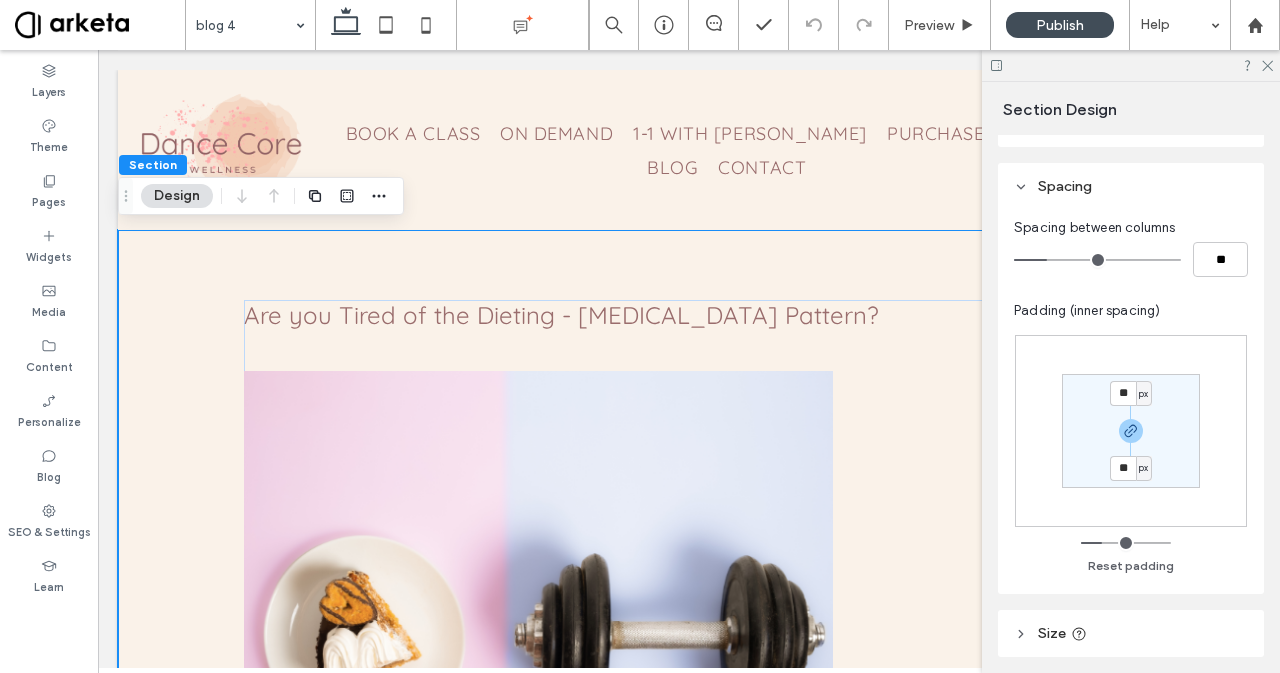 click on "Spacing" at bounding box center [1131, 186] 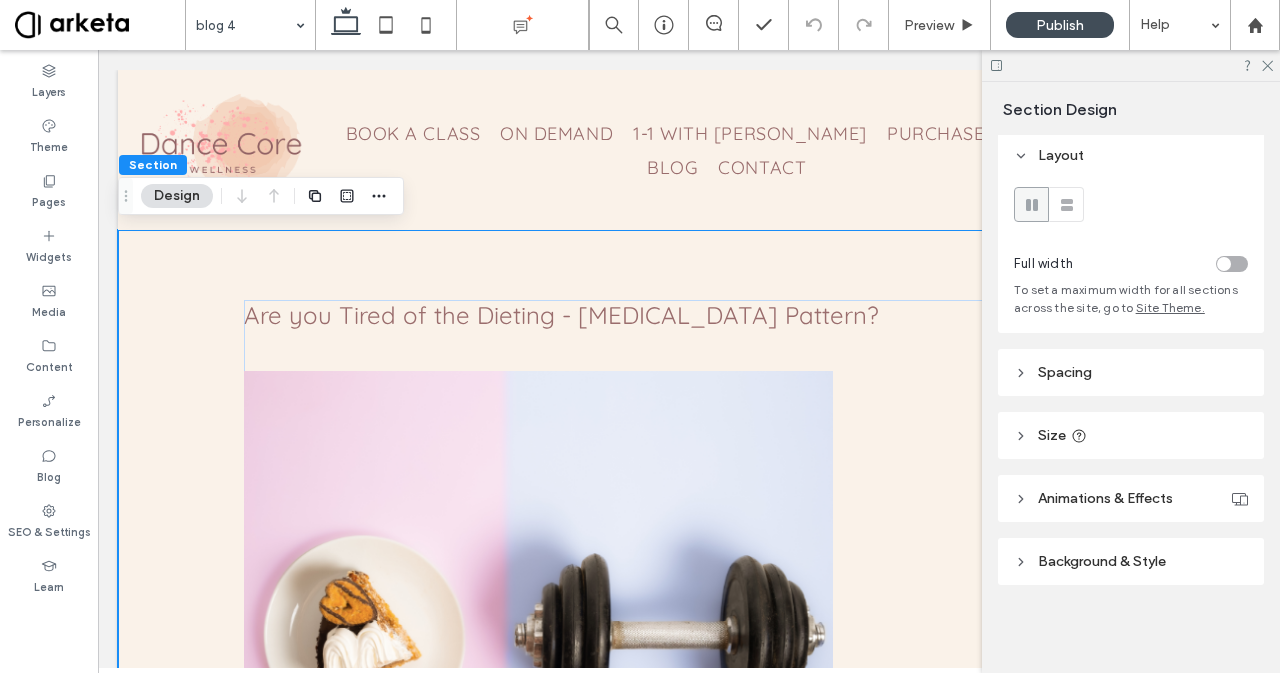 scroll, scrollTop: 2, scrollLeft: 0, axis: vertical 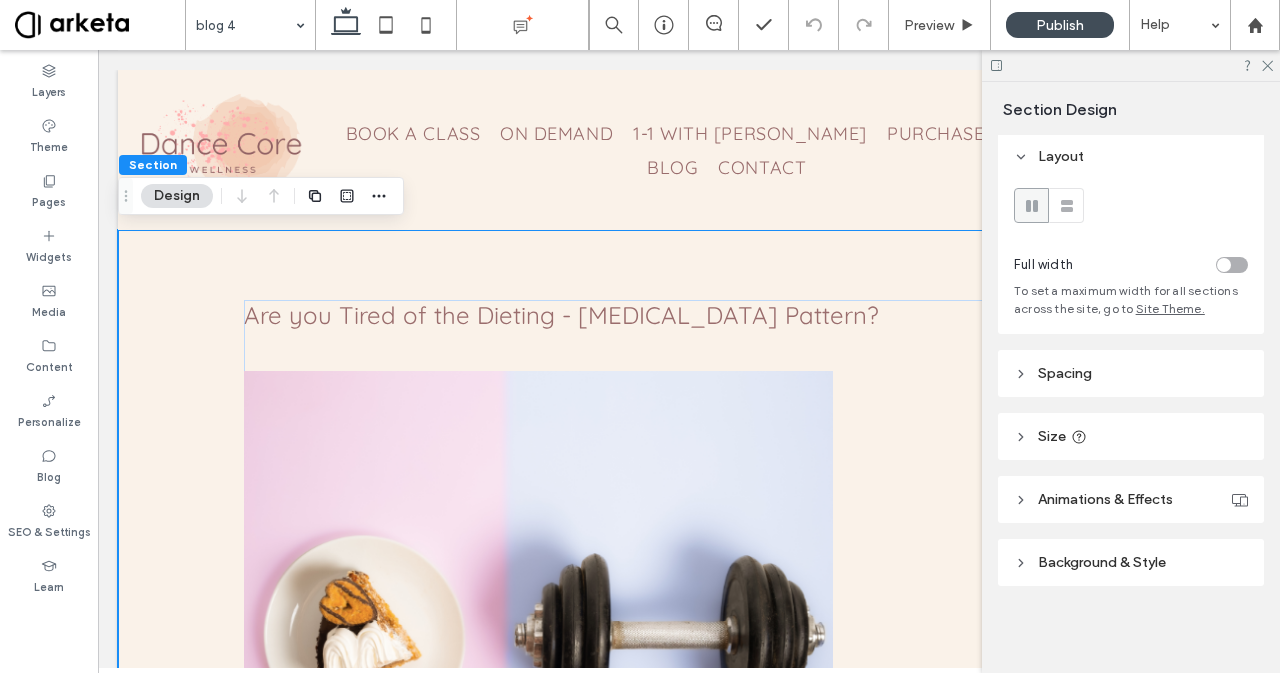 click on "Full width To set a maximum width for all sections across the site, go to   Site Theme." at bounding box center (1131, 257) 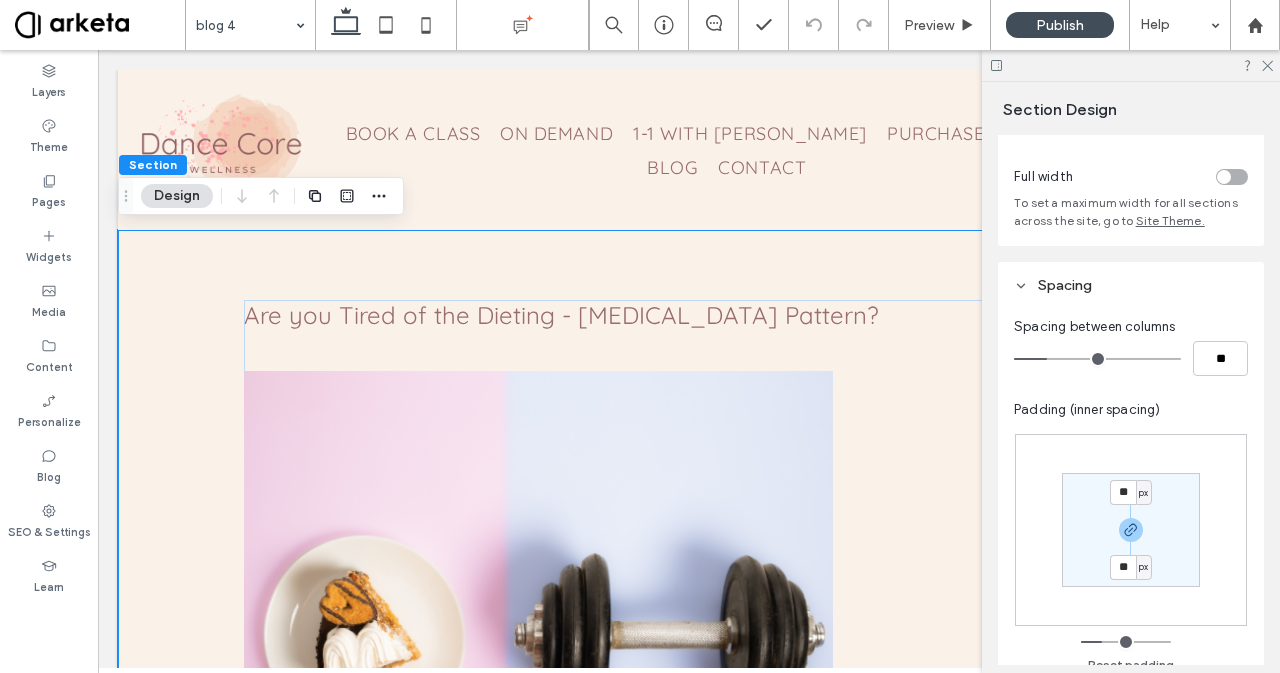 scroll, scrollTop: 189, scrollLeft: 0, axis: vertical 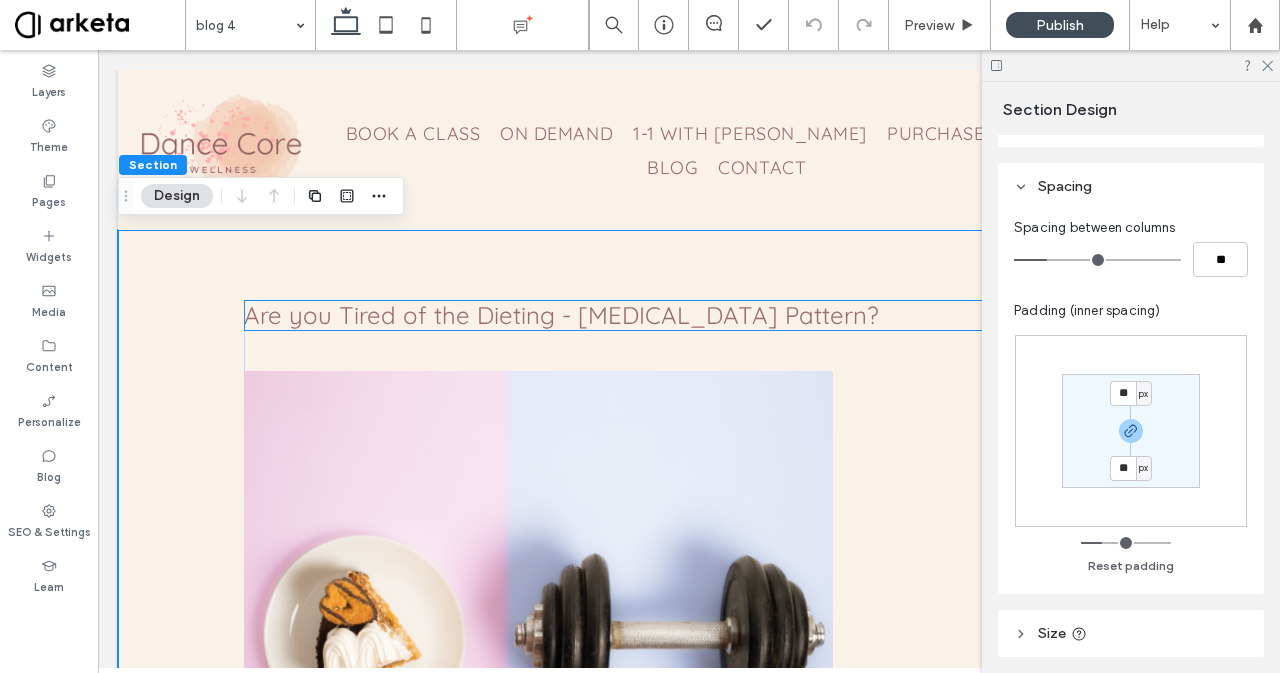 click on "Are you Tired of the Dieting - Overeating Pattern?" at bounding box center [561, 315] 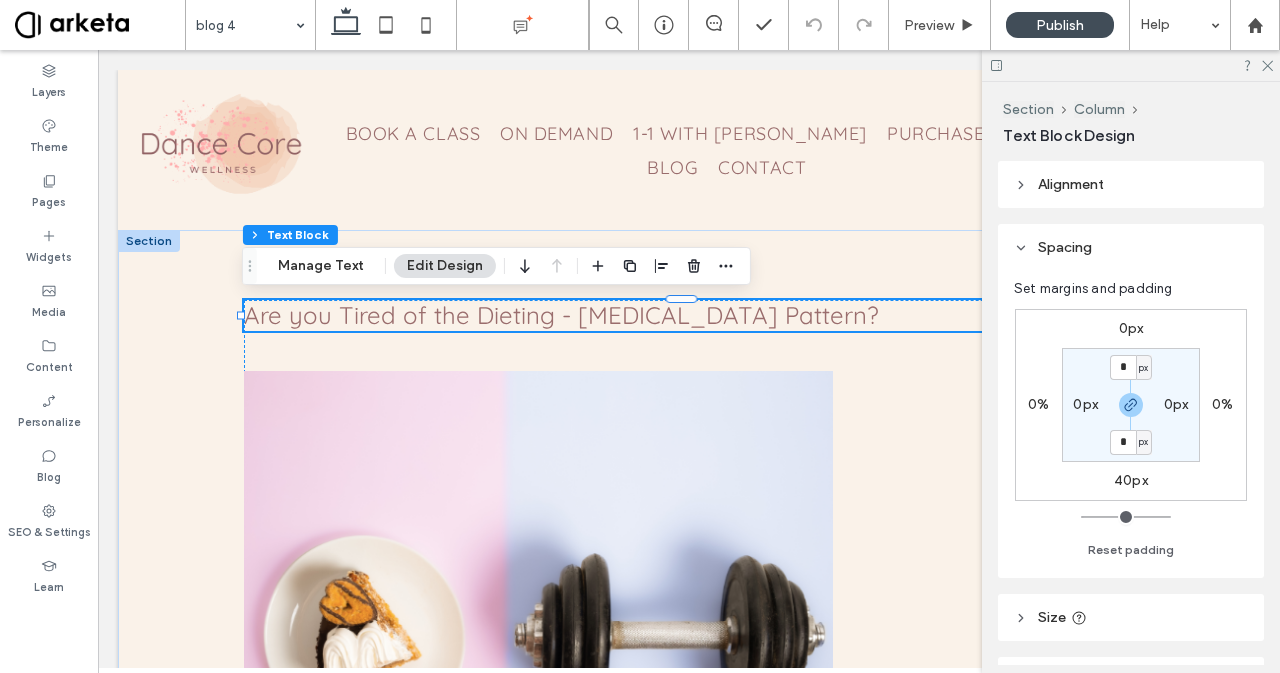 click at bounding box center (149, 241) 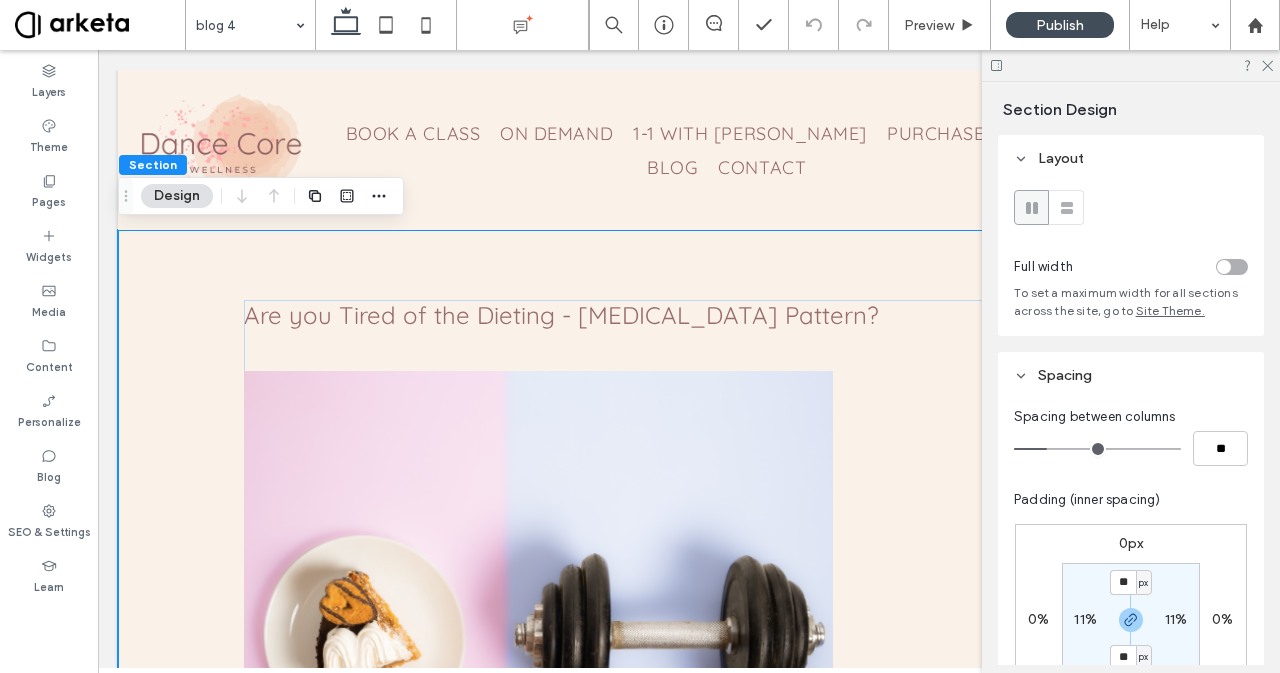 click on "11%" at bounding box center (1085, 619) 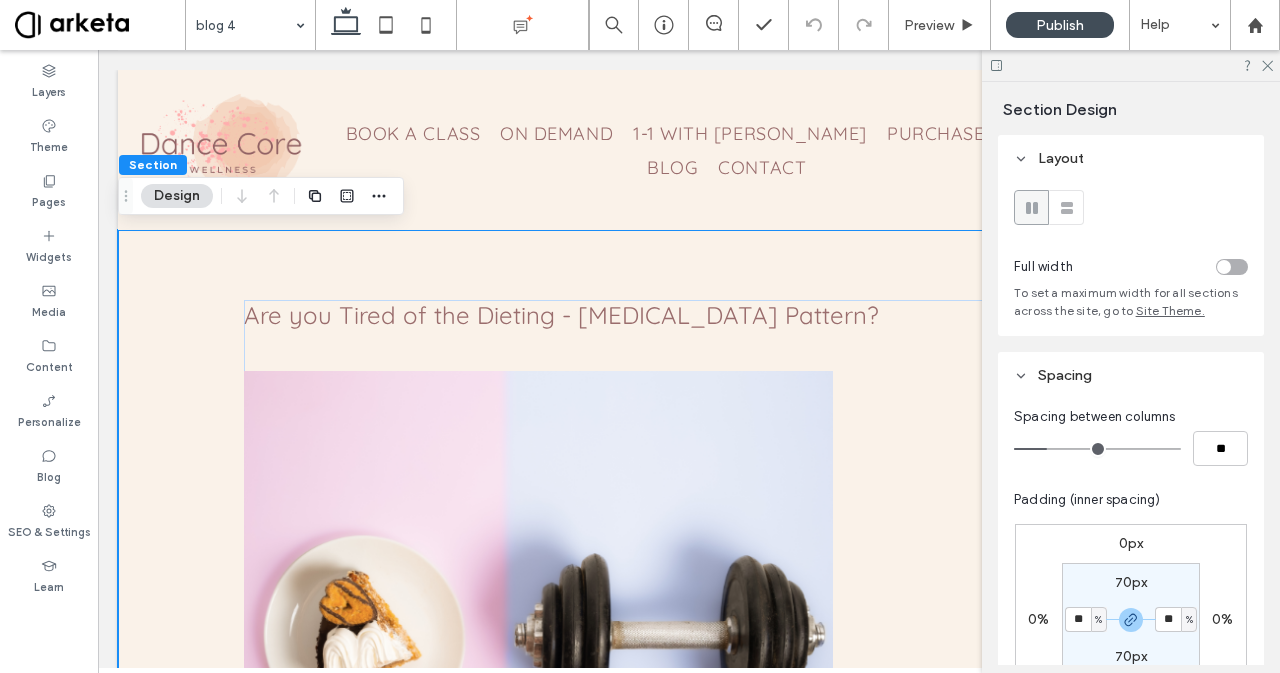 type on "**" 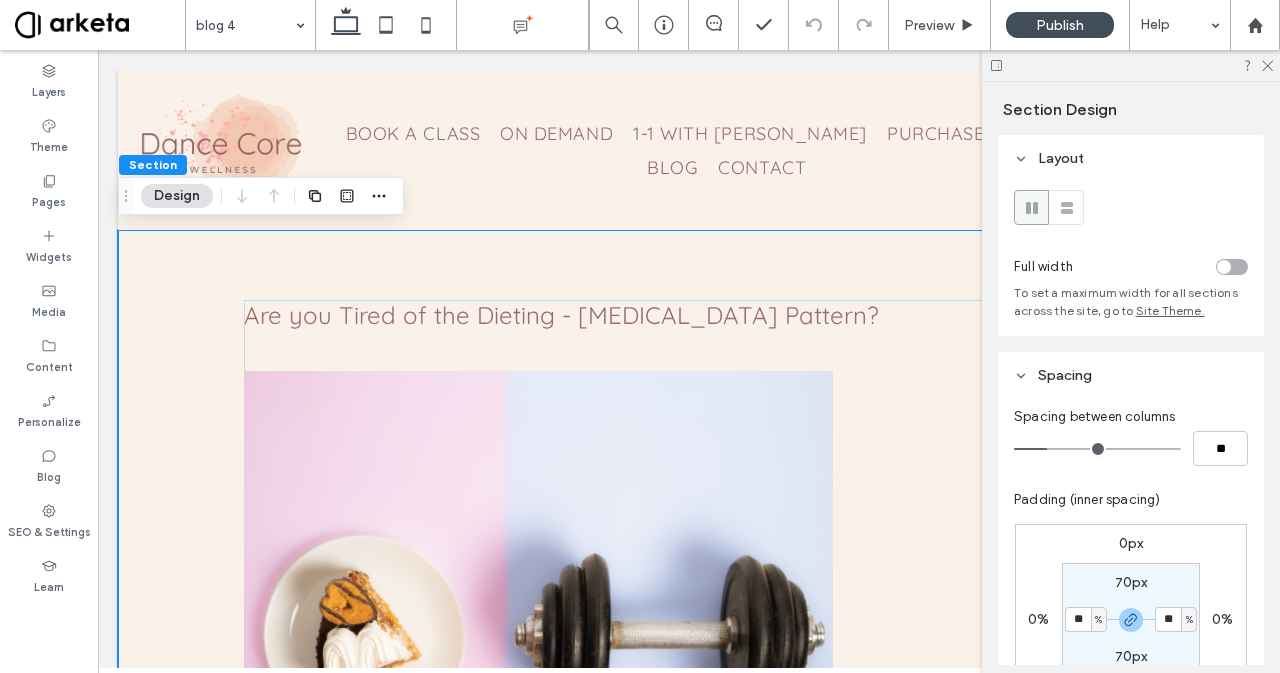 type on "**" 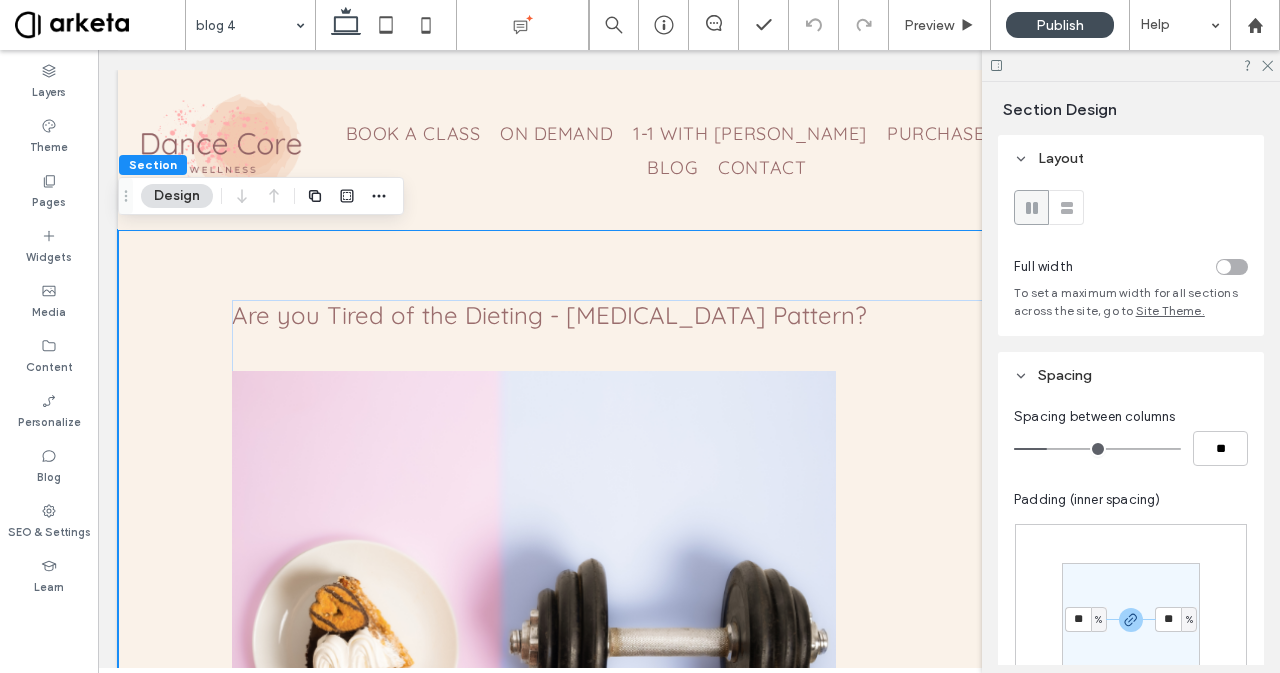 click at bounding box center [1232, 267] 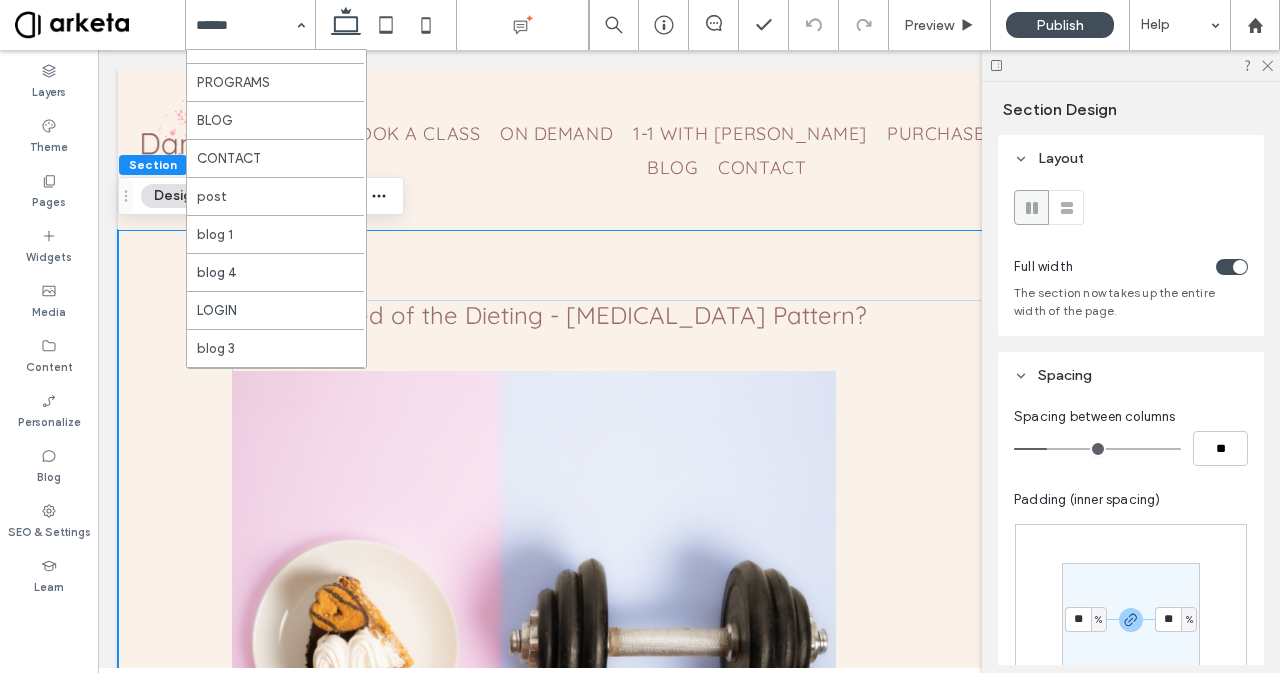 scroll, scrollTop: 183, scrollLeft: 0, axis: vertical 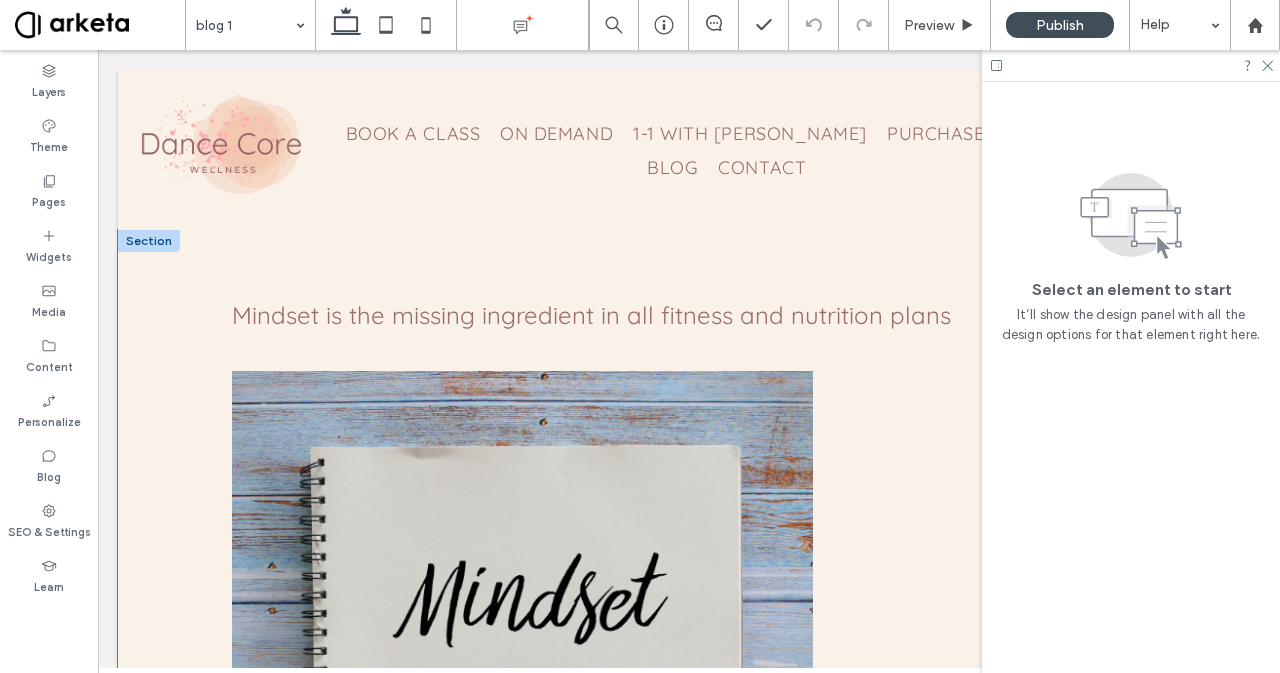 click on "Mindset is the missing ingredient in all fitness and nutrition plans
August 19, 2023
There are no magic wands.. But working on your mindset can make magic happen..
For years I struggled with trying to find the perfect nutrition plan and fitness routine that would make me finally feel amazing in my body.  I tried everything from running half-marathons to vegan diets to juice detoxes, in hope of losing the pounds I’d gained after having babies and restoring my energy, vitality and confidence.   The truth is I just wanted to feel like myself again and placed all my expectations on the latest fitness and nutrition plan I started. Promising myself this time.. I would do it right. But I kept failing. As soon as I skipped a couple of workouts or ate out for a couple of meals, I’d let myself go in a downward spiral of self-sabotage that led to guilt and frustration.  Have you ever been there? I had been failing time and again because" at bounding box center [689, 1230] 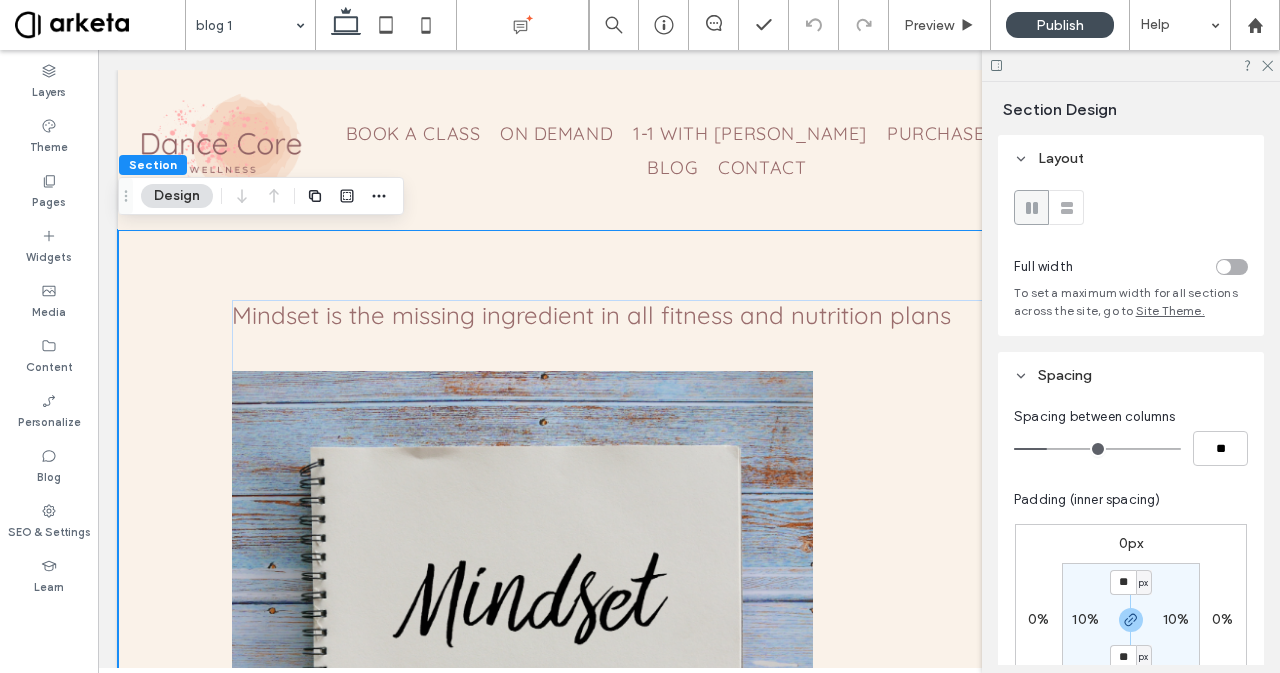 click at bounding box center (1232, 267) 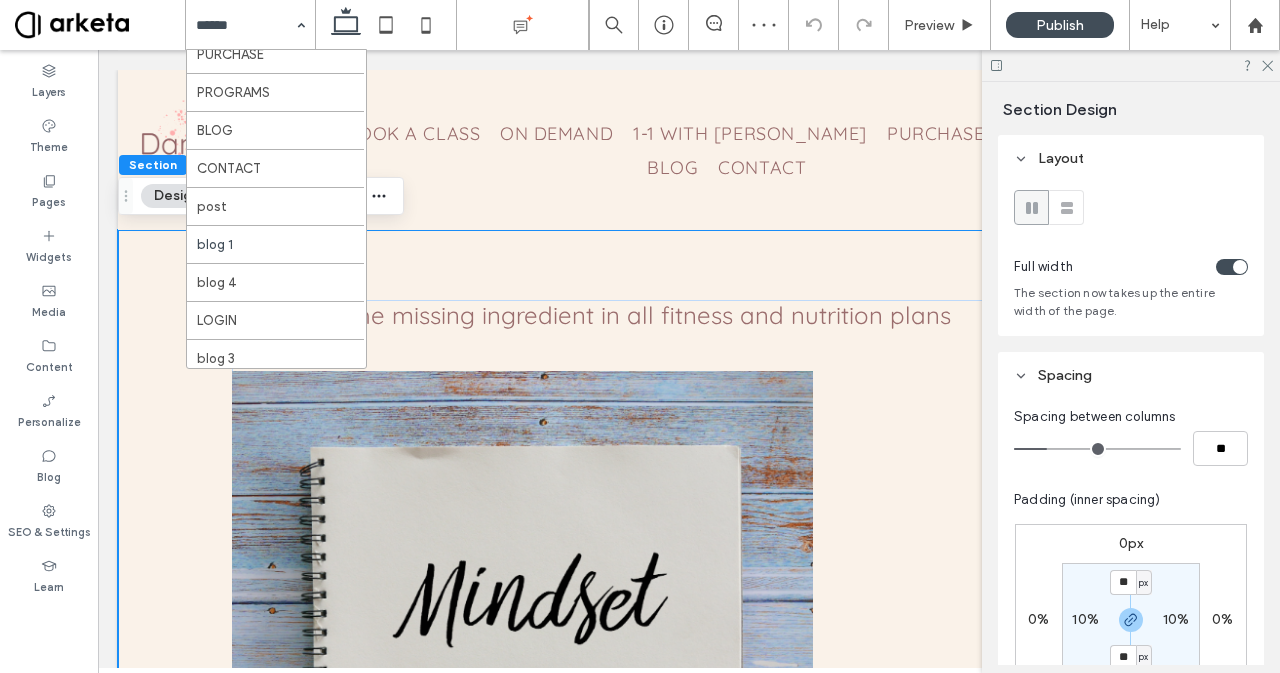 scroll, scrollTop: 173, scrollLeft: 0, axis: vertical 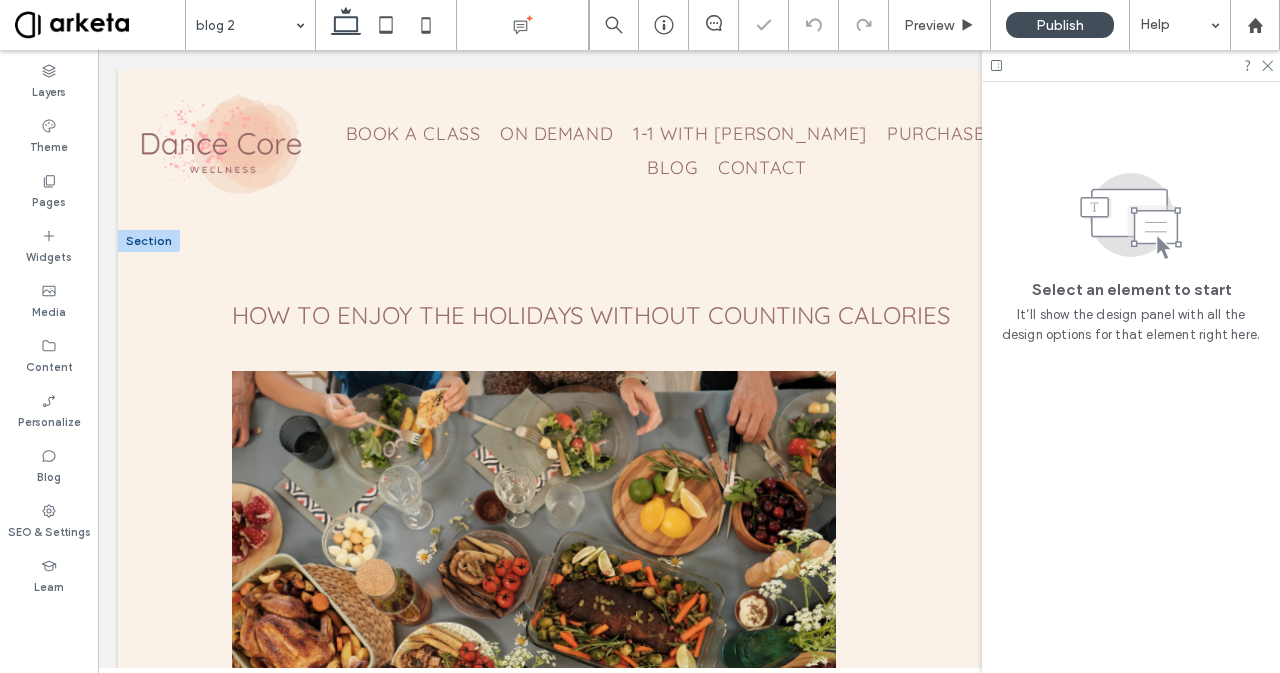 click on "HOW TO ENJOY THE HOLIDAYS WITHOUT COUNTING CALORIES
August 19, 2023
Switch from a survival mindset to an enjoyment mindset during the holidays and avoid weight gain.
So here come the holidays.. A time to share special moments with family and friends, where food brings us together and reminds us of happy memories. ﻿
But for most of us, the holidays are also coupled with the holiday stress of preparations, never-ending to do lists, and even more stress around being able to enjoy these moments, but knowing you might end up over indulging in all the high-caloric content of most holiday meals, - which inevitably will lead to gaining weight, and then feeling miserable and guilty.
Sound familiar?
But enjoying holiday celebrations does not have to equal ditching all your self-care and wellness goals…
and frankly, restricting your diet during the holidays is no way to live.." at bounding box center [689, 1179] 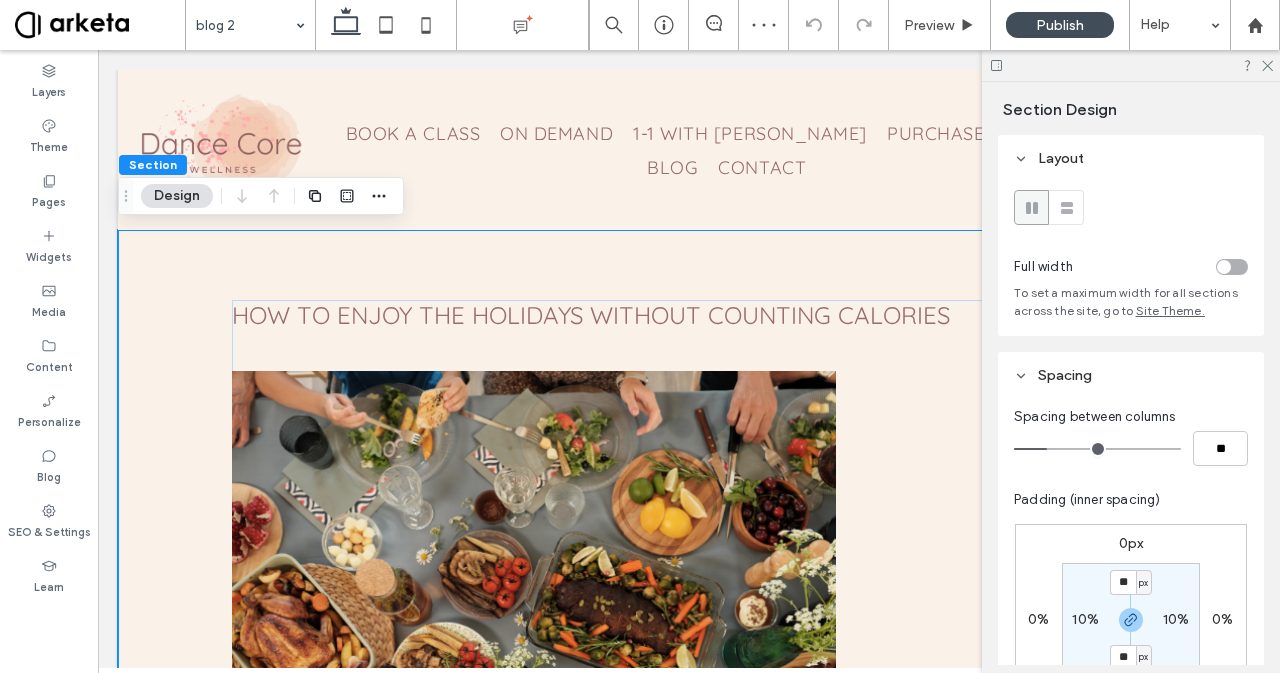 click at bounding box center [1164, 266] 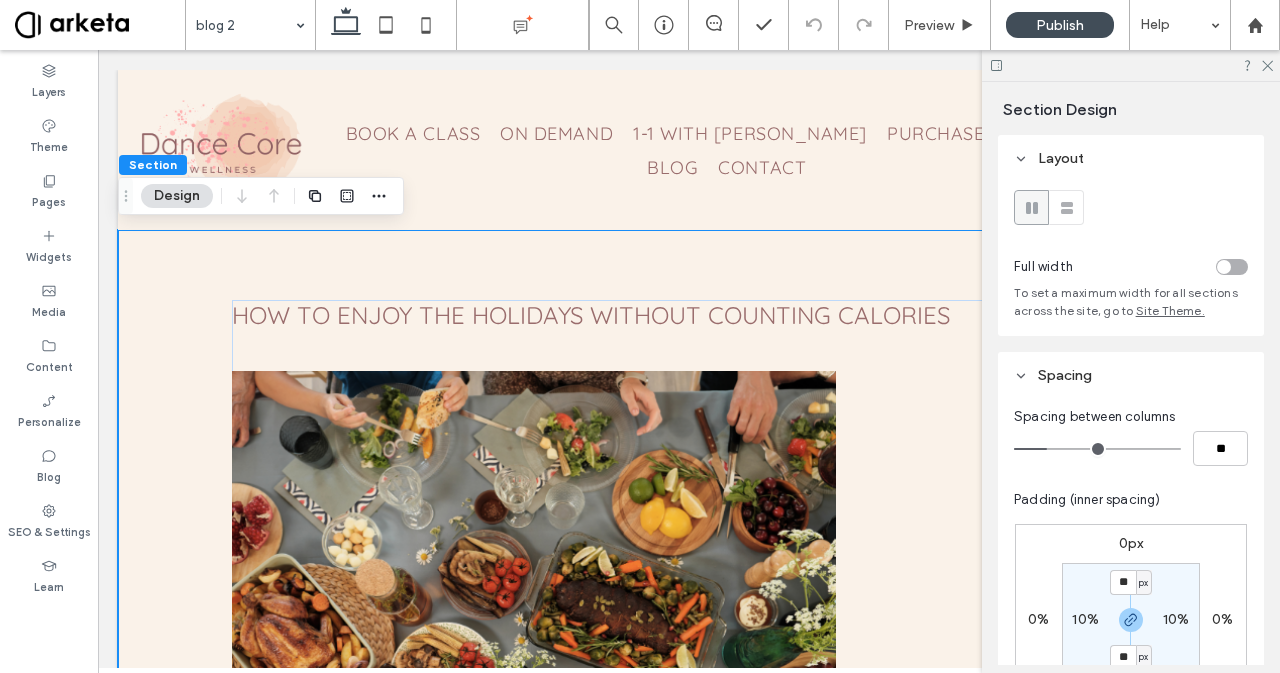 click at bounding box center [1232, 267] 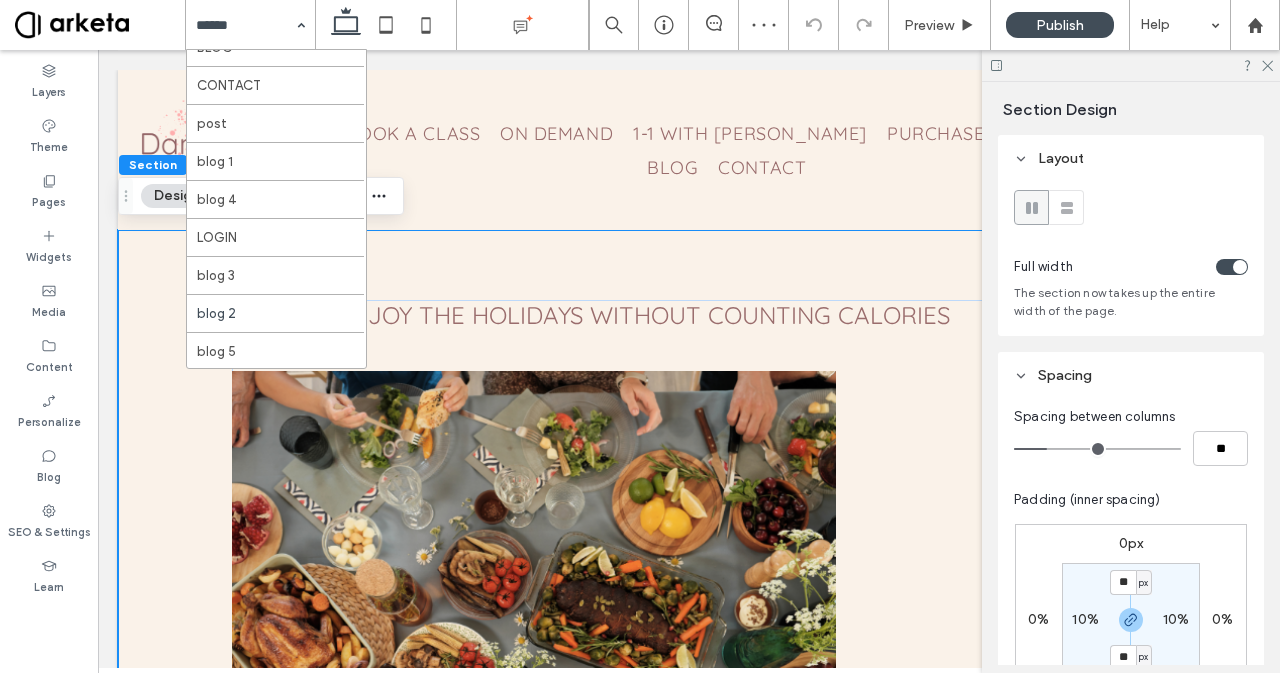scroll, scrollTop: 259, scrollLeft: 0, axis: vertical 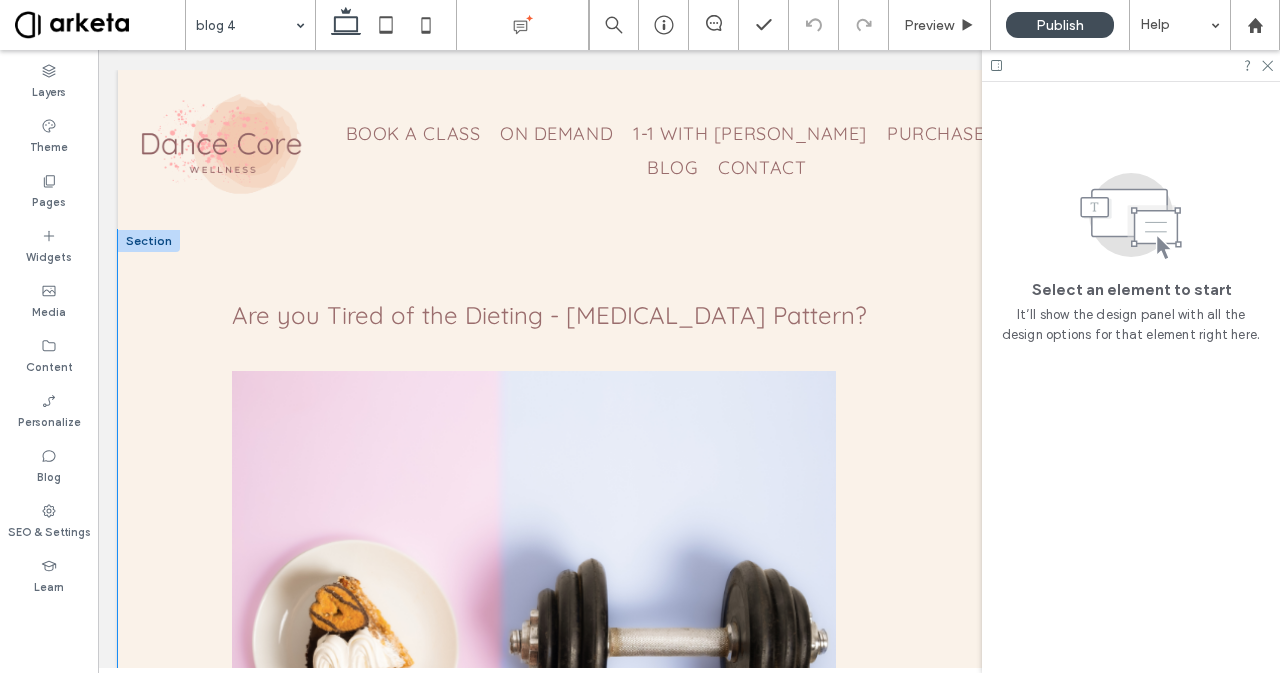 click on "Are you Tired of the Dieting - Overeating Pattern?
August 25, 2023
Are you Tired of the Dieting - Overeating Pattern?
Are you tired, just tired of going around in circles?
So you constantly feel you need to start another diet or workout plan to finally lose those last few pounds, and feel like yourself again.
But you're afraid that you’ll just fall off the wagon again after a few weeks because you also want to enjoy life and frankly, being on a diet is the equivalent of misery..
You’re not 20 anymore and your goals have changed. But so have your metabolism and your hormones.
You want to rock a bikini at the beach, but you also want to be able to enjoy life, and have great energy levels to do exactly what you want.
Let me tell you this..
What you don’t need is another strict set of rules so you can feel you’re failing all the time and throw in the towel again." at bounding box center (689, 1875) 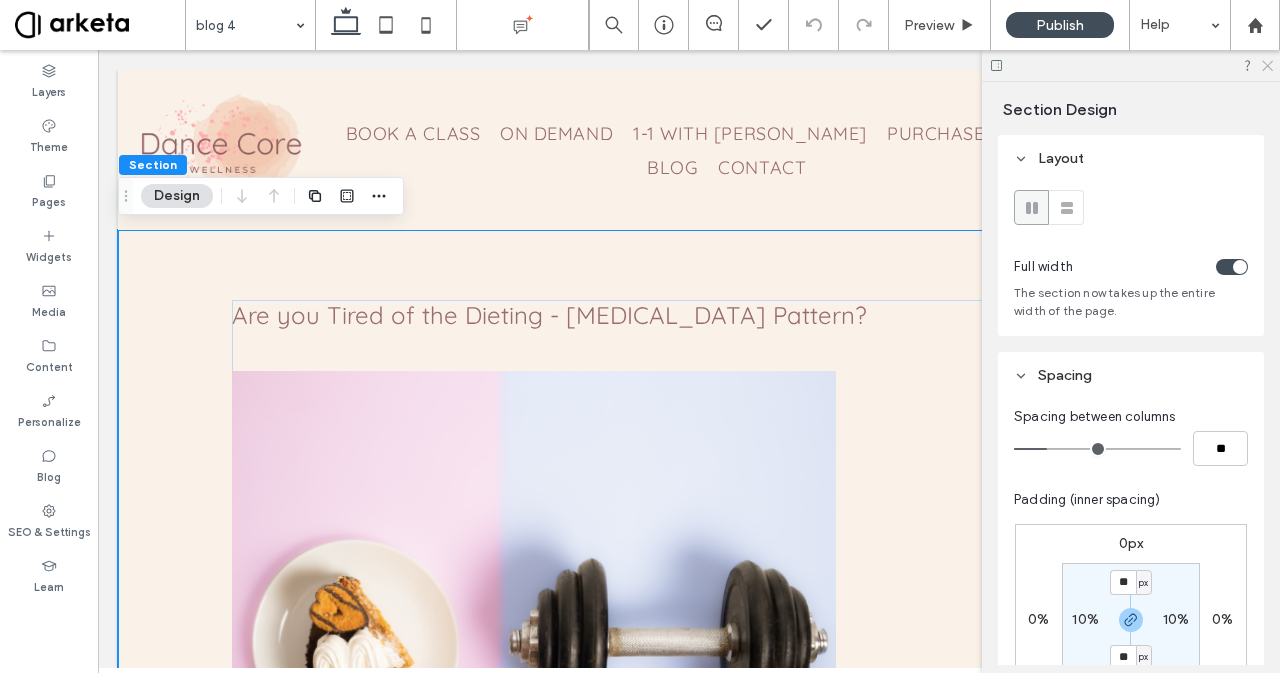 click 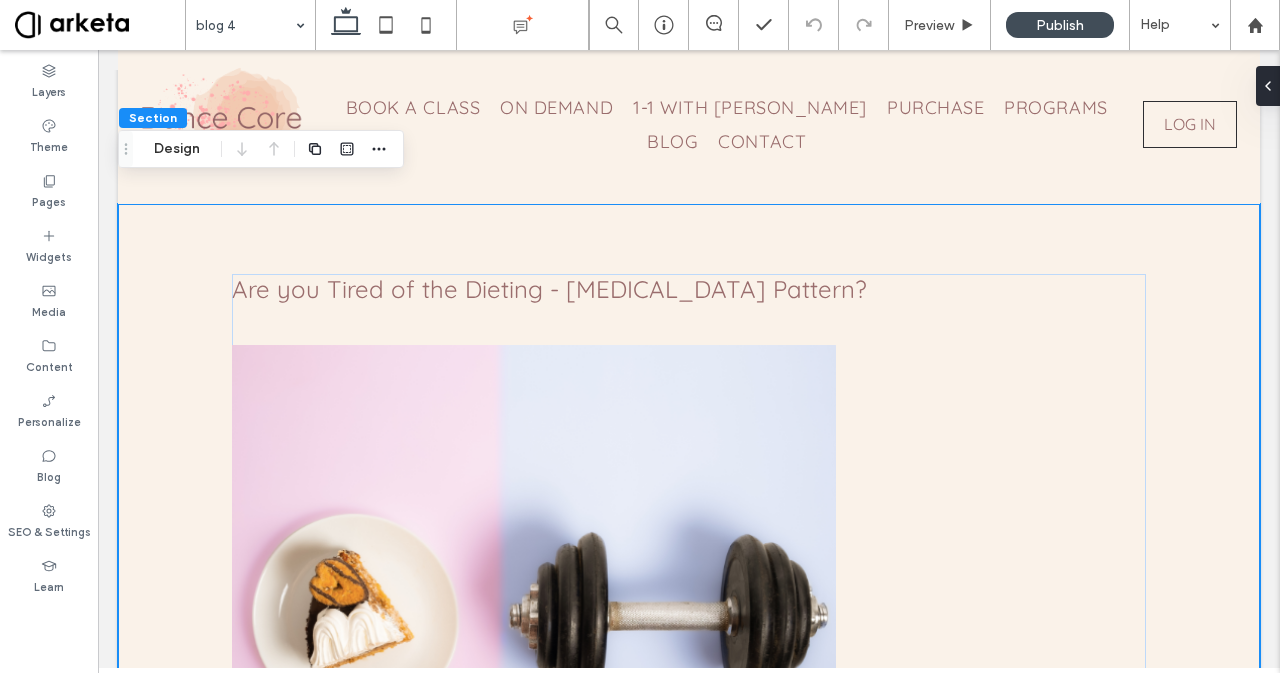 scroll, scrollTop: 0, scrollLeft: 0, axis: both 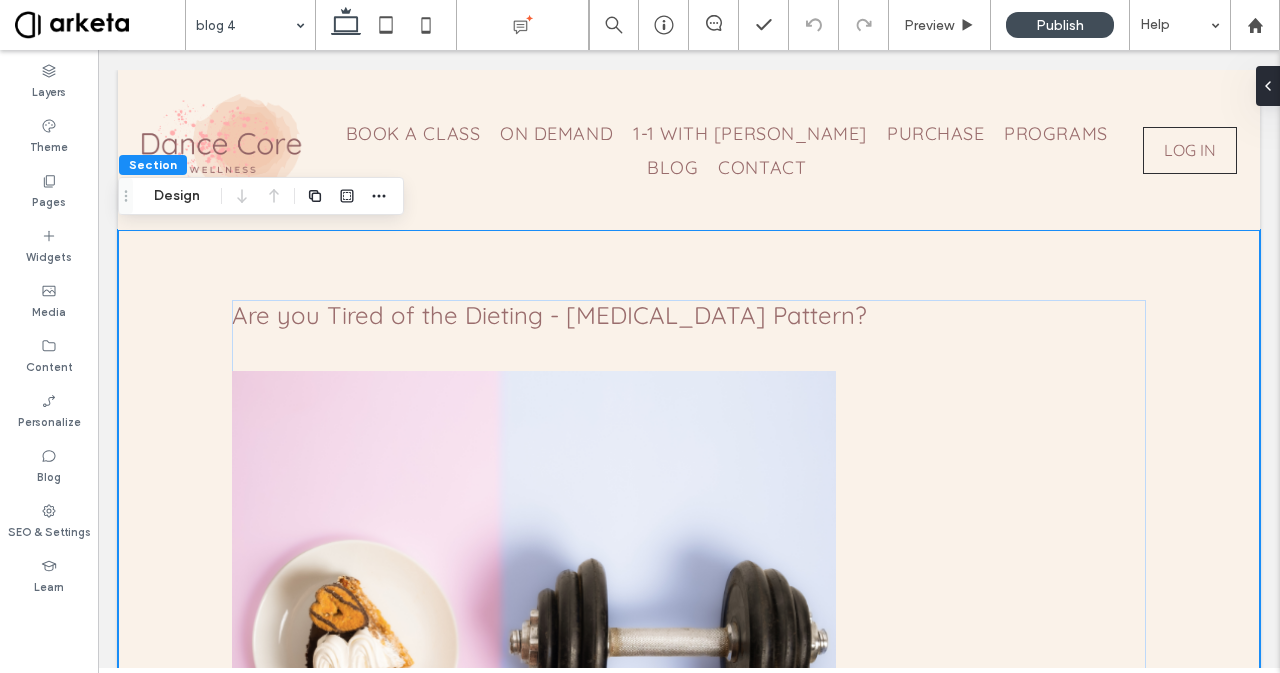 click at bounding box center [534, 623] 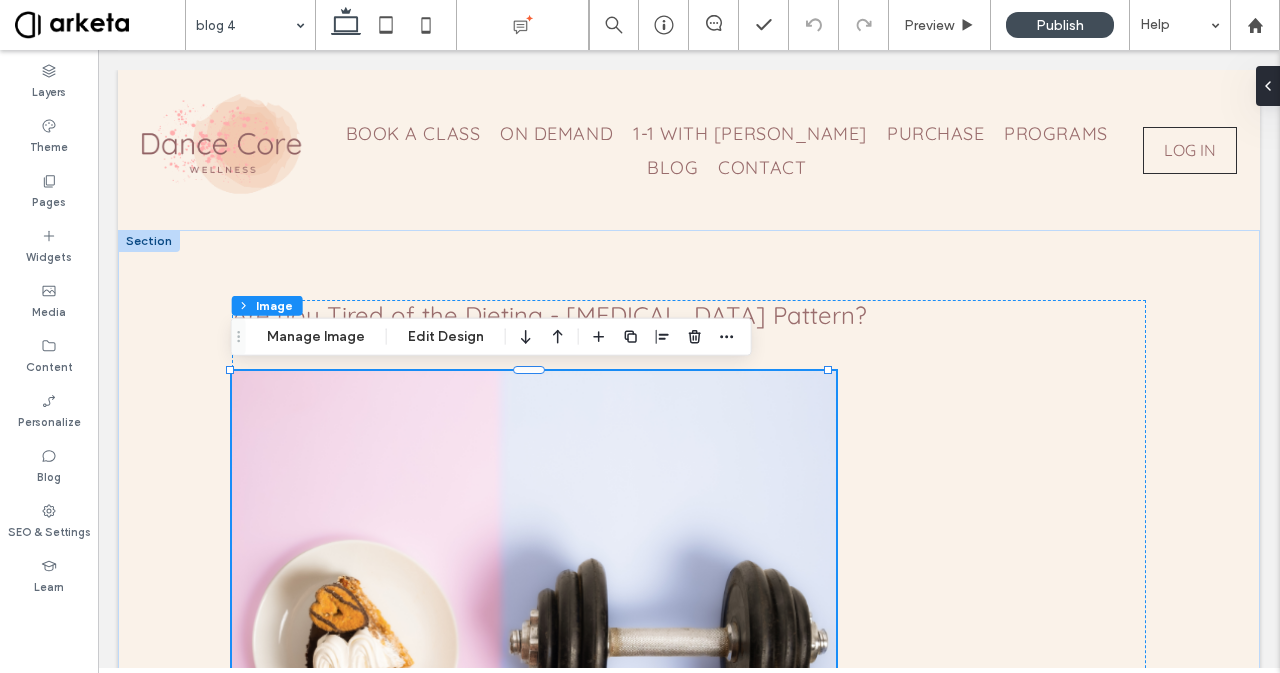 click on "Section Column Image Manage Image Edit Design" at bounding box center (491, 337) 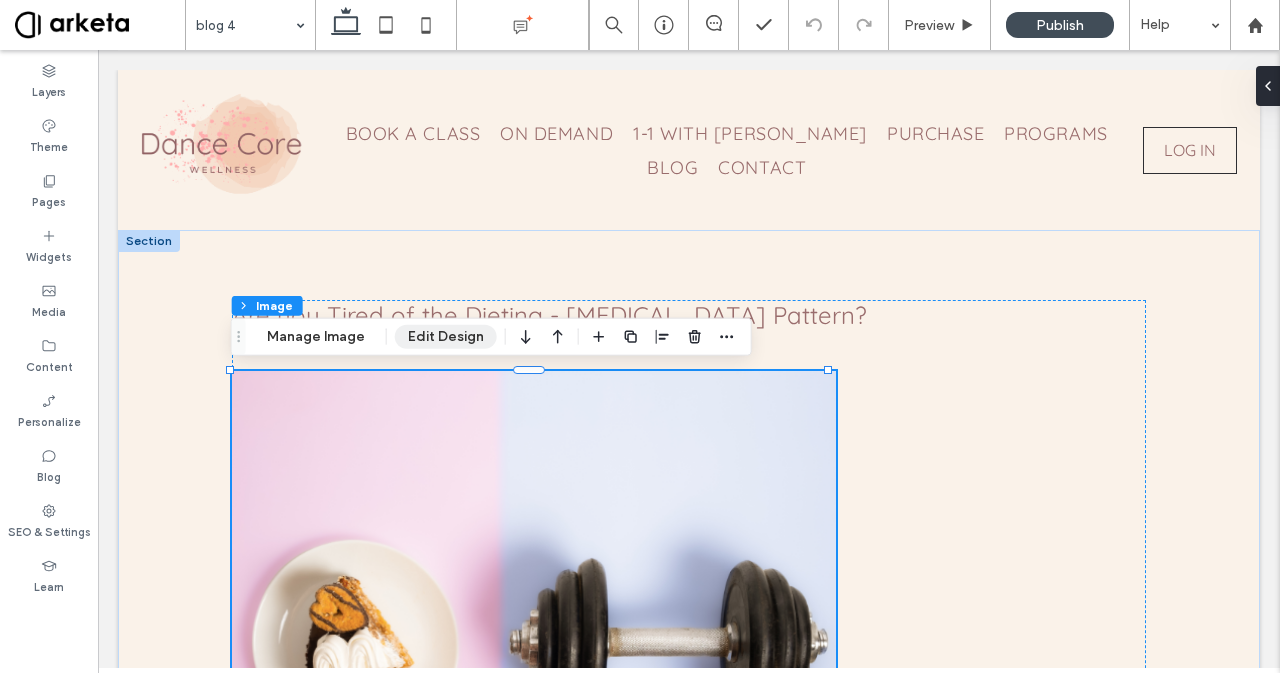 click on "Edit Design" at bounding box center [446, 337] 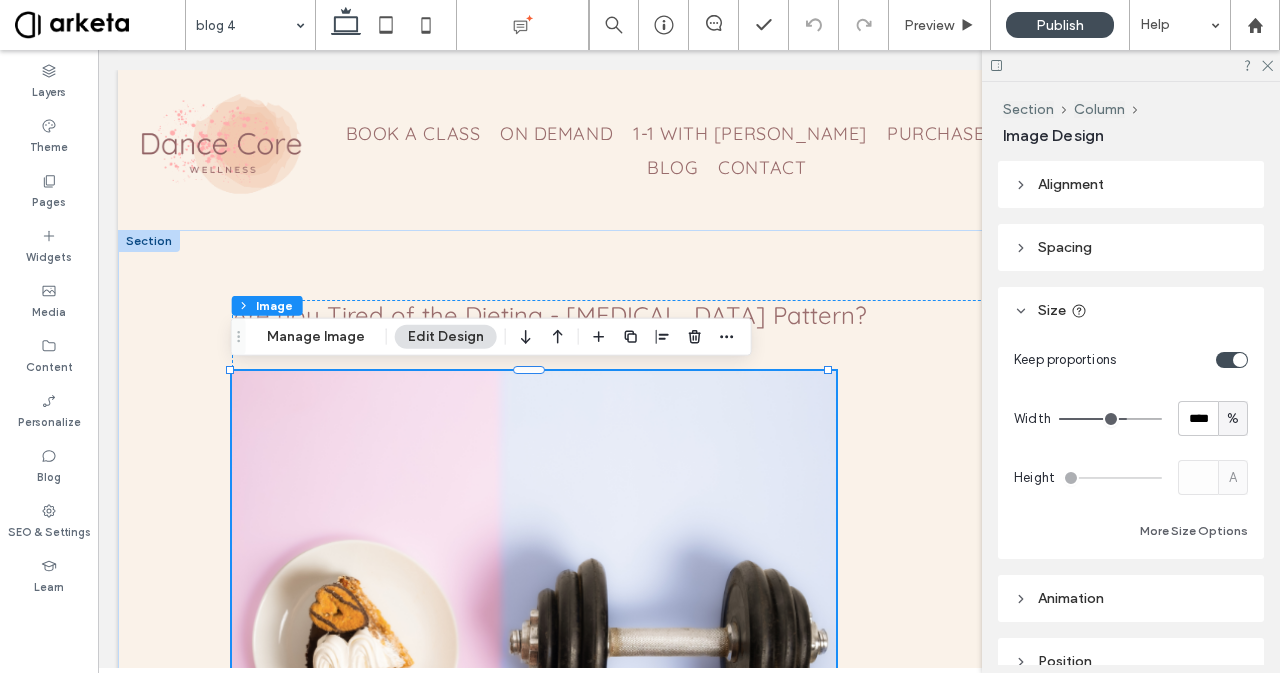 drag, startPoint x: 1045, startPoint y: 470, endPoint x: 1221, endPoint y: 422, distance: 182.42807 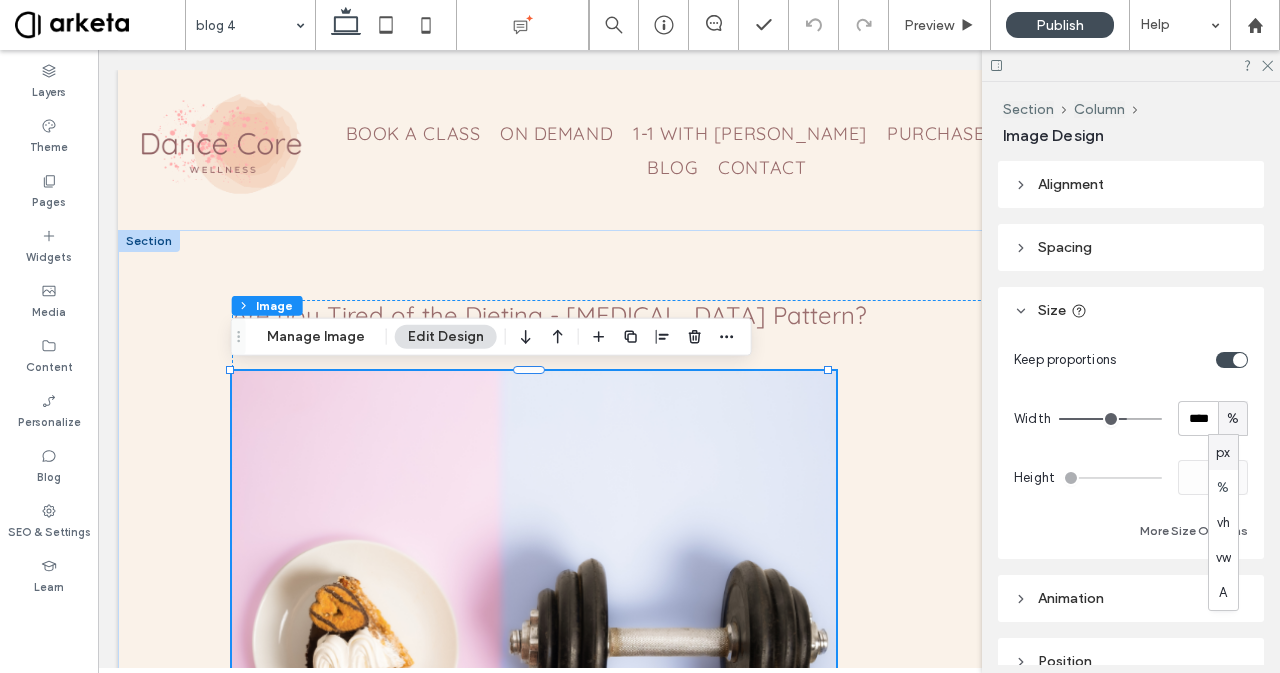 click on "px" at bounding box center [1223, 453] 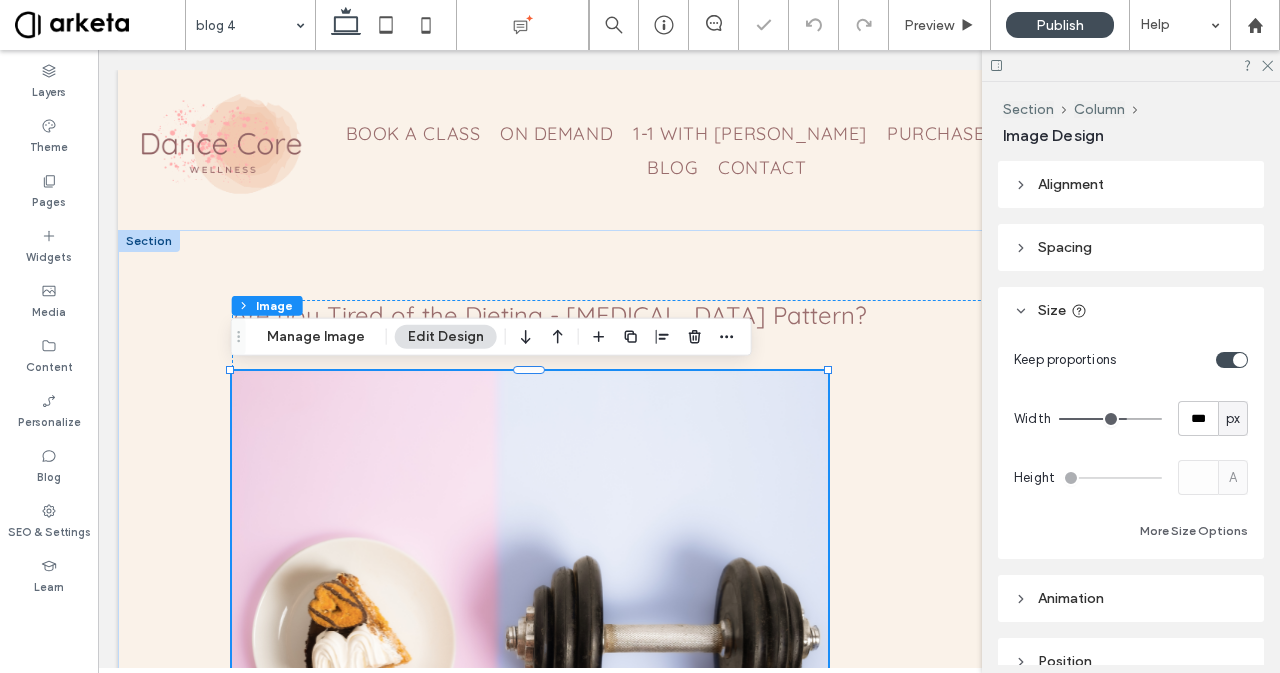 click on "px" at bounding box center (1233, 419) 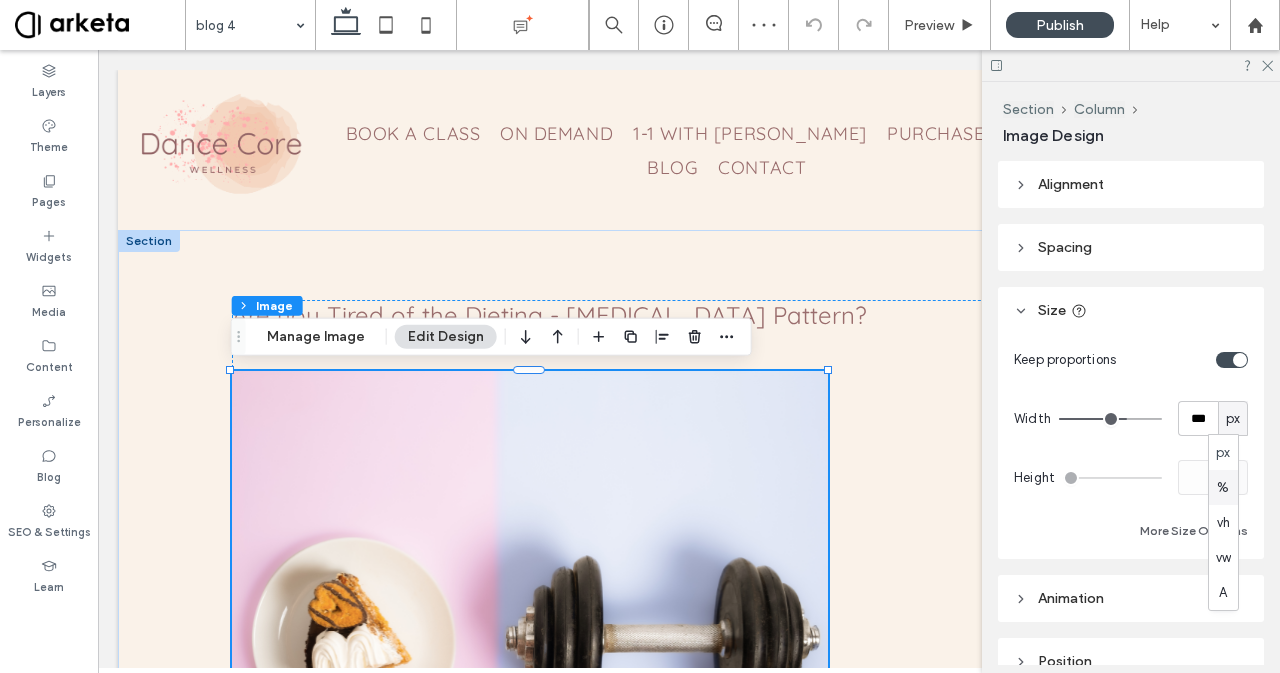 click on "%" at bounding box center (1223, 488) 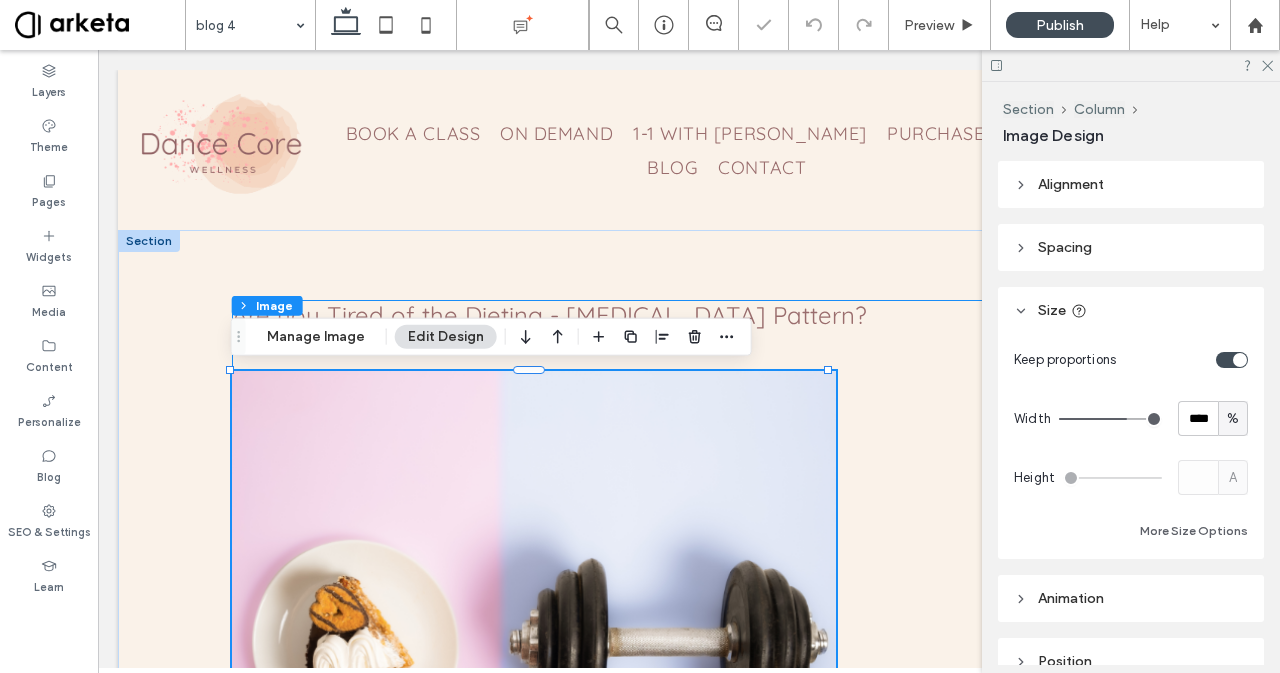 click on "Are you Tired of the Dieting - Overeating Pattern?
August 25, 2023
Are you Tired of the Dieting - Overeating Pattern?
Are you tired, just tired of going around in circles?
So you constantly feel you need to start another diet or workout plan to finally lose those last few pounds, and feel like yourself again.
But you're afraid that you’ll just fall off the wagon again after a few weeks because you also want to enjoy life and frankly, being on a diet is the equivalent of misery..
You’re not 20 anymore and your goals have changed. But so have your metabolism and your hormones.
You want to rock a bikini at the beach, but you also want to be able to enjoy life, and have great energy levels to do exactly what you want.
Let me tell you this..
What you don’t need is another strict set of rules so you can feel you’re failing all the time and throw in the towel again." at bounding box center (689, 1875) 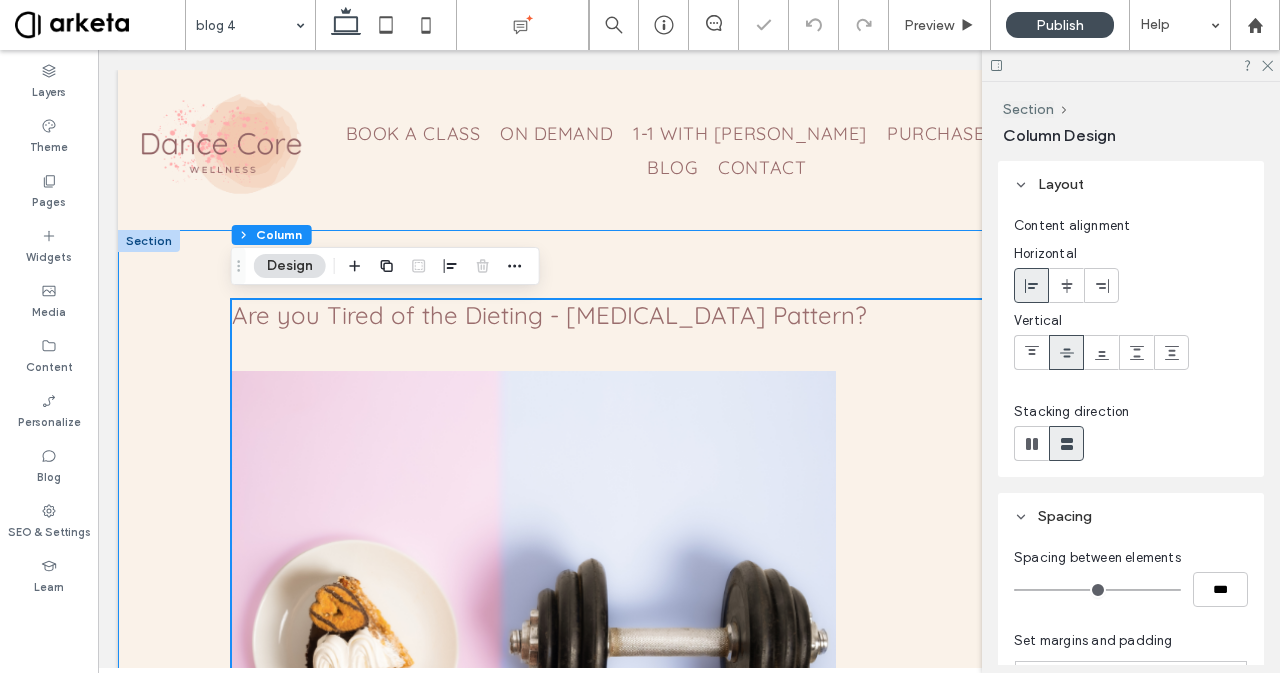 click on "Are you Tired of the Dieting - Overeating Pattern?
August 25, 2023
Are you Tired of the Dieting - Overeating Pattern?
Are you tired, just tired of going around in circles?
So you constantly feel you need to start another diet or workout plan to finally lose those last few pounds, and feel like yourself again.
But you're afraid that you’ll just fall off the wagon again after a few weeks because you also want to enjoy life and frankly, being on a diet is the equivalent of misery..
You’re not 20 anymore and your goals have changed. But so have your metabolism and your hormones.
You want to rock a bikini at the beach, but you also want to be able to enjoy life, and have great energy levels to do exactly what you want.
Let me tell you this..
What you don’t need is another strict set of rules so you can feel you’re failing all the time and throw in the towel again." at bounding box center [689, 1875] 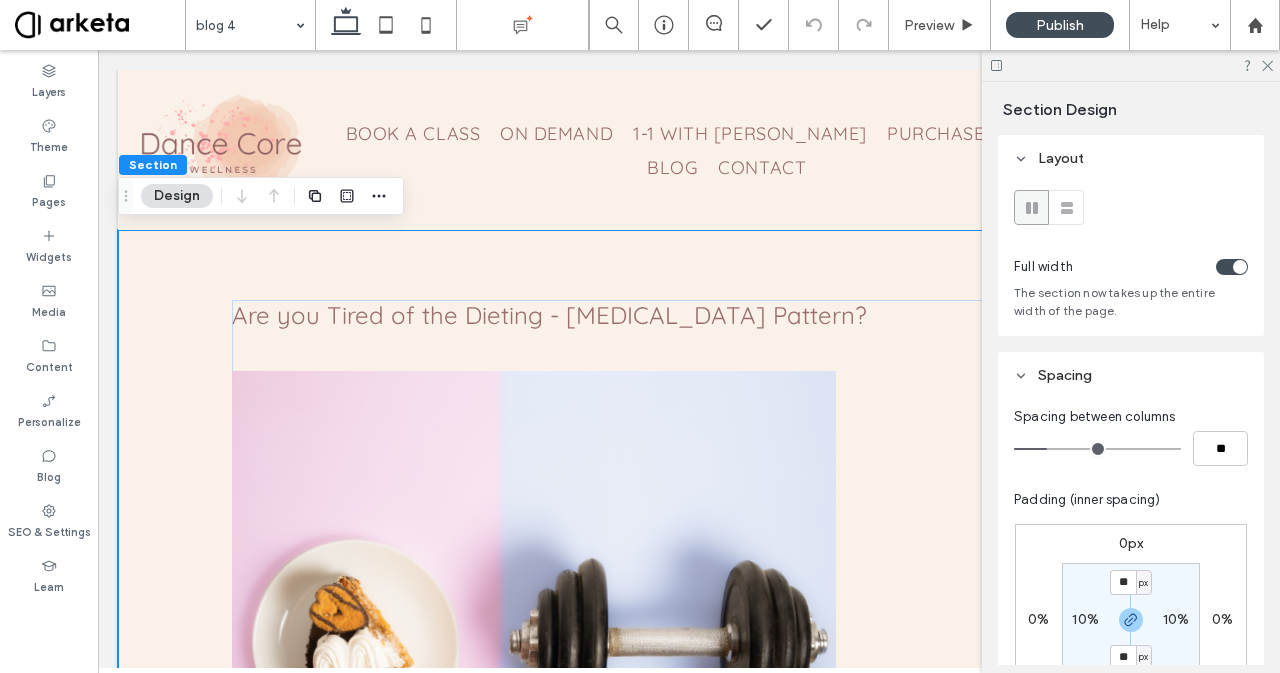 click at bounding box center [534, 623] 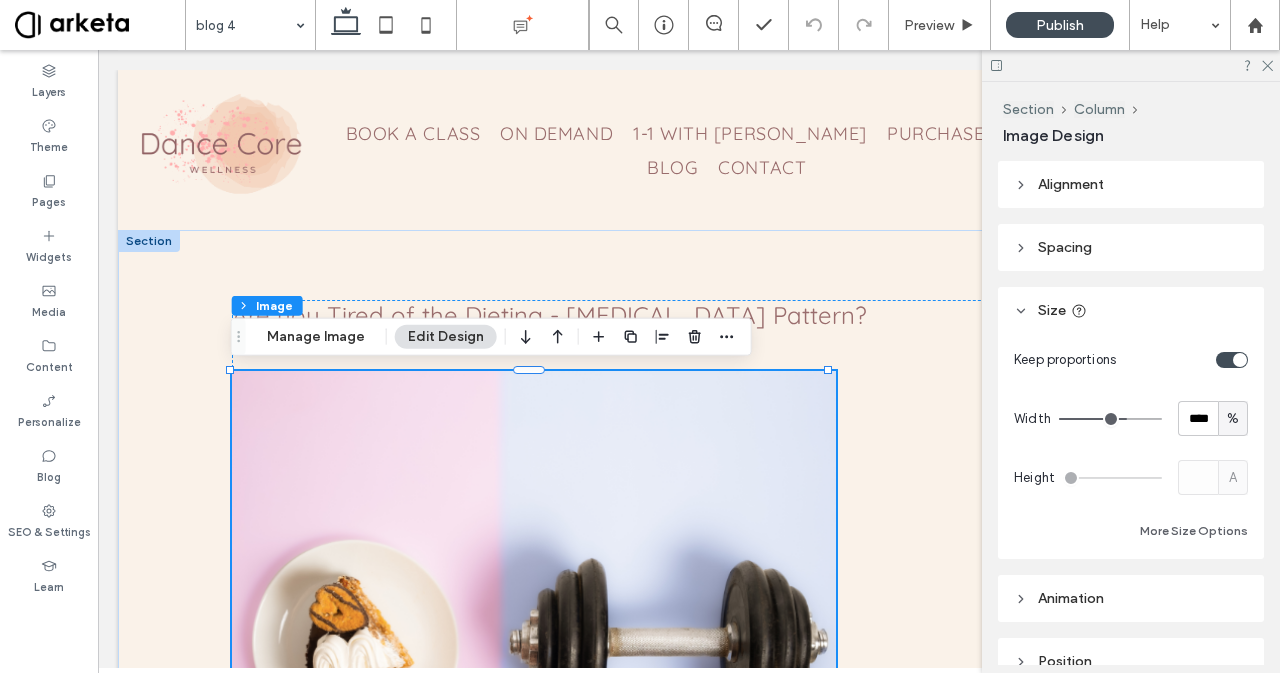 click on "%" at bounding box center [1233, 419] 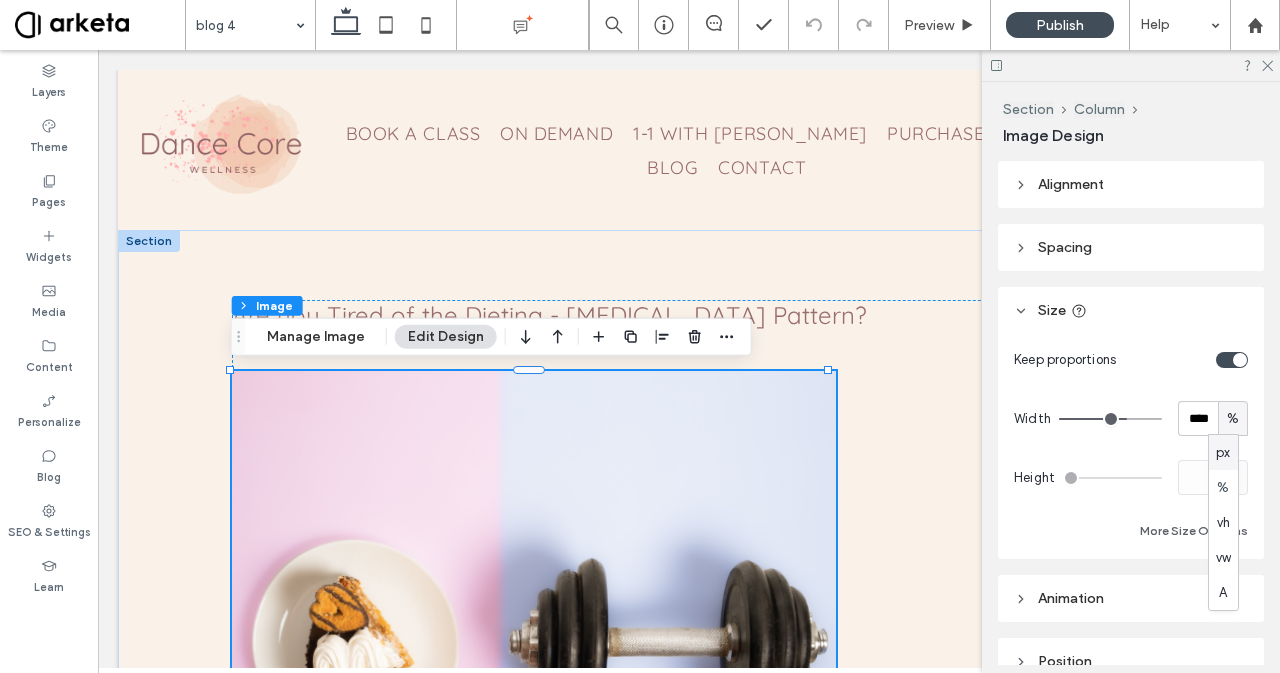 click on "px" at bounding box center [1223, 453] 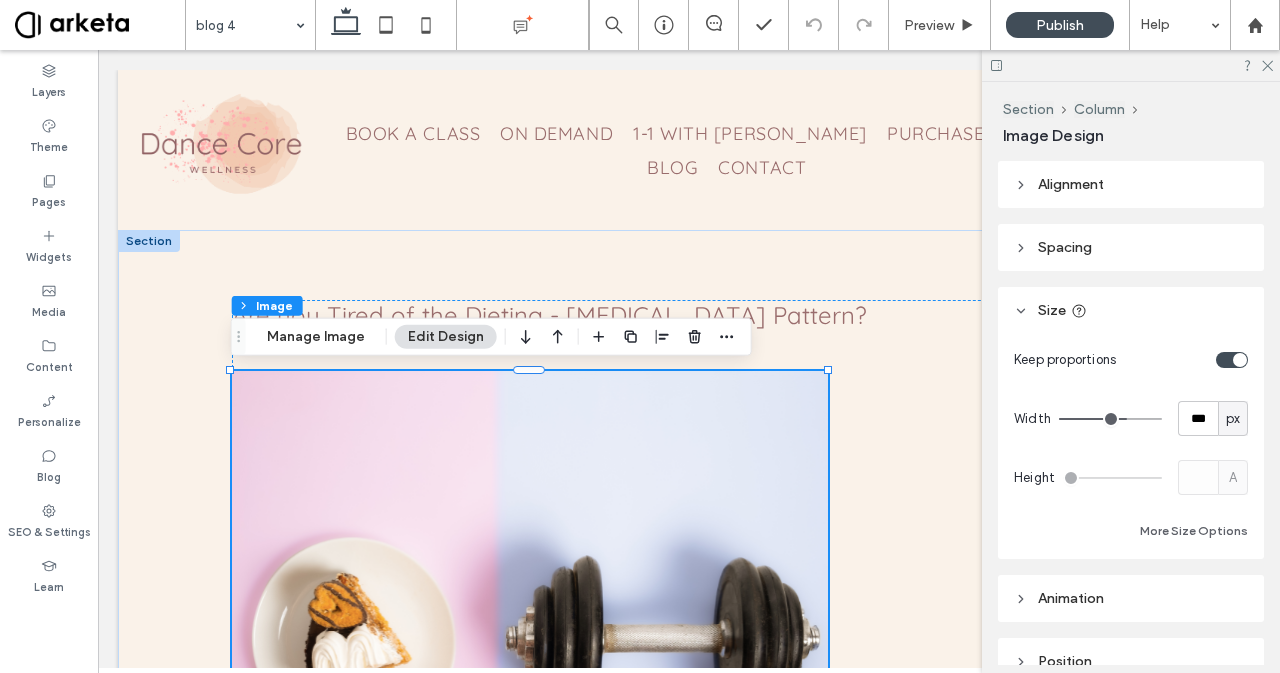 click on "px" at bounding box center (1233, 419) 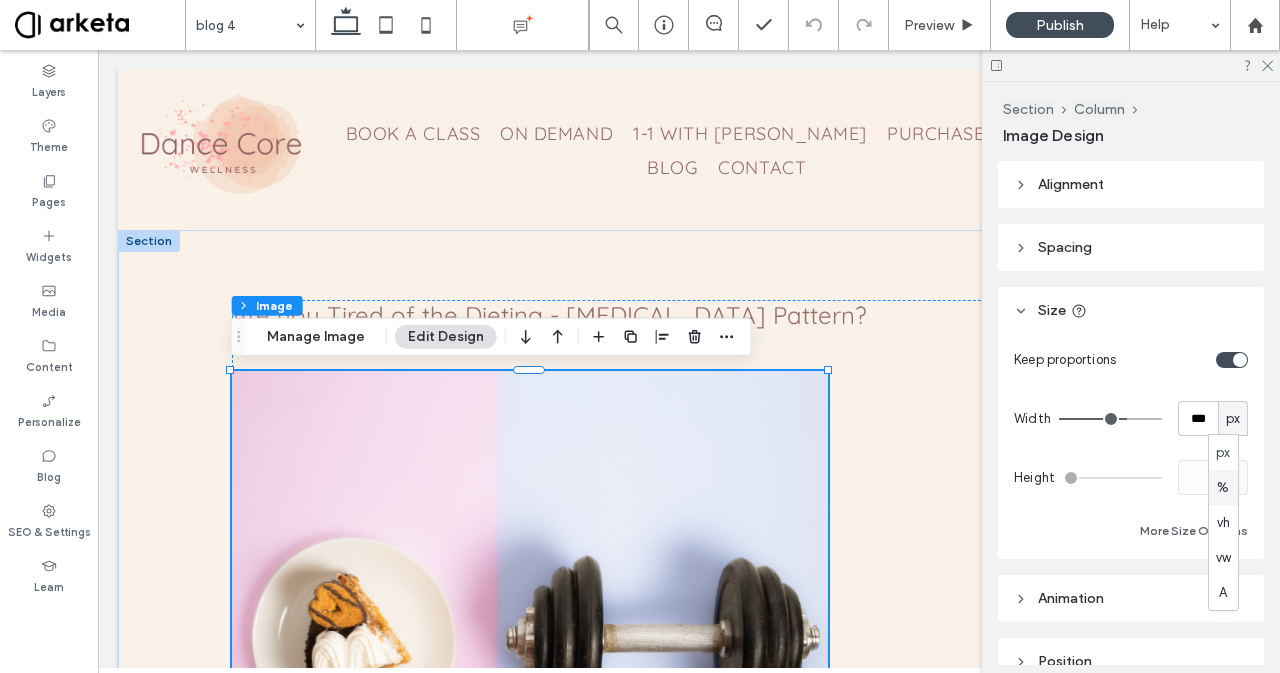 click on "%" at bounding box center (1223, 488) 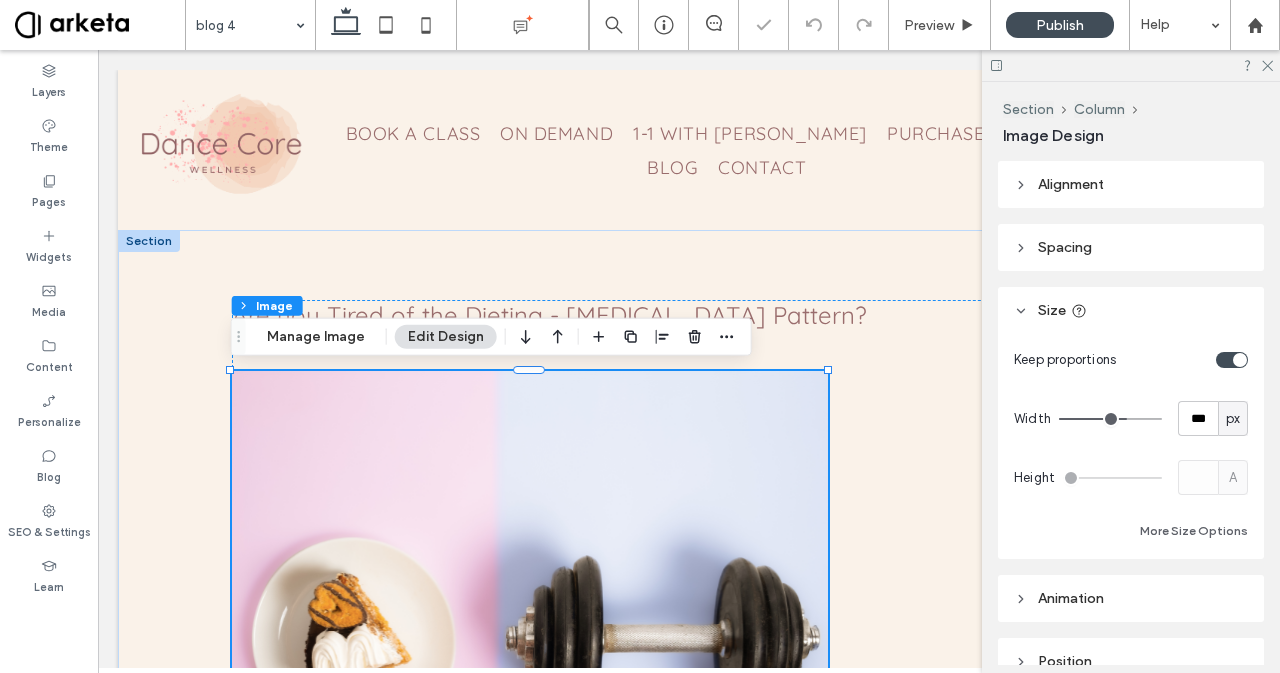 type on "**" 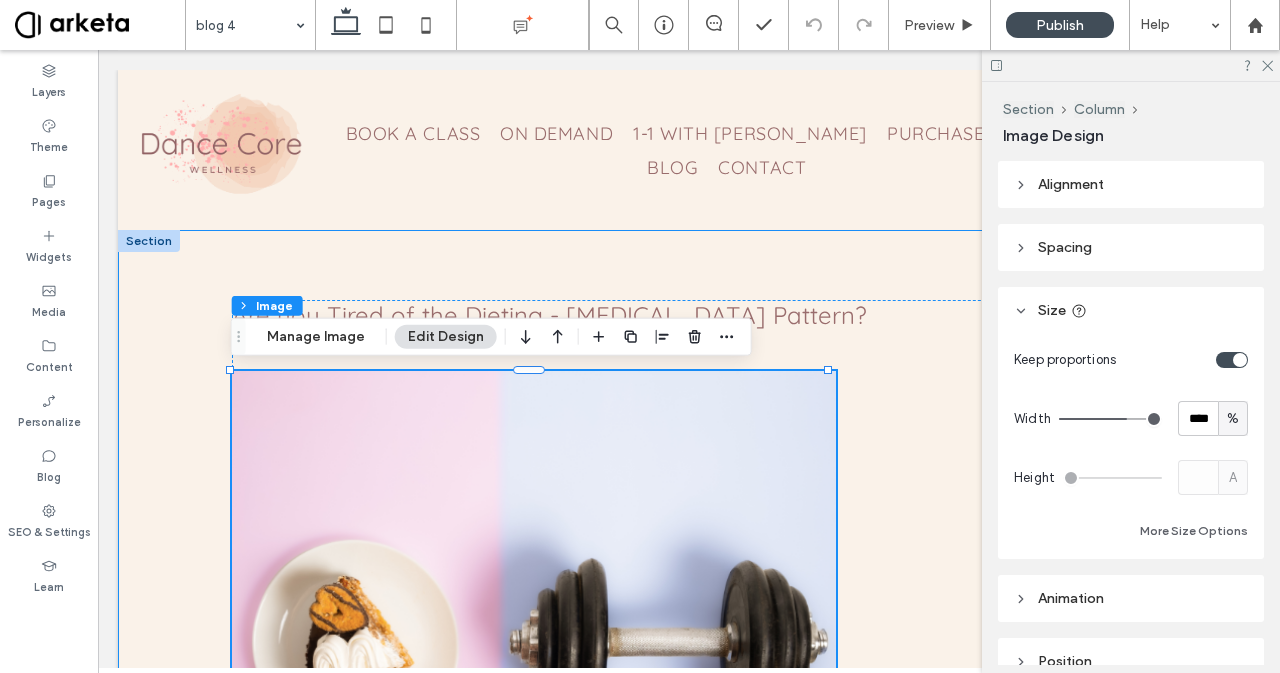 click on "Are you Tired of the Dieting - Overeating Pattern?
August 25, 2023
Are you Tired of the Dieting - Overeating Pattern?
Are you tired, just tired of going around in circles?
So you constantly feel you need to start another diet or workout plan to finally lose those last few pounds, and feel like yourself again.
But you're afraid that you’ll just fall off the wagon again after a few weeks because you also want to enjoy life and frankly, being on a diet is the equivalent of misery..
You’re not 20 anymore and your goals have changed. But so have your metabolism and your hormones.
You want to rock a bikini at the beach, but you also want to be able to enjoy life, and have great energy levels to do exactly what you want.
Let me tell you this..
What you don’t need is another strict set of rules so you can feel you’re failing all the time and throw in the towel again." at bounding box center (689, 1875) 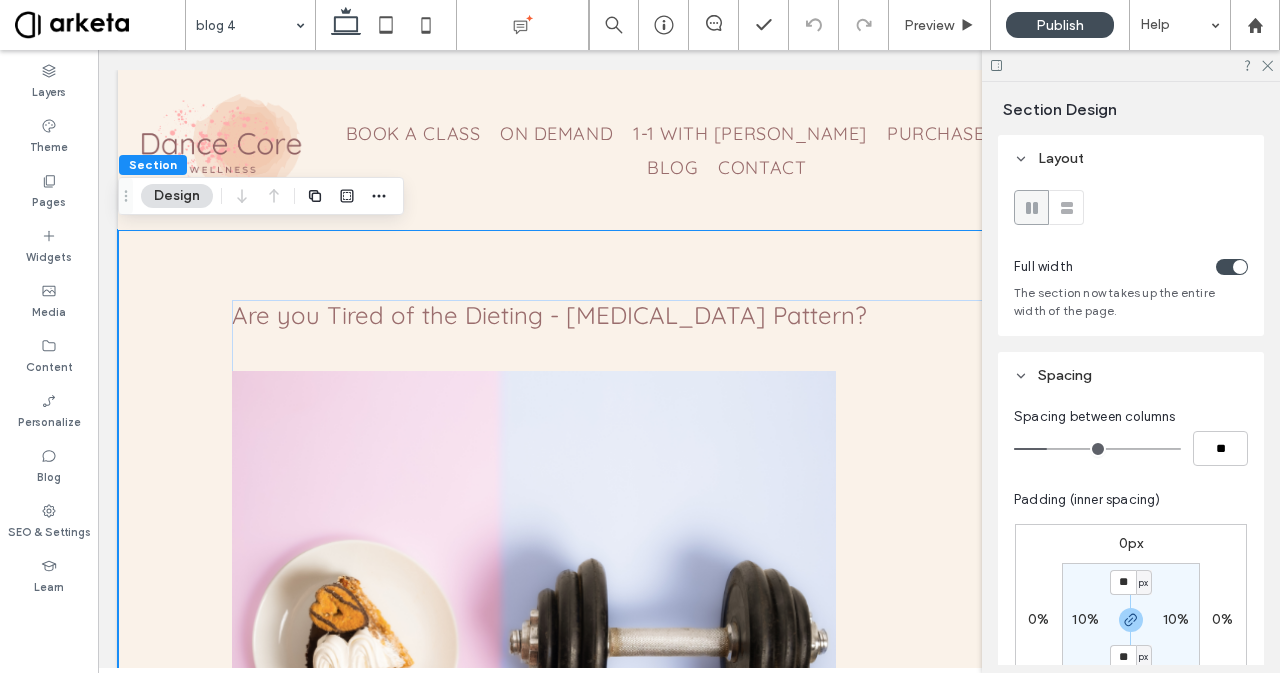 click on "10%" at bounding box center [1085, 619] 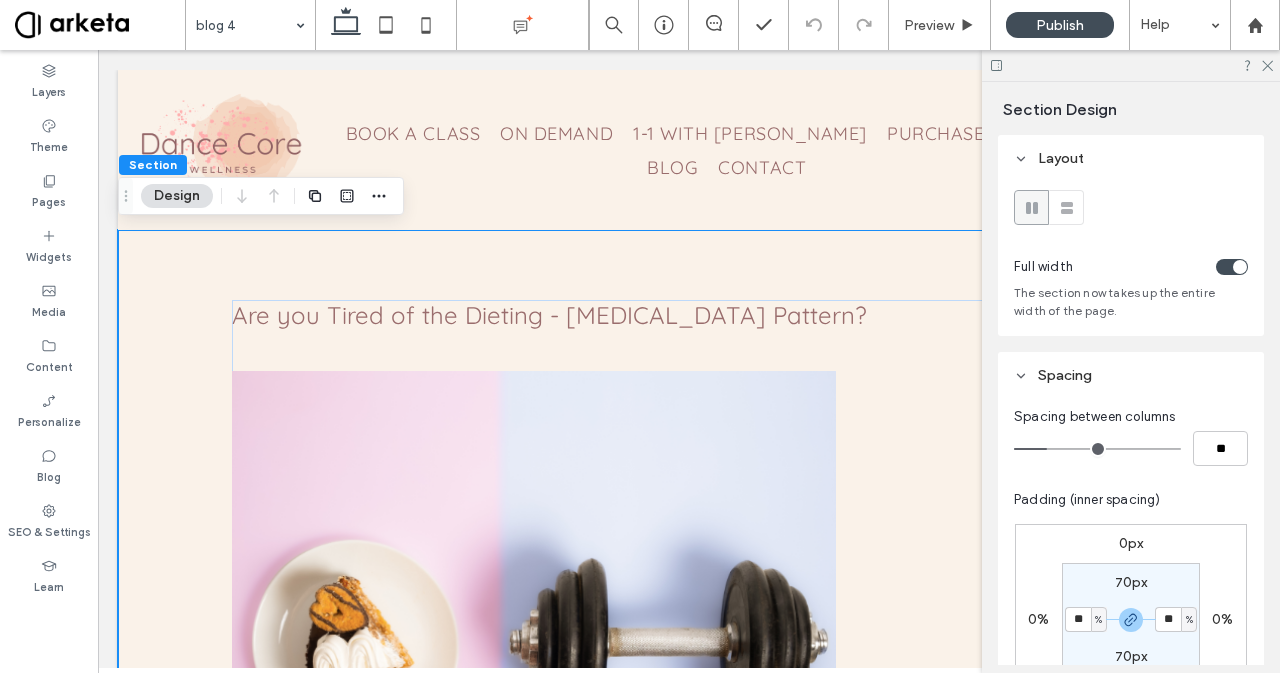 type on "**" 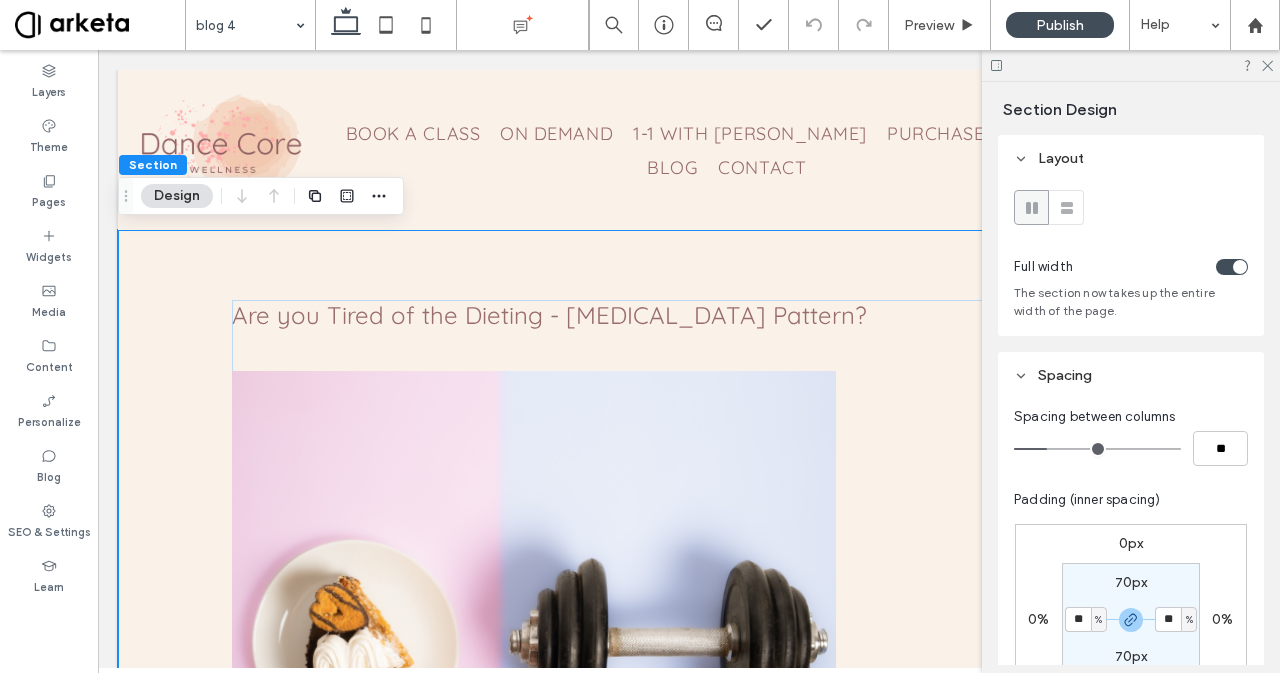 type on "**" 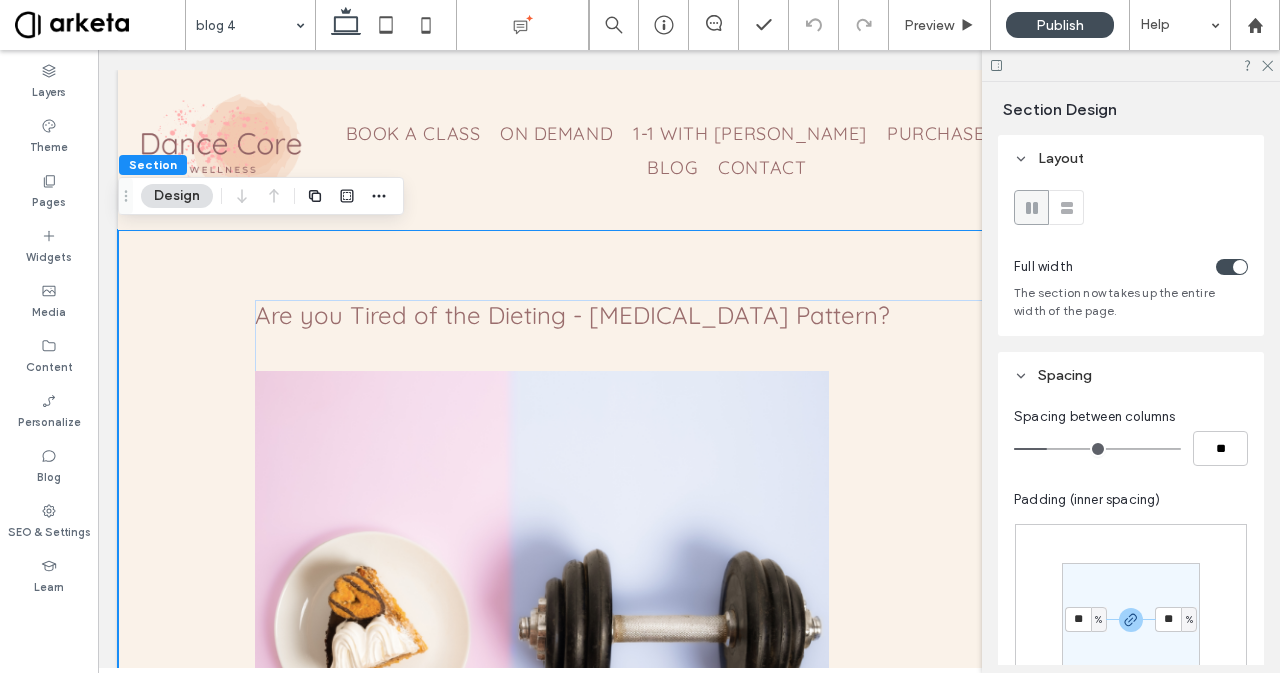 type on "**" 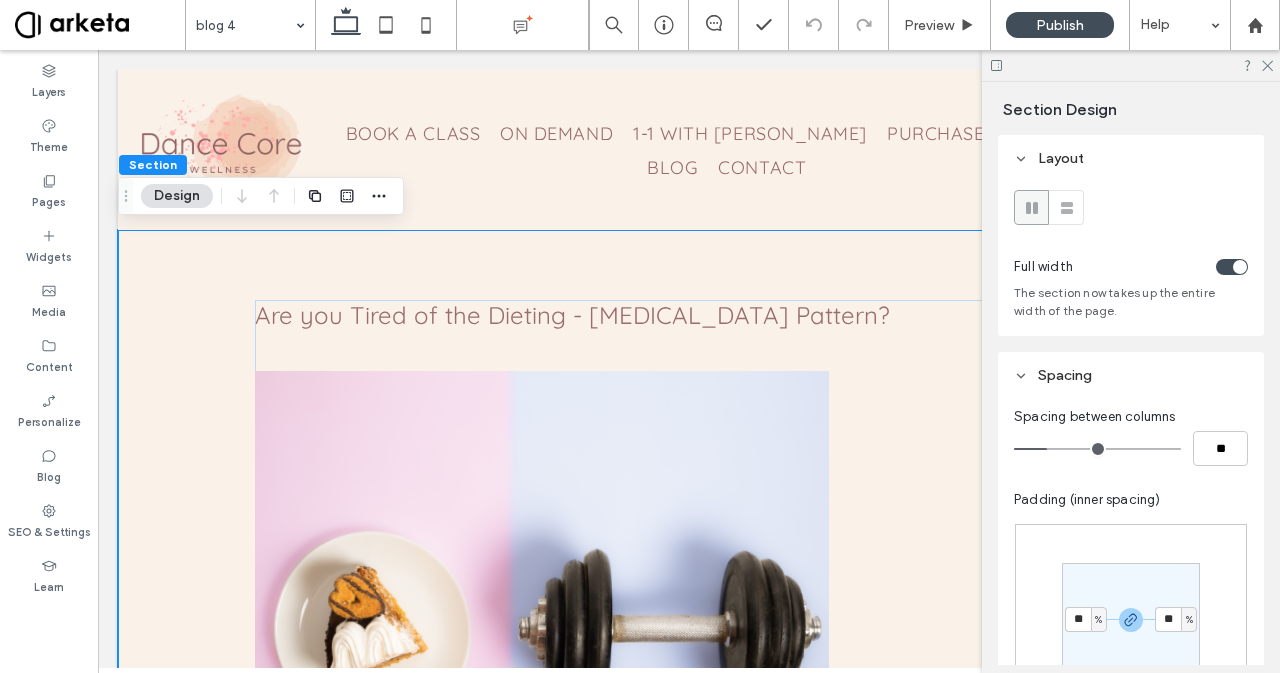 type on "**" 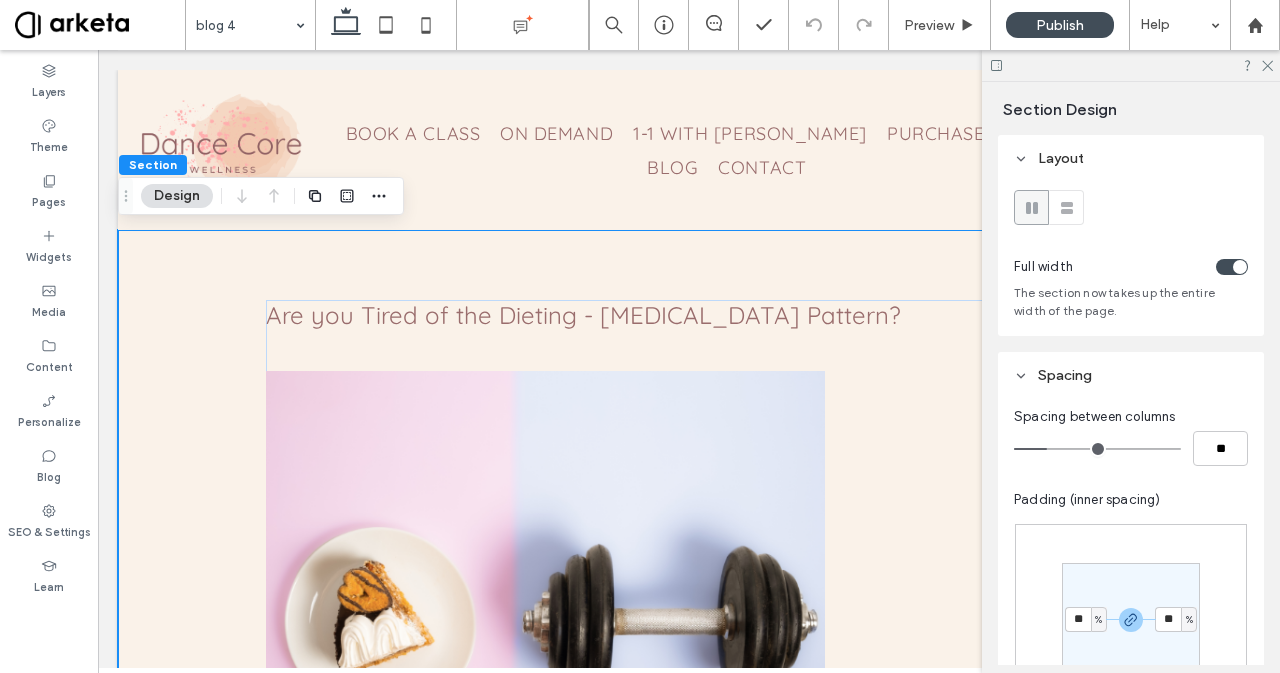 type on "**" 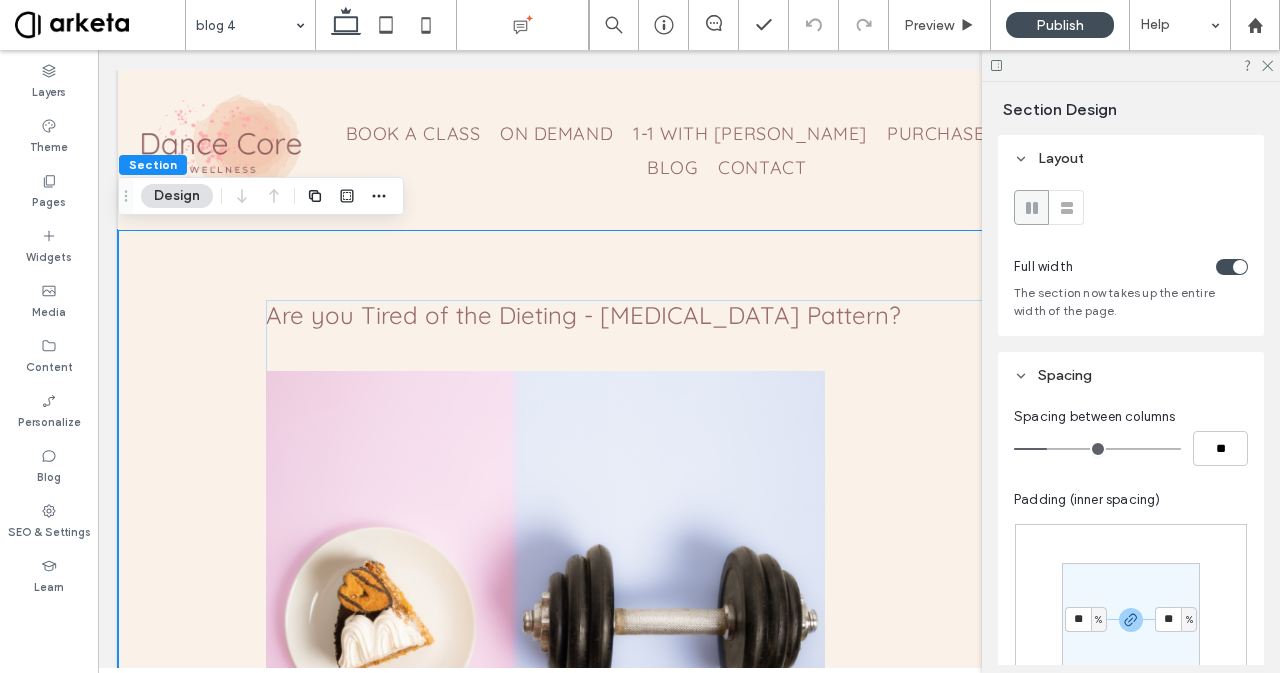 type on "**" 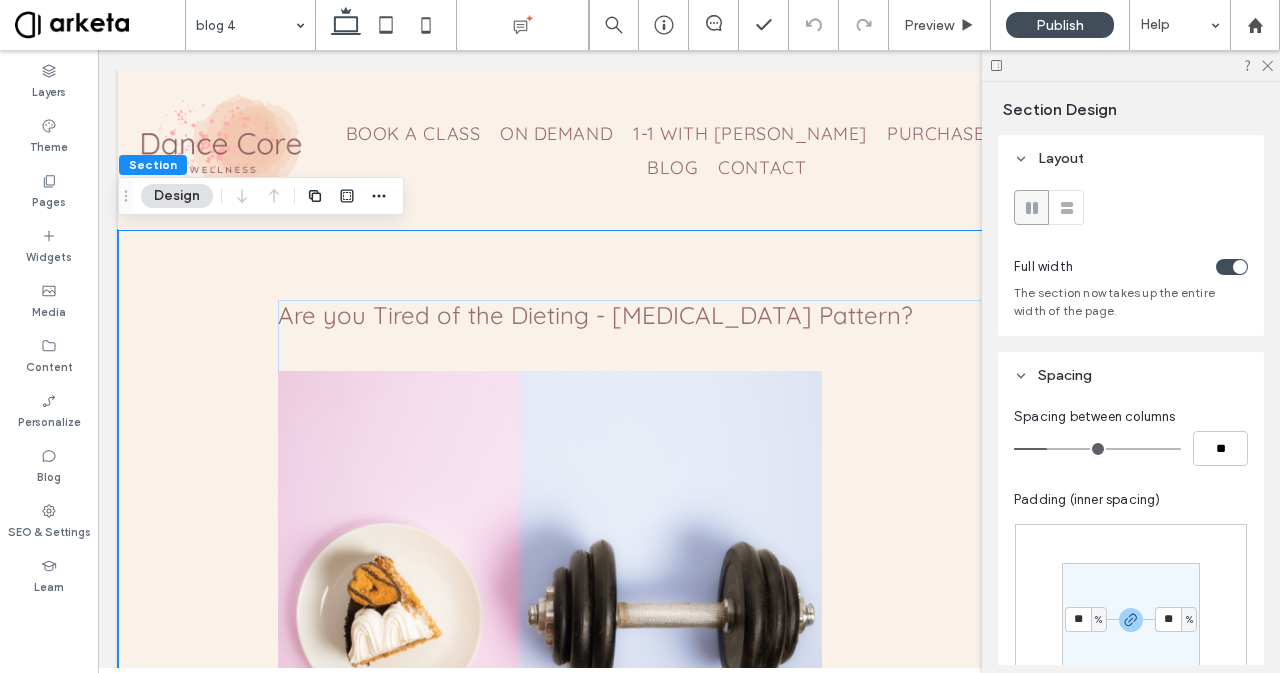 type on "**" 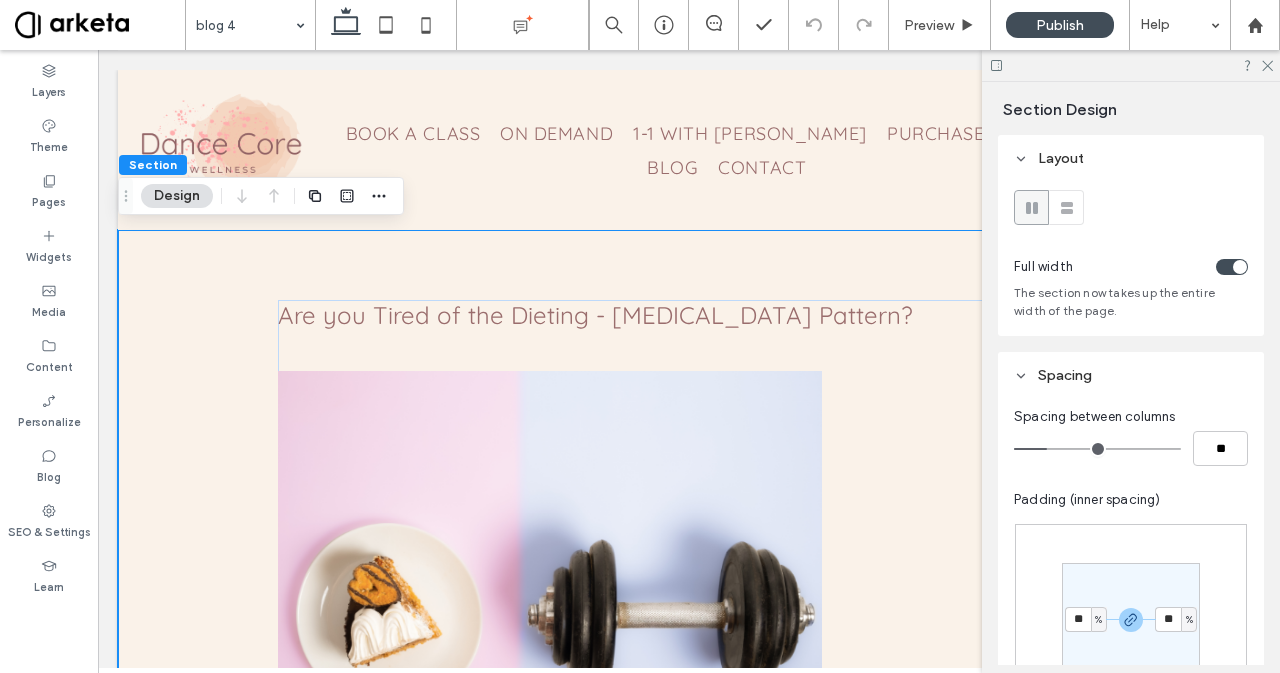type on "**" 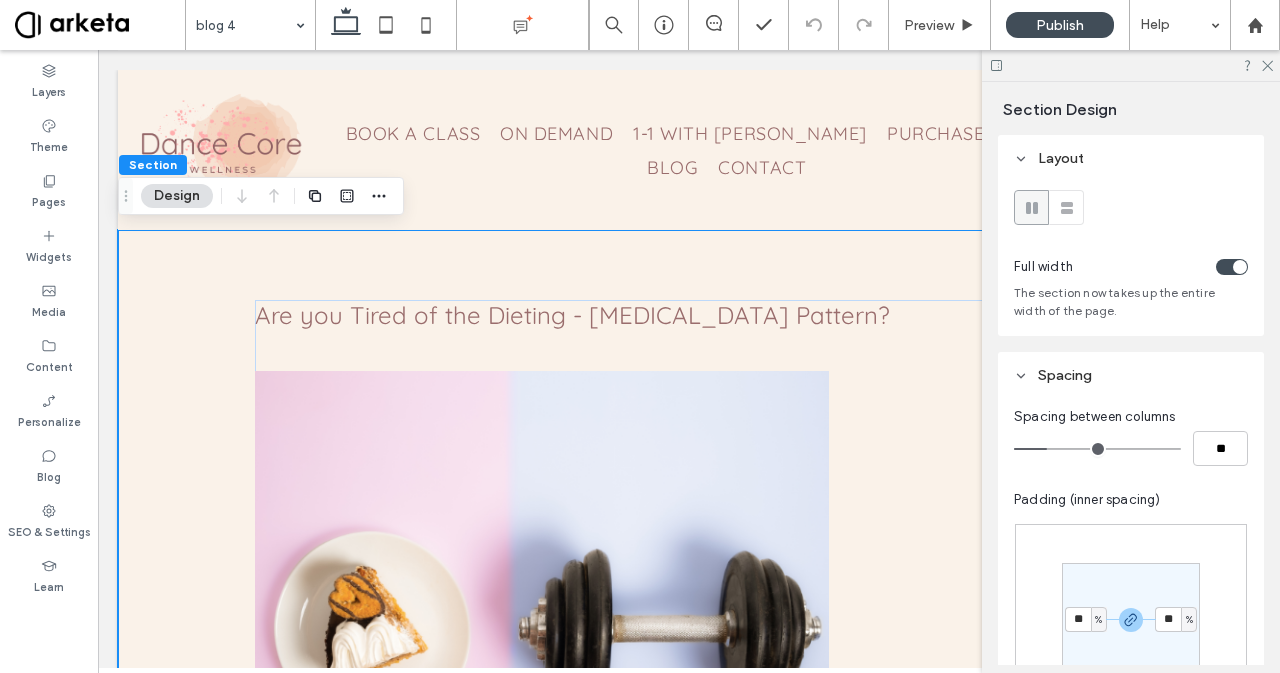 click at bounding box center (542, 611) 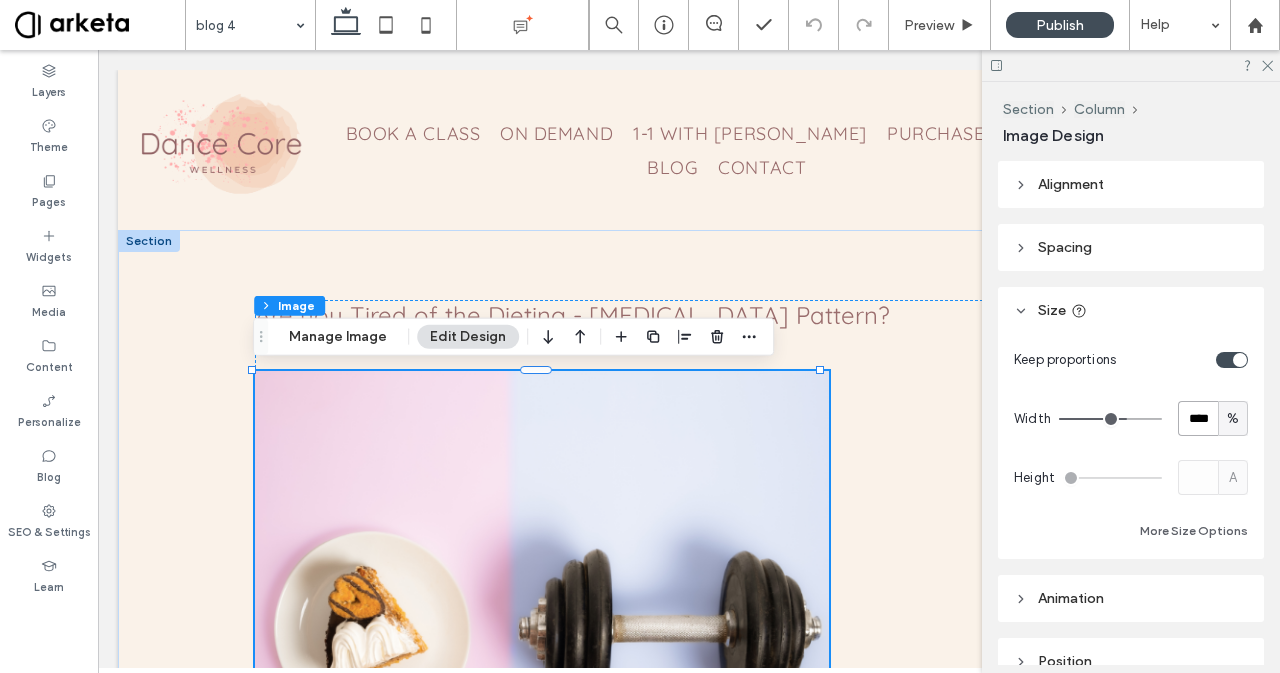 click on "****" at bounding box center [1198, 418] 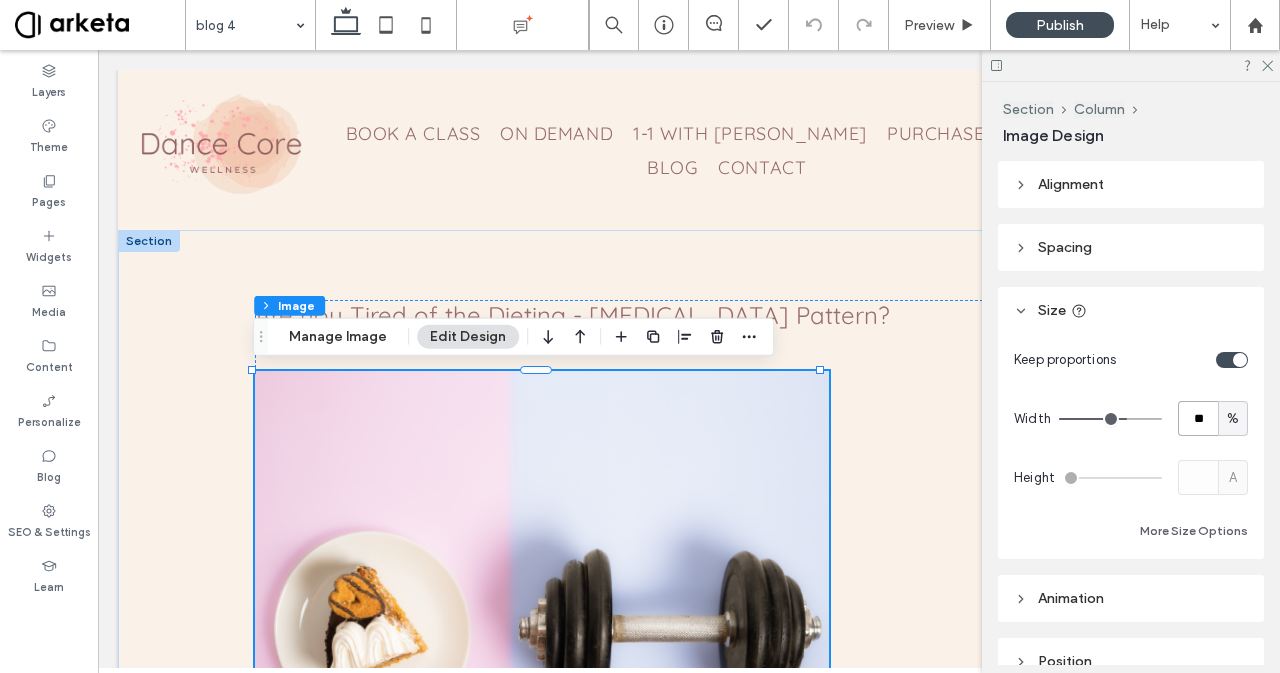 type on "**" 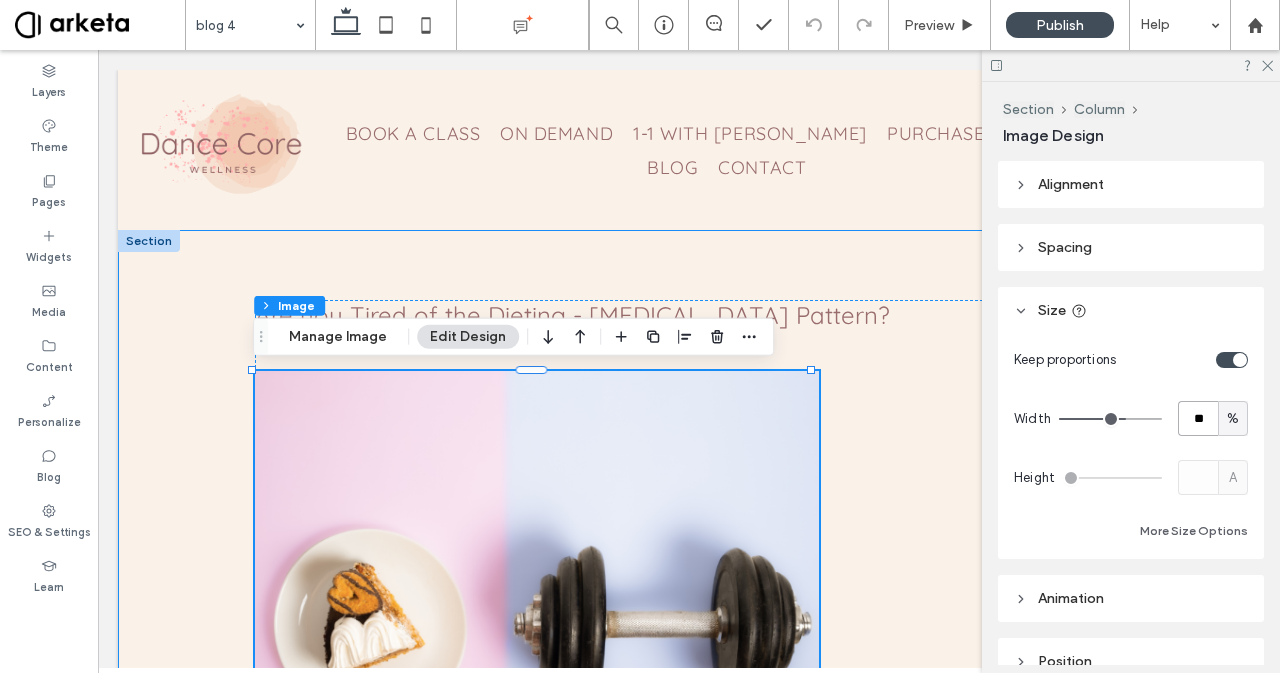 type on "*" 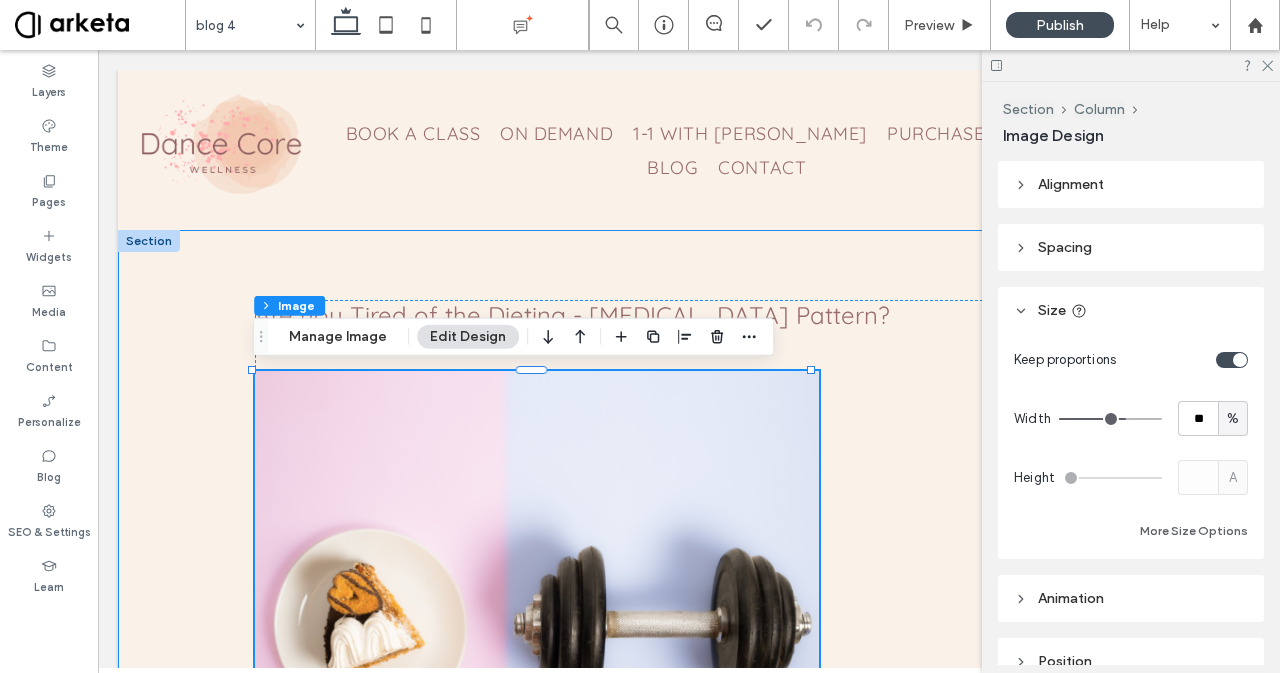 type on "**" 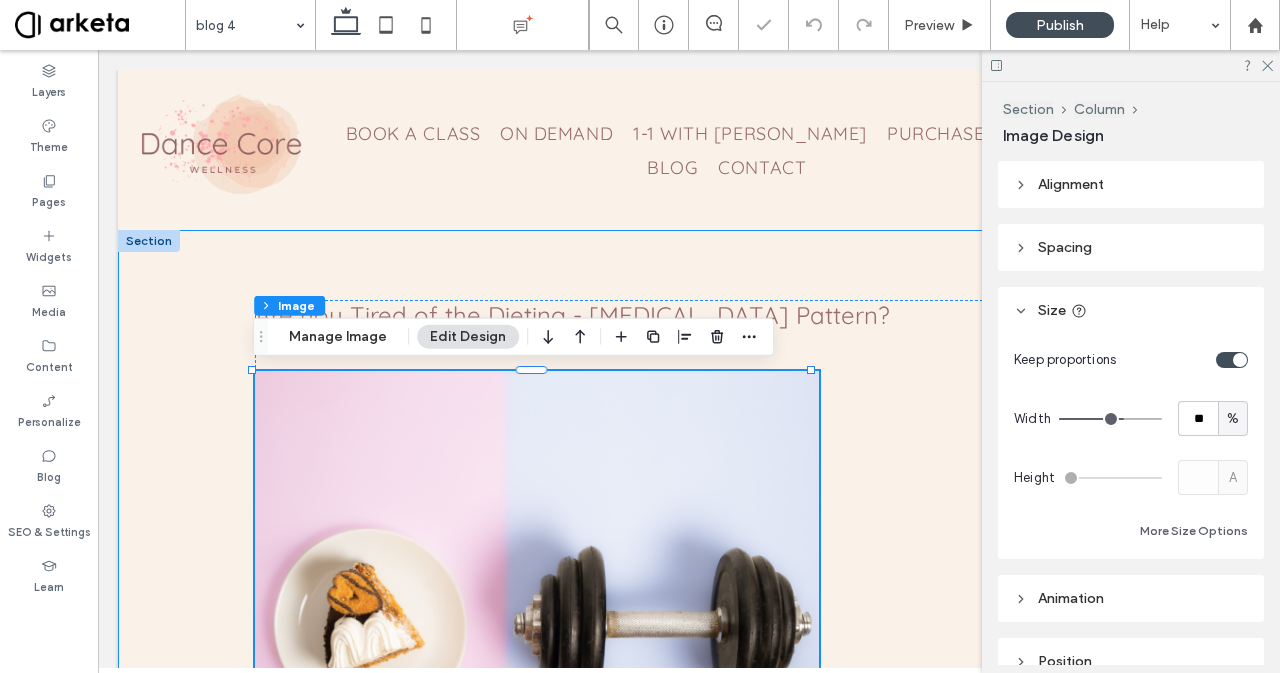 click on "Are you Tired of the Dieting - Overeating Pattern?
August 25, 2023
Are you Tired of the Dieting - Overeating Pattern?
Are you tired, just tired of going around in circles?
So you constantly feel you need to start another diet or workout plan to finally lose those last few pounds, and feel like yourself again.
But you're afraid that you’ll just fall off the wagon again after a few weeks because you also want to enjoy life and frankly, being on a diet is the equivalent of misery..
You’re not 20 anymore and your goals have changed. But so have your metabolism and your hormones.
You want to rock a bikini at the beach, but you also want to be able to enjoy life, and have great energy levels to do exactly what you want.
Let me tell you this..
What you don’t need is another strict set of rules so you can feel you’re failing all the time and throw in the towel again." at bounding box center [689, 1881] 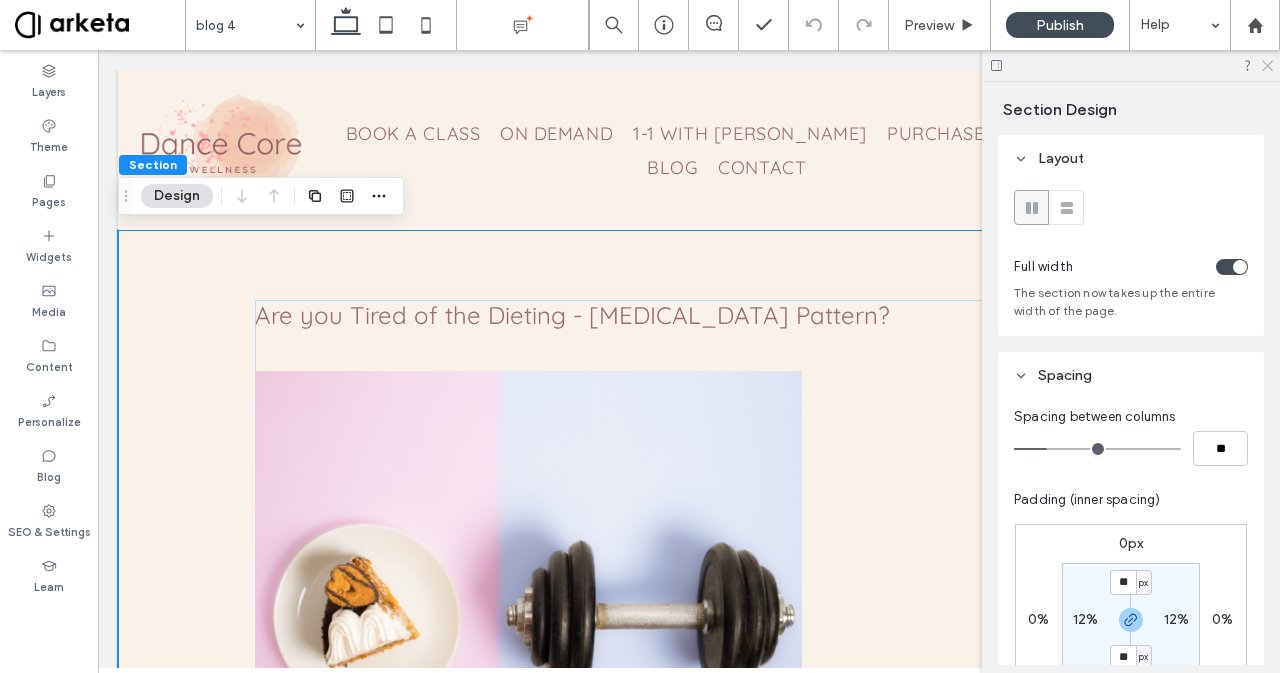 click 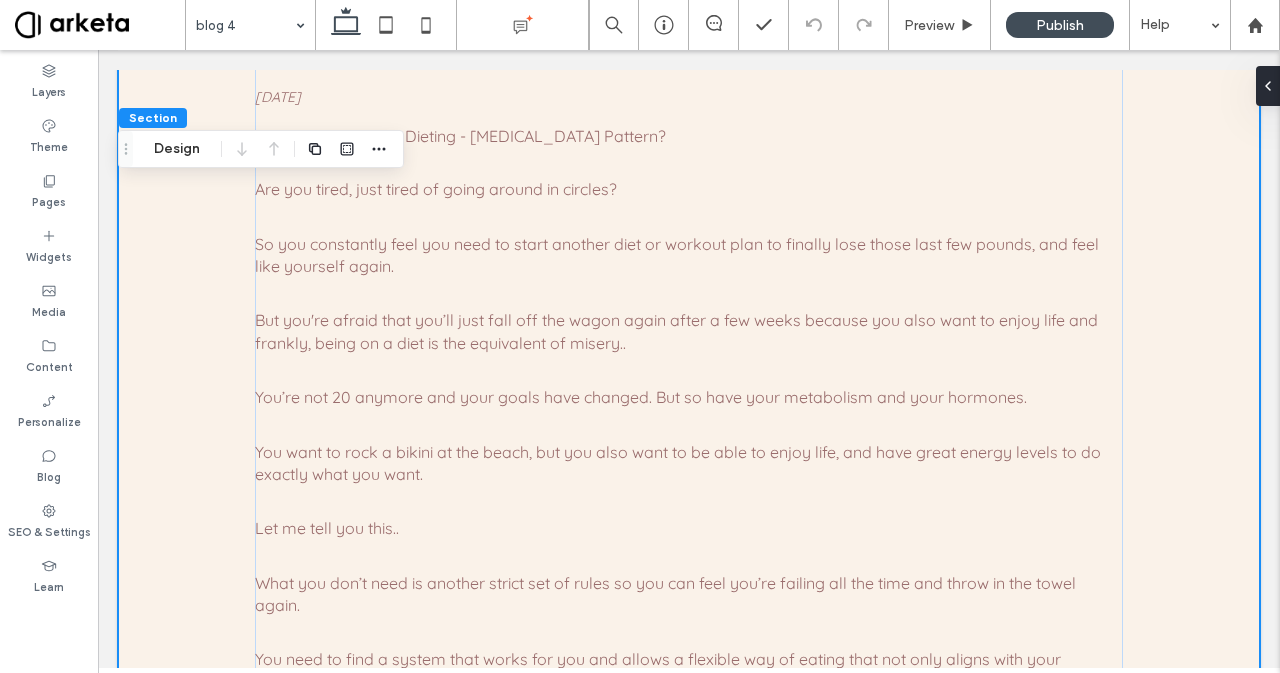 scroll, scrollTop: 712, scrollLeft: 0, axis: vertical 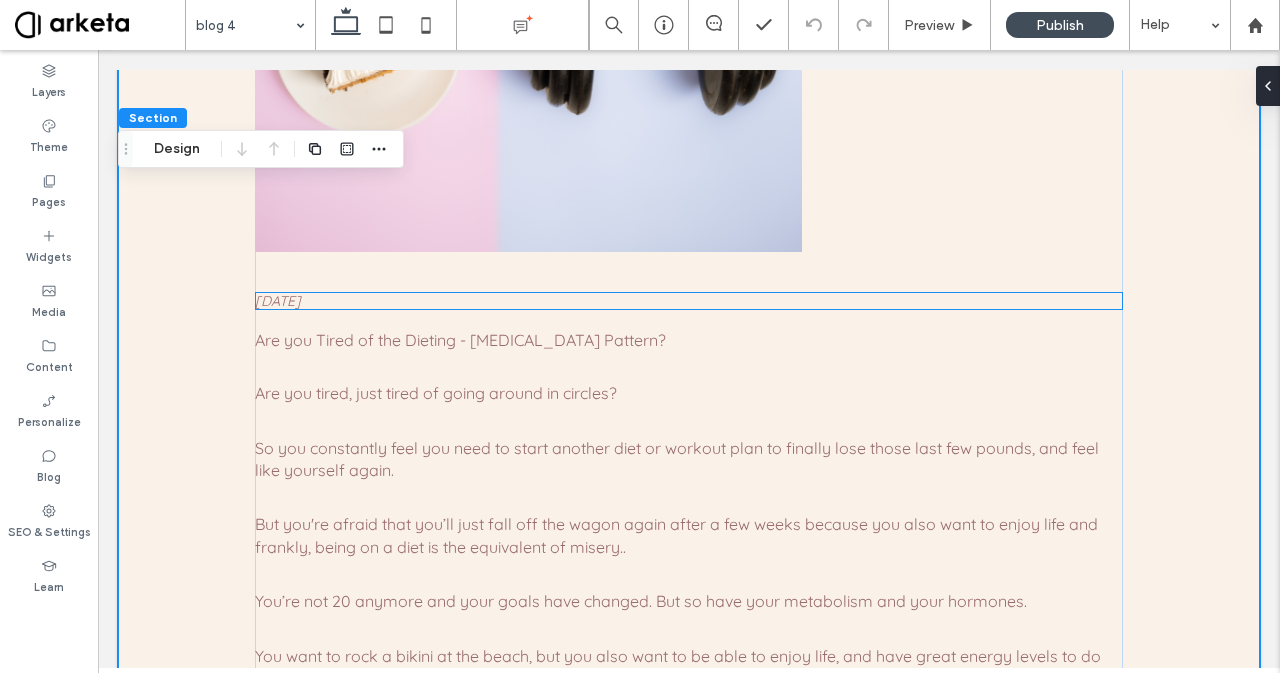 click on "August 25, 2023" at bounding box center (278, 301) 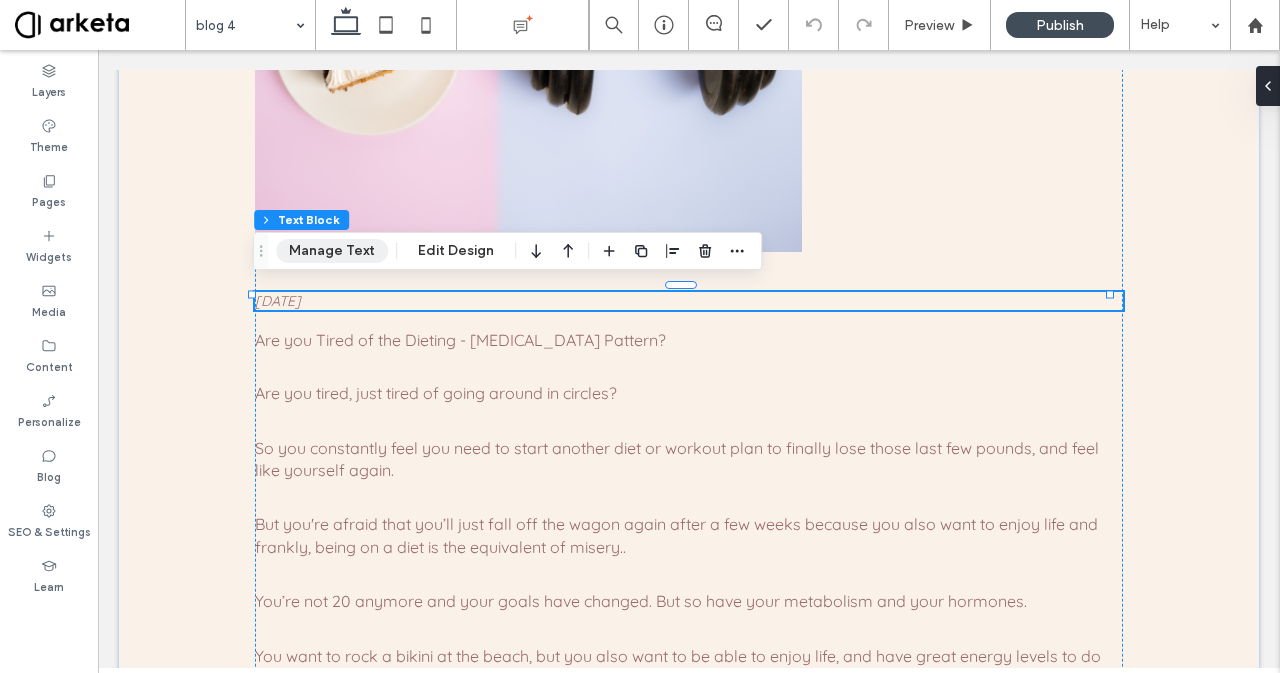 click on "Manage Text" at bounding box center (332, 251) 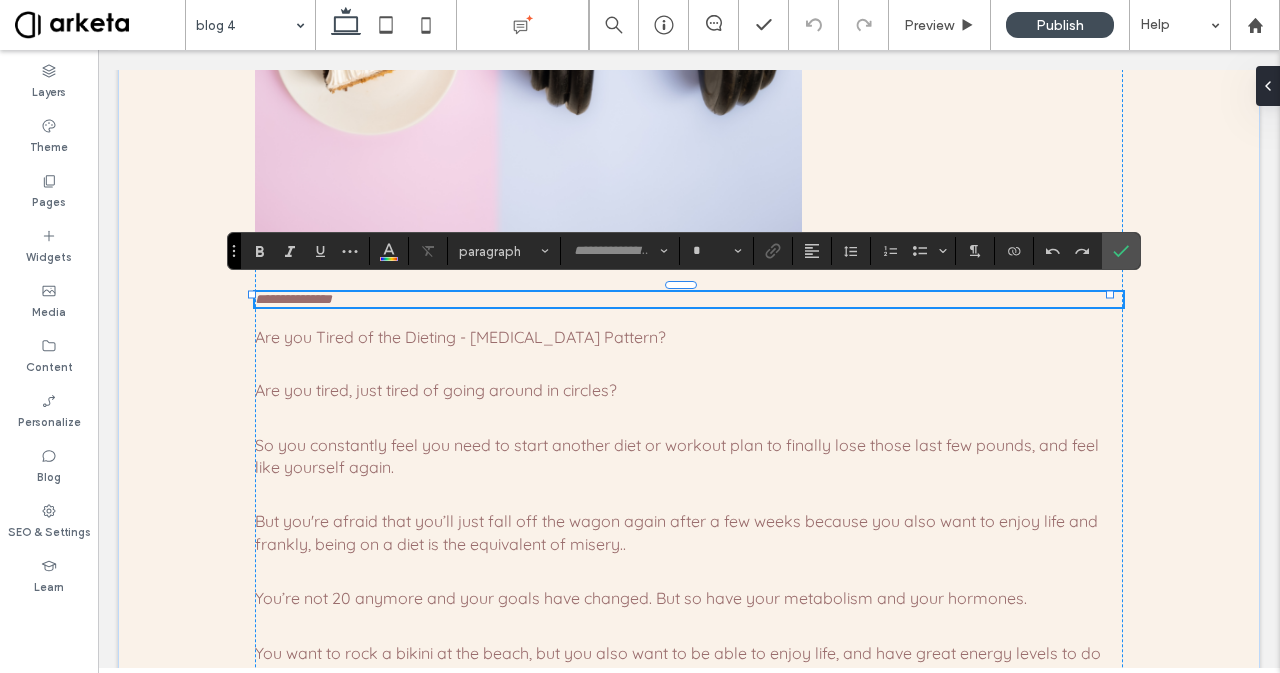type on "*********" 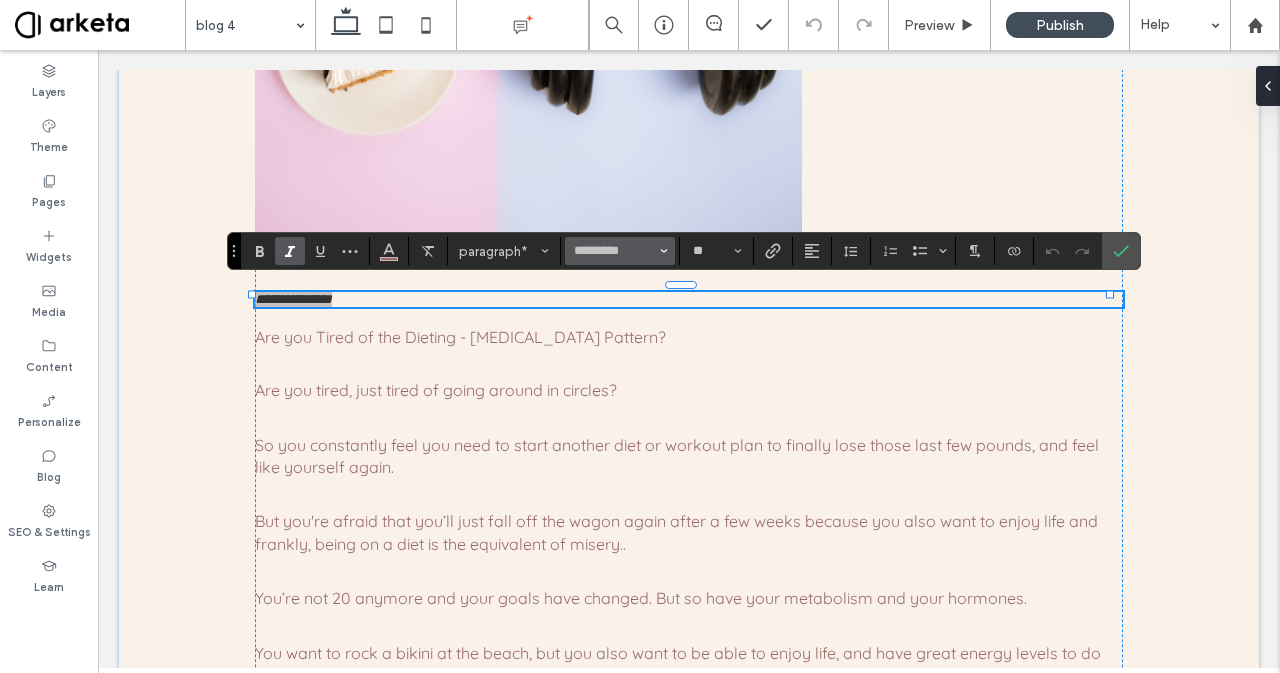 click 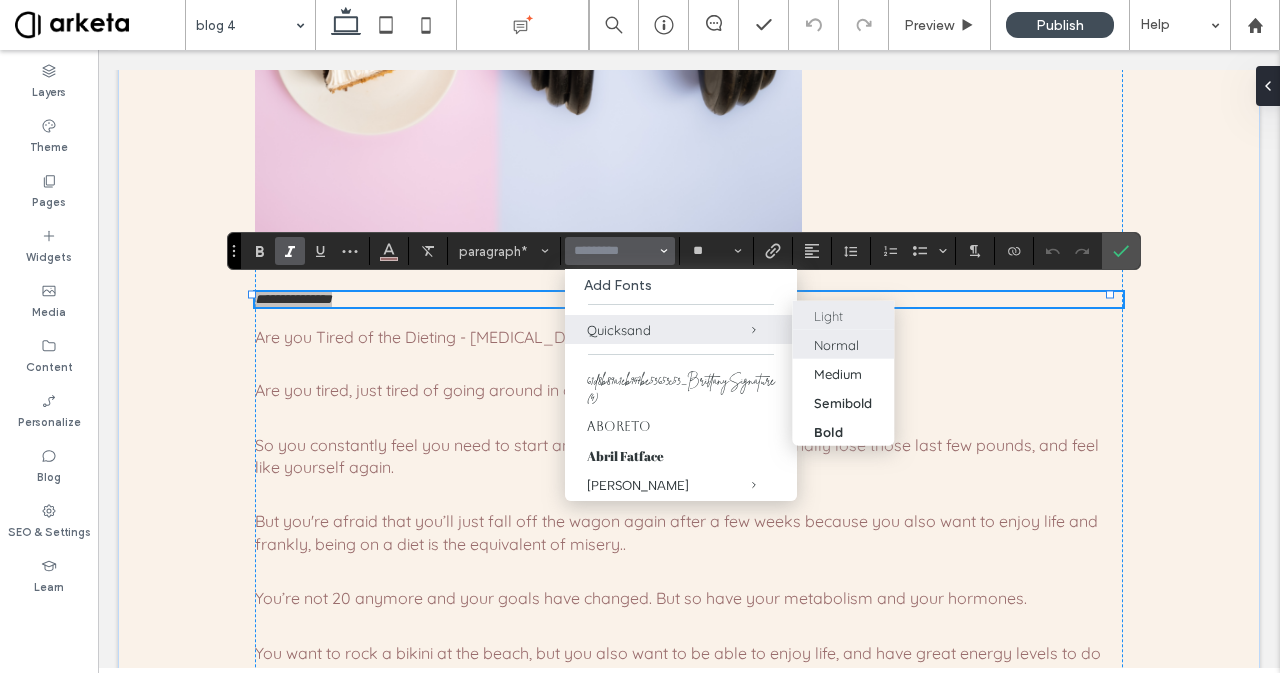 click on "Light" at bounding box center [843, 315] 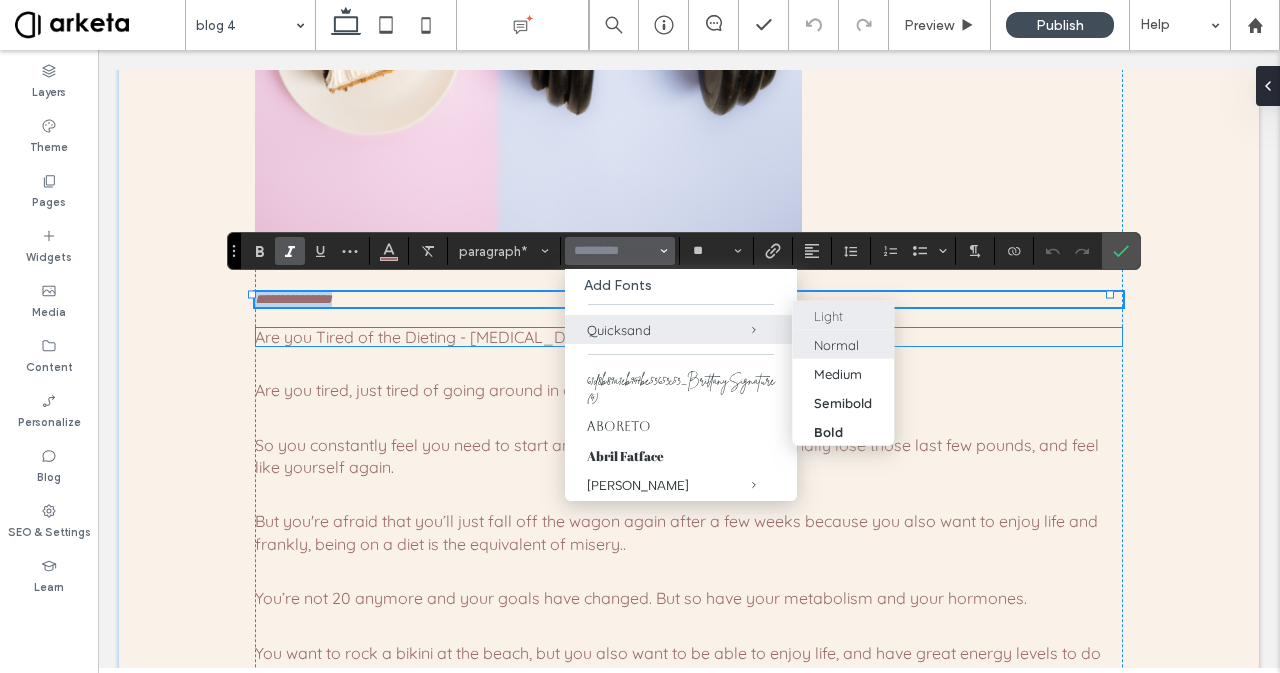 type on "*********" 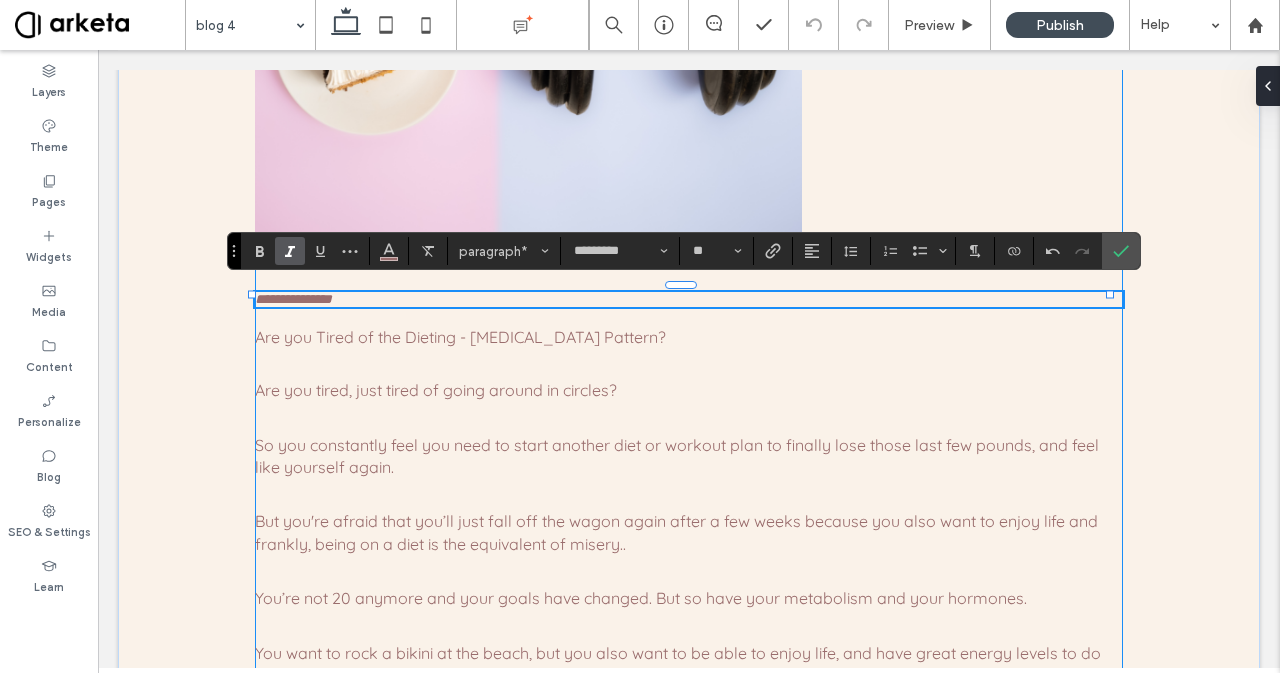 click on "**********" at bounding box center (689, 1296) 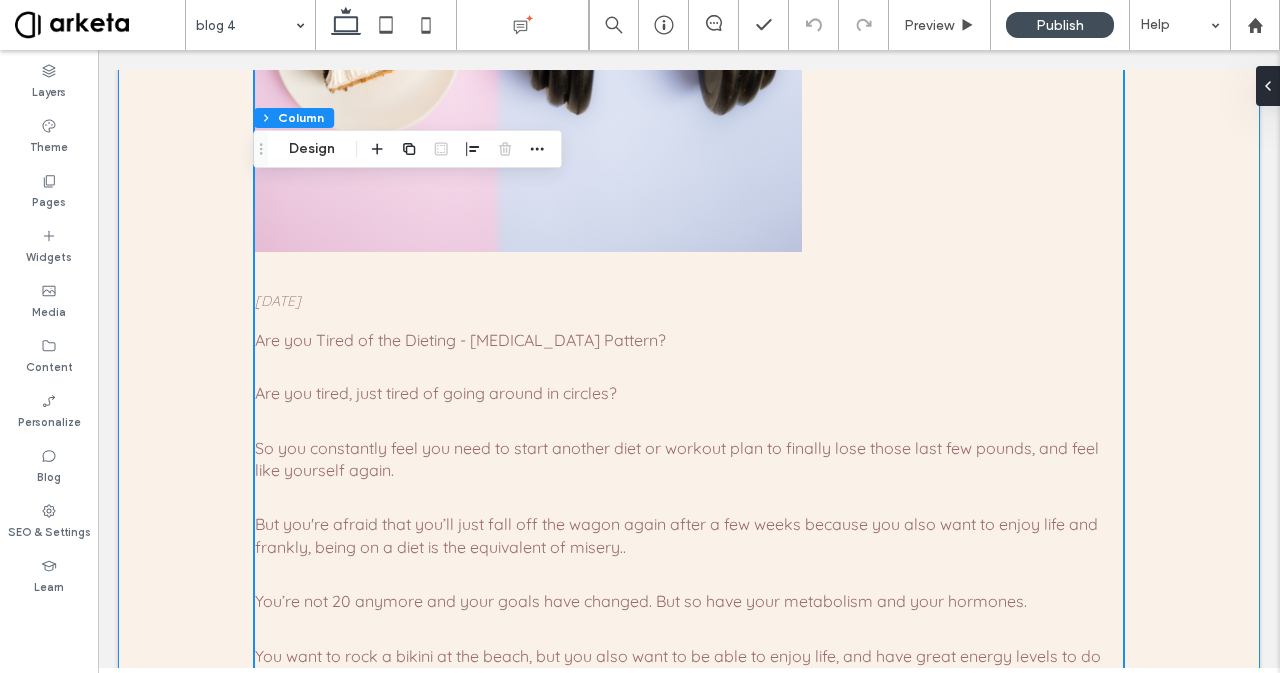 click on "Are you Tired of the Dieting - Overeating Pattern?
August 25, 2023
Are you Tired of the Dieting - Overeating Pattern?
Are you tired, just tired of going around in circles?
So you constantly feel you need to start another diet or workout plan to finally lose those last few pounds, and feel like yourself again.
But you're afraid that you’ll just fall off the wagon again after a few weeks because you also want to enjoy life and frankly, being on a diet is the equivalent of misery..
You’re not 20 anymore and your goals have changed. But so have your metabolism and your hormones.
You want to rock a bikini at the beach, but you also want to be able to enjoy life, and have great energy levels to do exactly what you want.
Let me tell you this..
What you don’t need is another strict set of rules so you can feel you’re failing all the time and throw in the towel again." at bounding box center (689, 1297) 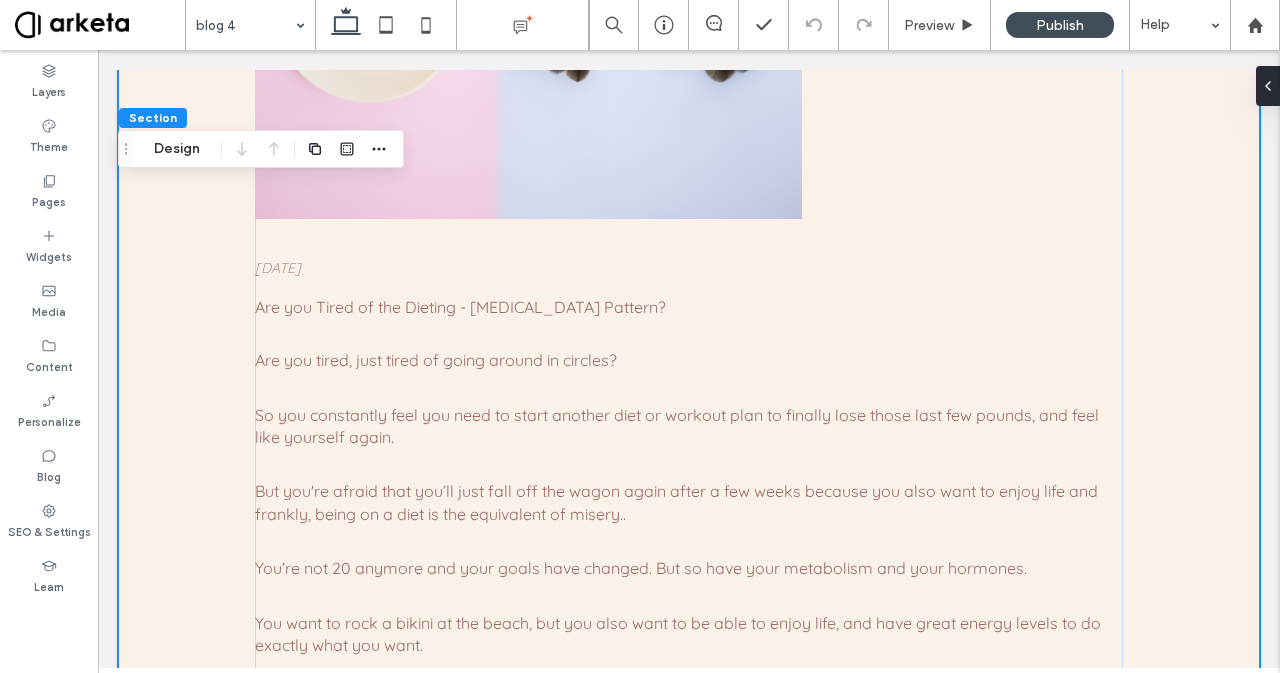 scroll, scrollTop: 610, scrollLeft: 0, axis: vertical 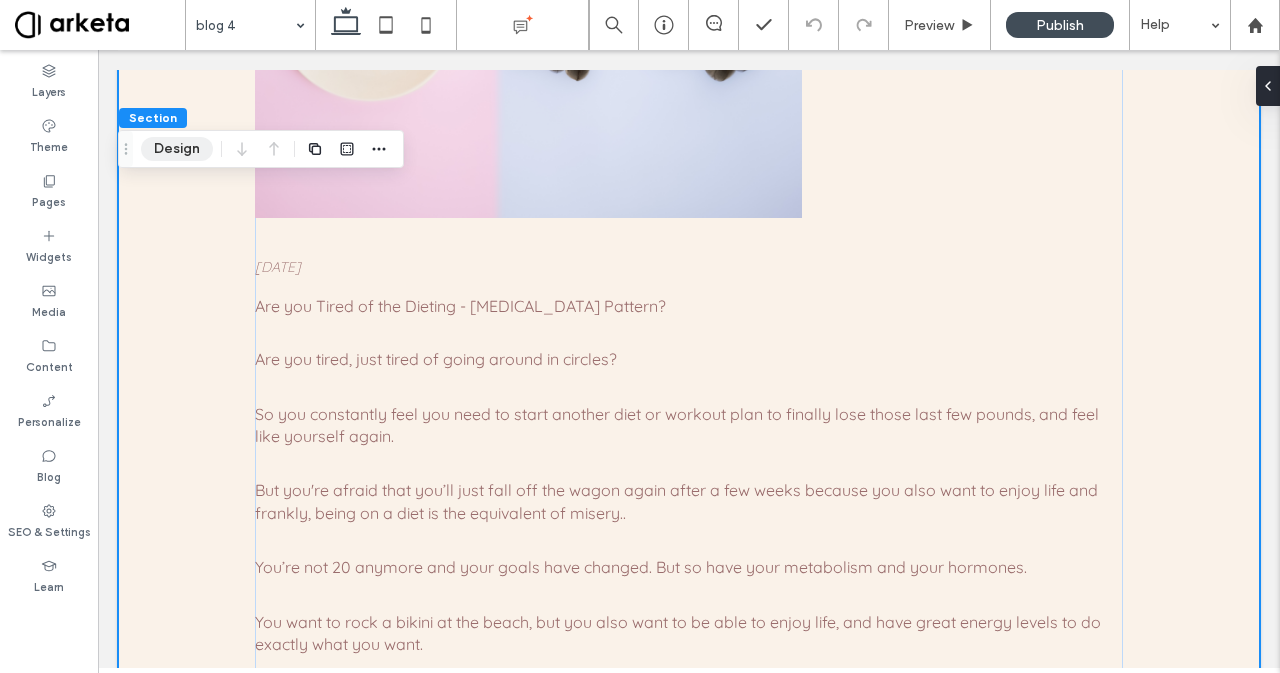 click on "Design" at bounding box center (177, 149) 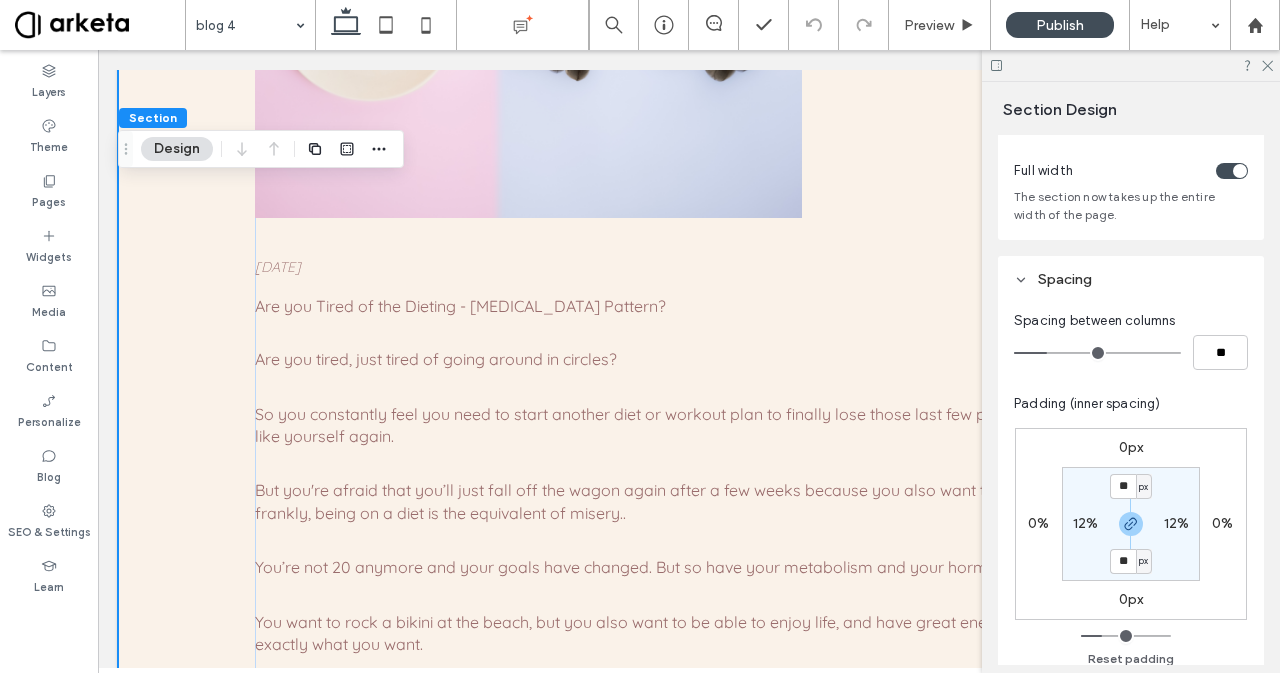 scroll, scrollTop: 102, scrollLeft: 0, axis: vertical 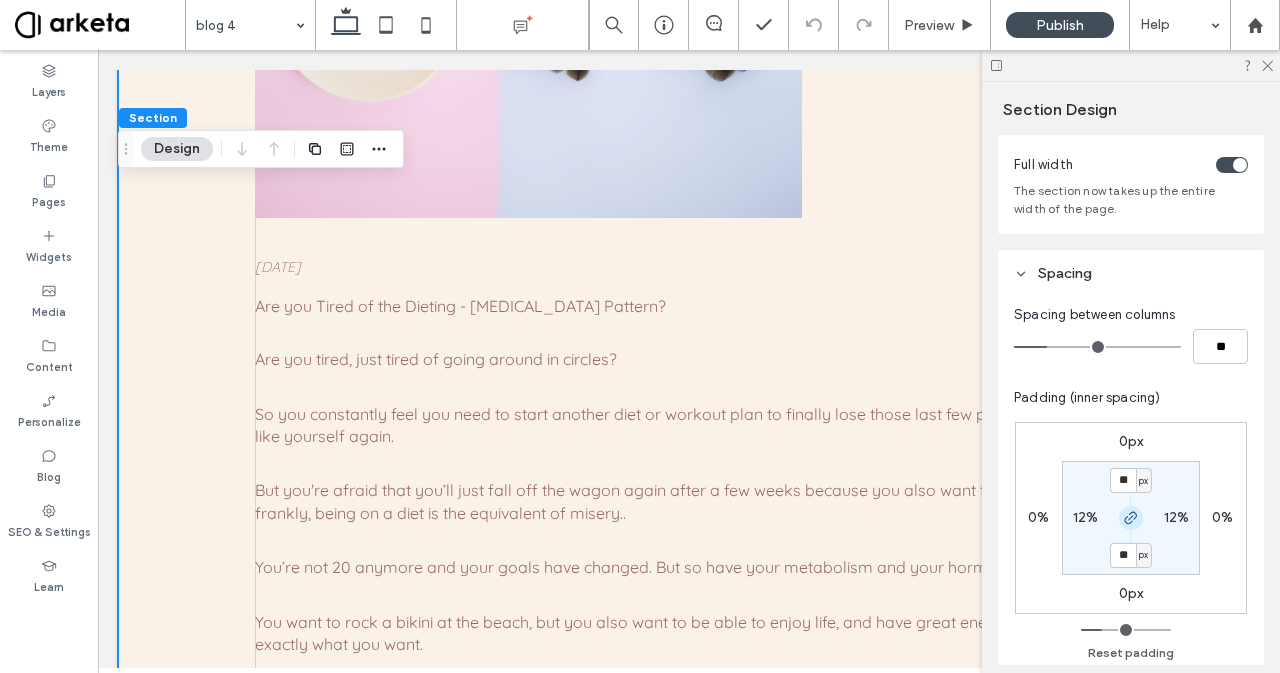 click 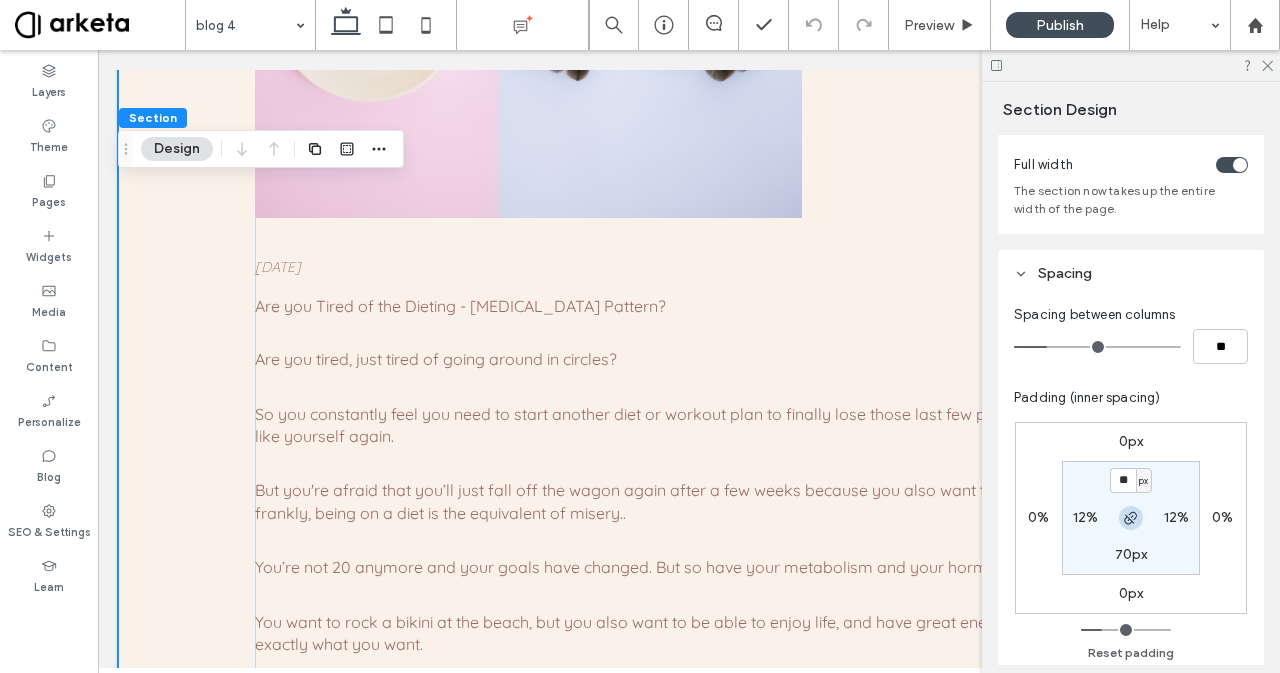 click 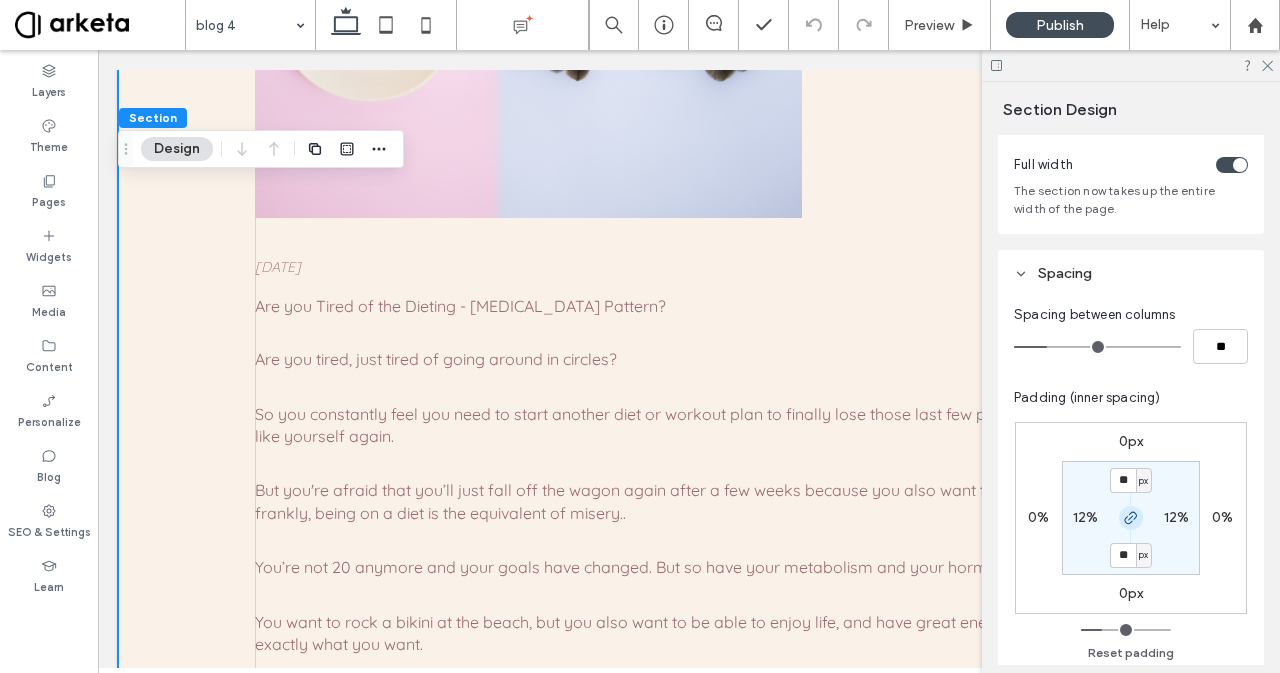 click 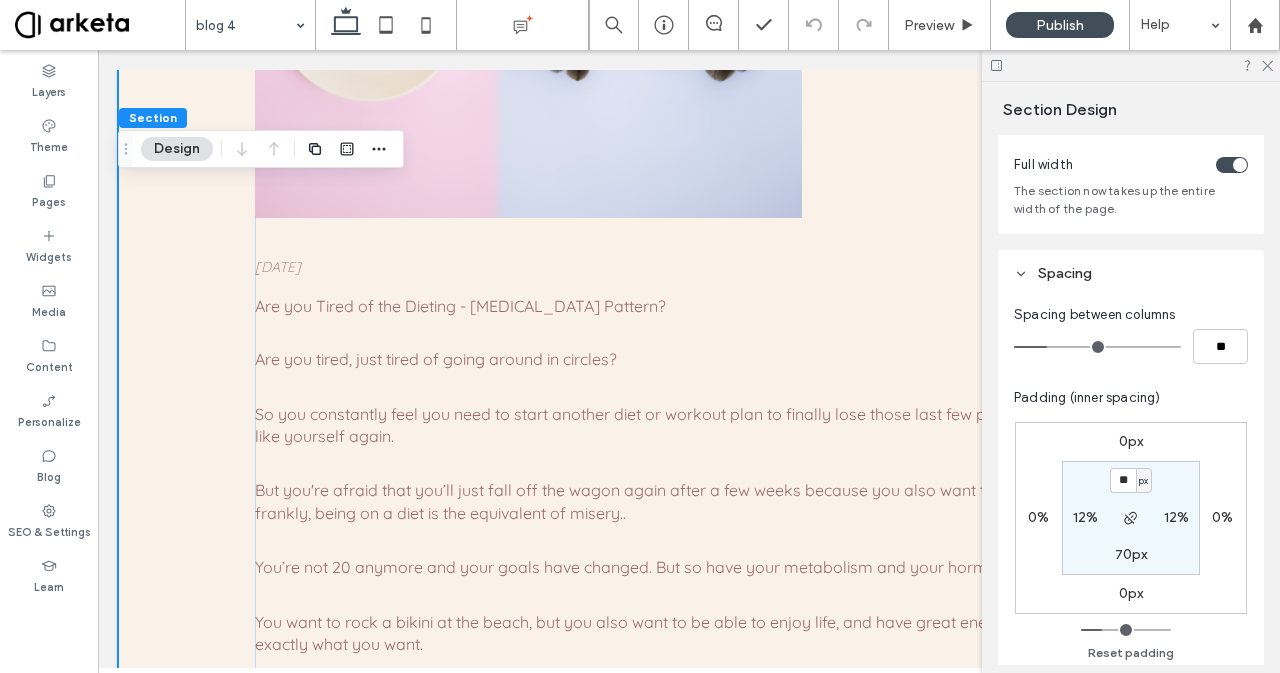 click on "70px" at bounding box center (1131, 554) 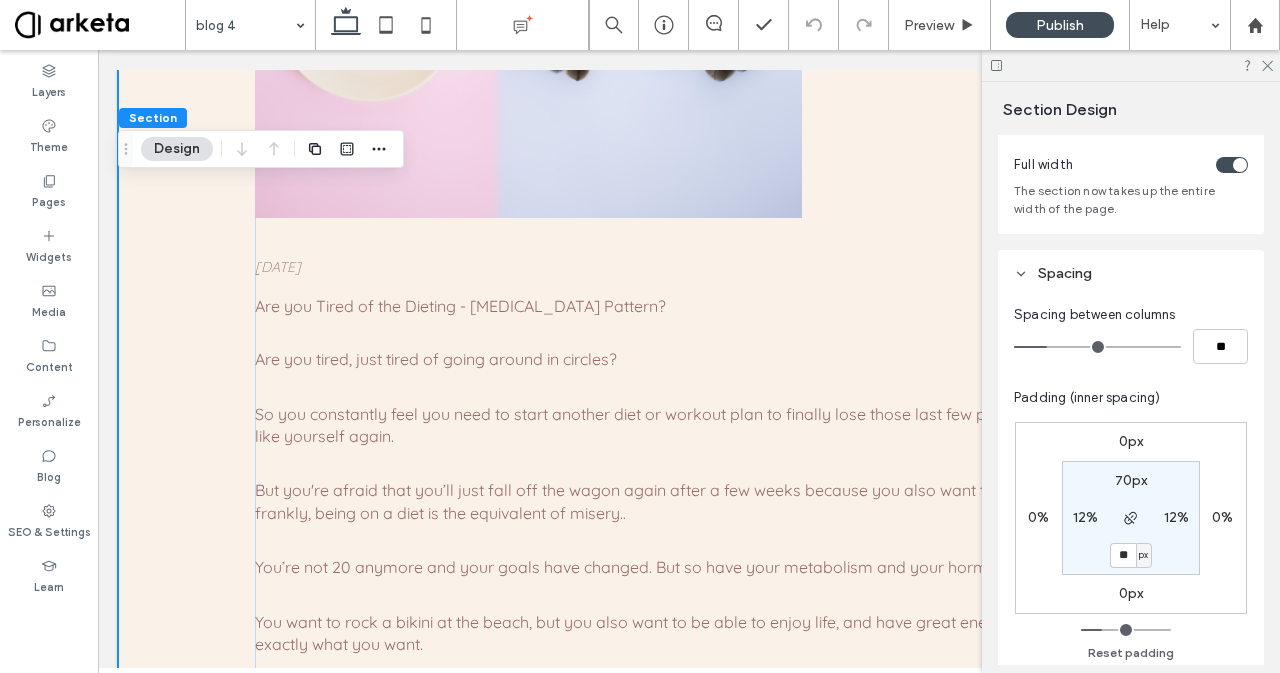 type on "**" 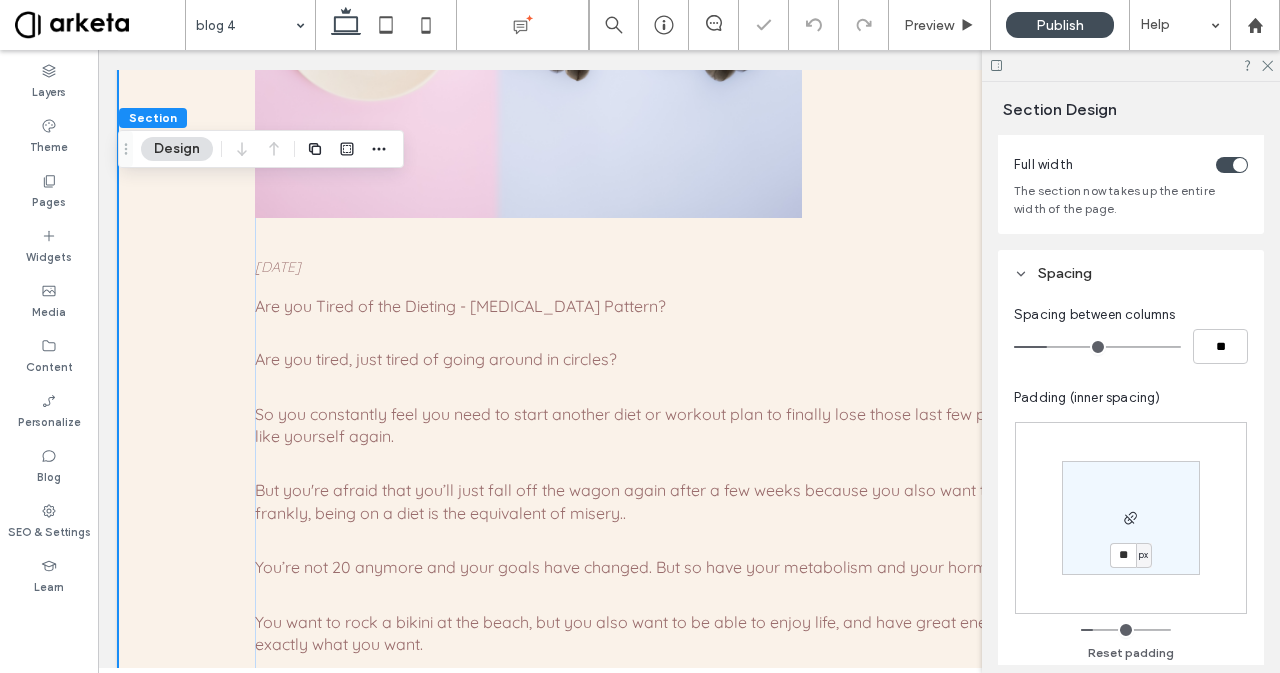 type on "**" 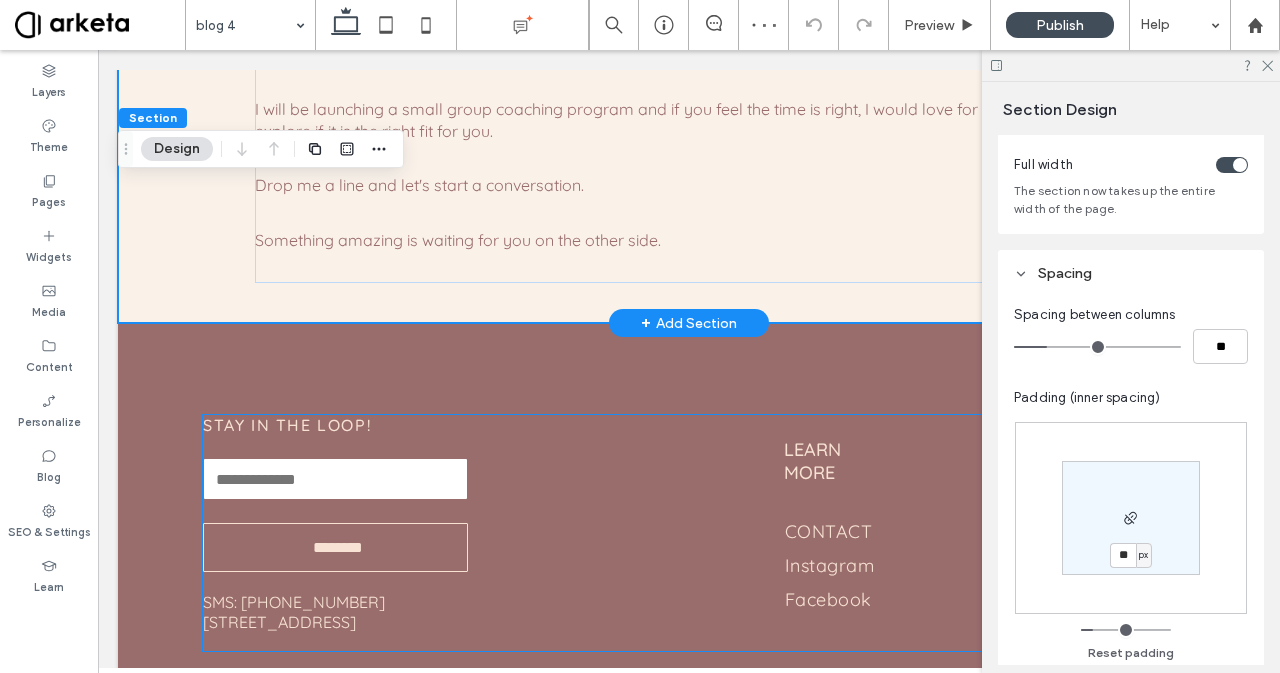 scroll, scrollTop: 3158, scrollLeft: 0, axis: vertical 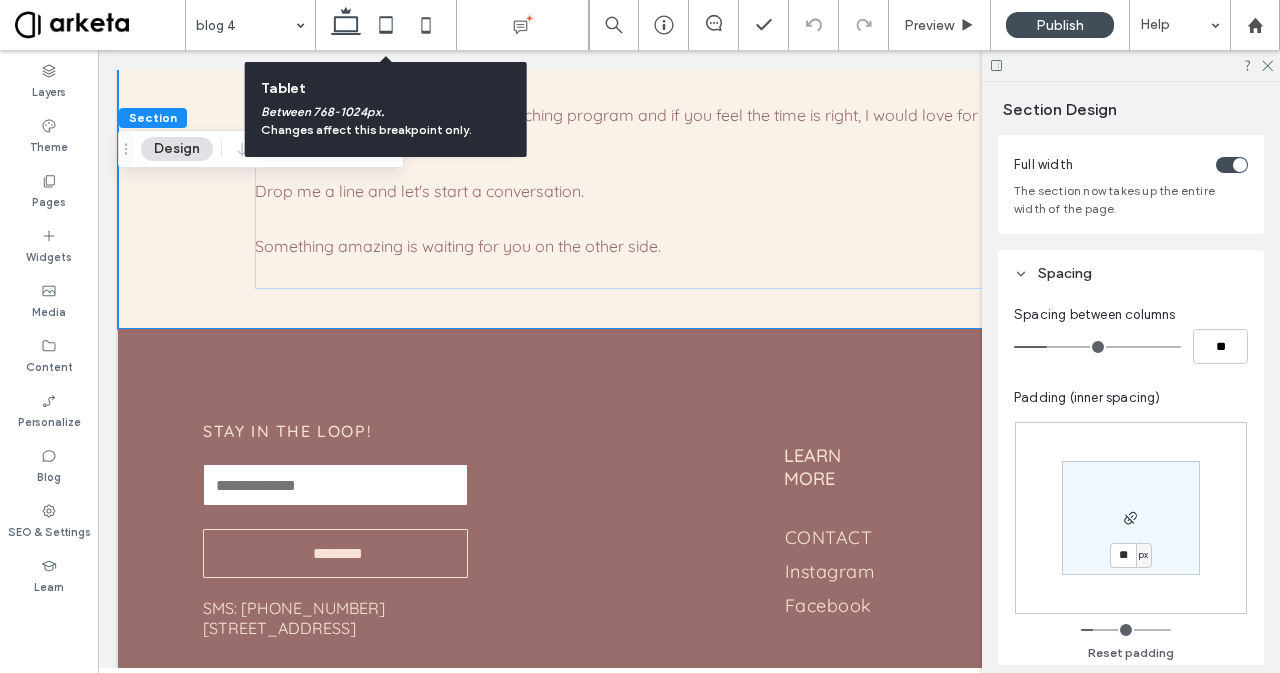 click 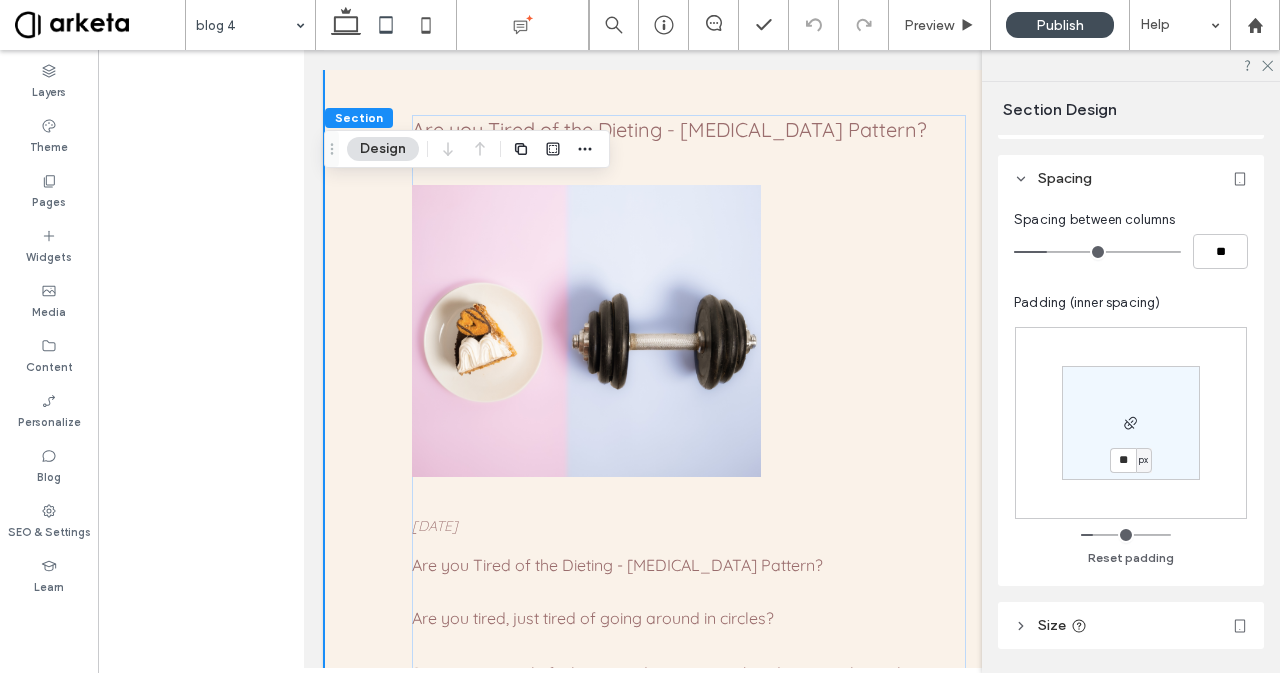 scroll, scrollTop: 126, scrollLeft: 0, axis: vertical 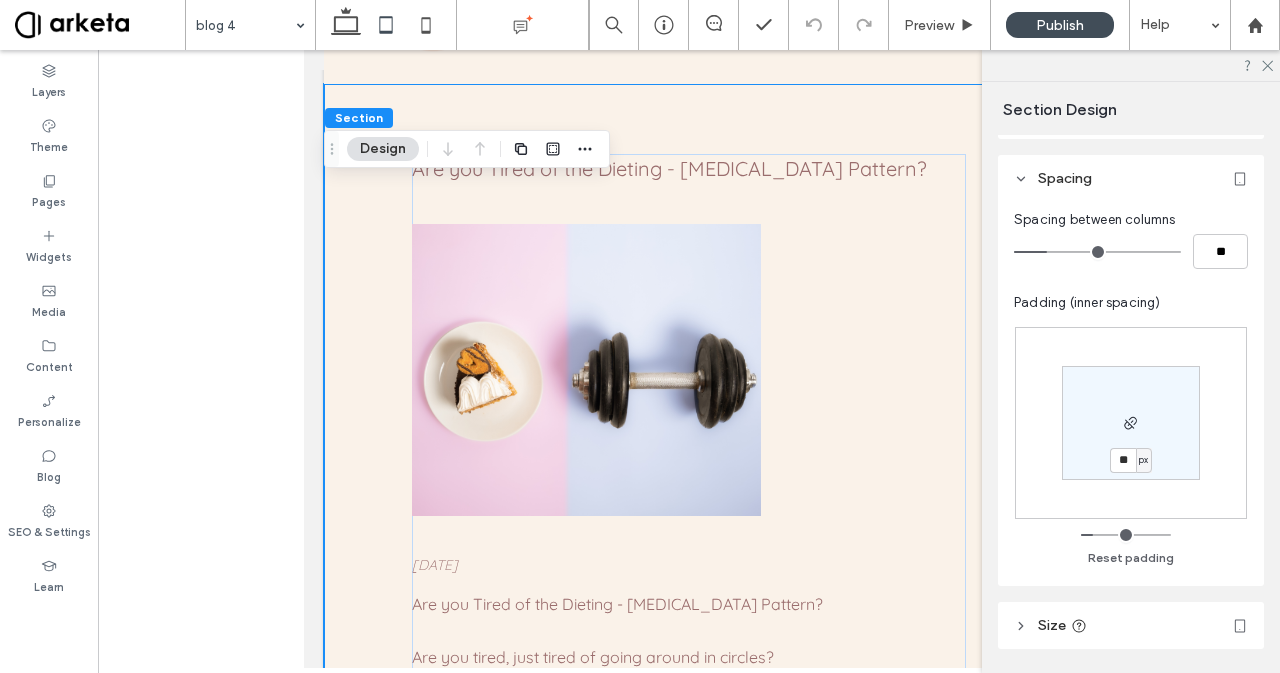 click at bounding box center [587, 370] 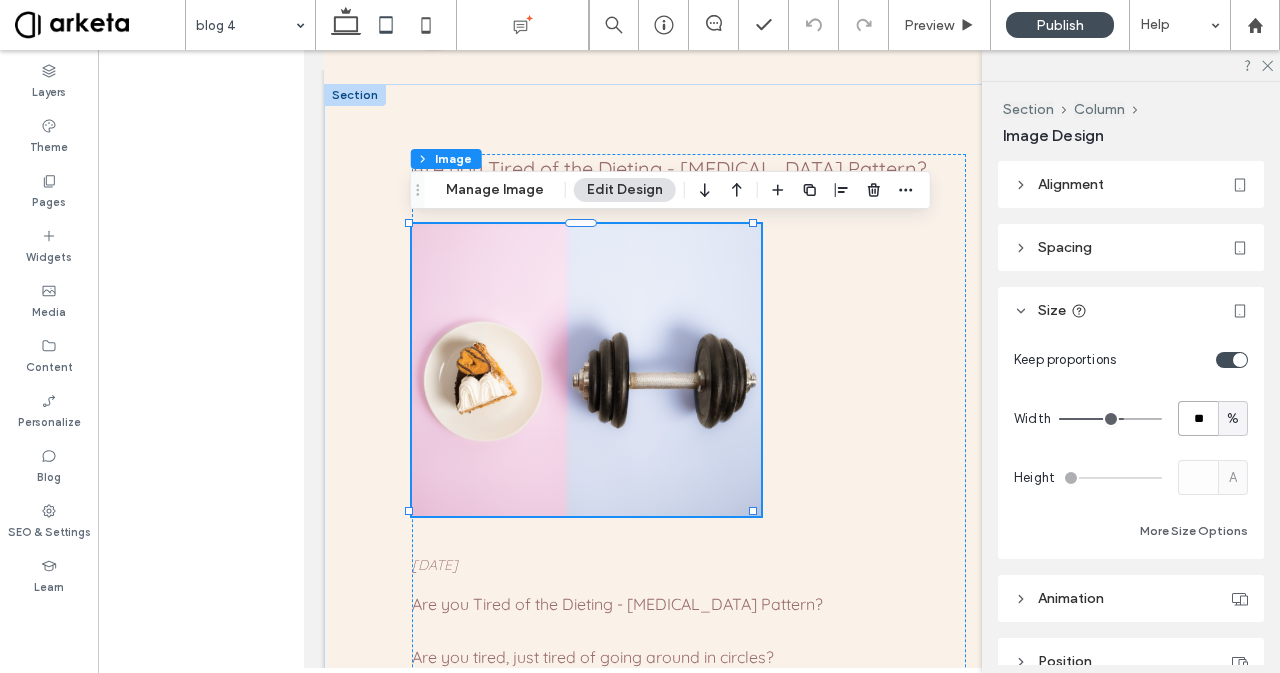 click on "**" at bounding box center (1198, 418) 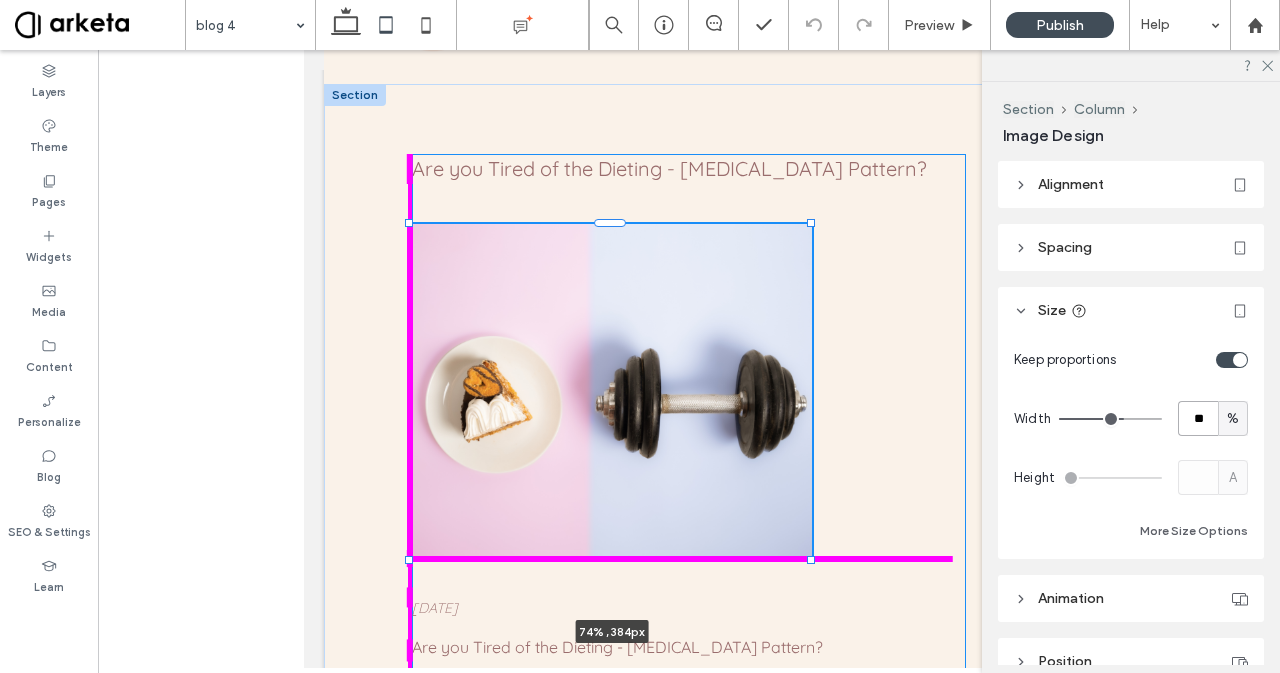 drag, startPoint x: 755, startPoint y: 509, endPoint x: 824, endPoint y: 555, distance: 82.92768 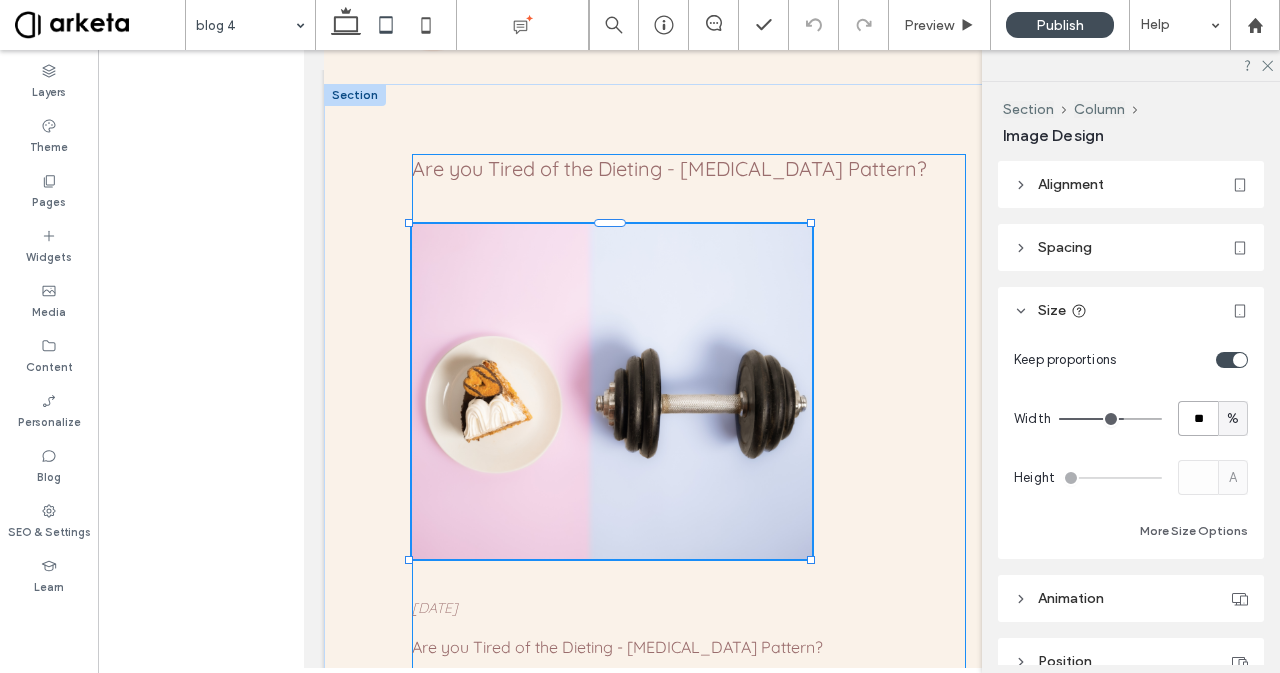 type on "**" 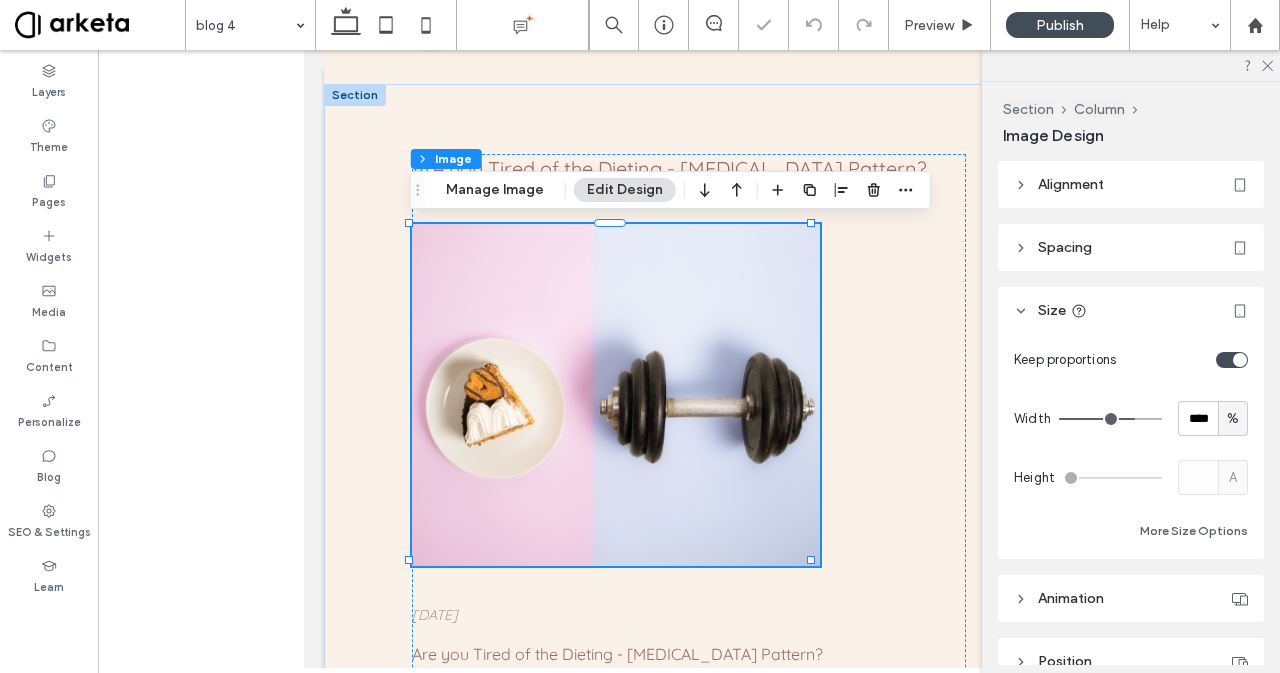 click on "%" at bounding box center [1233, 419] 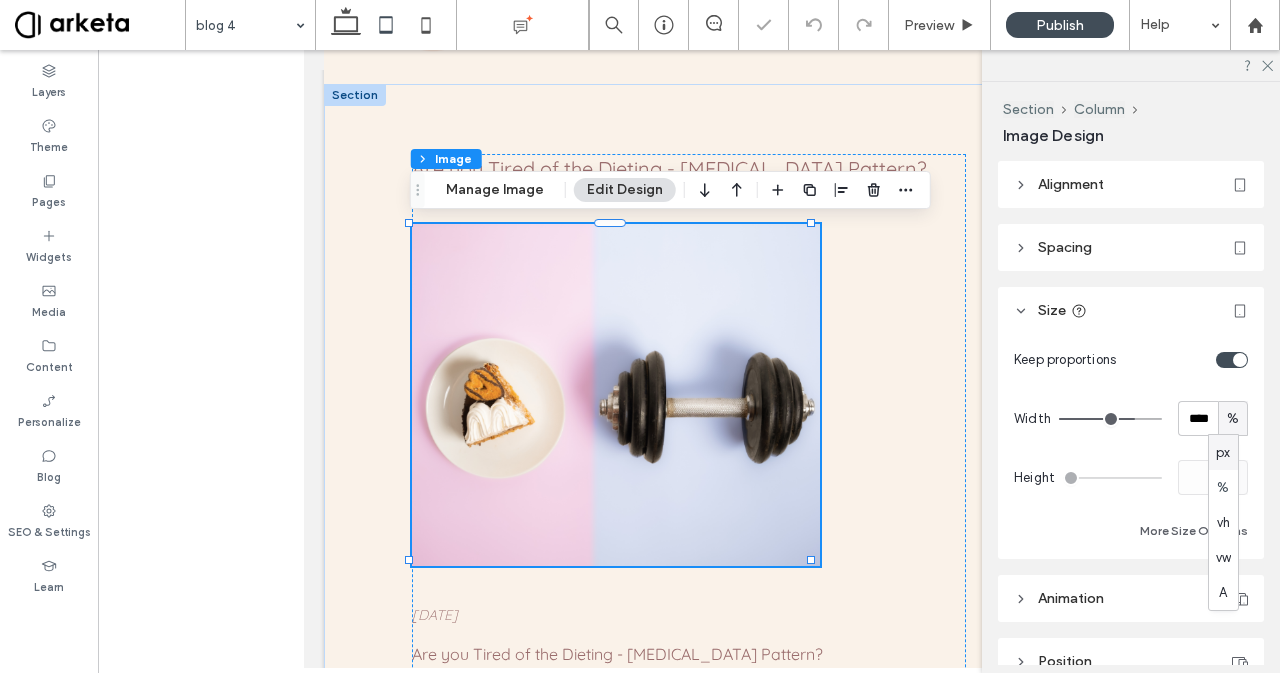 click on "px" at bounding box center (1223, 453) 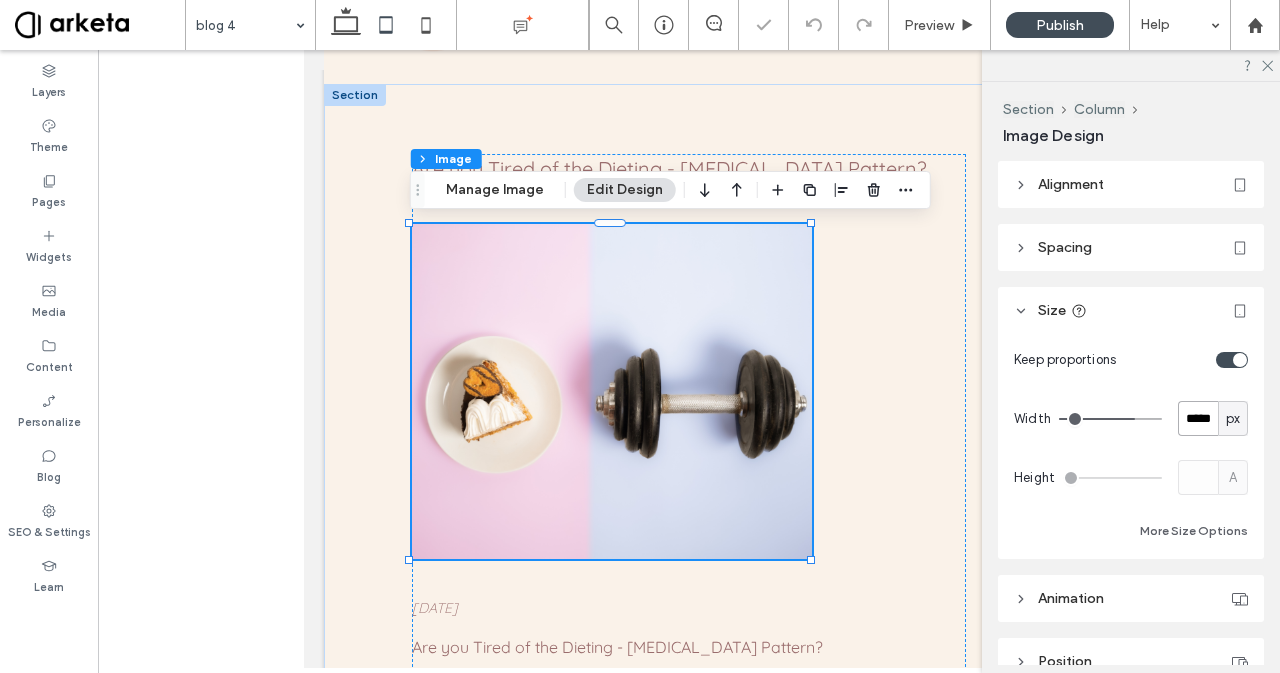 click on "*****" at bounding box center (1198, 418) 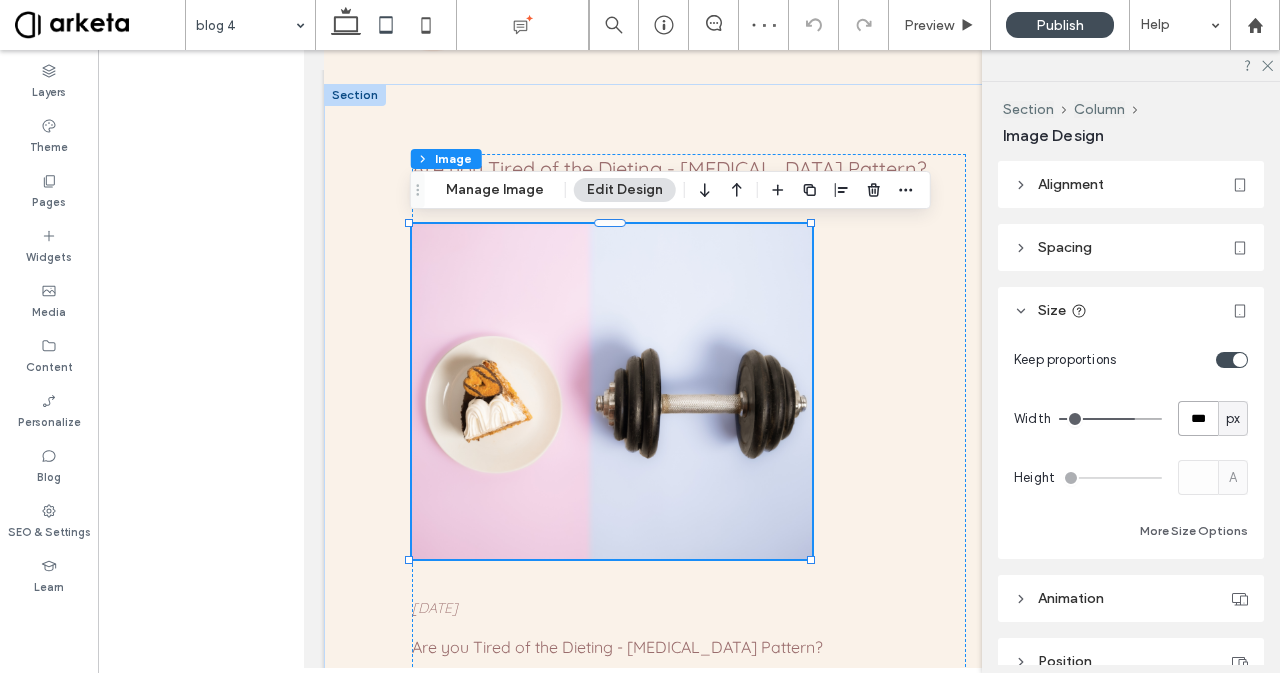 type on "***" 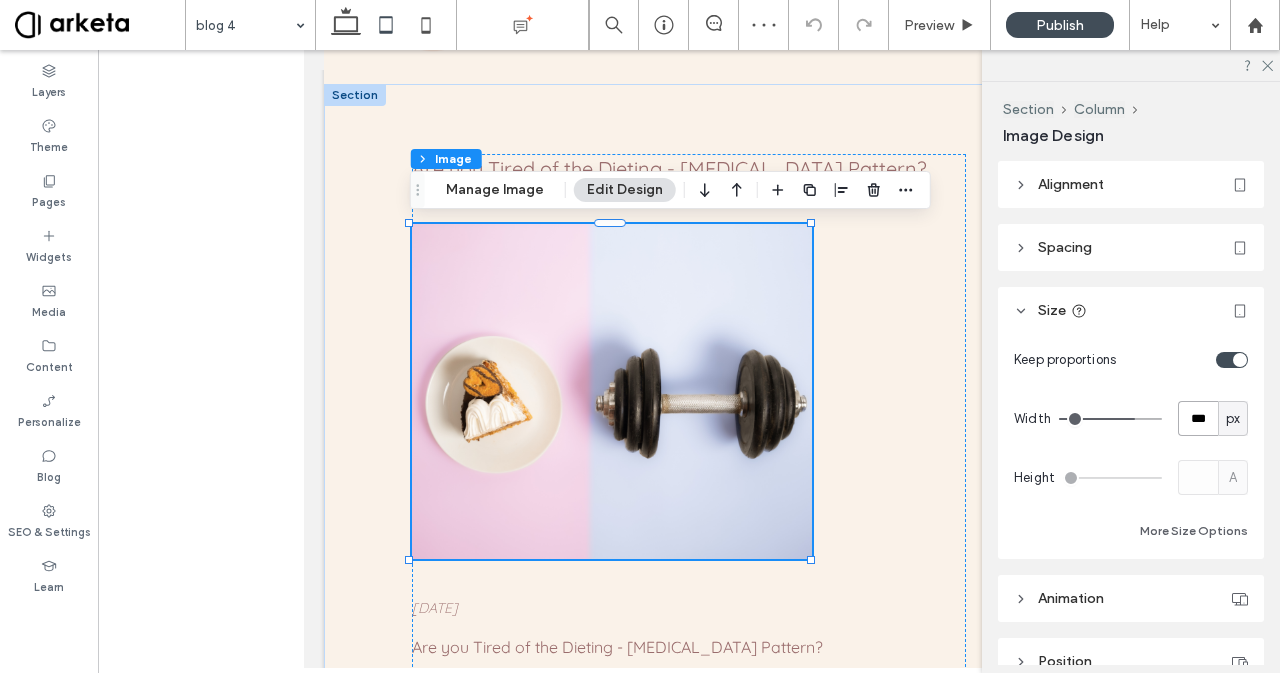 type on "***" 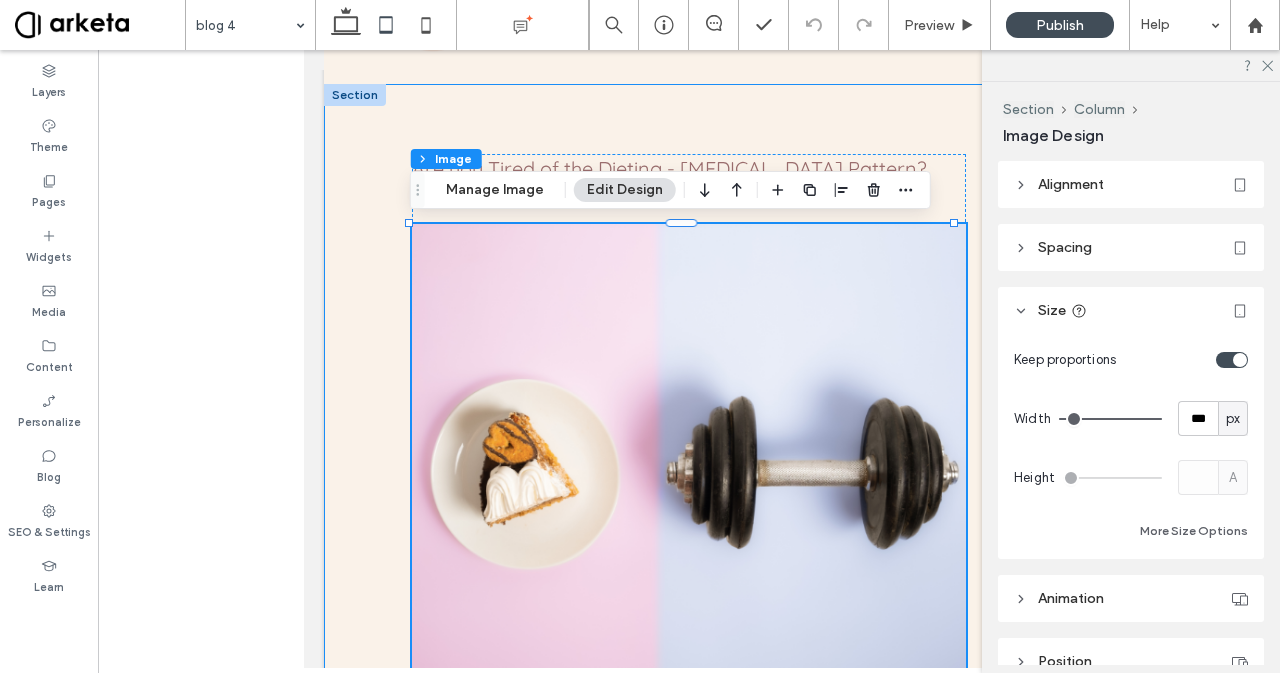 click on "Are you Tired of the Dieting - Overeating Pattern?
74% , 384px
August 25, 2023
Are you Tired of the Dieting - Overeating Pattern?
Are you tired, just tired of going around in circles?
So you constantly feel you need to start another diet or workout plan to finally lose those last few pounds, and feel like yourself again.
But you're afraid that you’ll just fall off the wagon again after a few weeks because you also want to enjoy life and frankly, being on a diet is the equivalent of misery..
You’re not 20 anymore and your goals have changed. But so have your metabolism and your hormones.
You want to rock a bikini at the beach, but you also want to be able to enjoy life, and have great energy levels to do exactly what you want.
Let me tell you this..
What you don’t need is another strict set of rules so you can feel you’re failing all the time and throw in the towel again." at bounding box center [689, 1907] 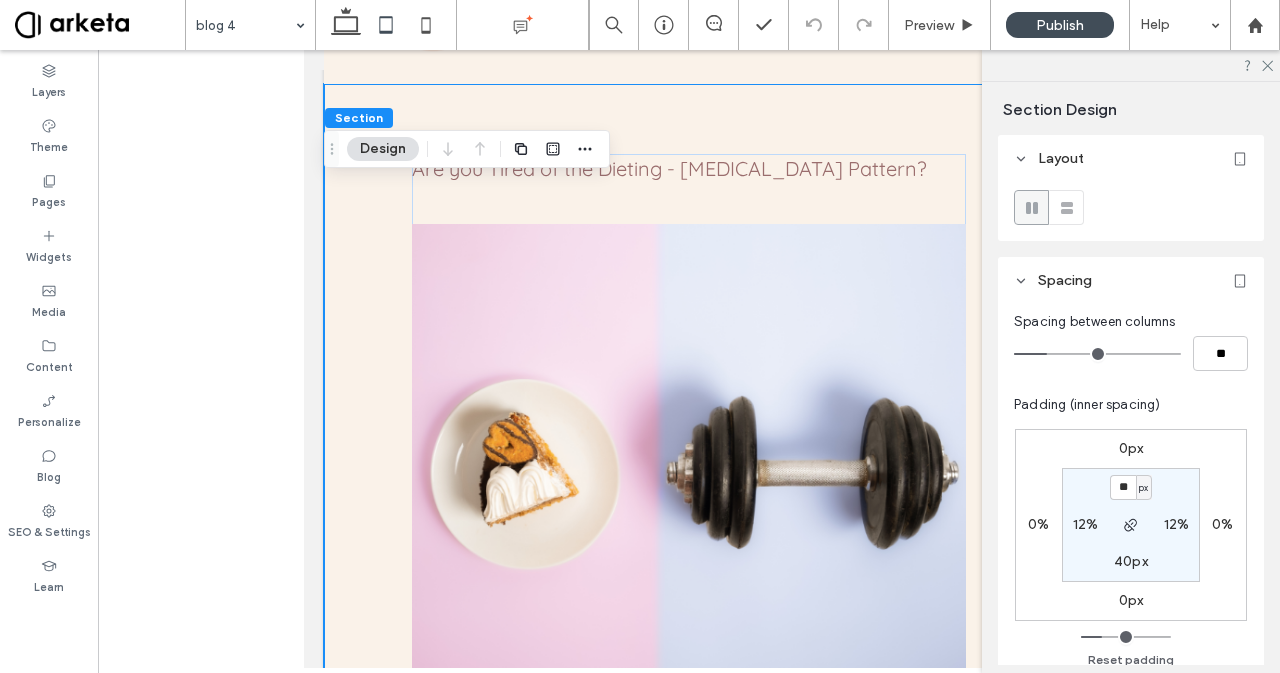 click on "12%" at bounding box center [1086, 524] 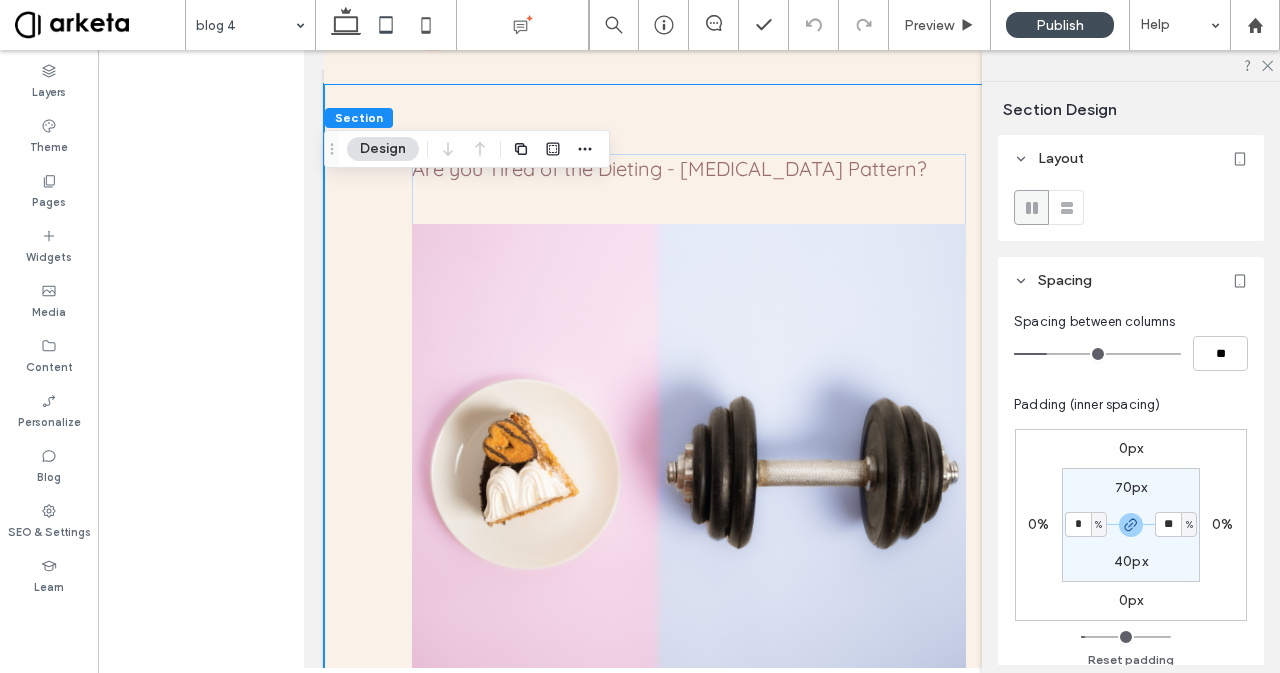 type on "*" 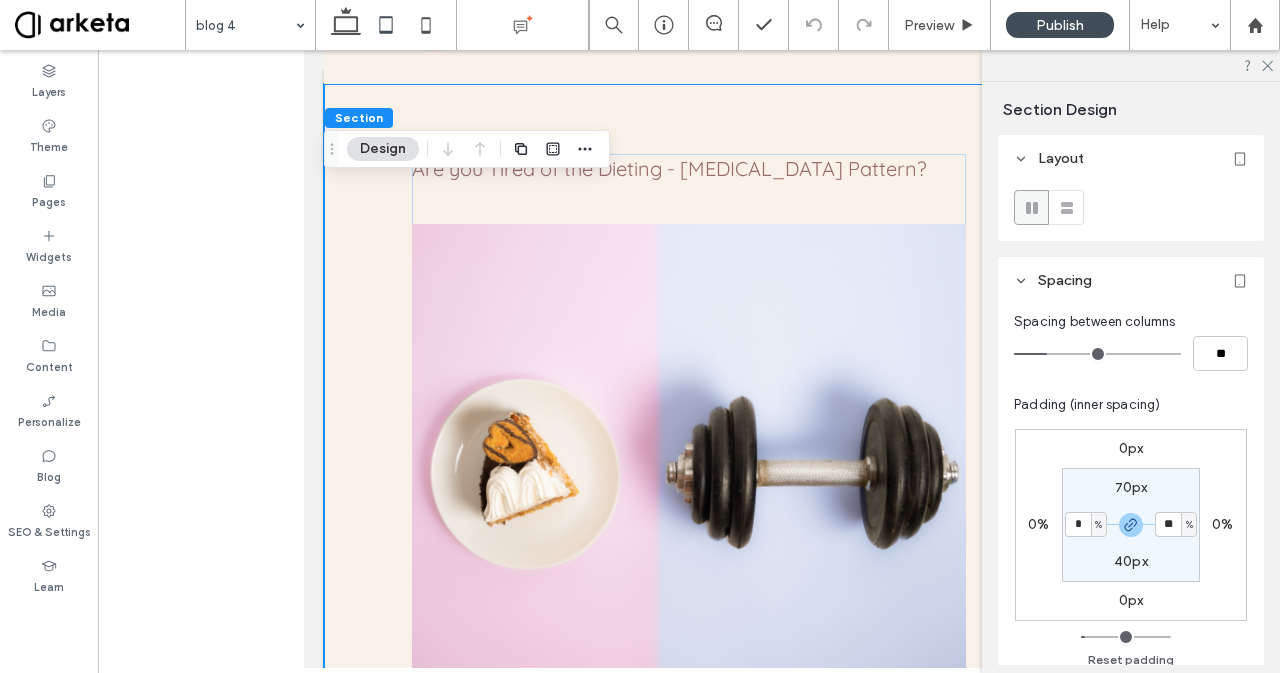 type on "*" 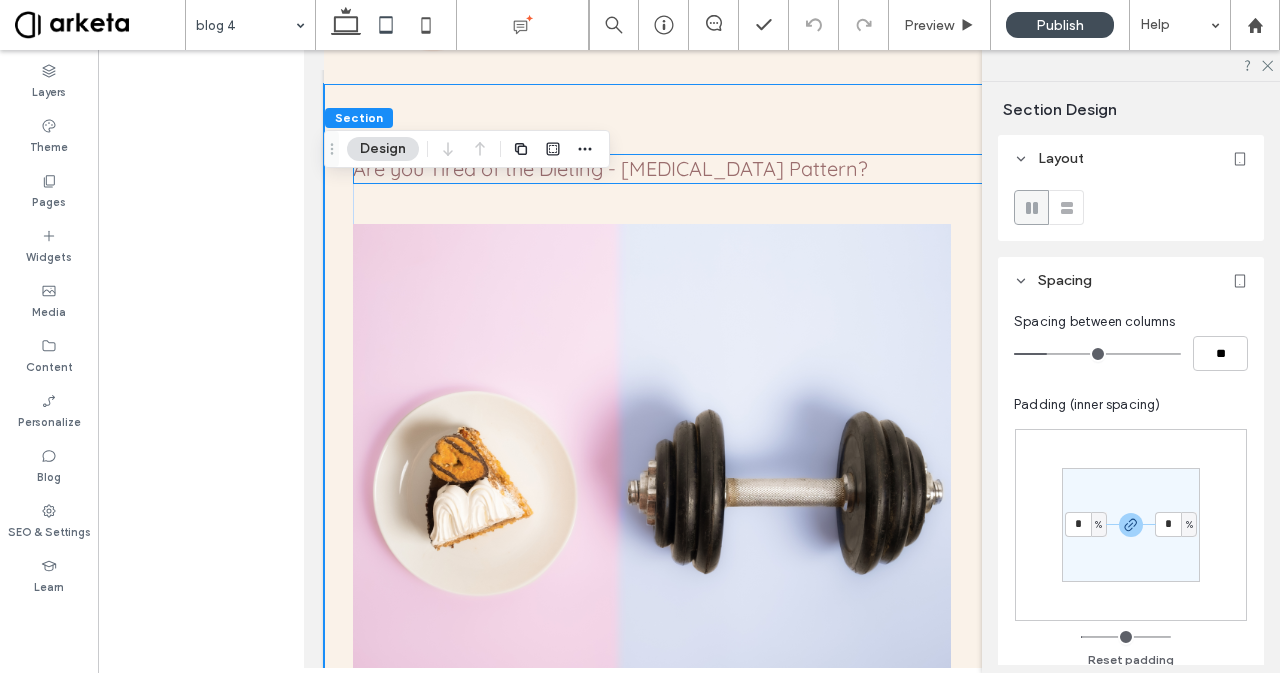 click on "Are you Tired of the Dieting - Overeating Pattern?" at bounding box center (610, 168) 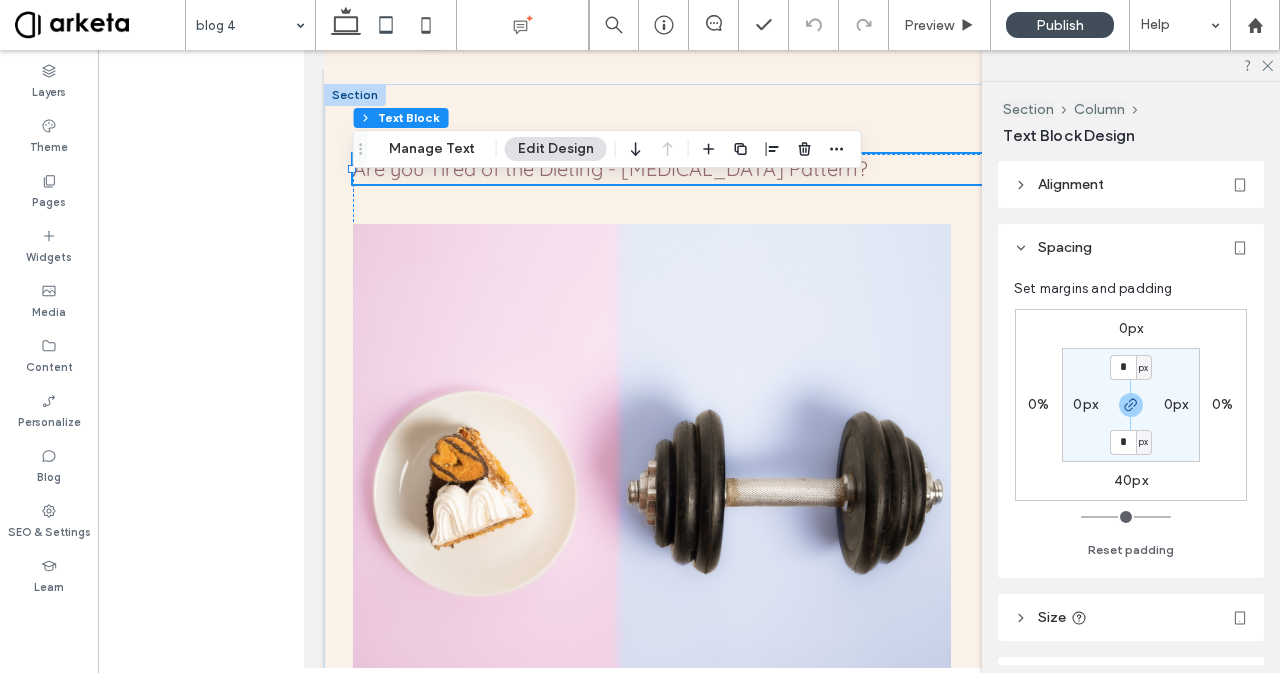 click on "Are you Tired of the Dieting - Overeating Pattern?" at bounding box center (610, 168) 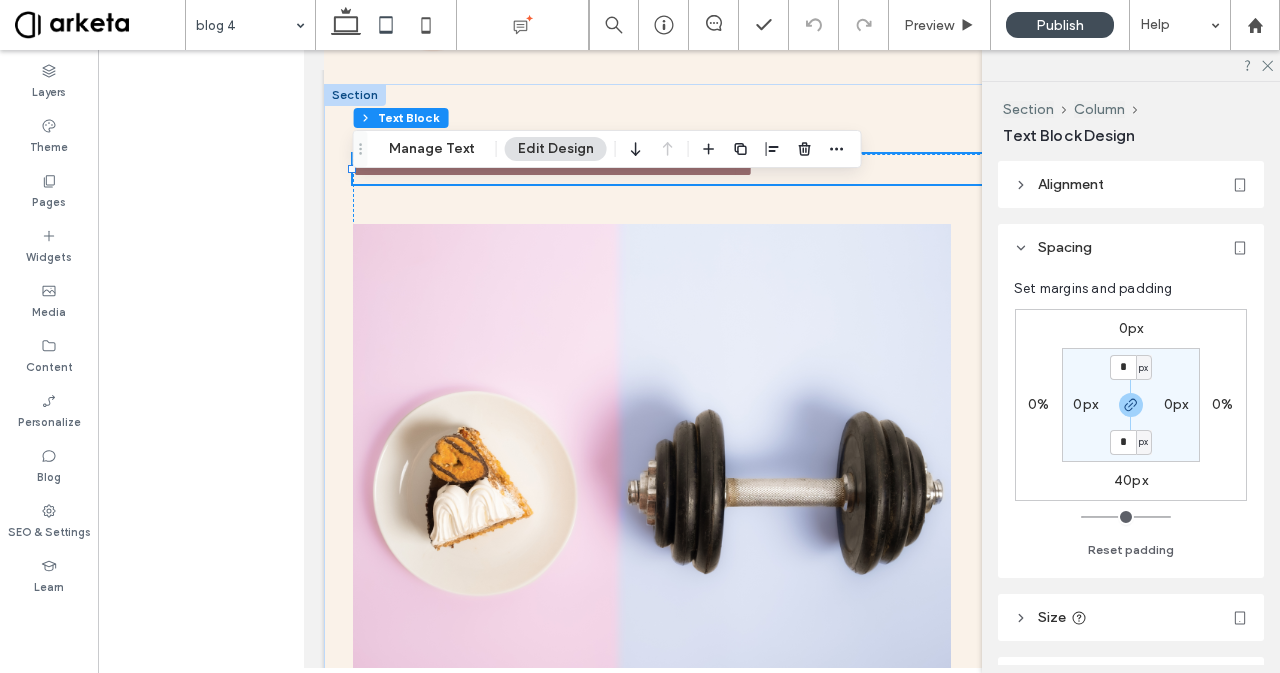 click on "**********" at bounding box center (553, 169) 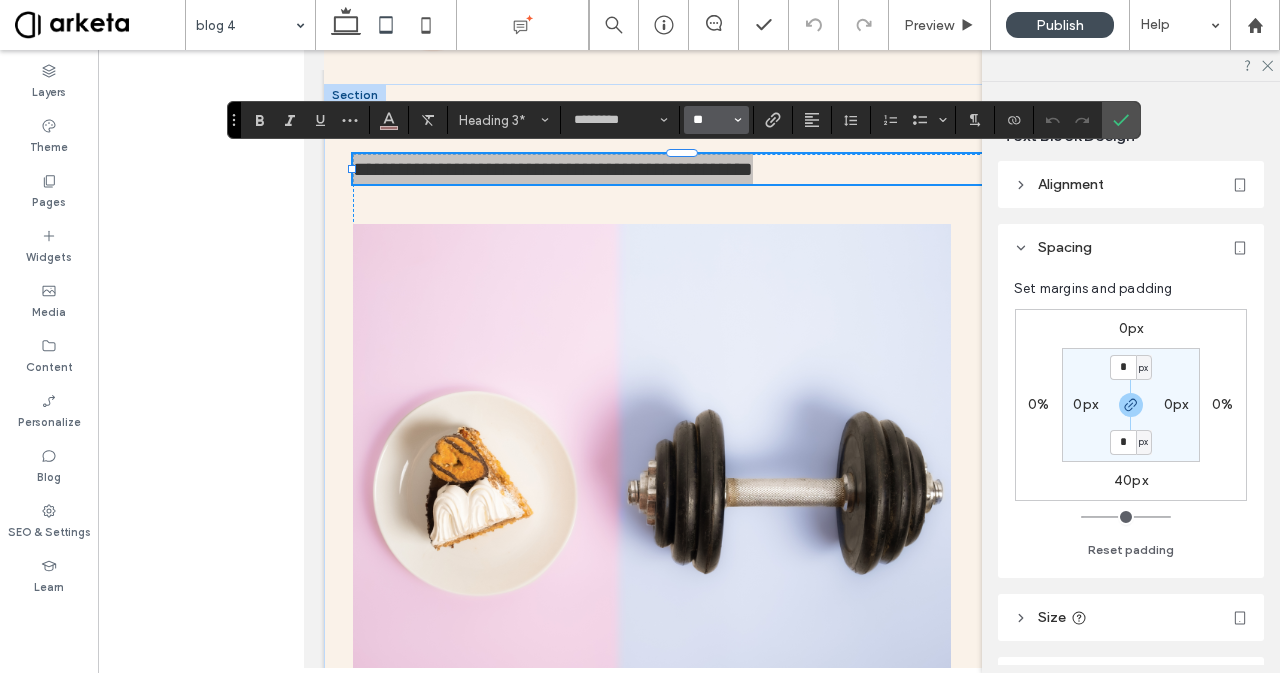 click on "**" at bounding box center (710, 120) 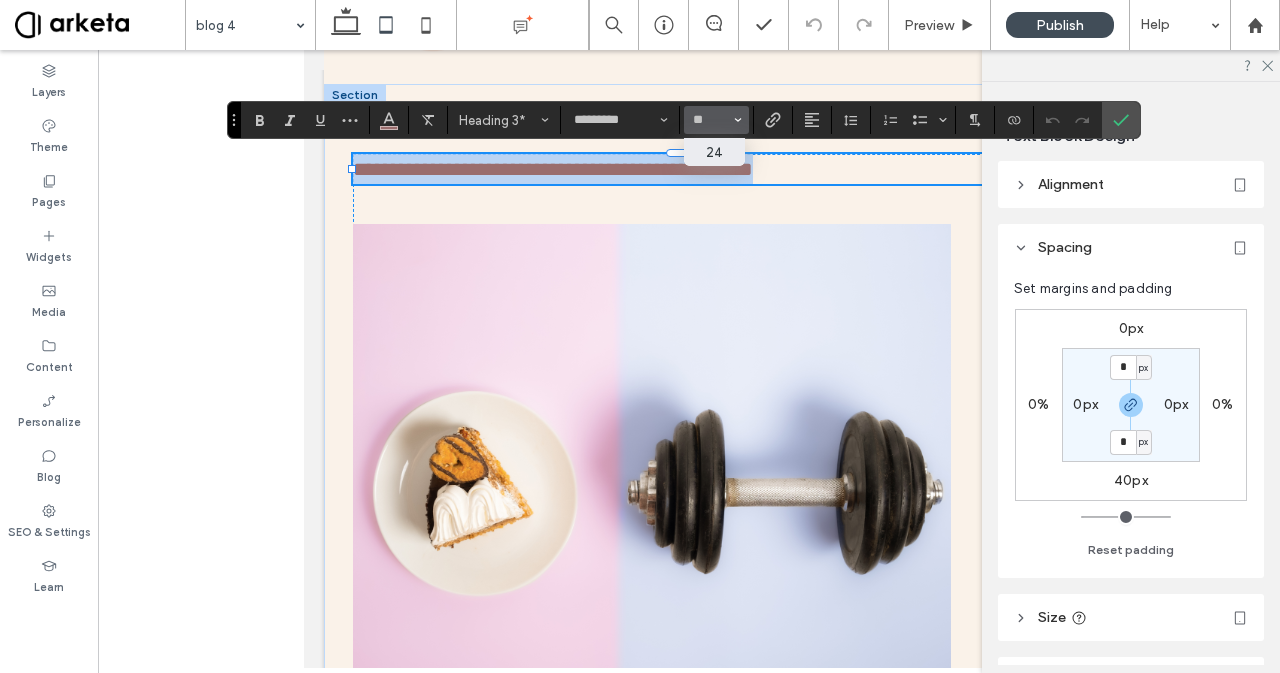 type on "**" 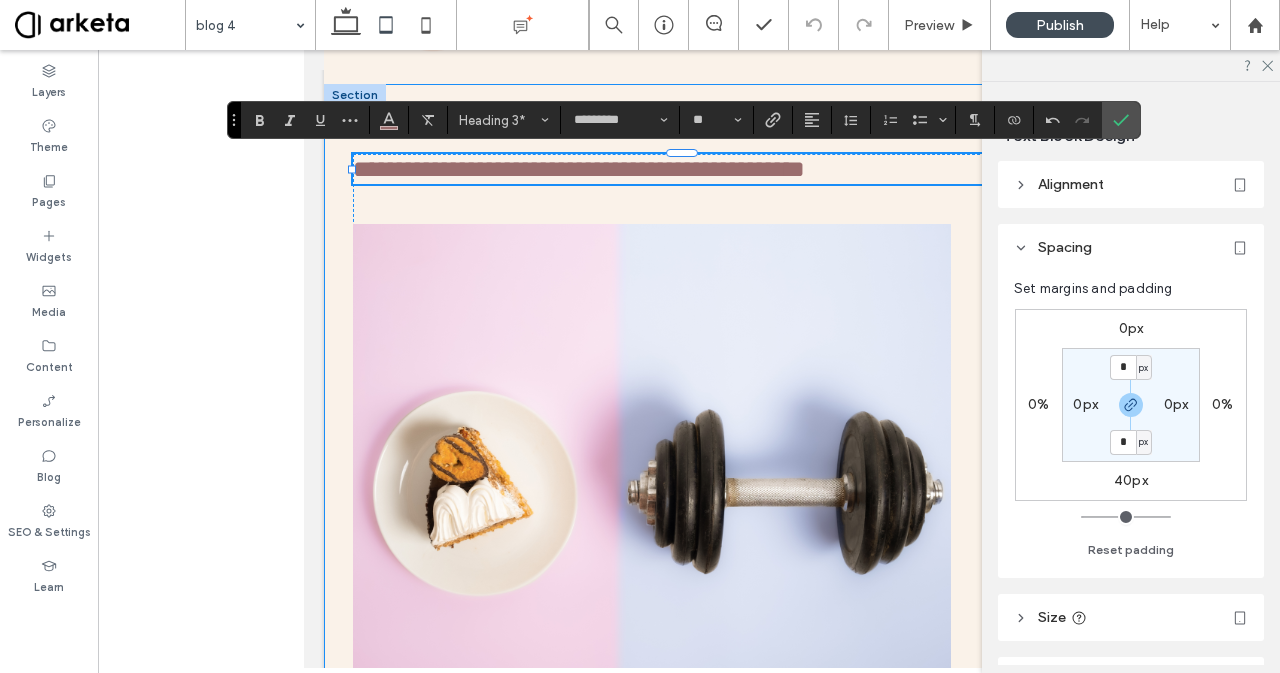 click on "**********" at bounding box center [689, 1824] 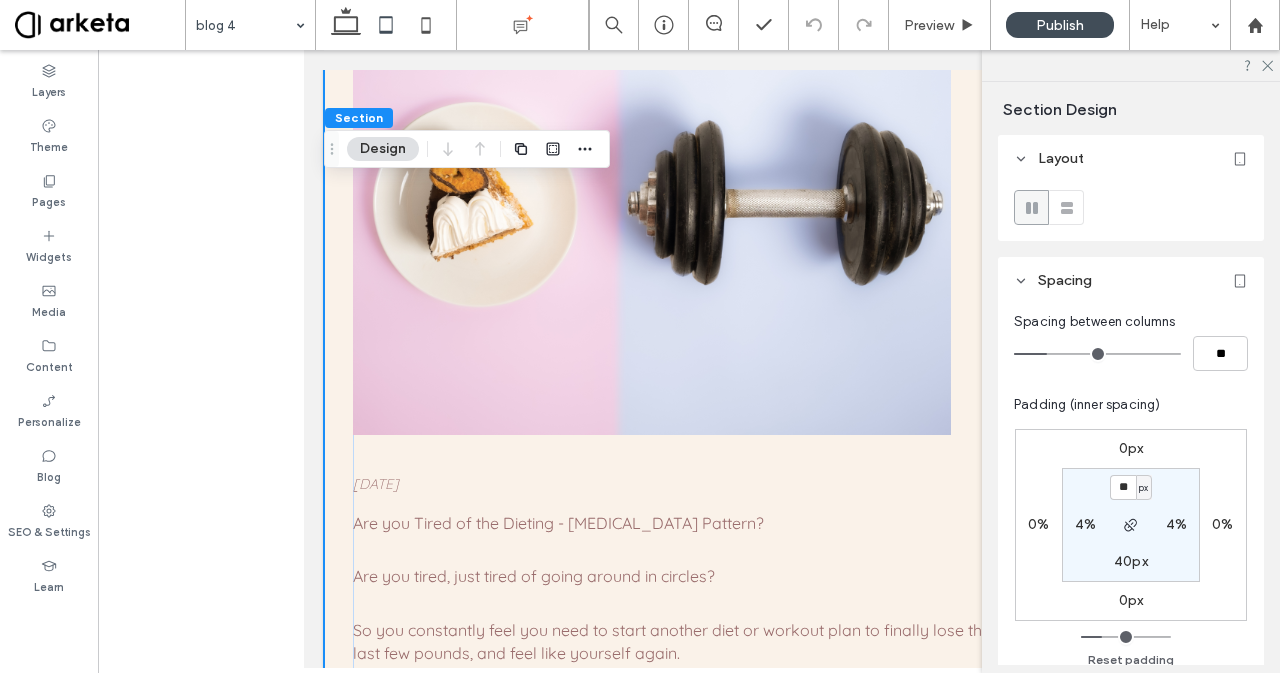 scroll, scrollTop: 453, scrollLeft: 0, axis: vertical 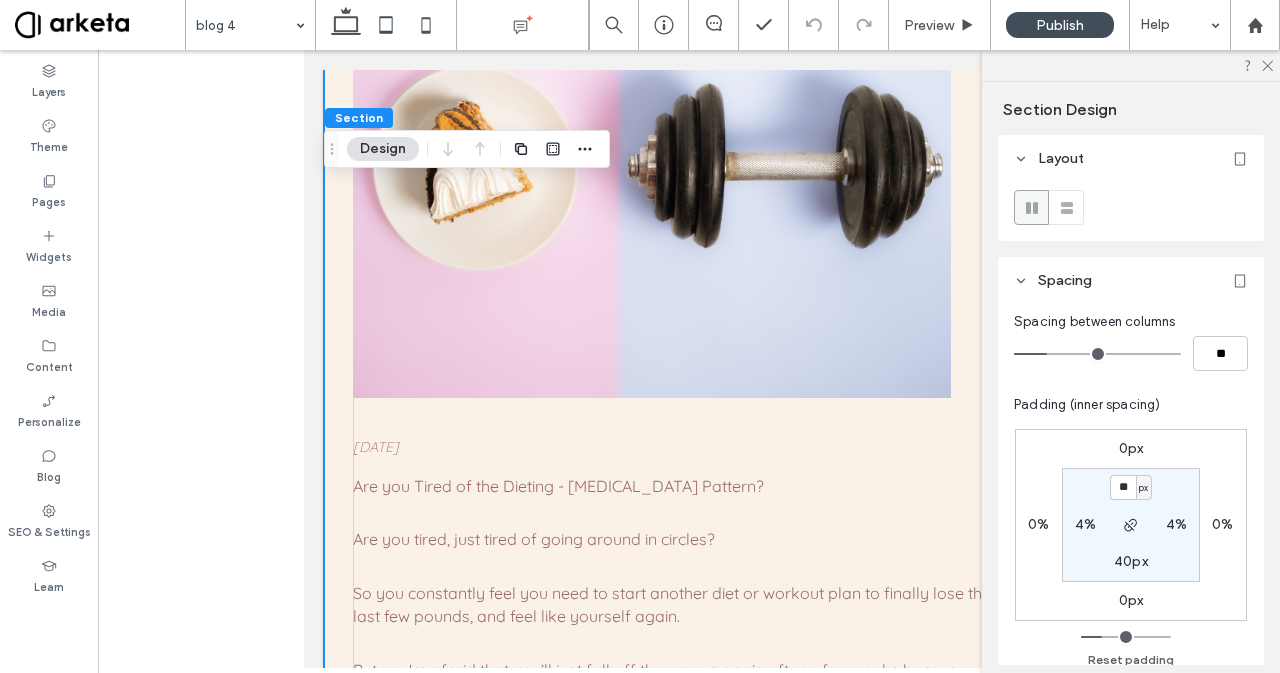 click at bounding box center [652, 148] 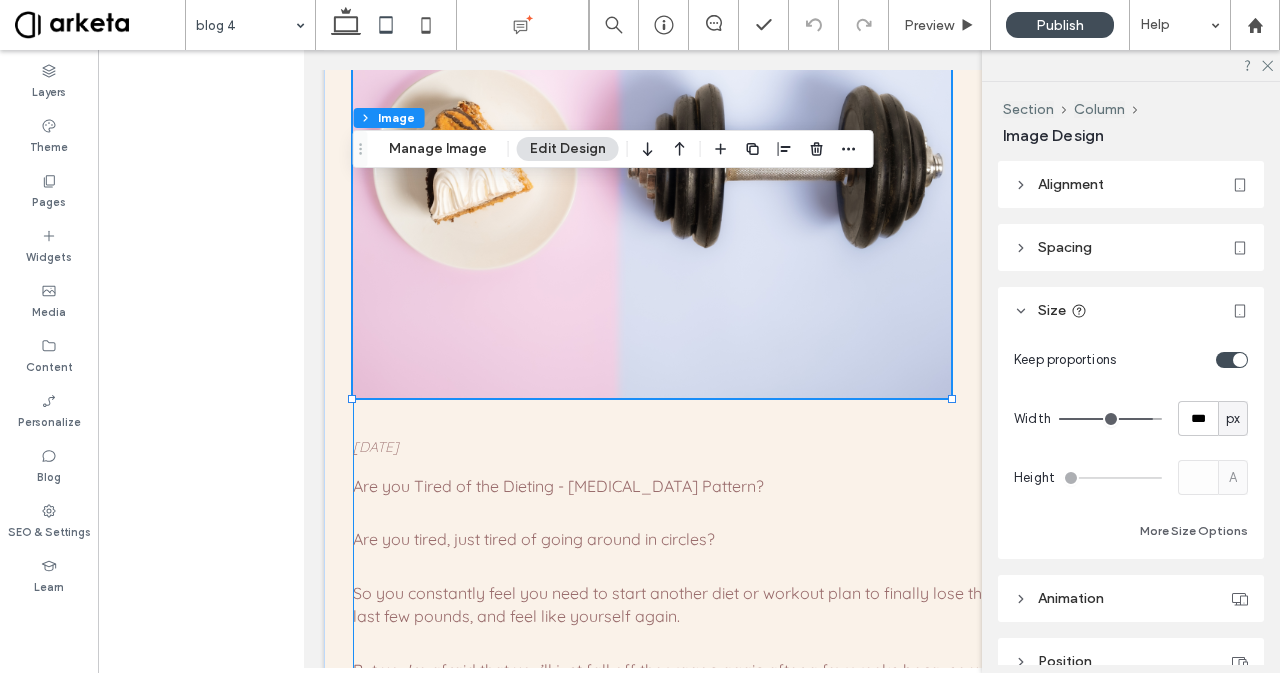 click on "Are you Tired of the Dieting - Overeating Pattern?
August 25, 2023
Are you Tired of the Dieting - Overeating Pattern?
Are you tired, just tired of going around in circles?
So you constantly feel you need to start another diet or workout plan to finally lose those last few pounds, and feel like yourself again.
But you're afraid that you’ll just fall off the wagon again after a few weeks because you also want to enjoy life and frankly, being on a diet is the equivalent of misery..
You’re not 20 anymore and your goals have changed. But so have your metabolism and your hormones.
You want to rock a bikini at the beach, but you also want to be able to enjoy life, and have great energy levels to do exactly what you want.
Let me tell you this..
What you don’t need is another strict set of rules so you can feel you’re failing all the time and throw in the towel again." at bounding box center (689, 1513) 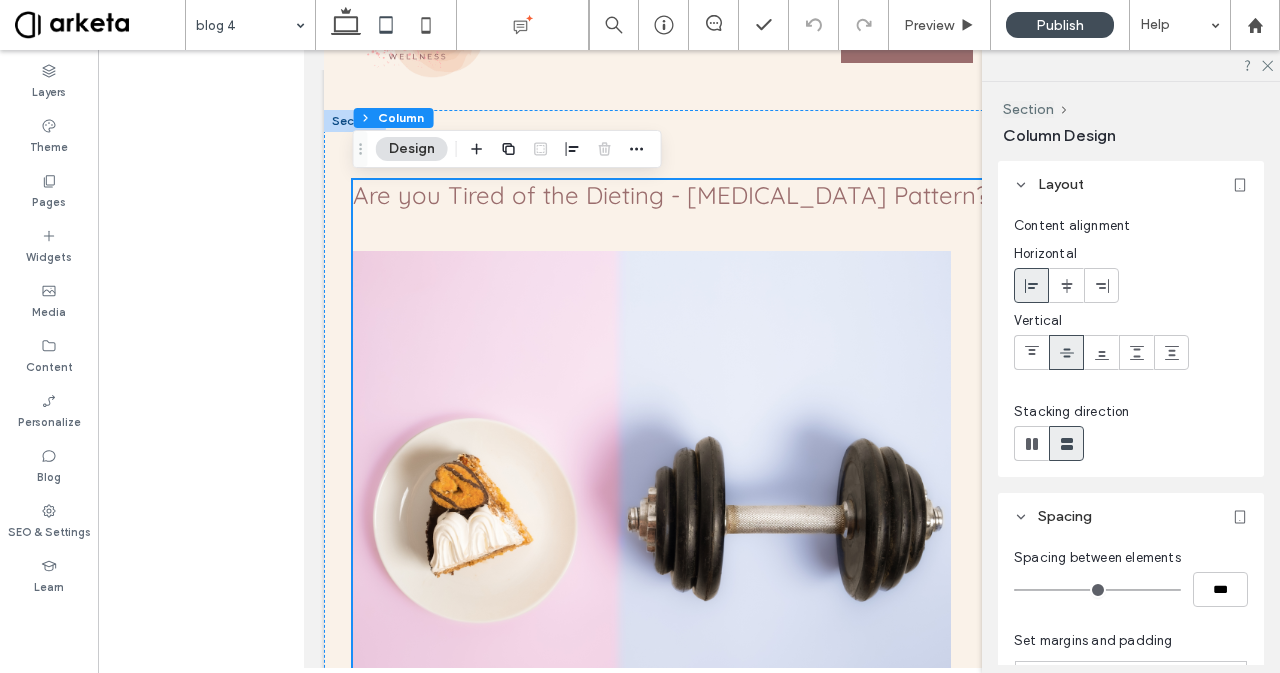 scroll, scrollTop: 95, scrollLeft: 0, axis: vertical 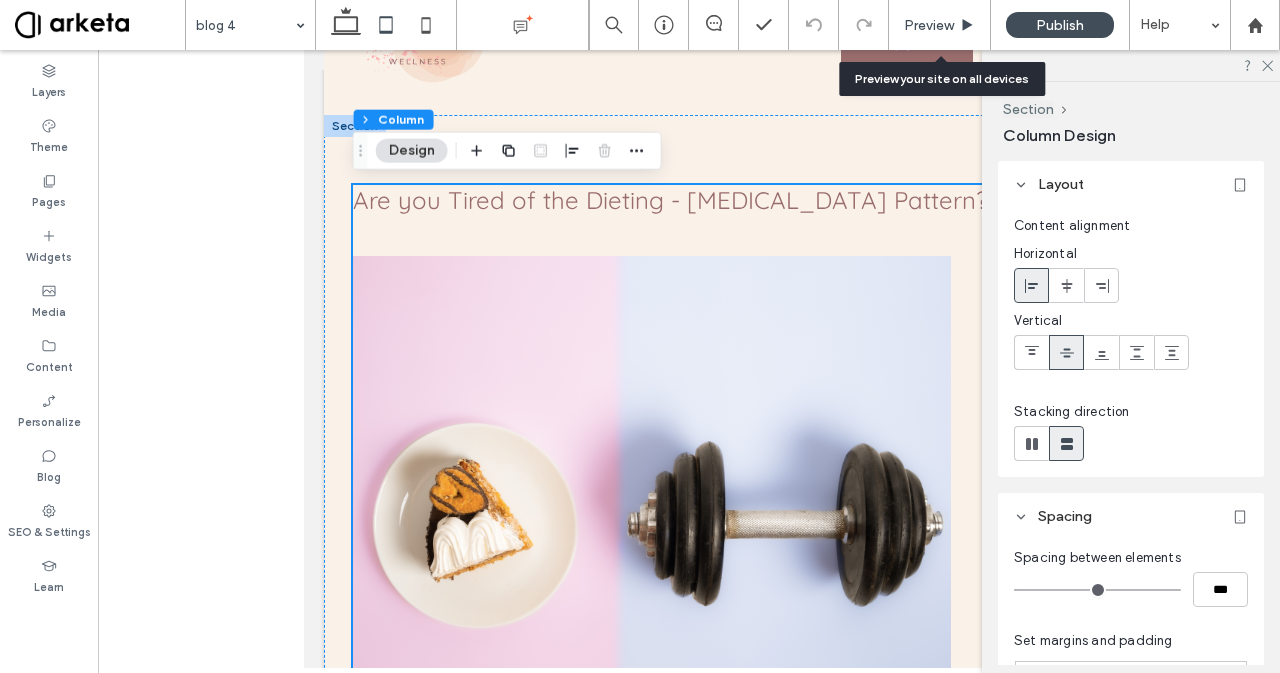 click on "Preview" at bounding box center (940, 25) 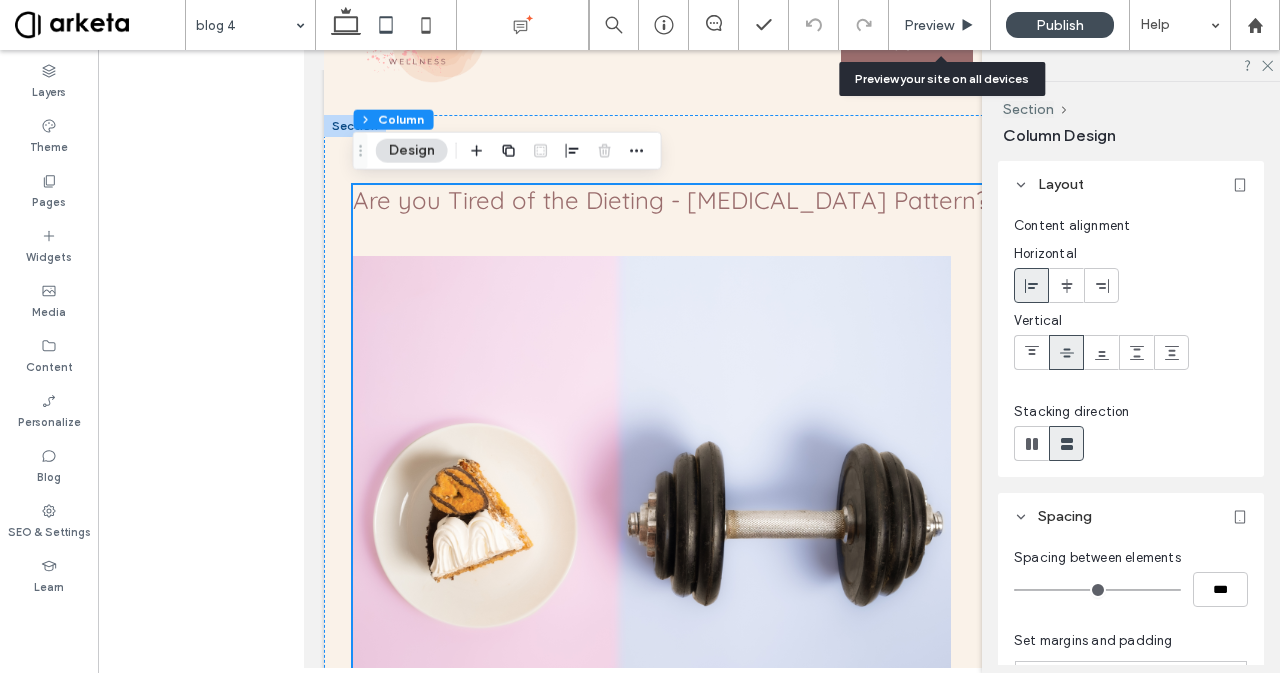 drag, startPoint x: 924, startPoint y: 26, endPoint x: 318, endPoint y: 49, distance: 606.43634 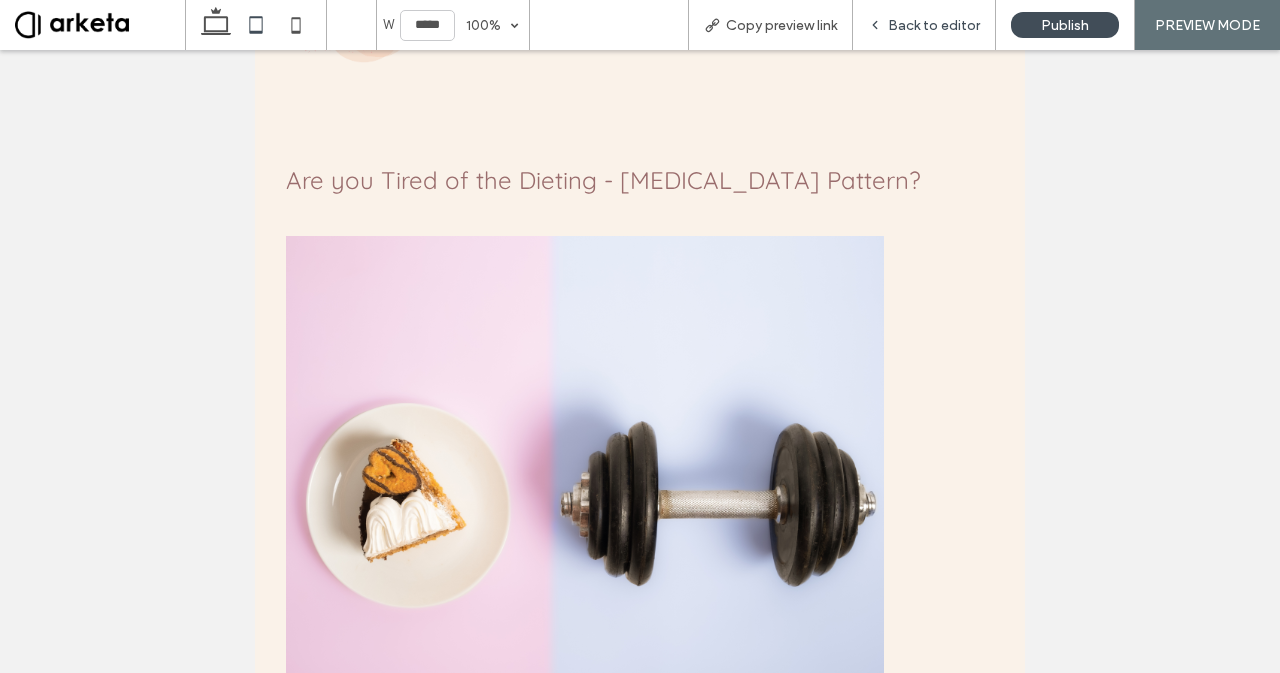 click on "Back to editor" at bounding box center (934, 25) 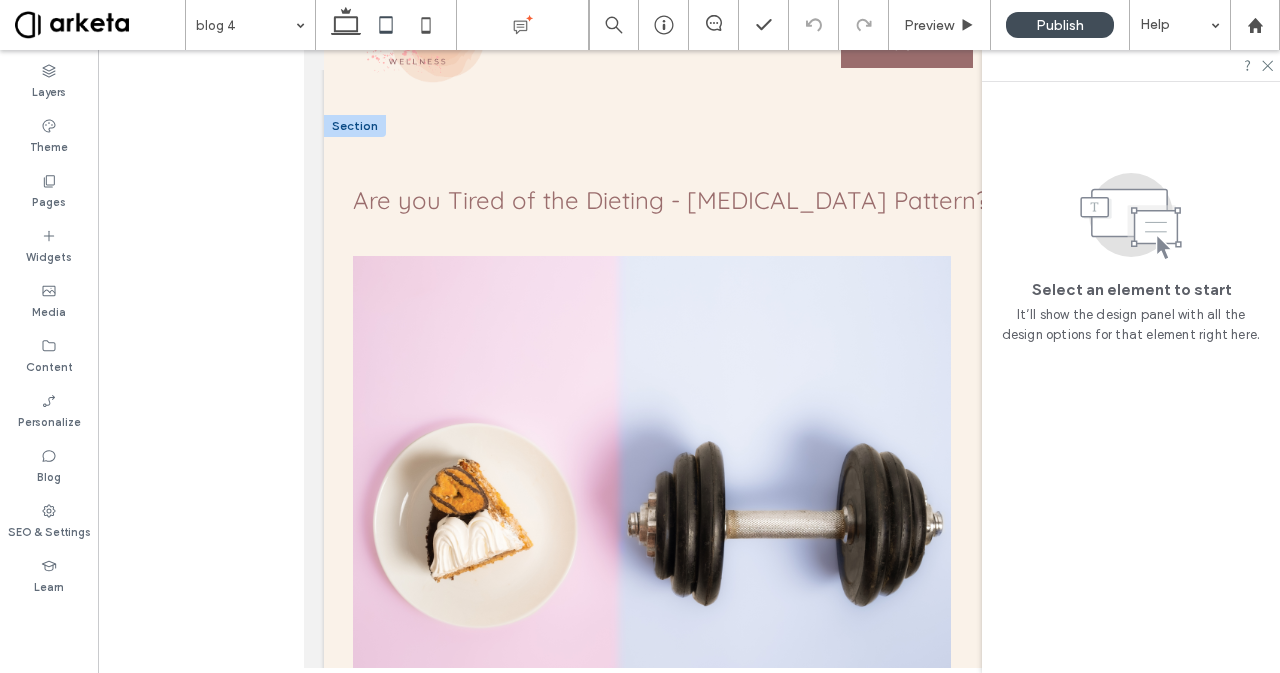 click at bounding box center (652, 506) 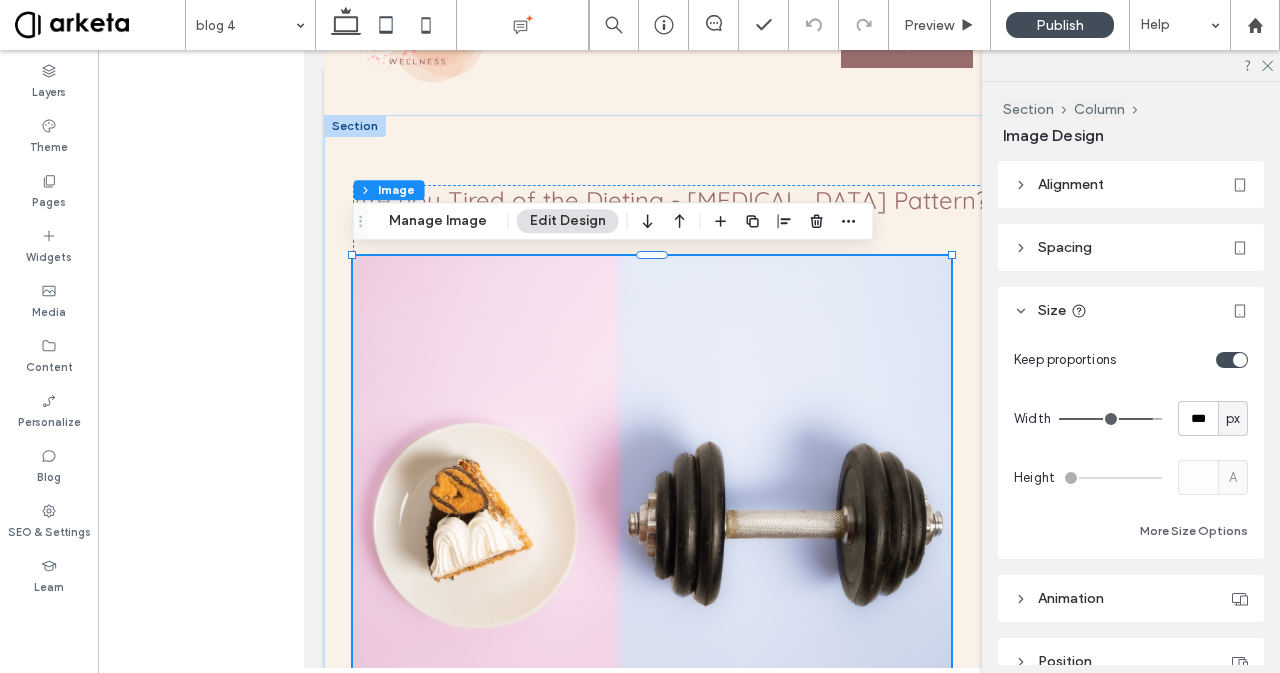 click on "px" at bounding box center (1233, 418) 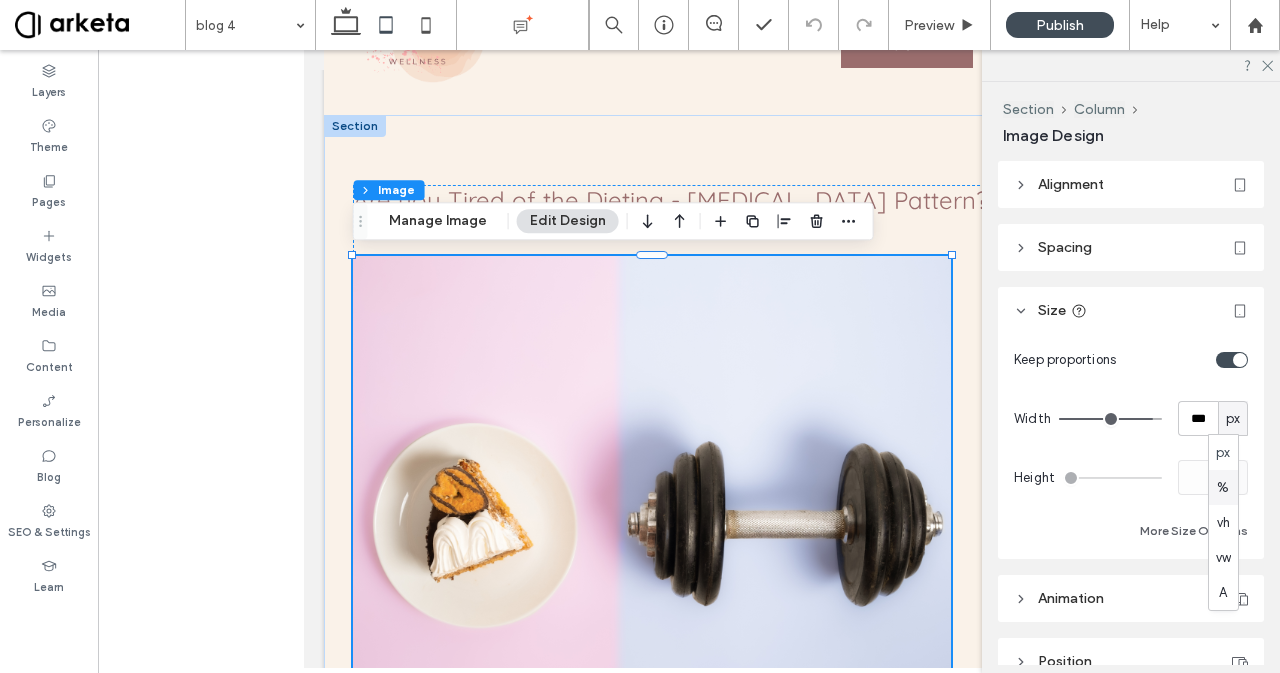 click on "%" at bounding box center [1223, 487] 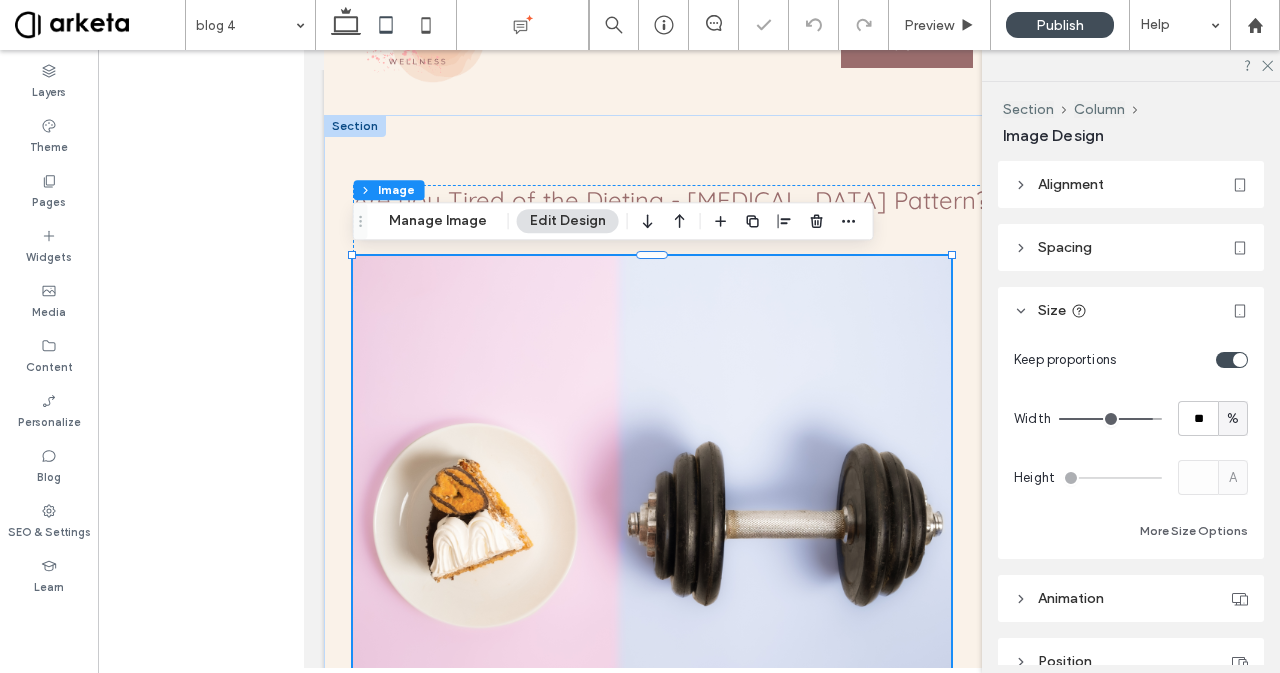 type on "**" 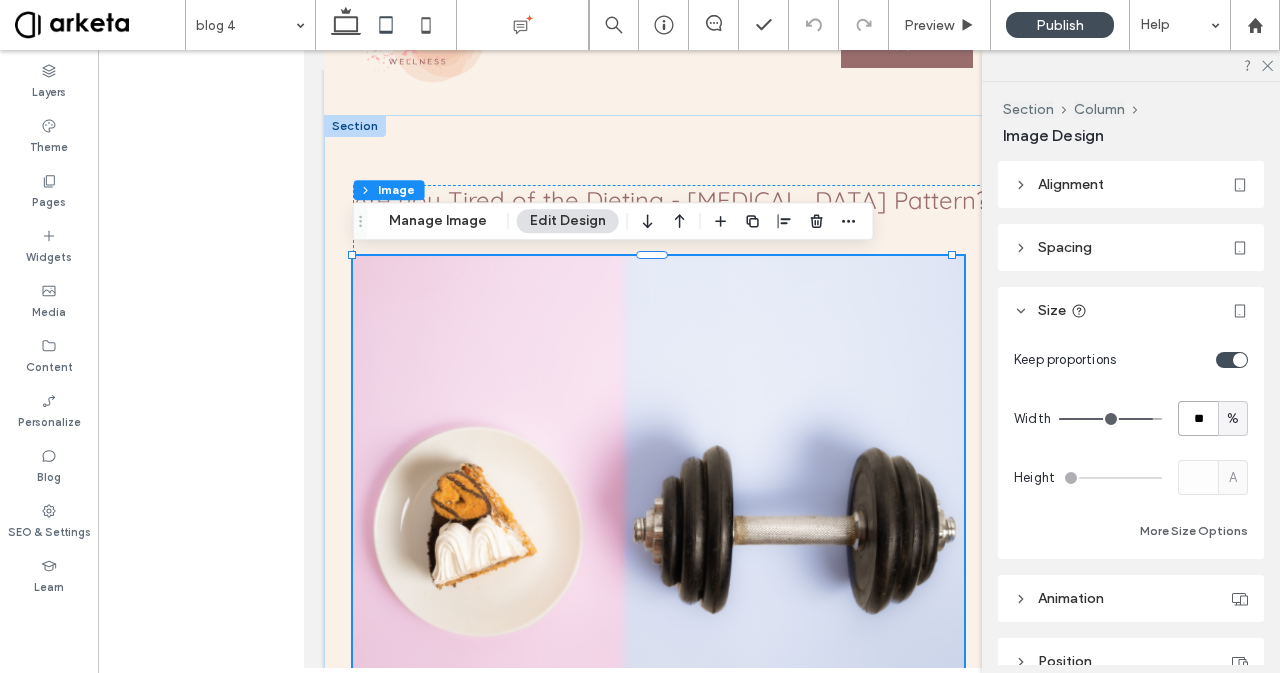 click on "**" at bounding box center (1198, 418) 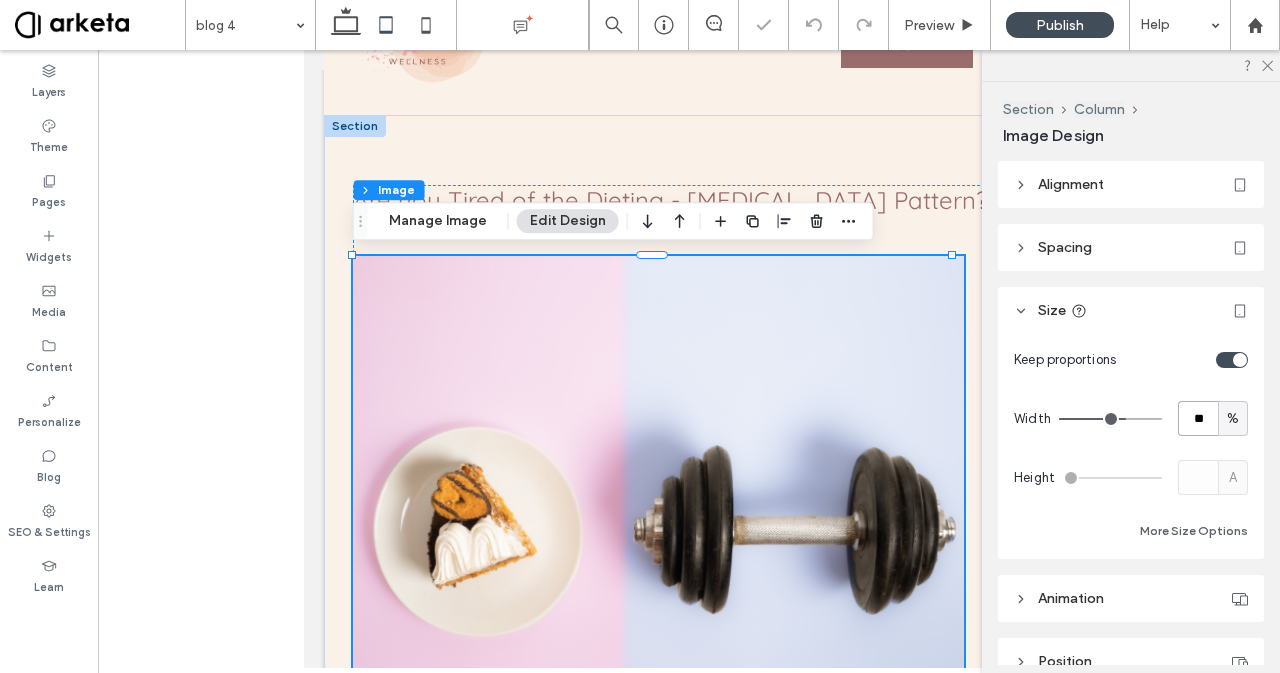 type on "**" 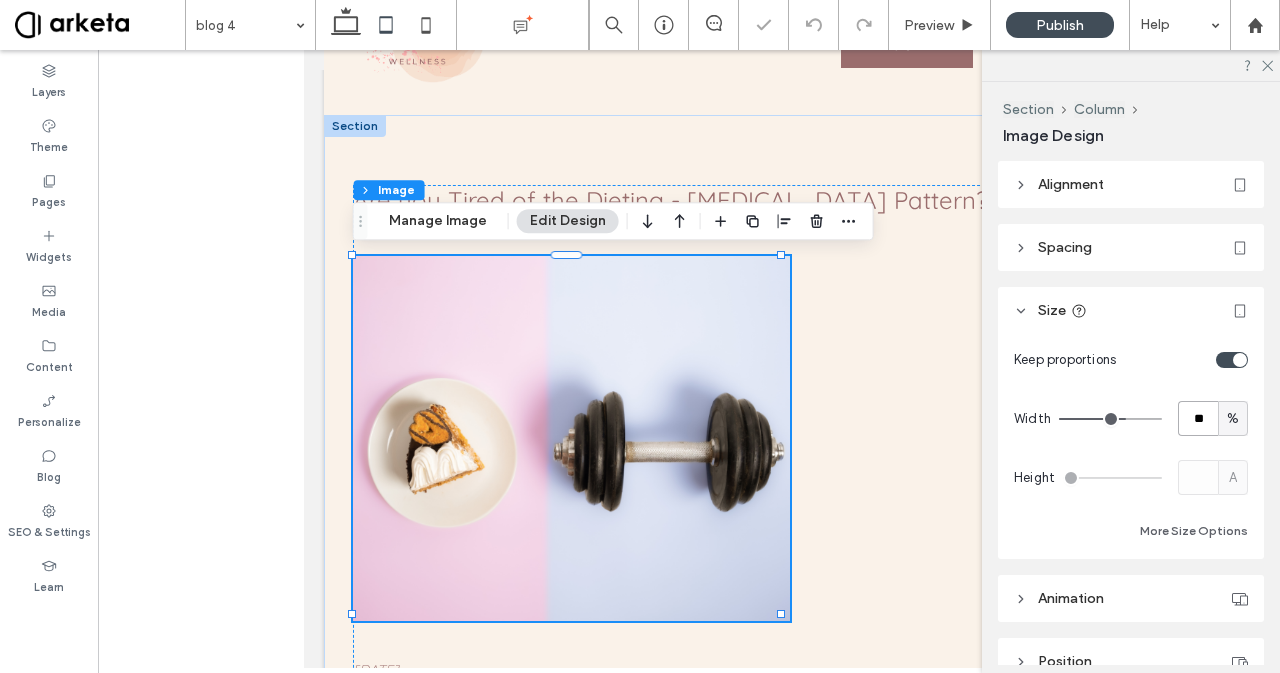 type on "*" 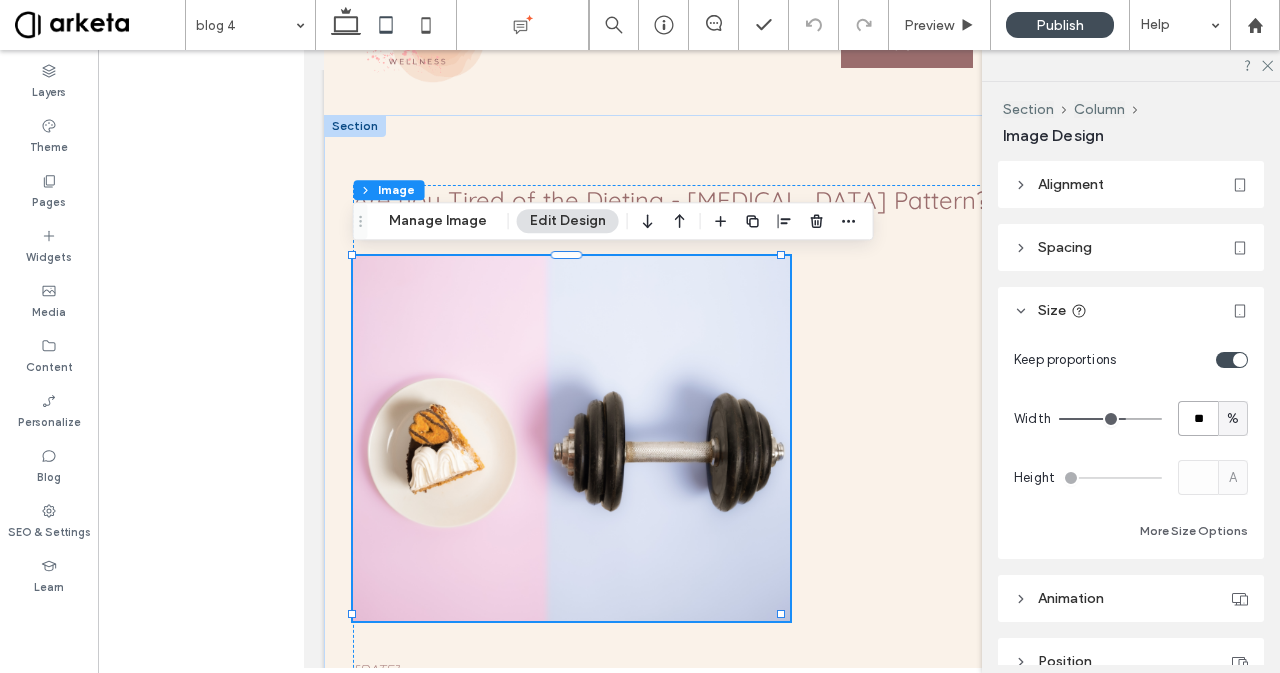 type on "**" 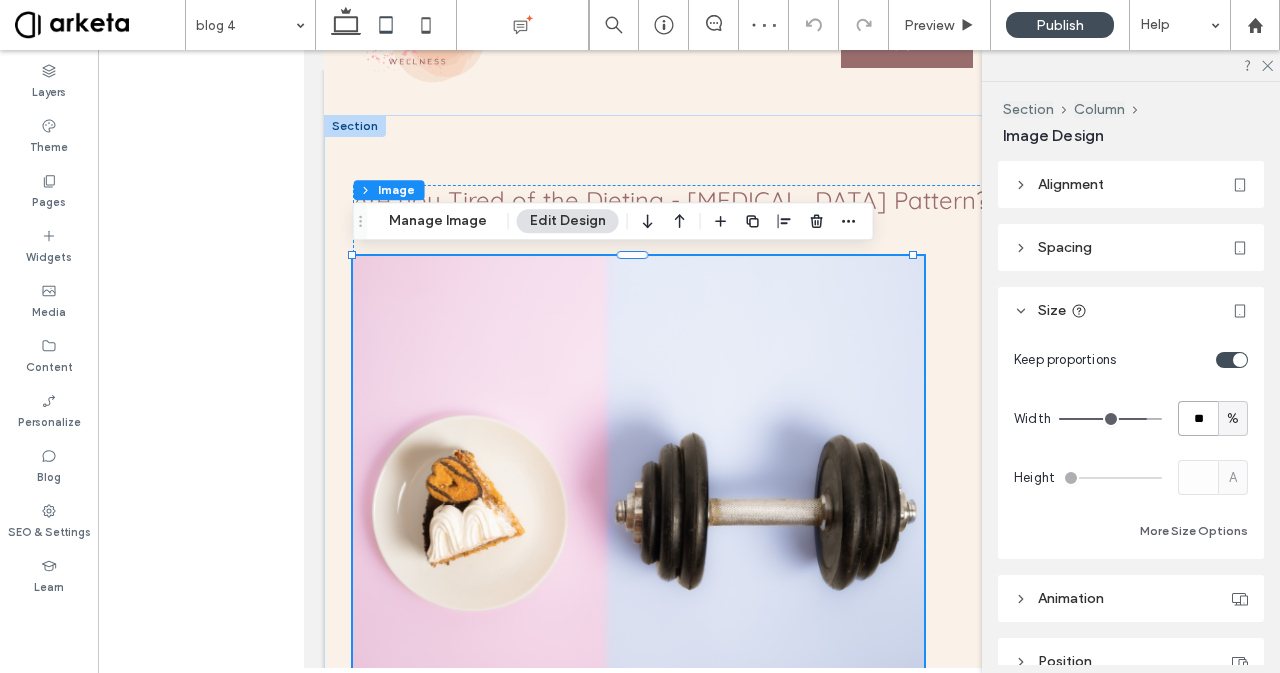 type on "*" 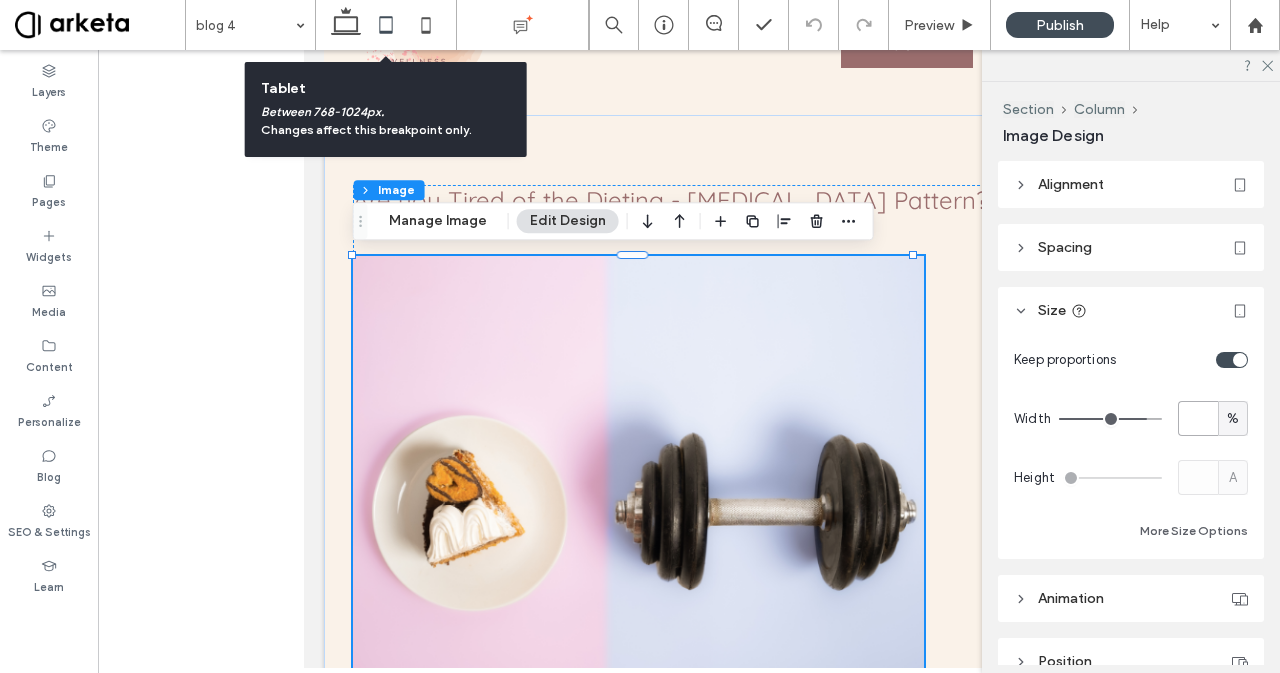 type 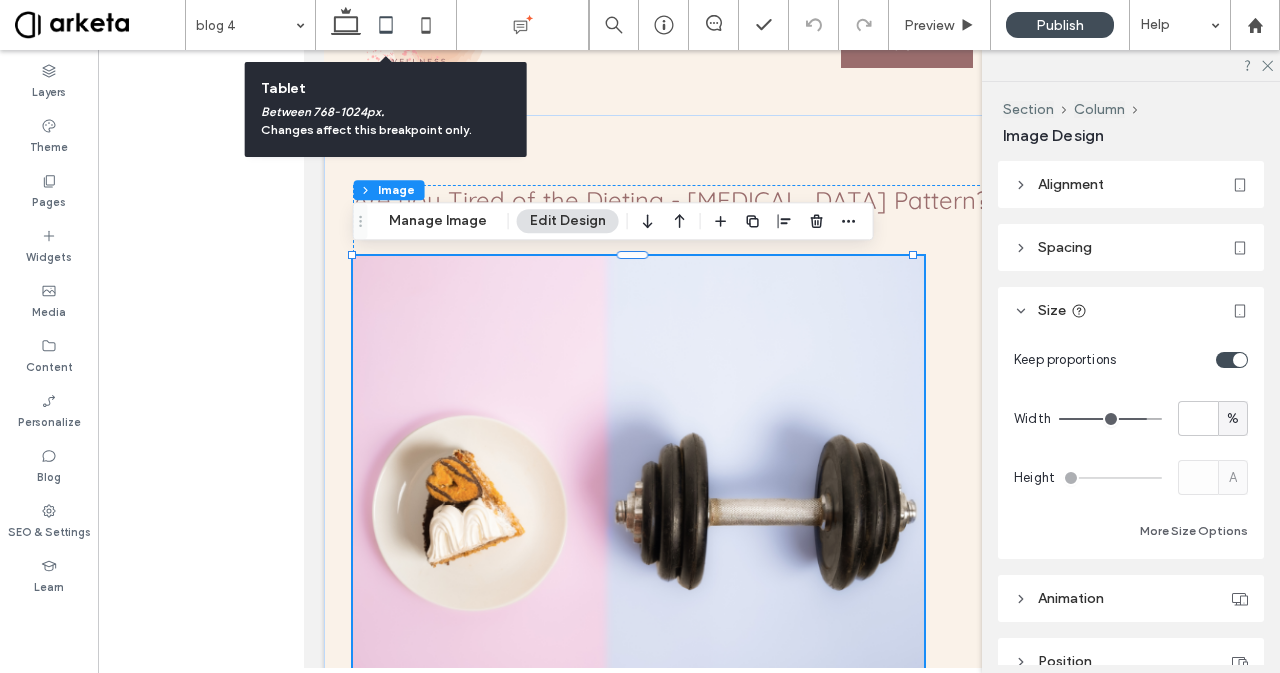 type on "*" 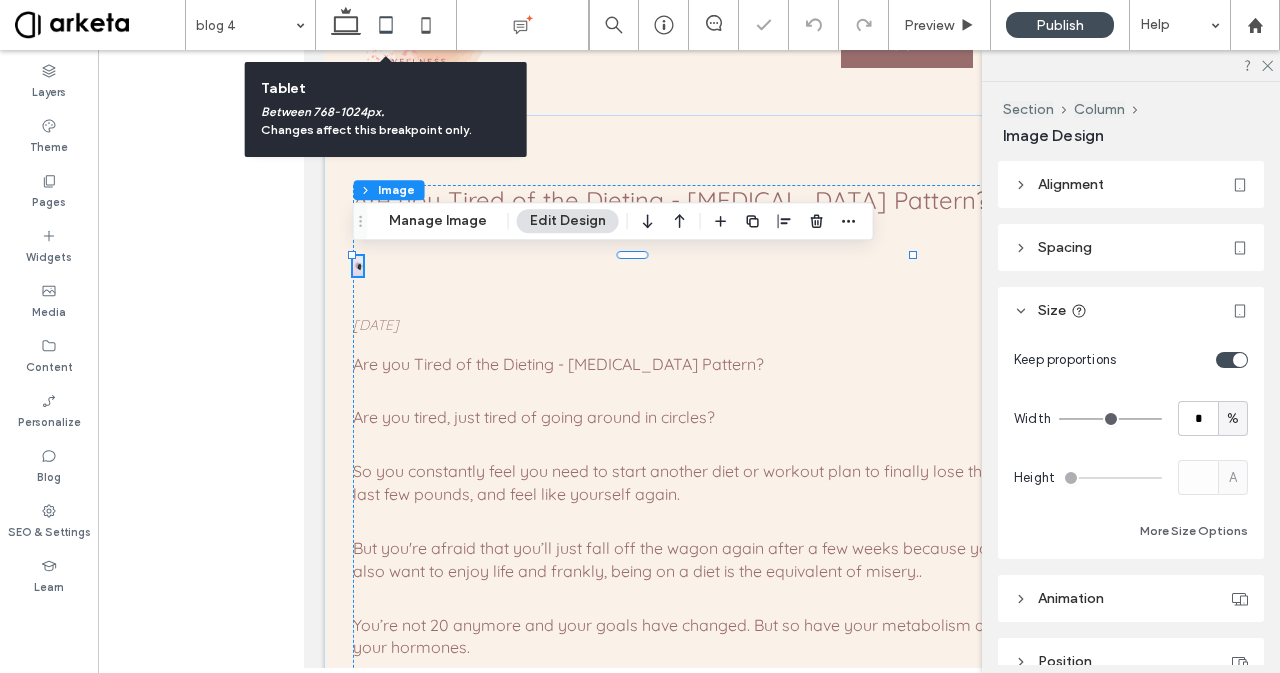 click 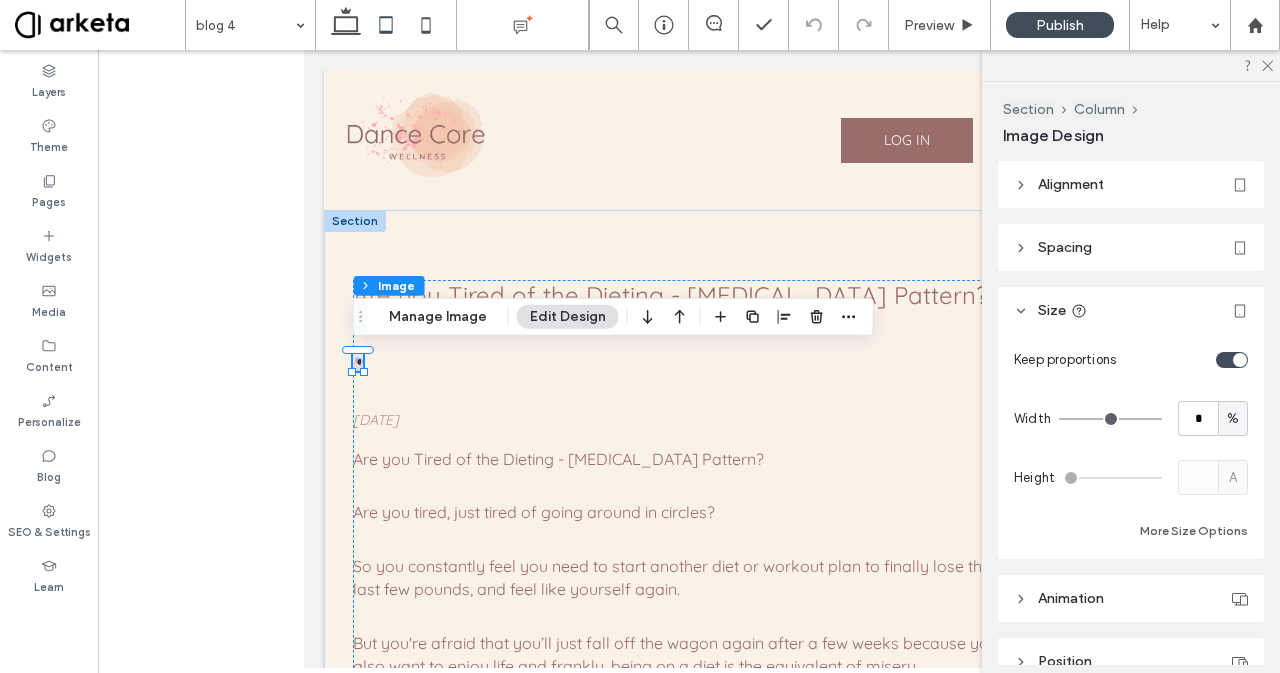 scroll, scrollTop: 0, scrollLeft: 0, axis: both 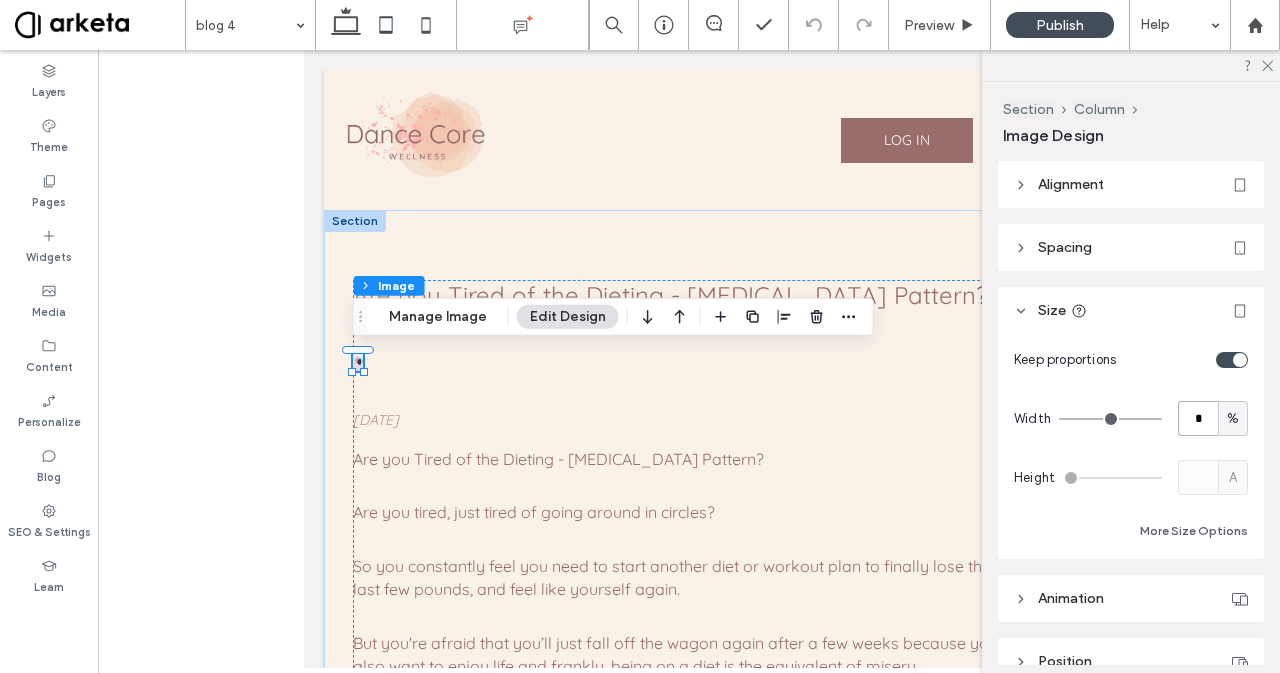 click on "*" at bounding box center [1198, 418] 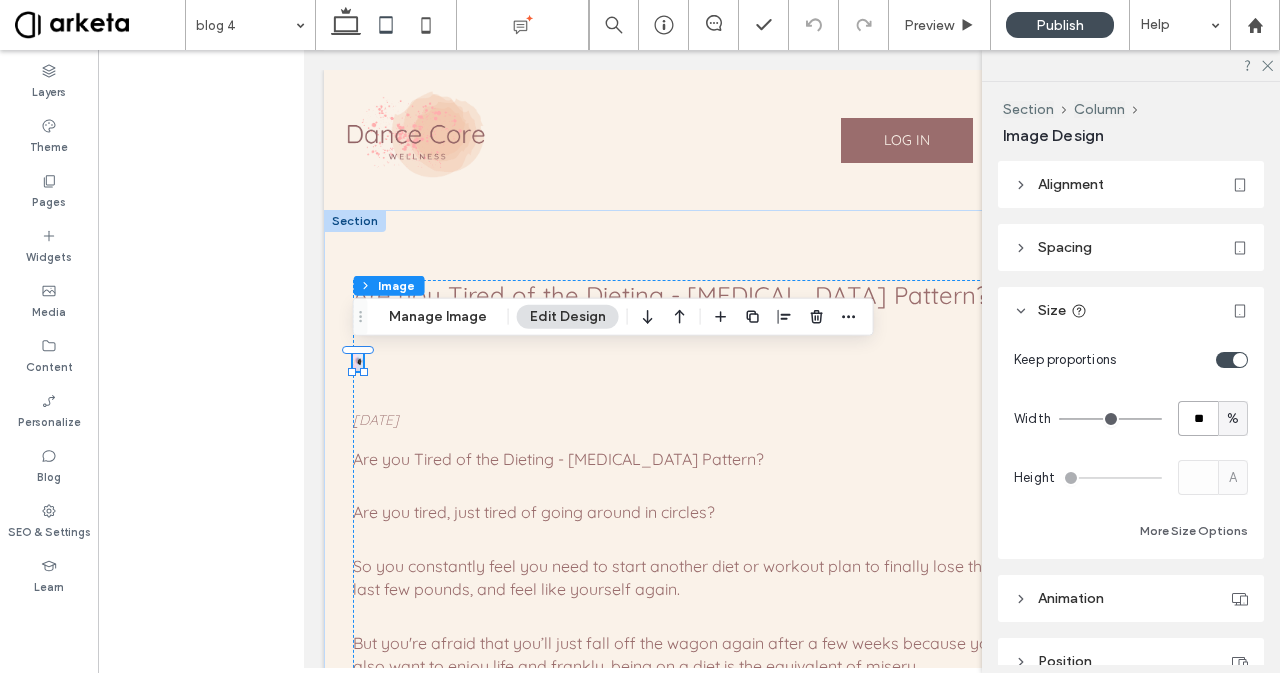 type on "**" 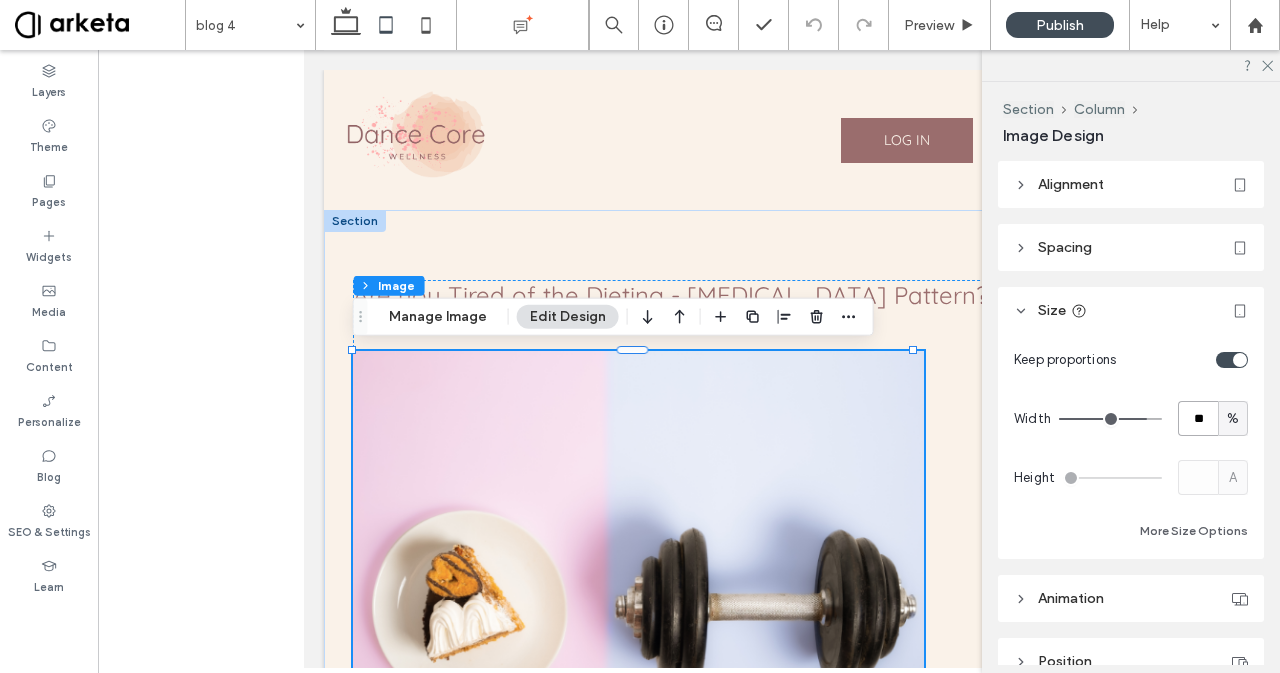 type on "*" 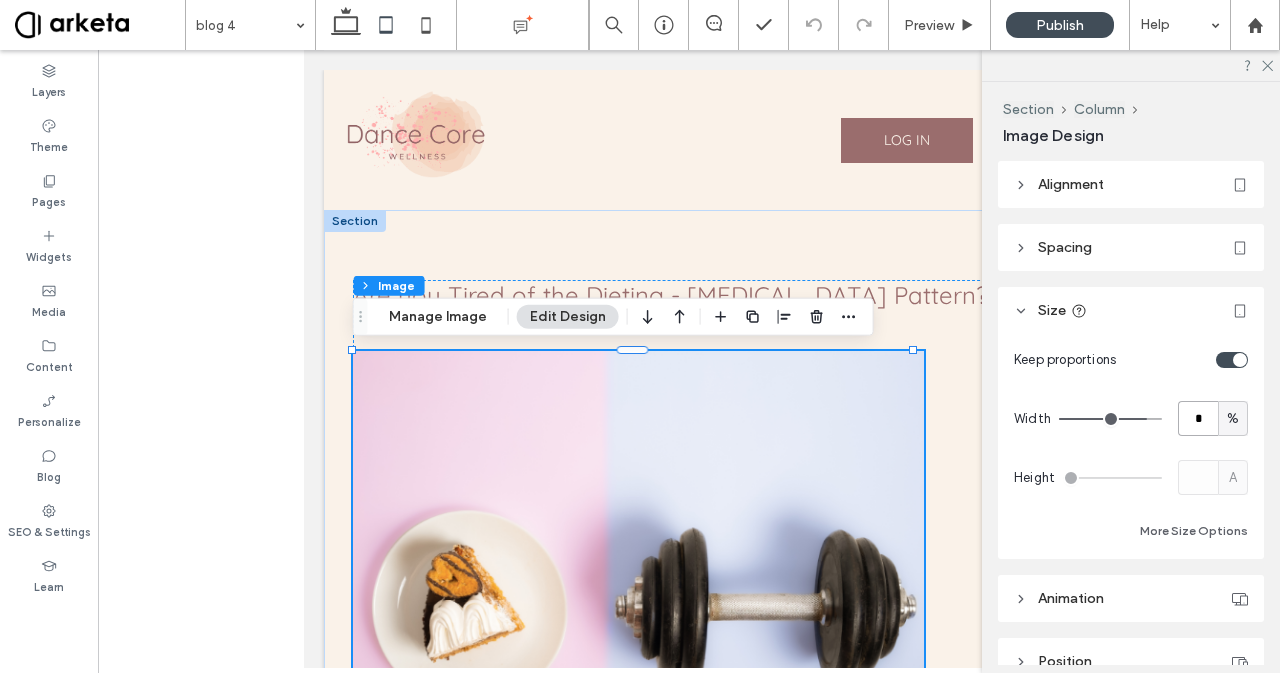 type on "*" 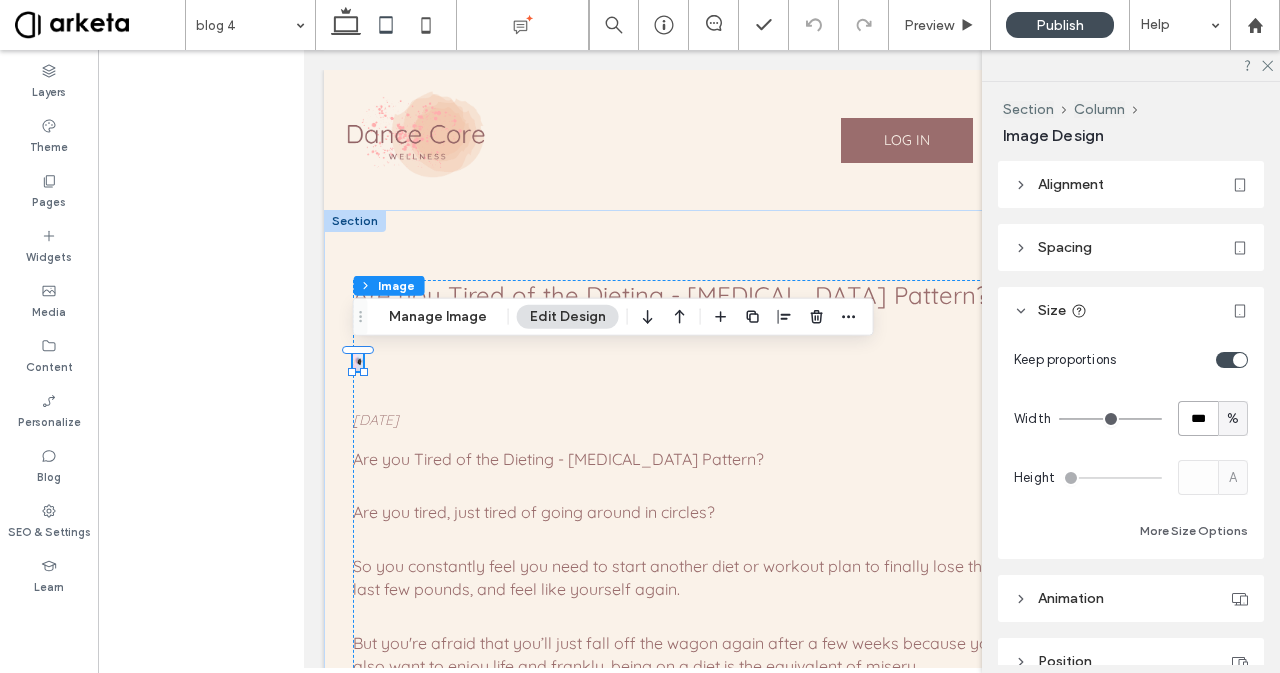 type on "***" 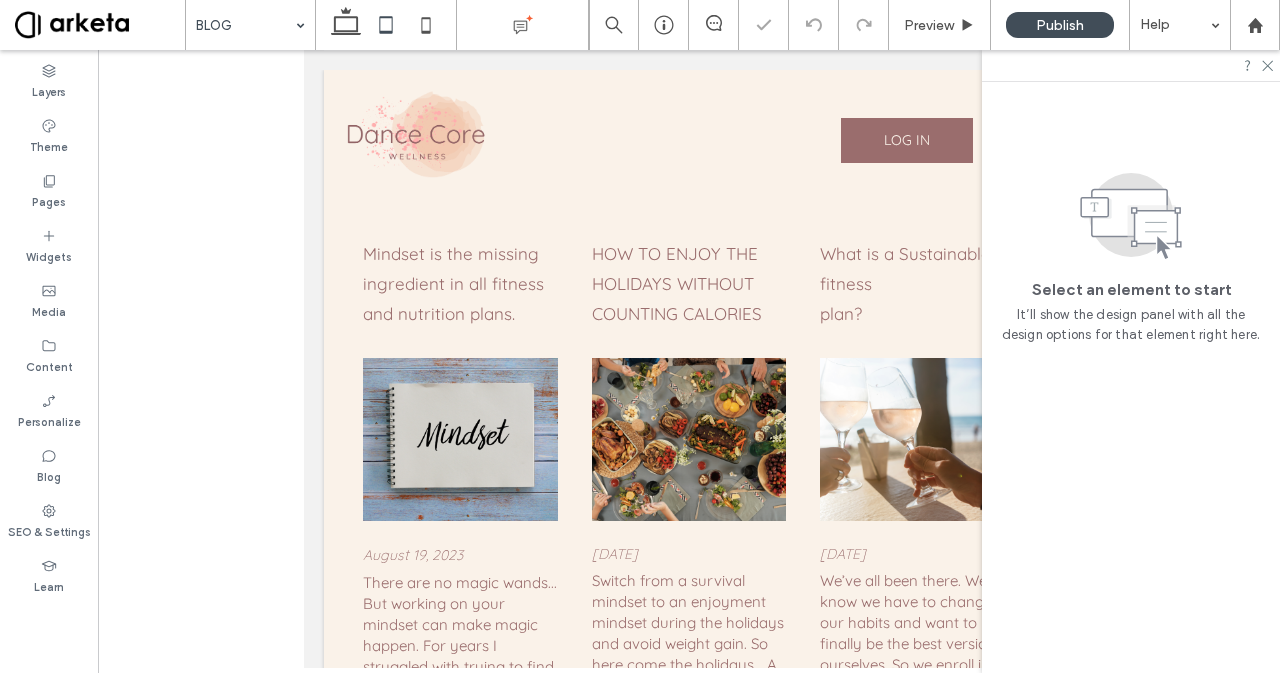 scroll, scrollTop: 0, scrollLeft: 0, axis: both 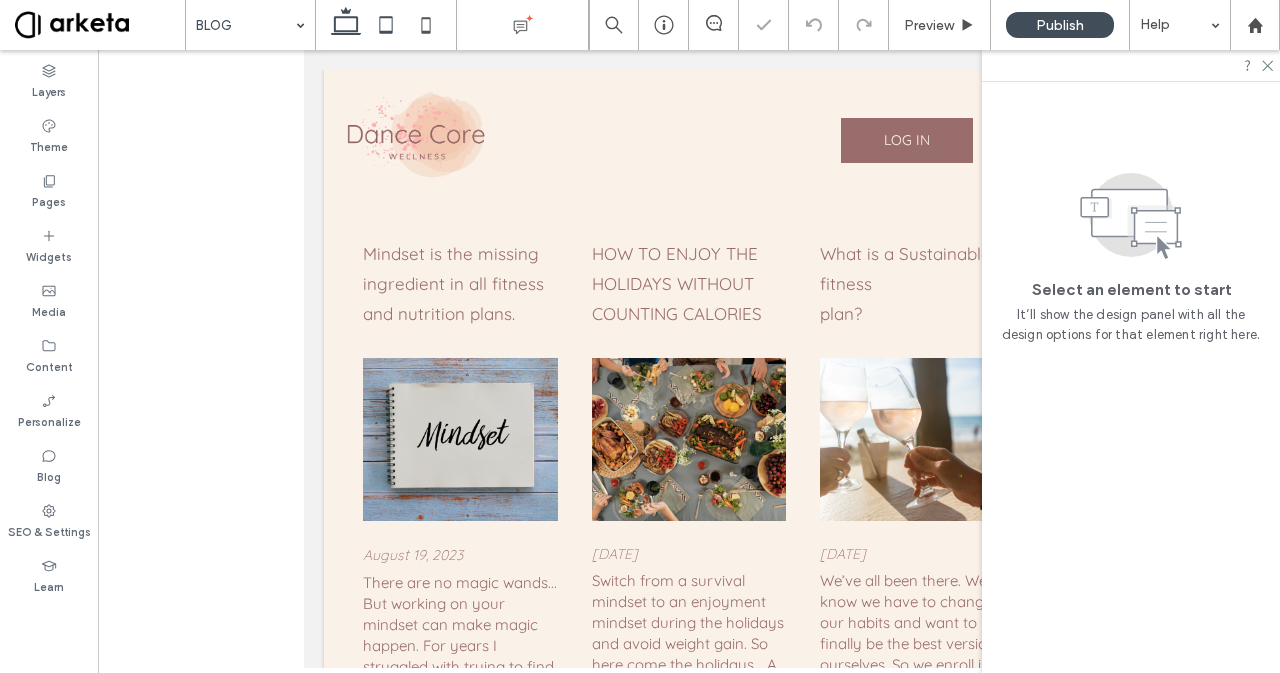 click 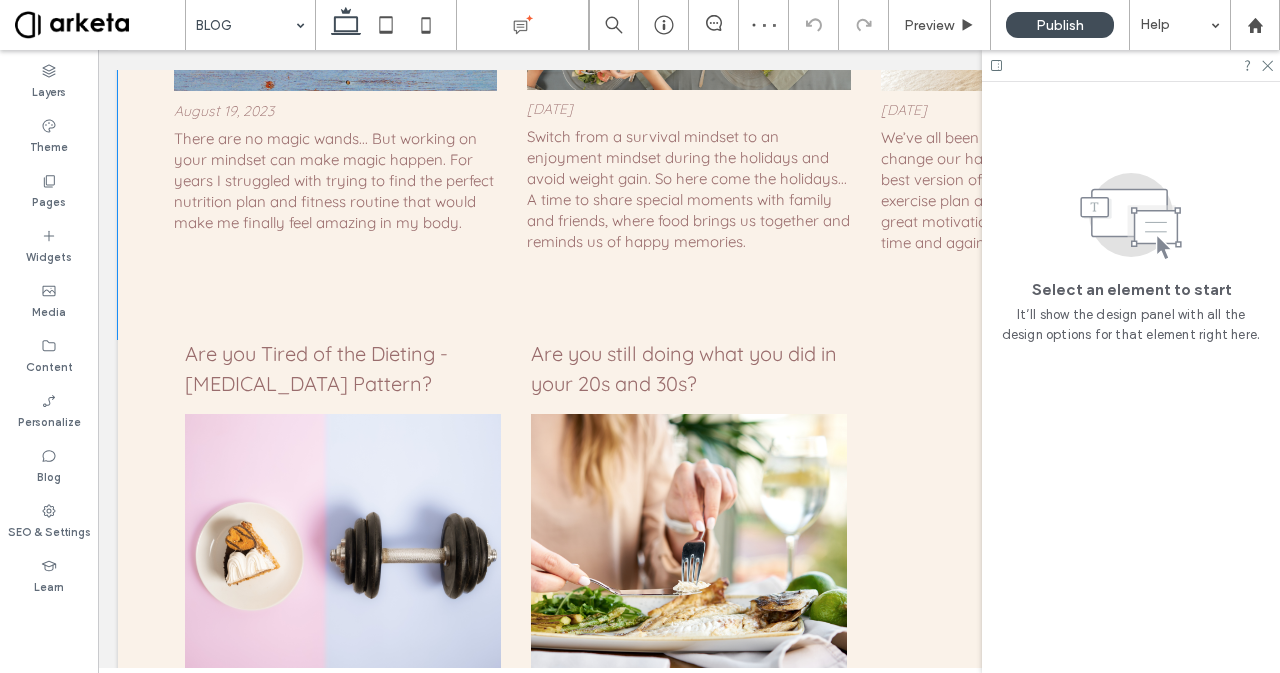scroll, scrollTop: 453, scrollLeft: 0, axis: vertical 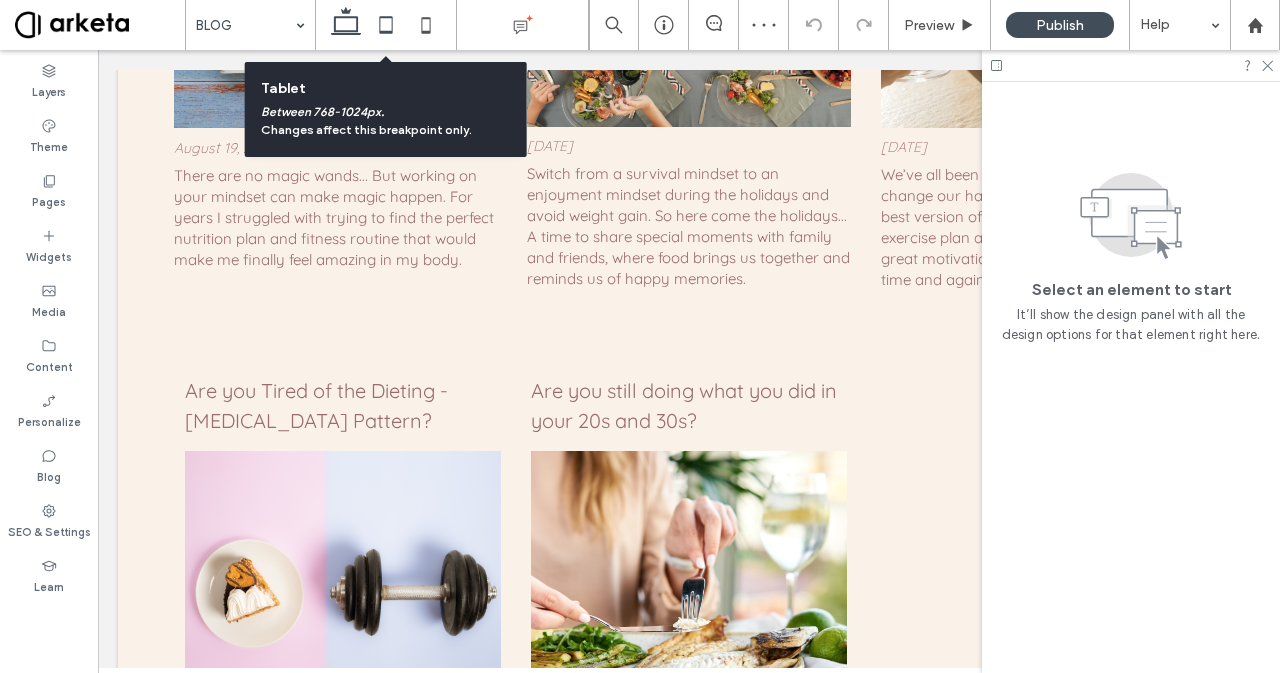 click 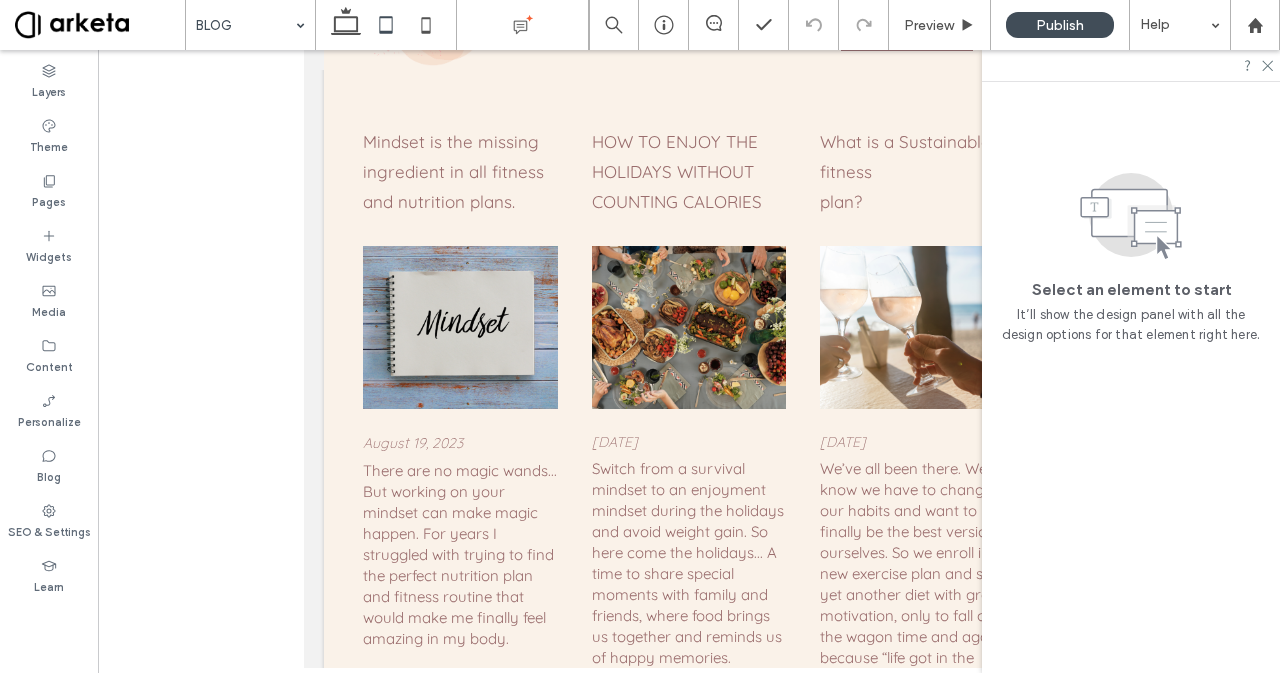 scroll, scrollTop: 111, scrollLeft: 0, axis: vertical 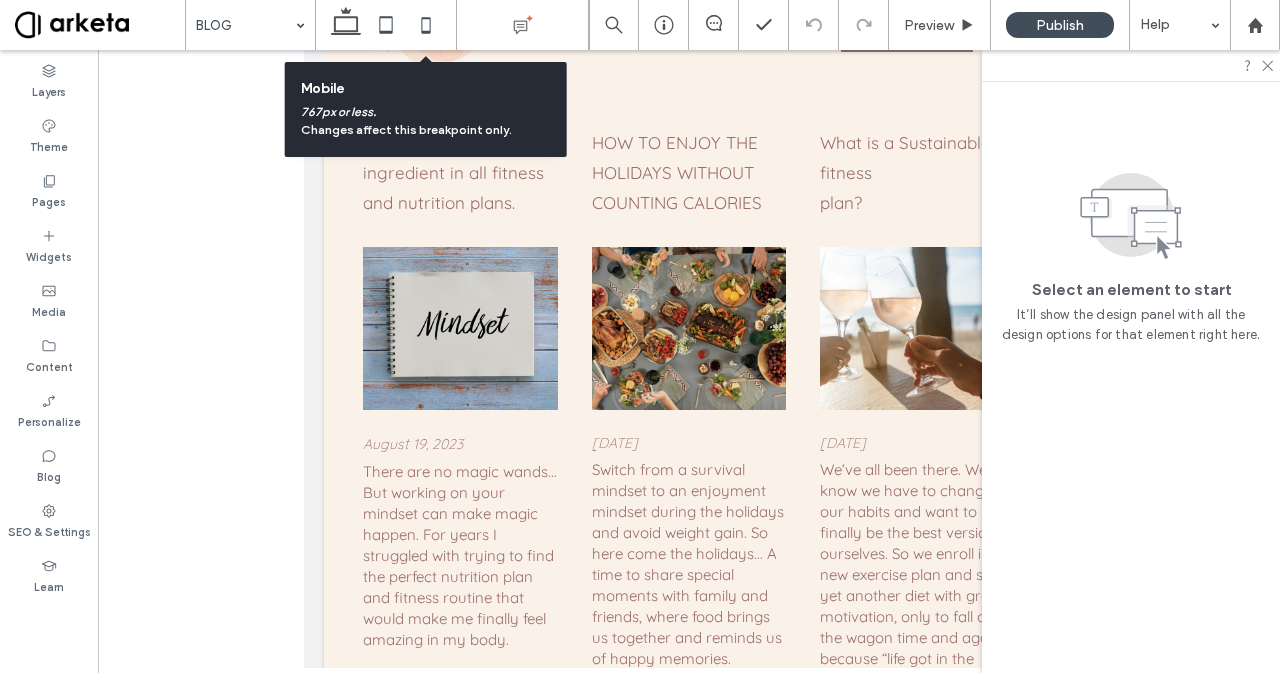 click 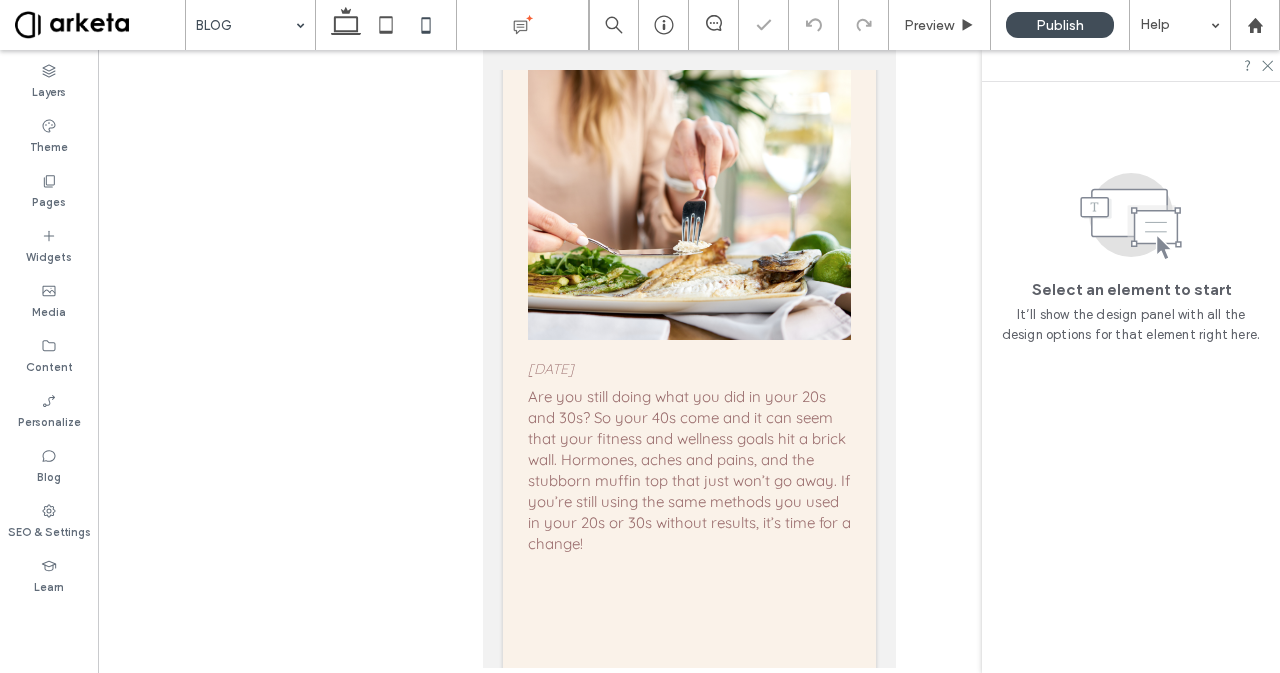 scroll, scrollTop: 3201, scrollLeft: 0, axis: vertical 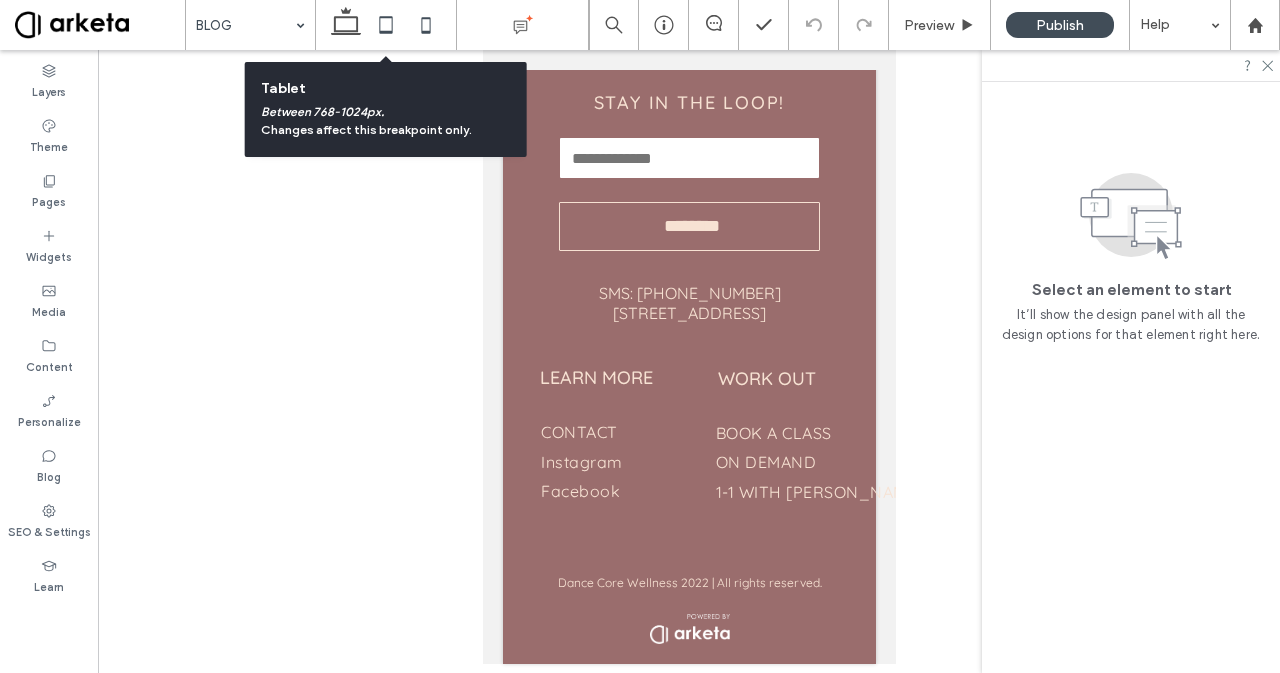 click 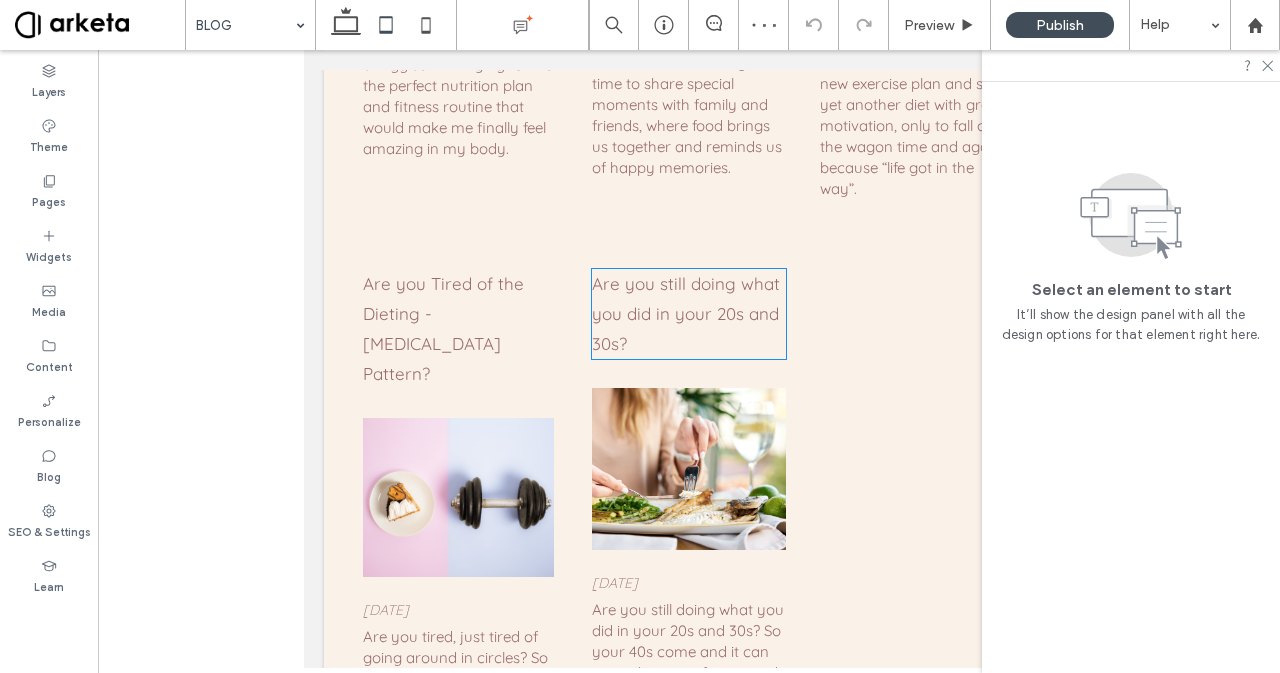 scroll, scrollTop: 622, scrollLeft: 0, axis: vertical 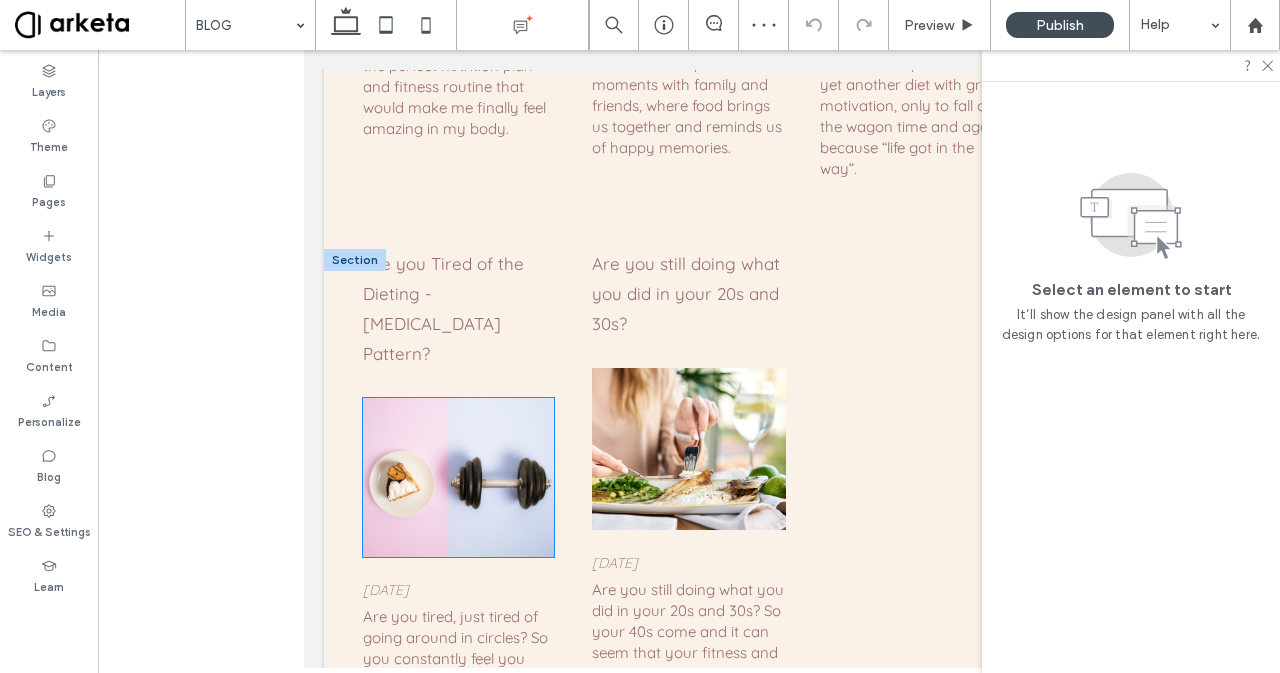click at bounding box center (458, 477) 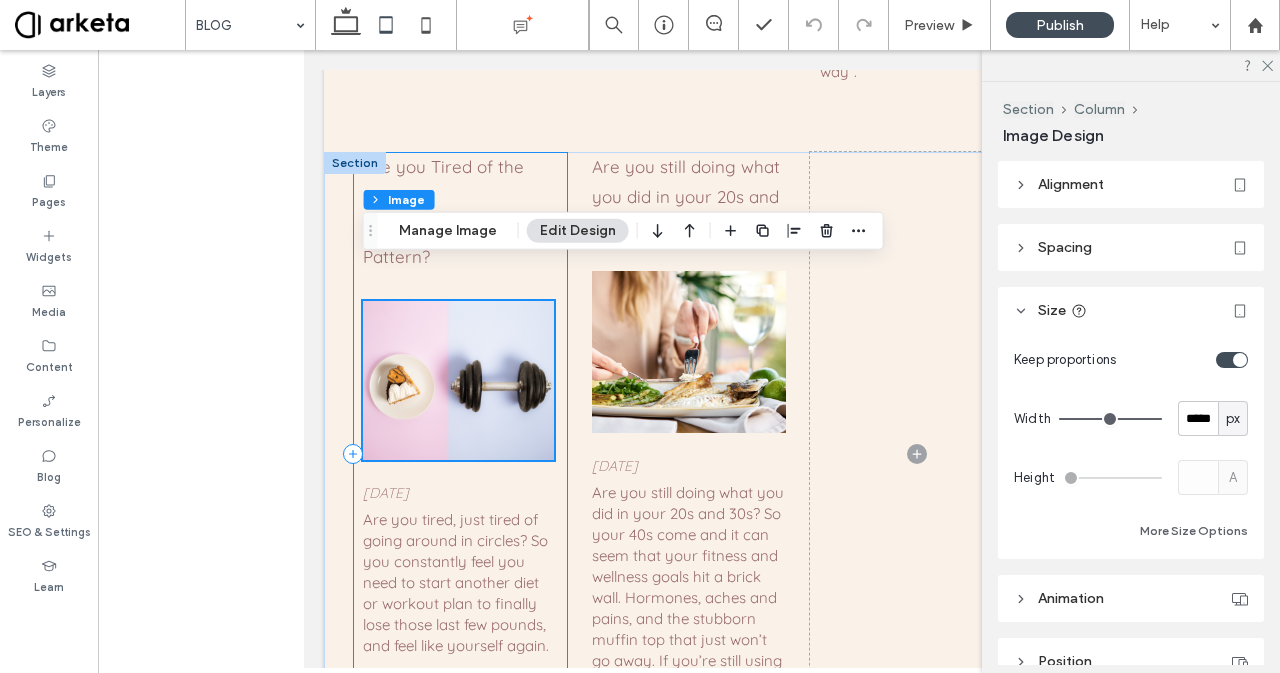 scroll, scrollTop: 736, scrollLeft: 0, axis: vertical 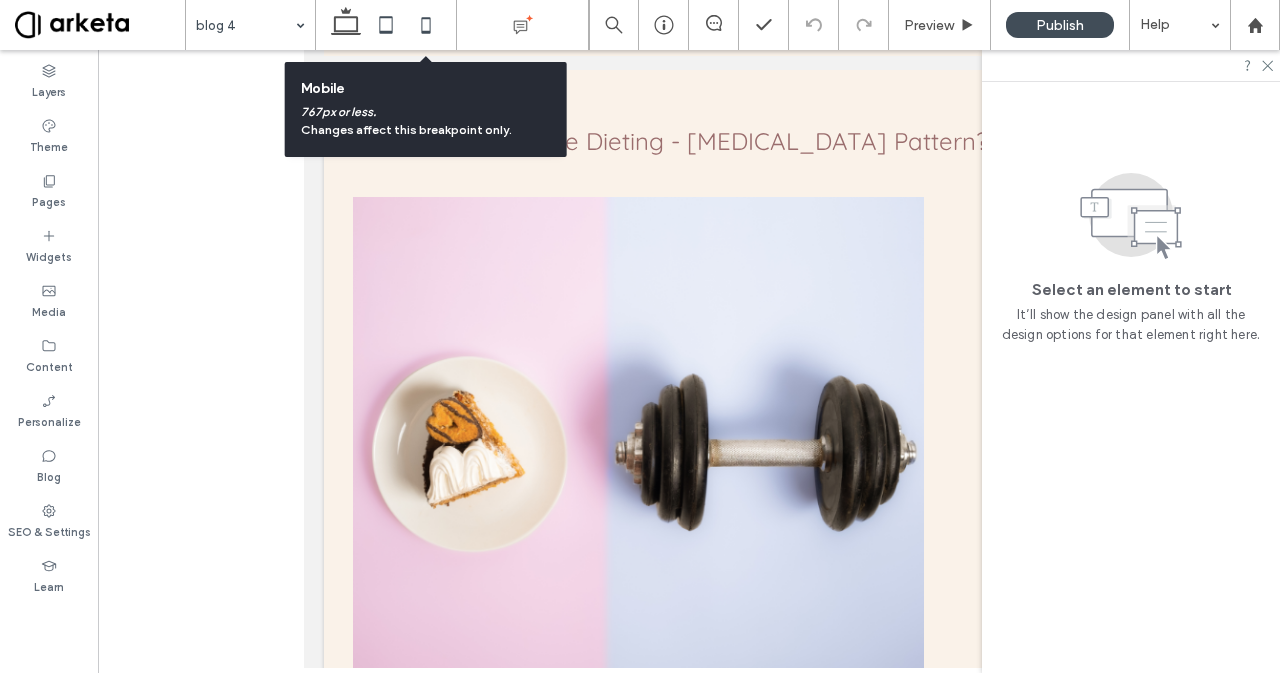 click 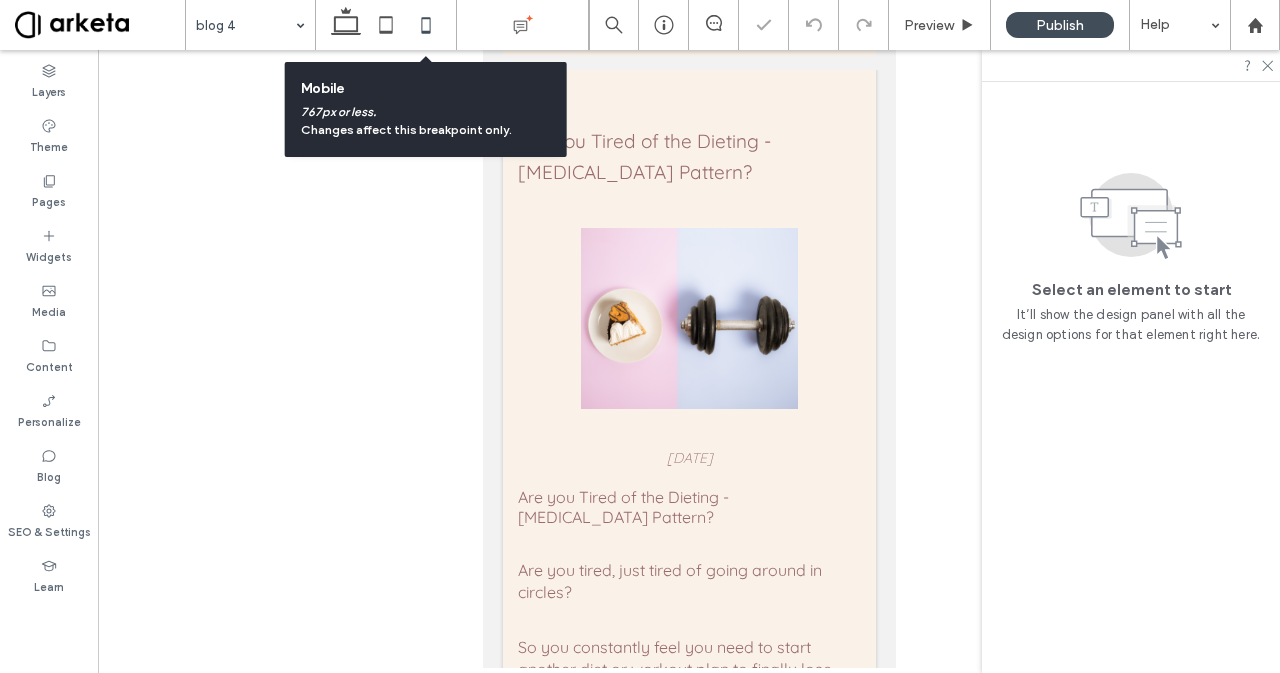 scroll, scrollTop: 140, scrollLeft: 0, axis: vertical 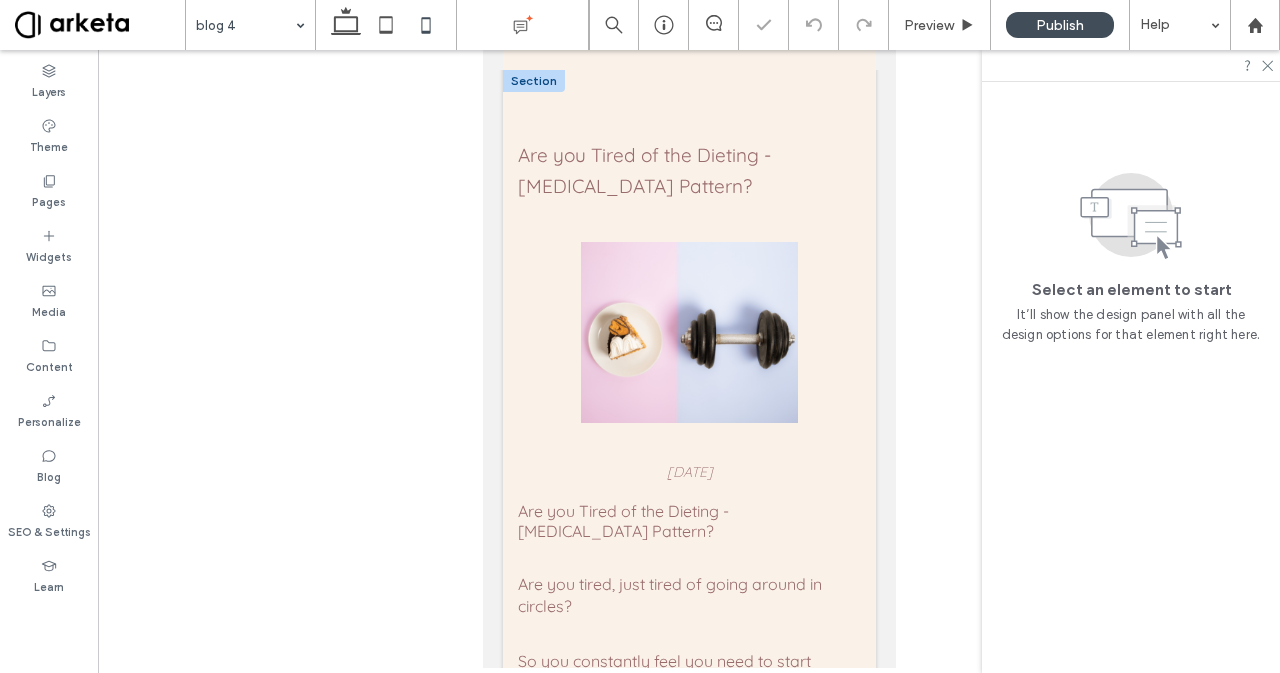 click at bounding box center (688, 332) 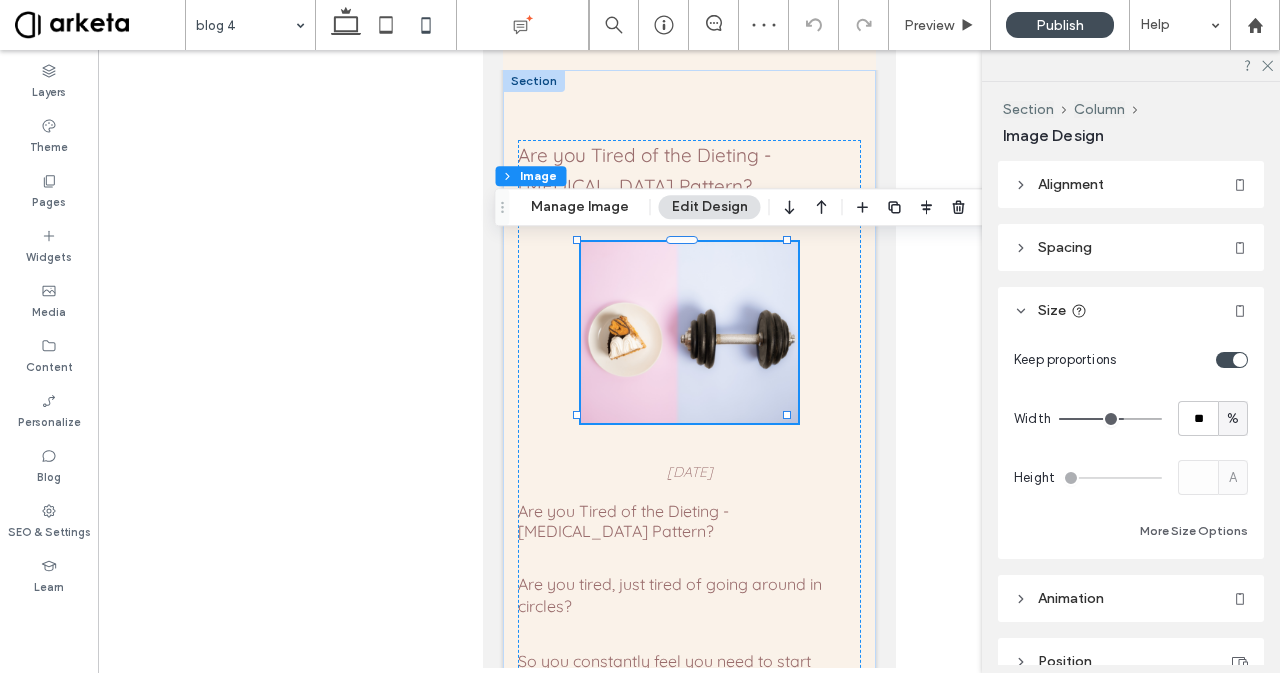 click on "Alignment" at bounding box center (1131, 184) 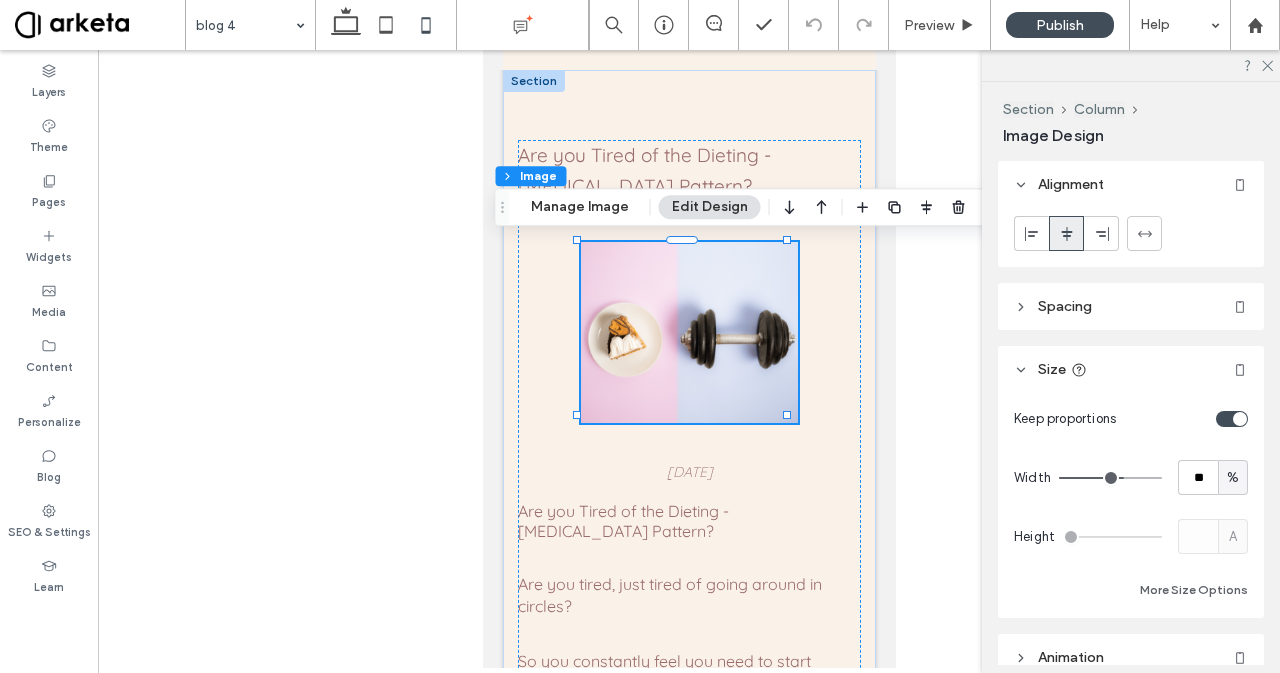 click at bounding box center (1032, 233) 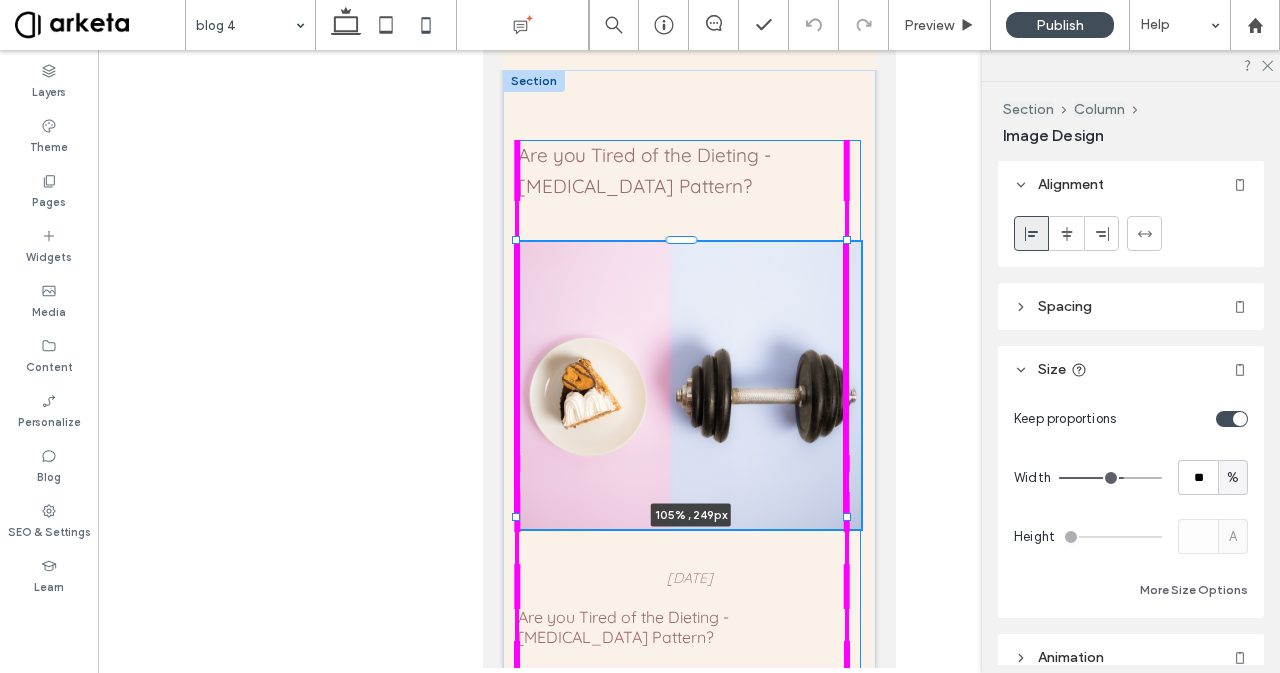 drag, startPoint x: 724, startPoint y: 415, endPoint x: 838, endPoint y: 445, distance: 117.881294 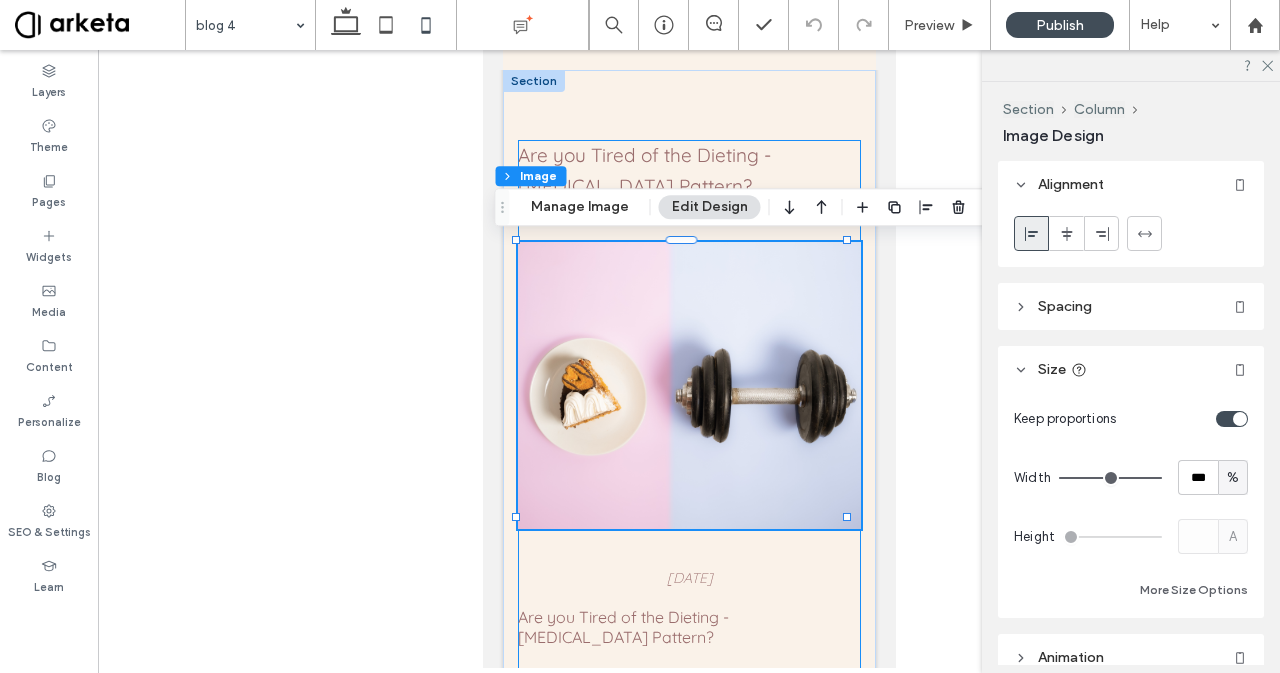 click on "Are you Tired of the Dieting - Overeating Pattern?
105% , 249px
August 25, 2023
Are you Tired of the Dieting - Overeating Pattern?
Are you tired, just tired of going around in circles?
So you constantly feel you need to start another diet or workout plan to finally lose those last few pounds, and feel like yourself again.
But you're afraid that you’ll just fall off the wagon again after a few weeks because you also want to enjoy life and frankly, being on a diet is the equivalent of misery..
You’re not 20 anymore and your goals have changed. But so have your metabolism and your hormones.
You want to rock a bikini at the beach, but you also want to be able to enjoy life, and have great energy levels to do exactly what you want.
Let me tell you this..
What you don’t need is another strict set of rules so you can feel you’re failing all the time and throw in the towel again." at bounding box center [688, 2311] 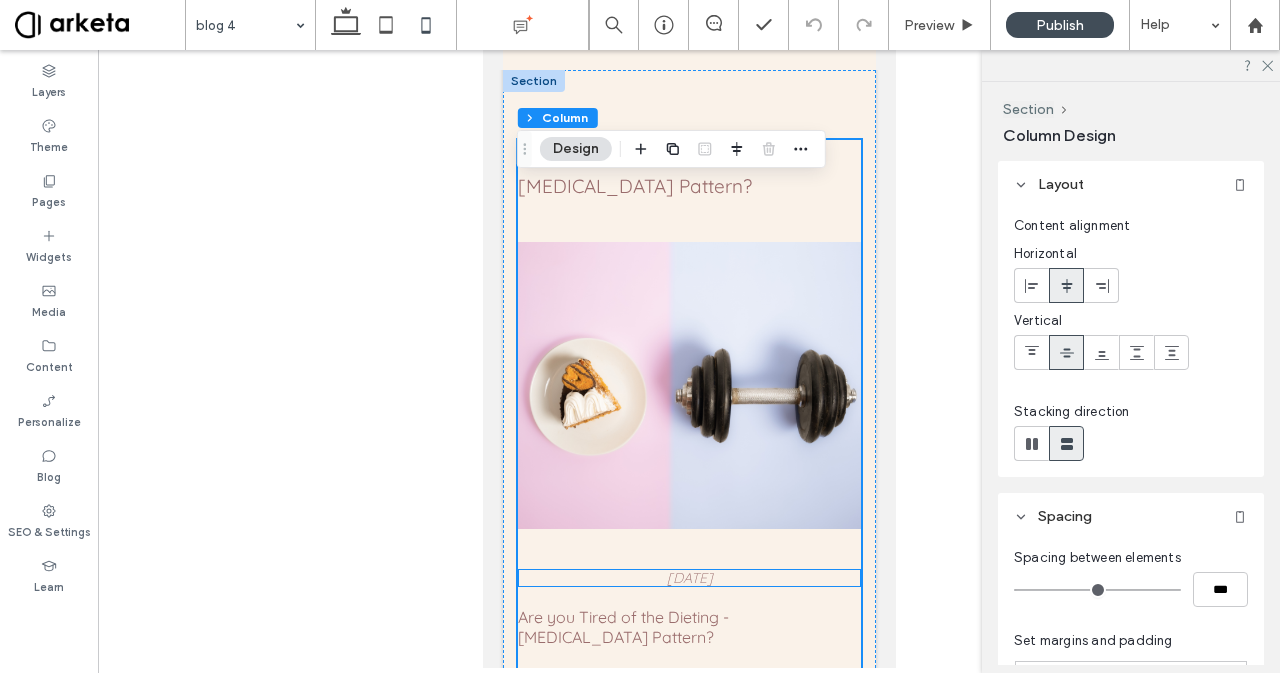 click on "August 25, 2023" at bounding box center (689, 578) 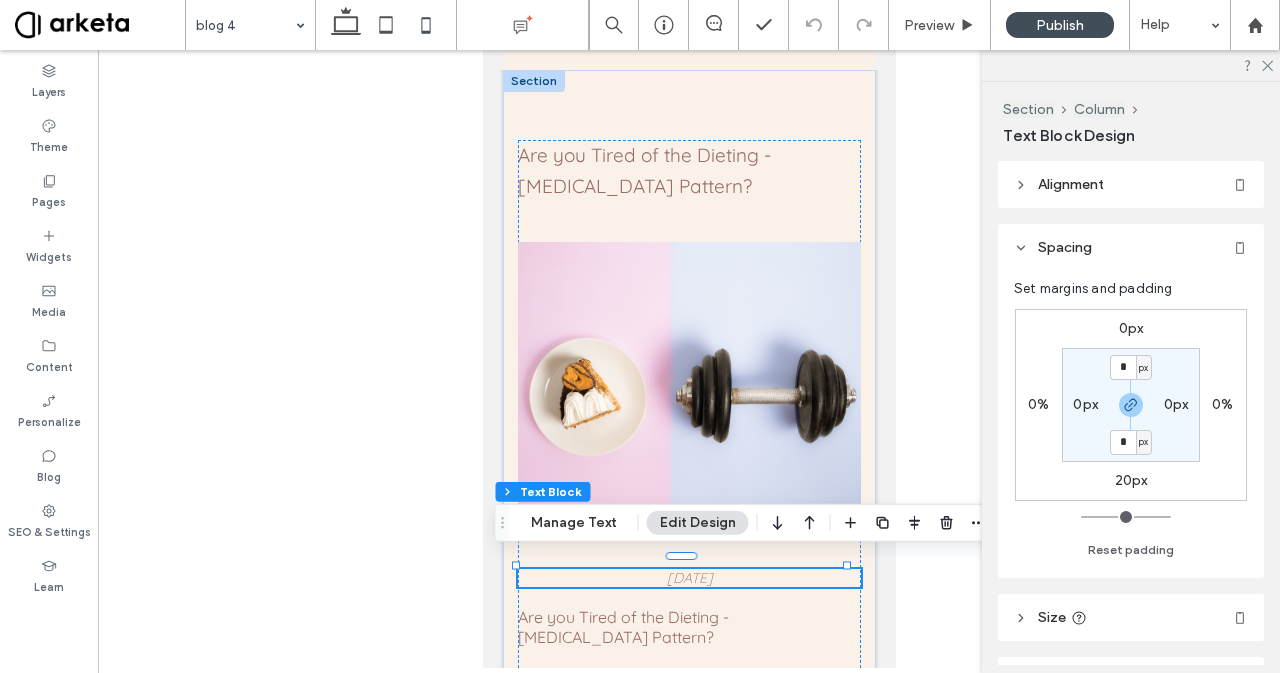 click 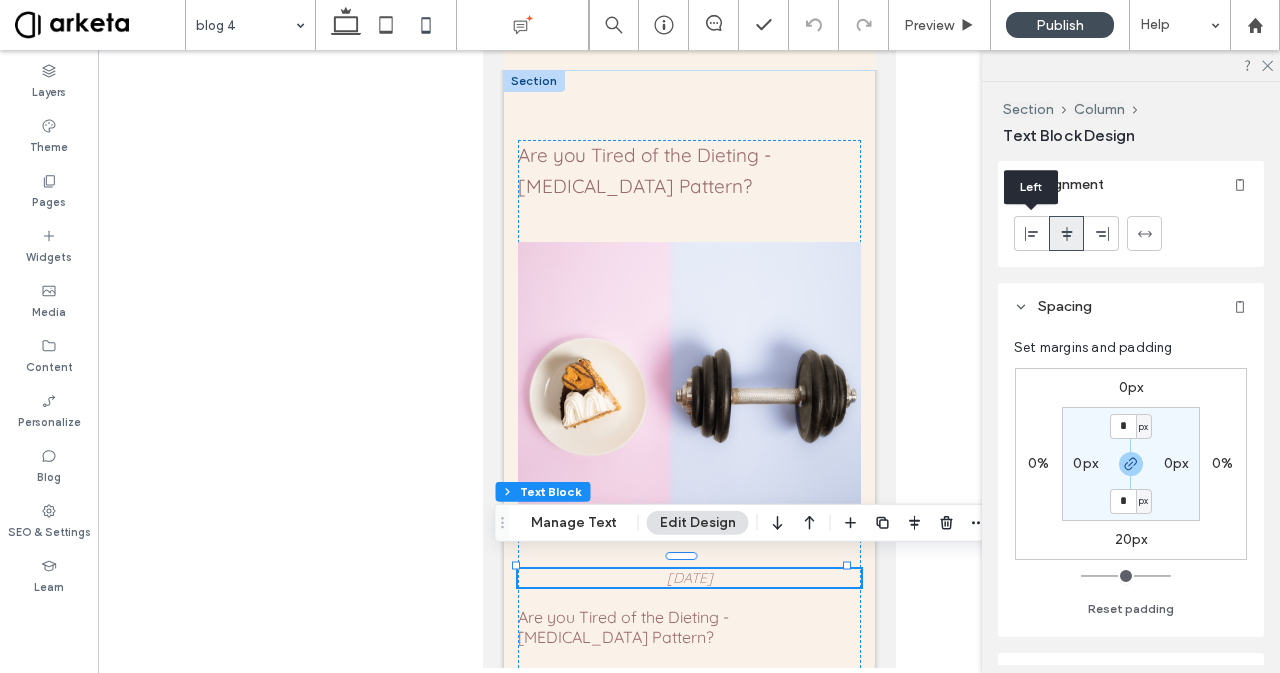 click at bounding box center (1032, 233) 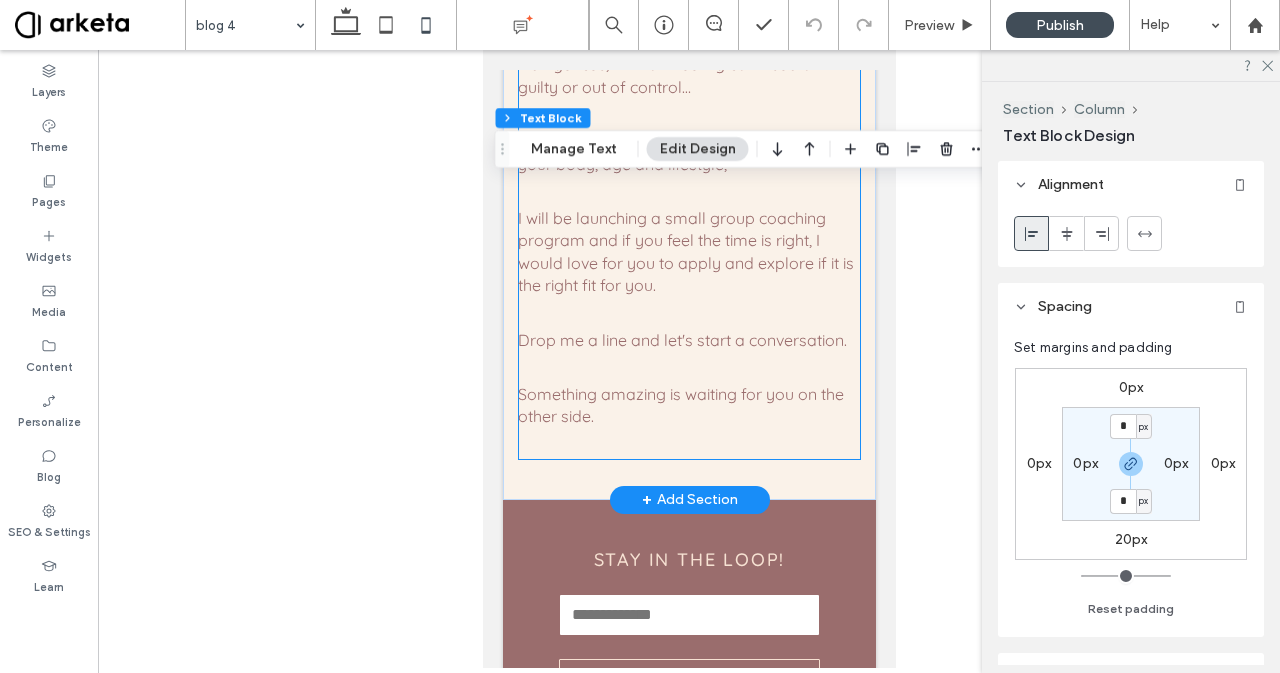 scroll, scrollTop: 4178, scrollLeft: 0, axis: vertical 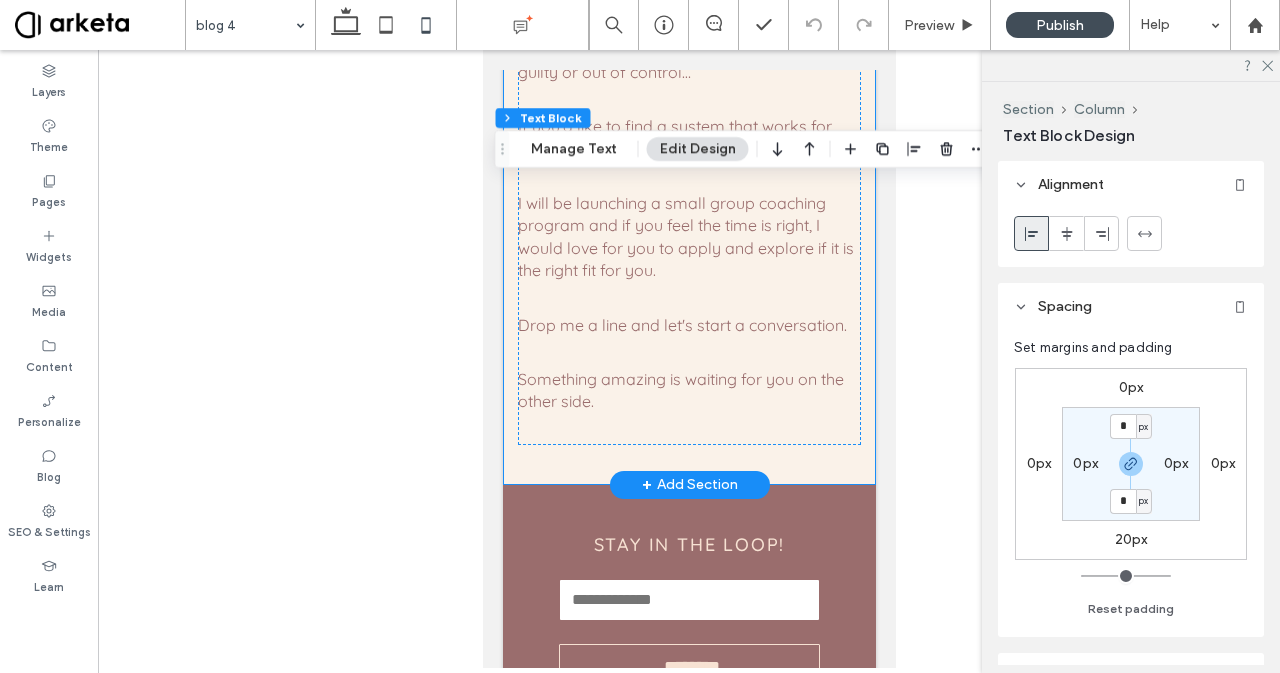 click on "Are you Tired of the Dieting - Overeating Pattern?
August 25, 2023
Are you Tired of the Dieting - Overeating Pattern?
Are you tired, just tired of going around in circles?
So you constantly feel you need to start another diet or workout plan to finally lose those last few pounds, and feel like yourself again.
But you're afraid that you’ll just fall off the wagon again after a few weeks because you also want to enjoy life and frankly, being on a diet is the equivalent of misery..
You’re not 20 anymore and your goals have changed. But so have your metabolism and your hormones.
You want to rock a bikini at the beach, but you also want to be able to enjoy life, and have great energy levels to do exactly what you want.
Let me tell you this..
What you don’t need is another strict set of rules so you can feel you’re failing all the time and throw in the towel again." at bounding box center [688, -1742] 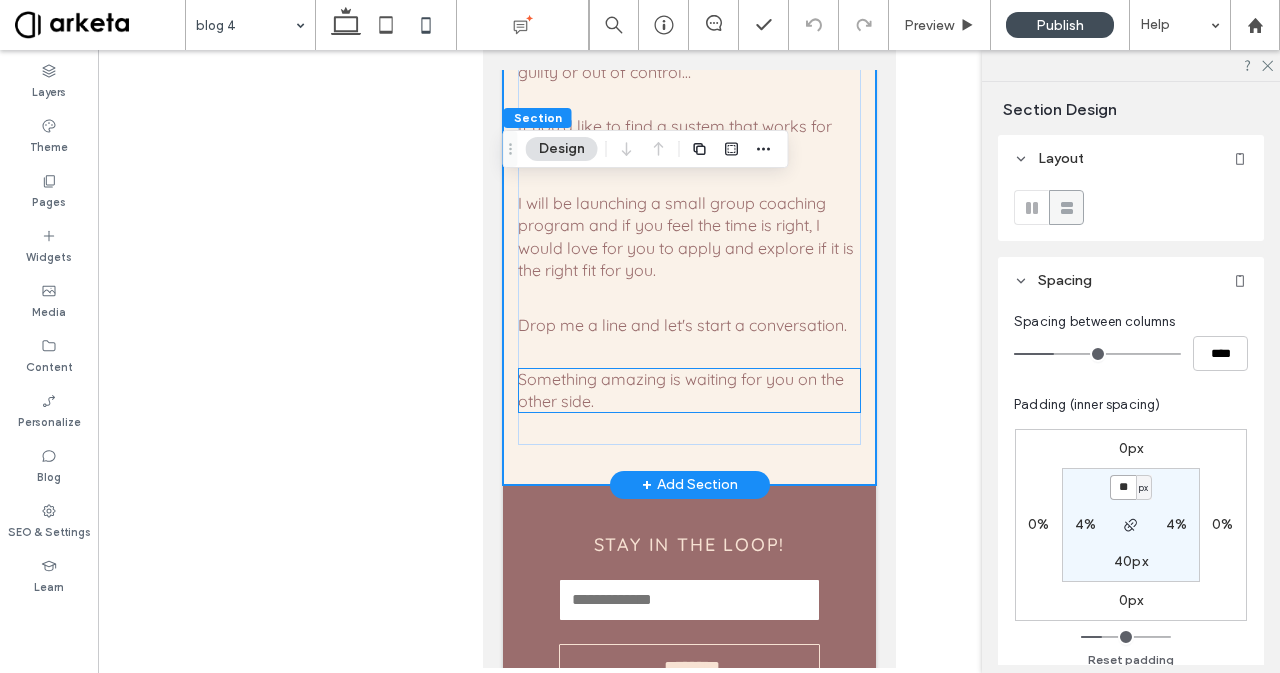 click on "Something amazing is waiting for you on the other side." at bounding box center (688, 390) 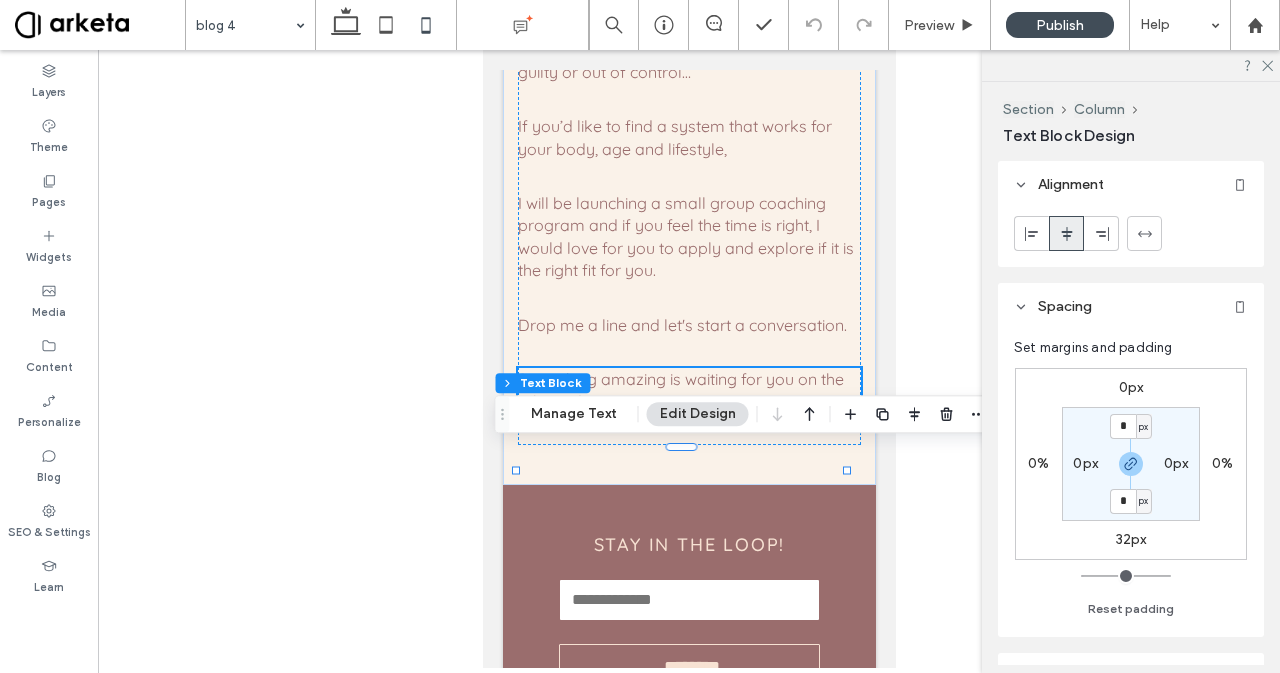 click on "0px 0% 32px 0% * px 0px * px 0px" at bounding box center [1131, 464] 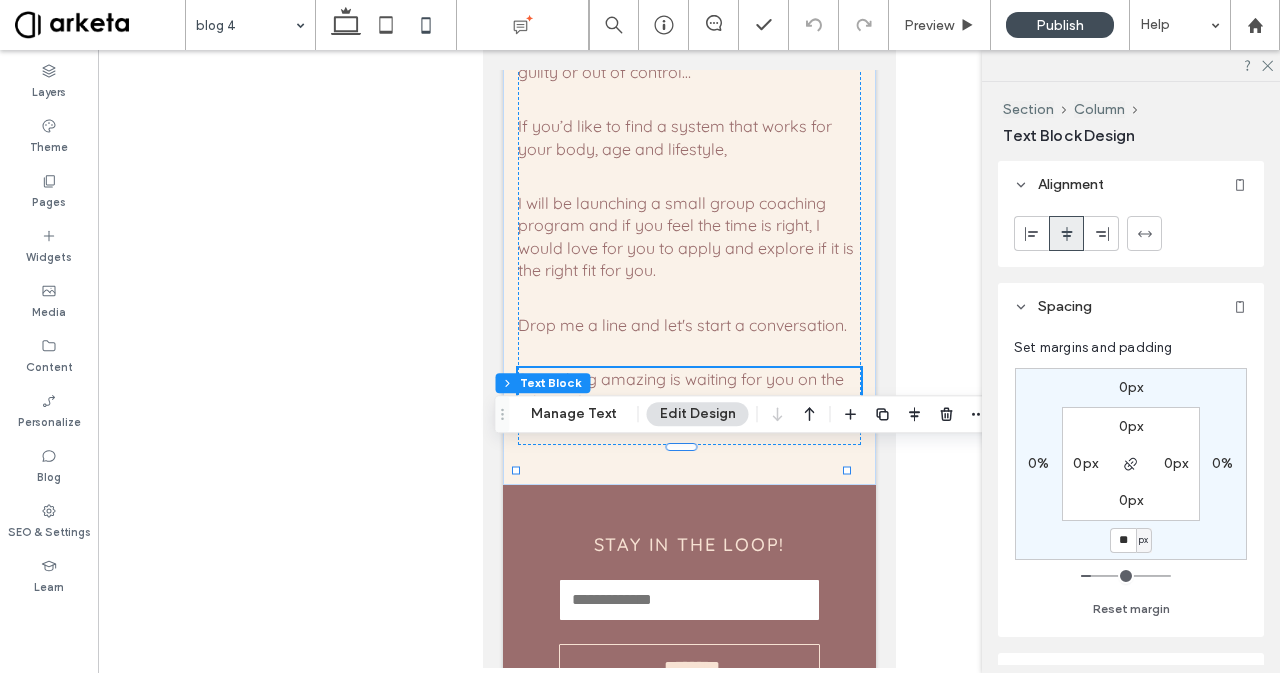 type on "**" 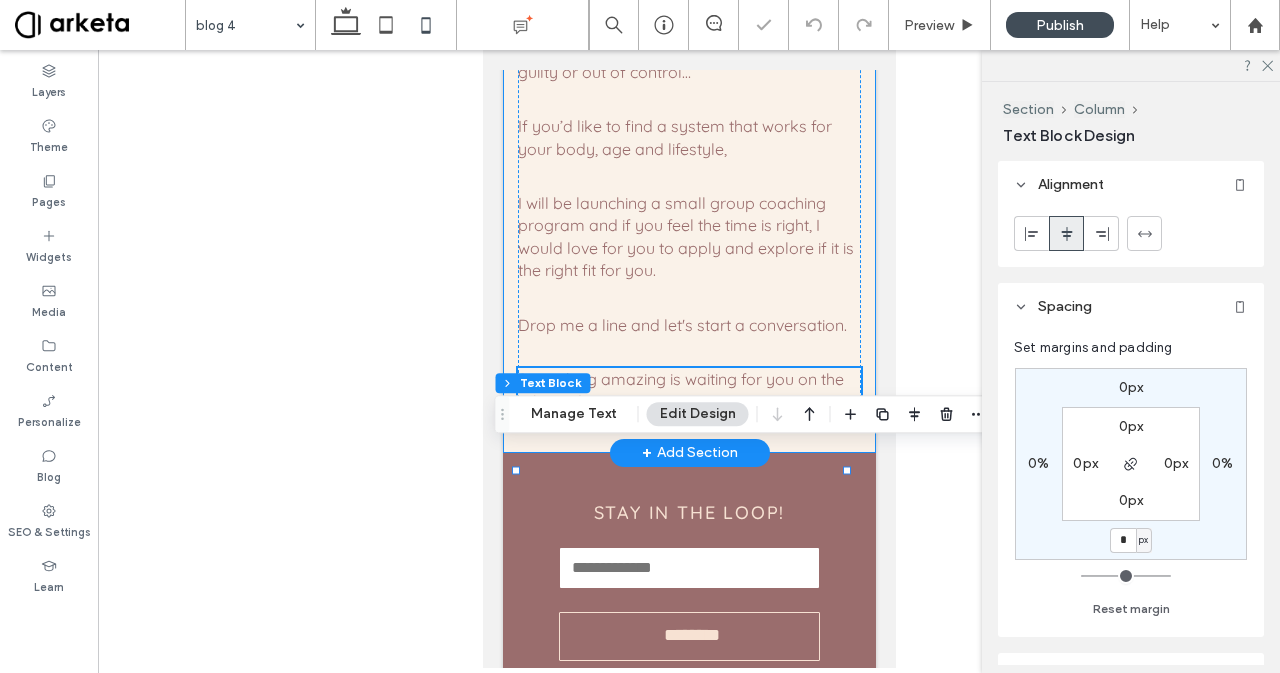 click on "Are you Tired of the Dieting - Overeating Pattern?
August 25, 2023
Are you Tired of the Dieting - Overeating Pattern?
Are you tired, just tired of going around in circles?
So you constantly feel you need to start another diet or workout plan to finally lose those last few pounds, and feel like yourself again.
But you're afraid that you’ll just fall off the wagon again after a few weeks because you also want to enjoy life and frankly, being on a diet is the equivalent of misery..
You’re not 20 anymore and your goals have changed. But so have your metabolism and your hormones.
You want to rock a bikini at the beach, but you also want to be able to enjoy life, and have great energy levels to do exactly what you want.
Let me tell you this..
What you don’t need is another strict set of rules so you can feel you’re failing all the time and throw in the towel again." at bounding box center [688, -1758] 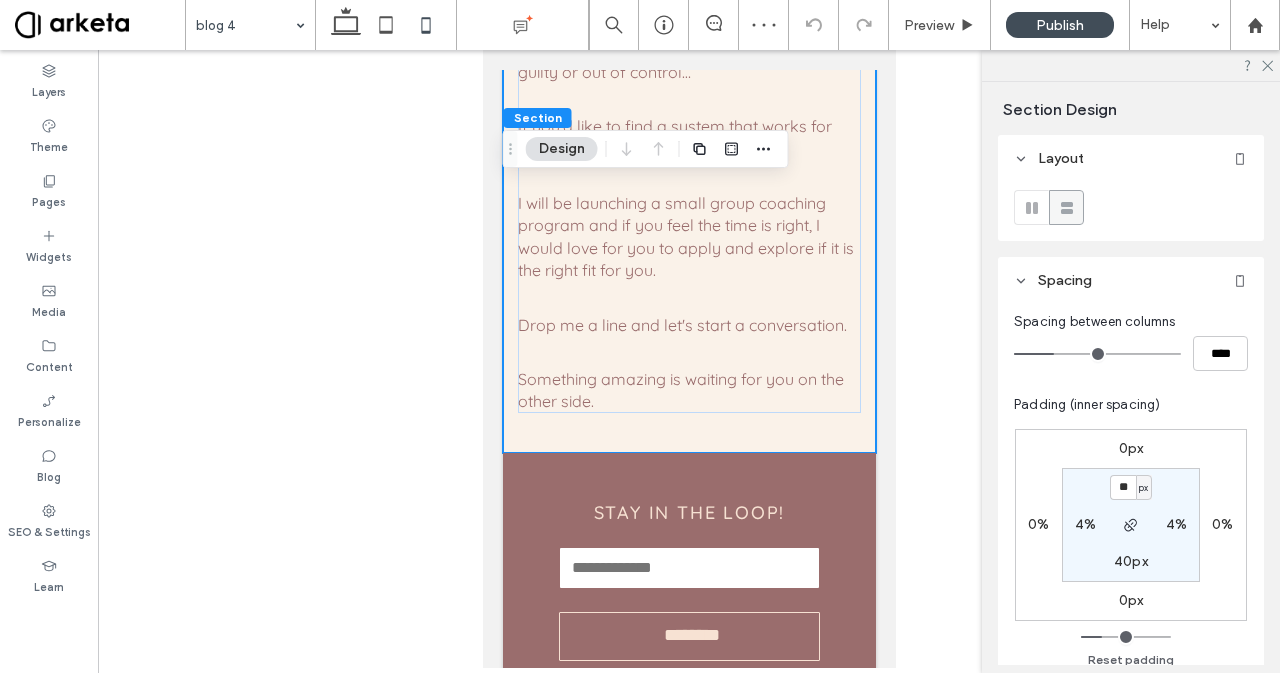 click on "4%" at bounding box center (1085, 524) 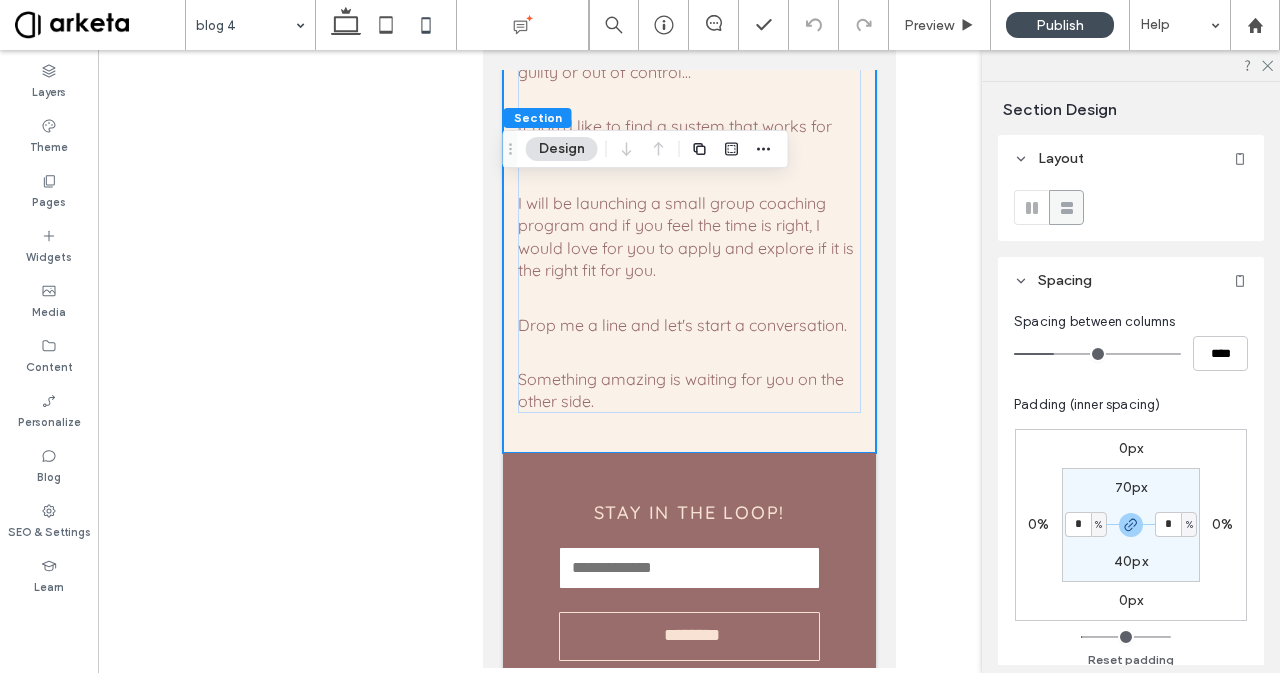 type on "*" 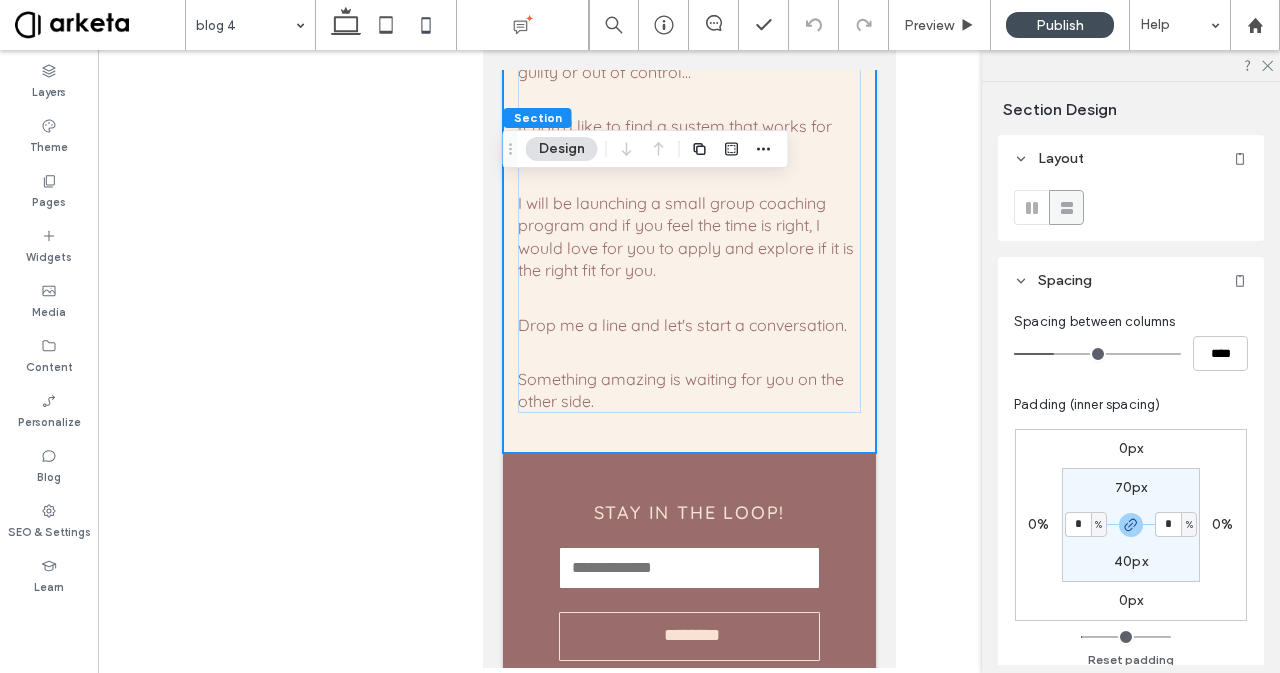 type on "*" 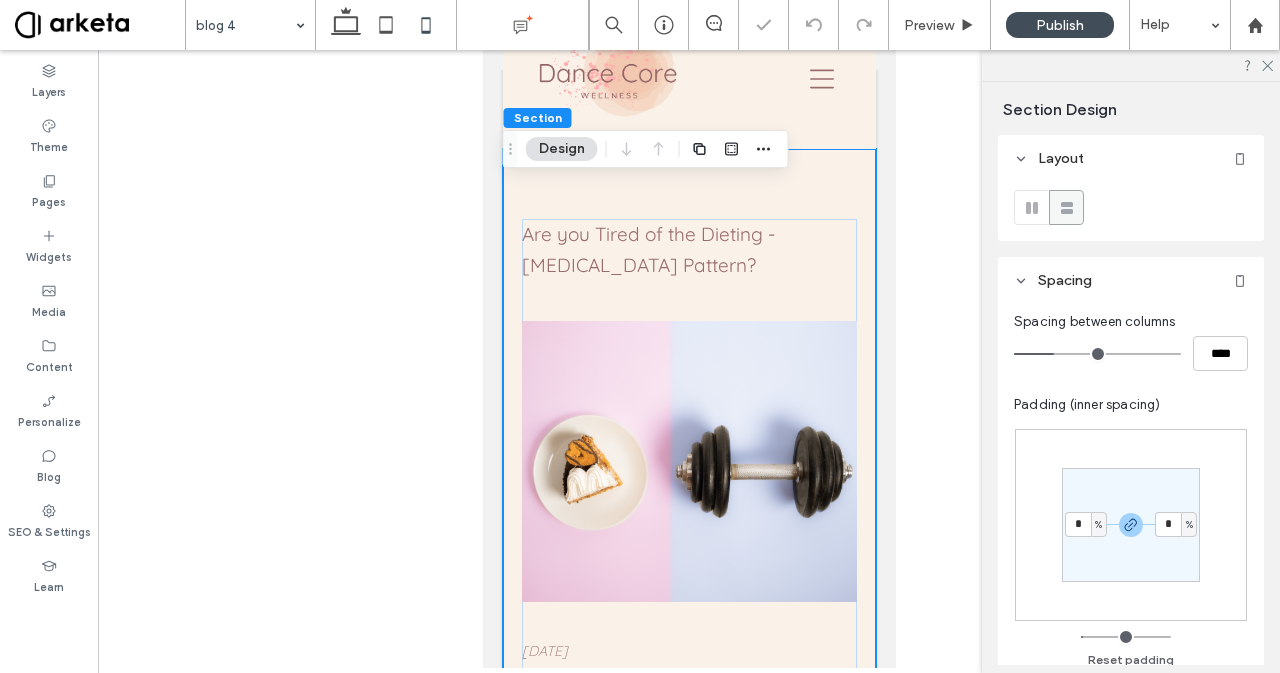 scroll, scrollTop: 0, scrollLeft: 0, axis: both 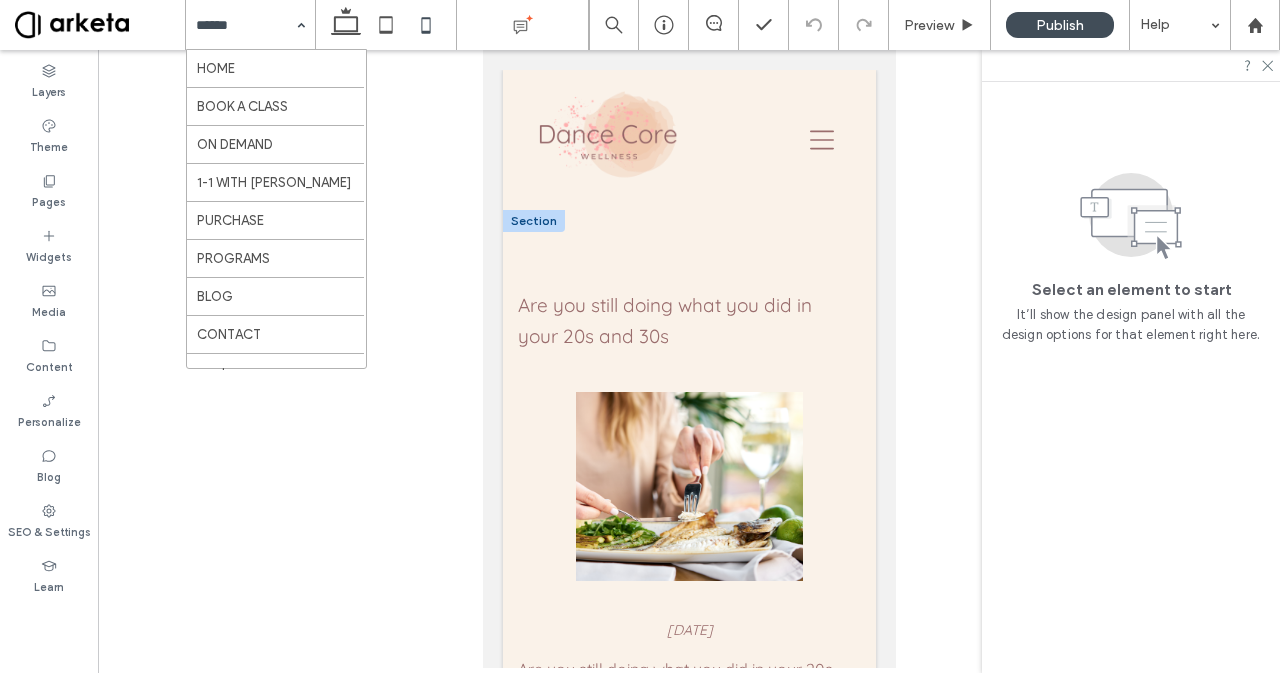 click at bounding box center [688, 486] 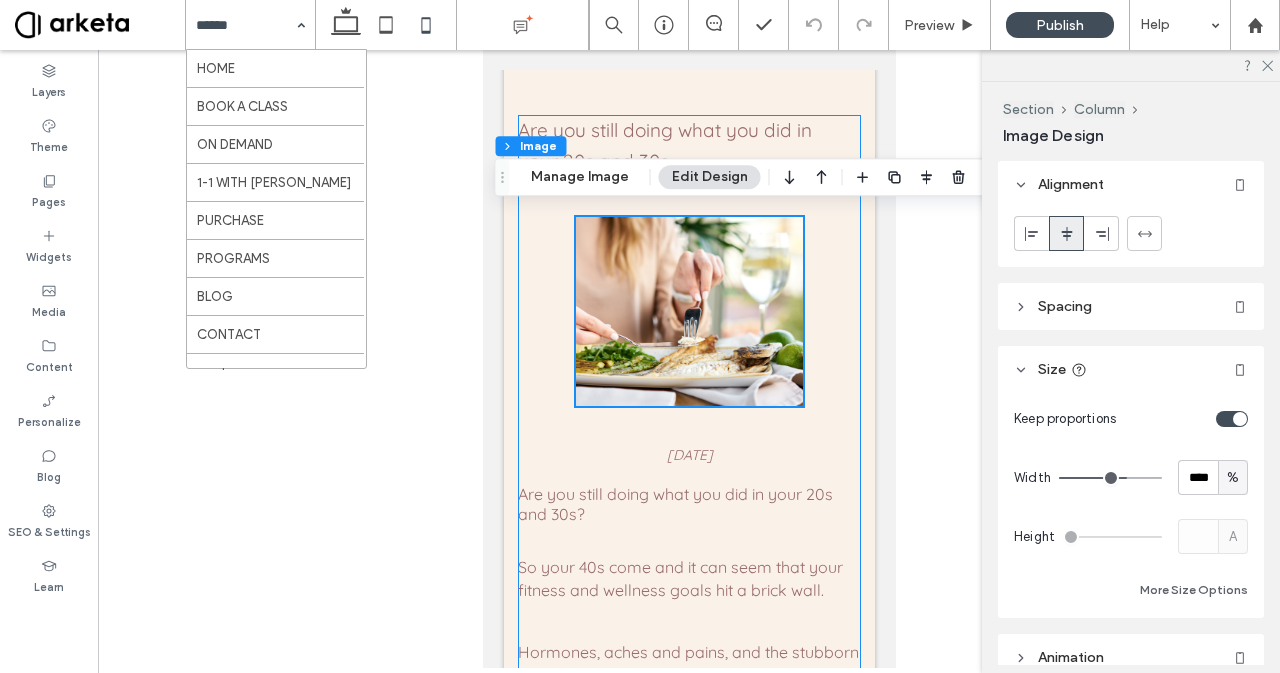 scroll, scrollTop: 182, scrollLeft: 0, axis: vertical 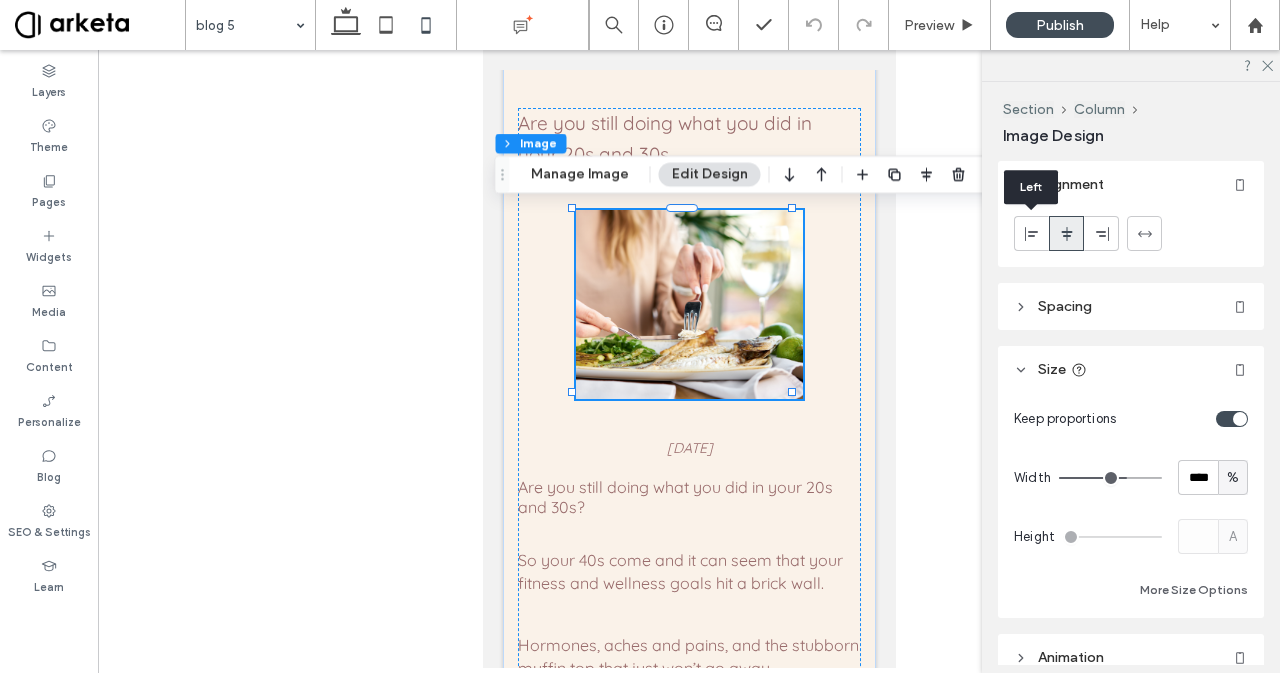 click at bounding box center (1032, 233) 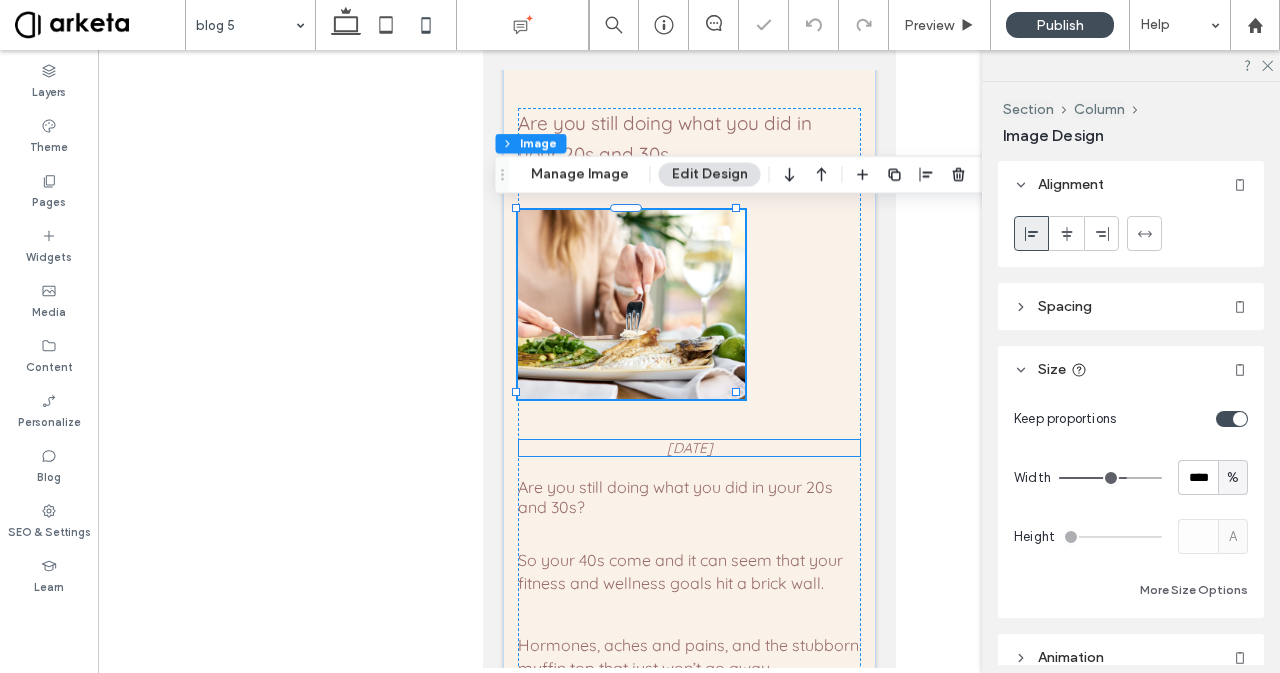 click on "[DATE]" at bounding box center (689, 448) 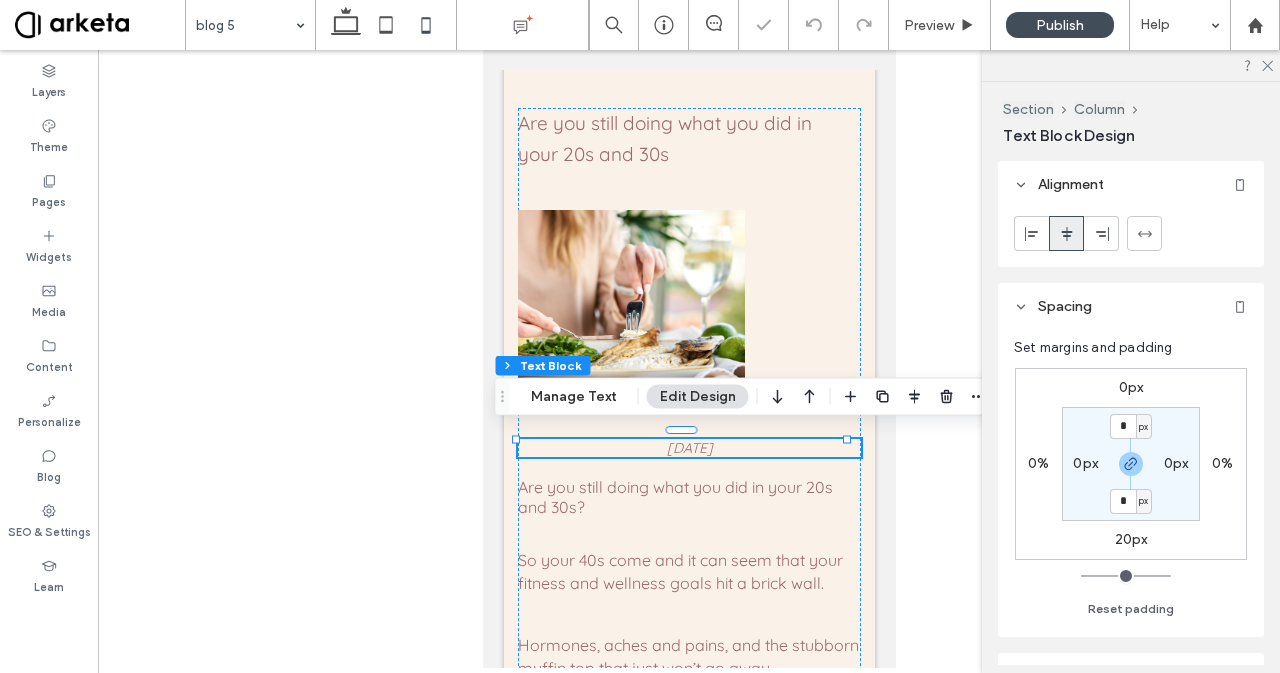 click 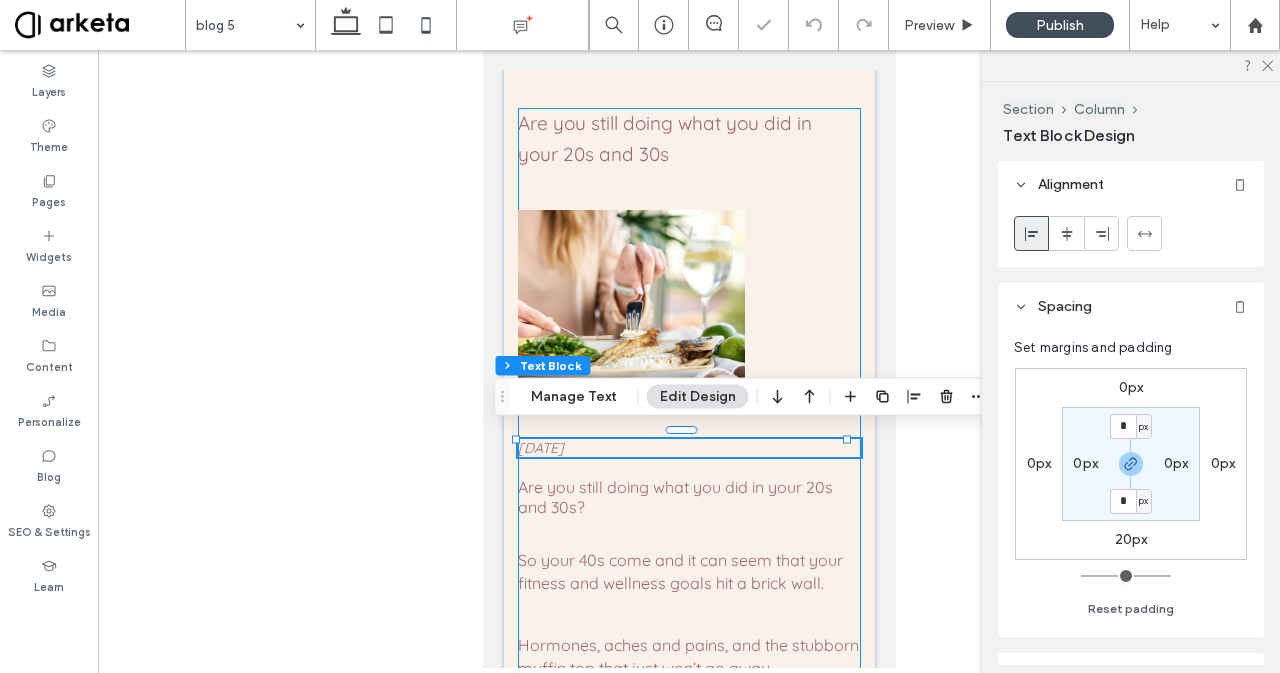 click on "Are you still doing what you did in  your 20s and 30s
August 19, 2023
Are you still doing what you did in your 20s and 30s?
So your 40s come and it can seem that your fitness and wellness goals hit a brick wall.
Hormones, aches and pains, and the stubborn muffin top that just won’t go away.
If you’re still using the same methods you used in your 20s or 30s without results, it’s time for a change!
I get it. I was there too. Trying one strict diet after another -and failing every time-. I kept trying harsher and longer workouts, which left my metabolism and my energy in shreds
I felt stuck and frustrated.
It wasn’t until I started to workout and eat in a different way, that I began to master my metabolism and lower my cortisol levels.
This led to more energy and vitality.
And maybe now that you’re 40 your goals have changed too." at bounding box center [688, 1920] 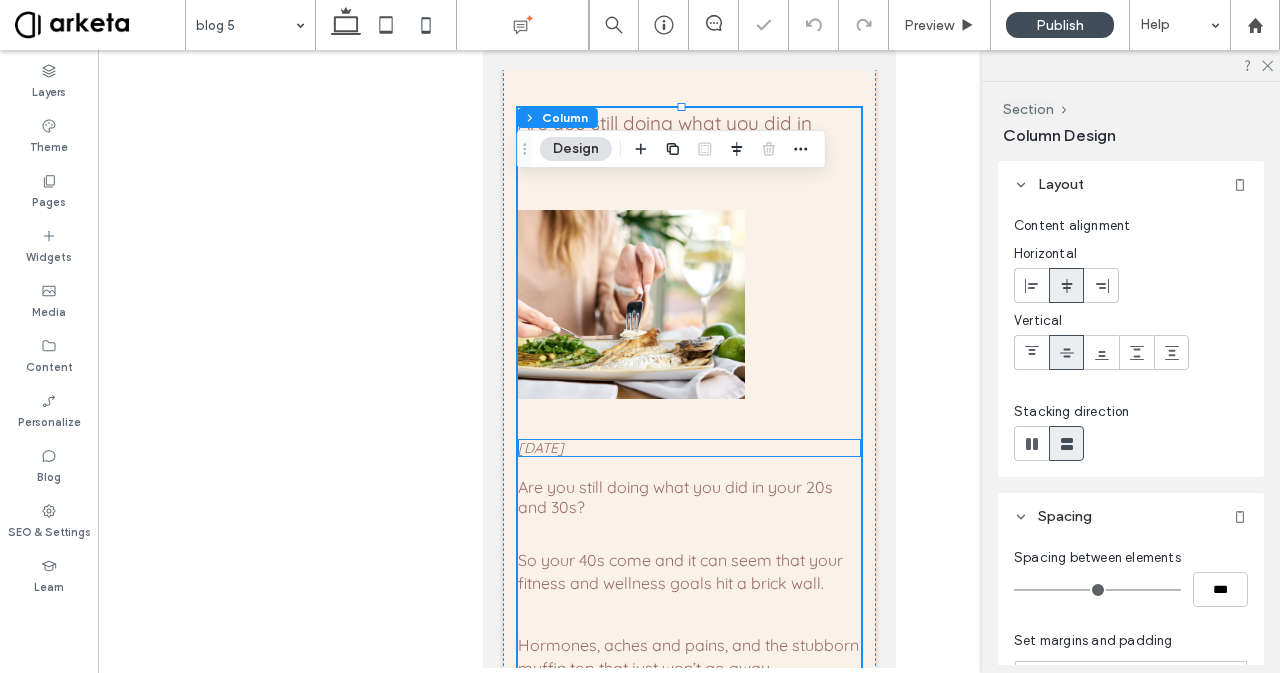 click on "[DATE]" at bounding box center [540, 448] 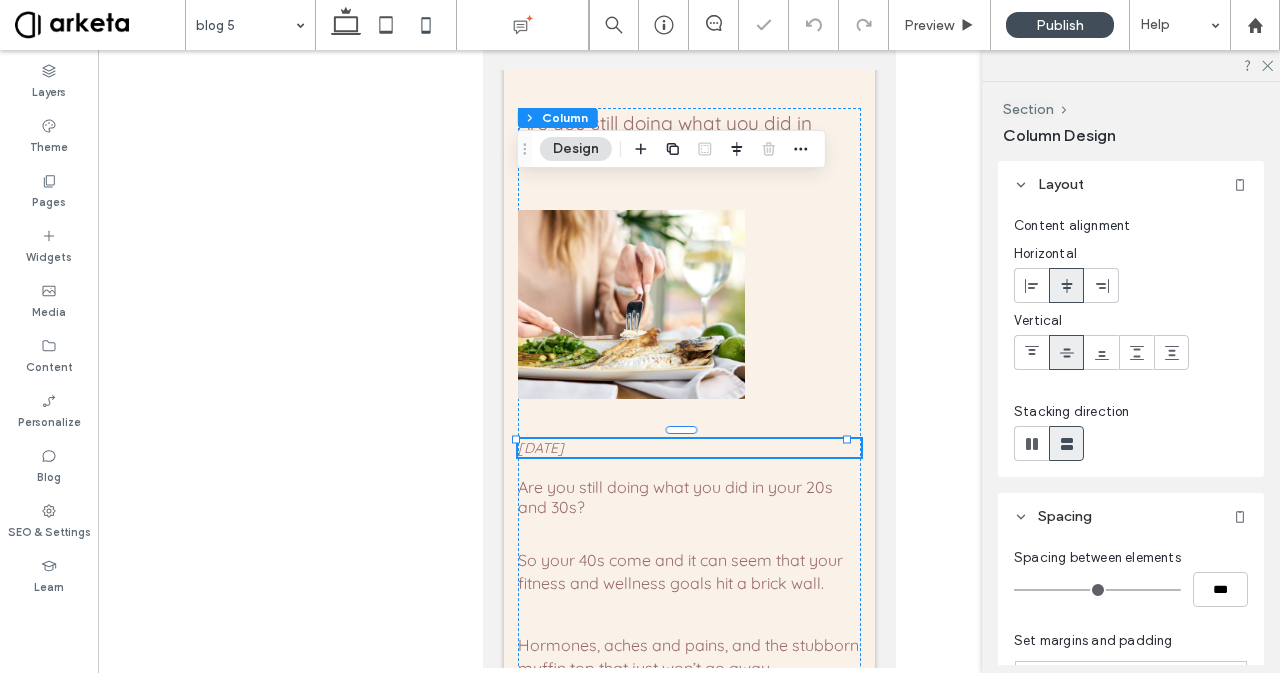 click on "[DATE]" at bounding box center [688, 448] 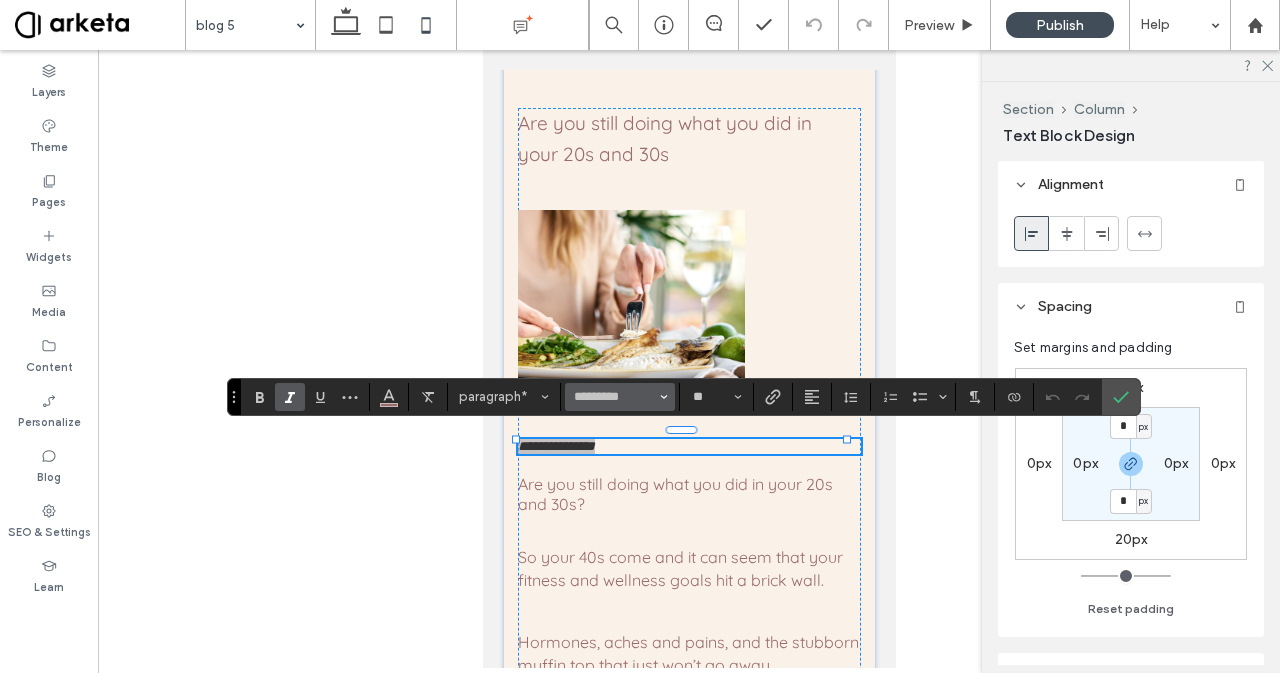 drag, startPoint x: 663, startPoint y: 391, endPoint x: 214, endPoint y: 408, distance: 449.32172 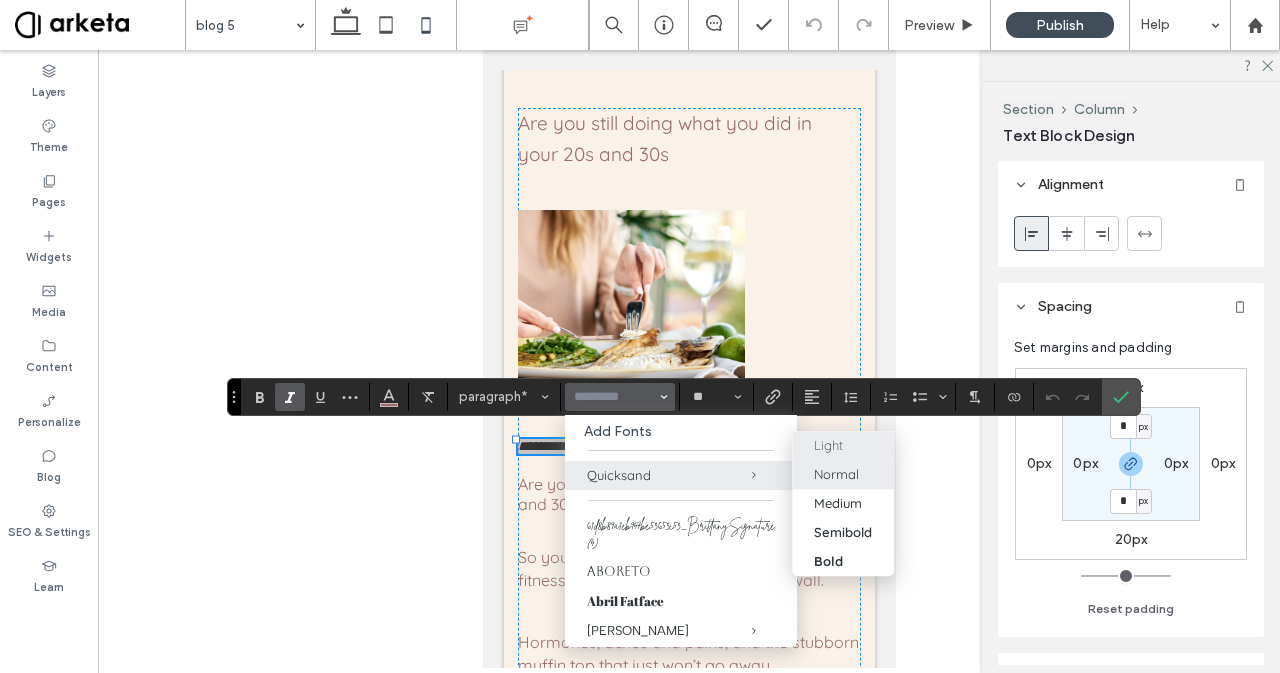 click on "Light" at bounding box center (828, 445) 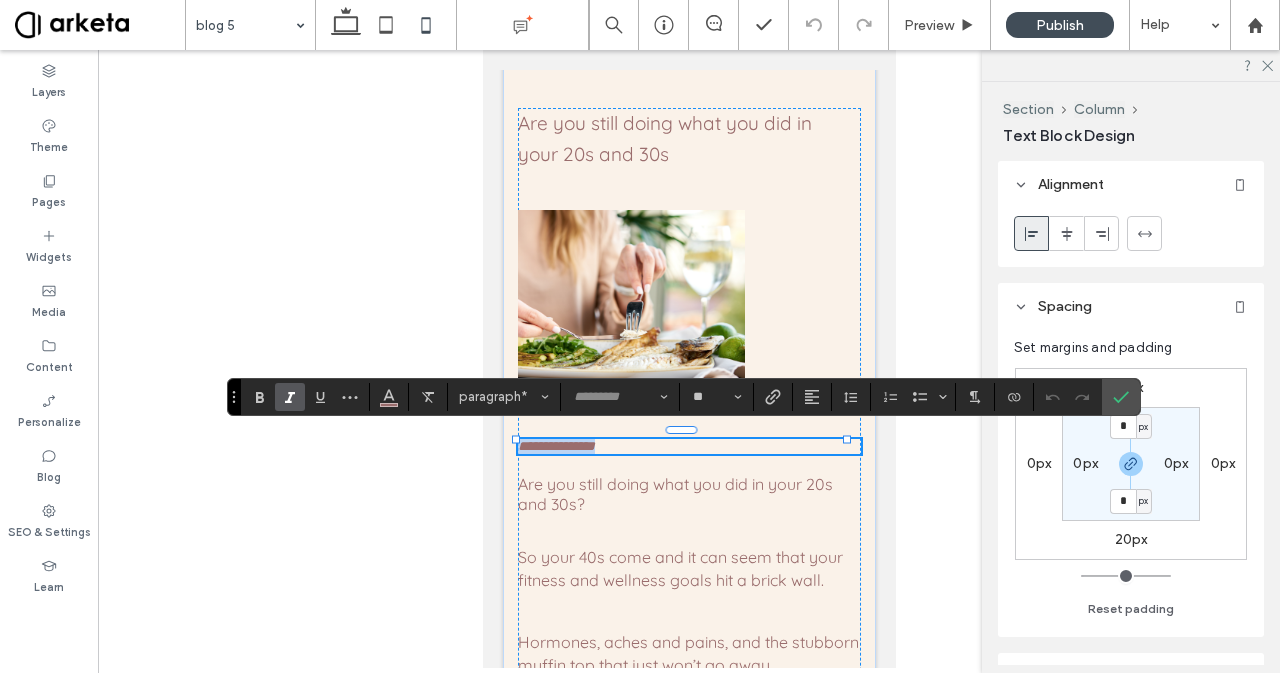 type on "*********" 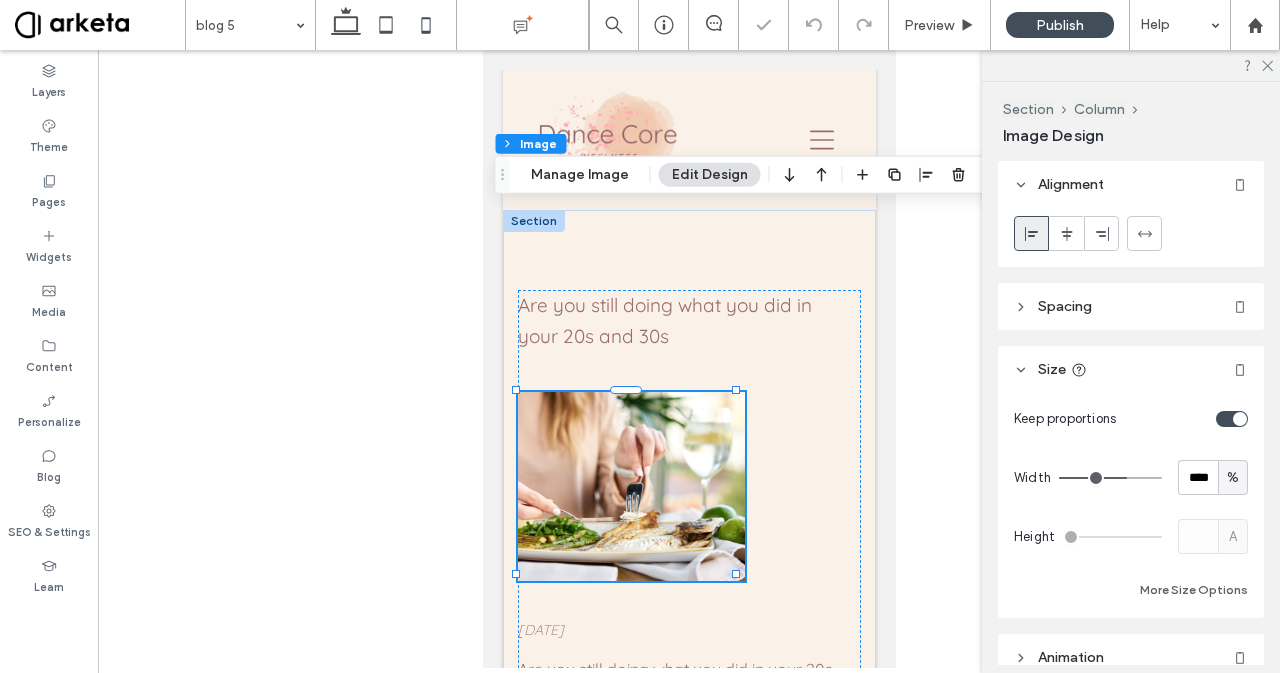 scroll, scrollTop: 182, scrollLeft: 0, axis: vertical 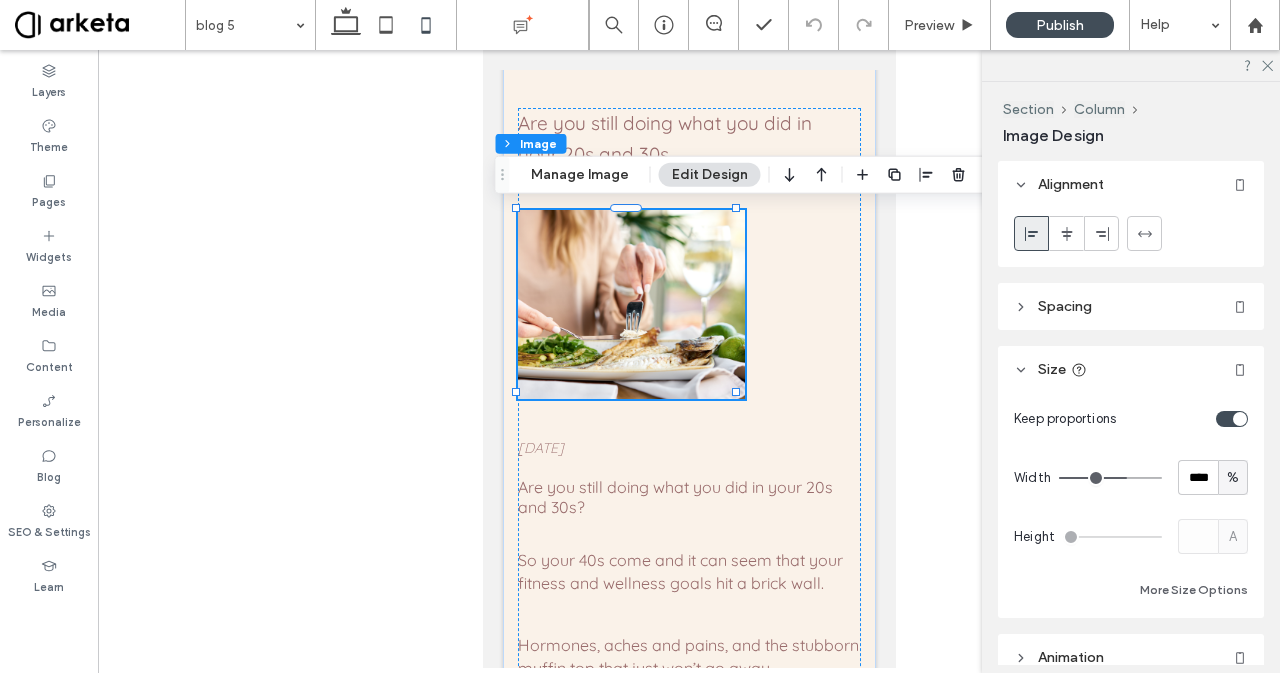drag, startPoint x: 736, startPoint y: 395, endPoint x: 1170, endPoint y: 469, distance: 440.26355 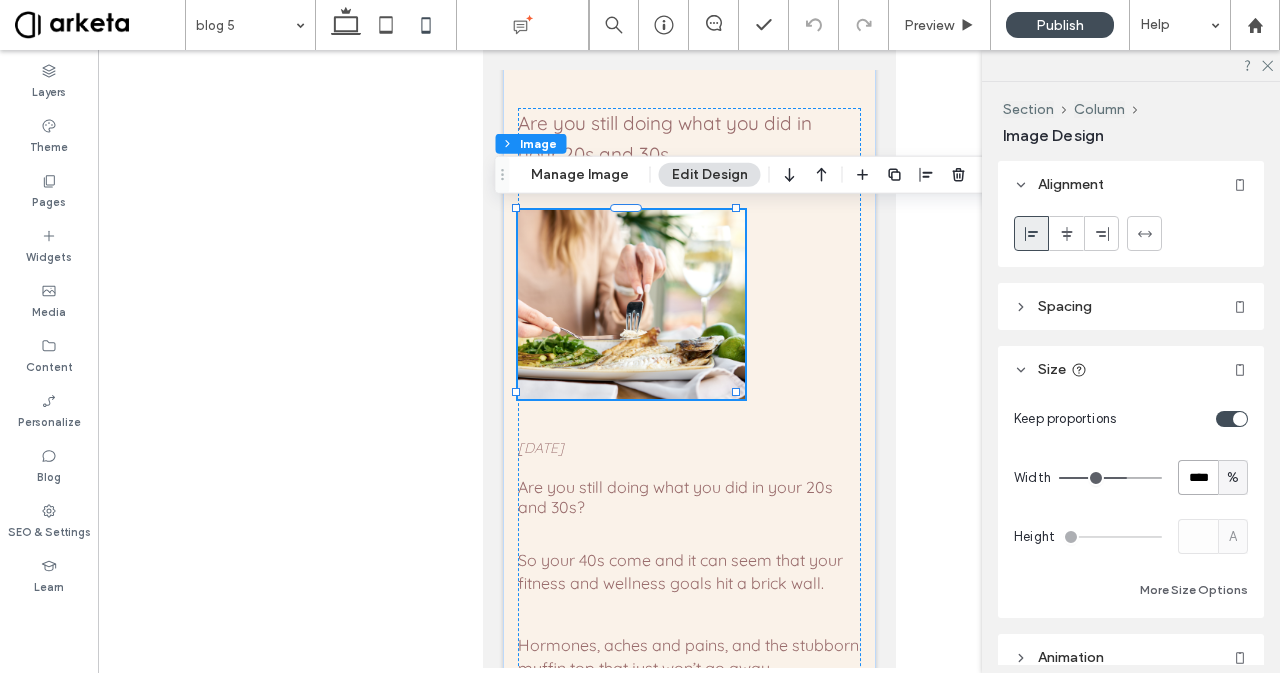 click on "****" at bounding box center [1198, 477] 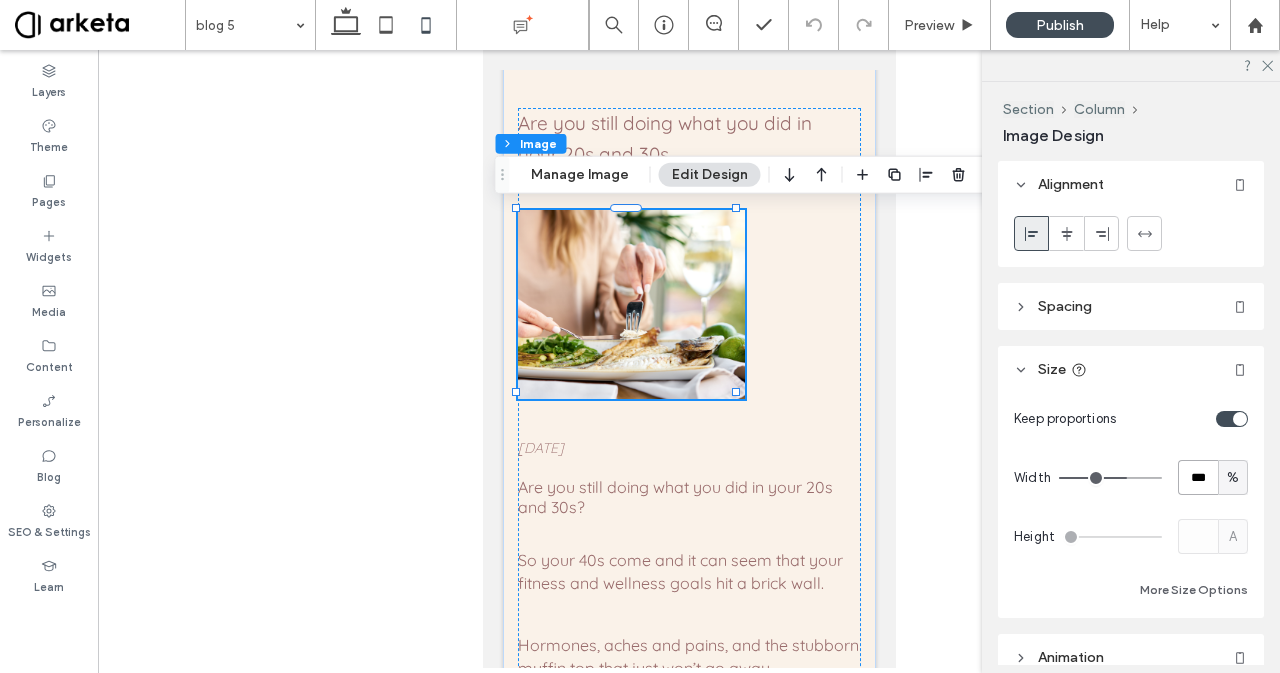 type on "***" 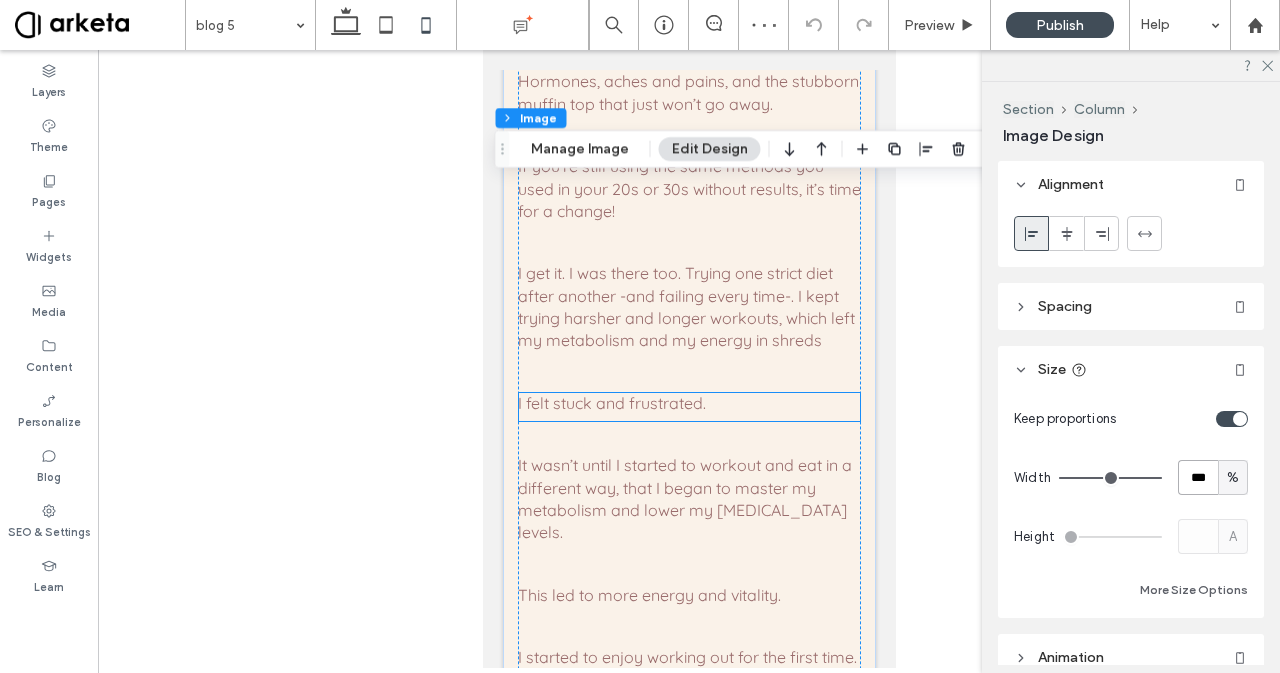 scroll, scrollTop: 844, scrollLeft: 0, axis: vertical 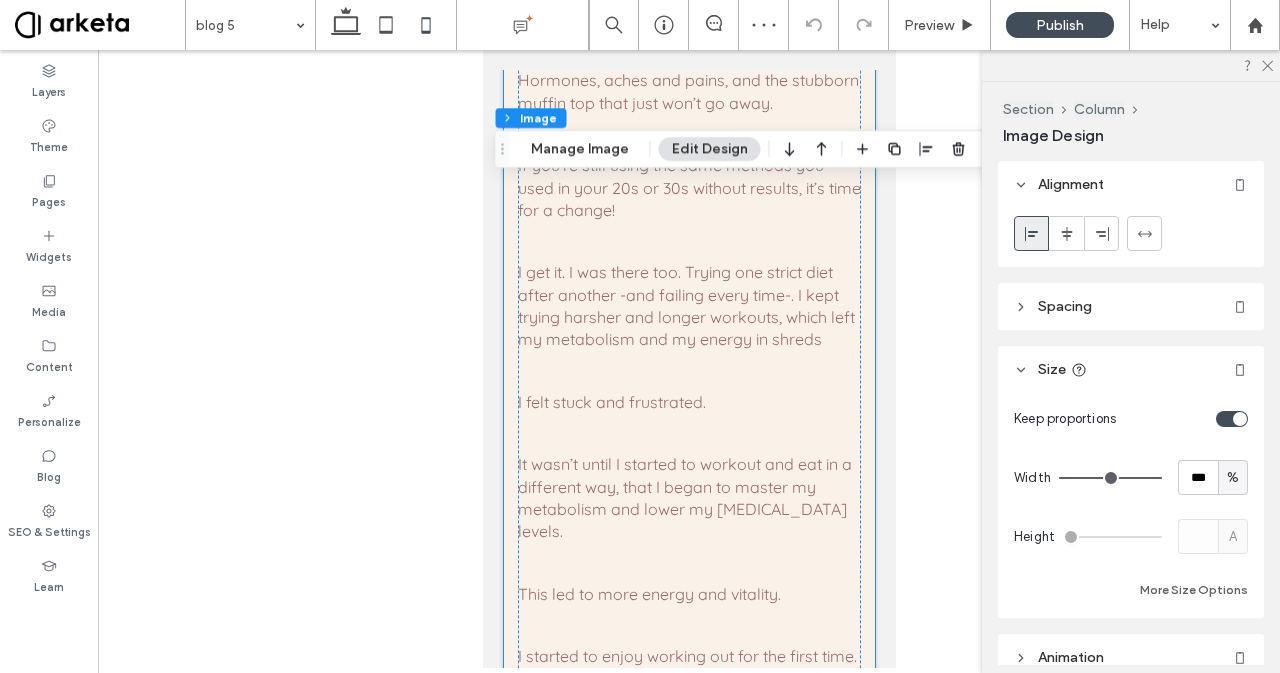 click on "Are you still doing what you did in  your 20s and 30s
[DATE]
Are you still doing what you did in your 20s and 30s?
So your 40s come and it can seem that your fitness and wellness goals hit a brick wall.
Hormones, aches and pains, and the stubborn muffin top that just won’t go away.
If you’re still using the same methods you used in your 20s or 30s without results, it’s time for a change!
I get it. I was there too. Trying one strict diet after another -and failing every time-. I kept trying harsher and longer workouts, which left my metabolism and my energy in shreds
I felt stuck and frustrated.
It wasn’t until I started to workout and eat in a different way, that I began to master my metabolism and lower my [MEDICAL_DATA] levels.
This led to more energy and vitality.
And maybe now that you’re 40 your goals have changed too." at bounding box center [688, 1306] 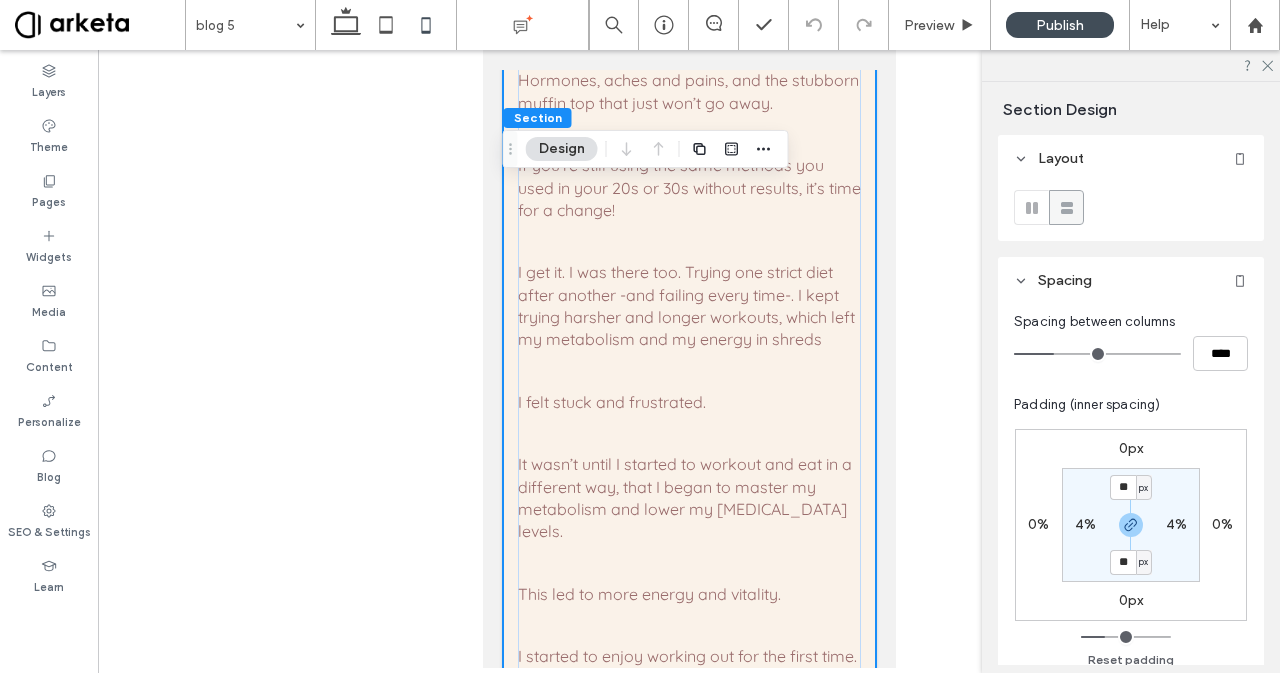 click on "4%" at bounding box center (1085, 524) 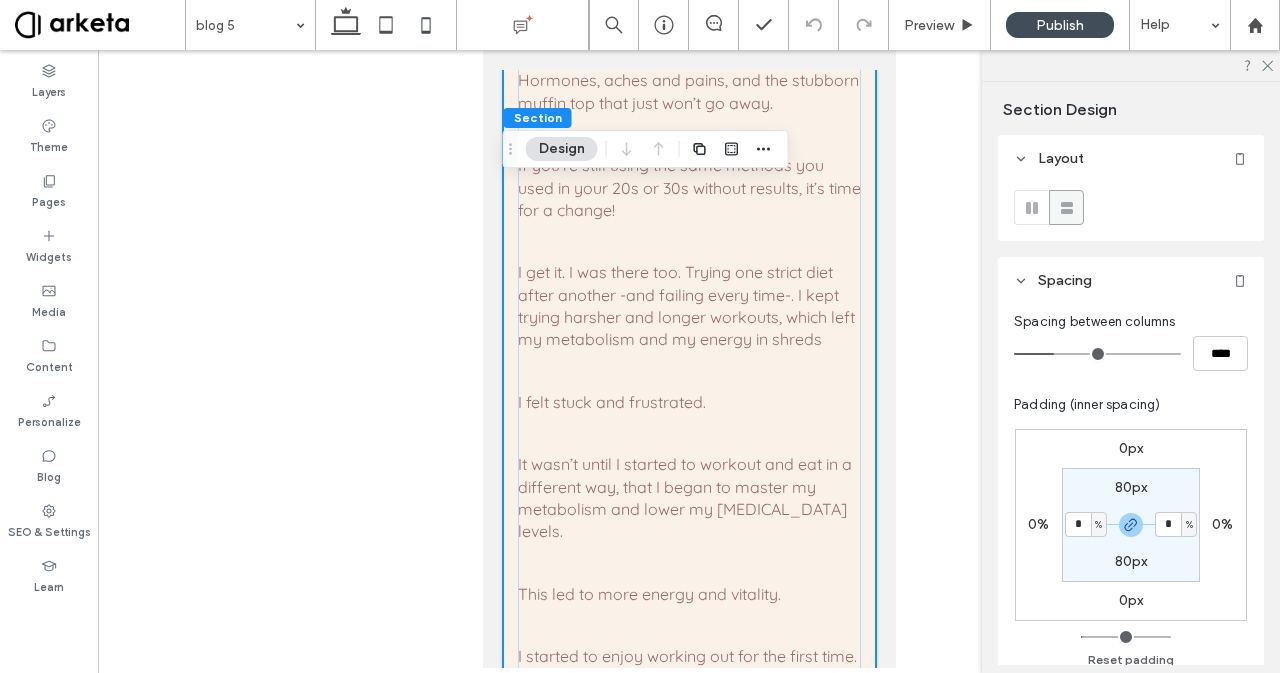 type on "*" 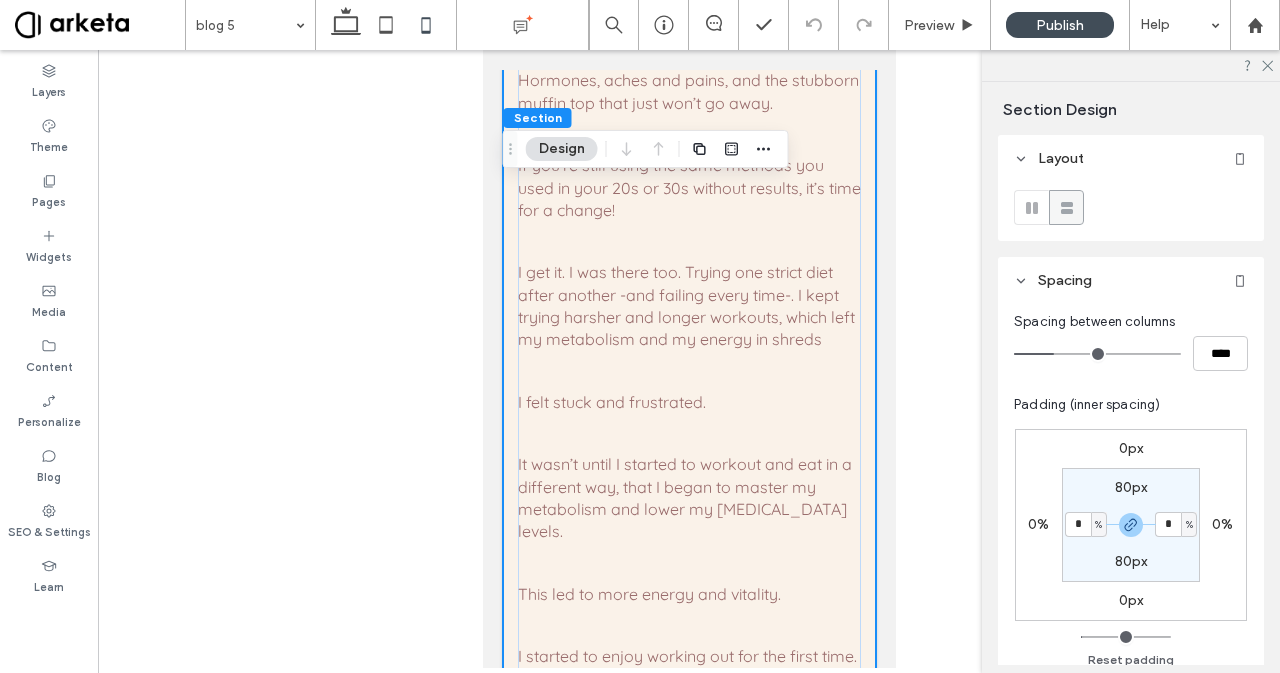 type on "*" 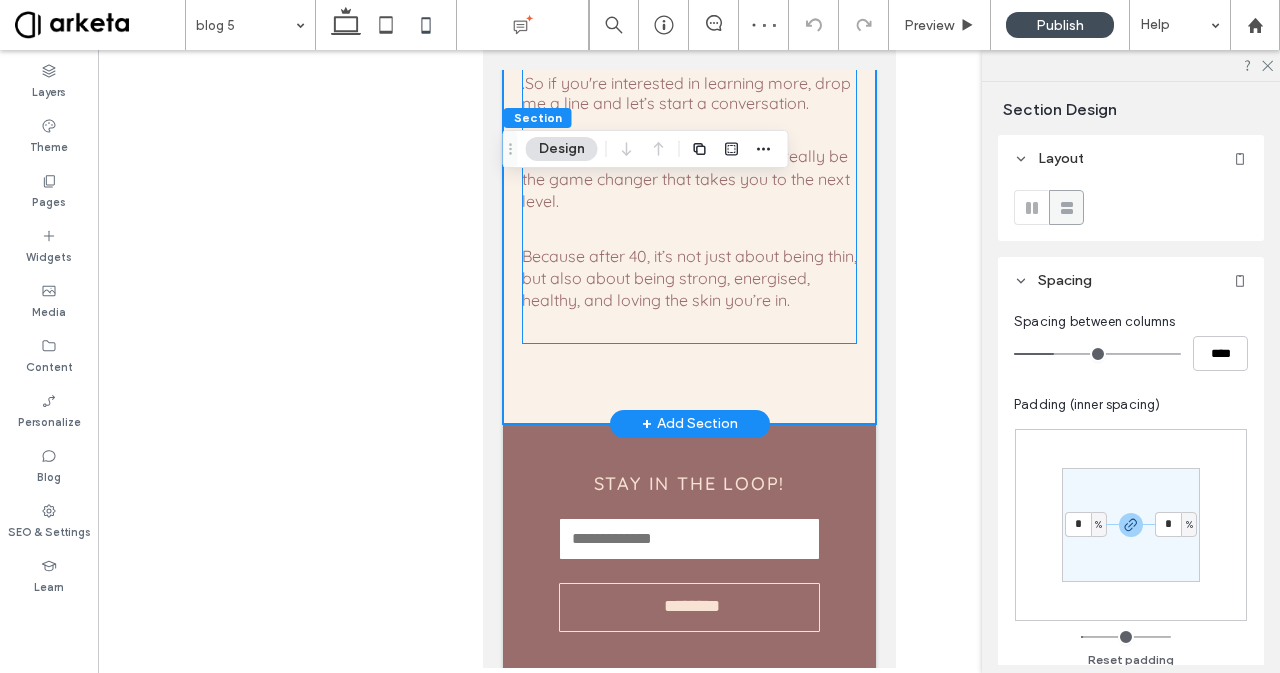 scroll, scrollTop: 3783, scrollLeft: 0, axis: vertical 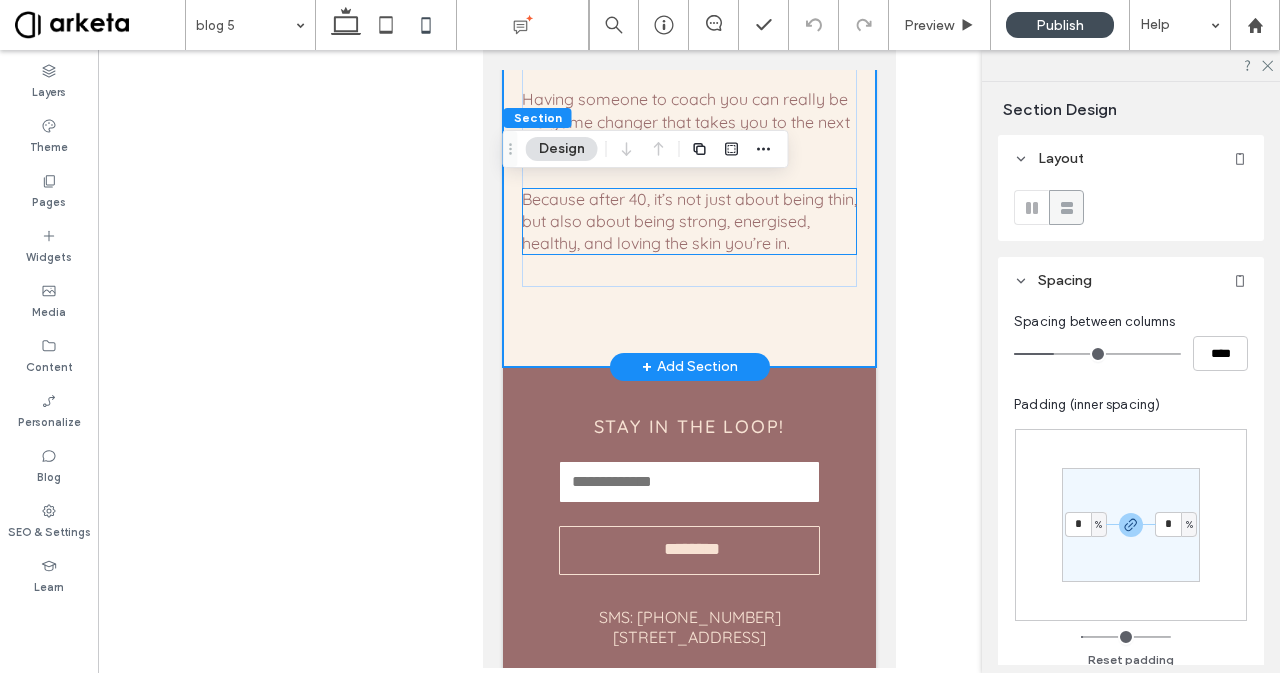 click on "Because after 40, it’s not just about being thin, but also about being strong, energised, healthy, and loving the skin you’re in." at bounding box center [688, 221] 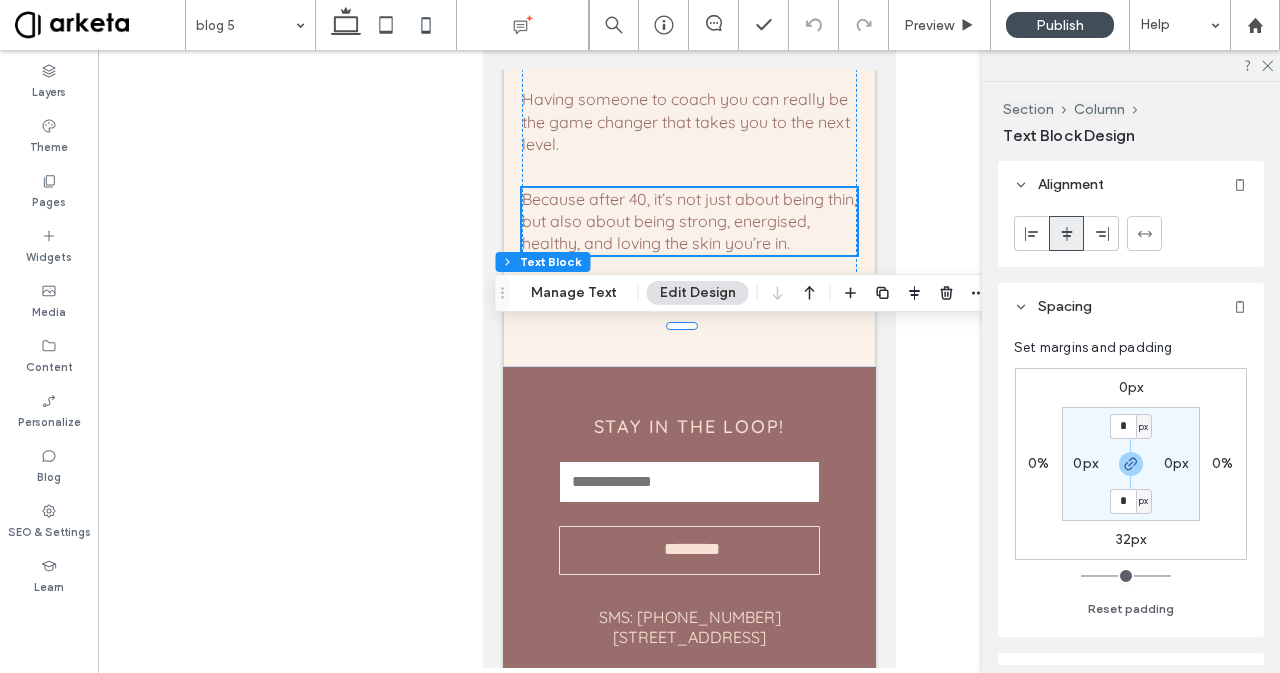 click on "0px 0% 32px 0% * px 0px * px 0px" at bounding box center [1131, 464] 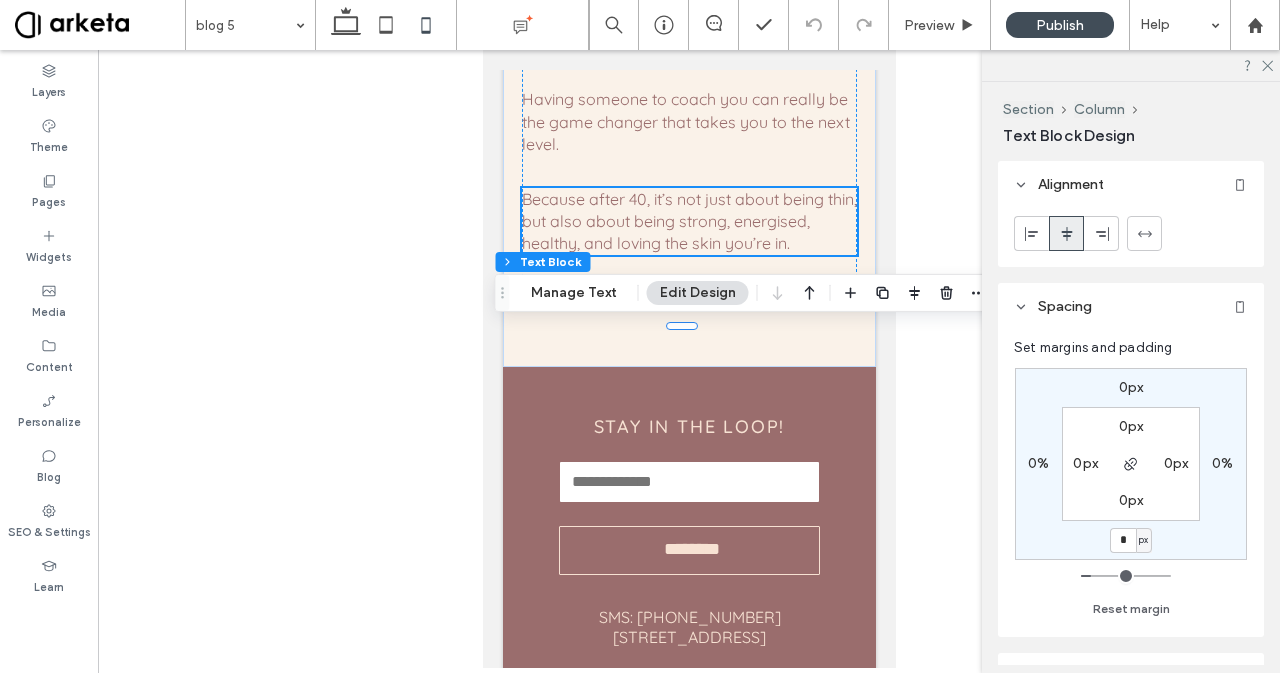 type on "*" 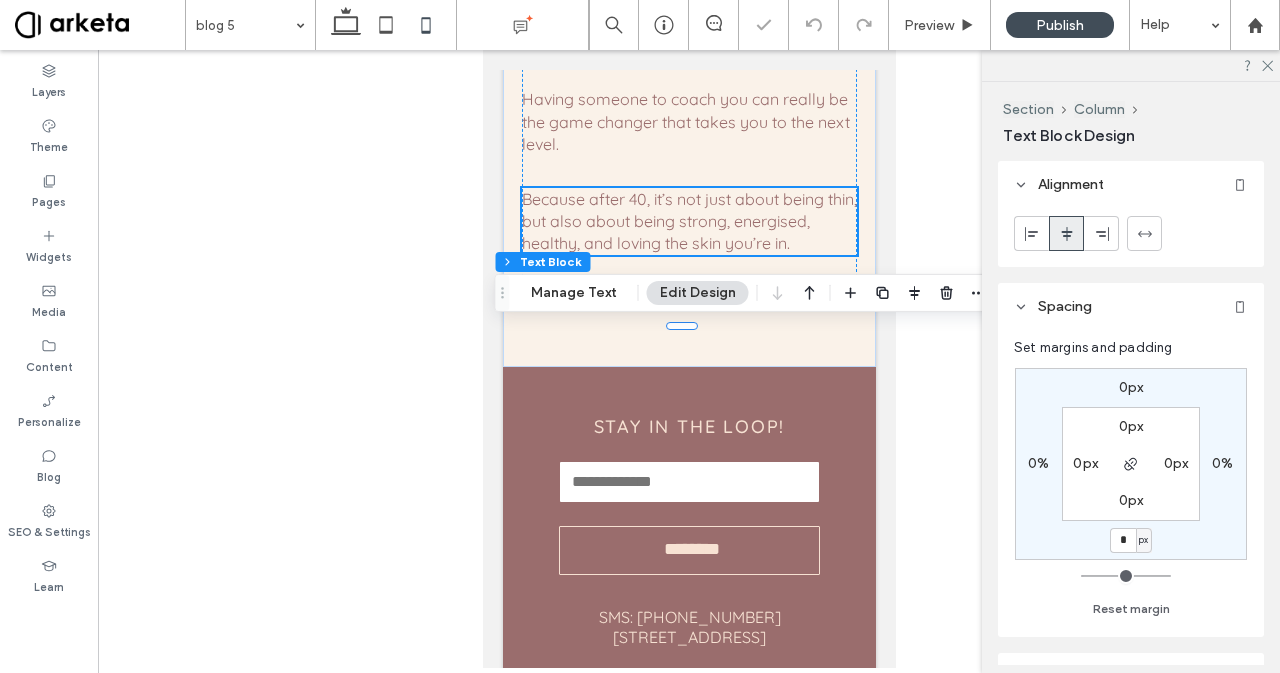 type on "*" 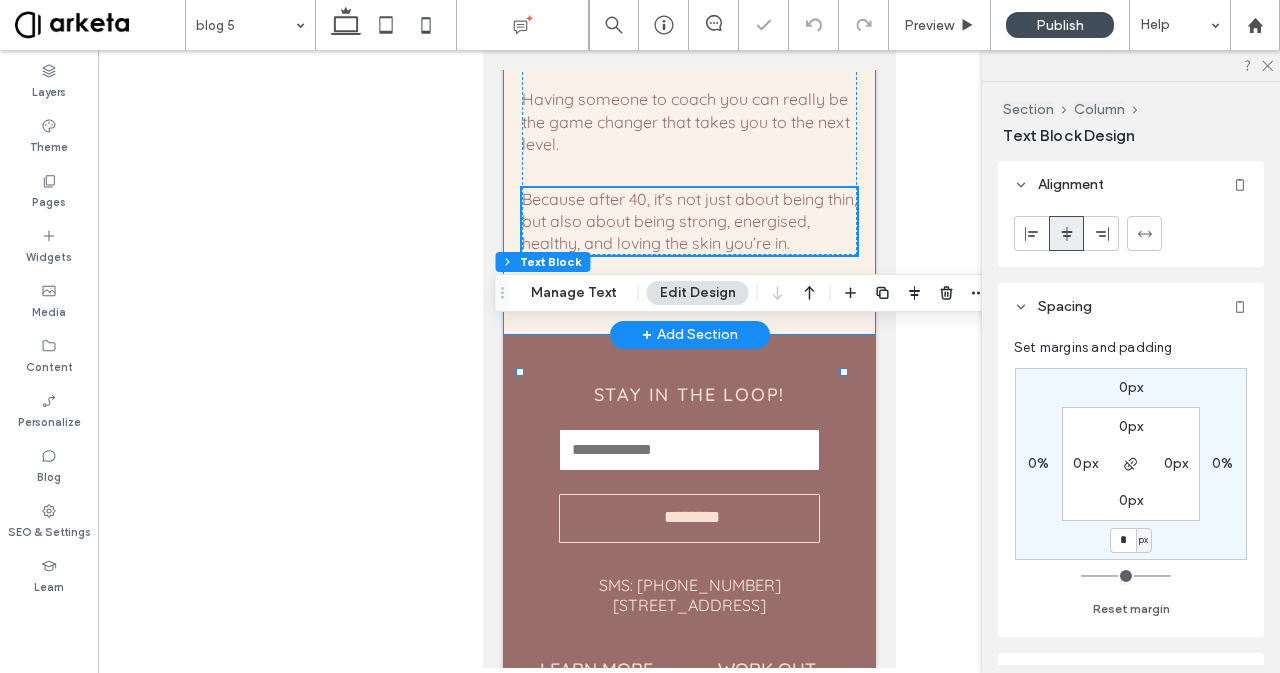 click on "Are you still doing what you did in  your 20s and 30s
[DATE]
Are you still doing what you did in your 20s and 30s?
So your 40s come and it can seem that your fitness and wellness goals hit a brick wall.
Hormones, aches and pains, and the stubborn muffin top that just won’t go away.
If you’re still using the same methods you used in your 20s or 30s without results, it’s time for a change!
I get it. I was there too. Trying one strict diet after another -and failing every time-. I kept trying harsher and longer workouts, which left my metabolism and my energy in shreds
I felt stuck and frustrated.
It wasn’t until I started to workout and eat in a different way, that I began to master my metabolism and lower my [MEDICAL_DATA] levels.
This led to more energy and vitality.
And maybe now that you’re 40 your goals have changed too." at bounding box center (688, -1619) 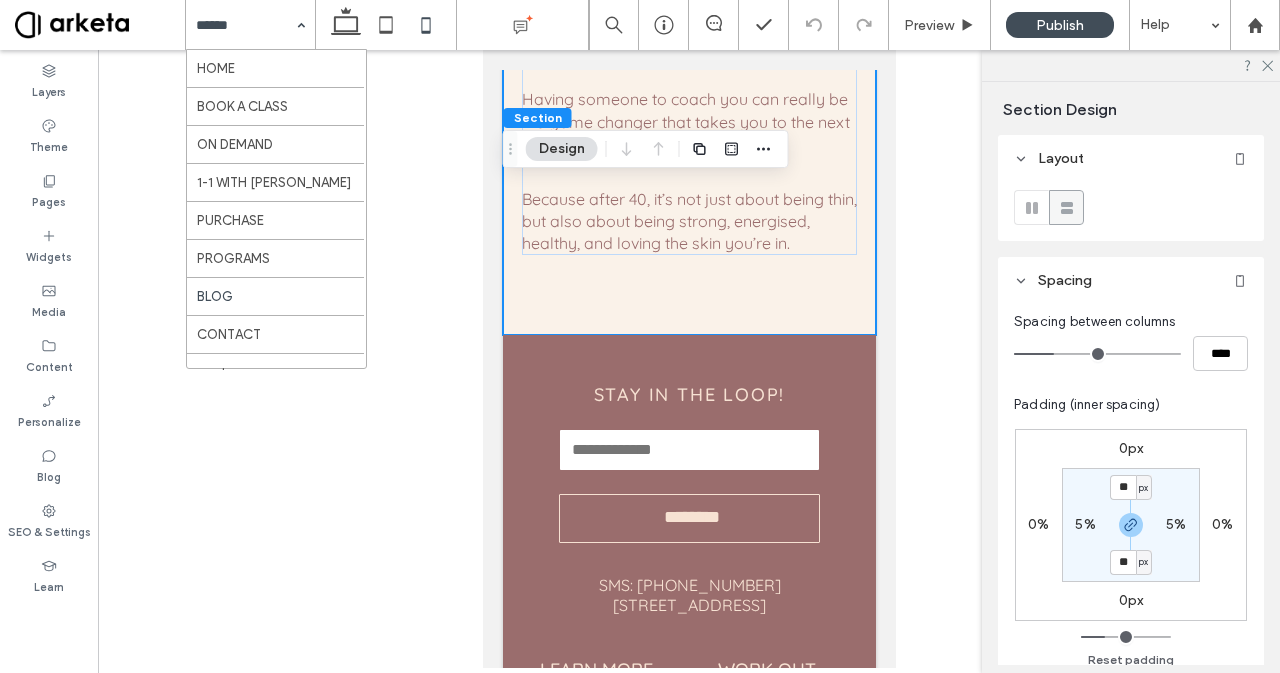 scroll, scrollTop: 259, scrollLeft: 0, axis: vertical 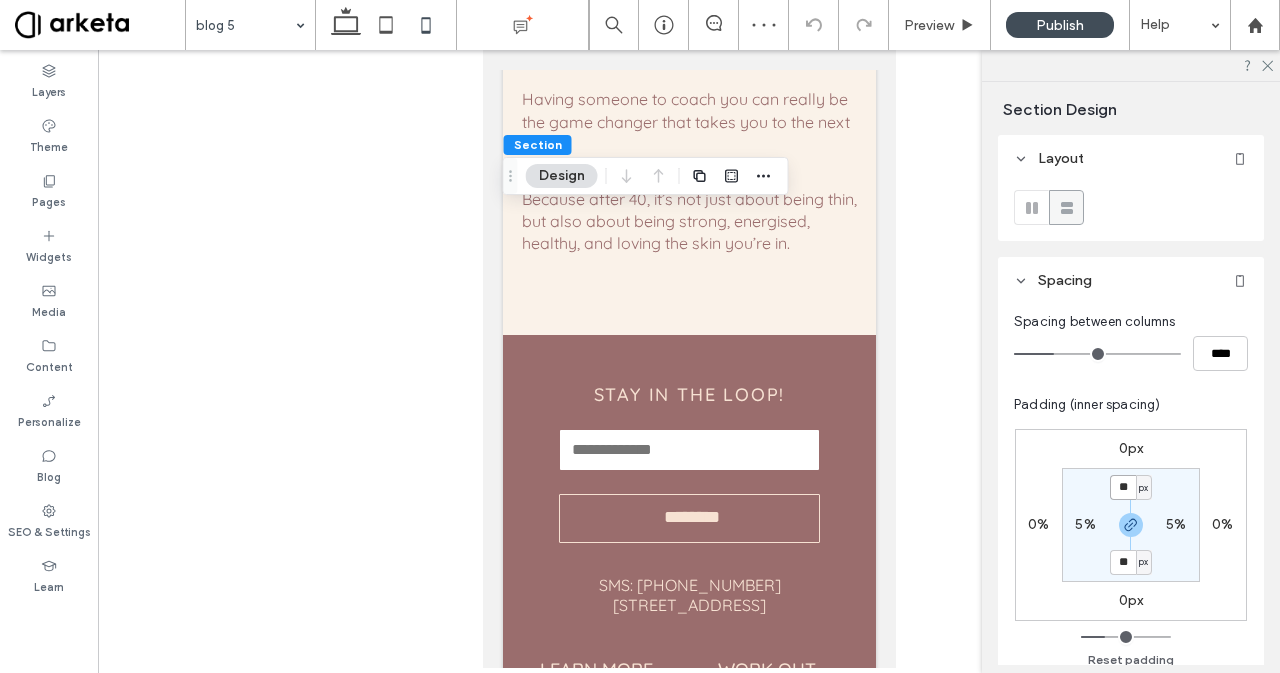 click on "**" at bounding box center [1123, 487] 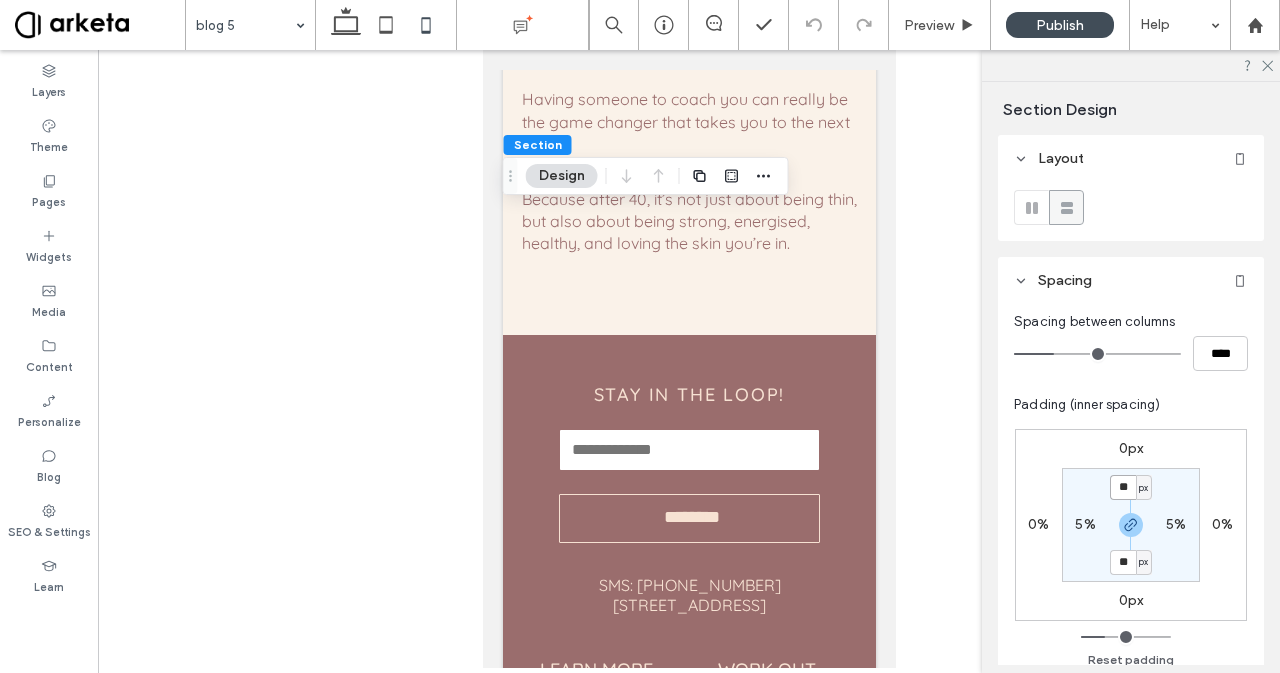 type on "**" 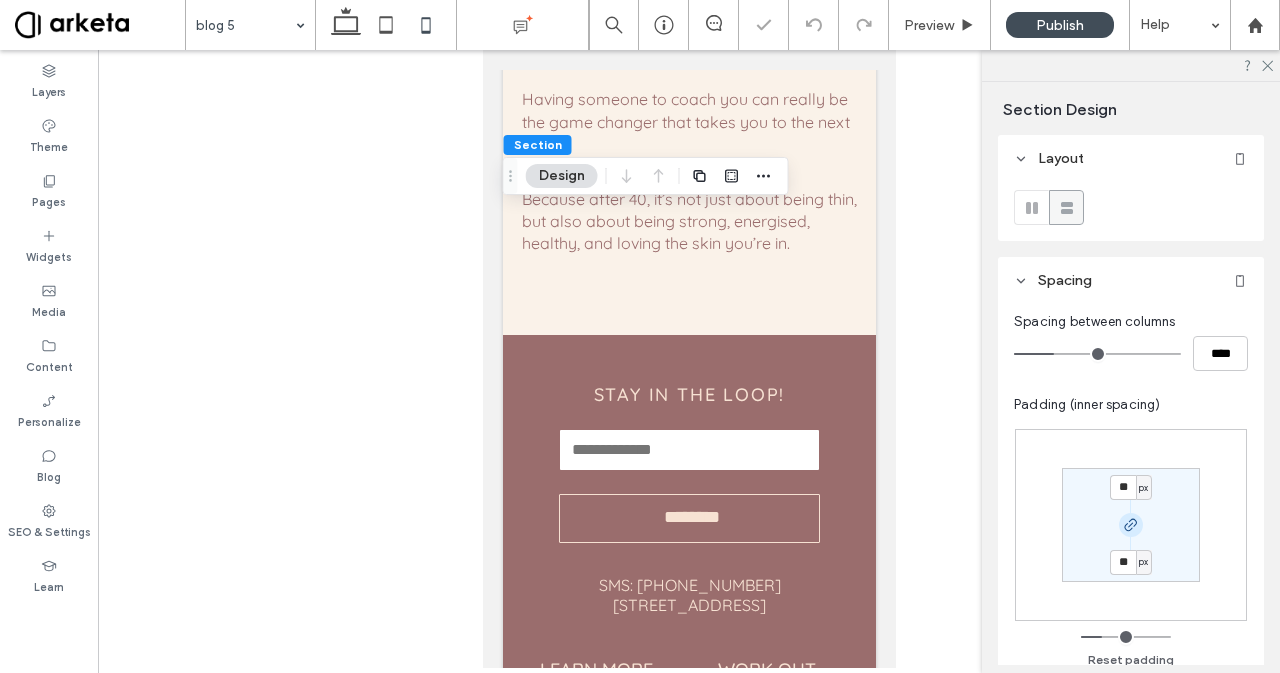 click 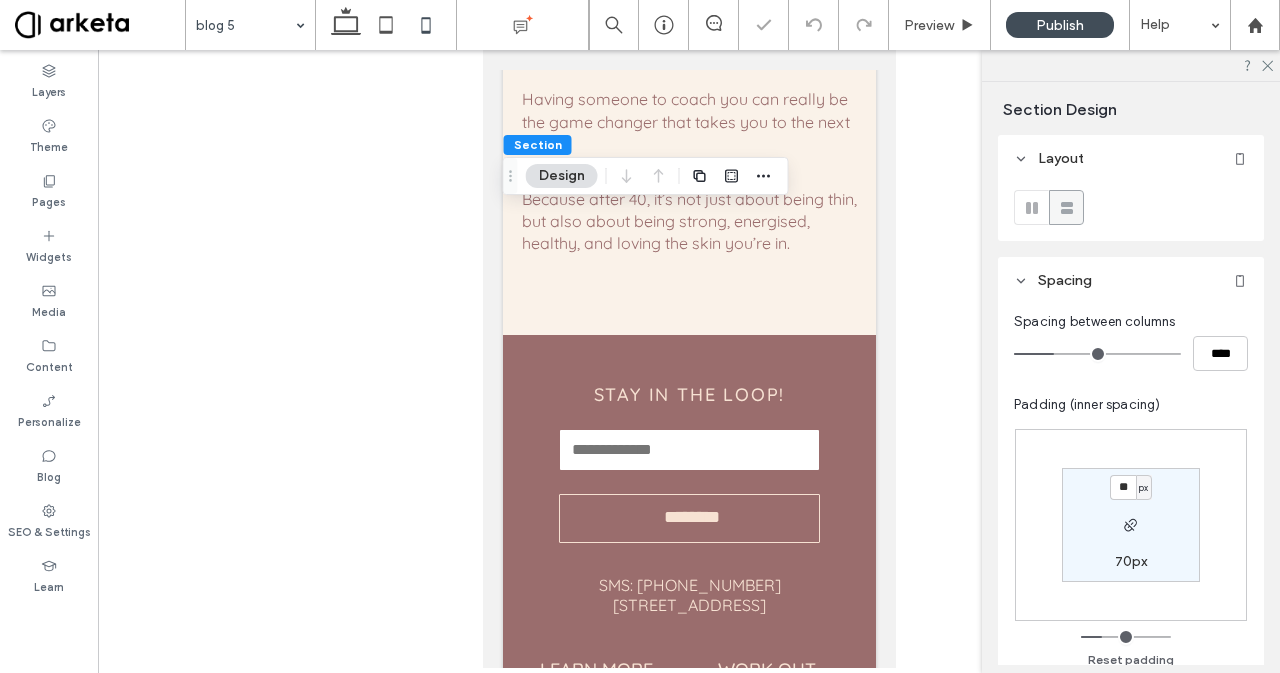 click on "** px 70px" at bounding box center (1131, 525) 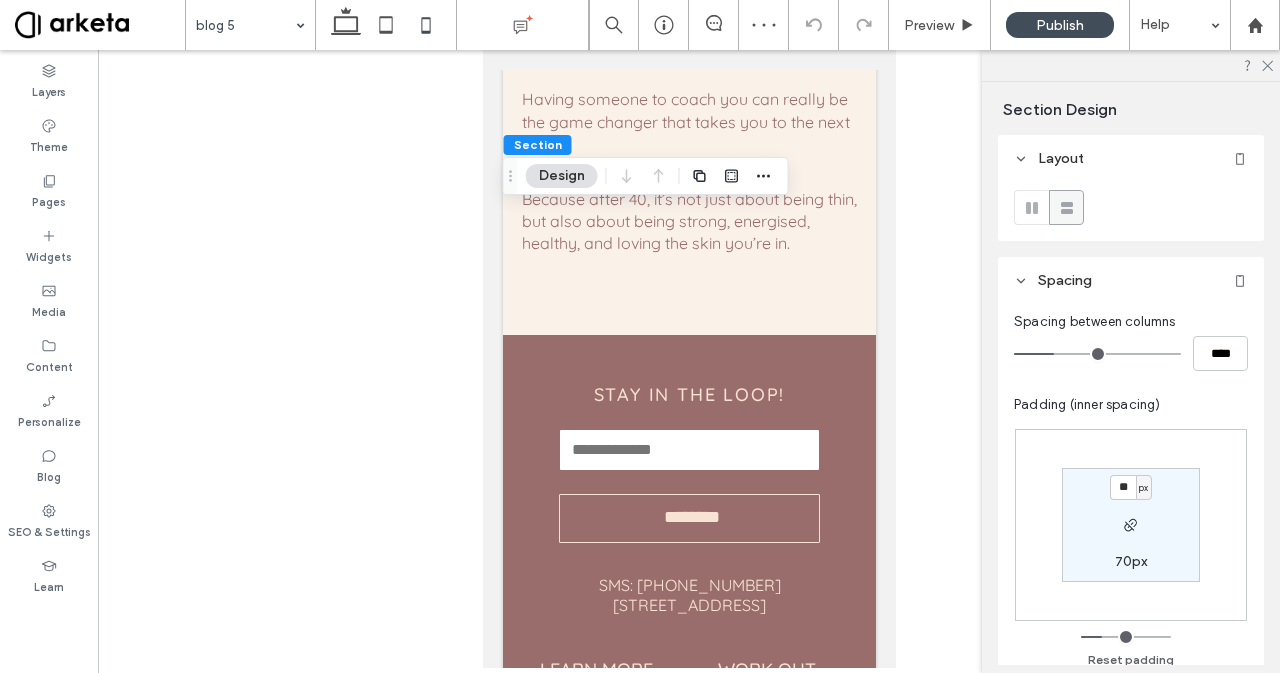 click on "70px" at bounding box center (1131, 561) 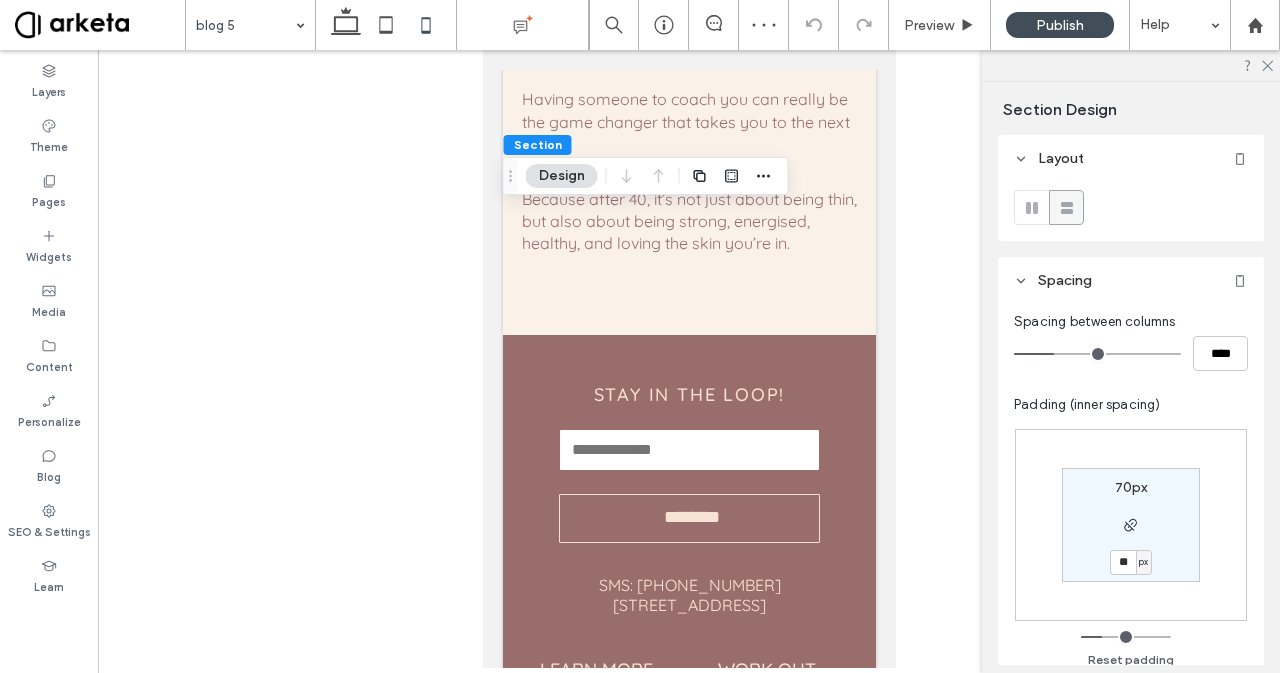 type on "**" 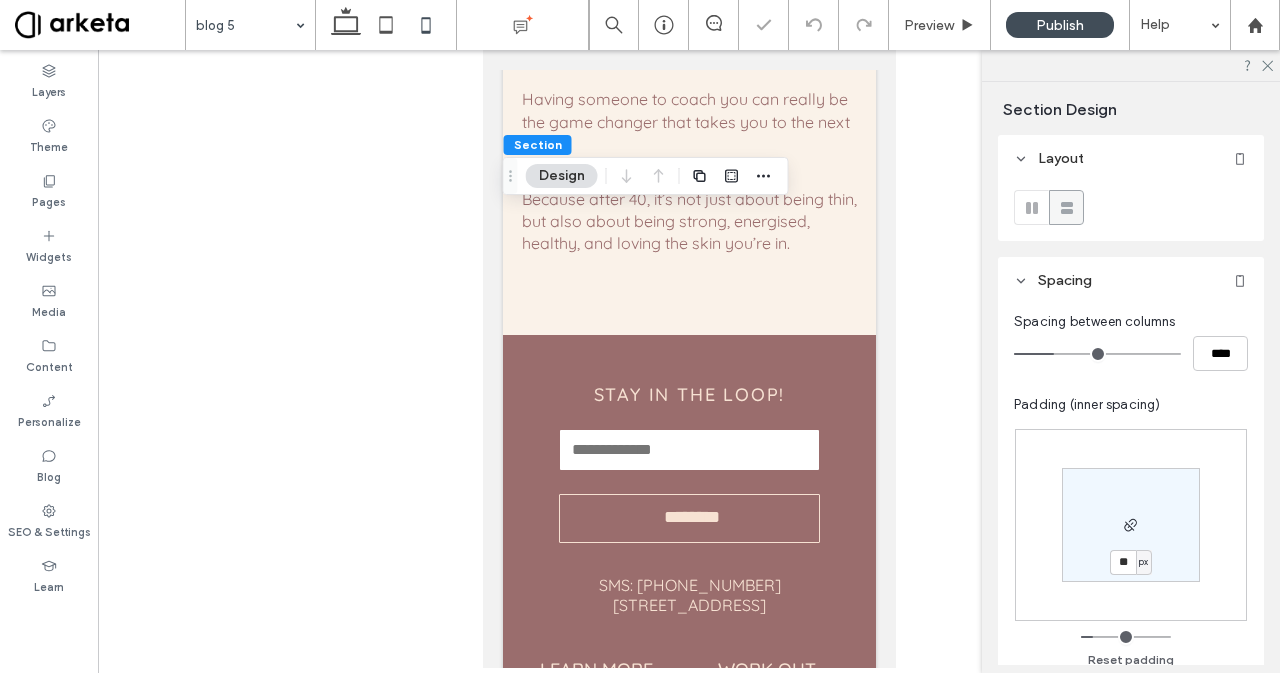 click at bounding box center [689, 359] 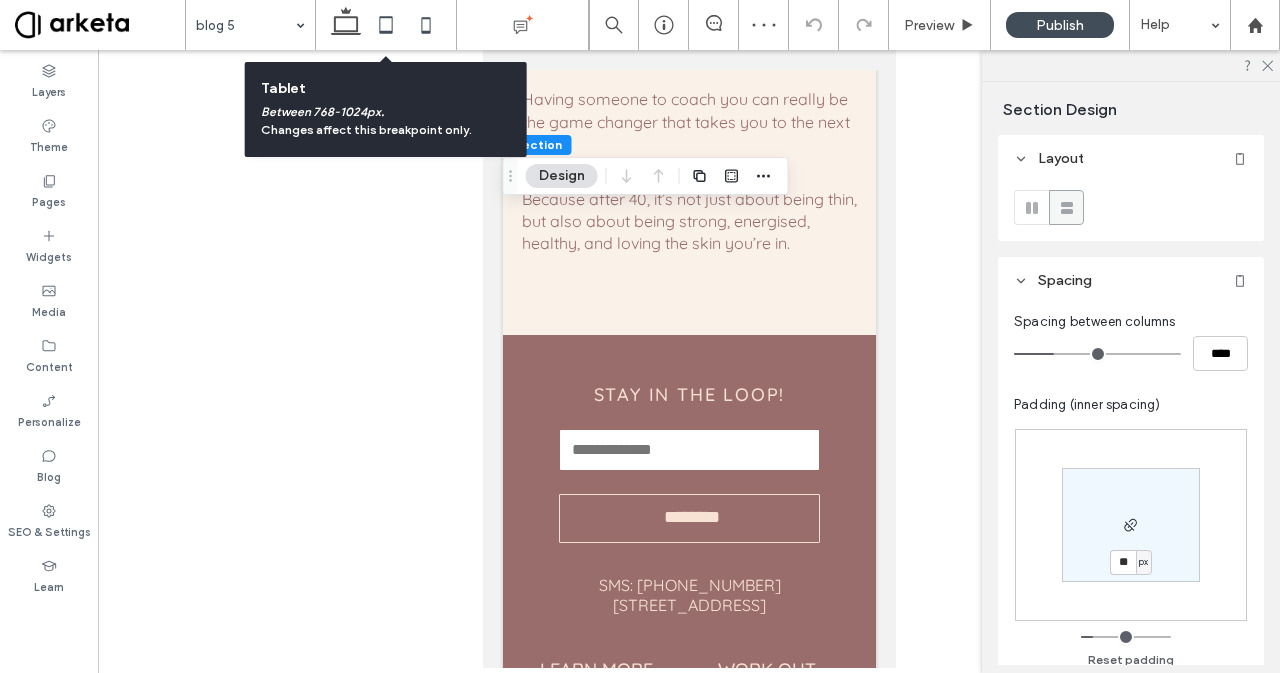 click 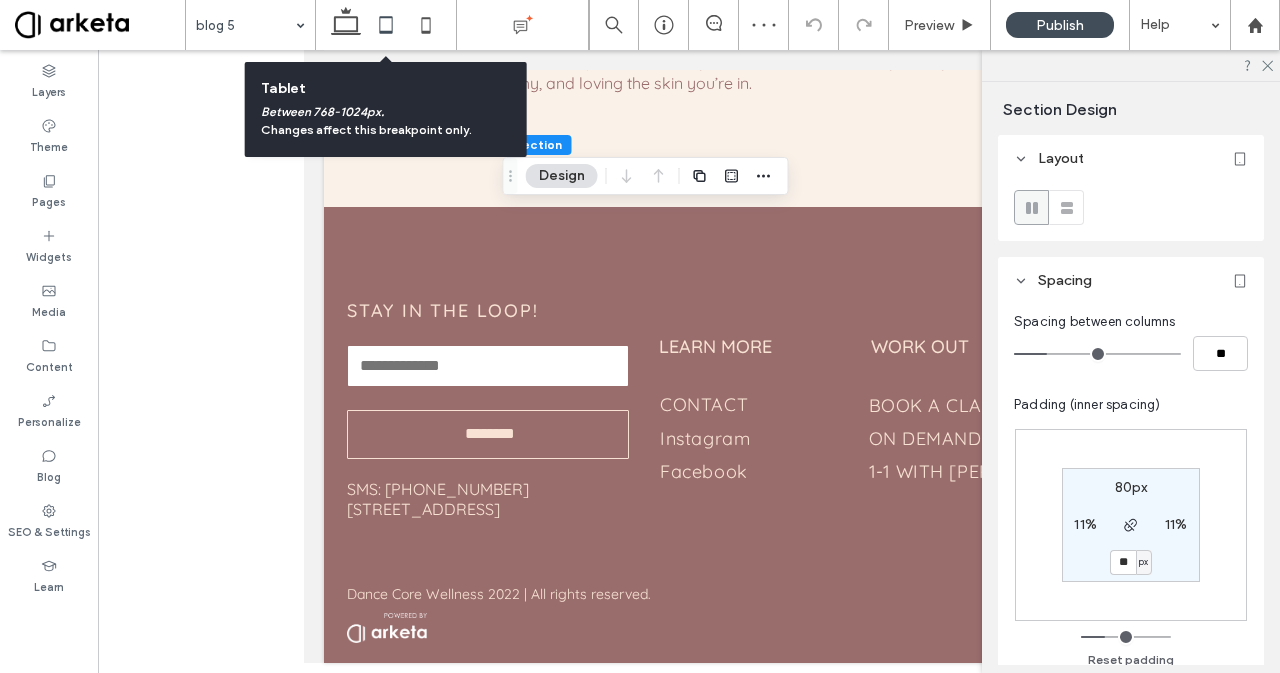 type on "**" 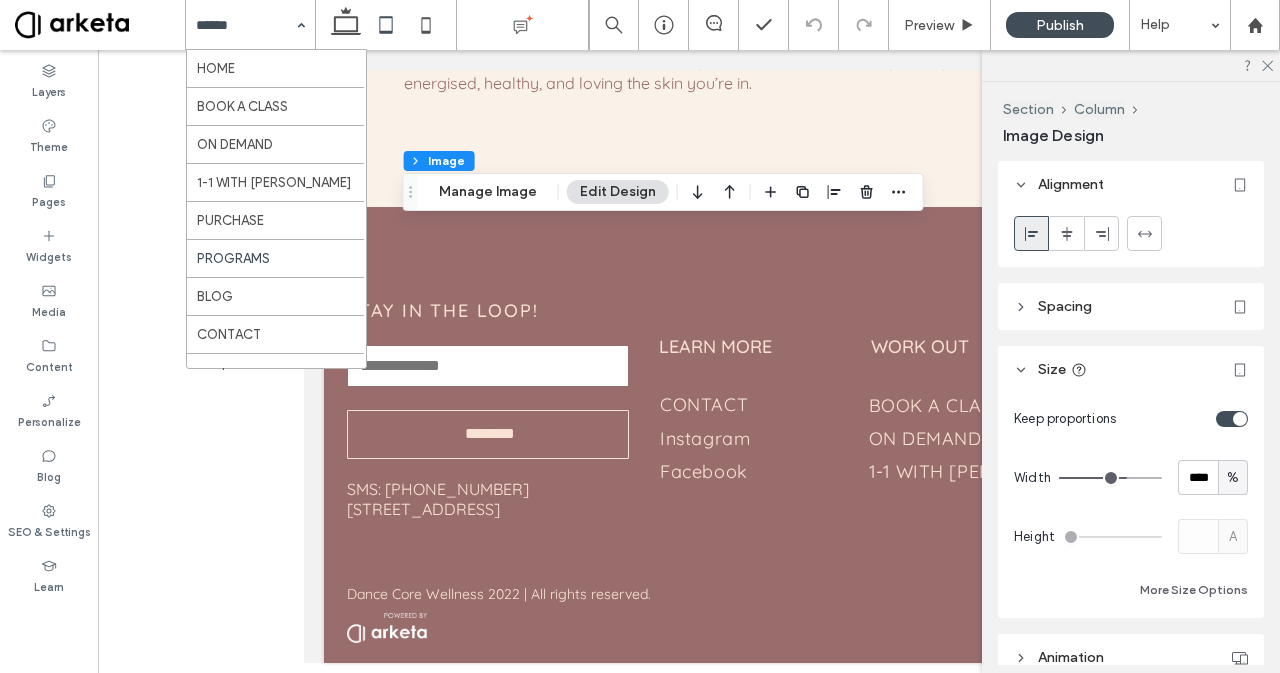 scroll, scrollTop: 152, scrollLeft: 0, axis: vertical 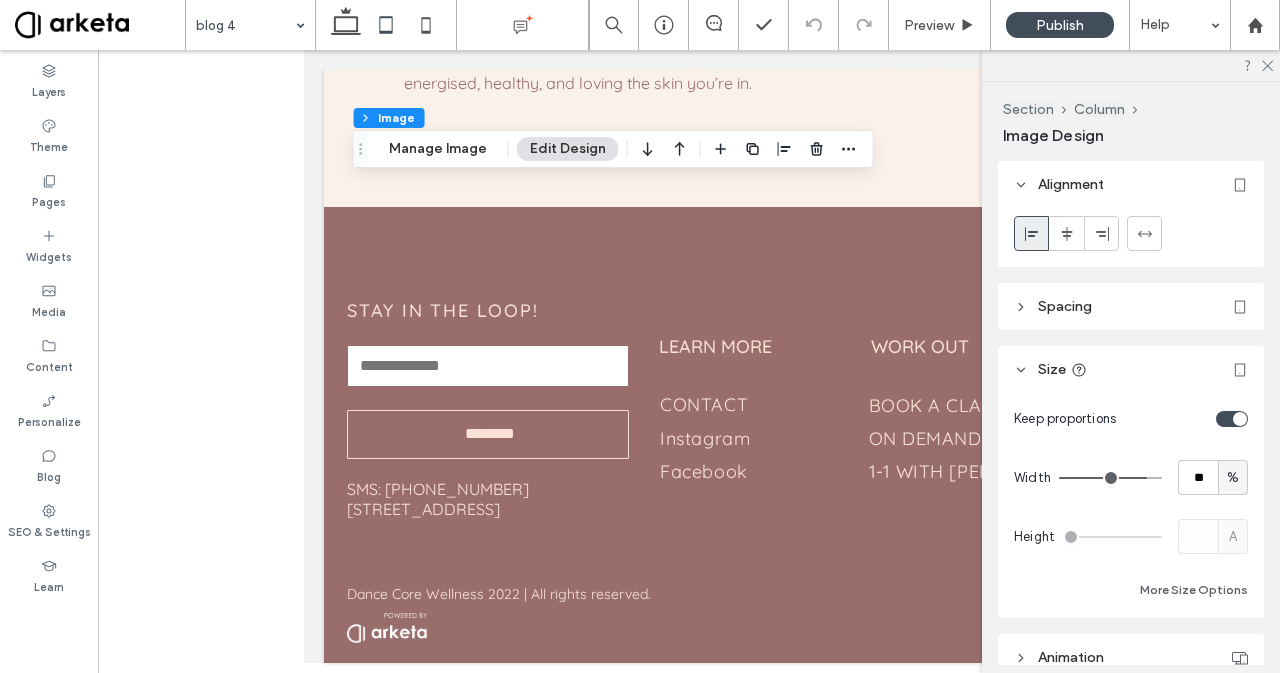 click on "%" at bounding box center [1233, 478] 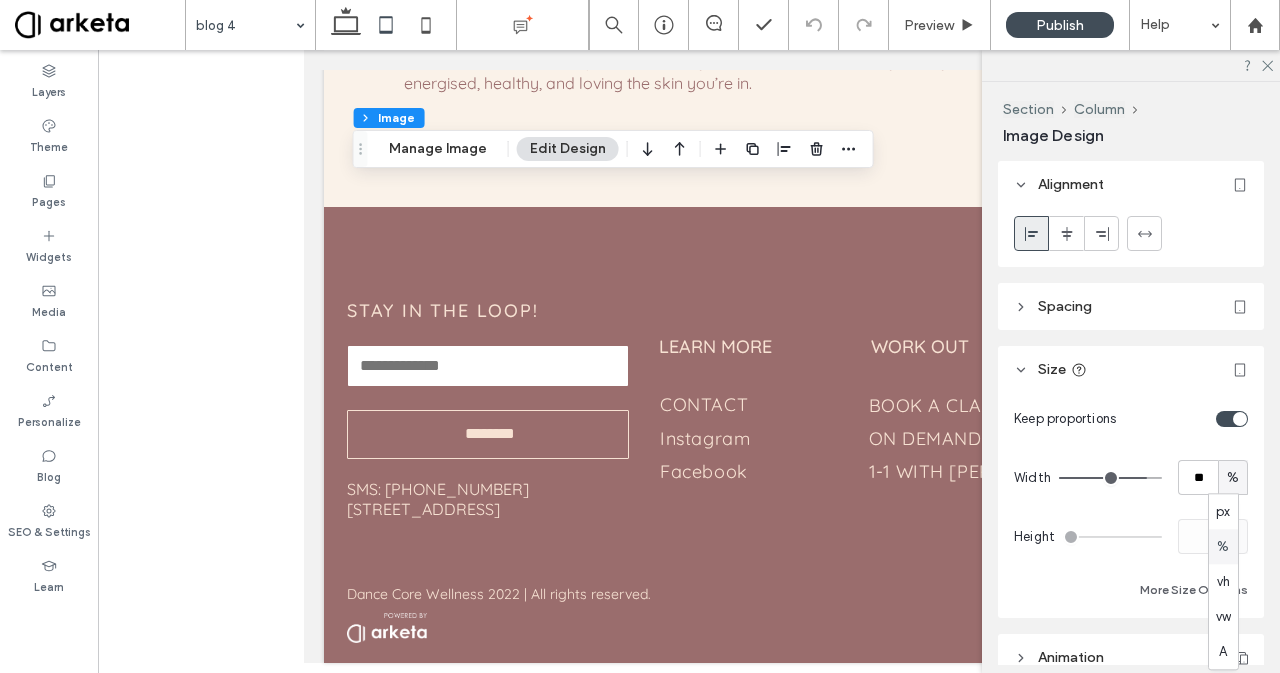 click on "%" at bounding box center [1223, 547] 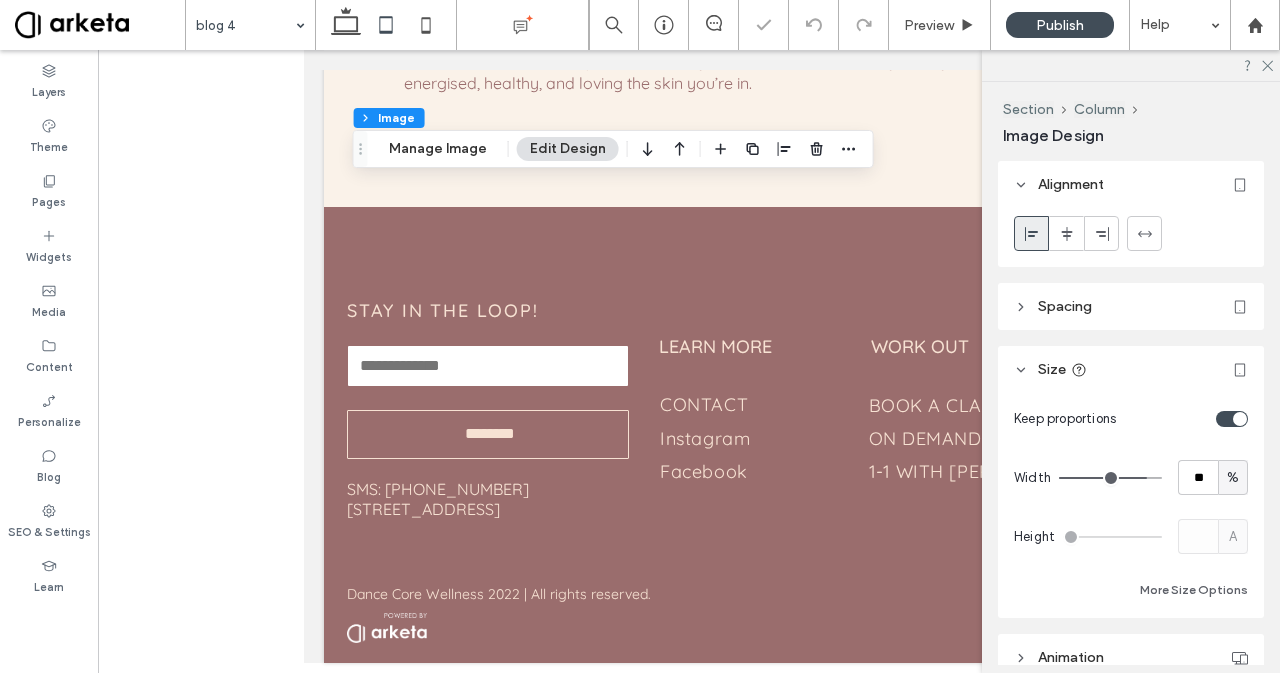click on "%" at bounding box center [1233, 477] 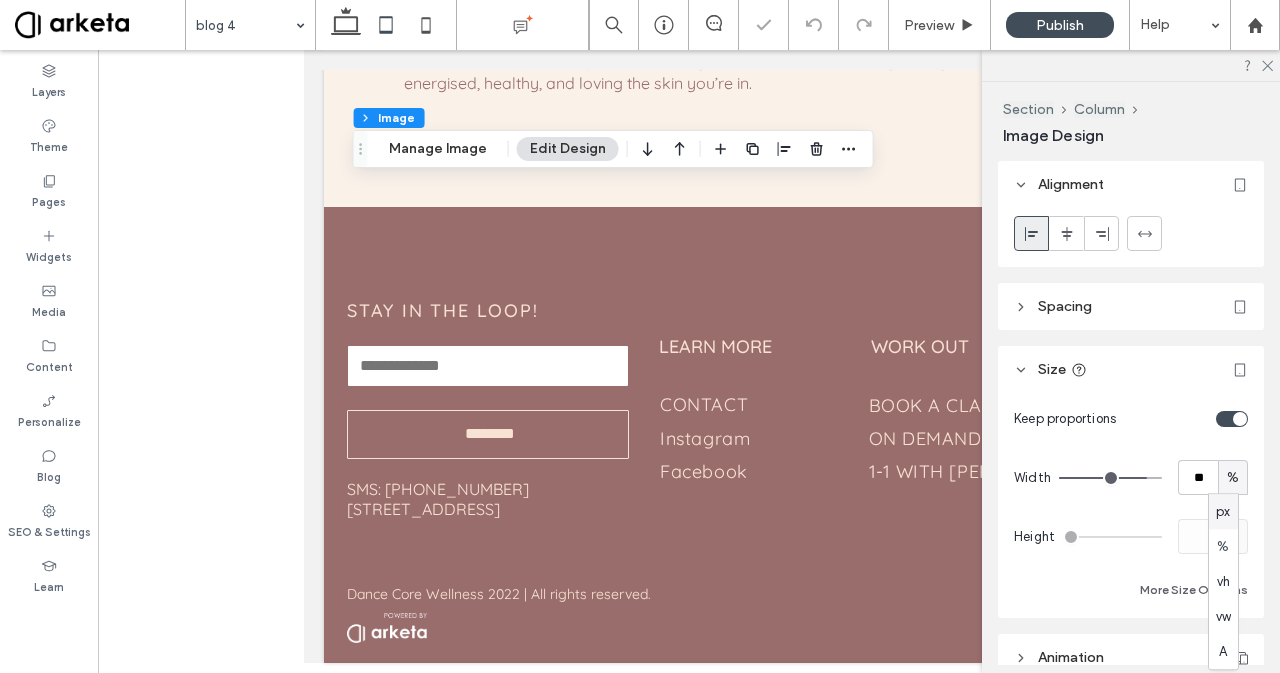 click on "px" at bounding box center (1223, 512) 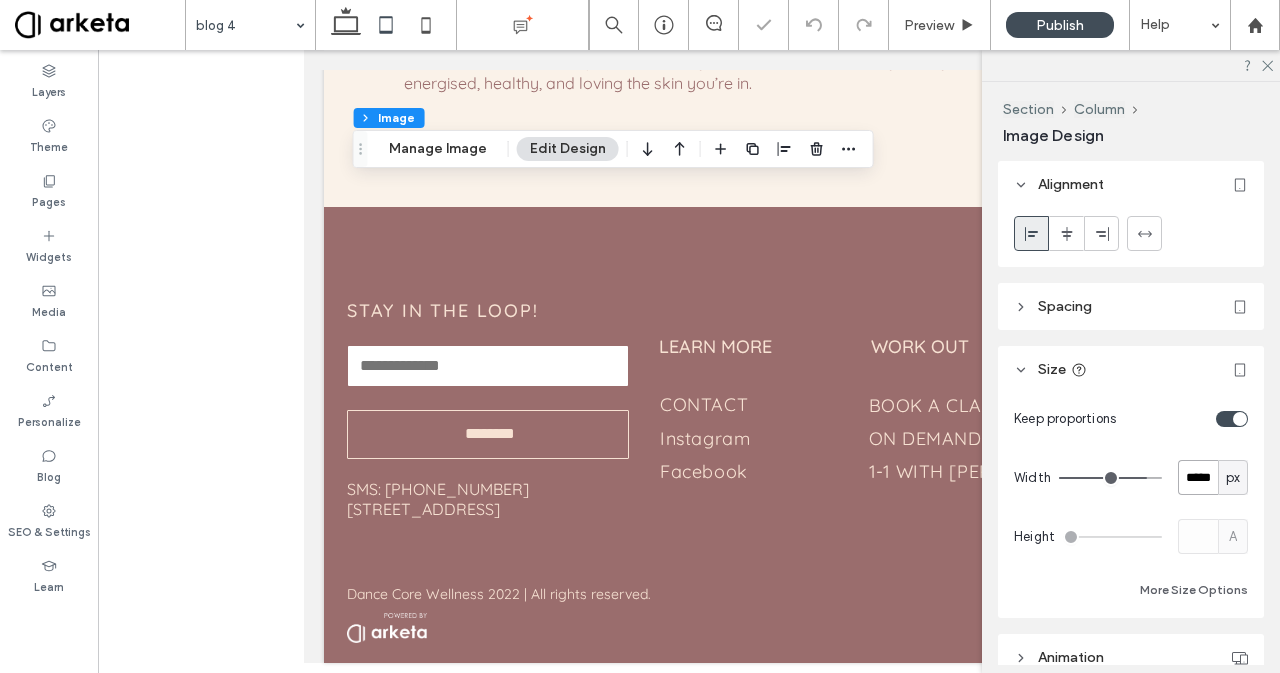 click on "*****" at bounding box center [1198, 477] 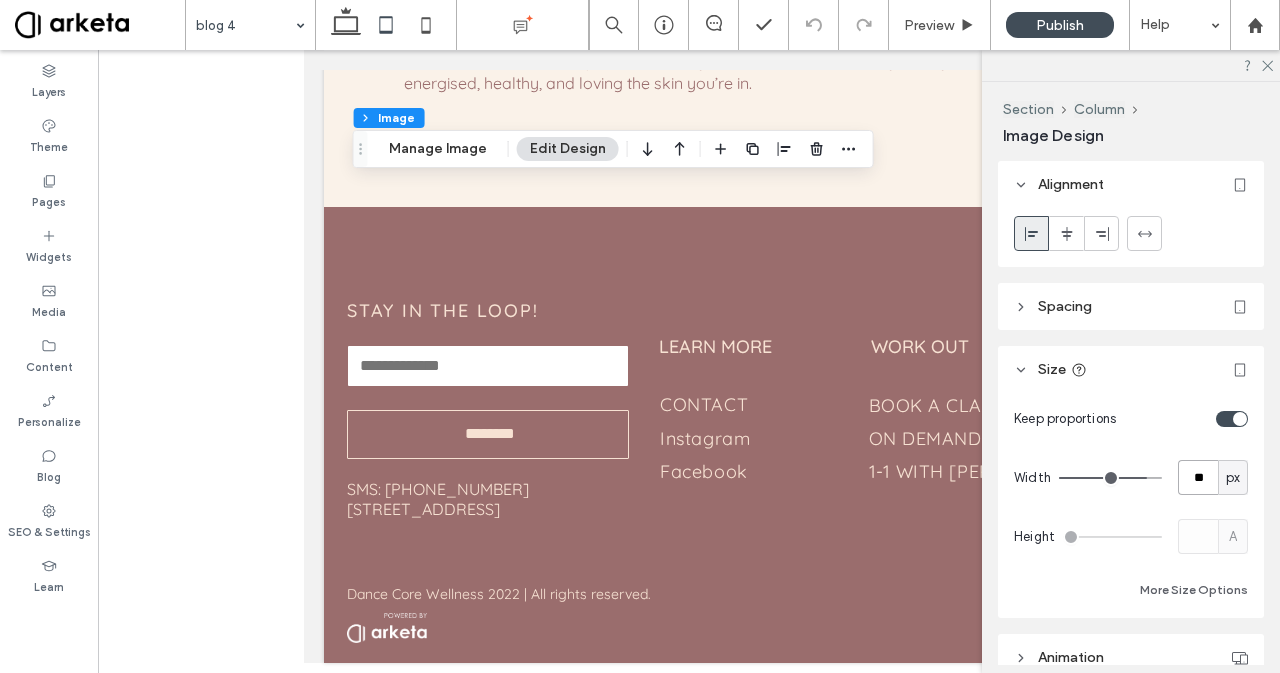 type on "*" 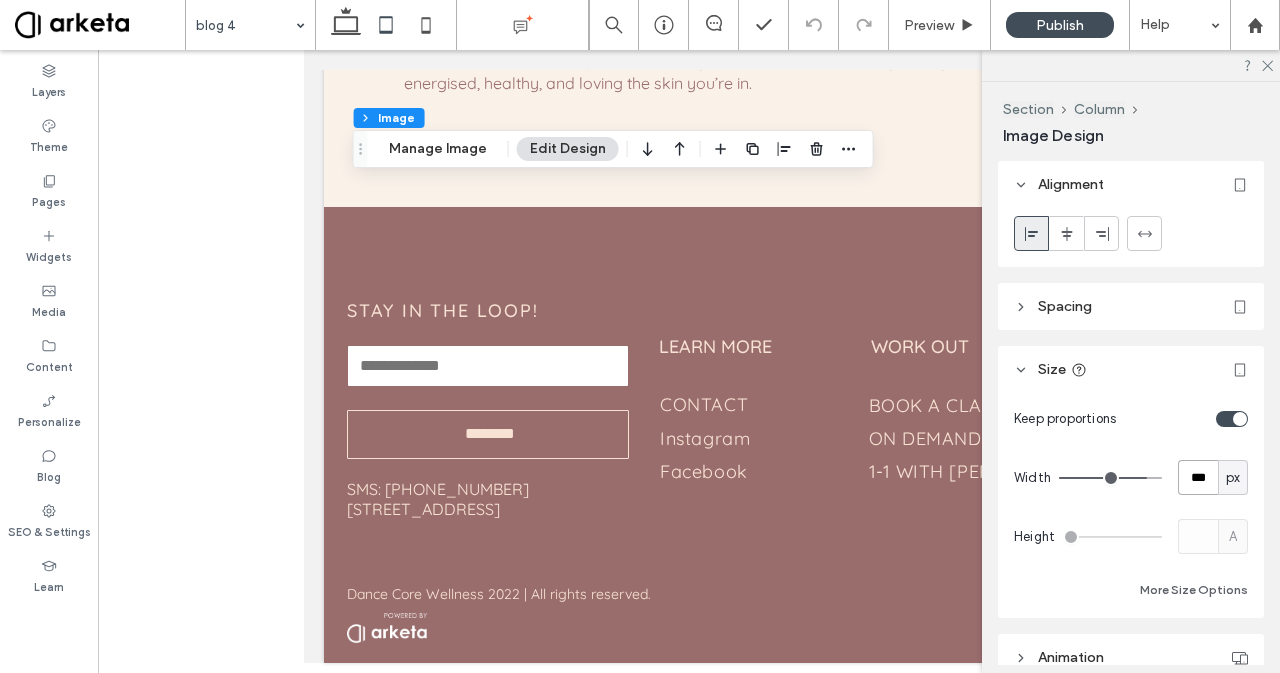 type on "***" 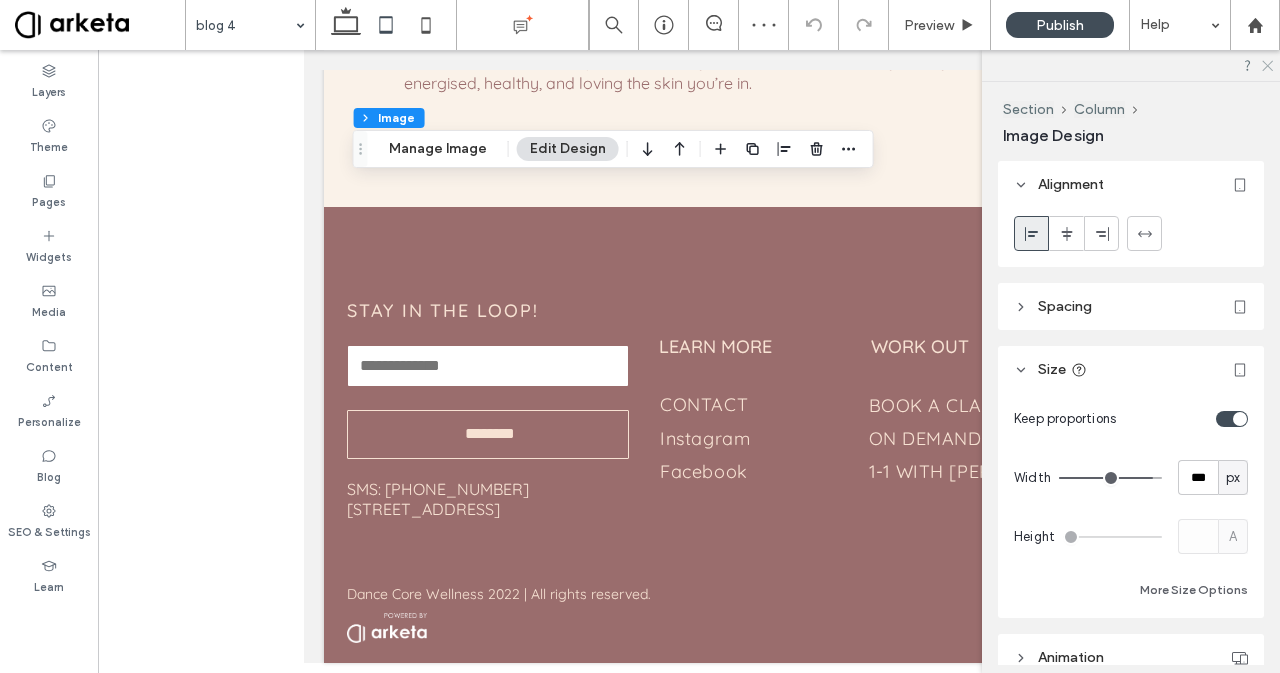 click 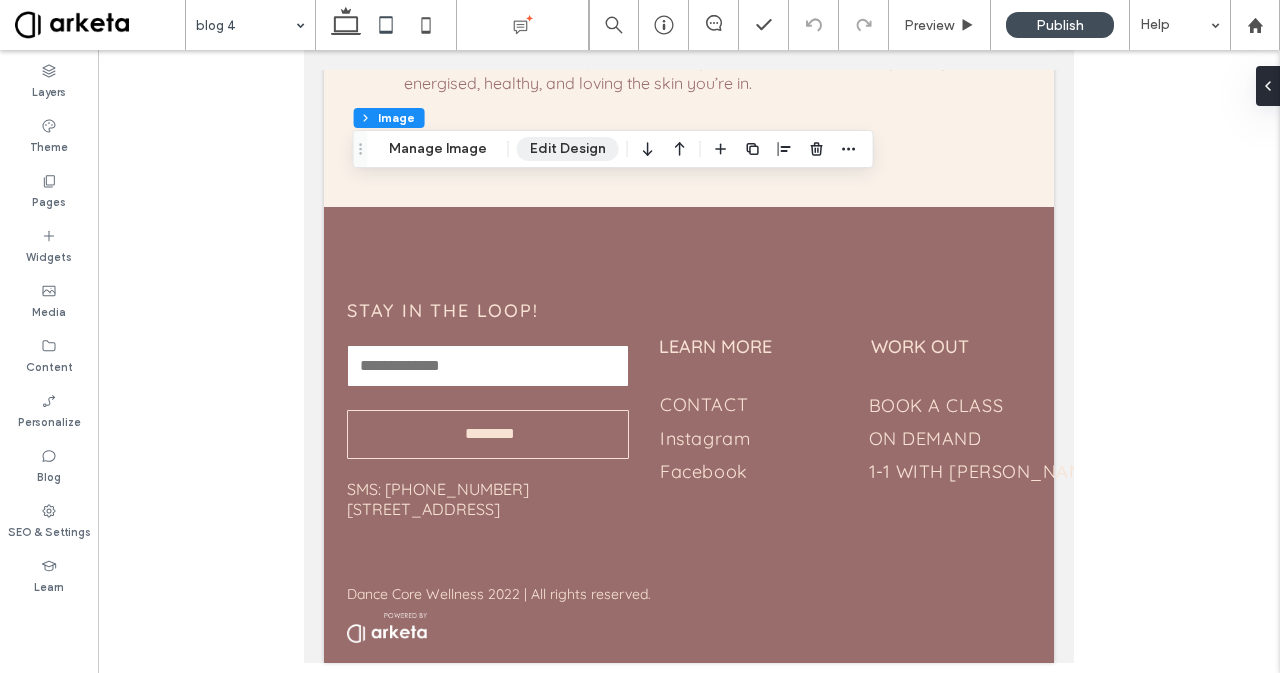 click on "Edit Design" at bounding box center (568, 149) 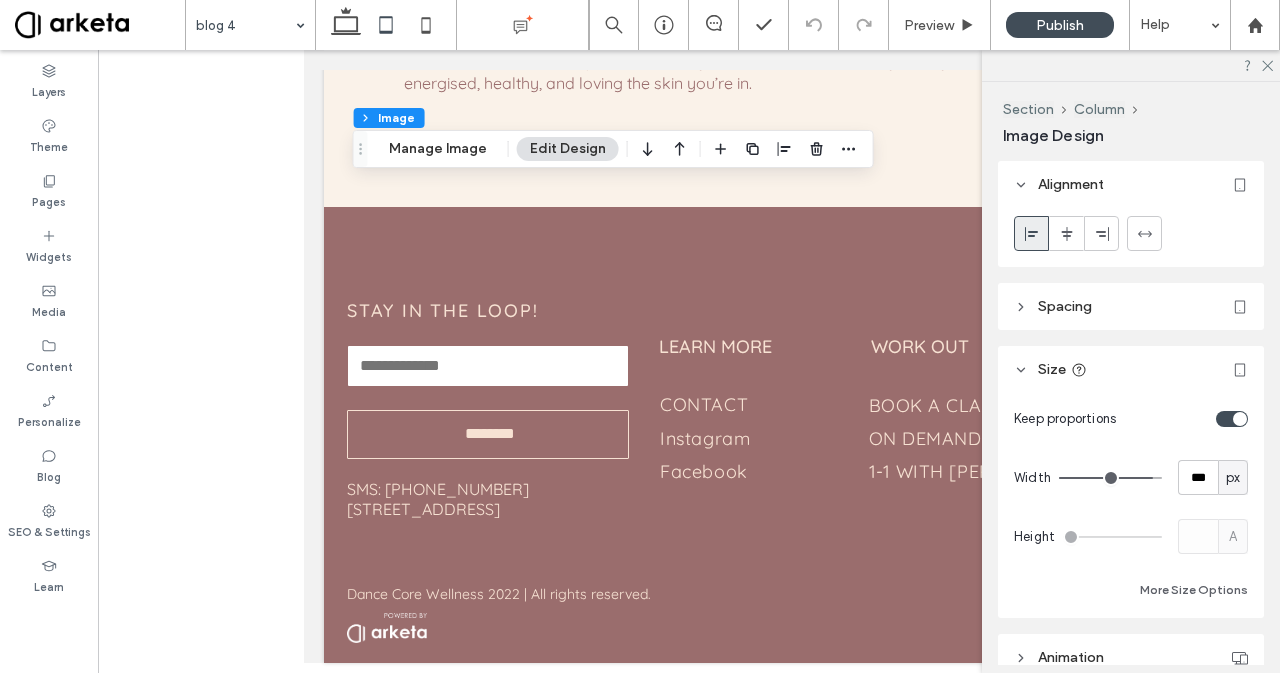 click on "px" at bounding box center [1233, 478] 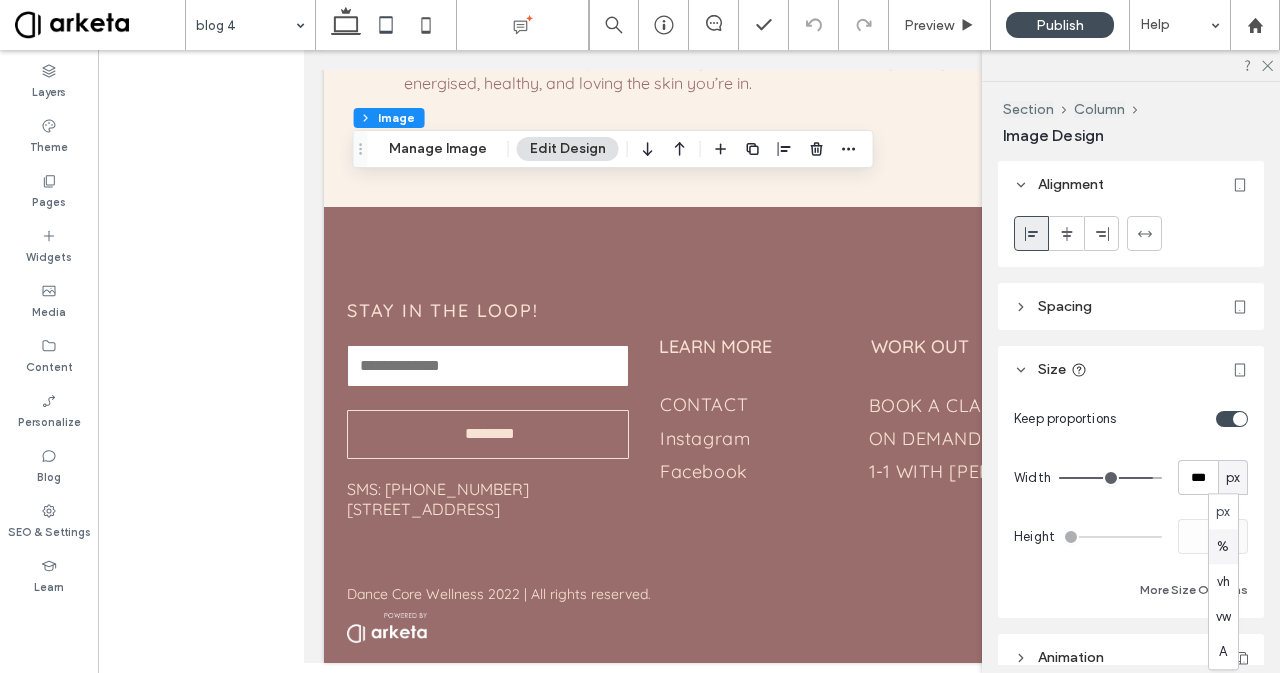 click on "%" at bounding box center [1223, 546] 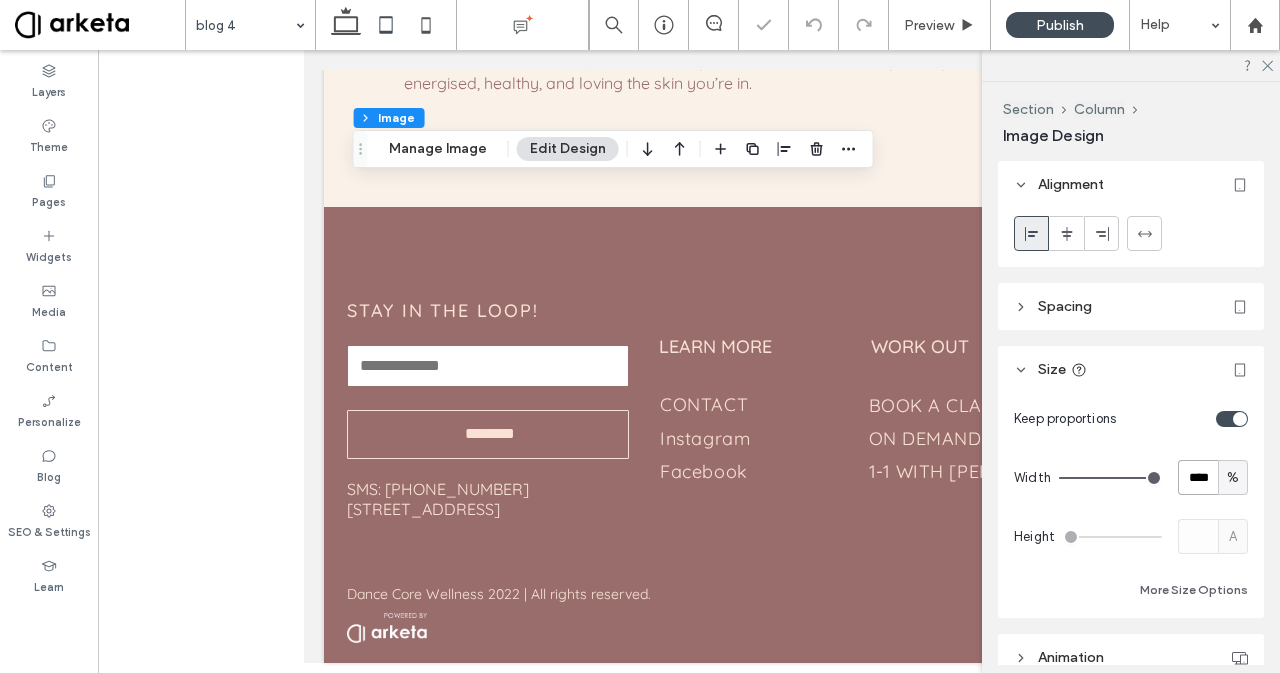 click on "****" at bounding box center [1198, 477] 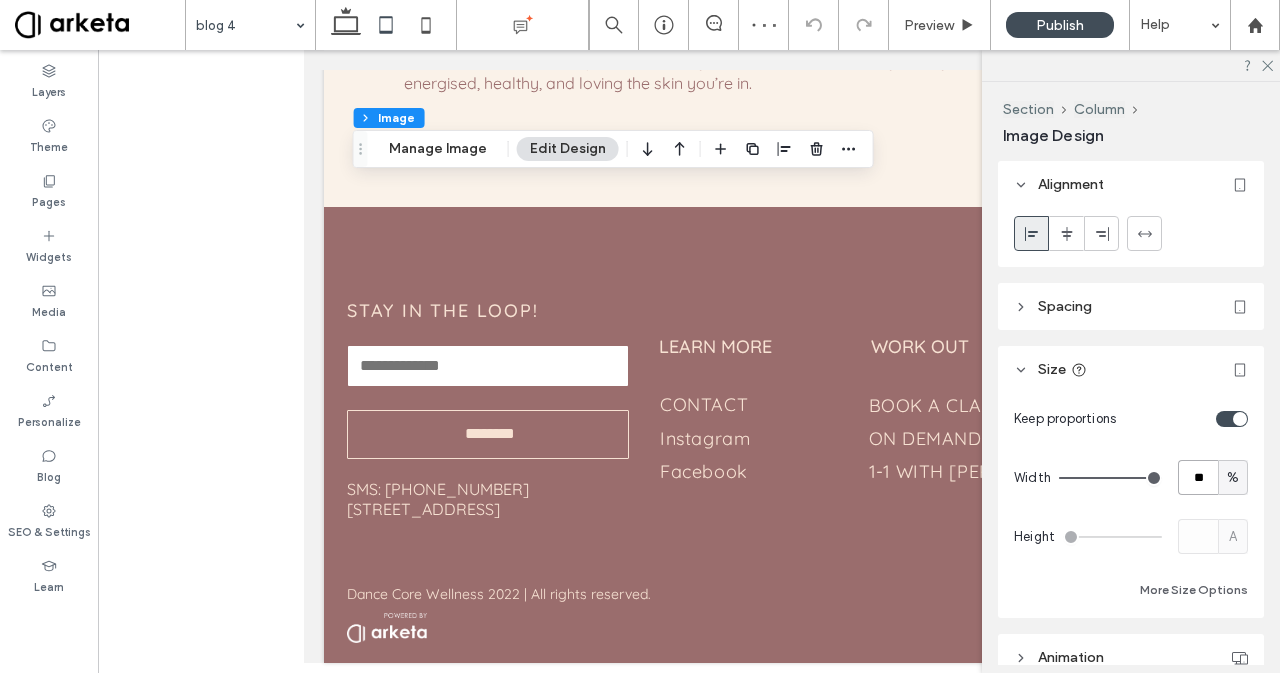 type on "**" 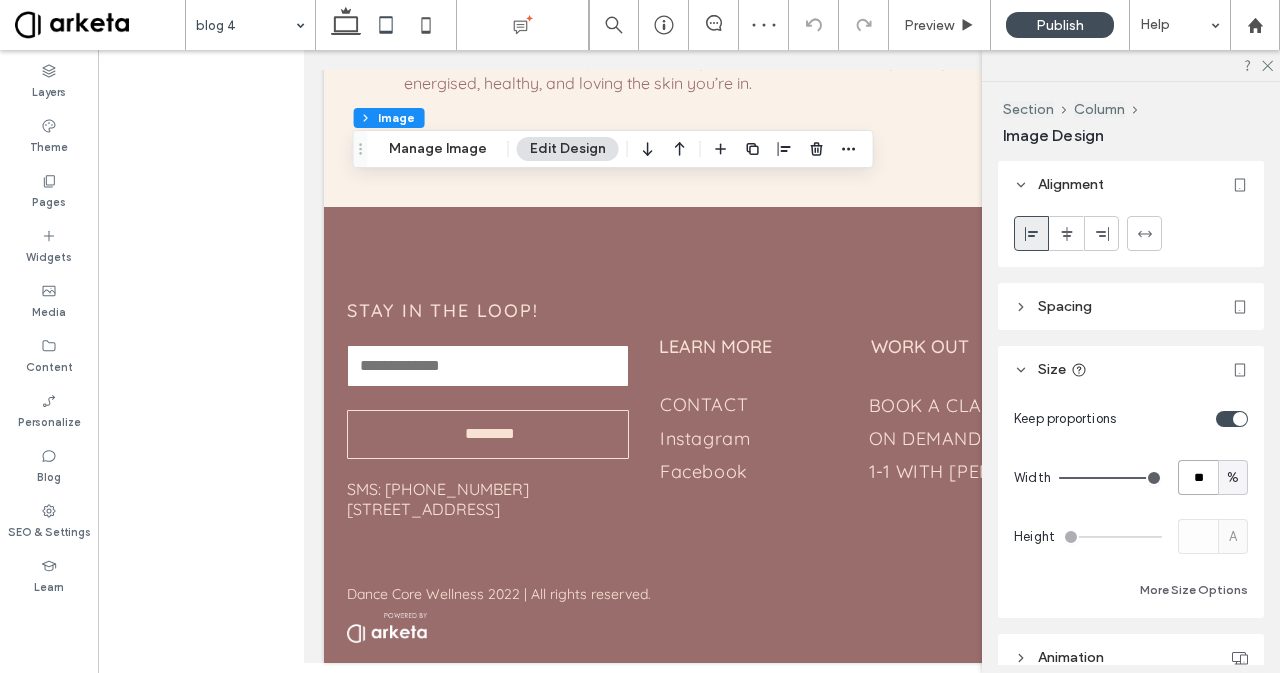 type on "*" 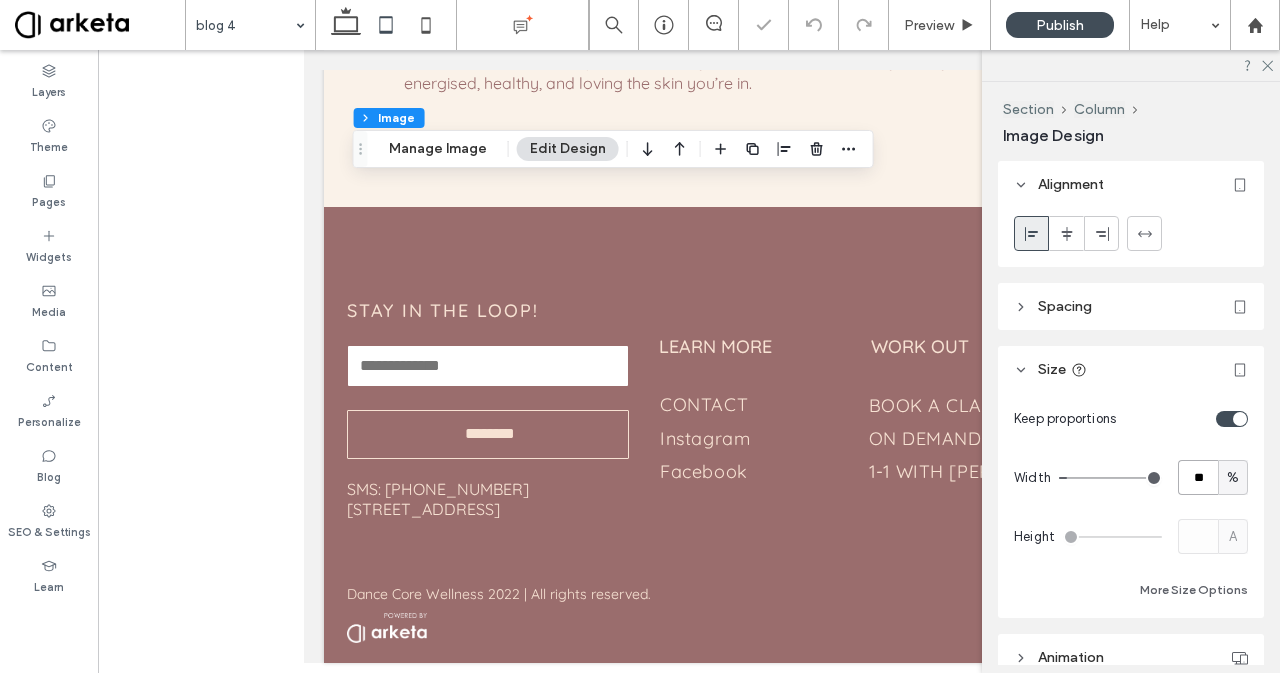 type on "**" 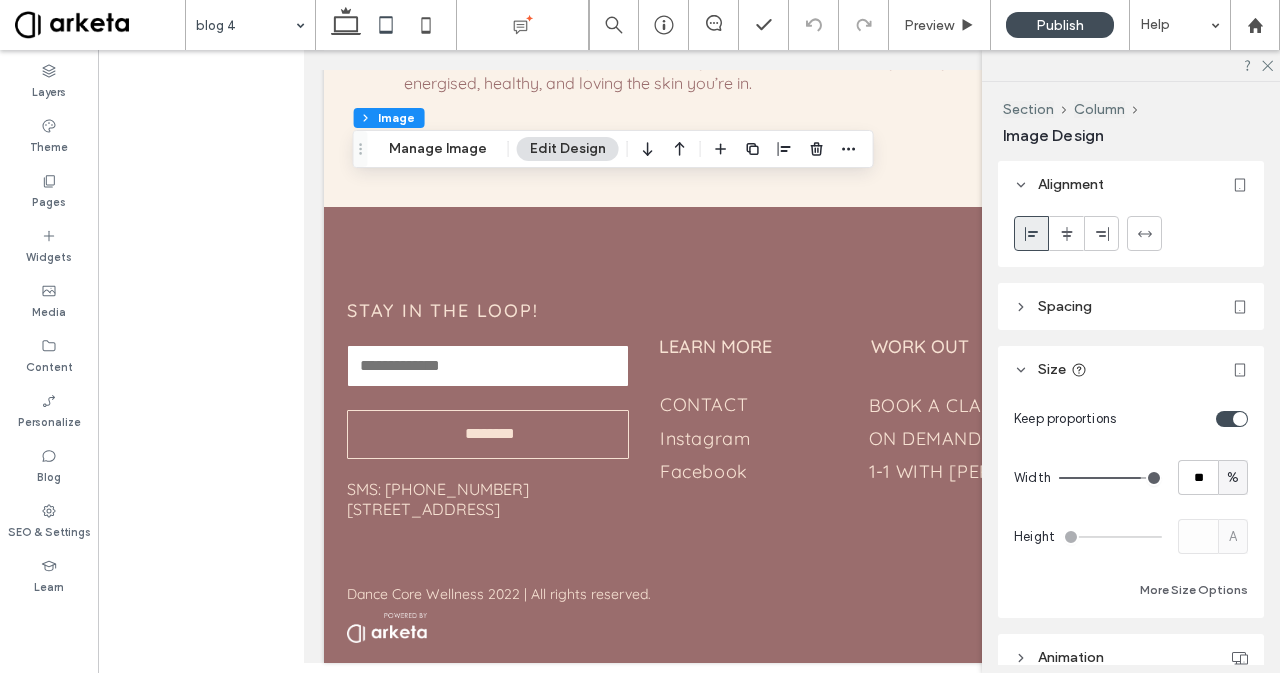 click on "%" at bounding box center [1233, 478] 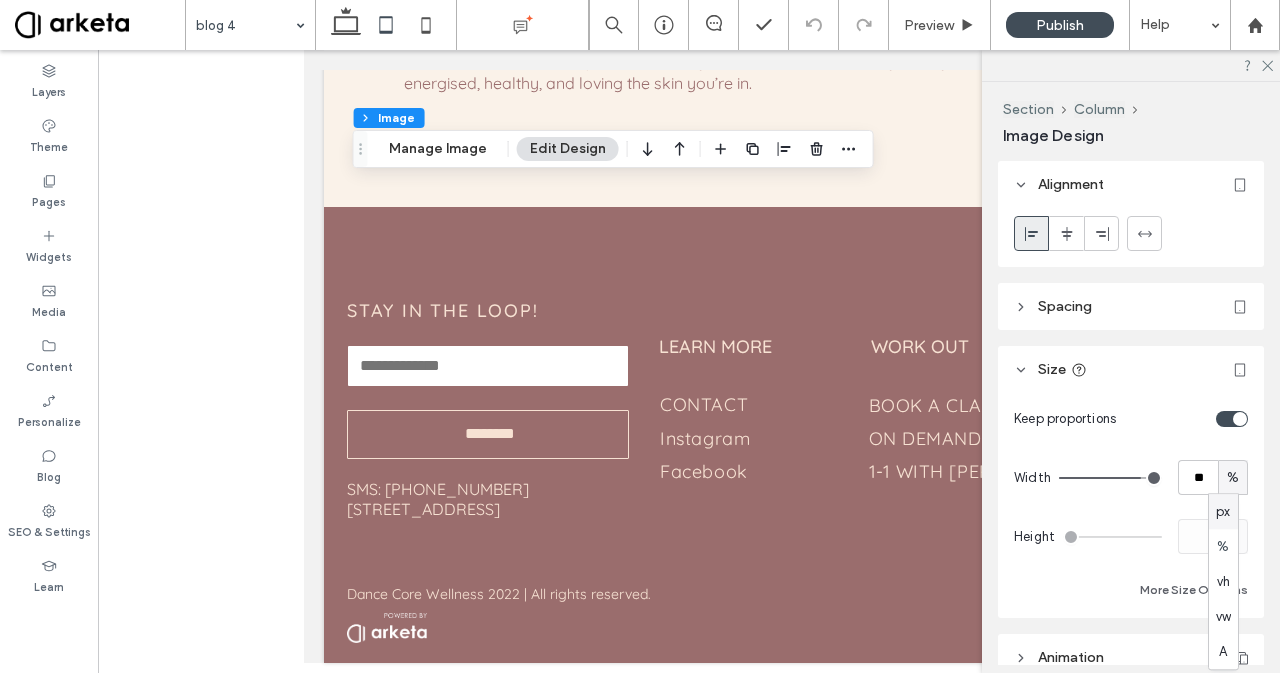 click on "px" at bounding box center (1223, 512) 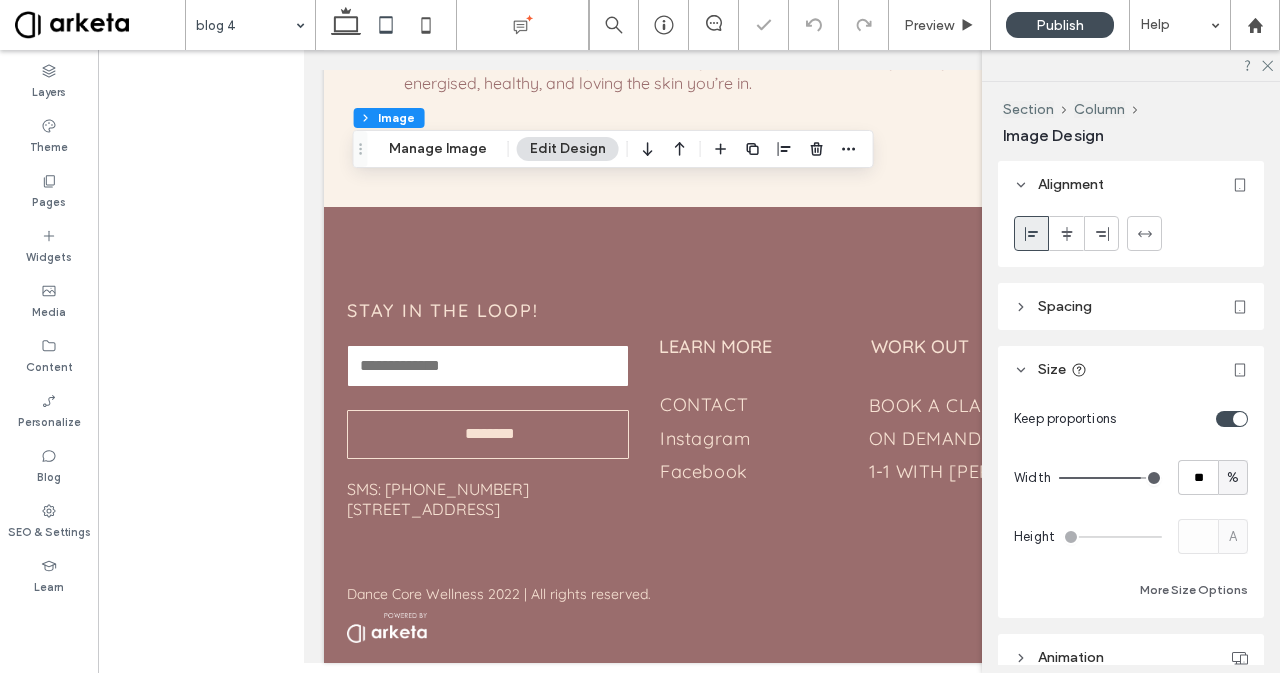 type on "***" 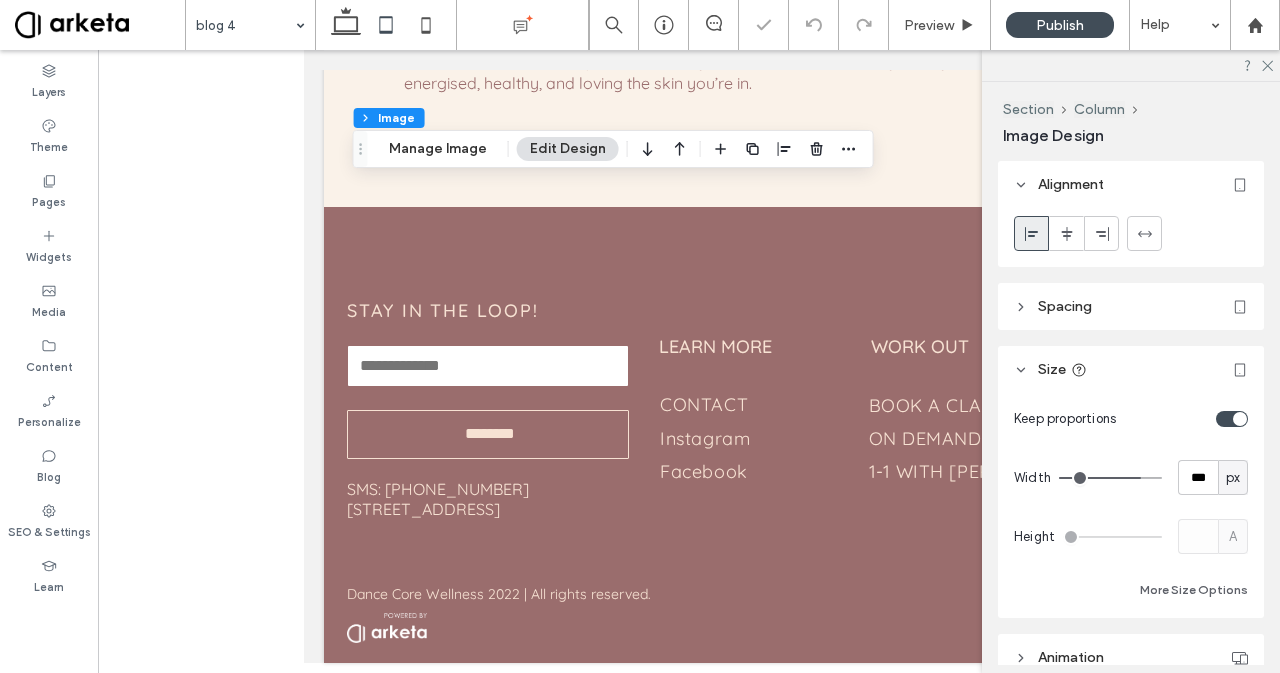 click on "px" at bounding box center (1233, 478) 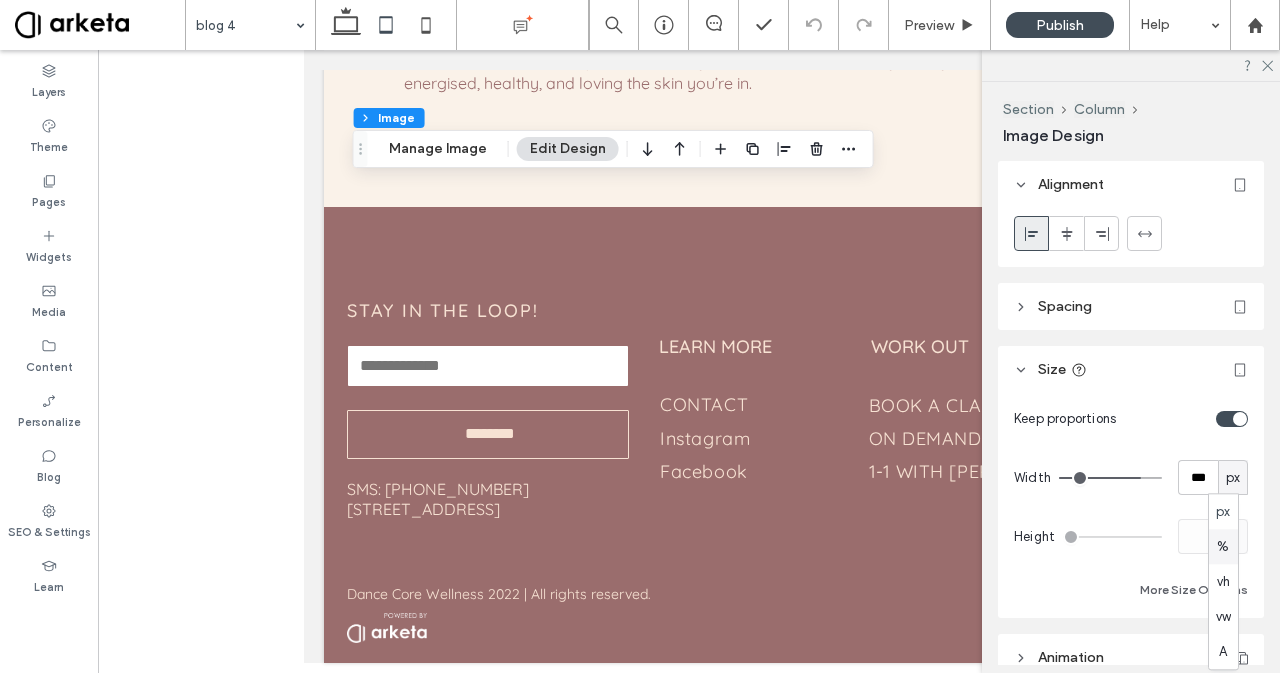 click on "%" at bounding box center (1223, 546) 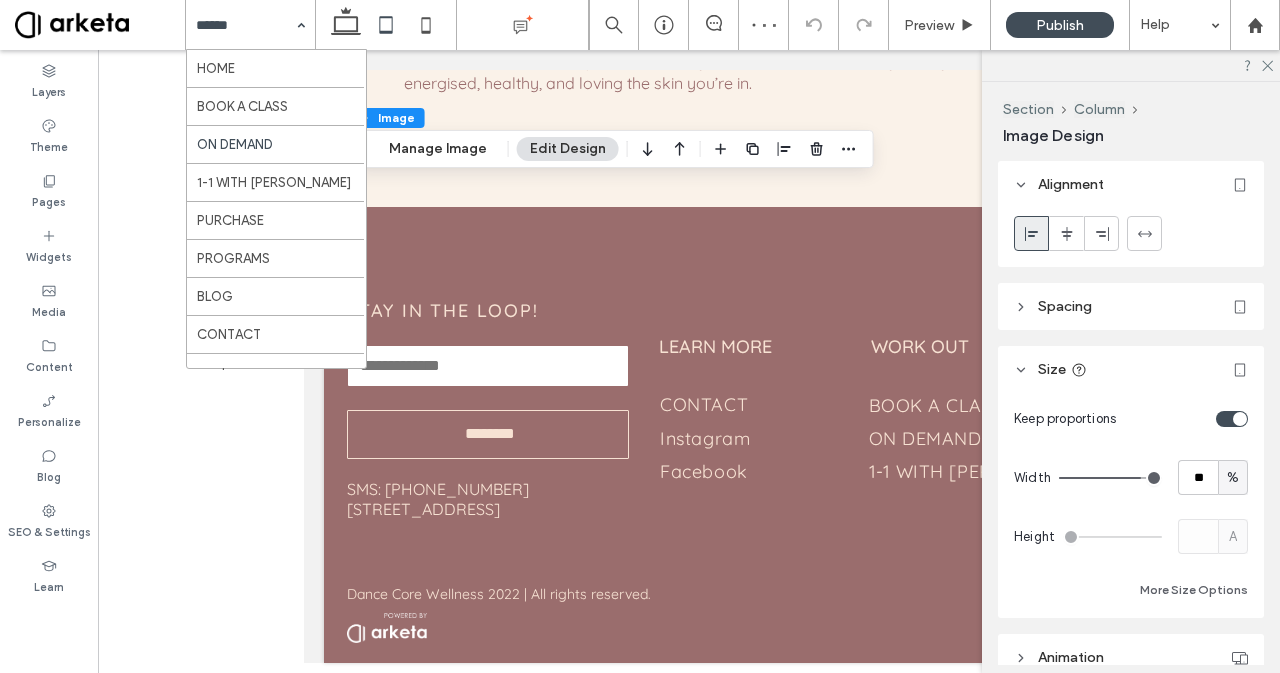 scroll, scrollTop: 259, scrollLeft: 0, axis: vertical 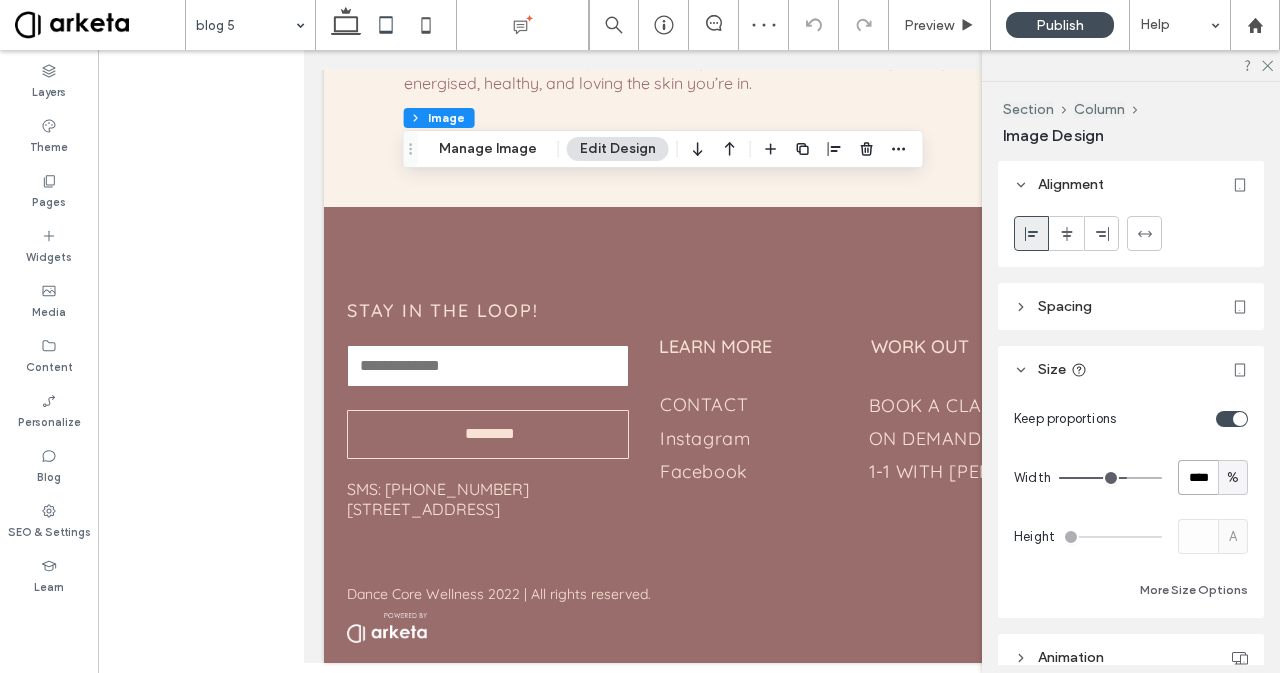 click on "****" at bounding box center [1198, 477] 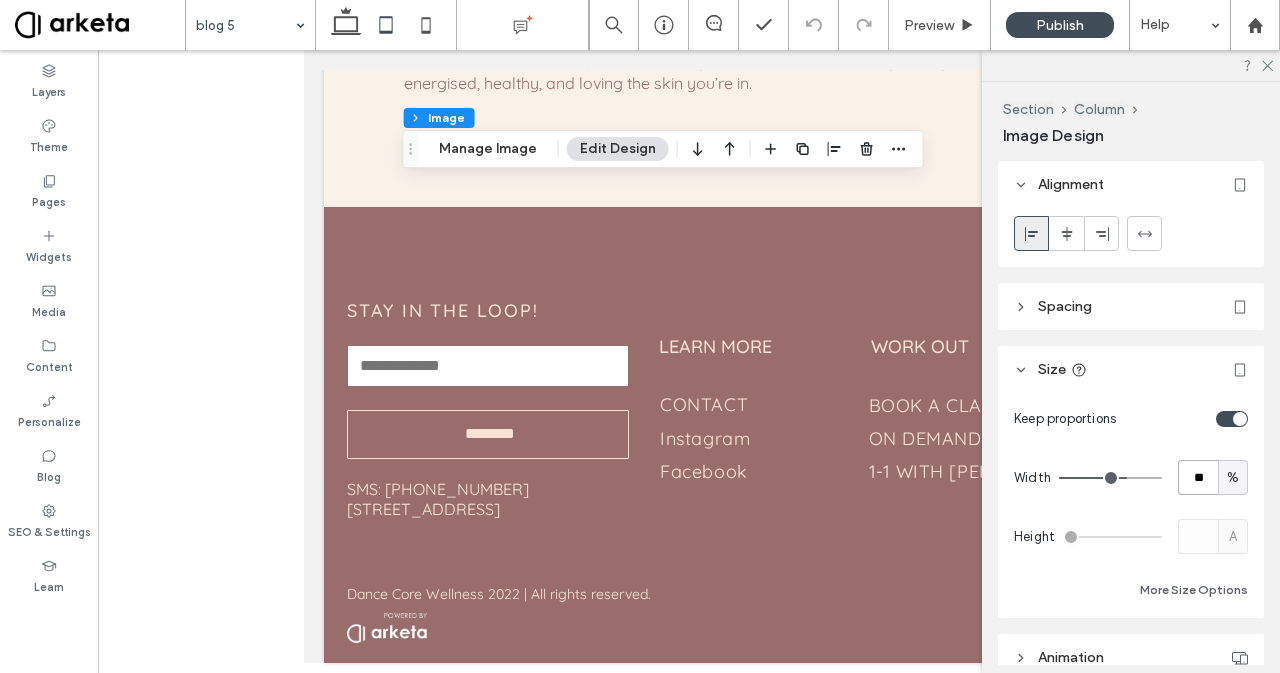 type on "**" 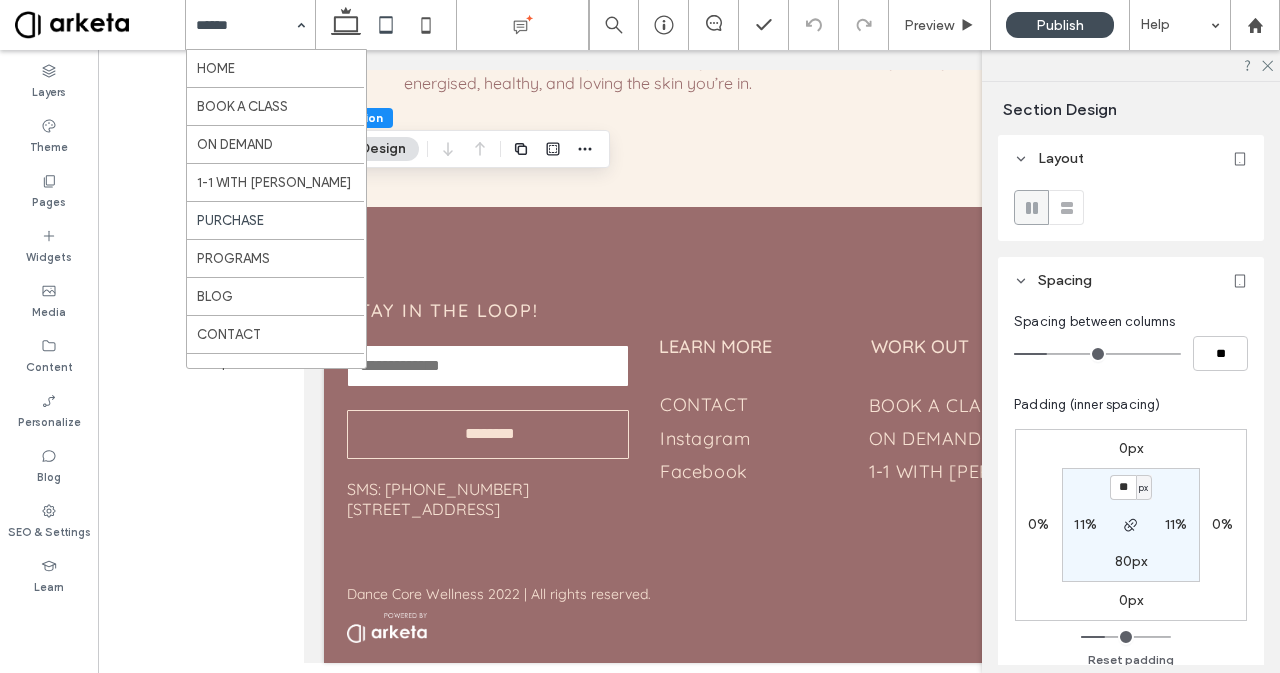 scroll, scrollTop: 259, scrollLeft: 0, axis: vertical 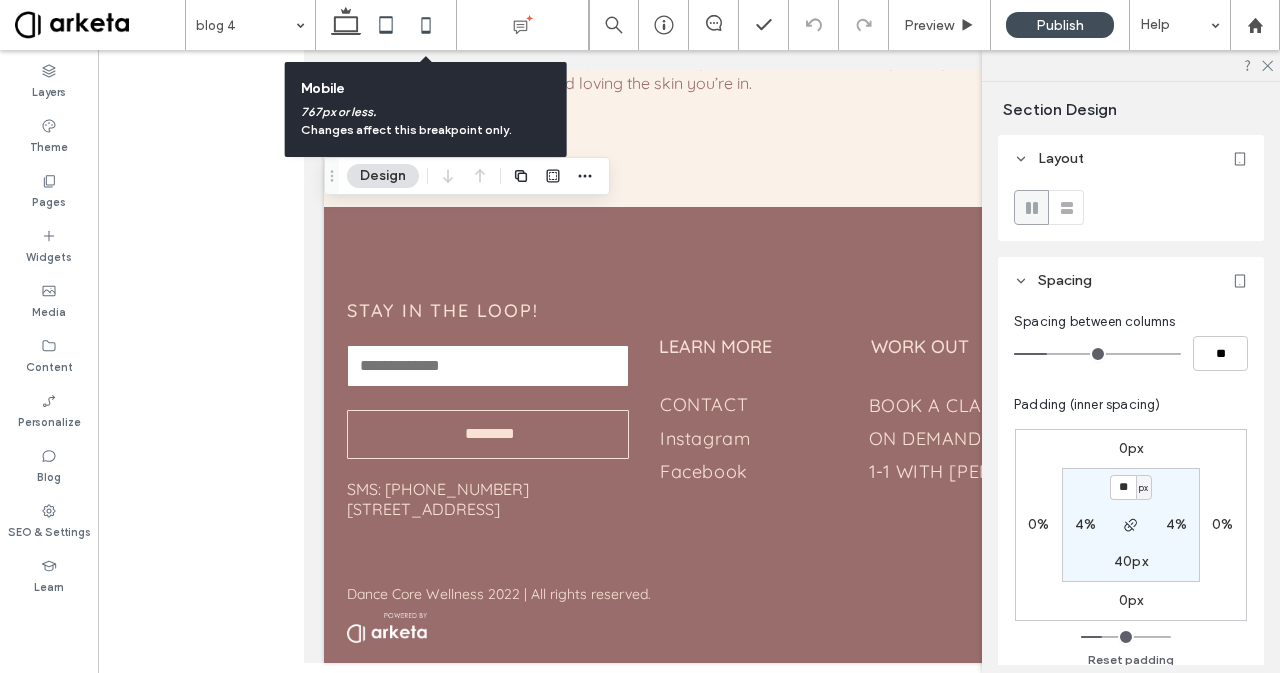 click 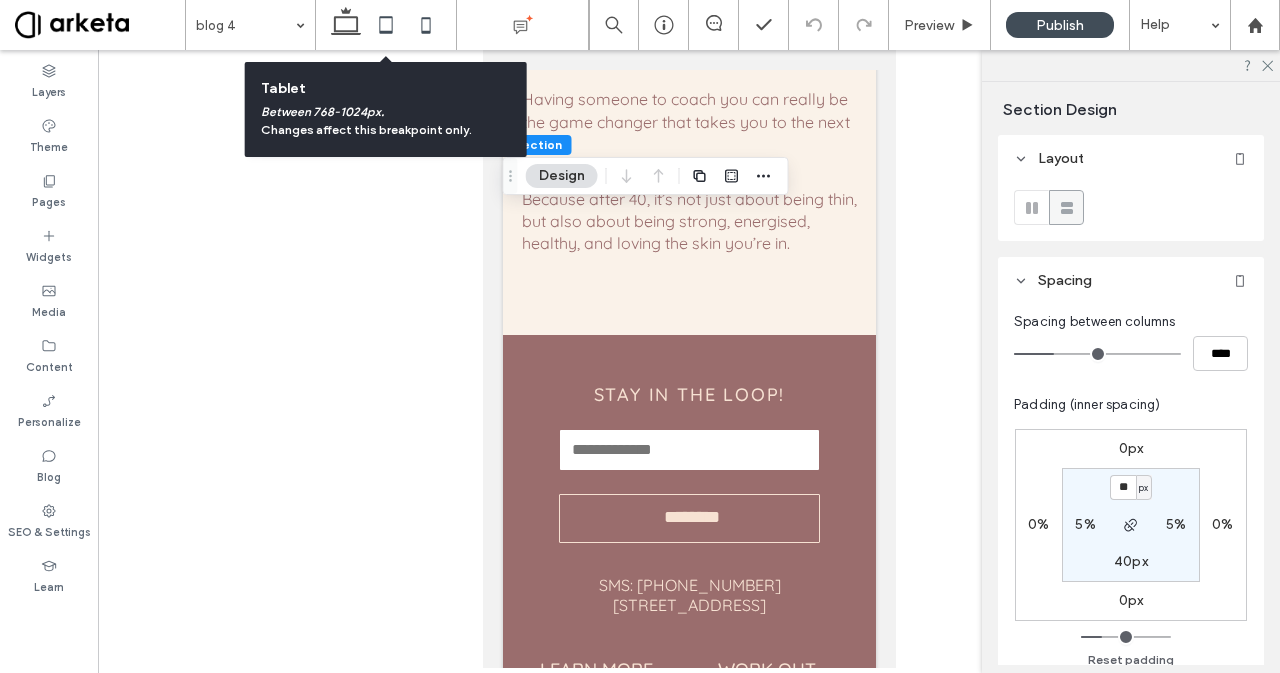click 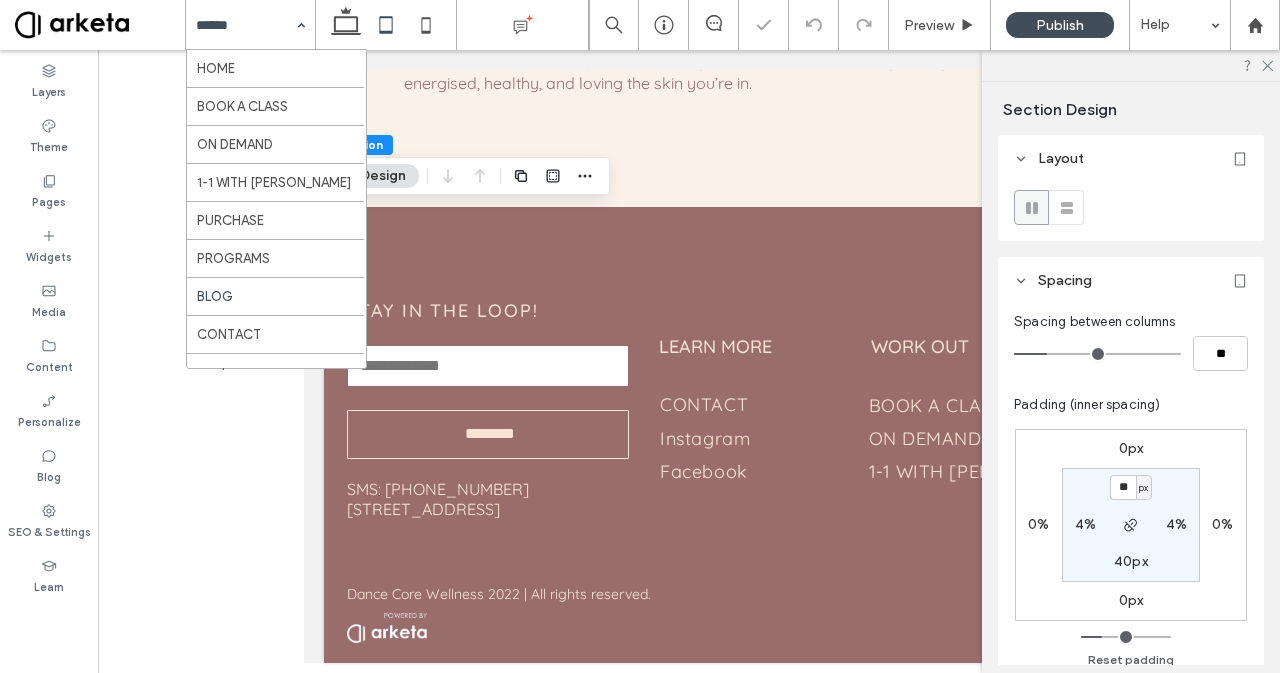 scroll, scrollTop: 259, scrollLeft: 0, axis: vertical 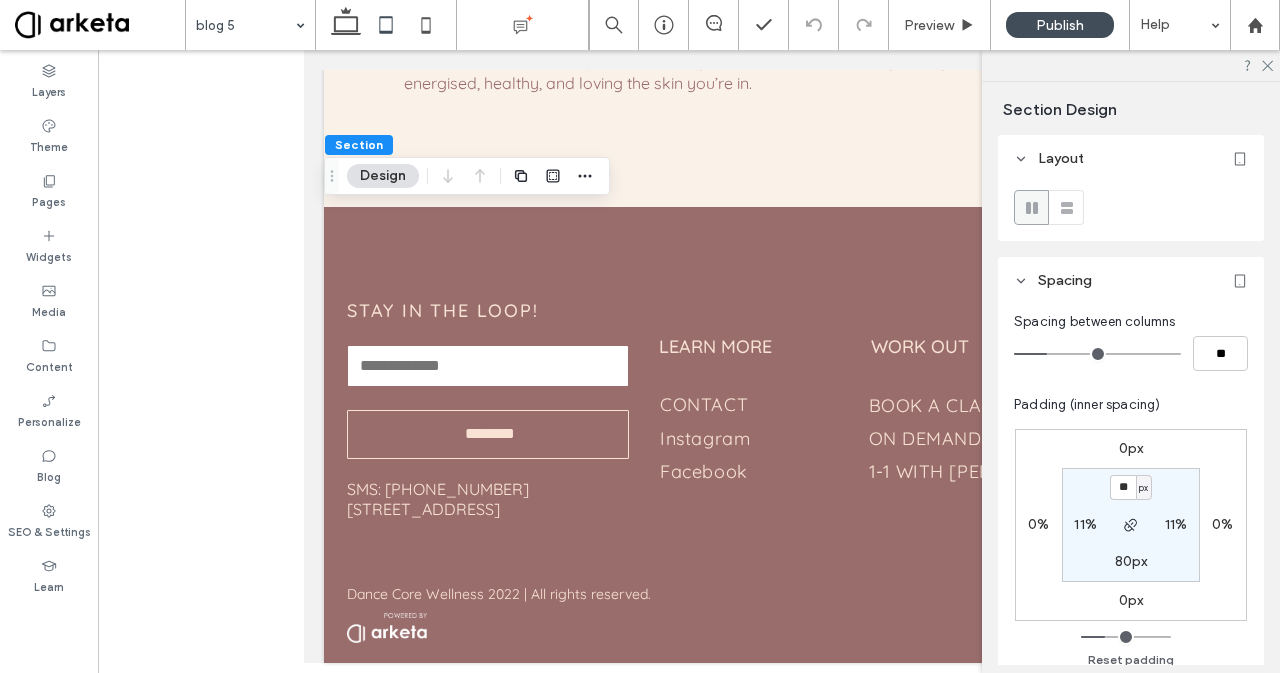 click on "11%" at bounding box center (1085, 524) 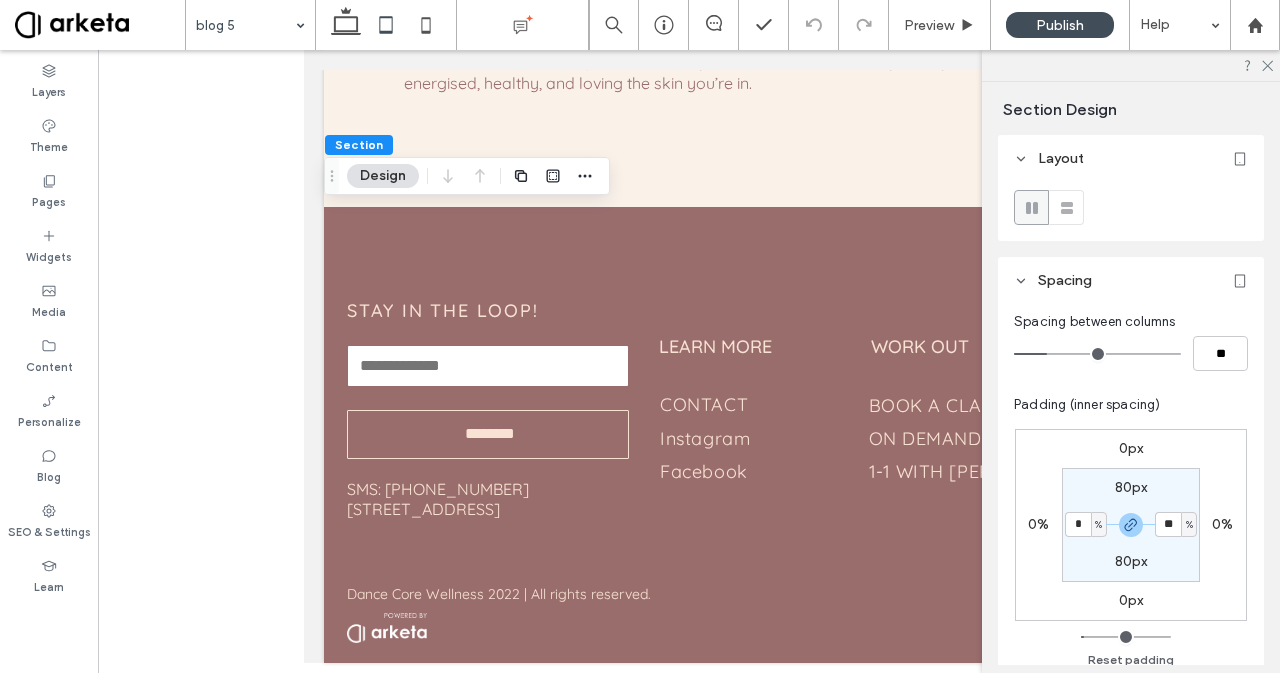 type on "*" 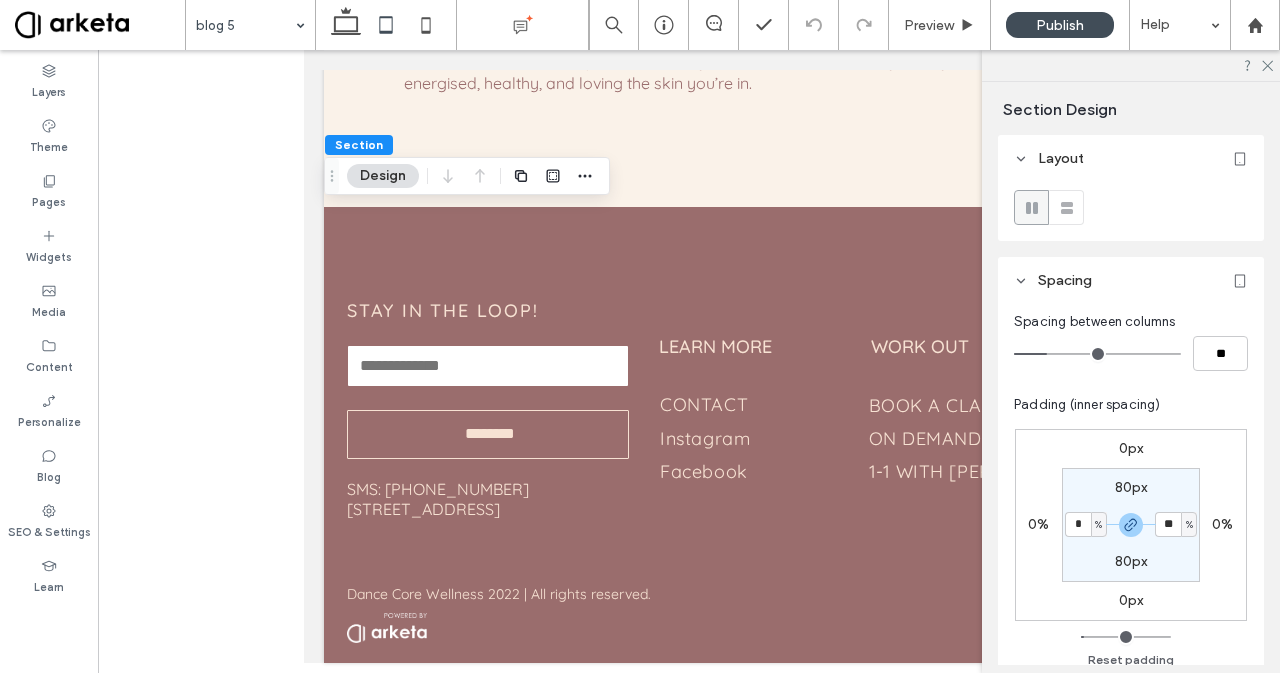 type on "*" 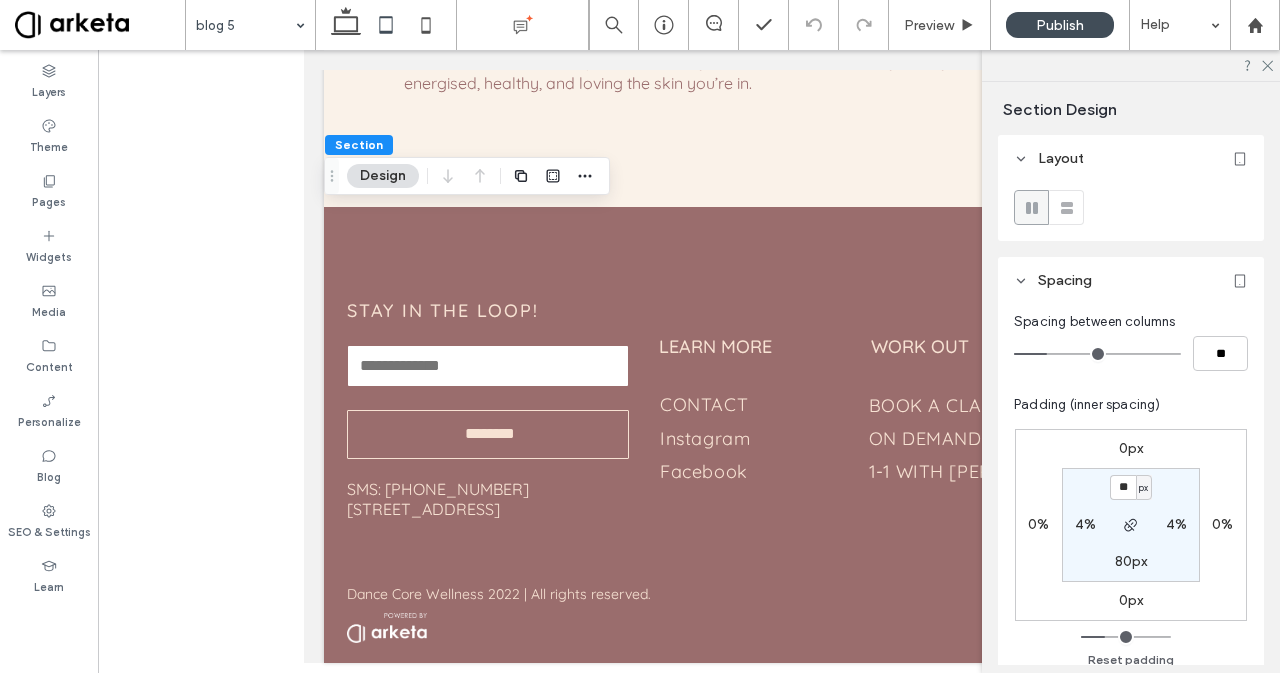 type on "**" 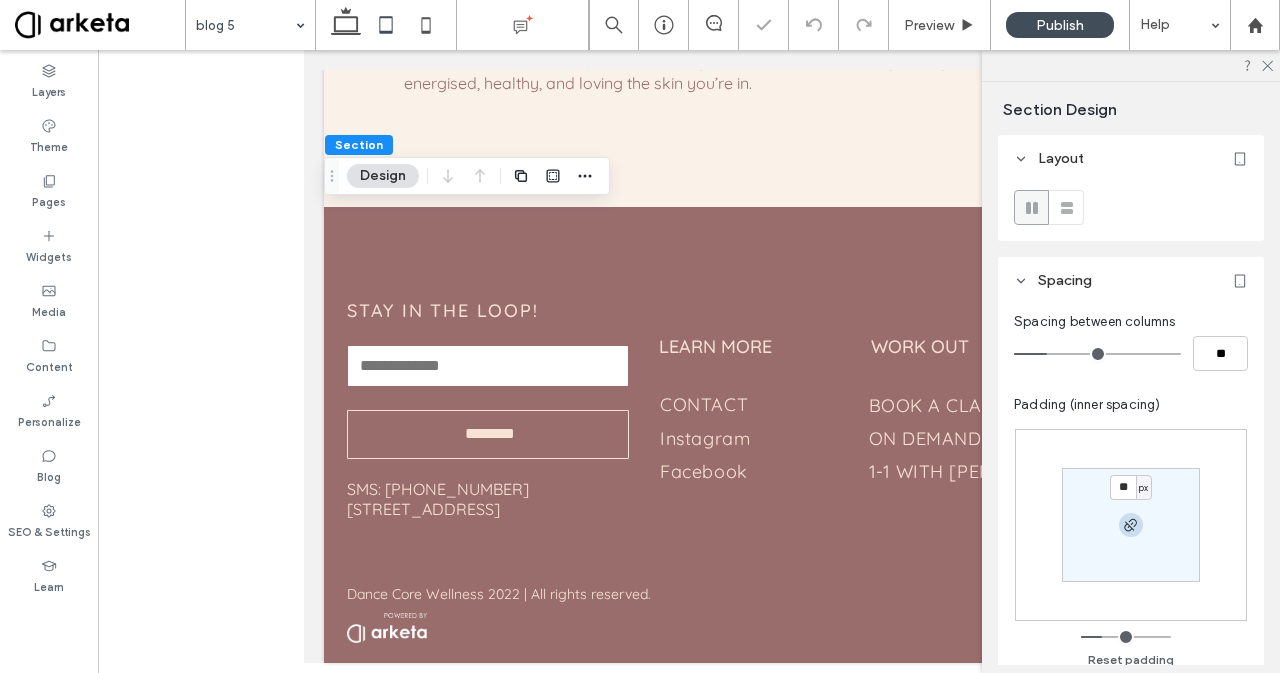 click at bounding box center (1131, 525) 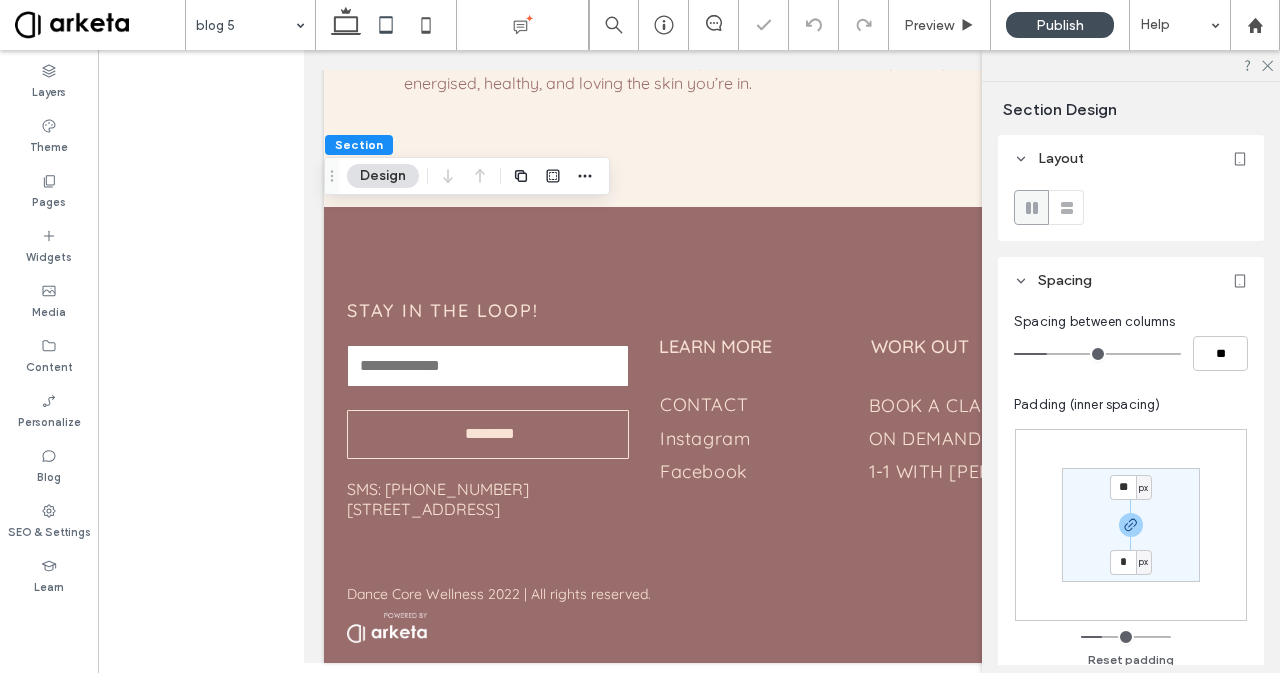 click on "*" at bounding box center (1123, 562) 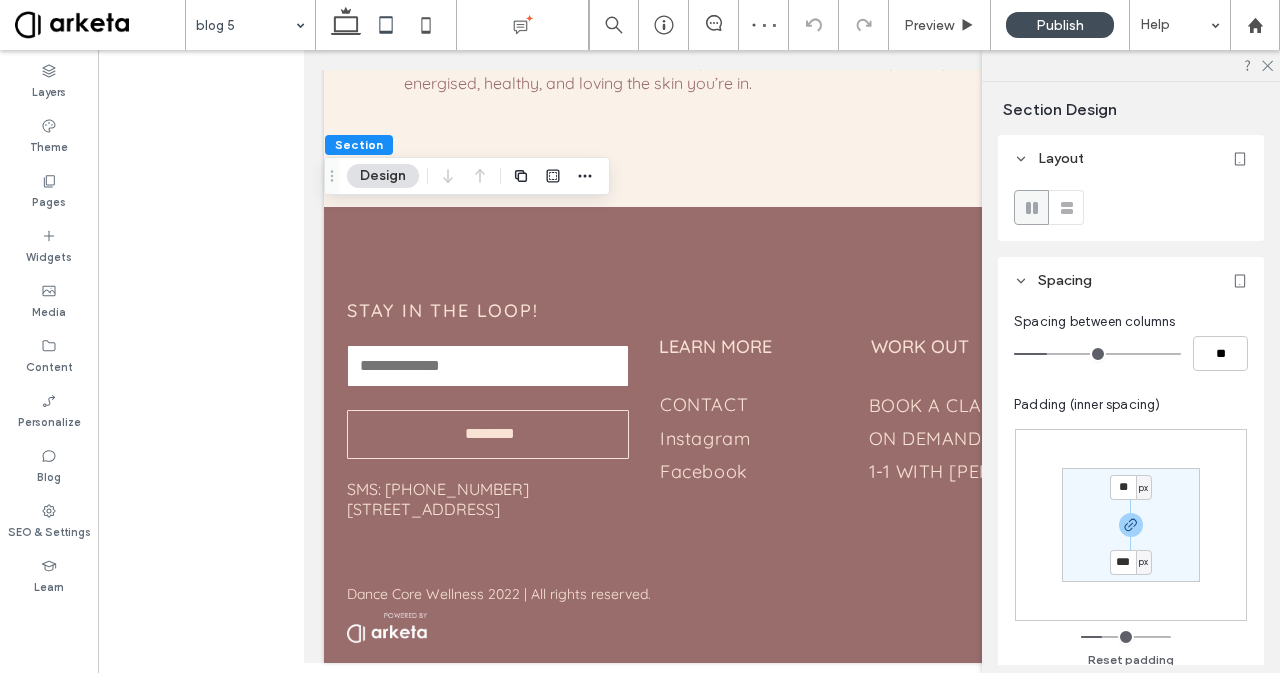 type on "***" 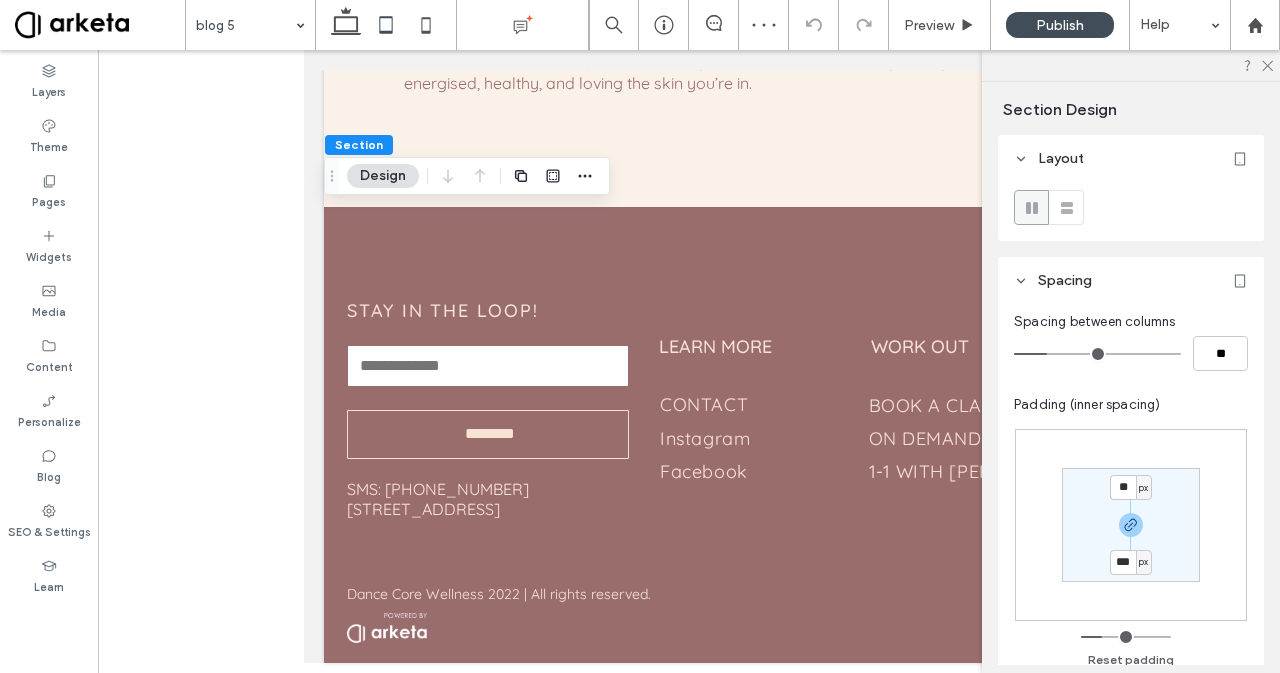 type on "**" 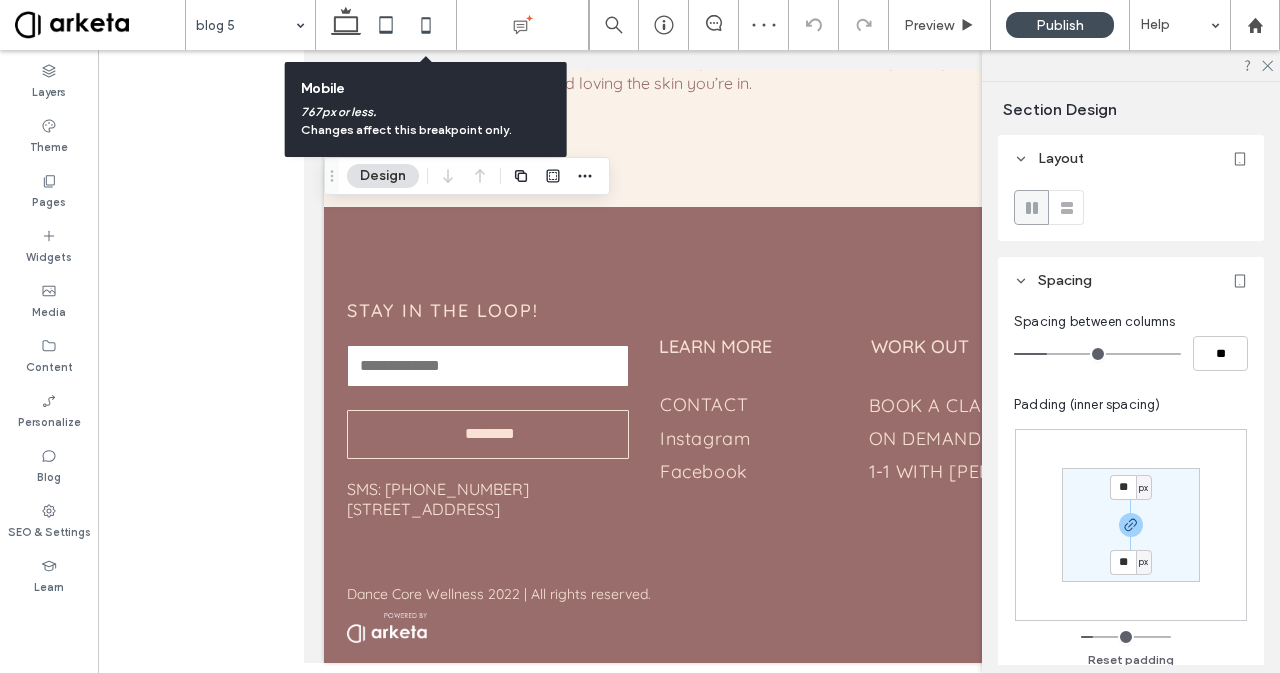 click 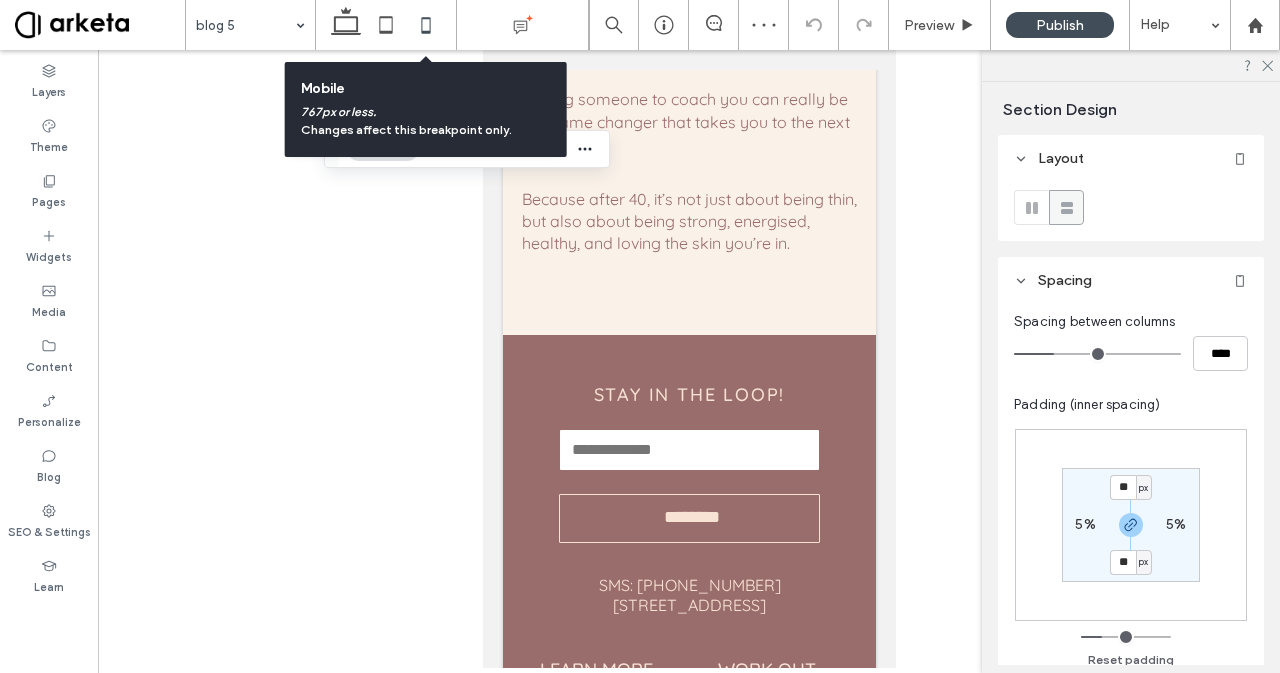 type on "**" 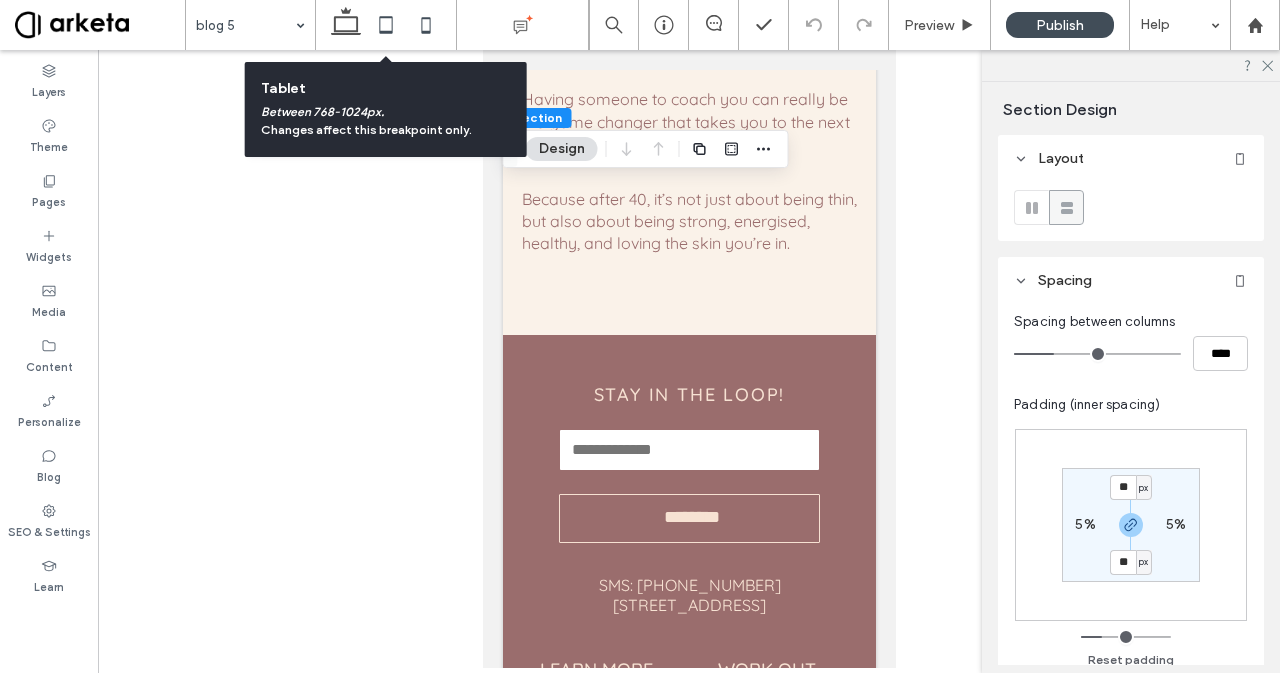 click 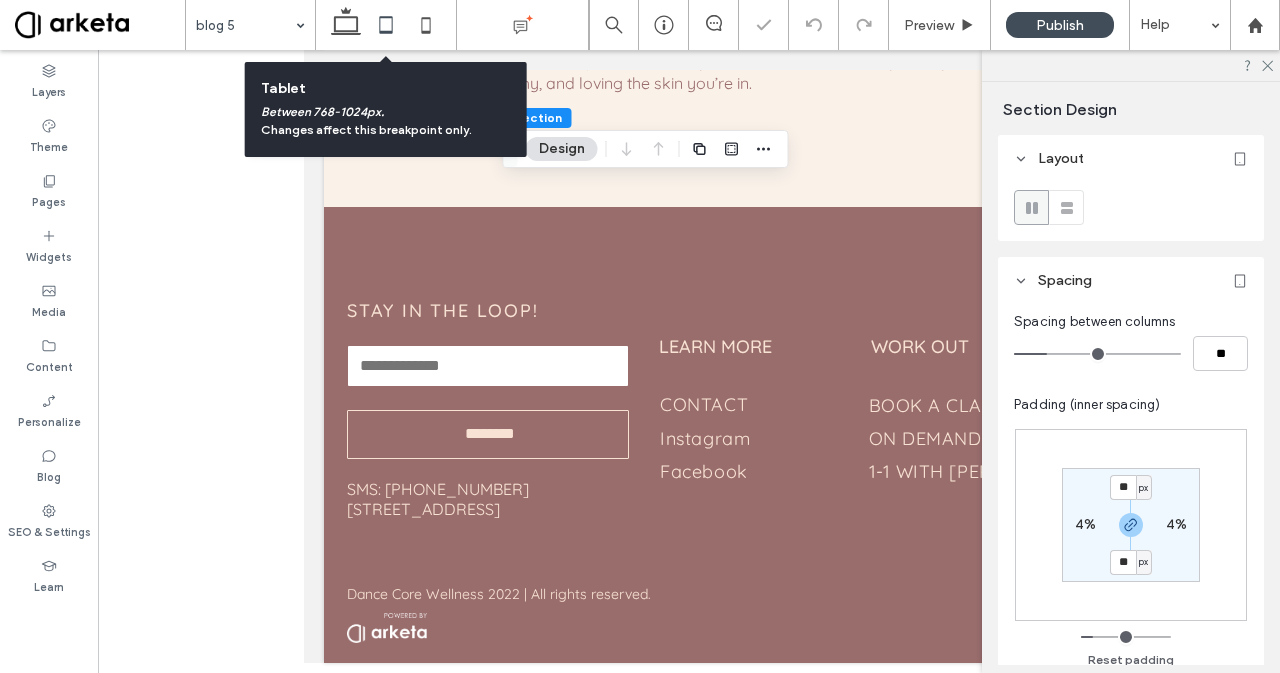 type on "**" 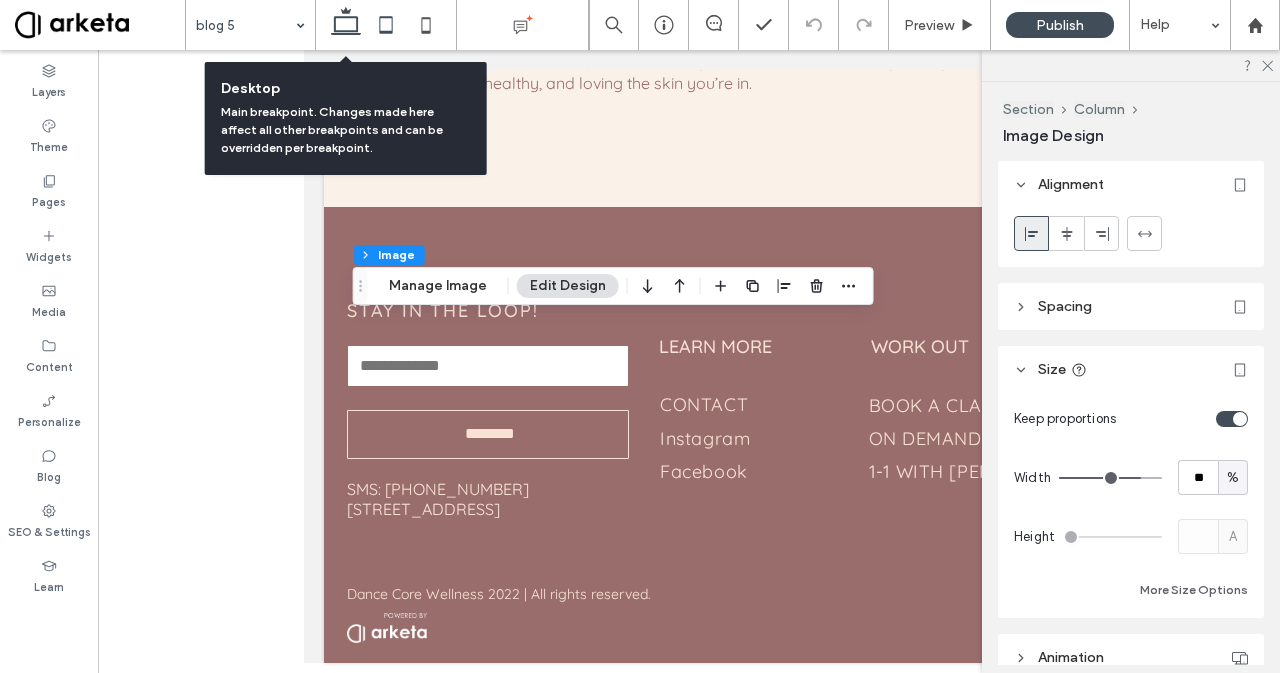 click 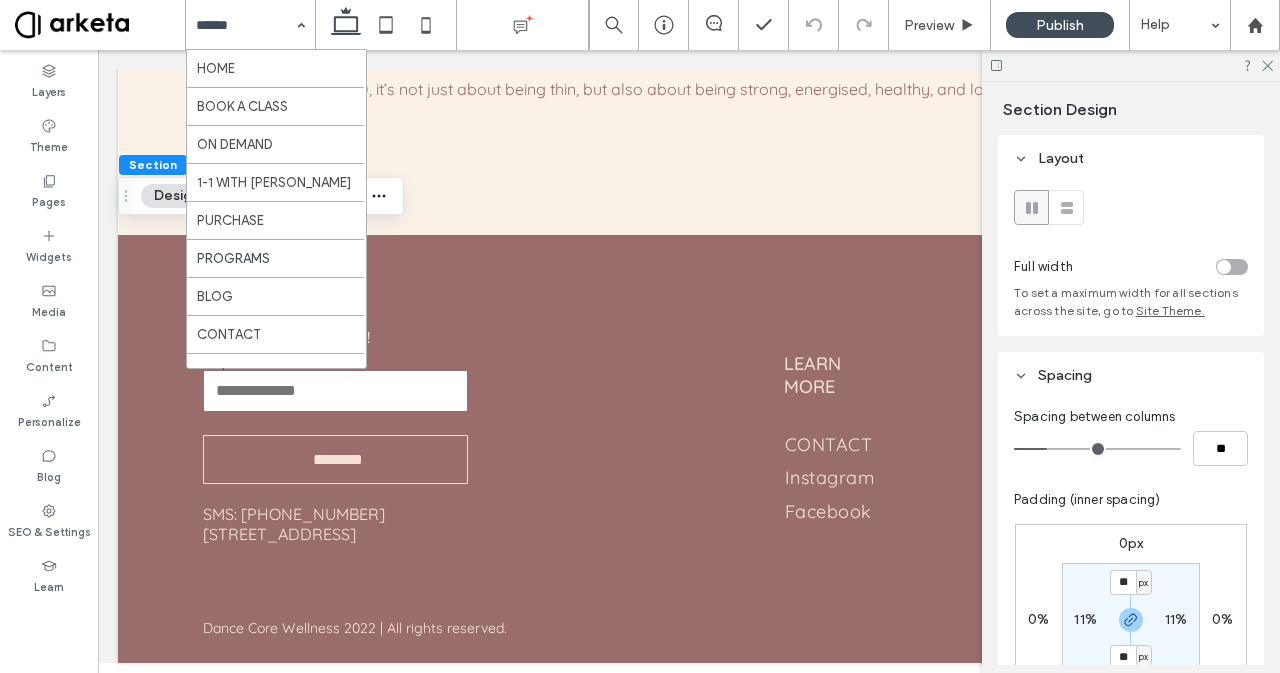 scroll, scrollTop: 259, scrollLeft: 0, axis: vertical 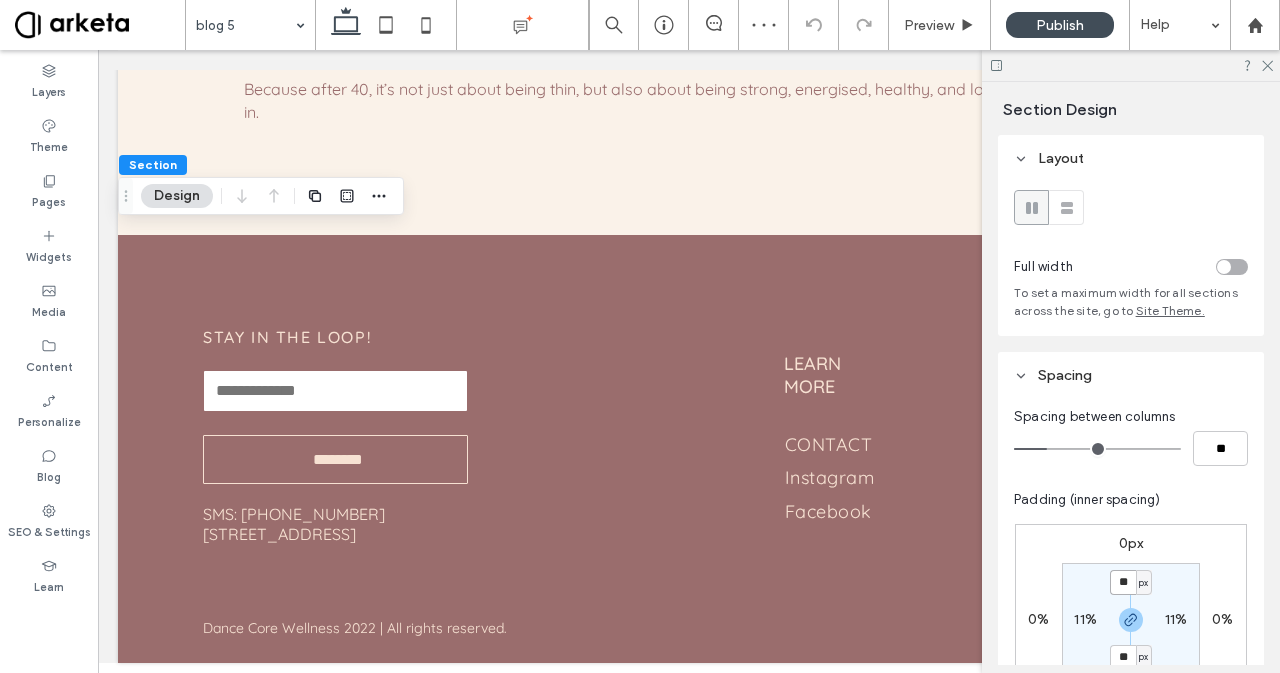 click on "**" at bounding box center [1123, 582] 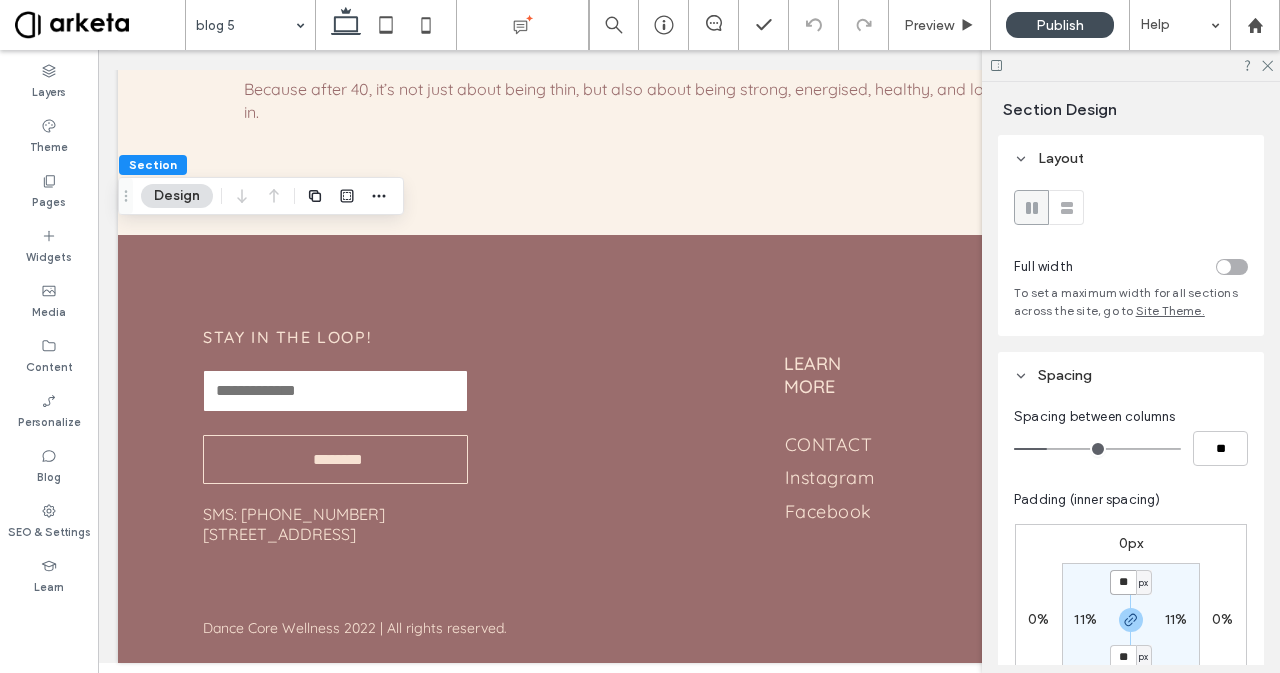 type on "**" 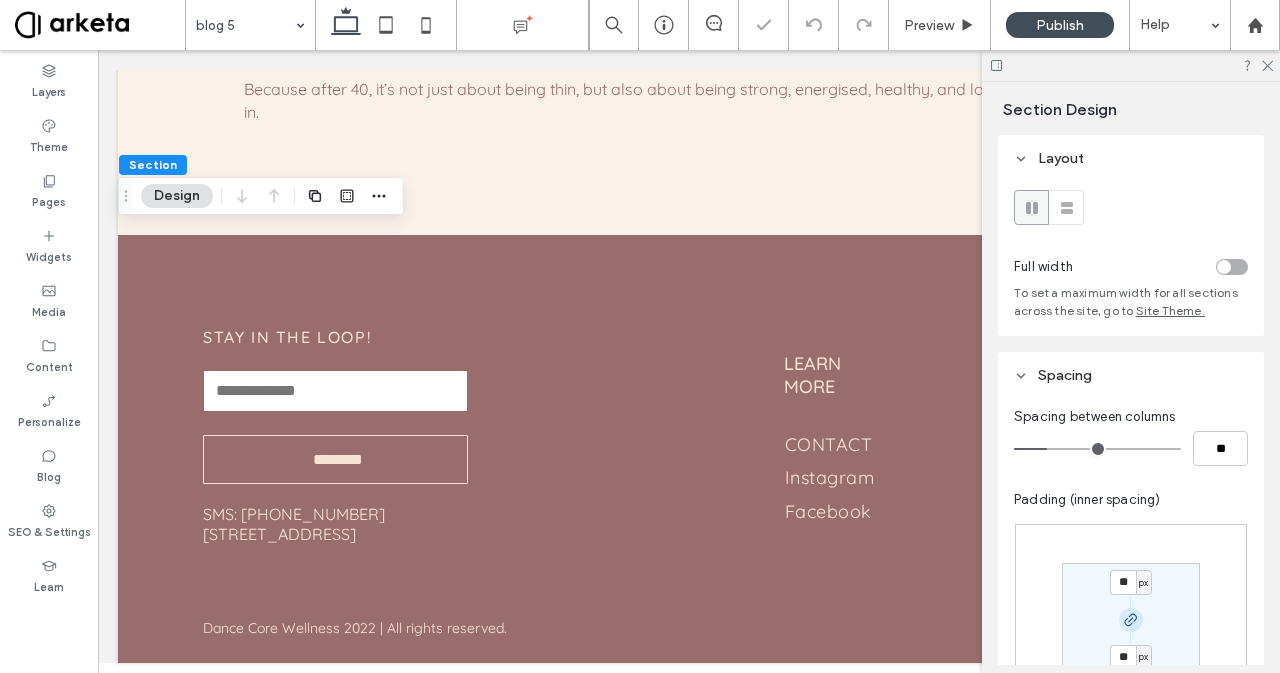 click 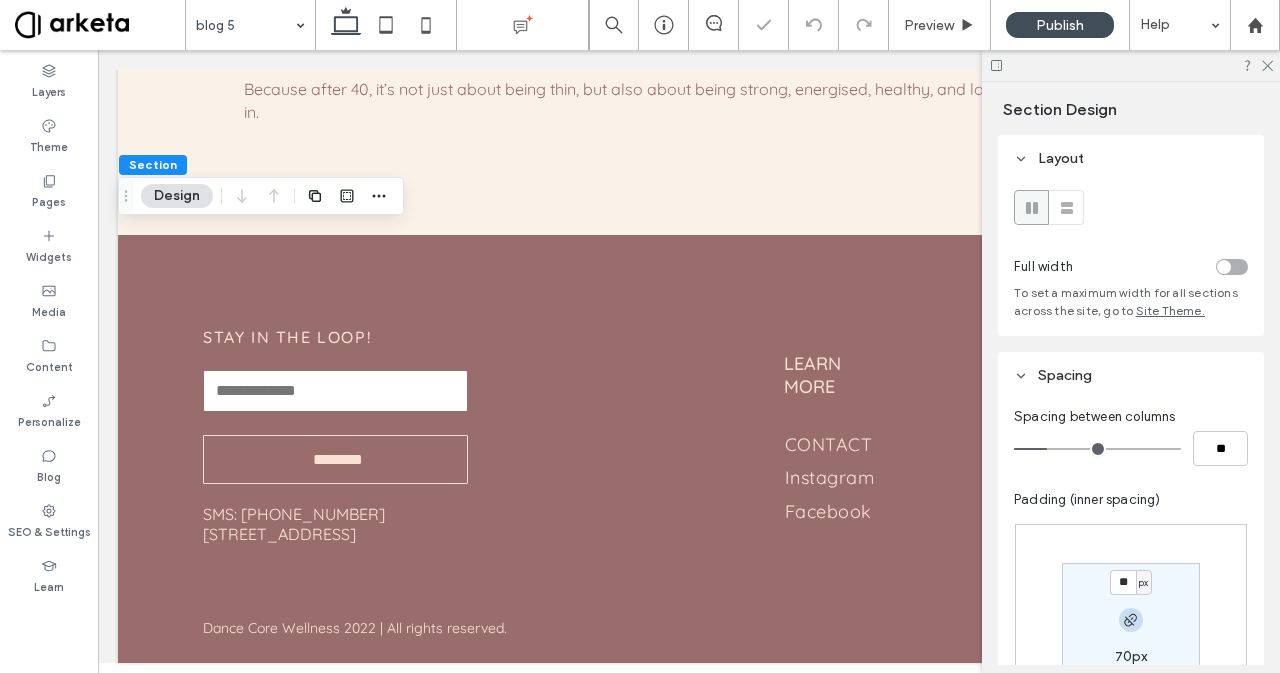 scroll, scrollTop: 233, scrollLeft: 0, axis: vertical 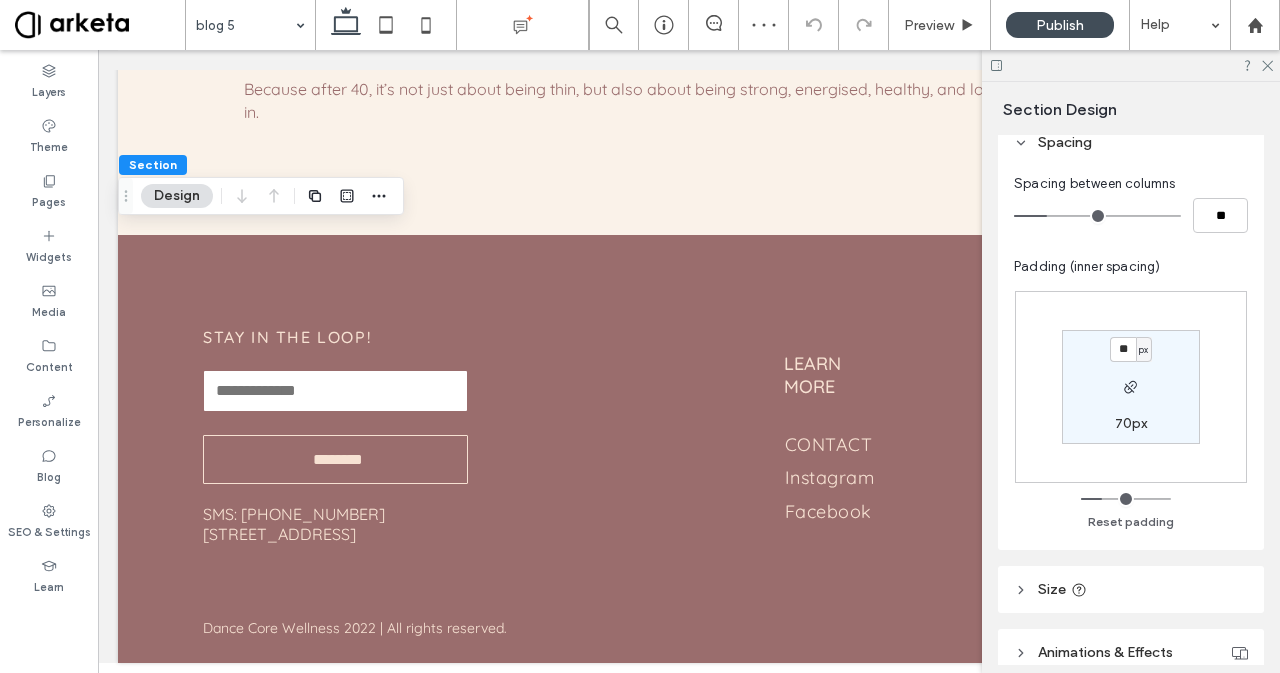 click on "70px" at bounding box center [1131, 423] 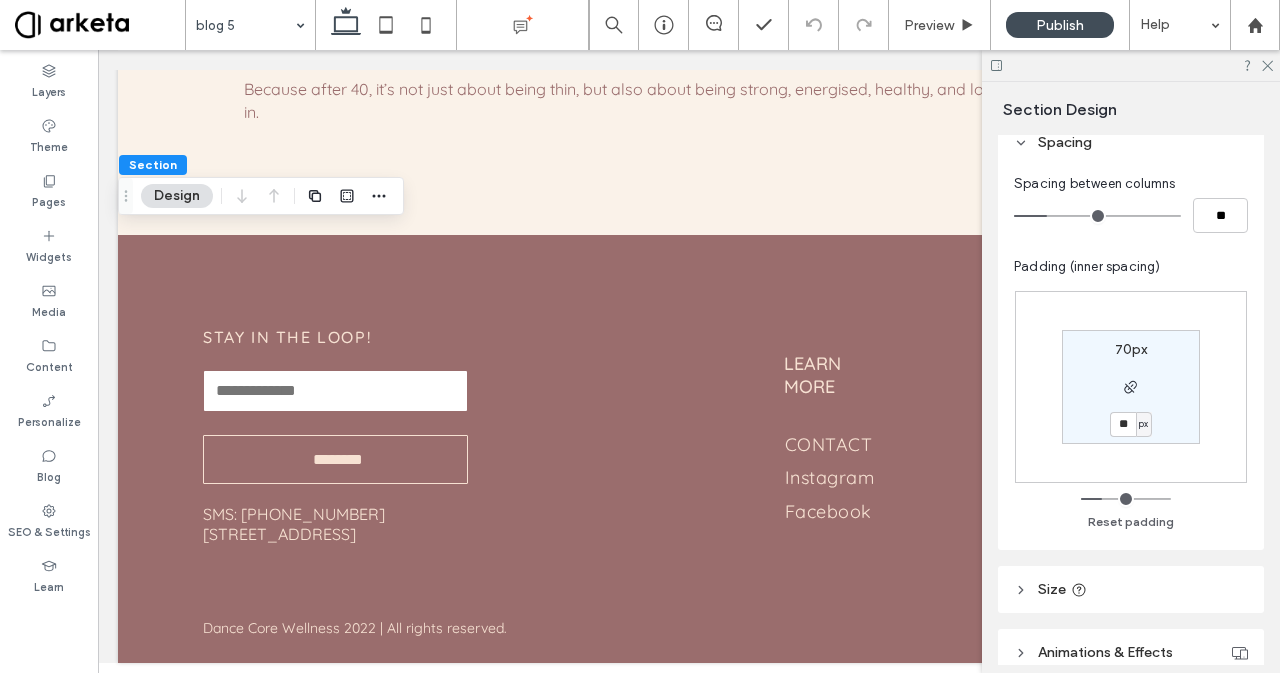 type on "**" 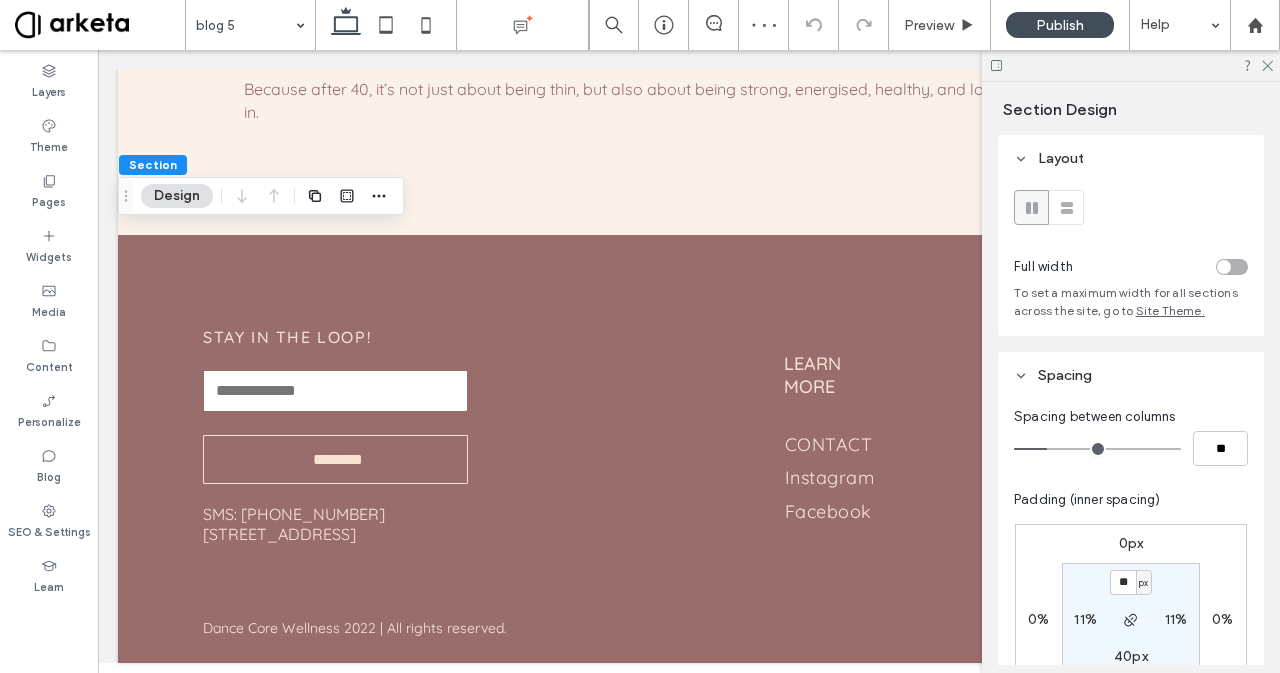 scroll, scrollTop: 89, scrollLeft: 0, axis: vertical 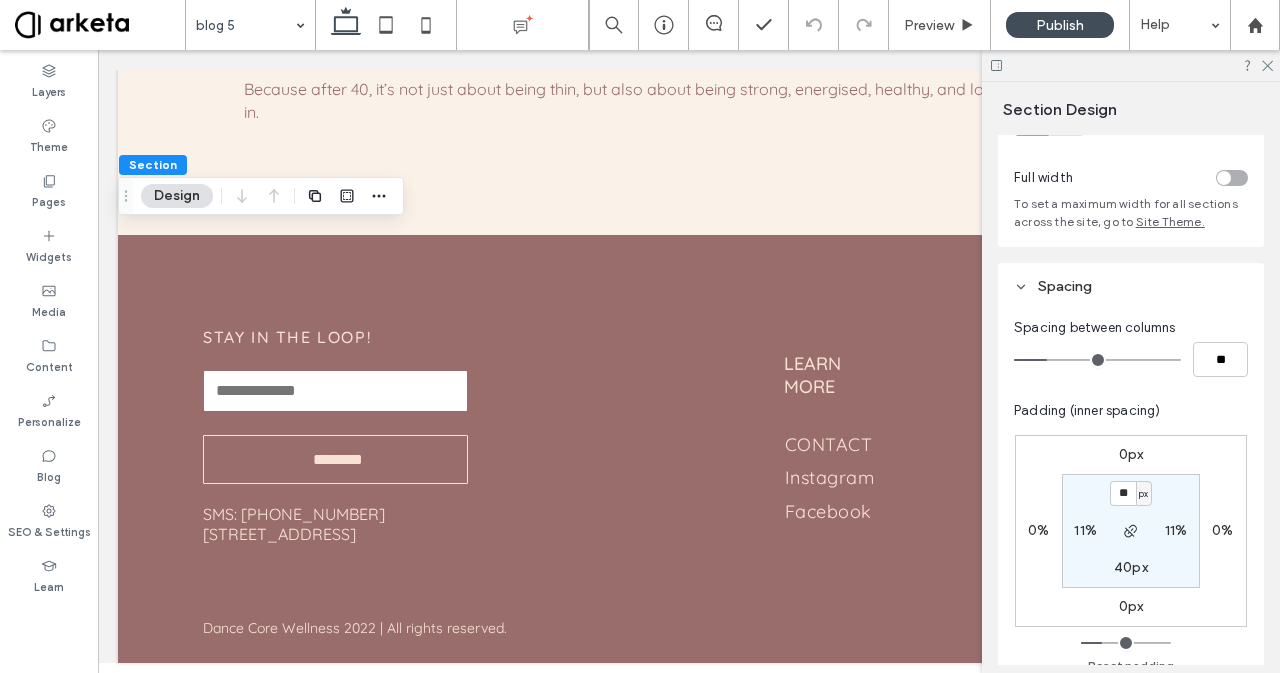 click on "11%" at bounding box center [1085, 530] 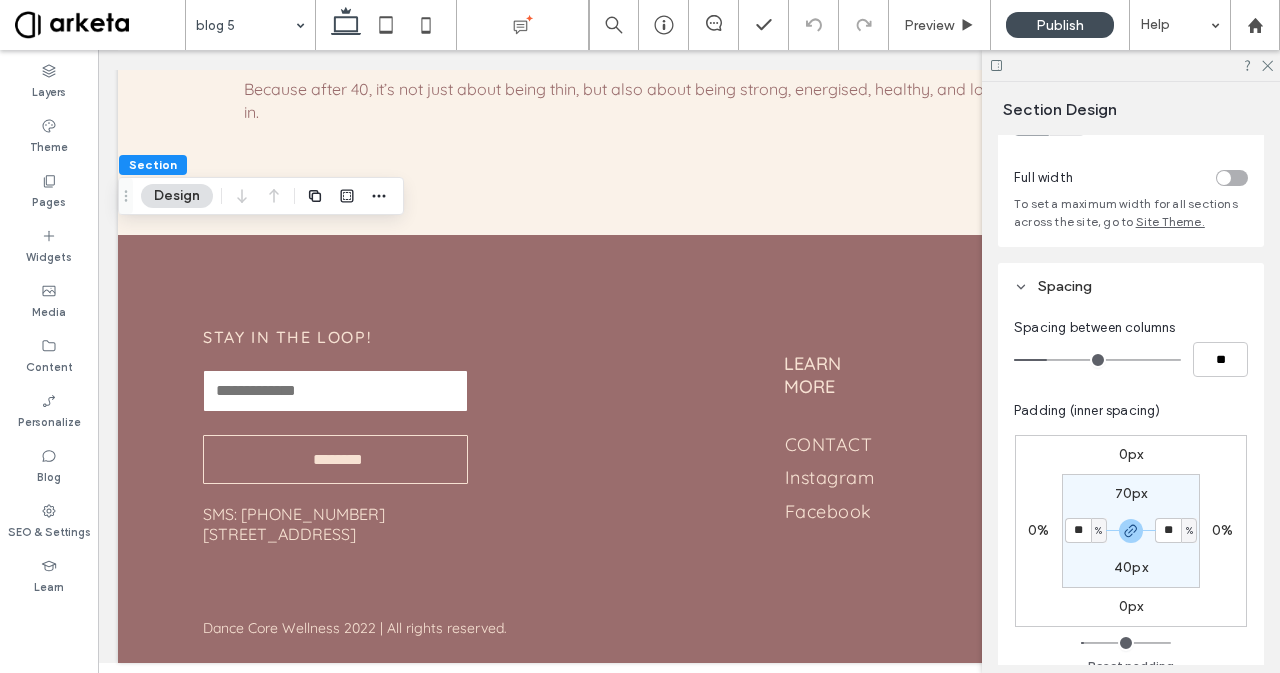 type on "**" 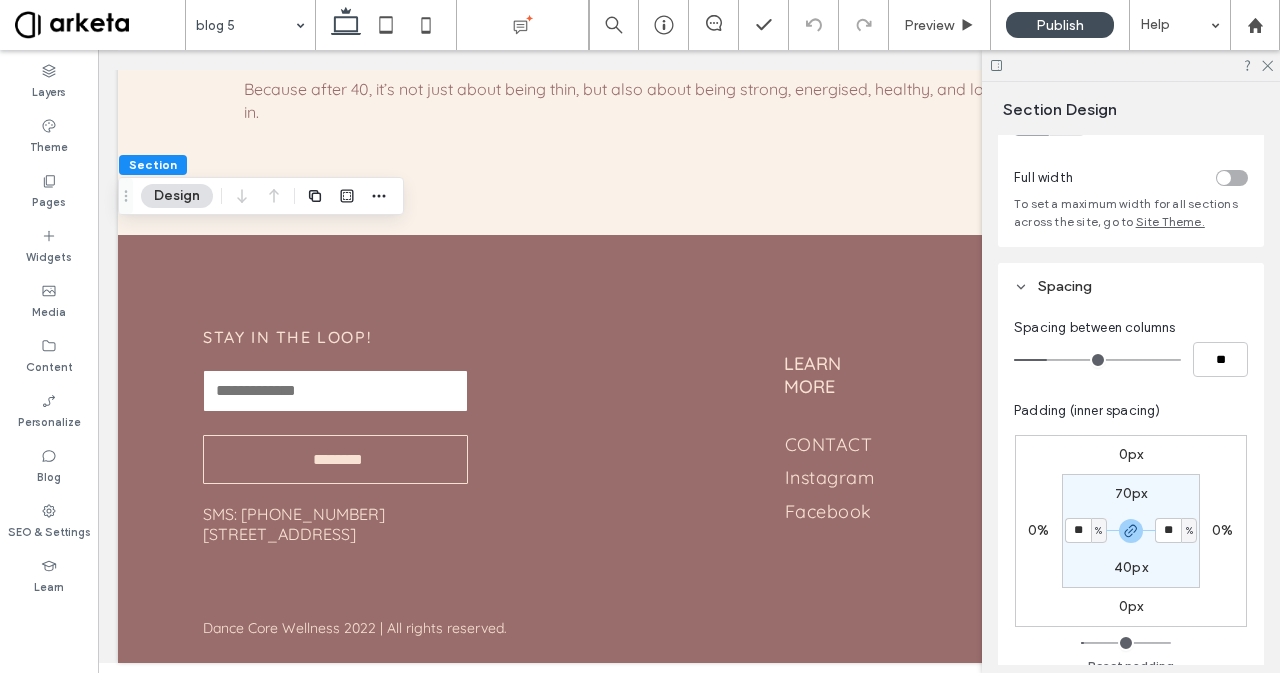 type on "**" 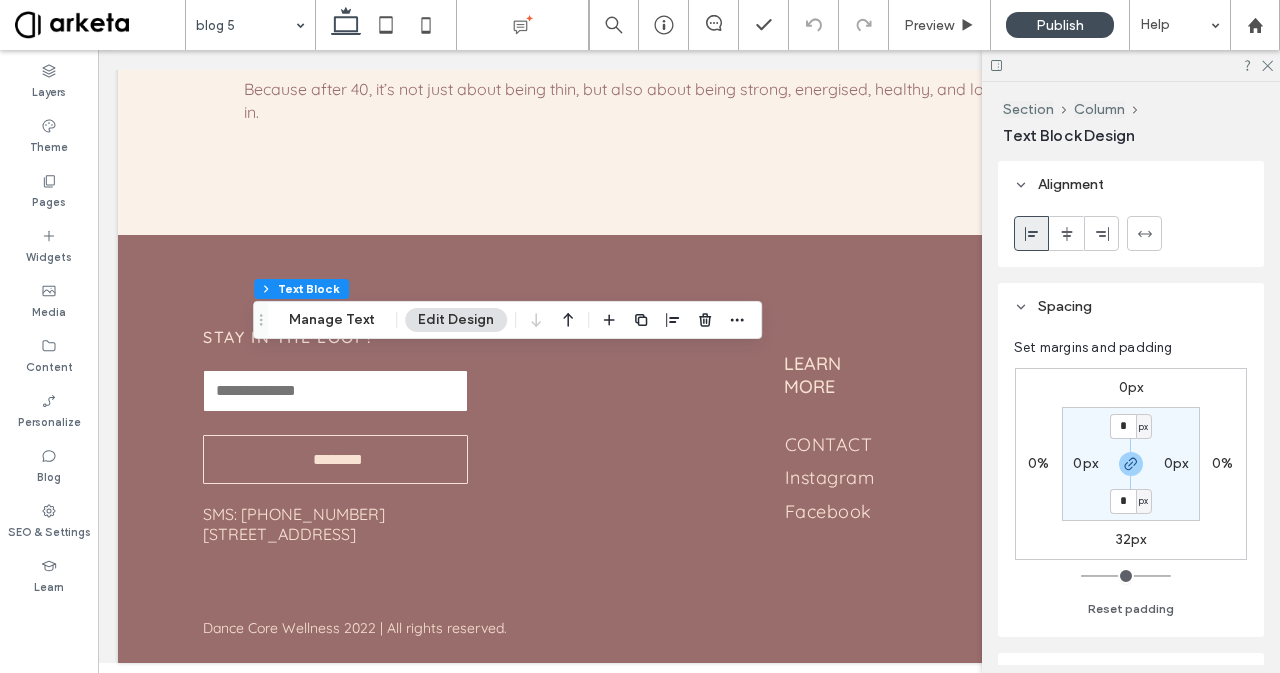 click on "32px" at bounding box center (1131, 539) 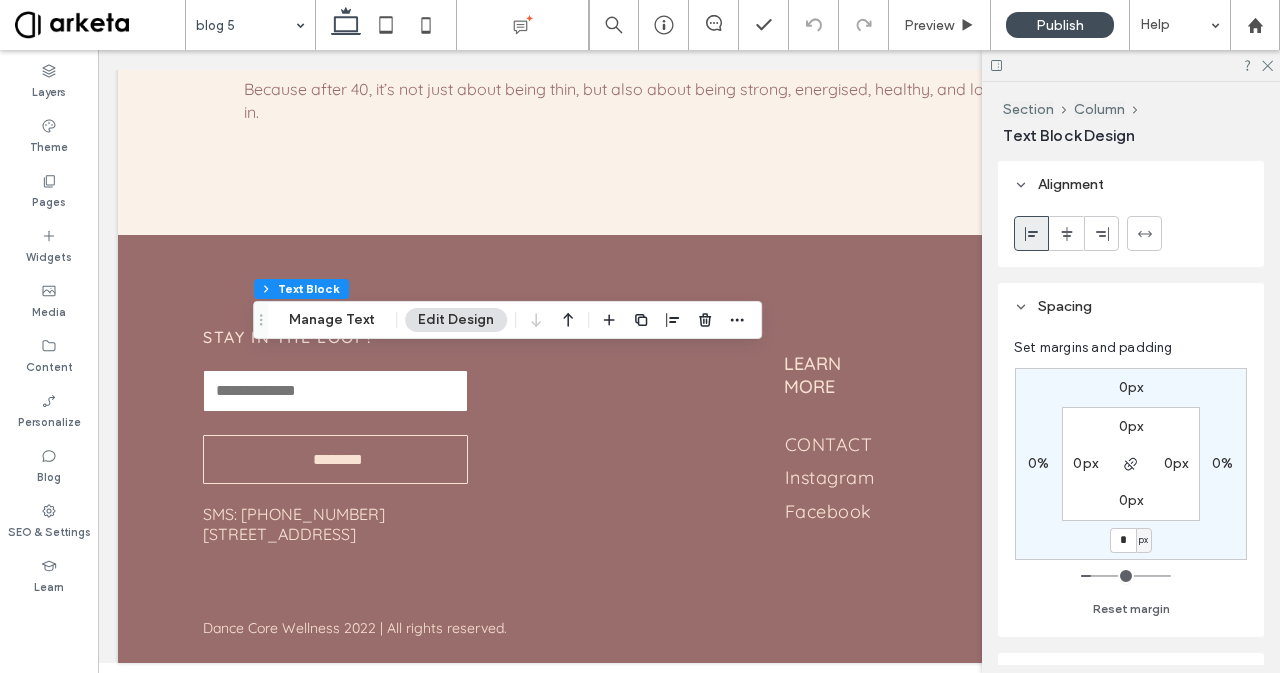 type on "*" 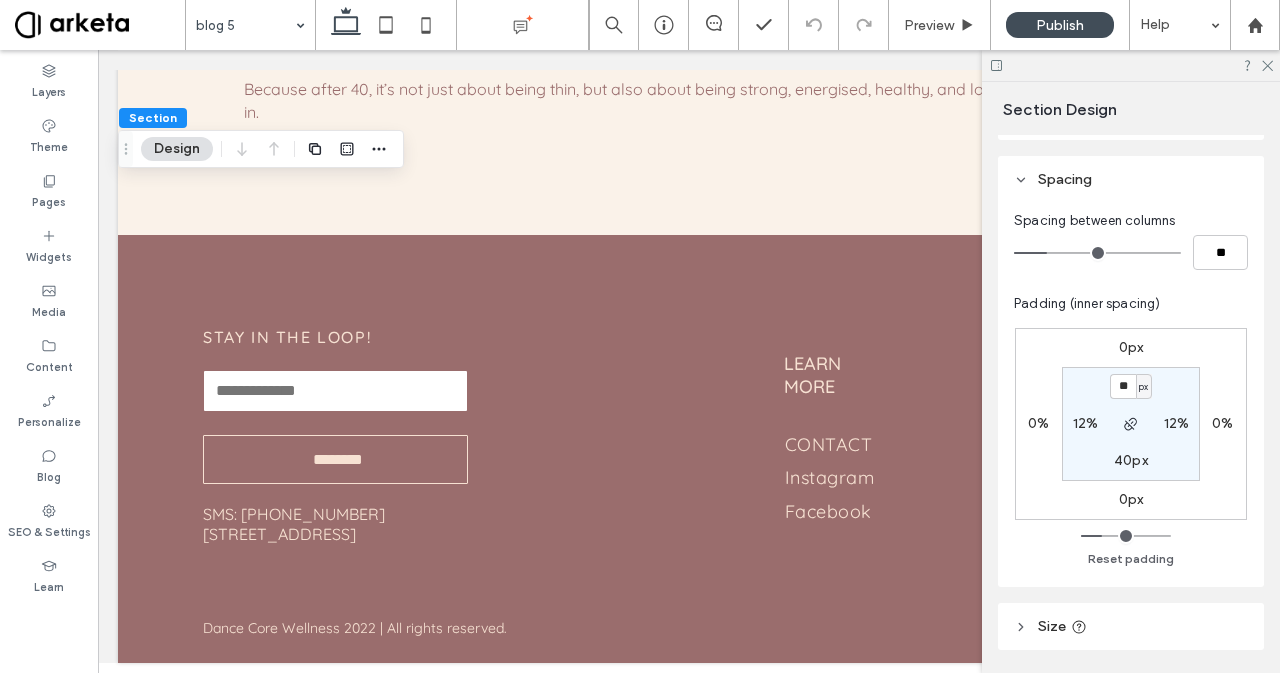 scroll, scrollTop: 197, scrollLeft: 0, axis: vertical 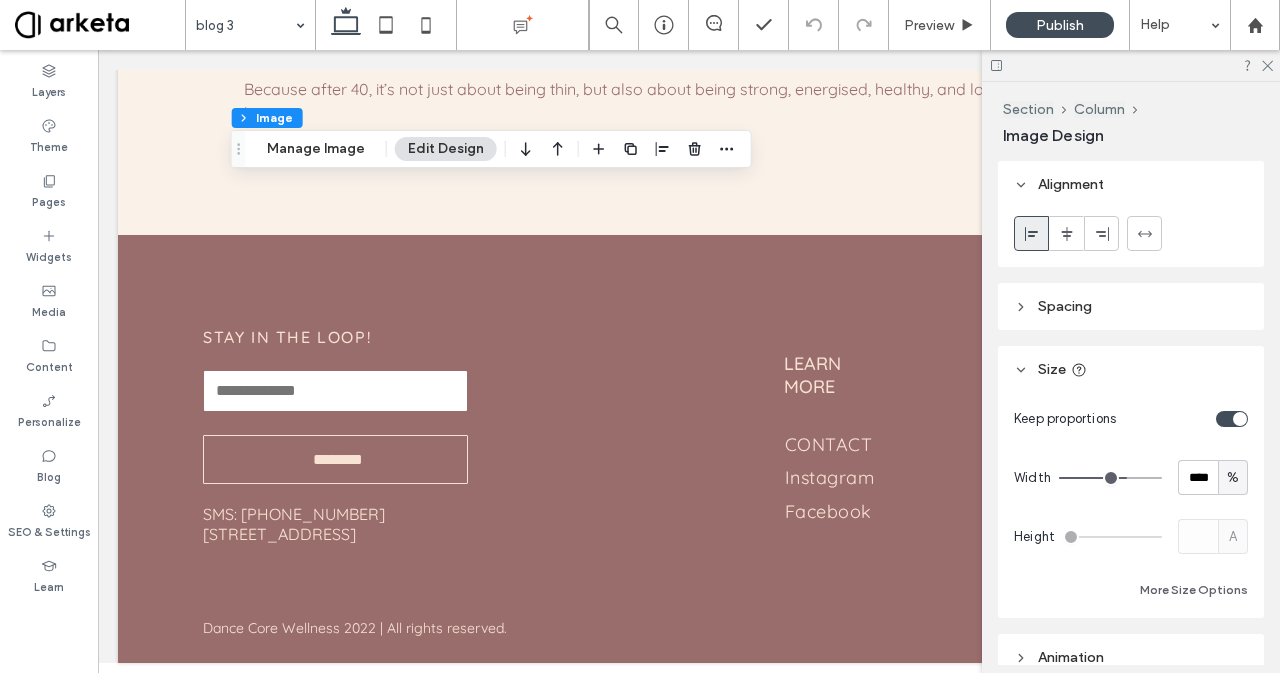 click on "%" at bounding box center (1233, 478) 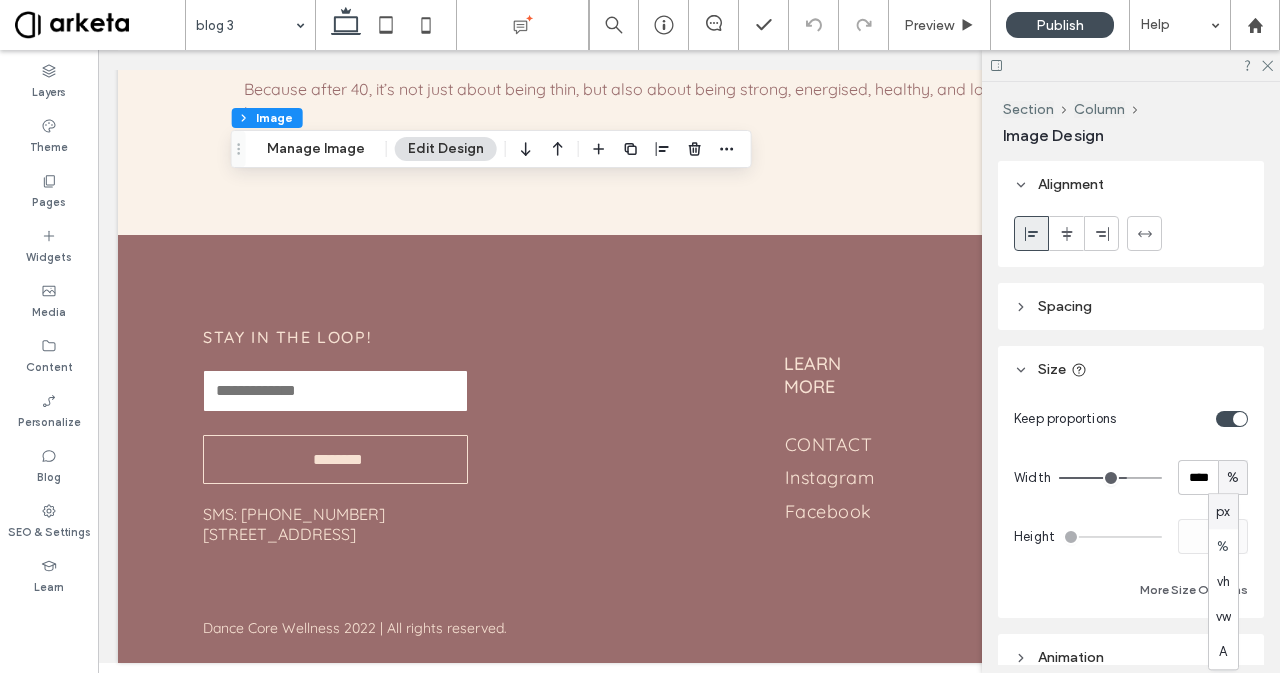 click on "px" at bounding box center [1223, 511] 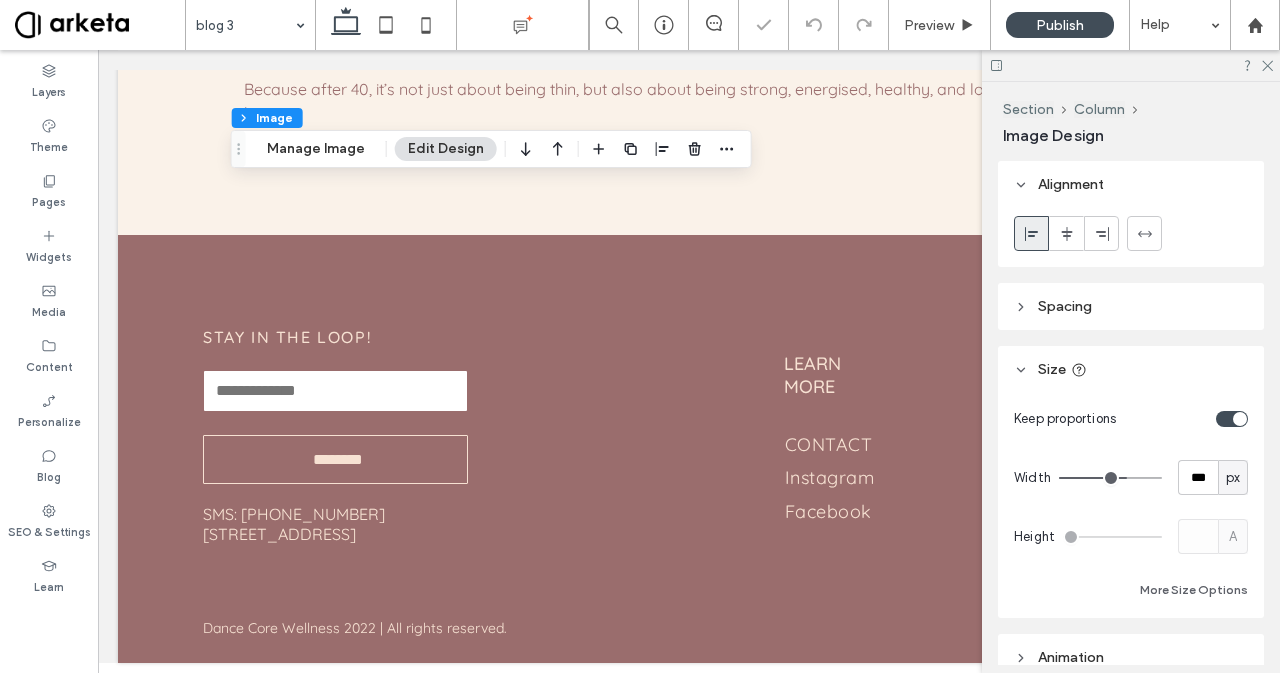 click on "px" at bounding box center (1233, 478) 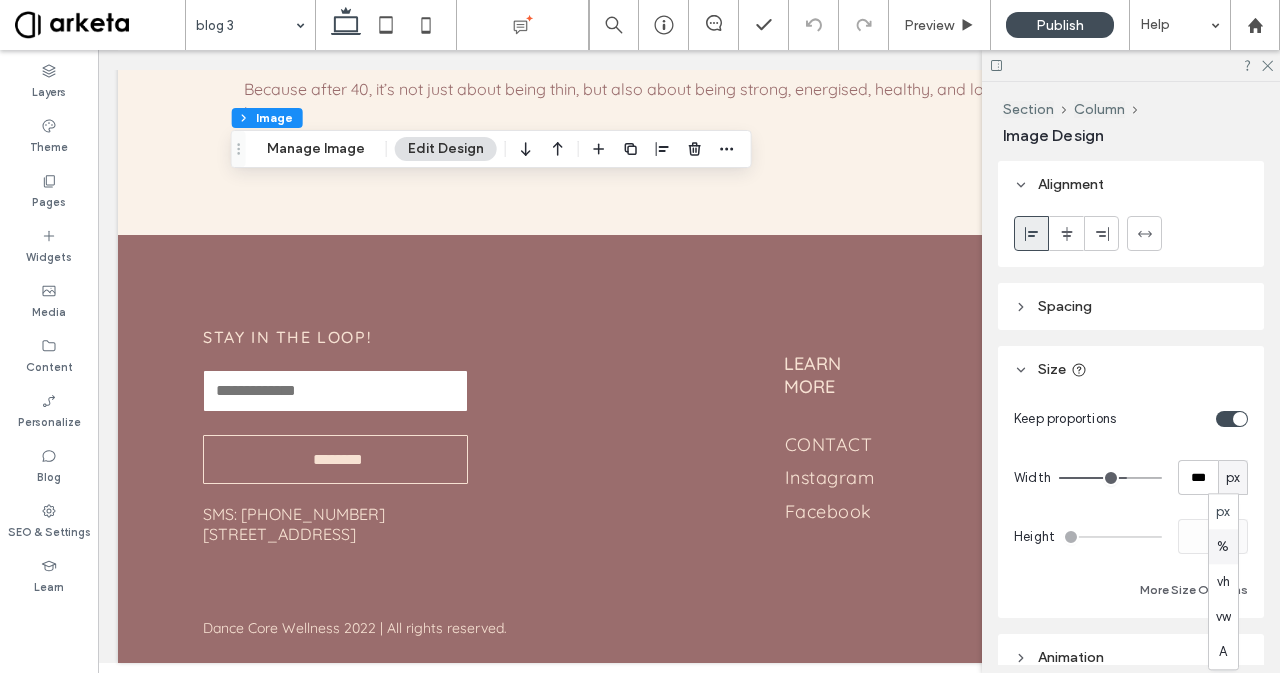 click on "%" at bounding box center [1223, 547] 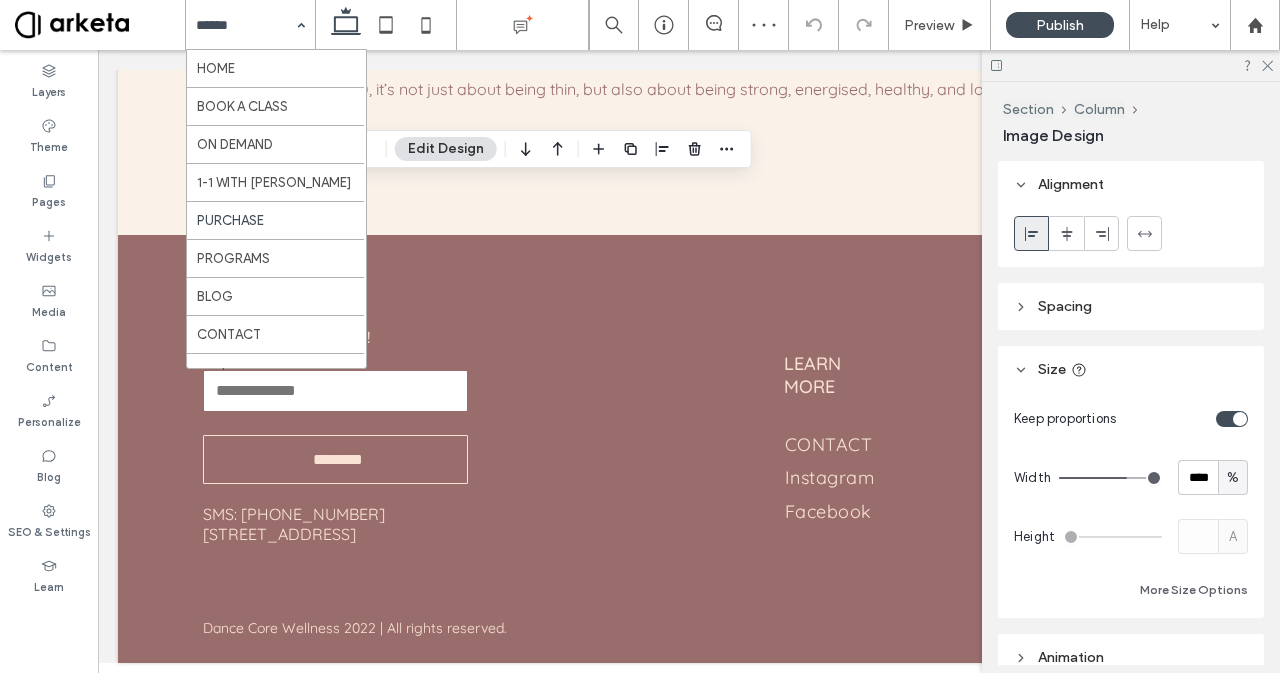 scroll, scrollTop: 259, scrollLeft: 0, axis: vertical 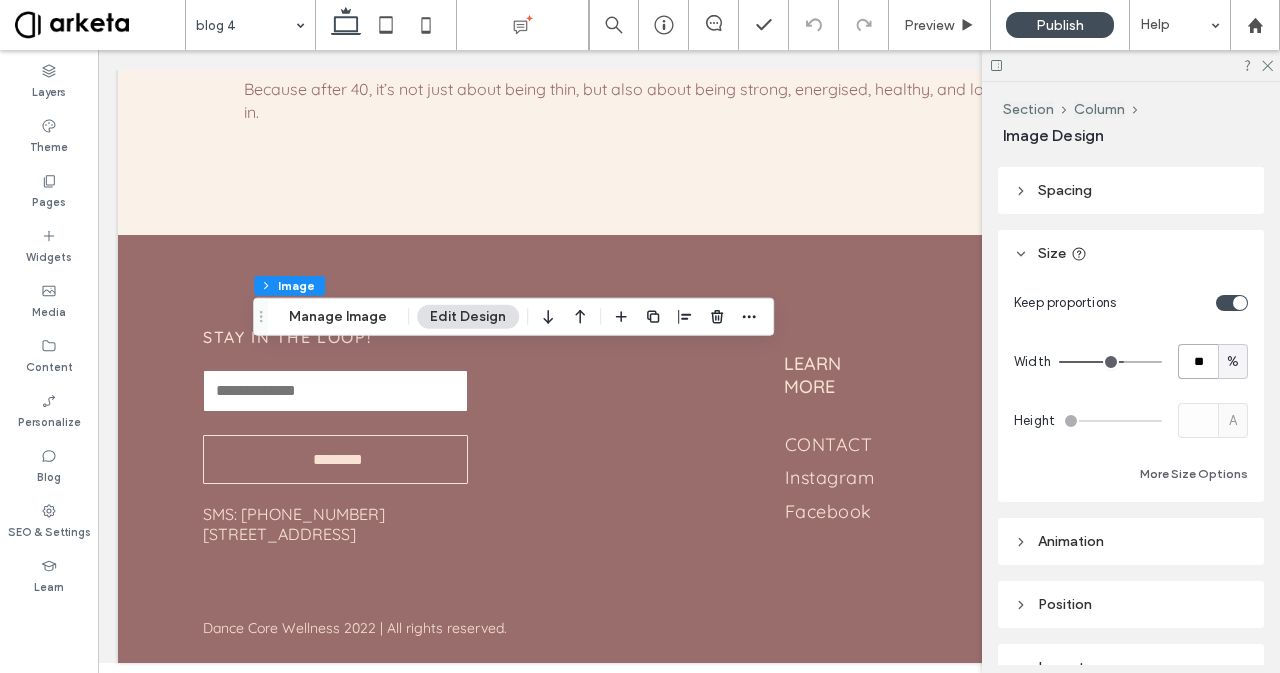 click on "**" at bounding box center [1198, 361] 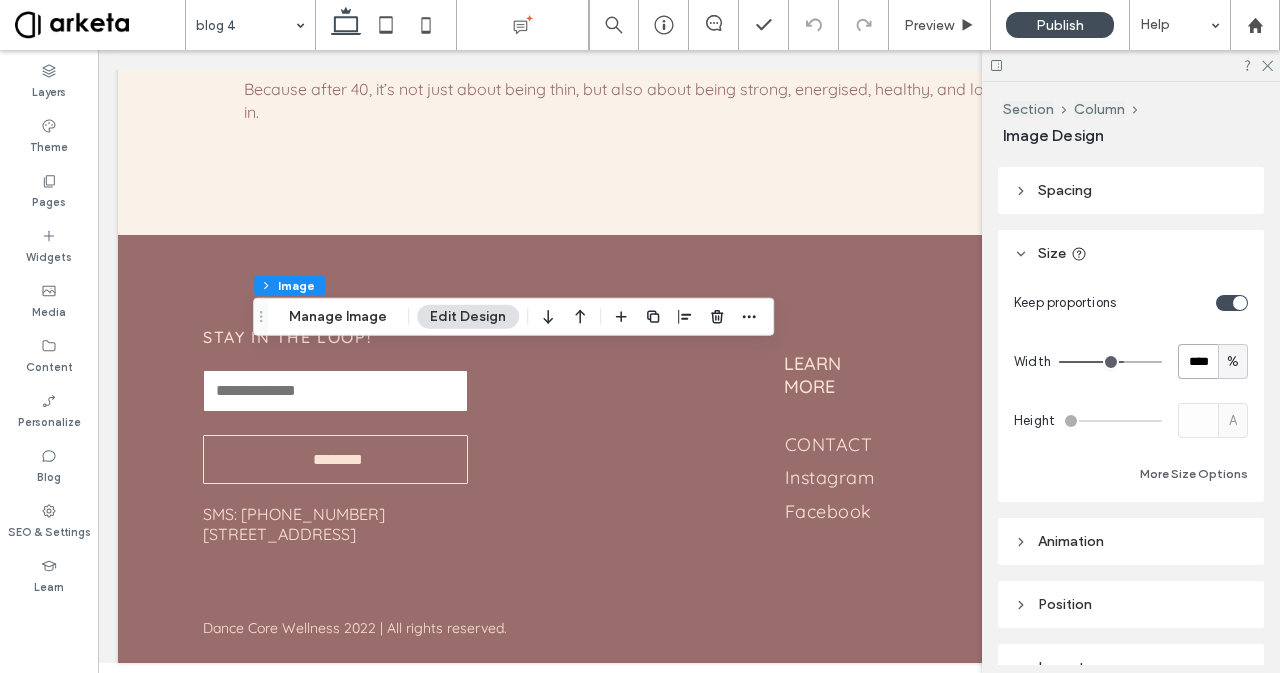 type on "****" 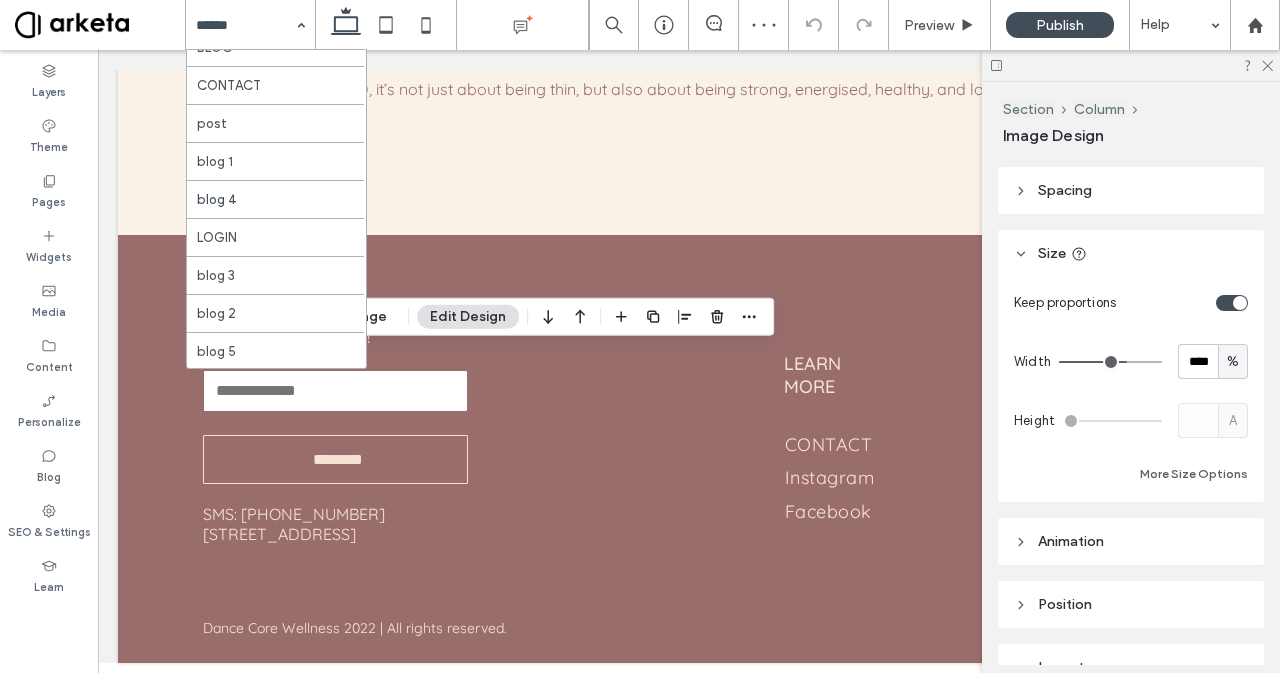 scroll, scrollTop: 259, scrollLeft: 0, axis: vertical 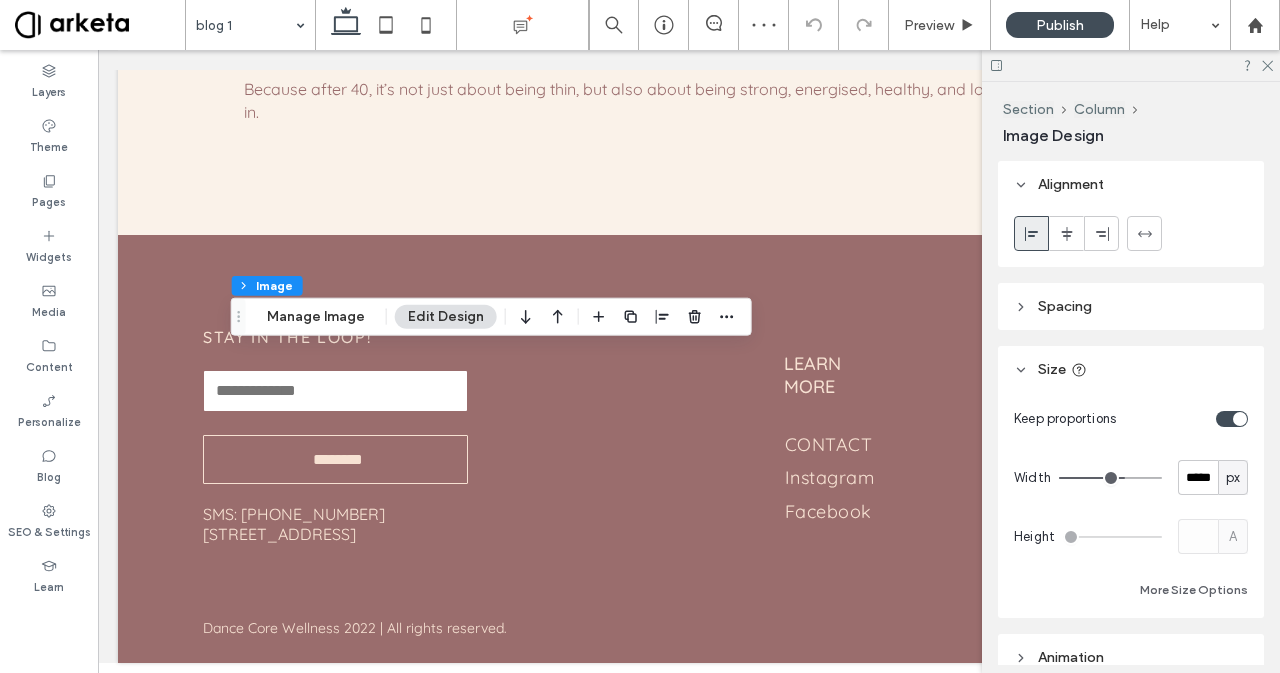 click on "px" at bounding box center [1233, 478] 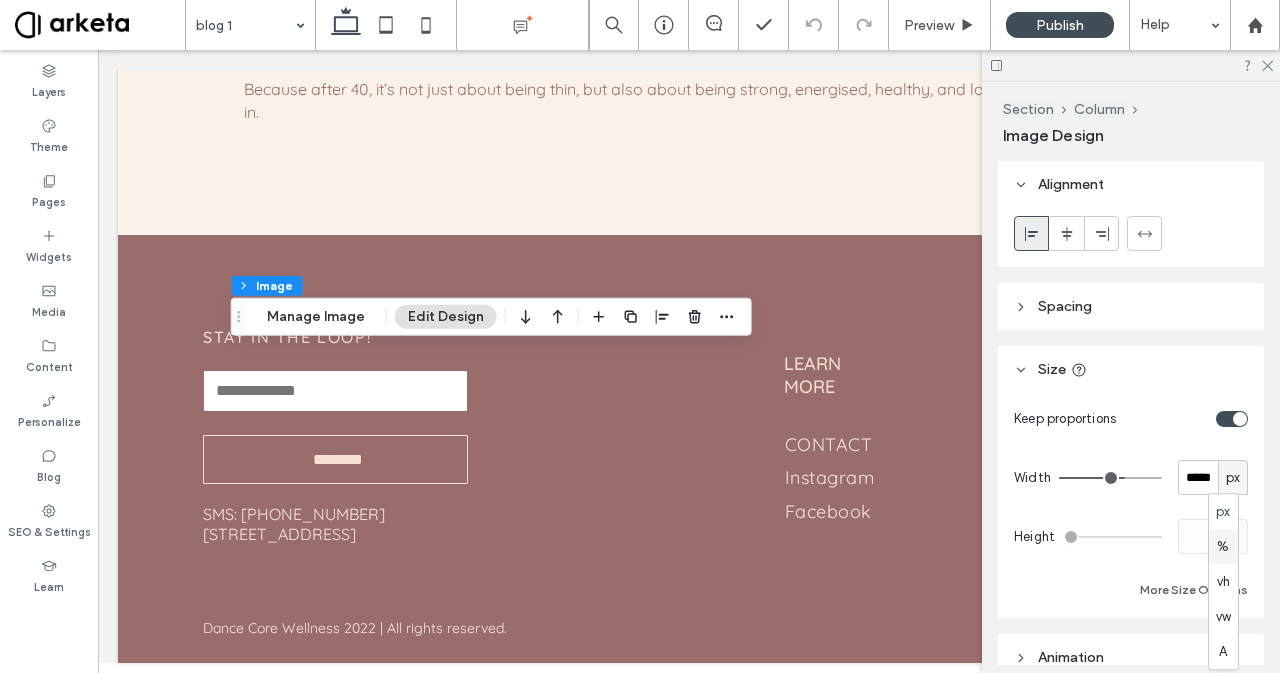 click on "%" at bounding box center [1223, 547] 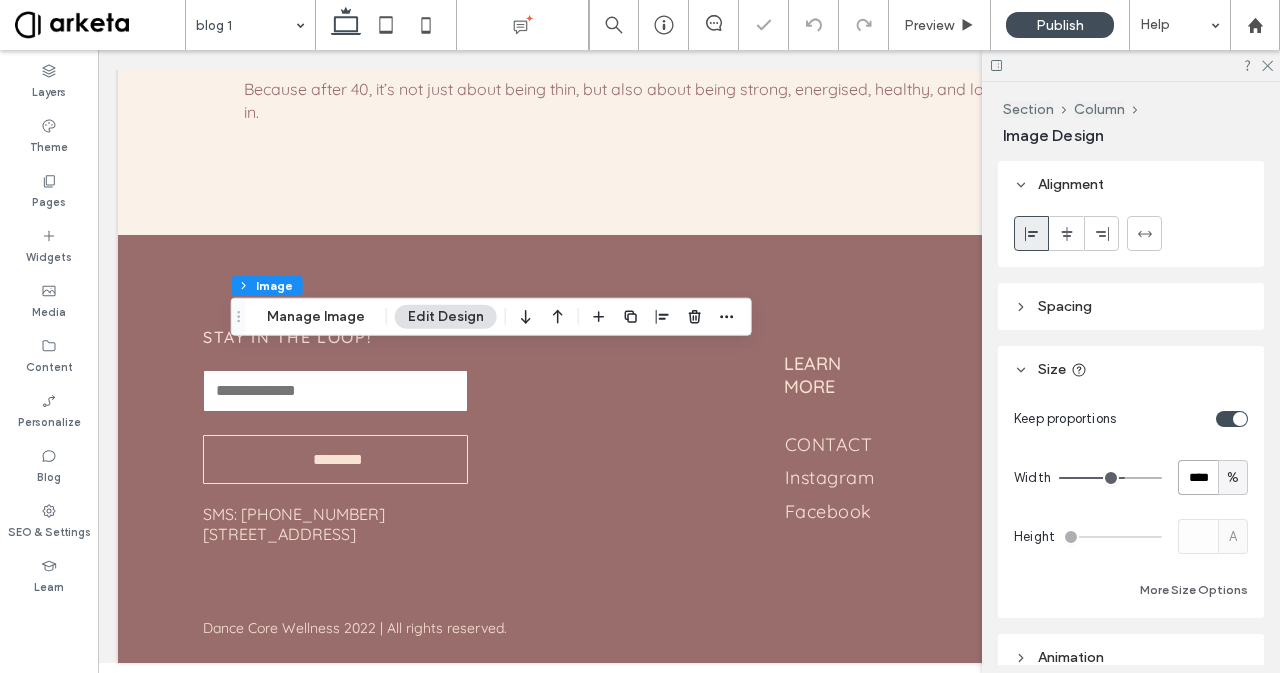 click on "****" at bounding box center (1198, 477) 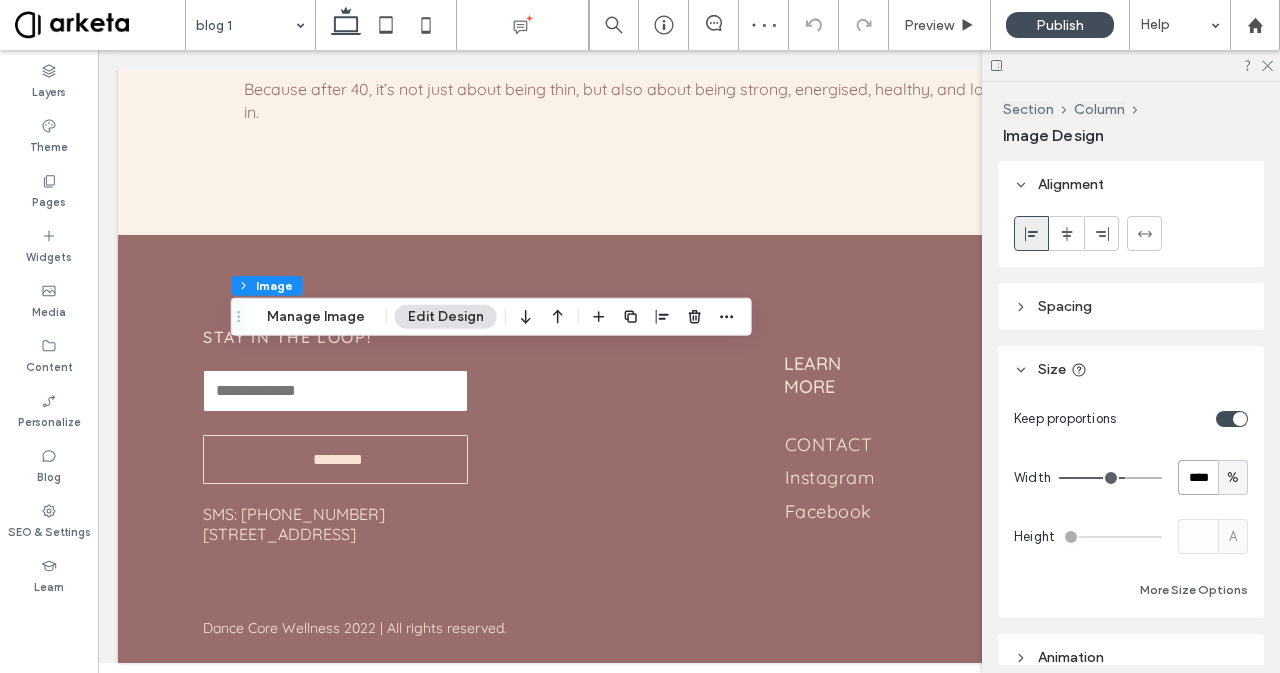 type on "****" 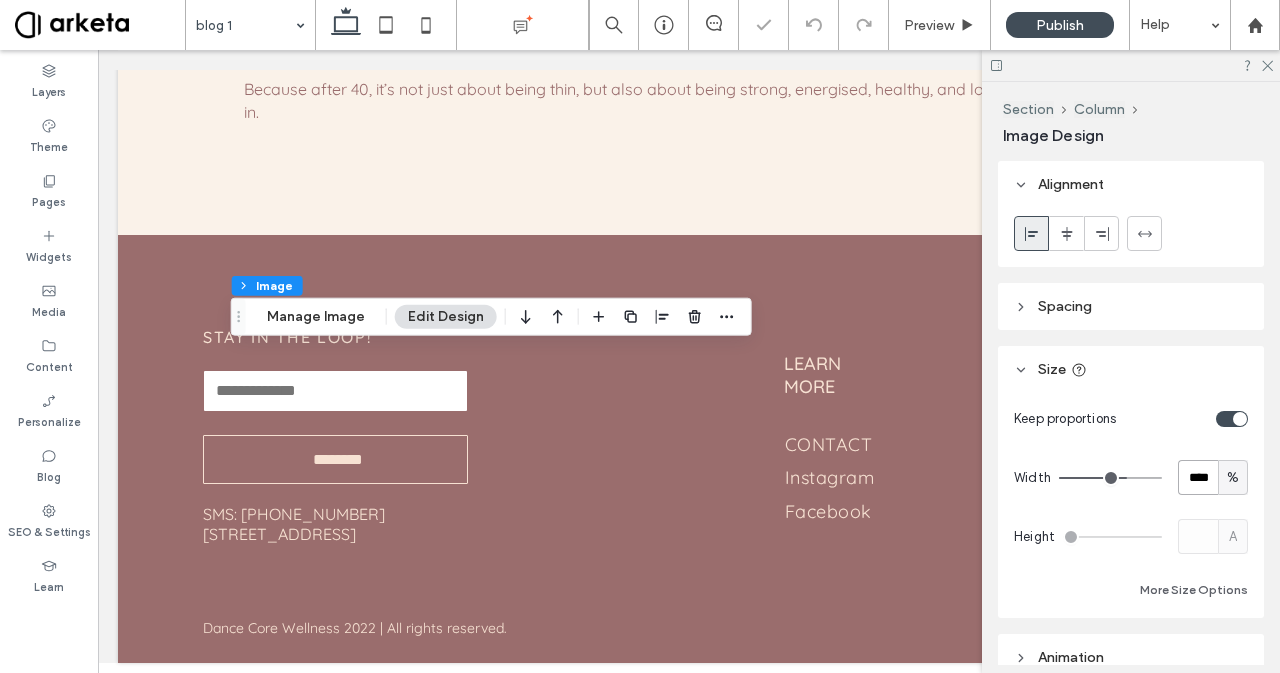 type on "**" 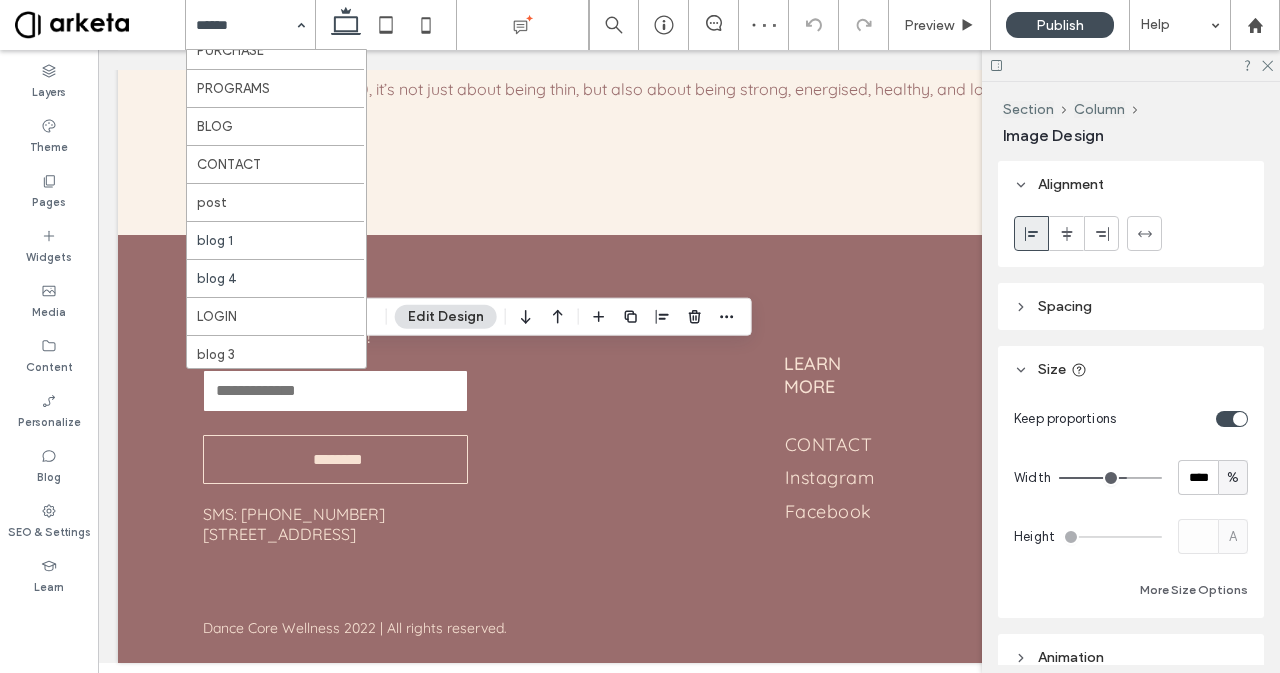 scroll, scrollTop: 259, scrollLeft: 0, axis: vertical 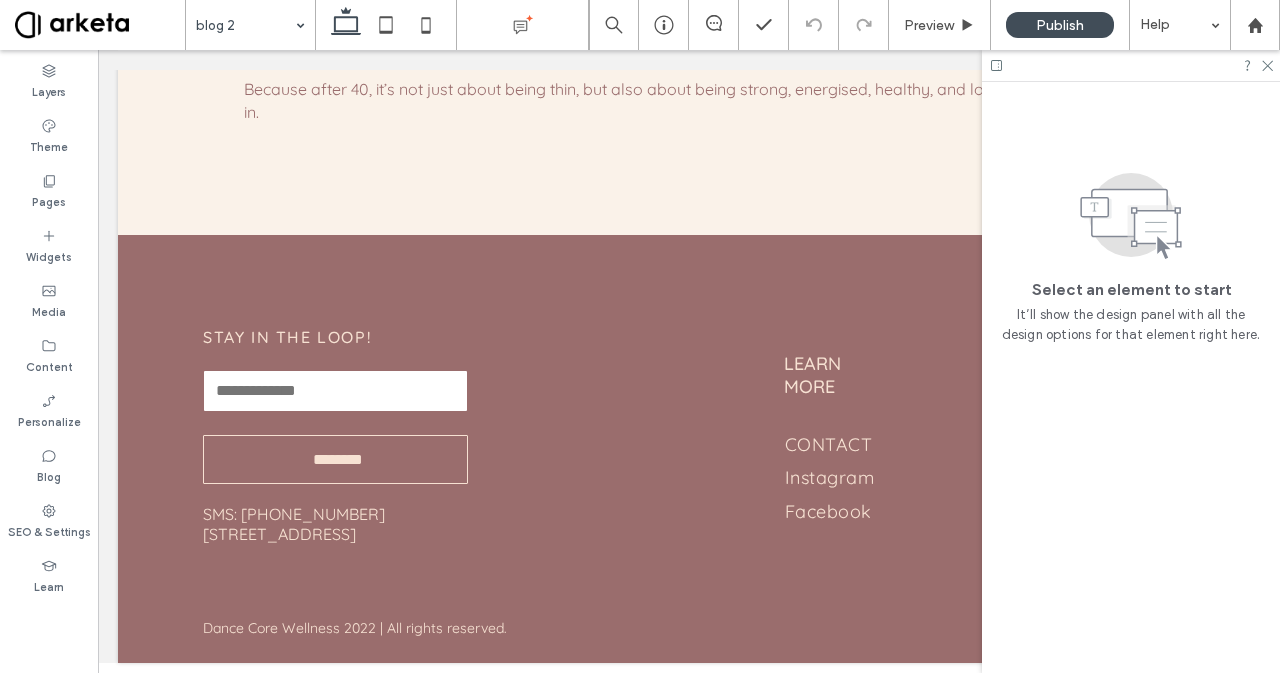 click on "blog 2 Preview Publish Help
Design Panel Site Comments Team & Clients Automate new comments Instantly notify your team when someone adds or updates a comment on a site. See Zap Examples
Layers Theme Pages Widgets Media Content Personalize Blog SEO & Settings Learn
Select an element to start It’ll show the design panel with all the design options for that element right here.
HTML CSS
GENERAL CSS FOR ALL DEVICES
DEVICE SPECIFIC CSS" at bounding box center [640, 336] 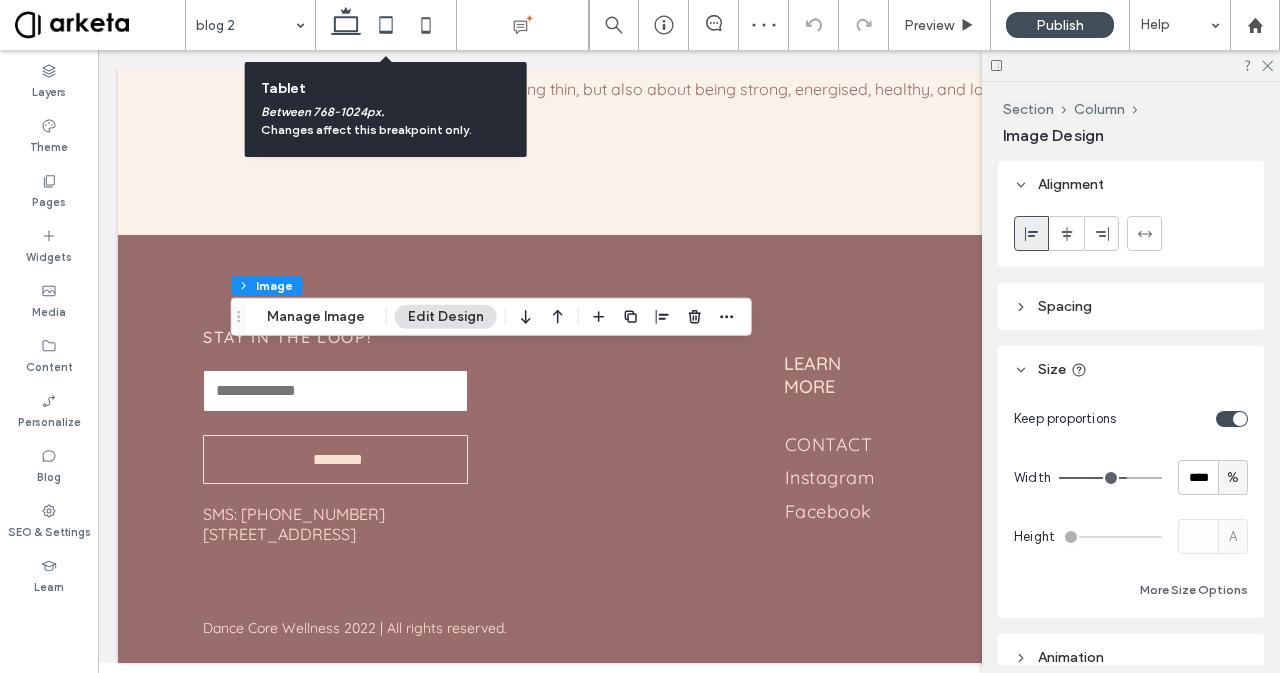 click 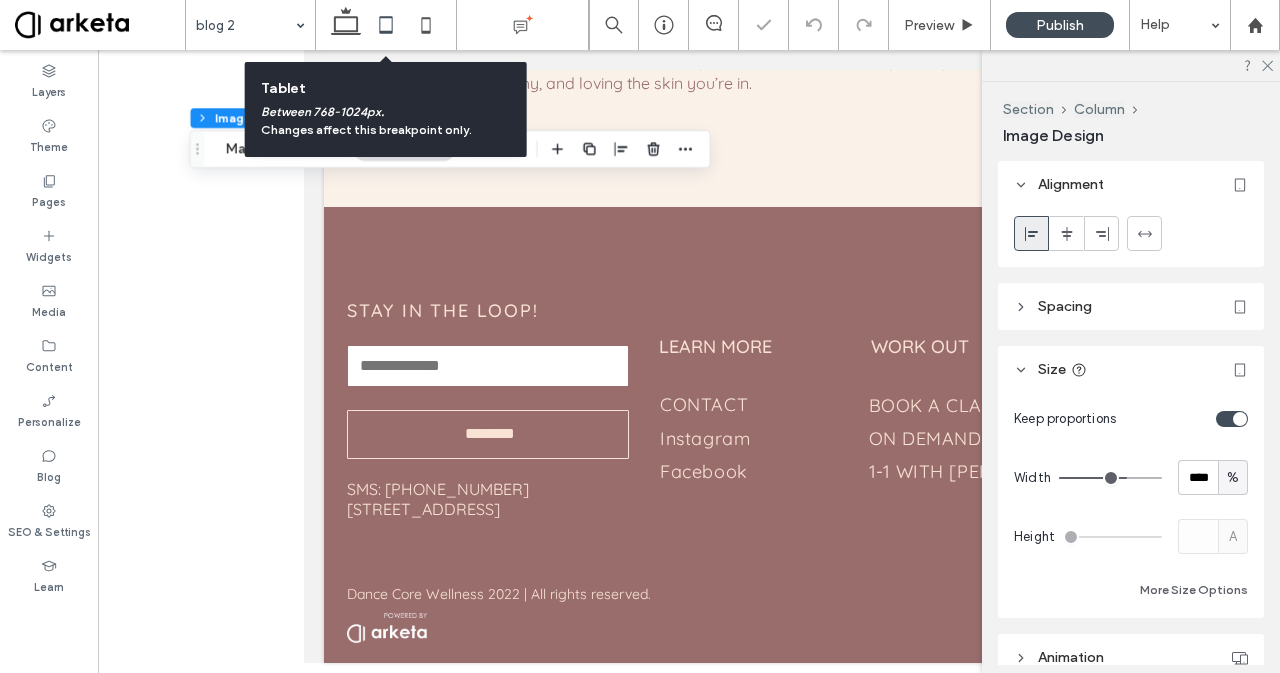 click 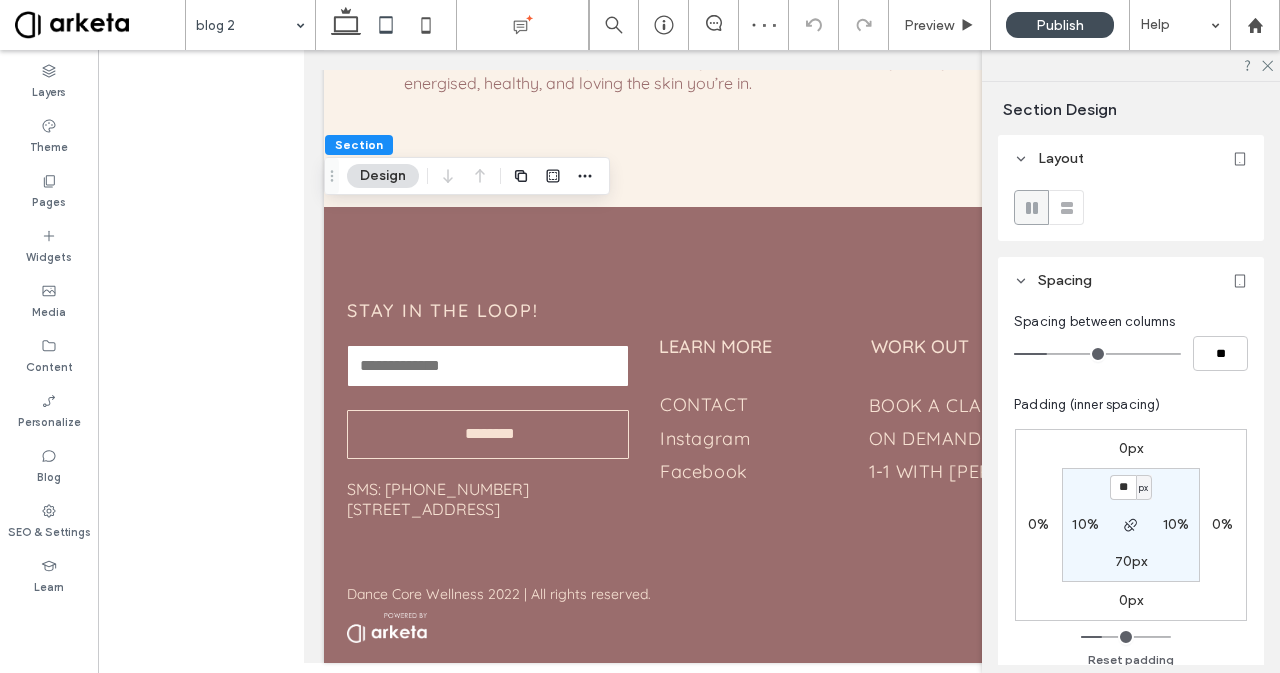 click on "10%" at bounding box center (1085, 524) 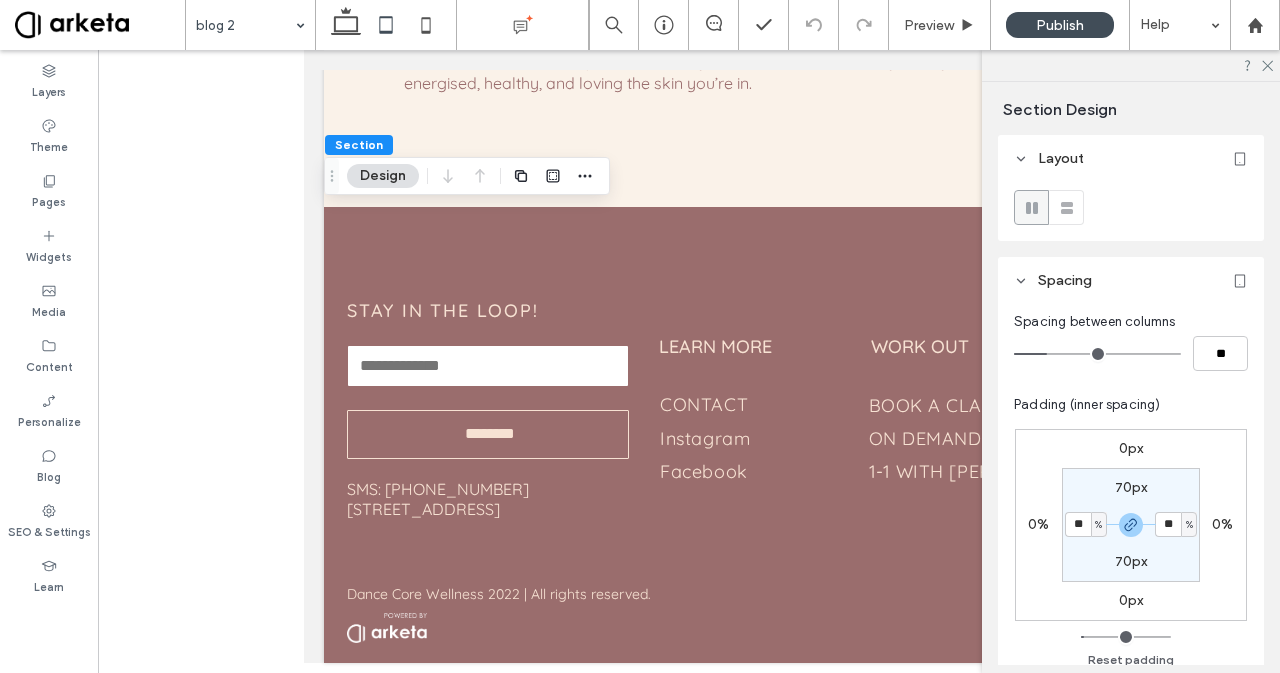 type on "**" 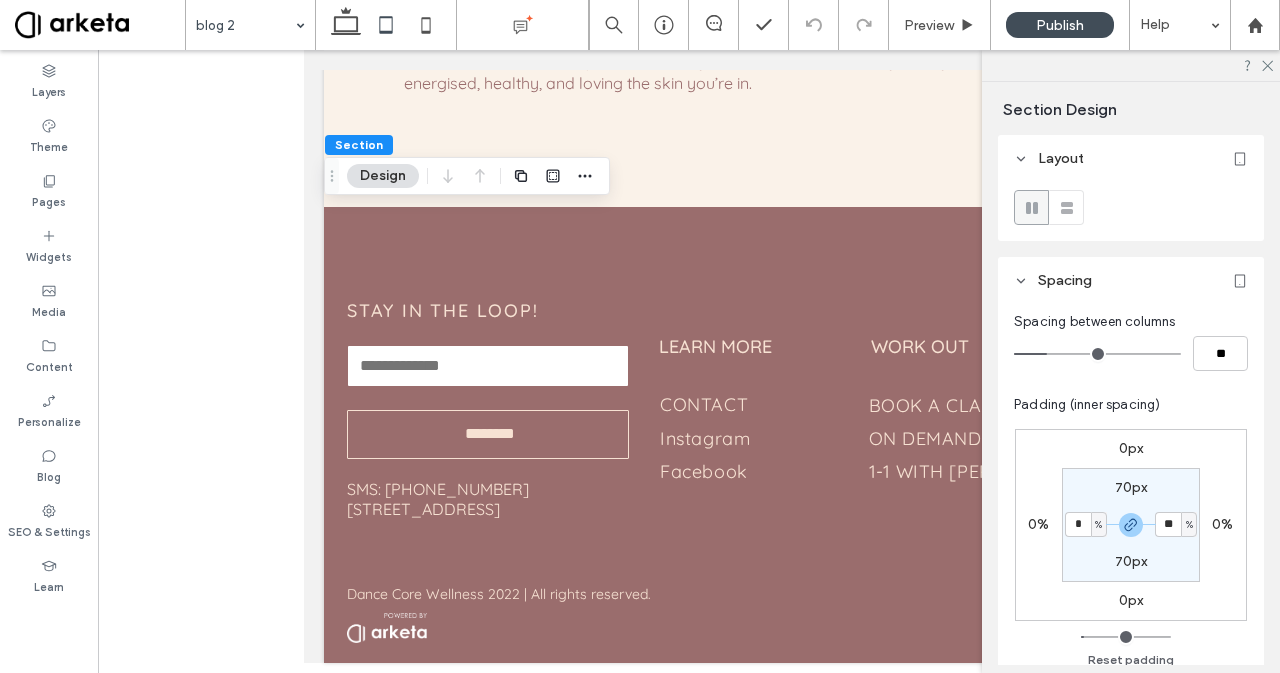 type on "*" 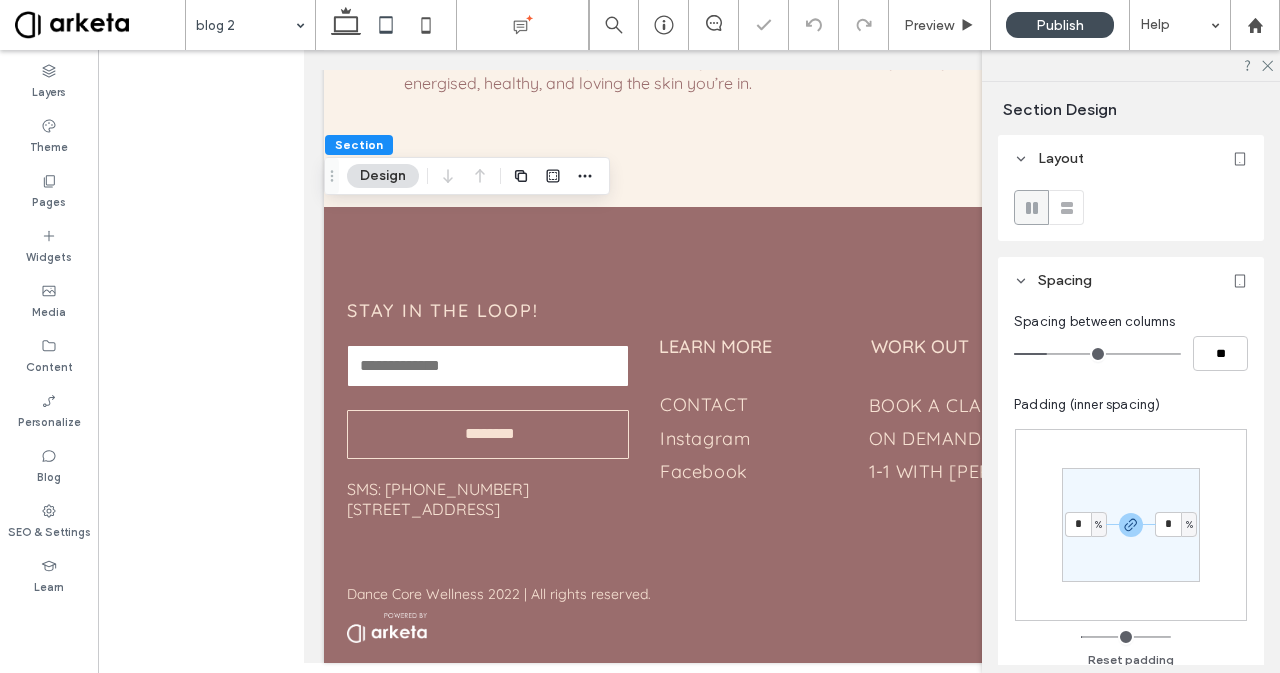 type on "*" 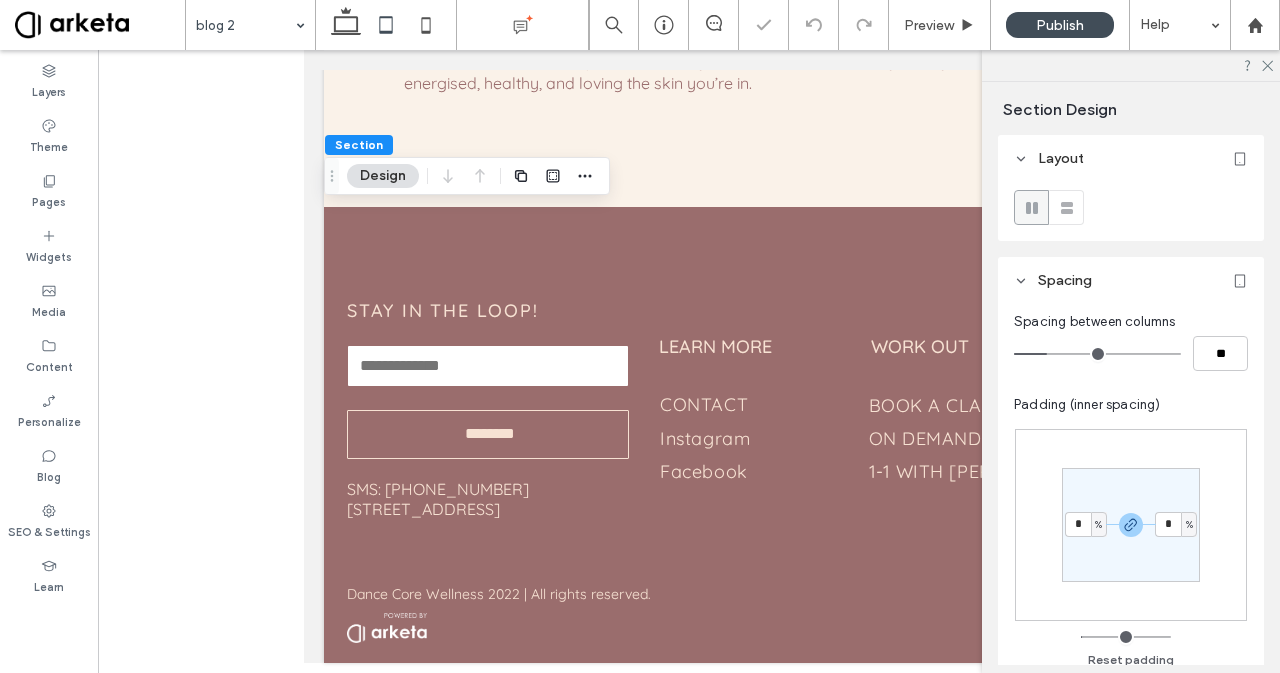 type on "*" 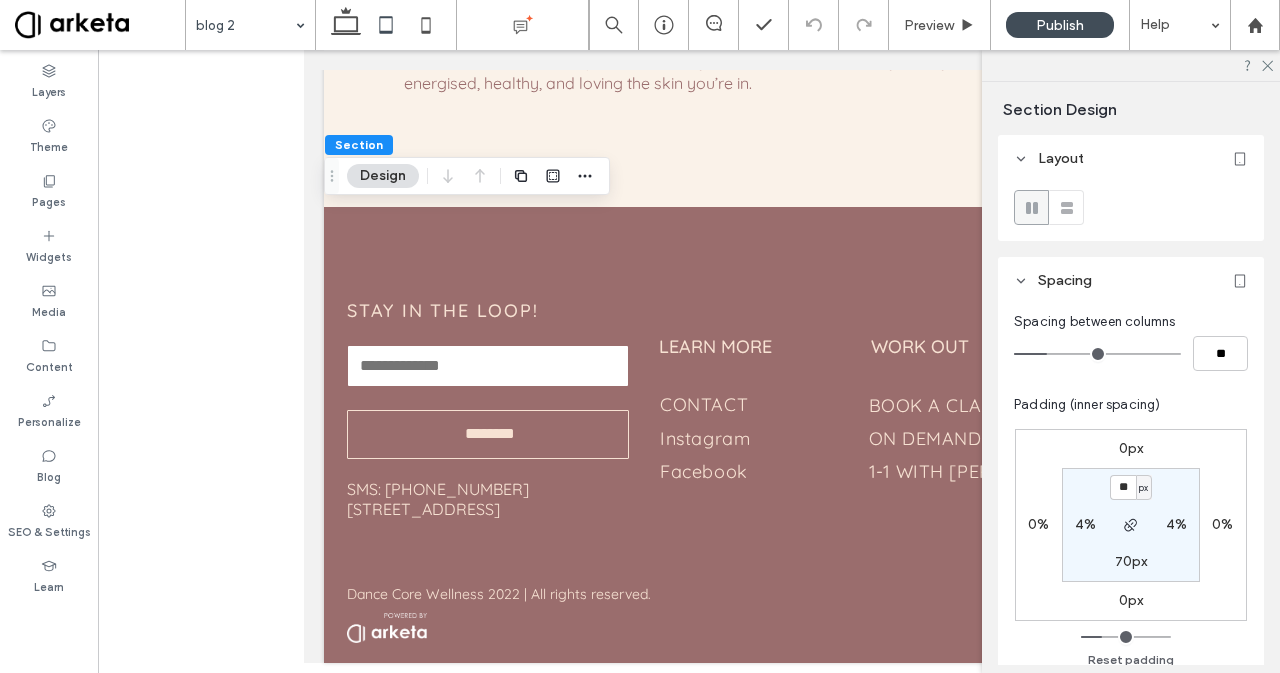 click on "70px" at bounding box center [1131, 561] 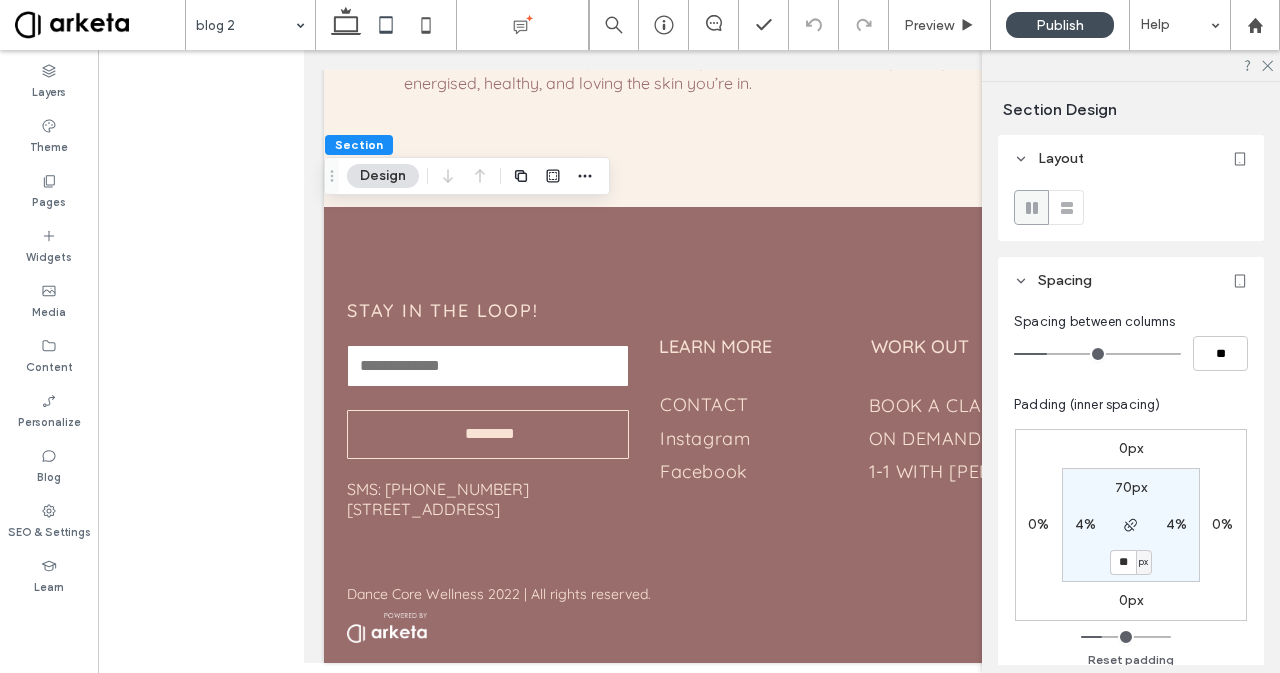 type on "**" 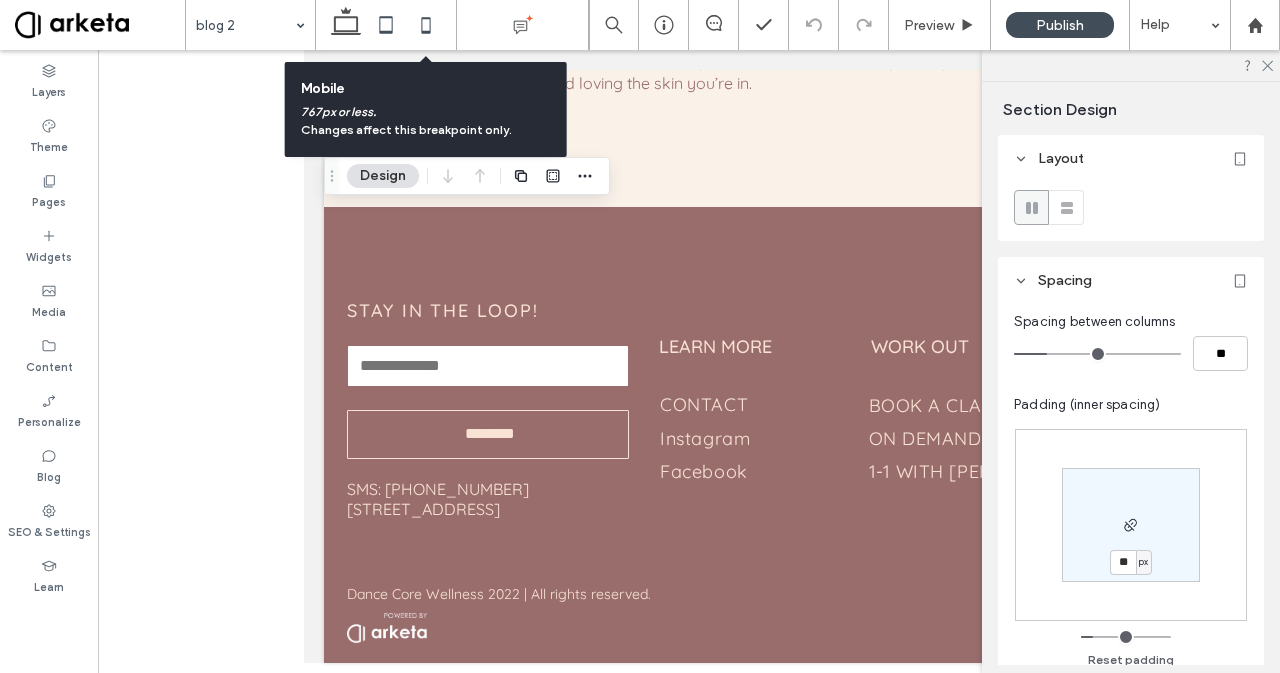 click 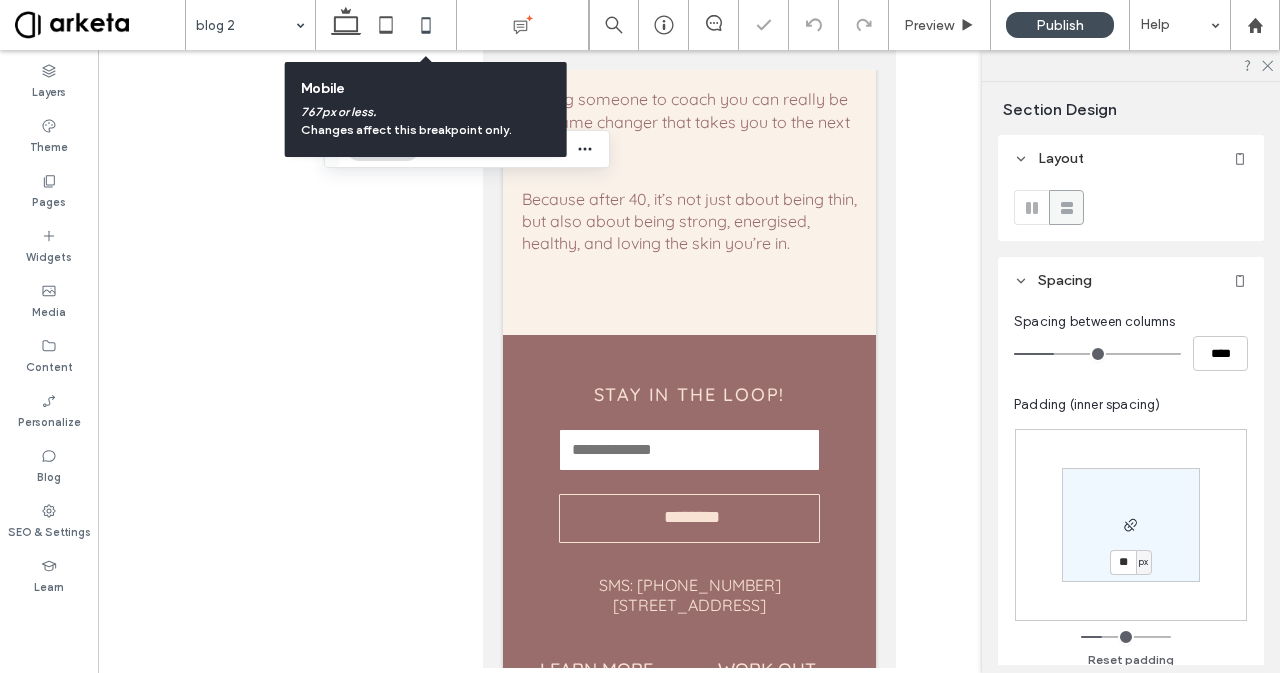 type on "**" 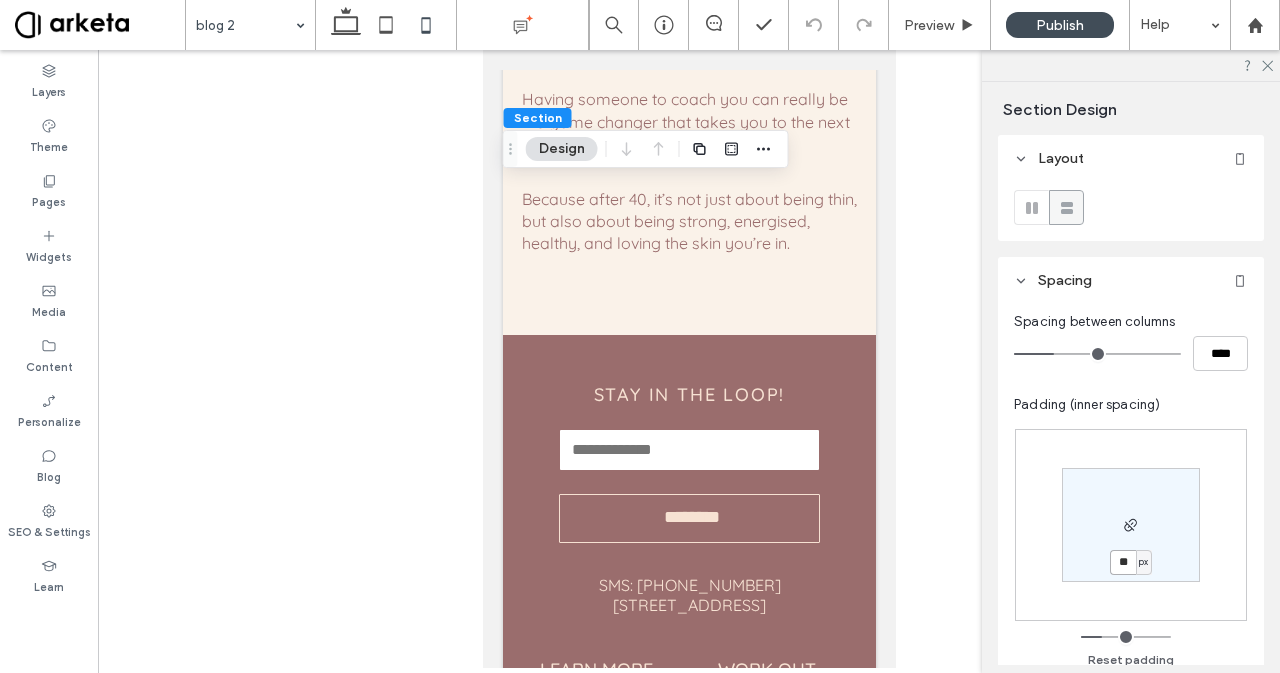 click on "**" at bounding box center (1123, 562) 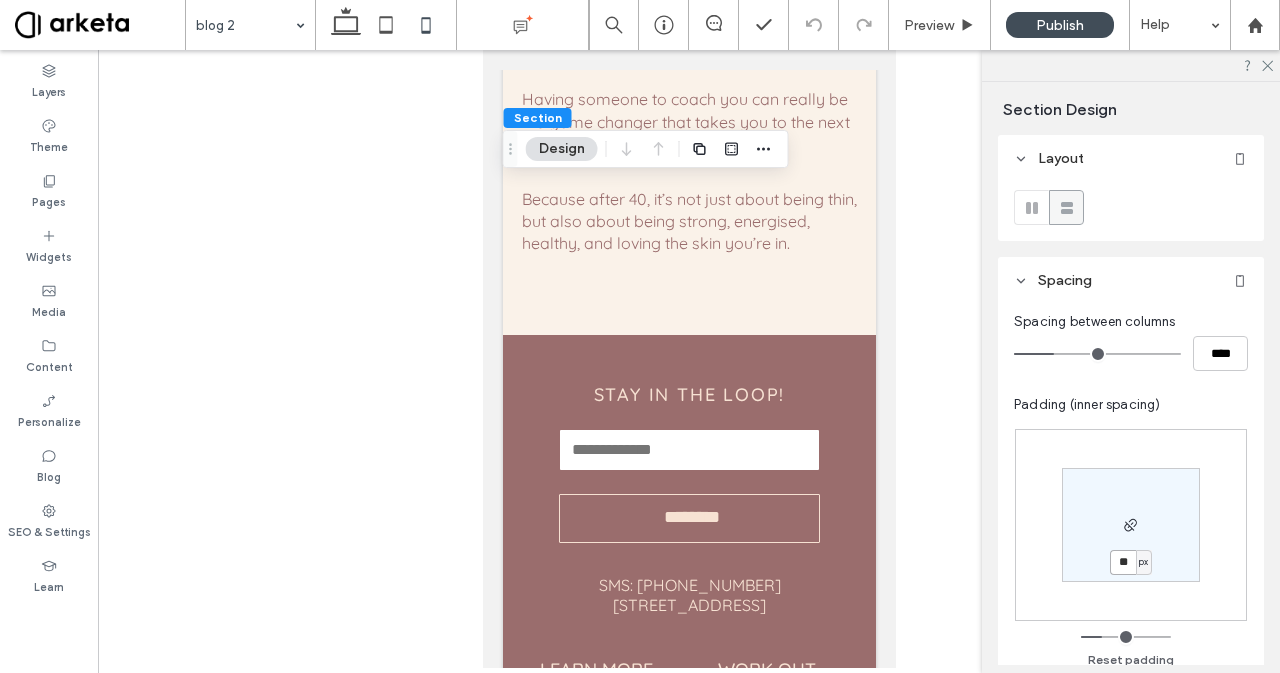 type on "**" 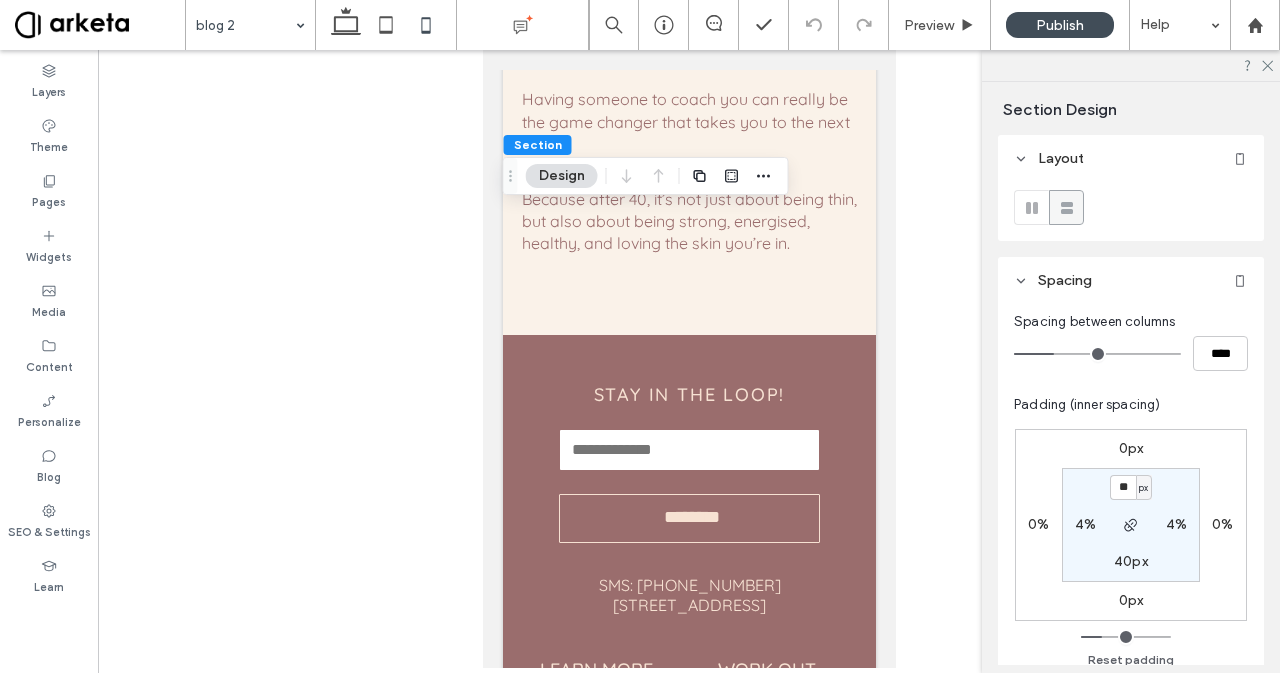 click on "4%" at bounding box center [1085, 524] 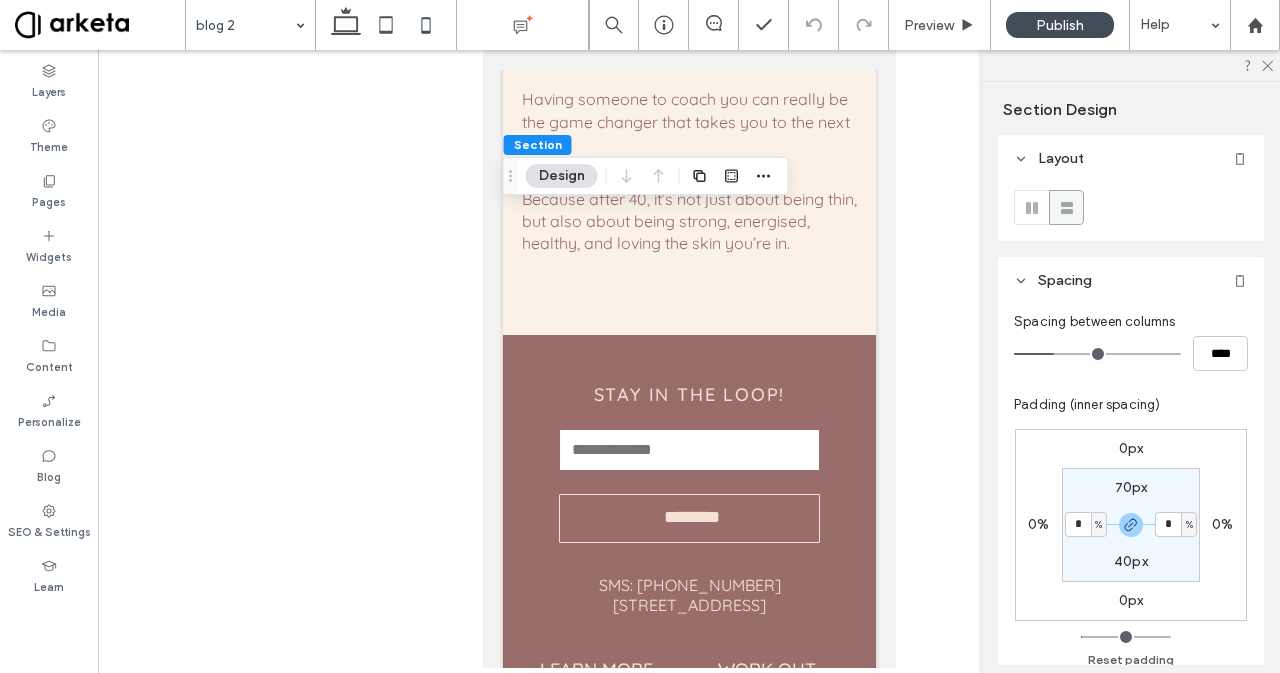 type on "*" 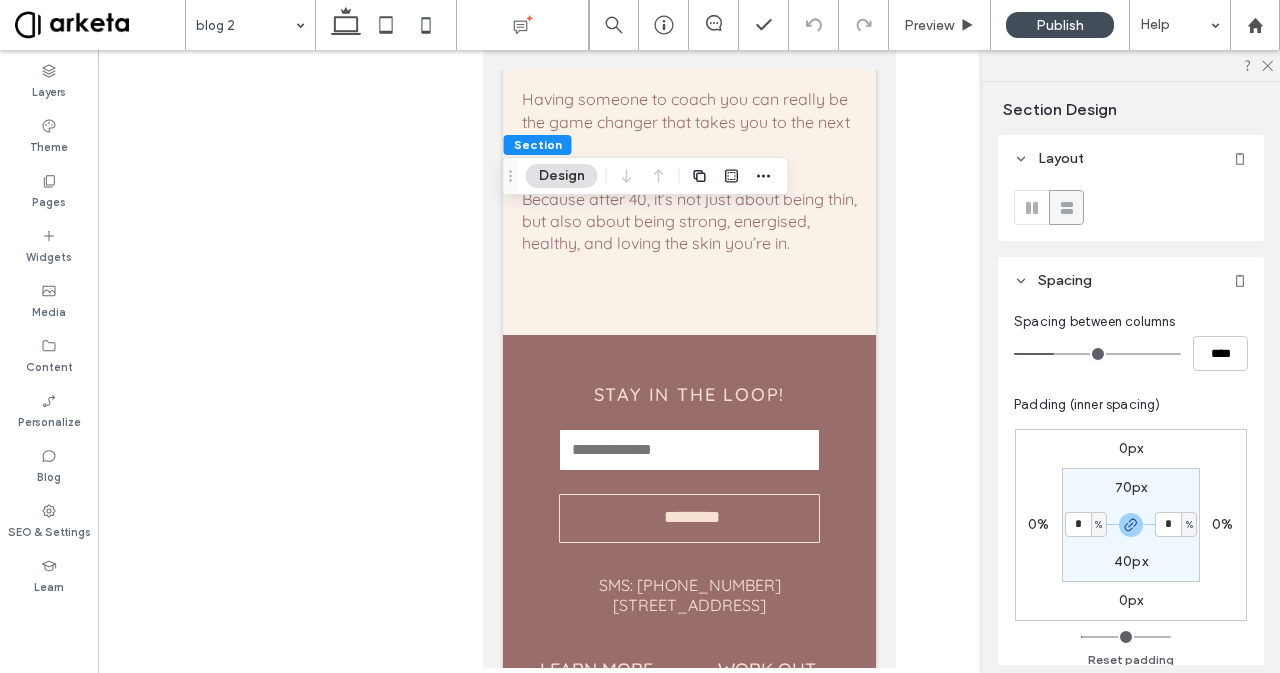 type on "*" 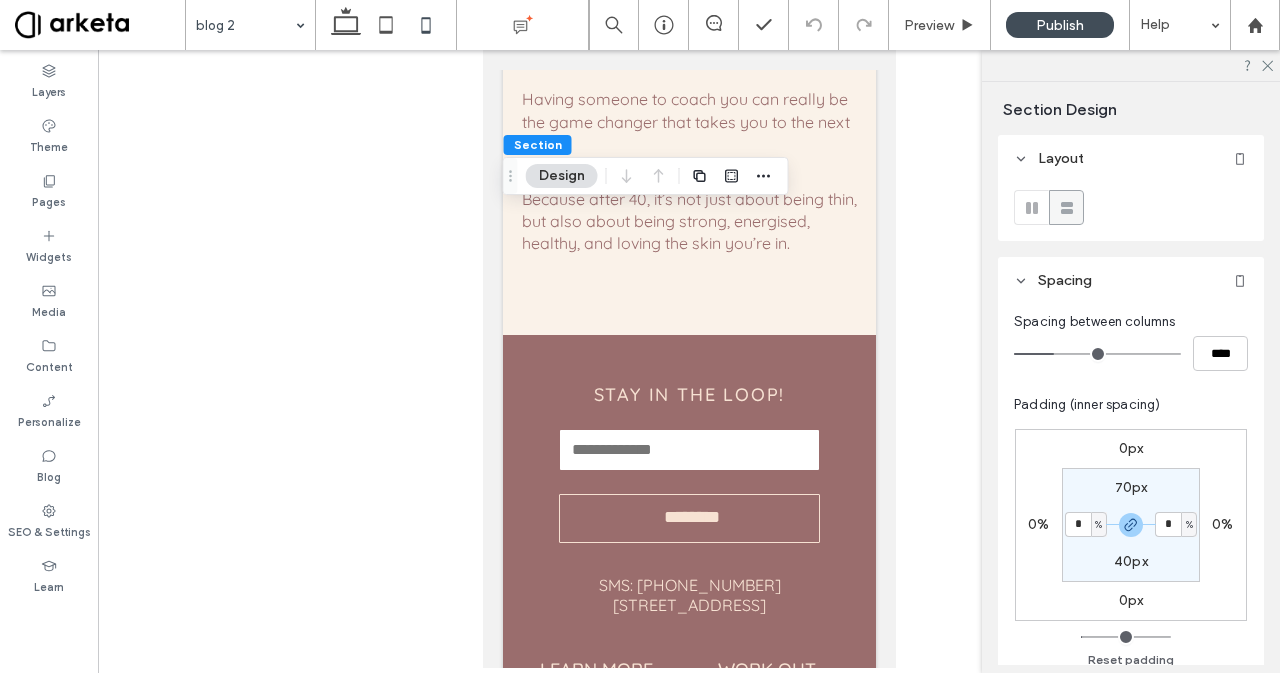 type on "*" 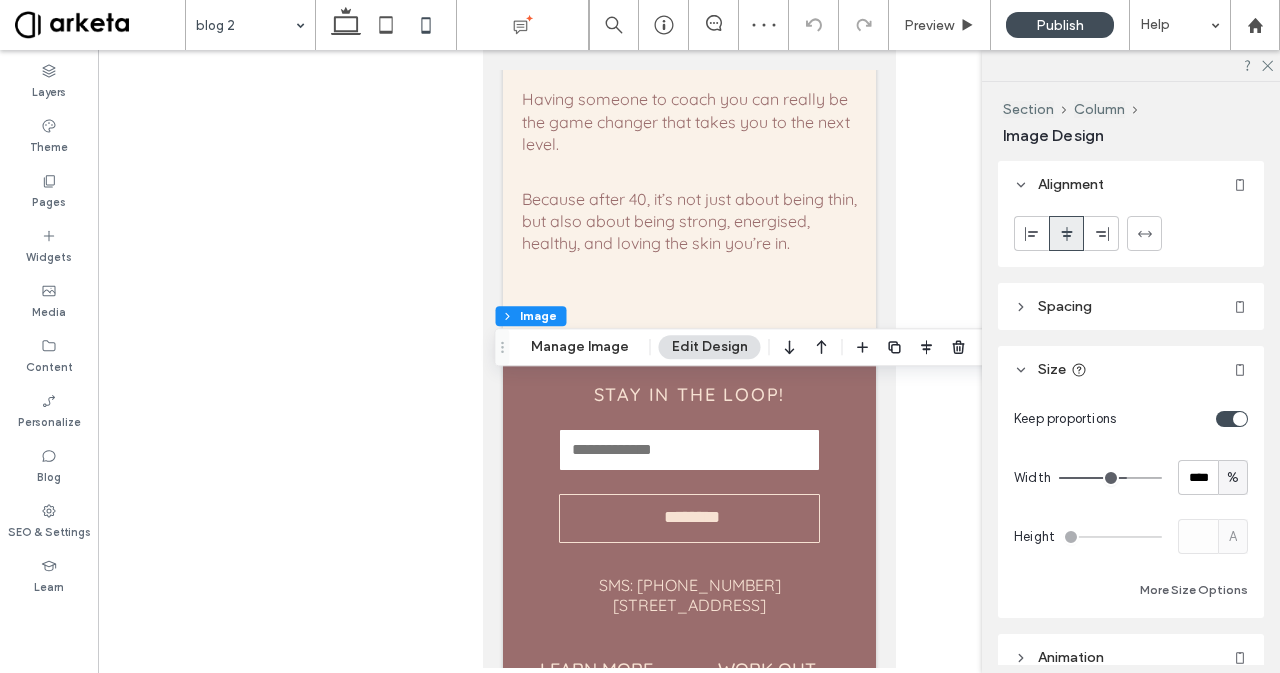 type on "***" 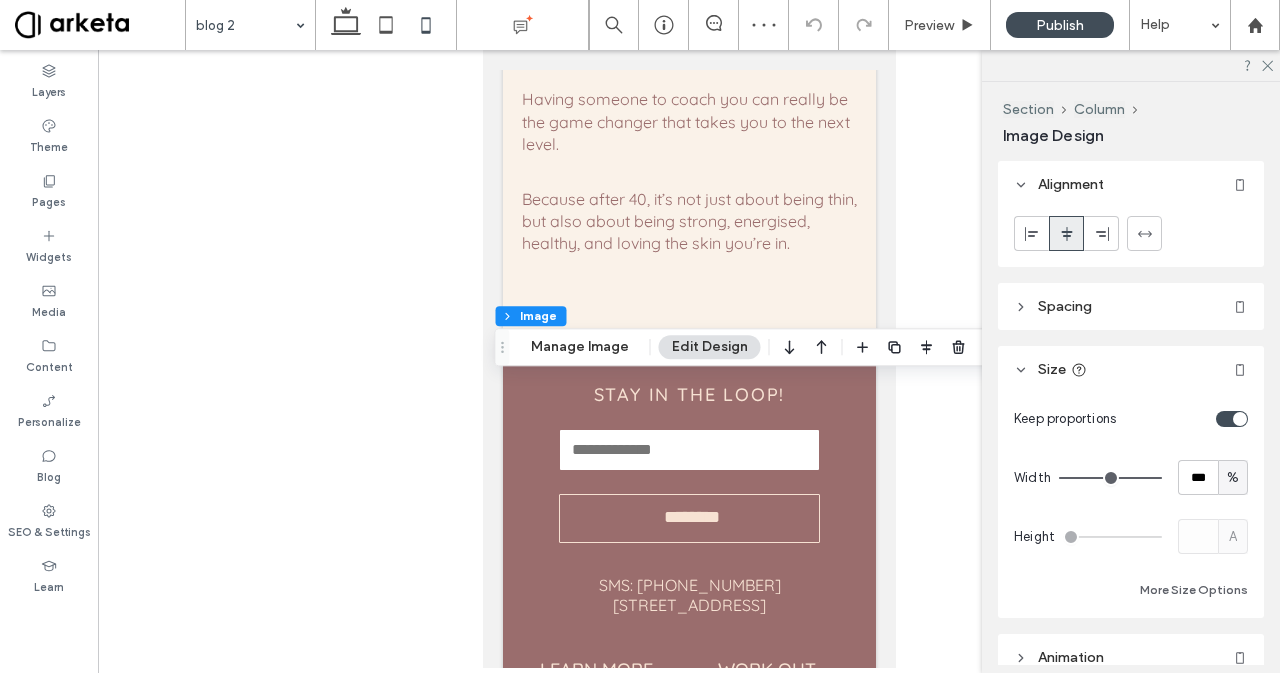 drag, startPoint x: 1112, startPoint y: 473, endPoint x: 1196, endPoint y: 461, distance: 84.85281 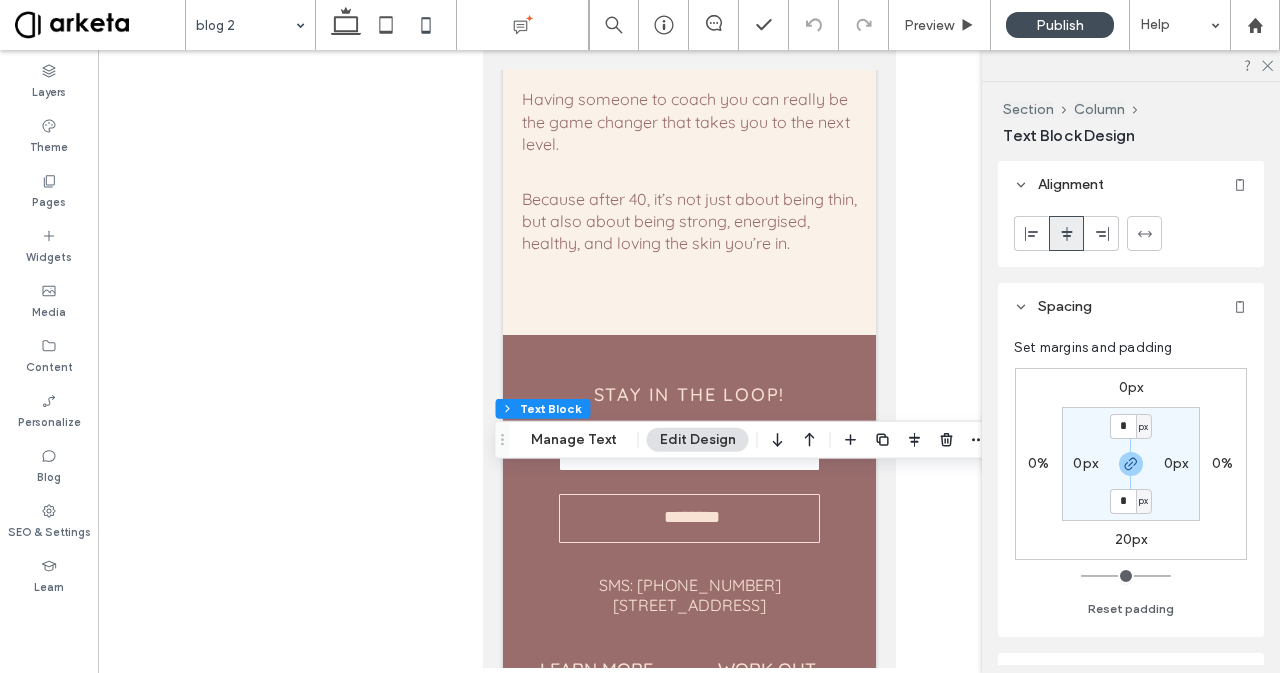 click at bounding box center [1032, 233] 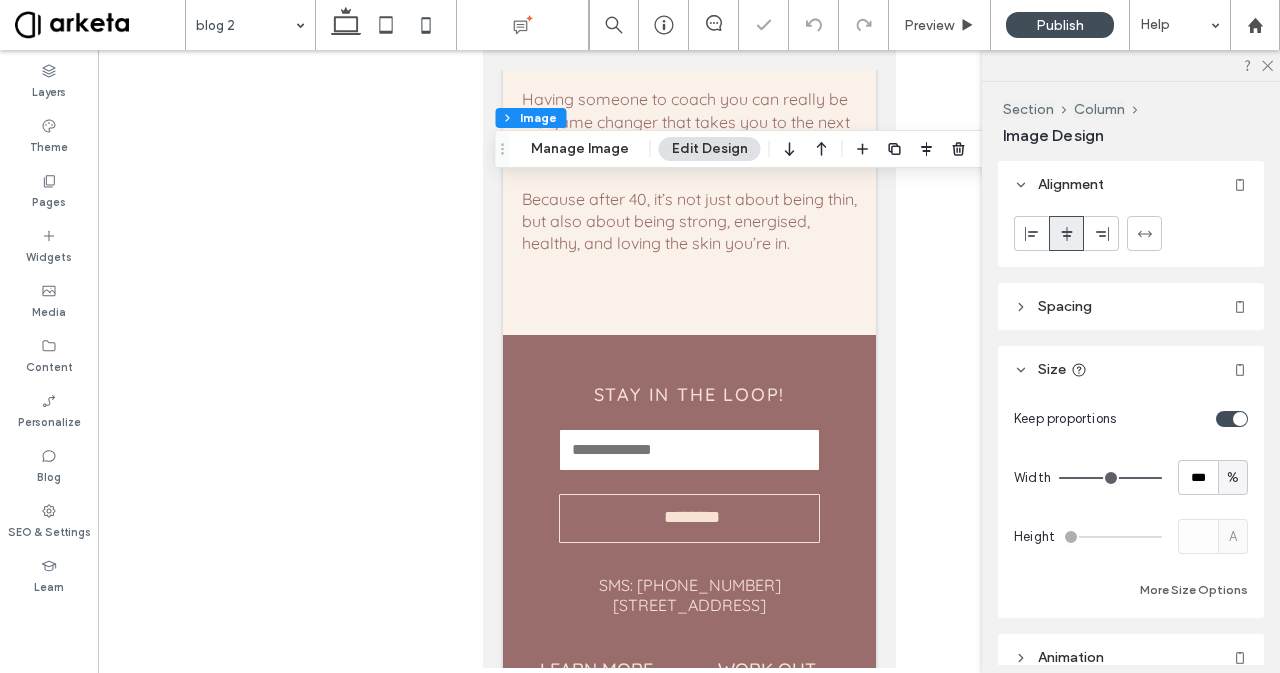 click 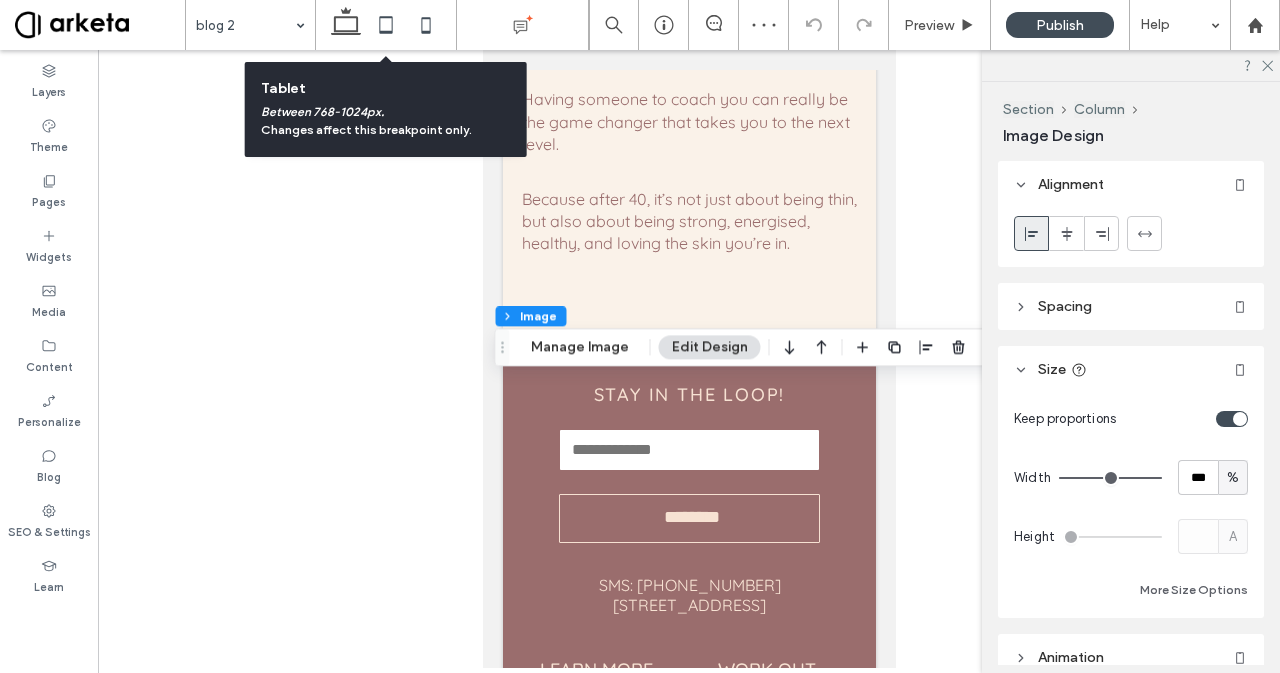 click 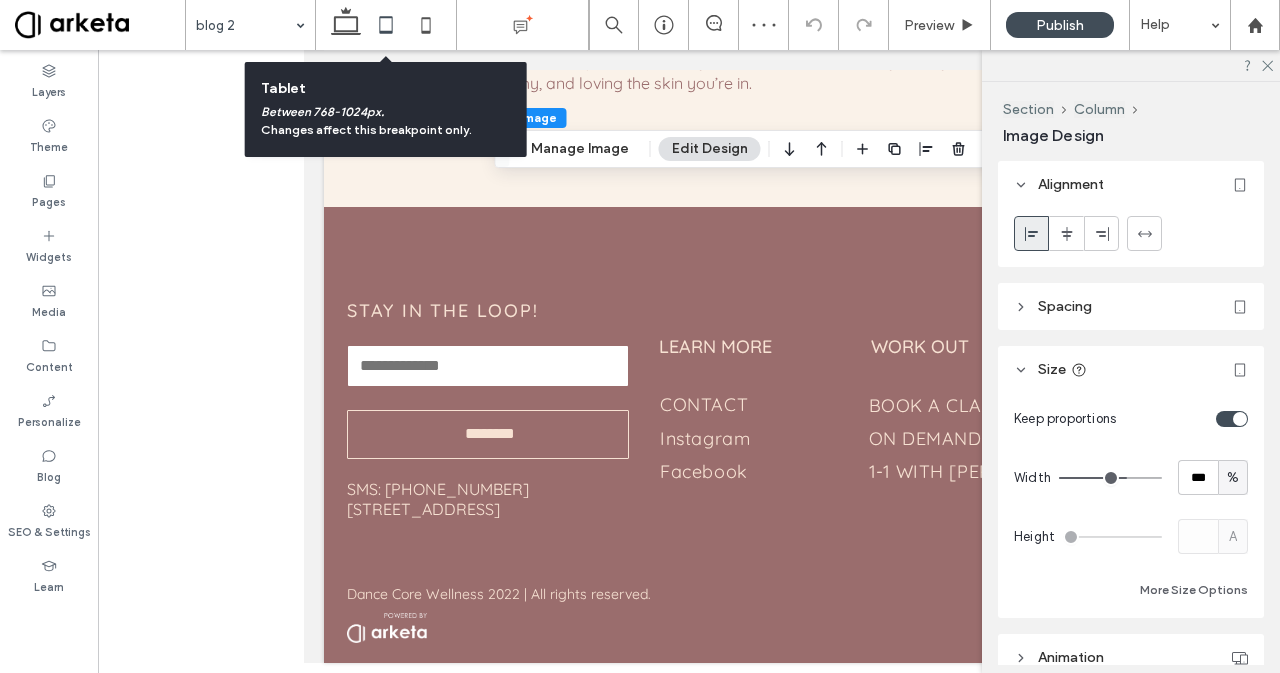 type on "**" 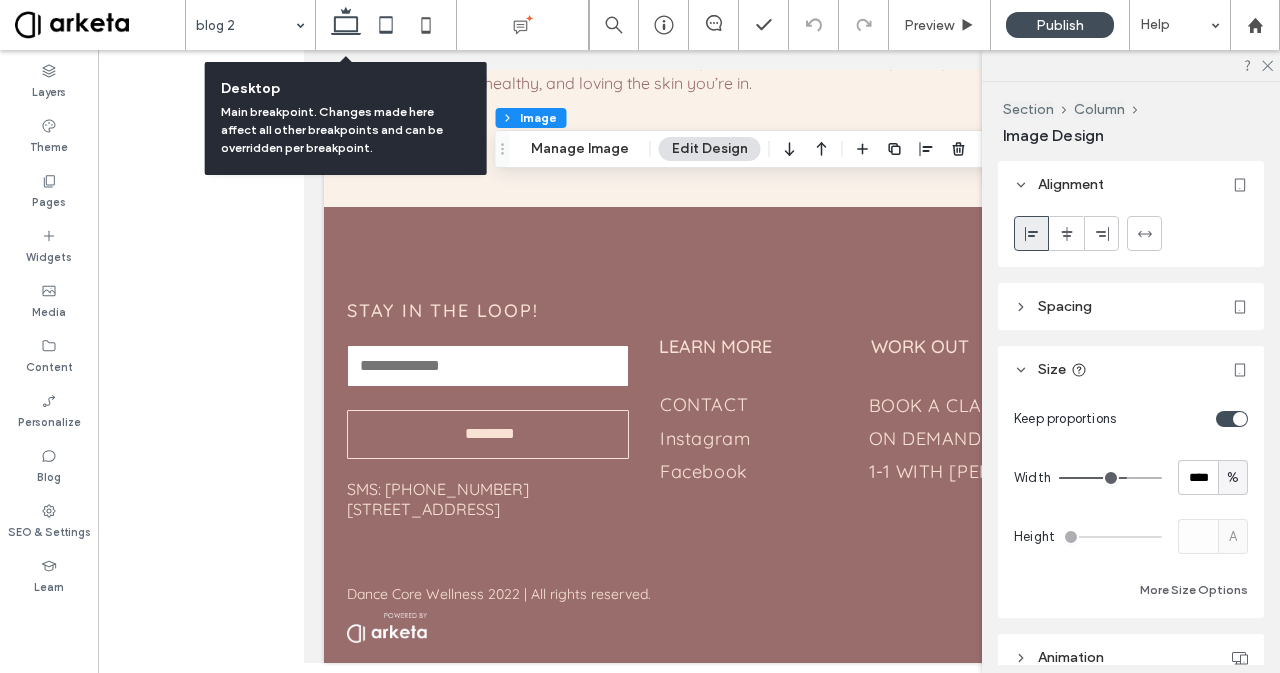 click 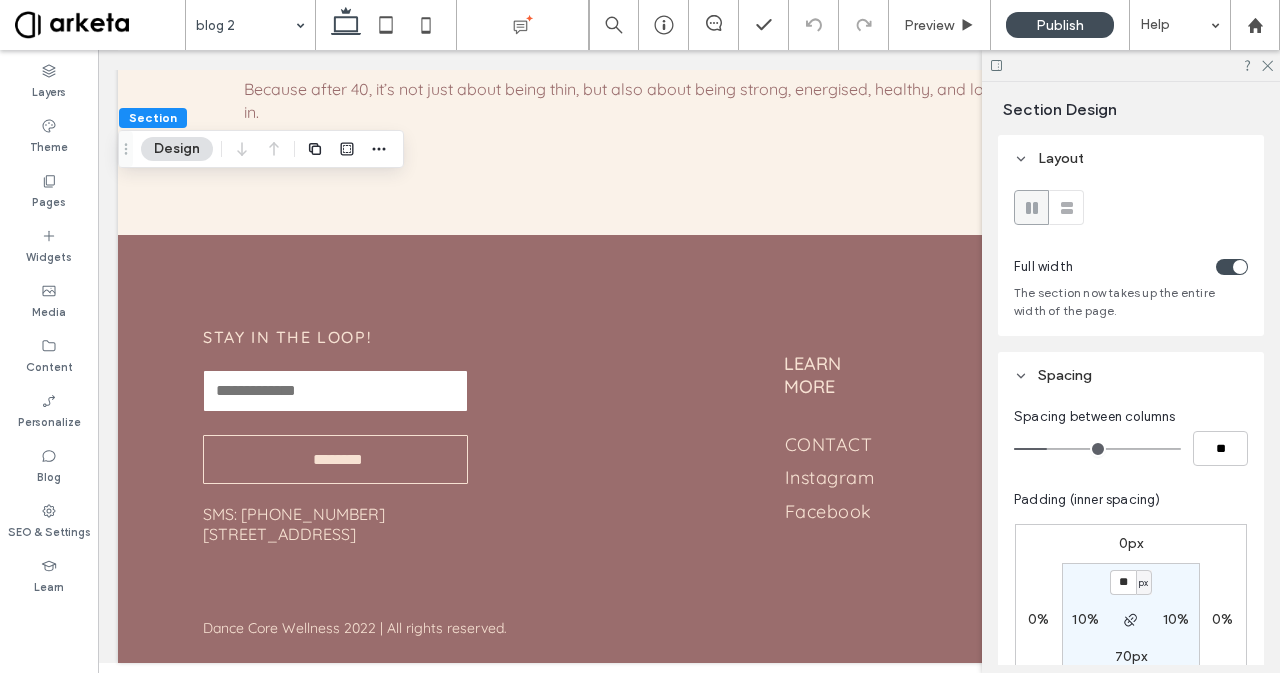 scroll, scrollTop: 95, scrollLeft: 0, axis: vertical 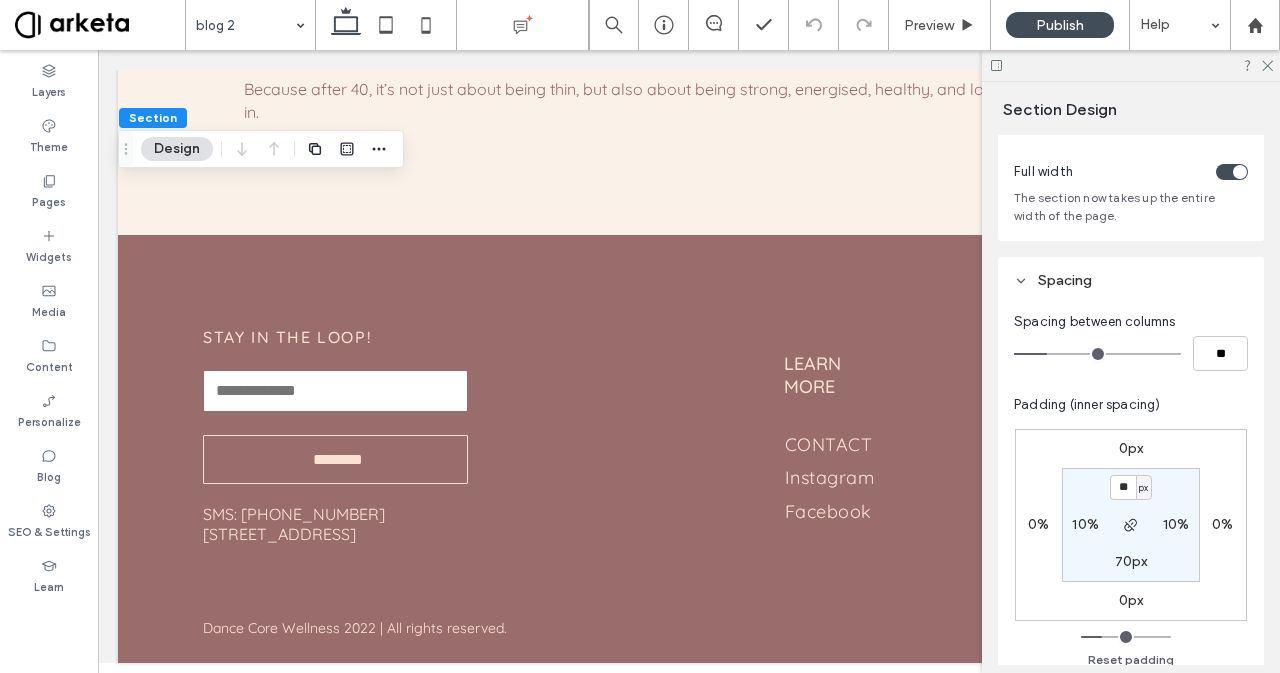 click on "10%" at bounding box center [1085, 524] 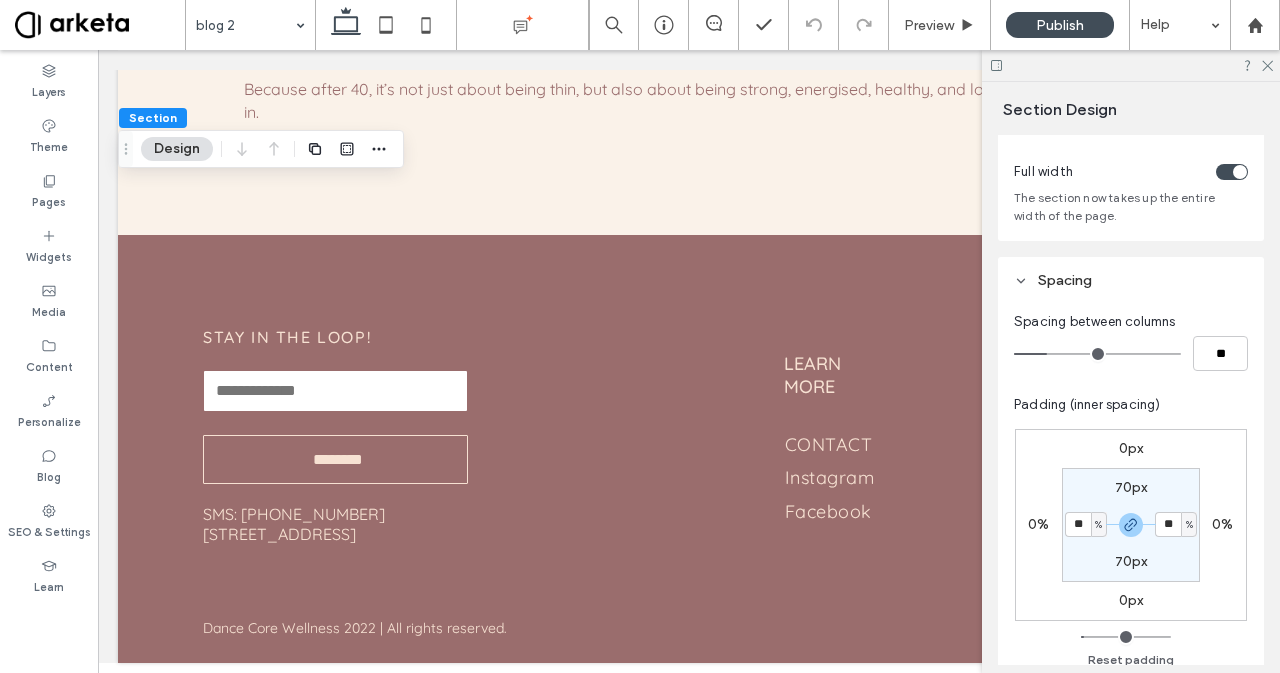 type on "**" 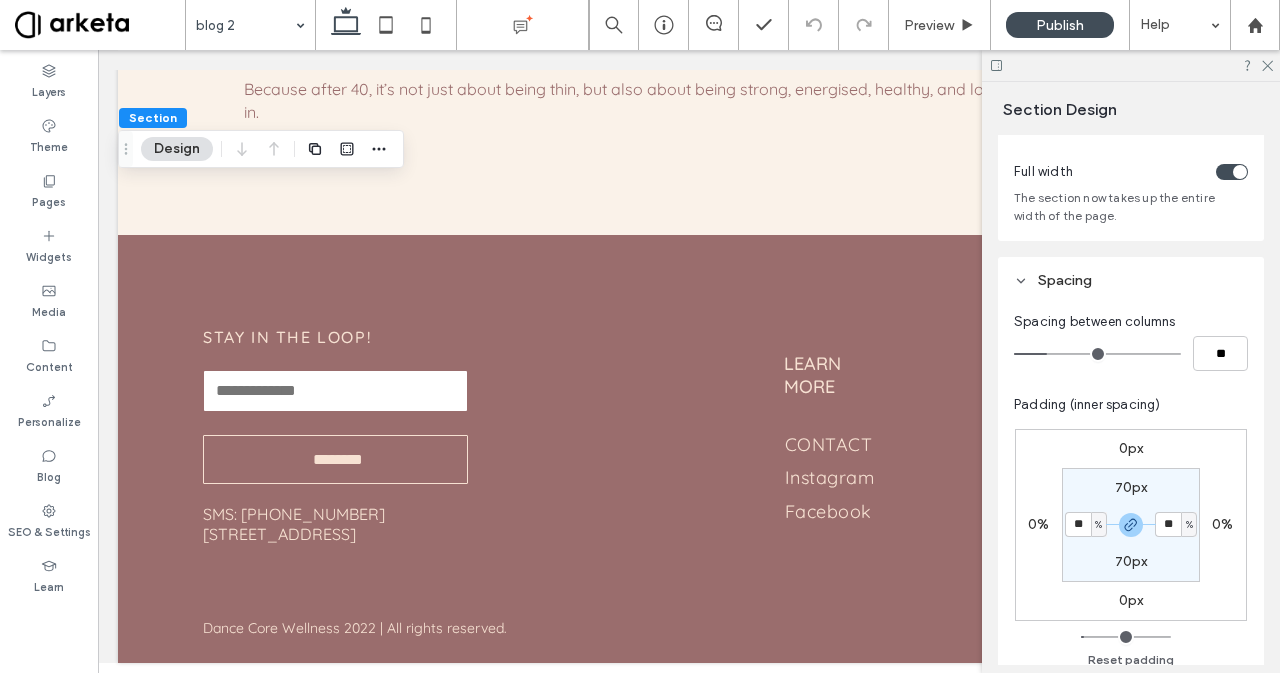 type on "**" 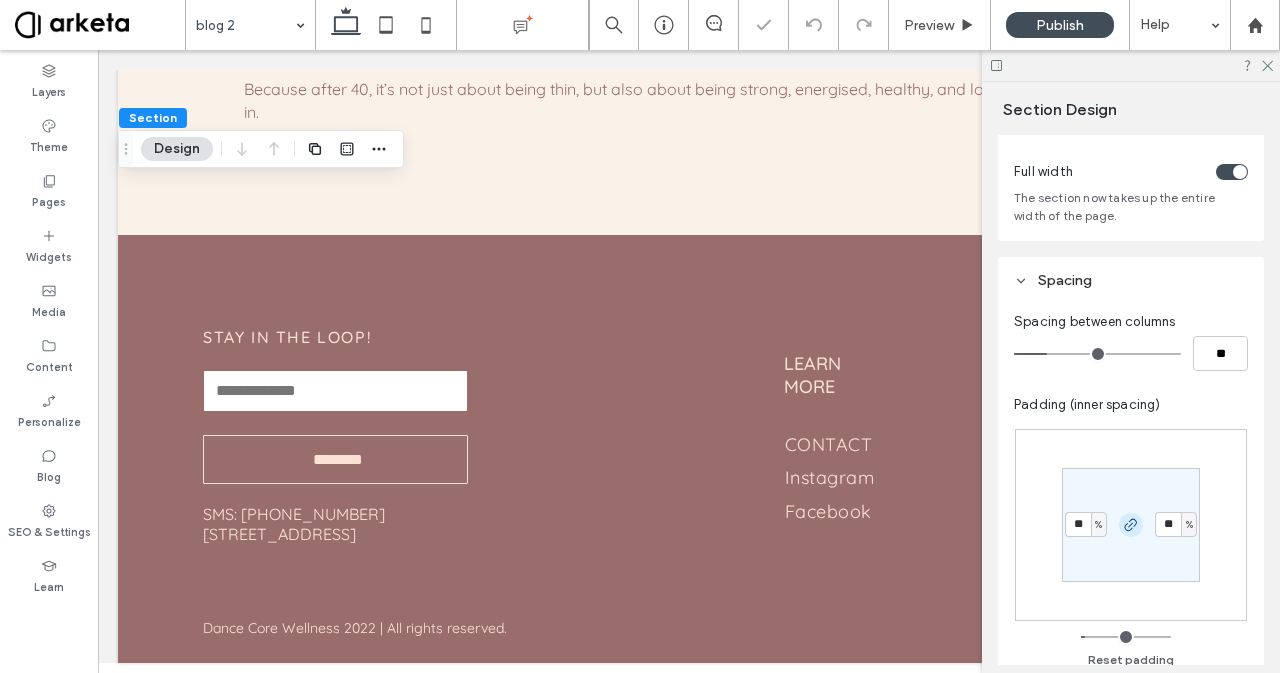 click 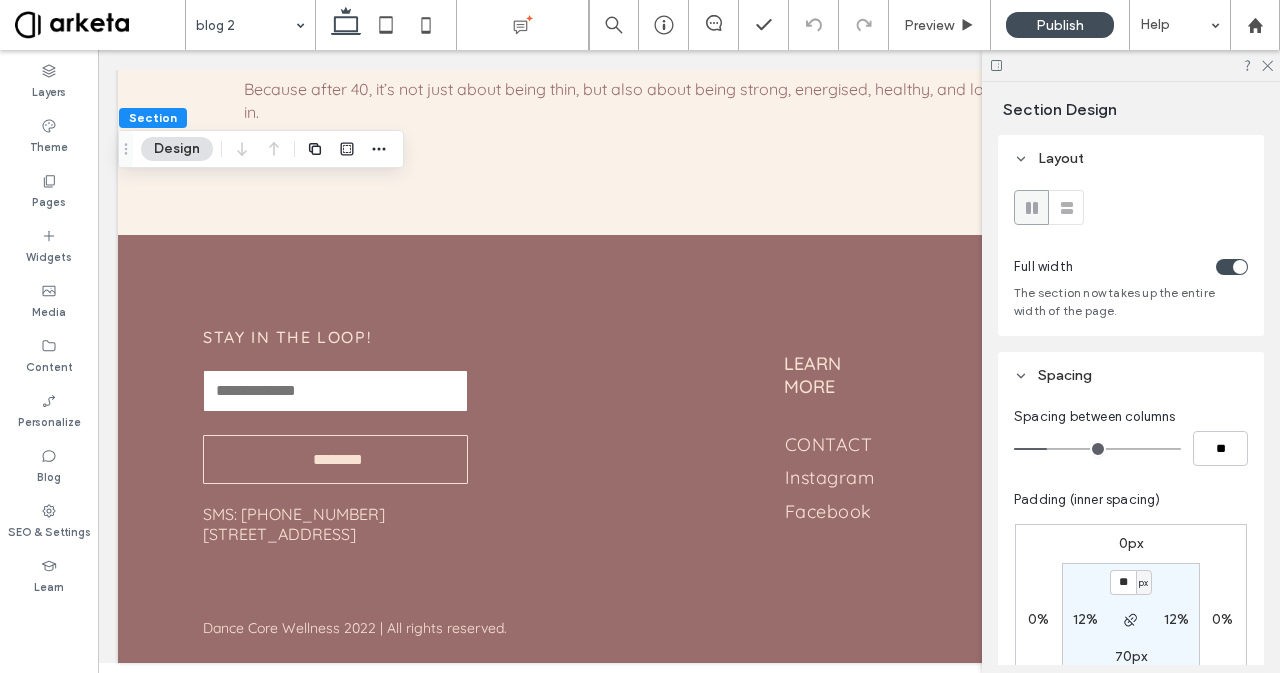scroll, scrollTop: 42, scrollLeft: 0, axis: vertical 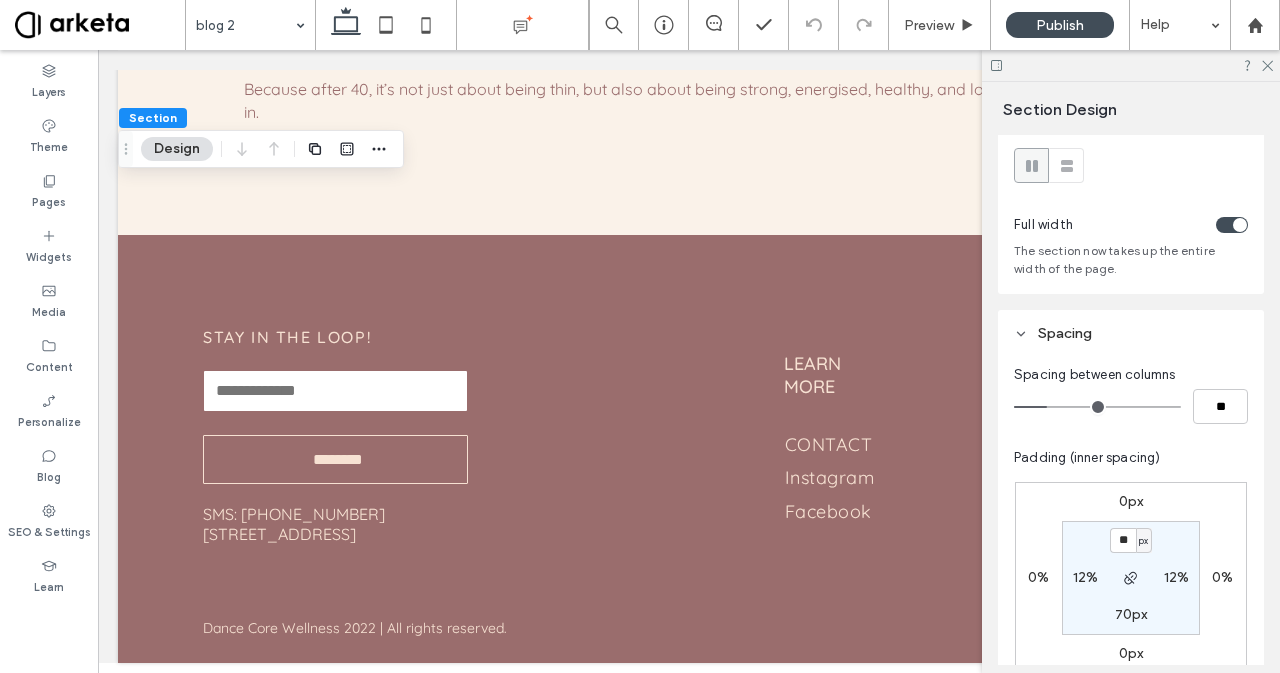 click on "70px" at bounding box center [1131, 614] 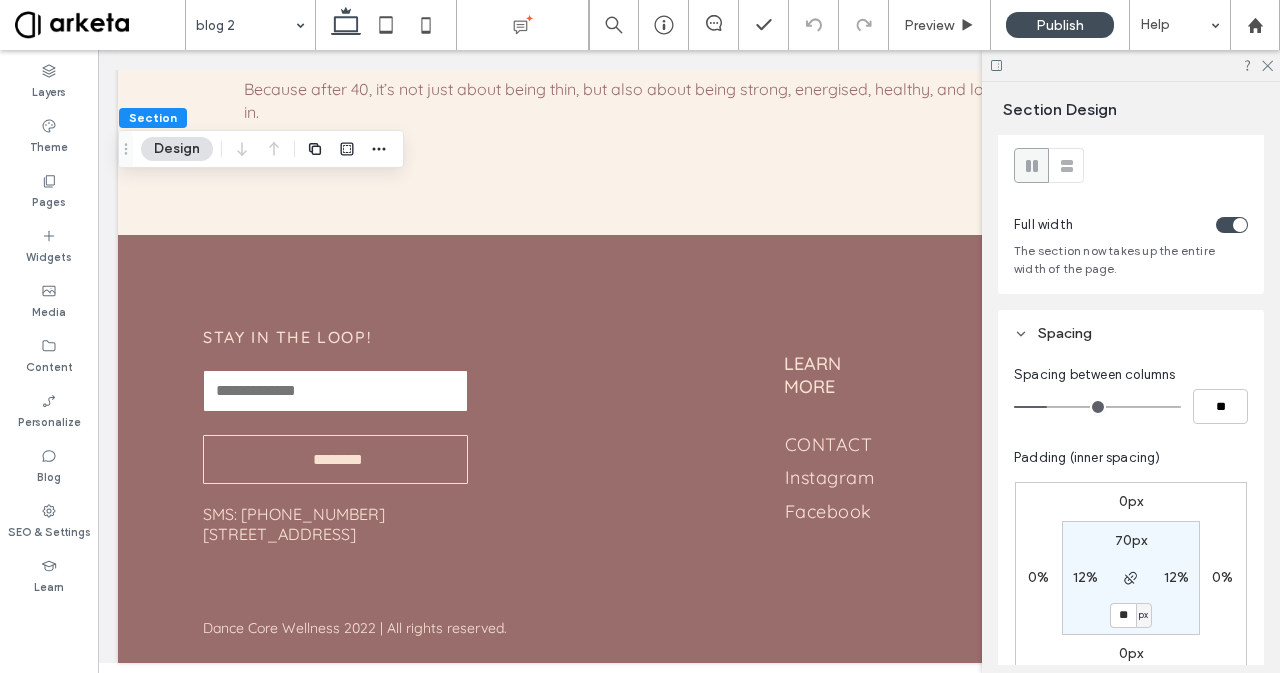 type on "**" 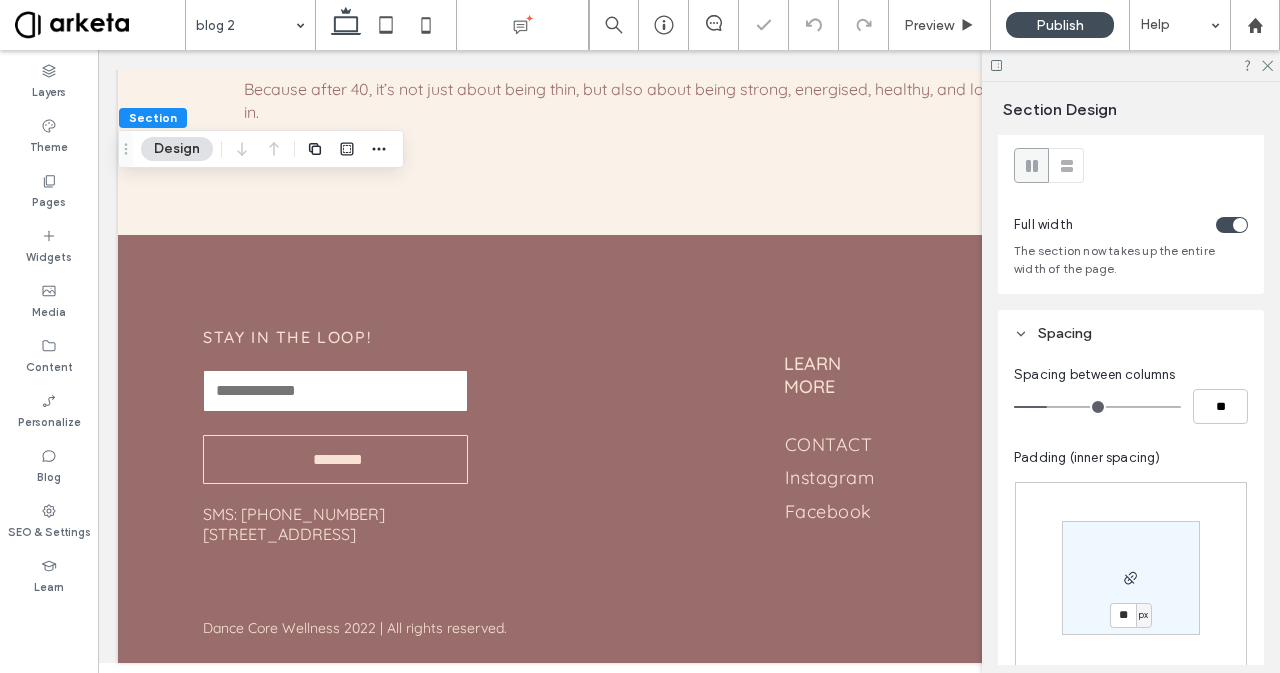 type on "**" 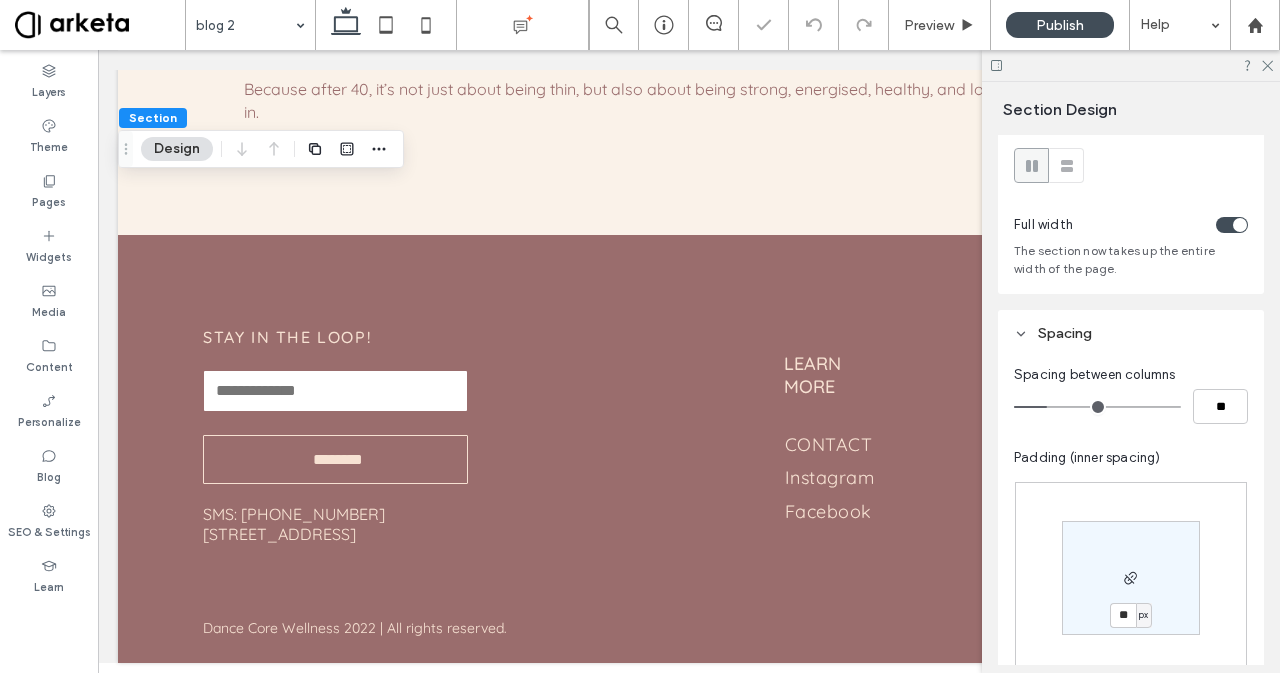 scroll, scrollTop: 386, scrollLeft: 0, axis: vertical 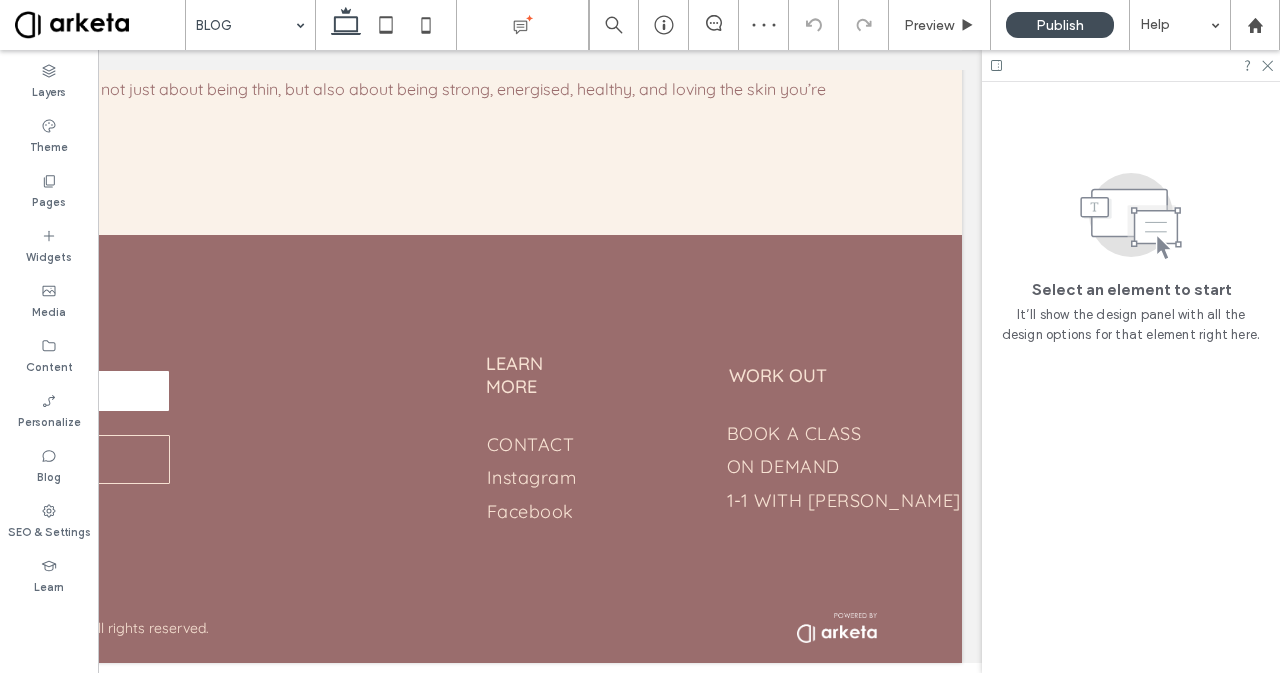 click at bounding box center (1131, 65) 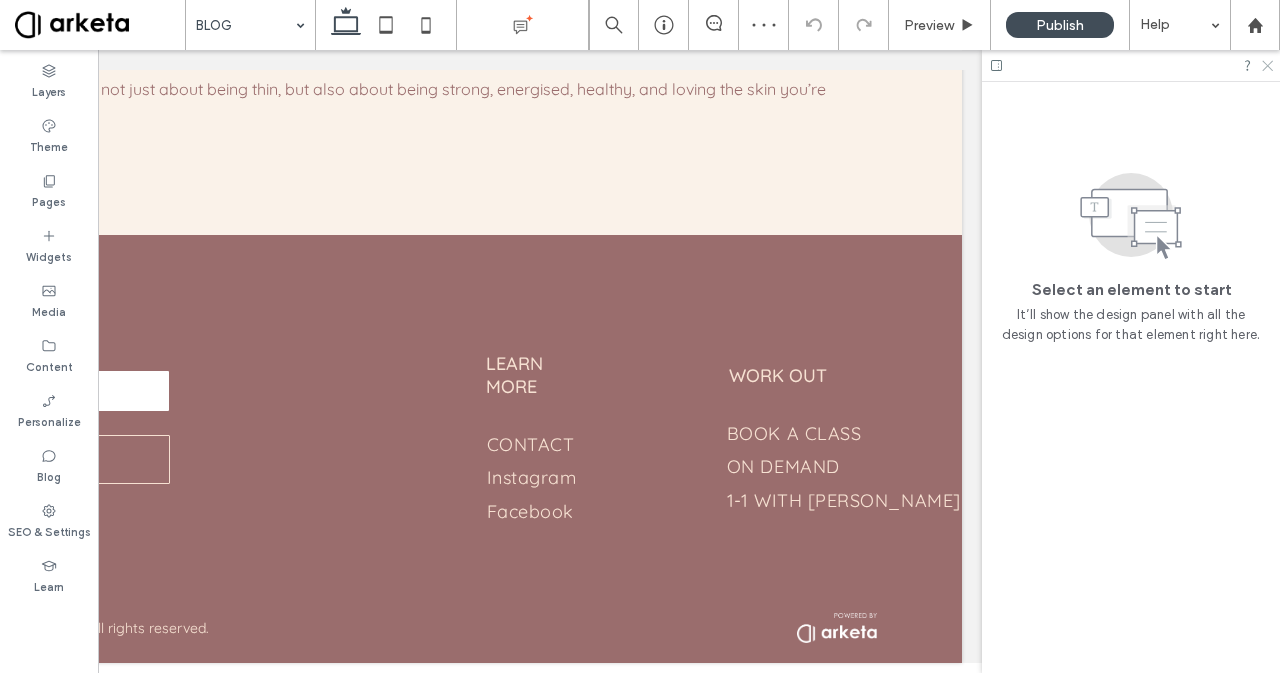 click 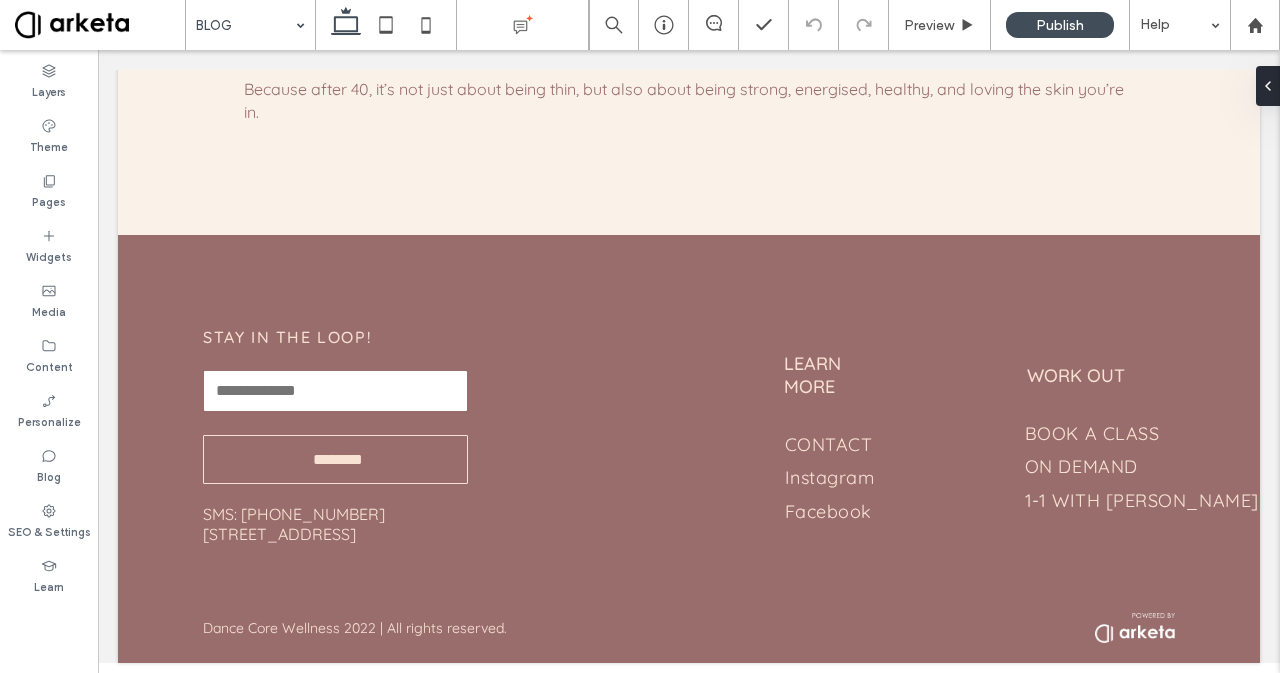 scroll, scrollTop: 0, scrollLeft: 0, axis: both 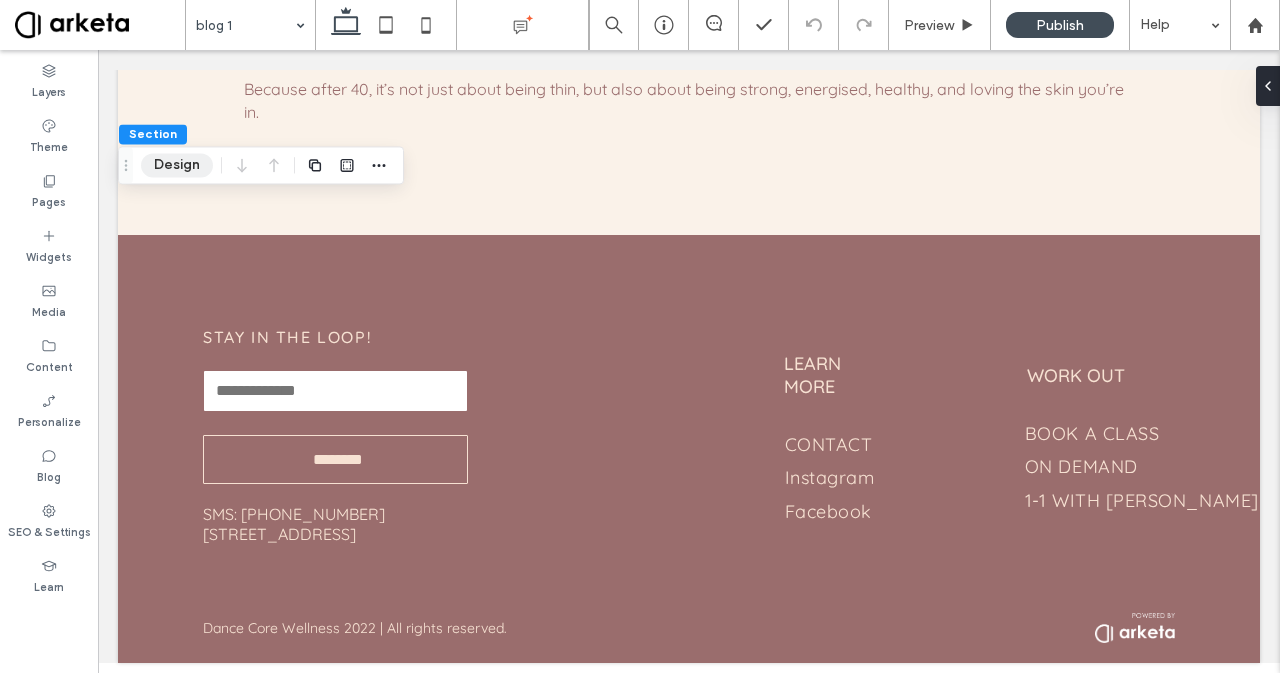 click on "Design" at bounding box center (177, 165) 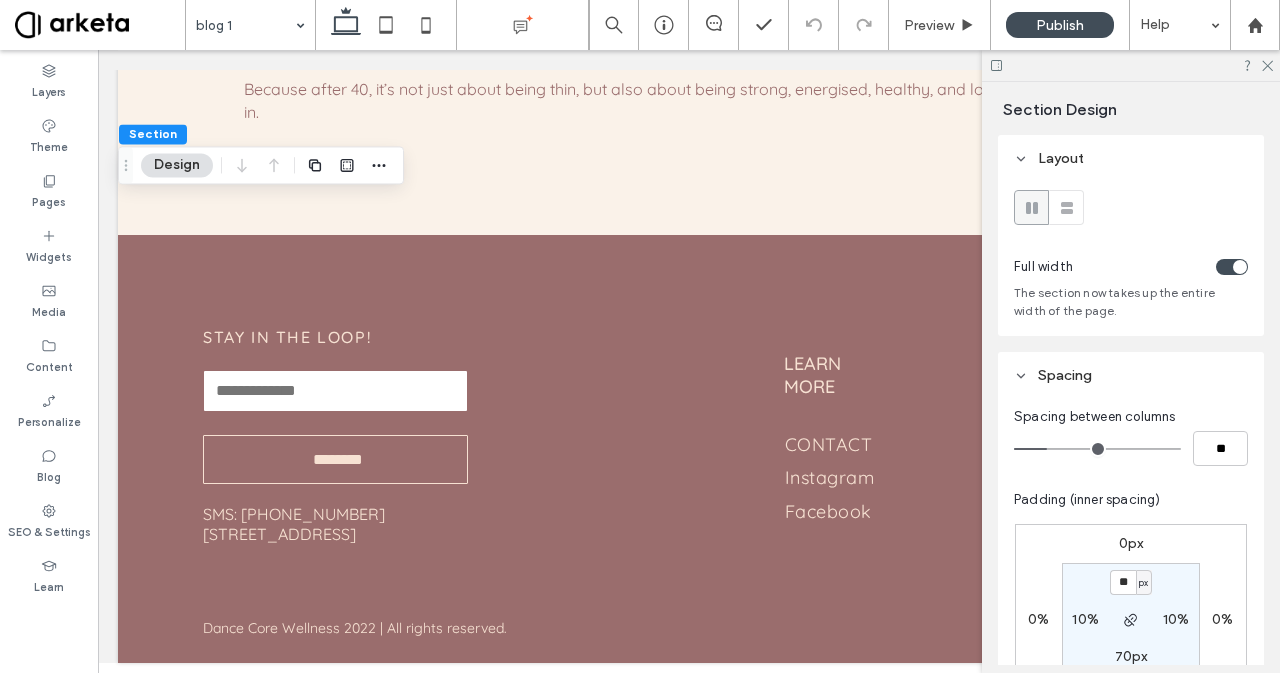 scroll, scrollTop: 144, scrollLeft: 0, axis: vertical 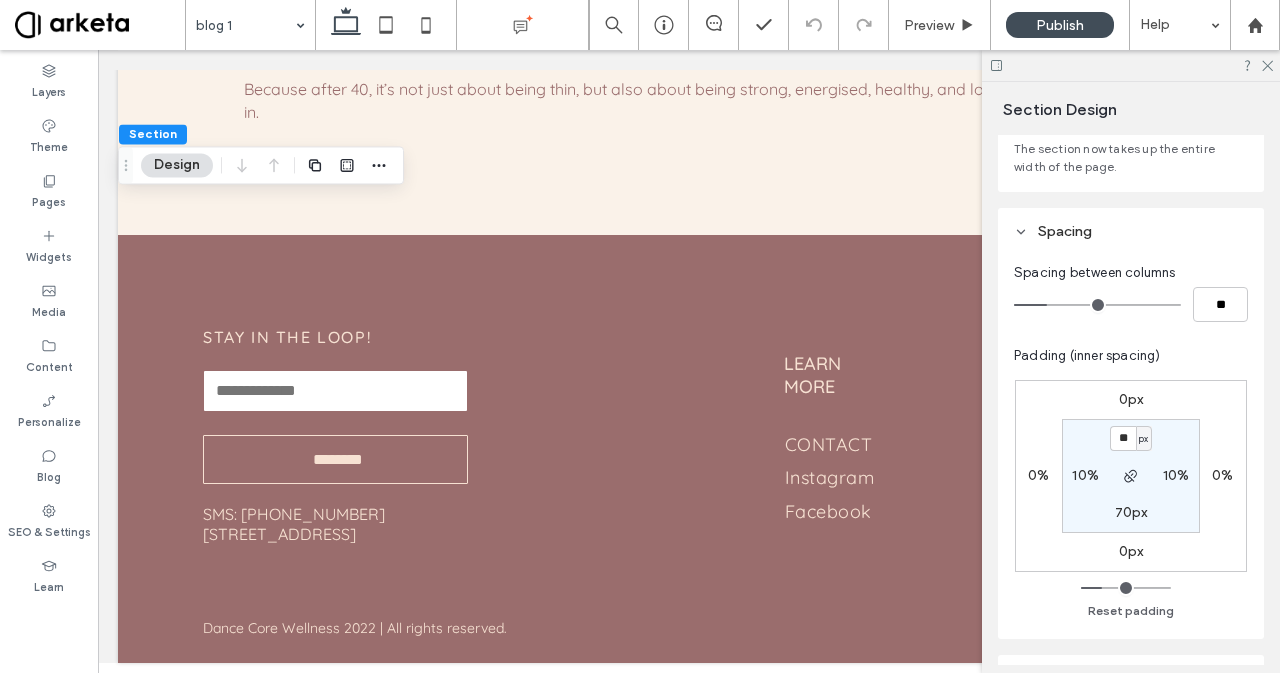 click on "10%" at bounding box center [1085, 475] 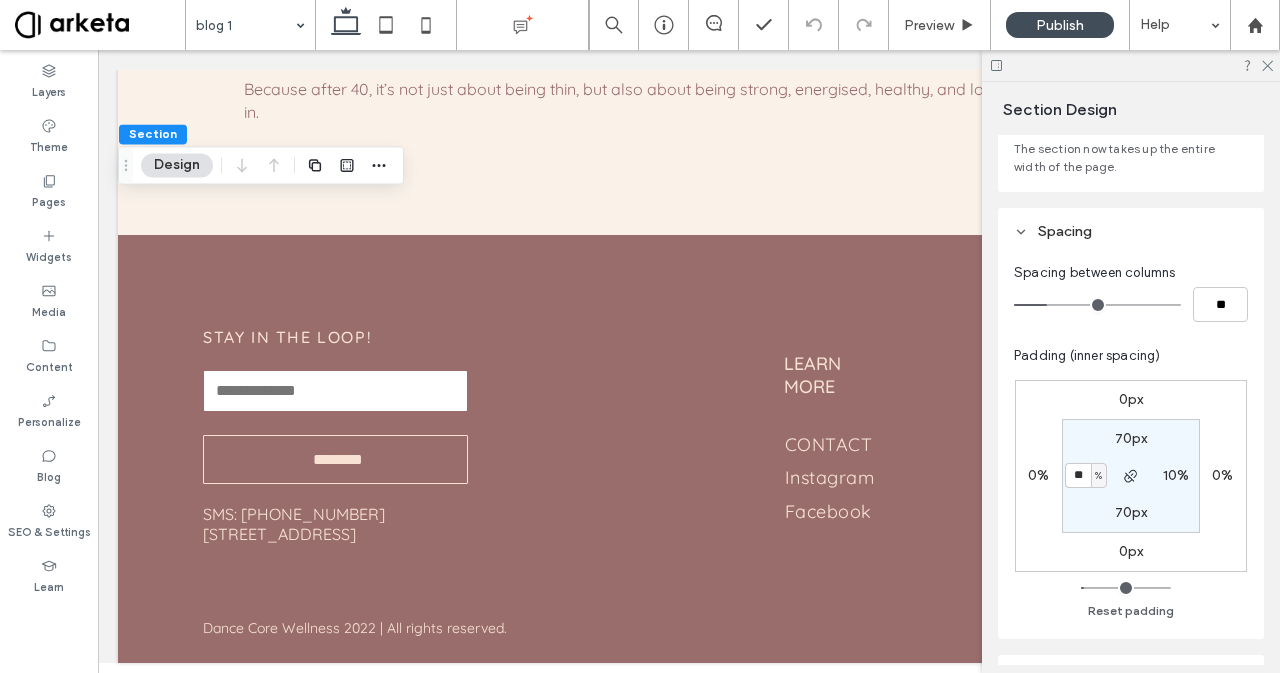 type on "**" 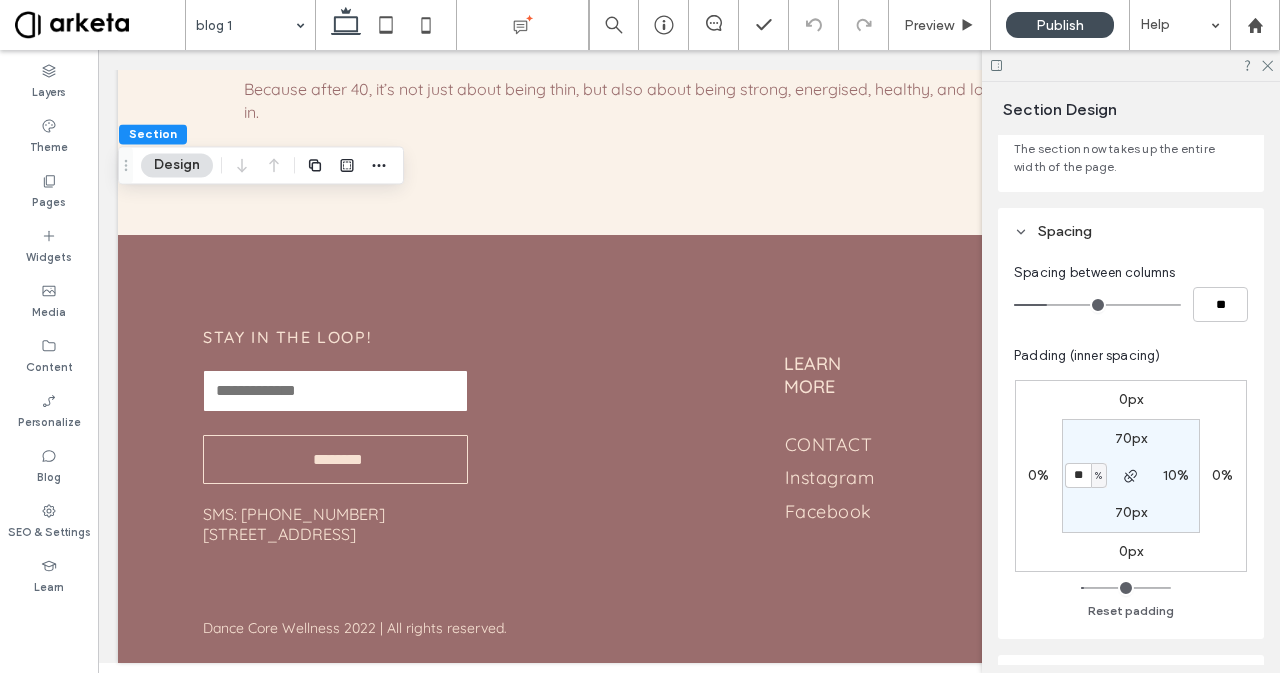 type on "**" 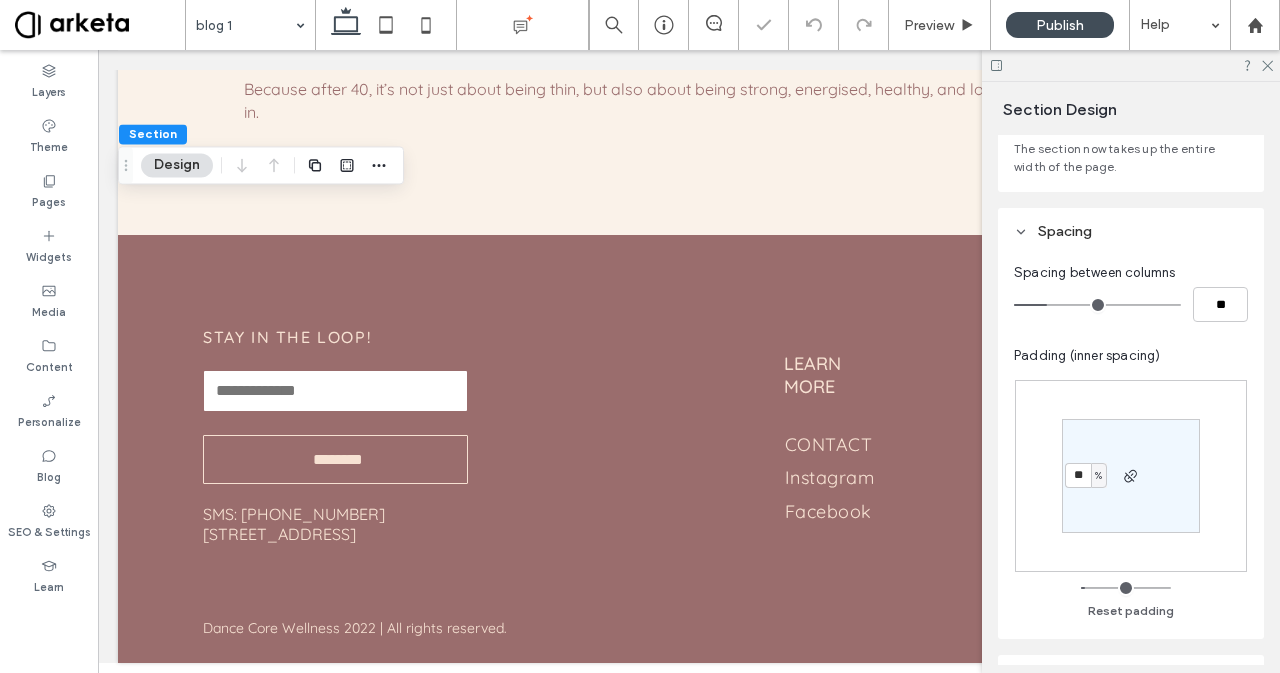 type on "**" 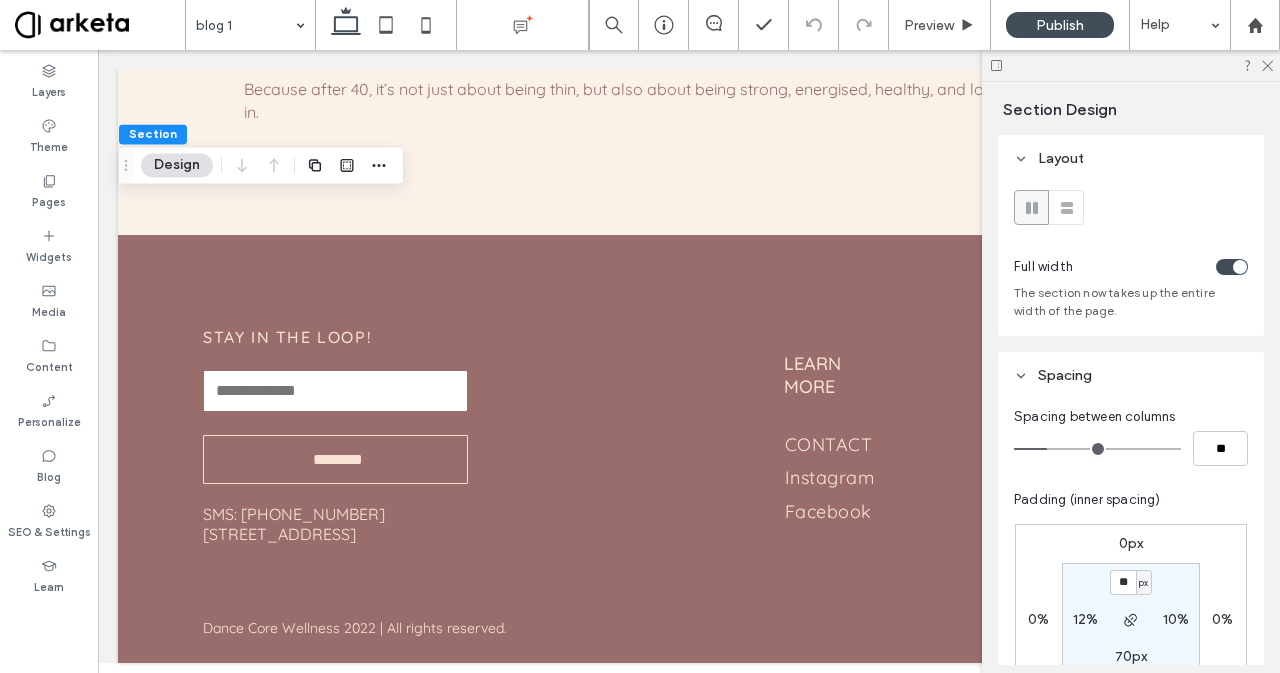 click on "70px" at bounding box center (1131, 656) 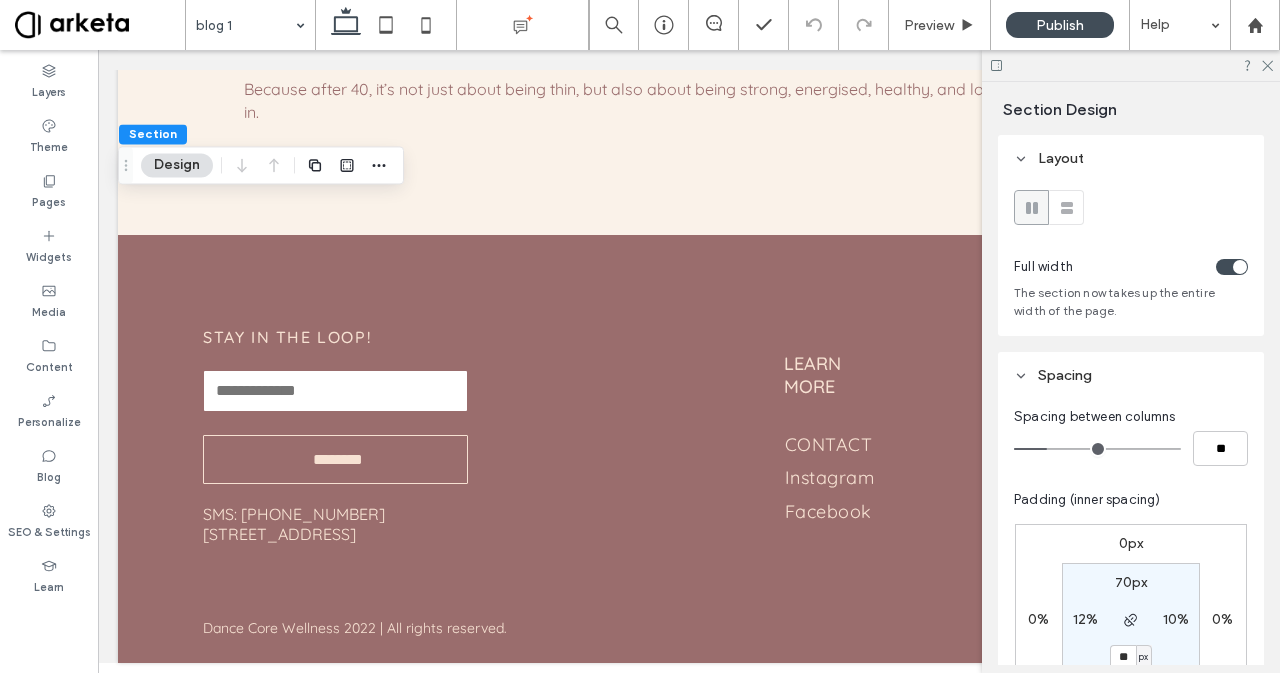 click on "**" at bounding box center (1123, 657) 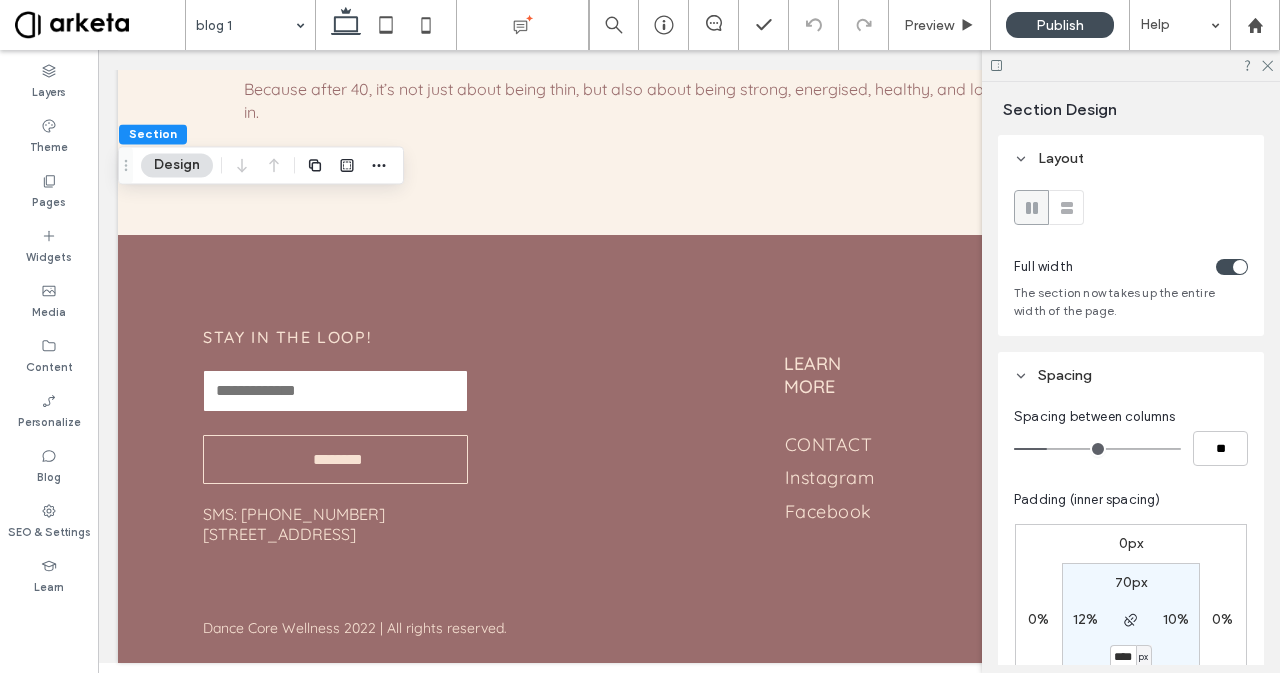 scroll, scrollTop: 0, scrollLeft: 0, axis: both 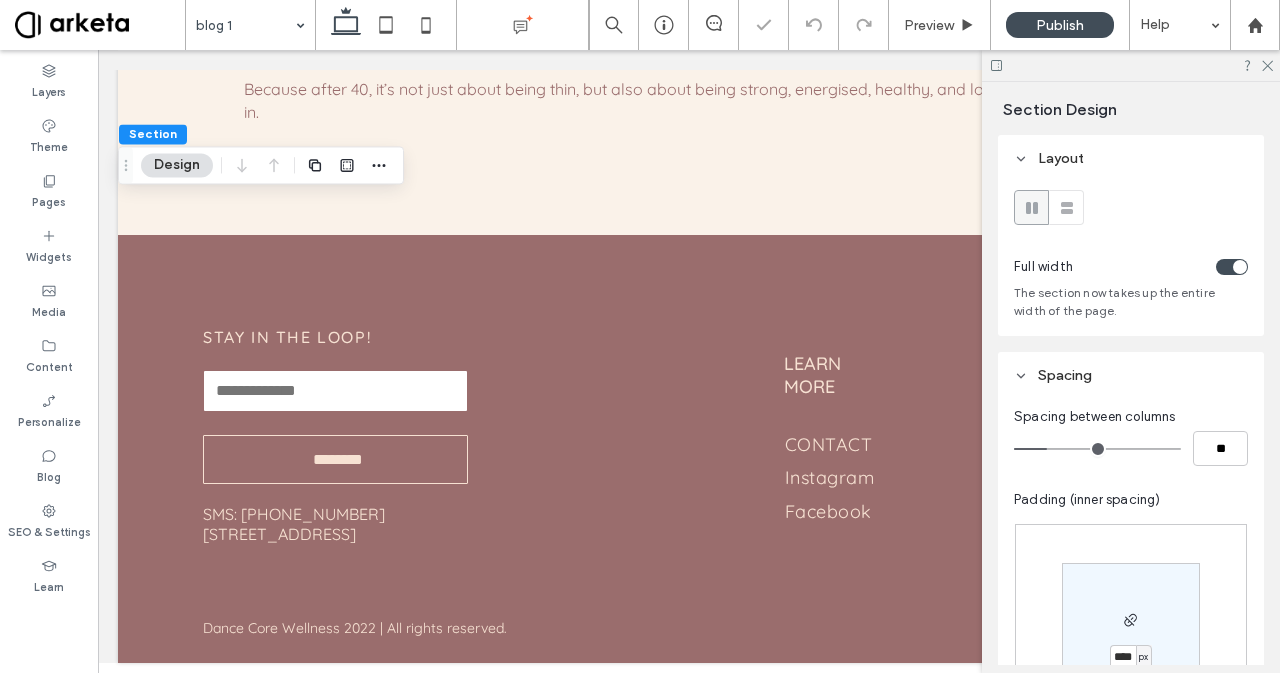 type on "***" 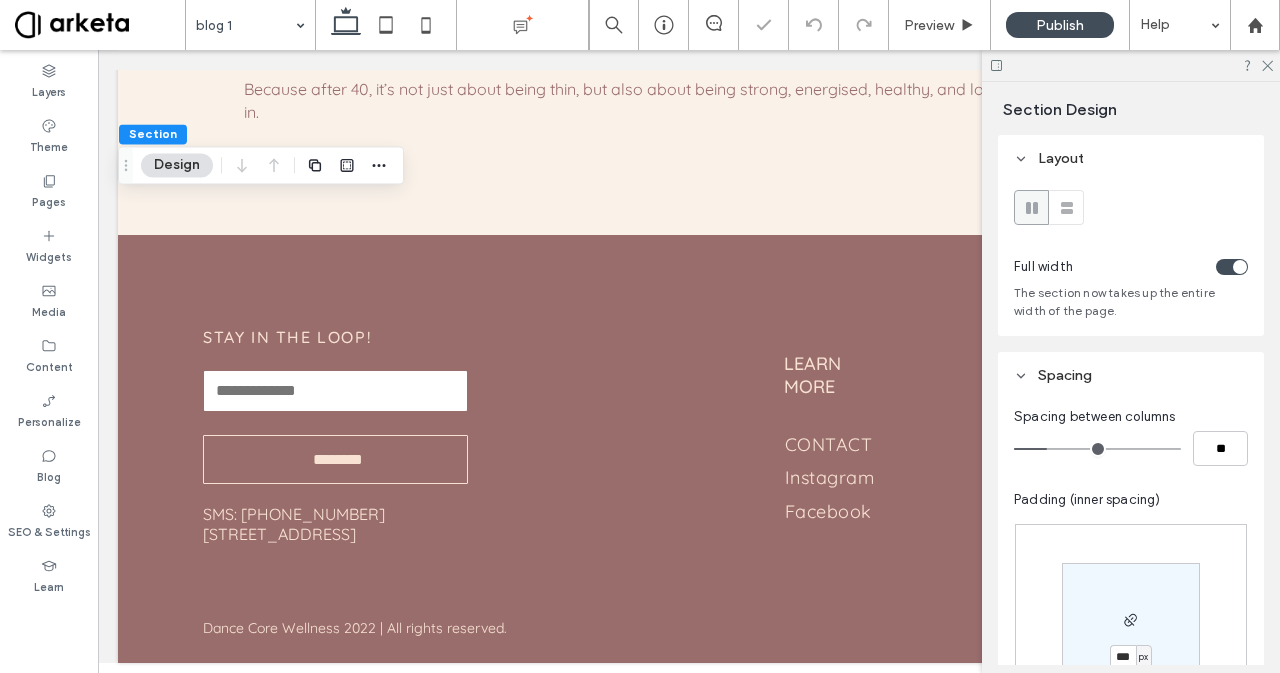 scroll, scrollTop: 10, scrollLeft: 0, axis: vertical 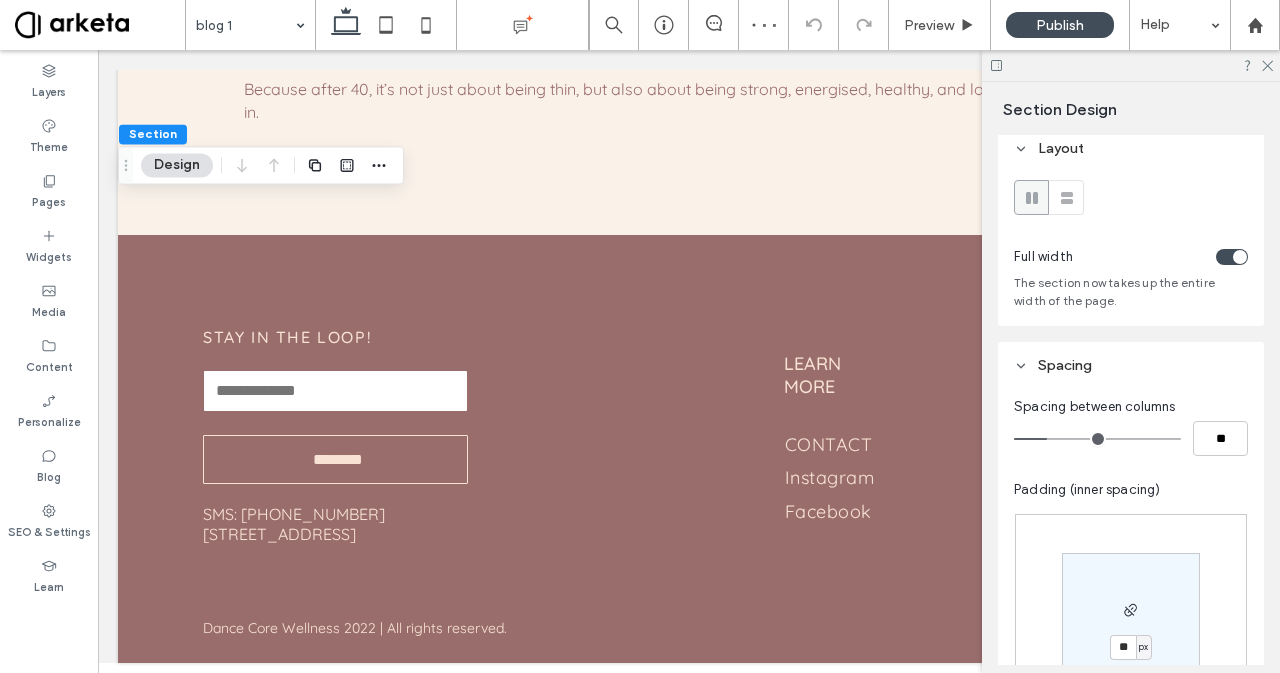 type on "**" 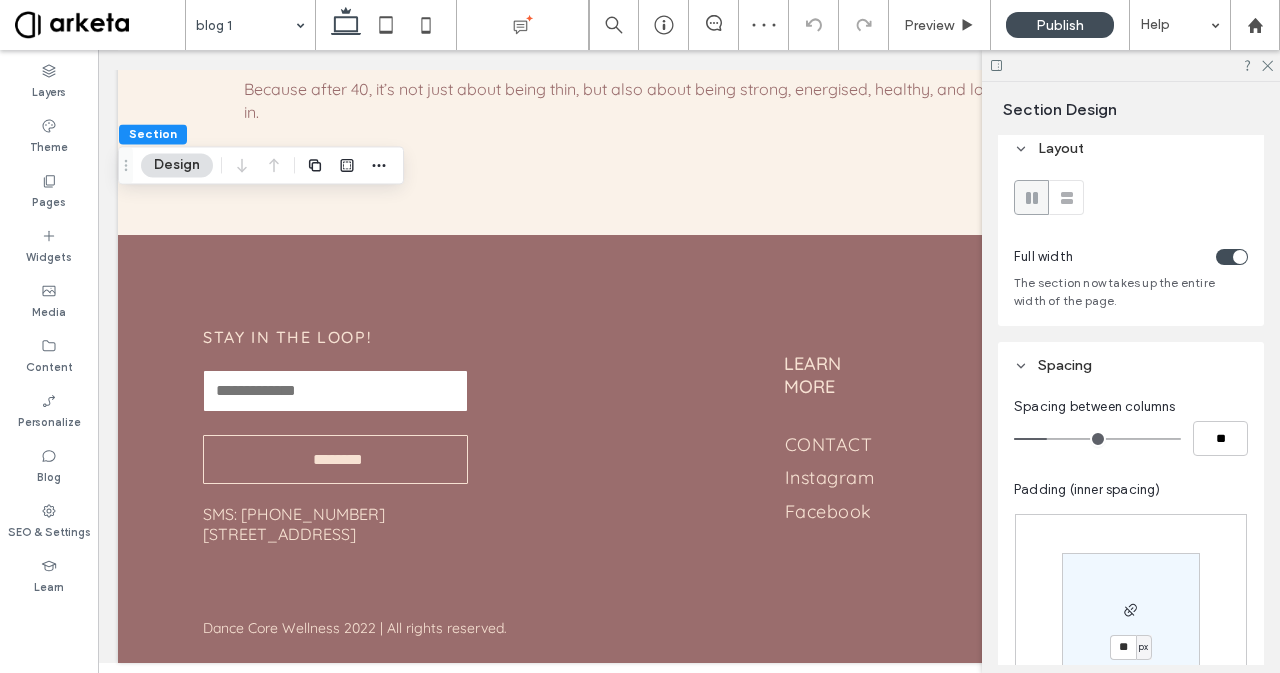 type on "**" 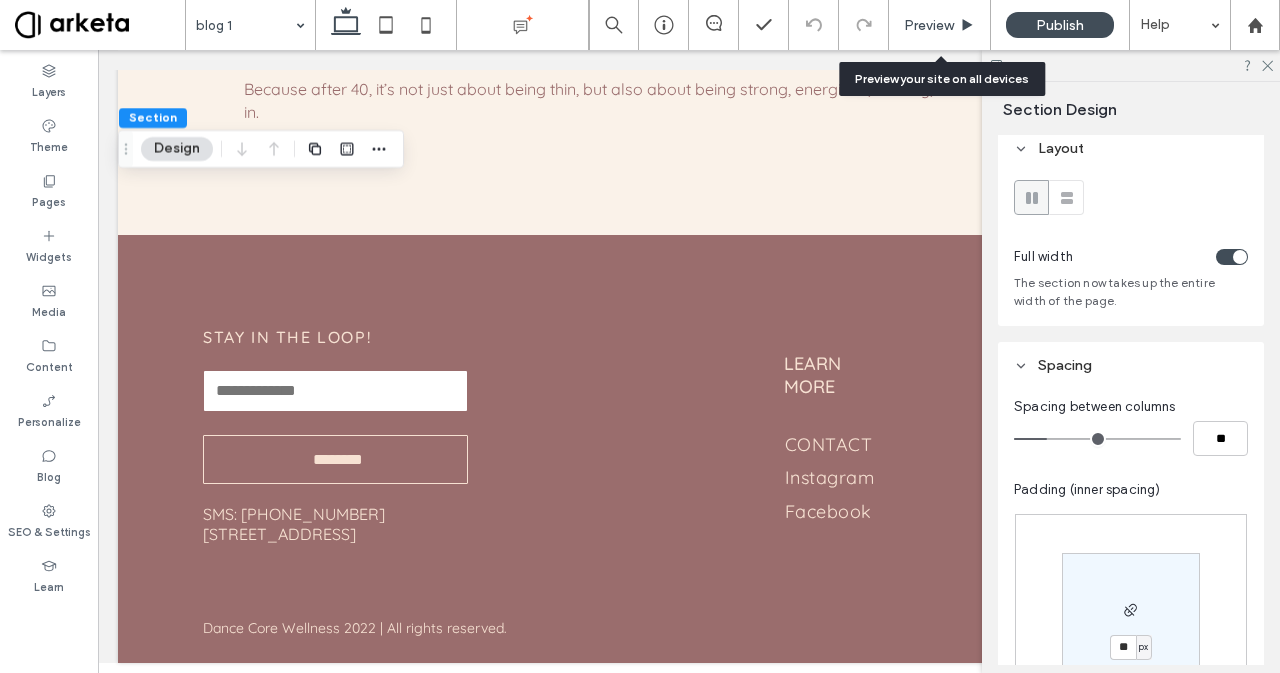 click on "Preview" at bounding box center [929, 25] 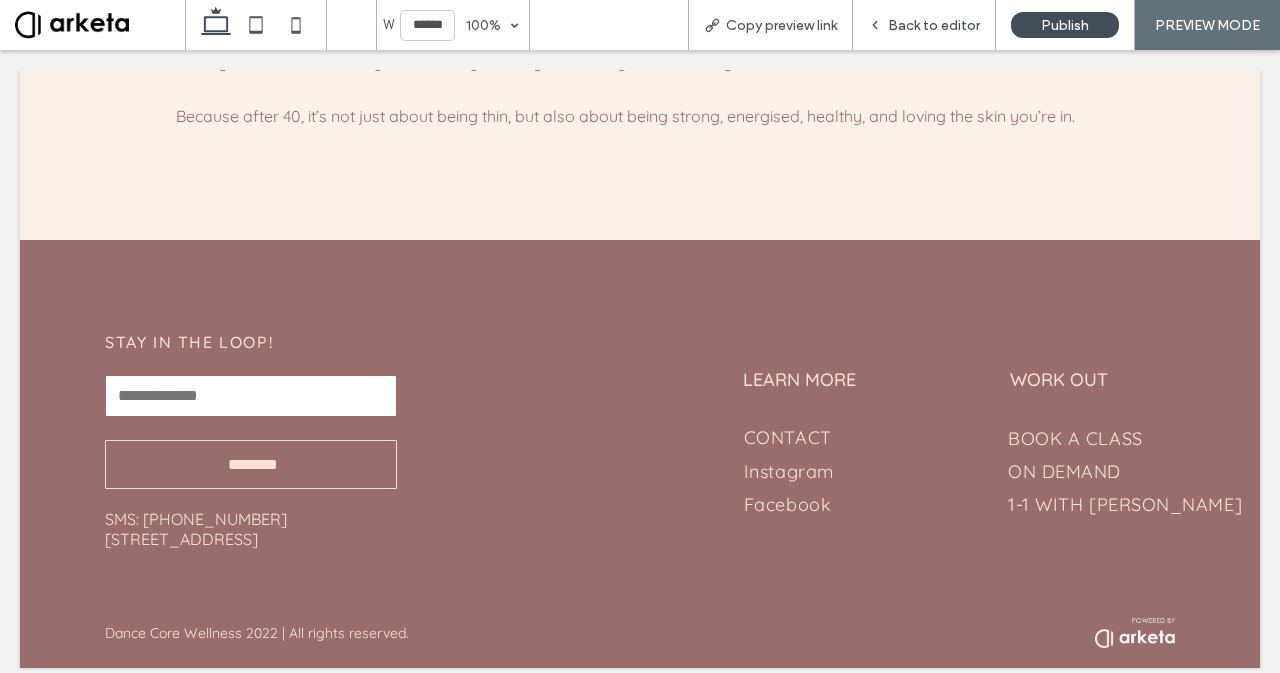 click on "Back to editor" at bounding box center (934, 25) 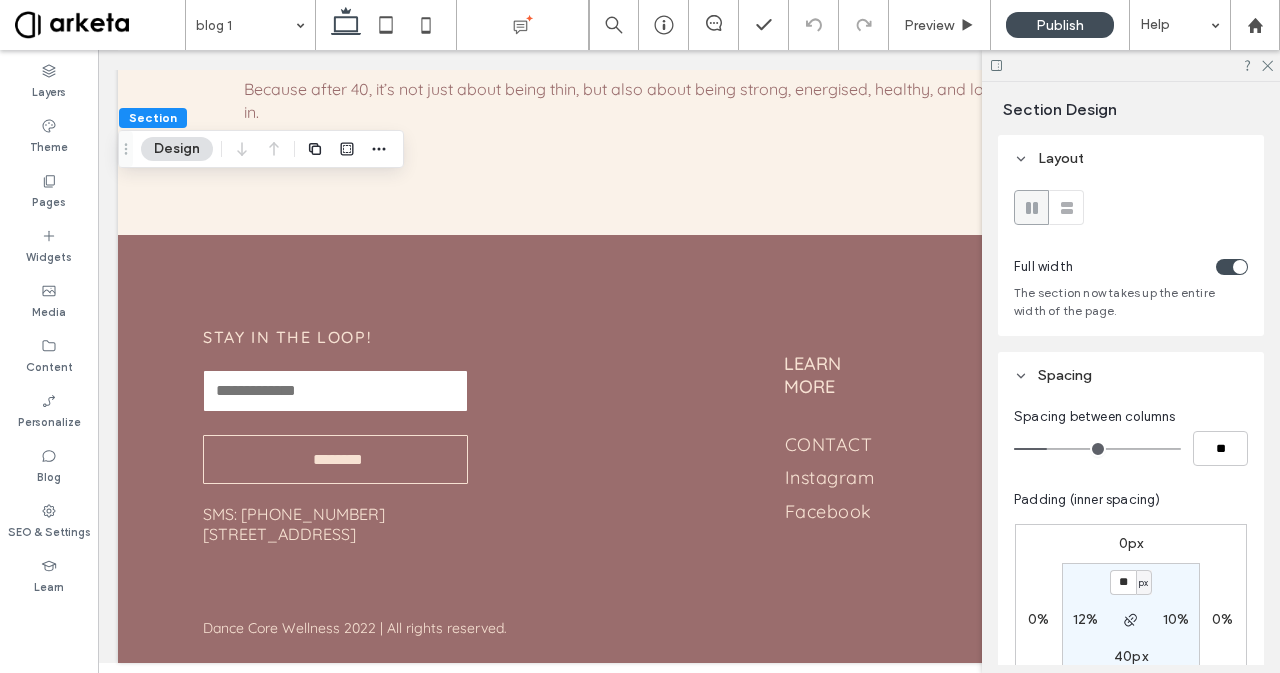 scroll, scrollTop: 90, scrollLeft: 0, axis: vertical 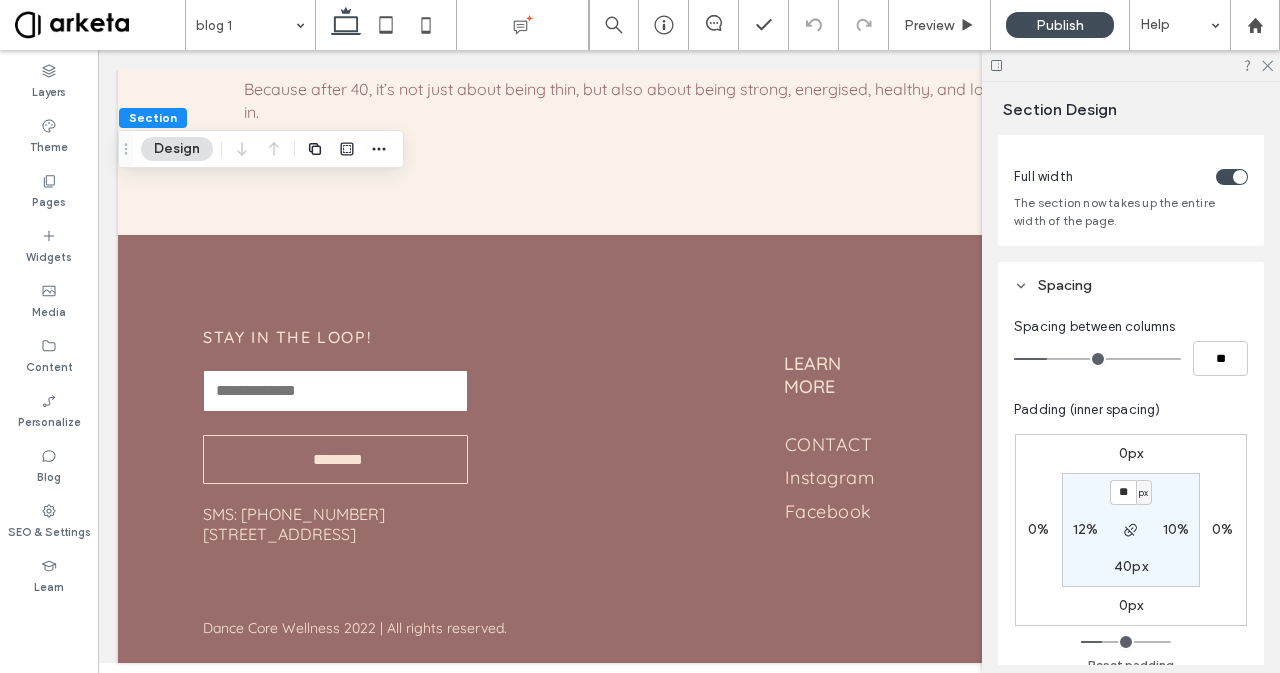 click on "40px" at bounding box center (1131, 566) 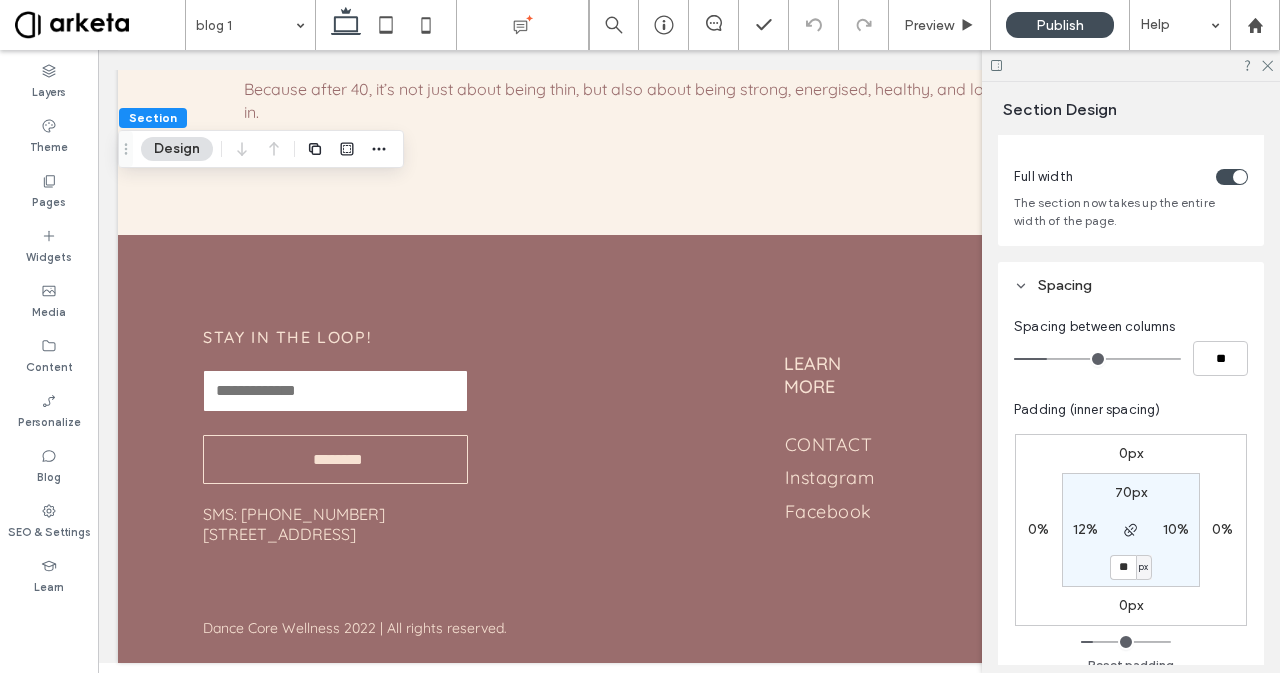 type on "**" 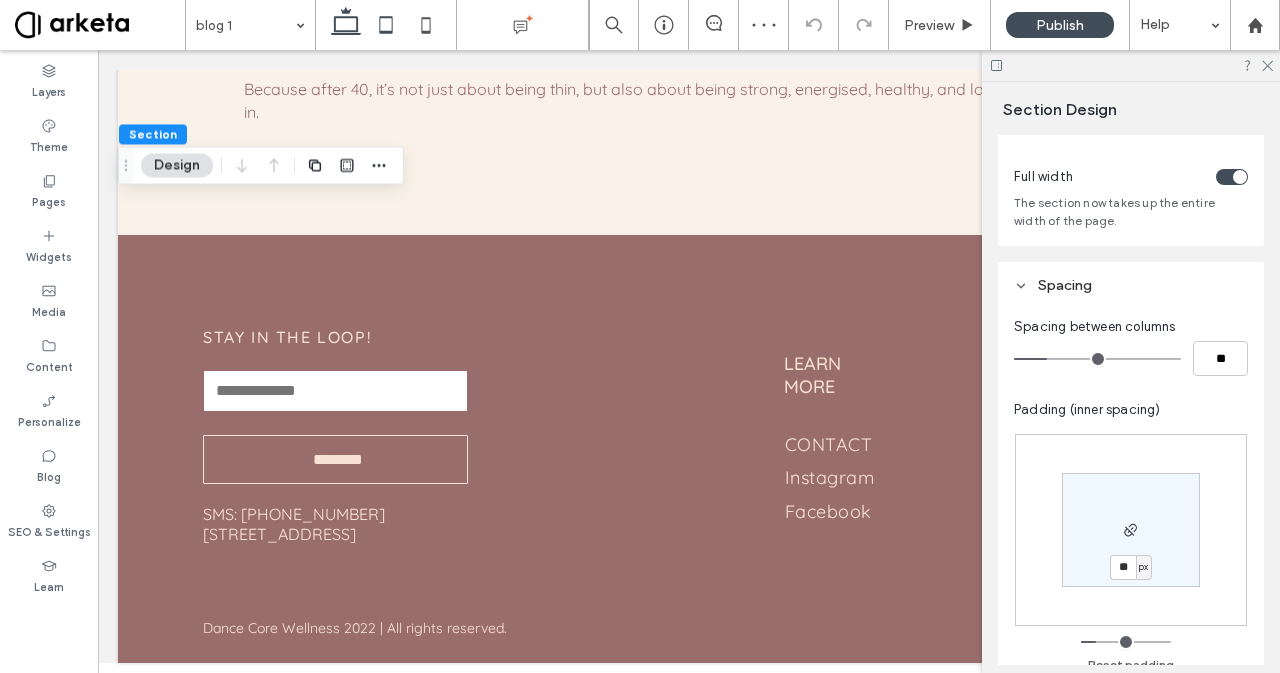 click 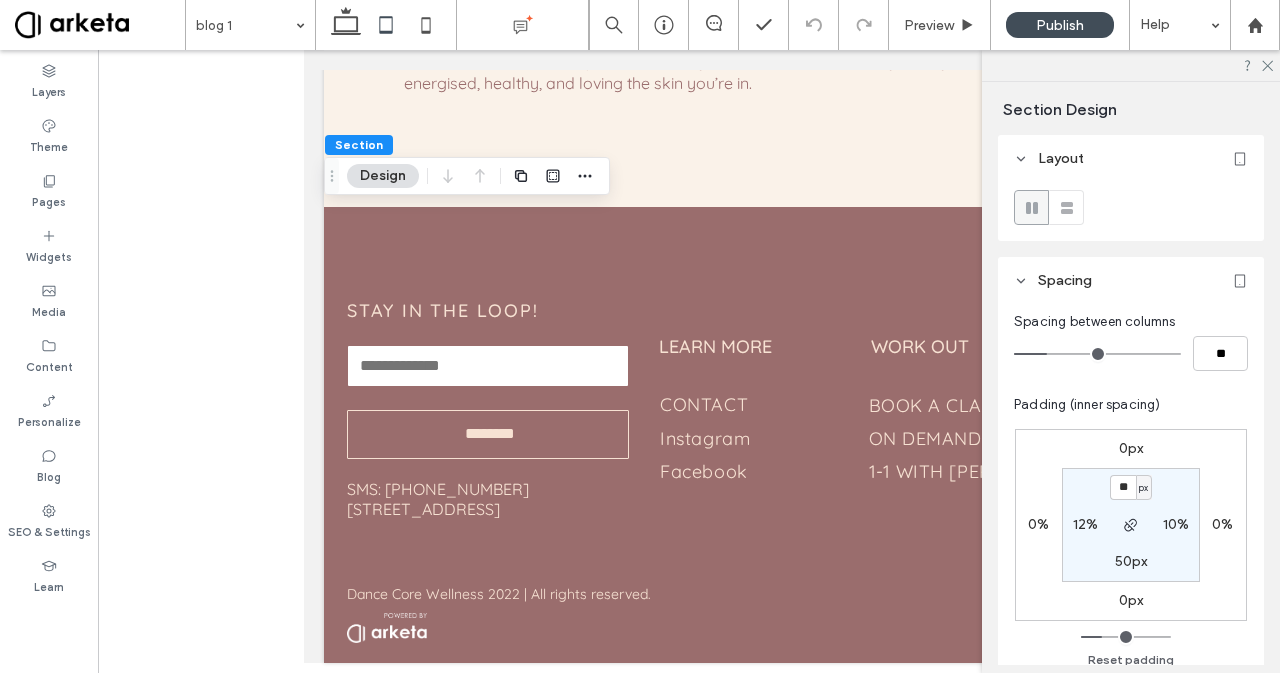 click on "12%" at bounding box center (1086, 524) 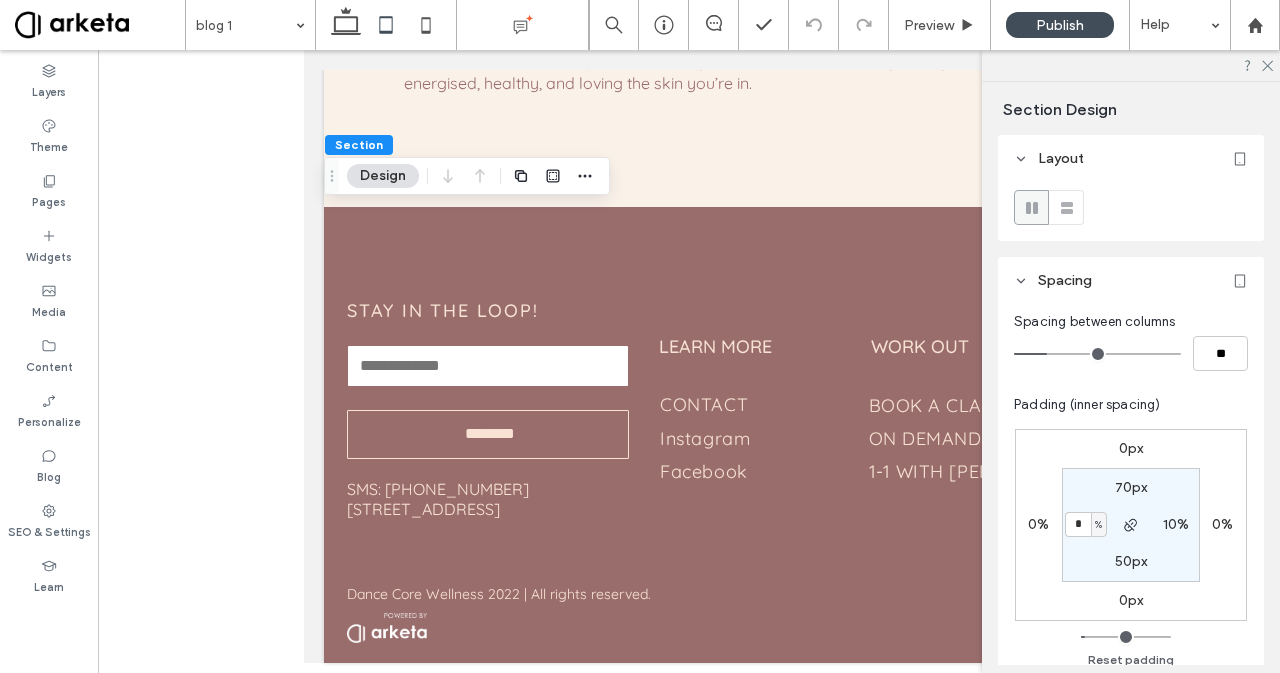type on "*" 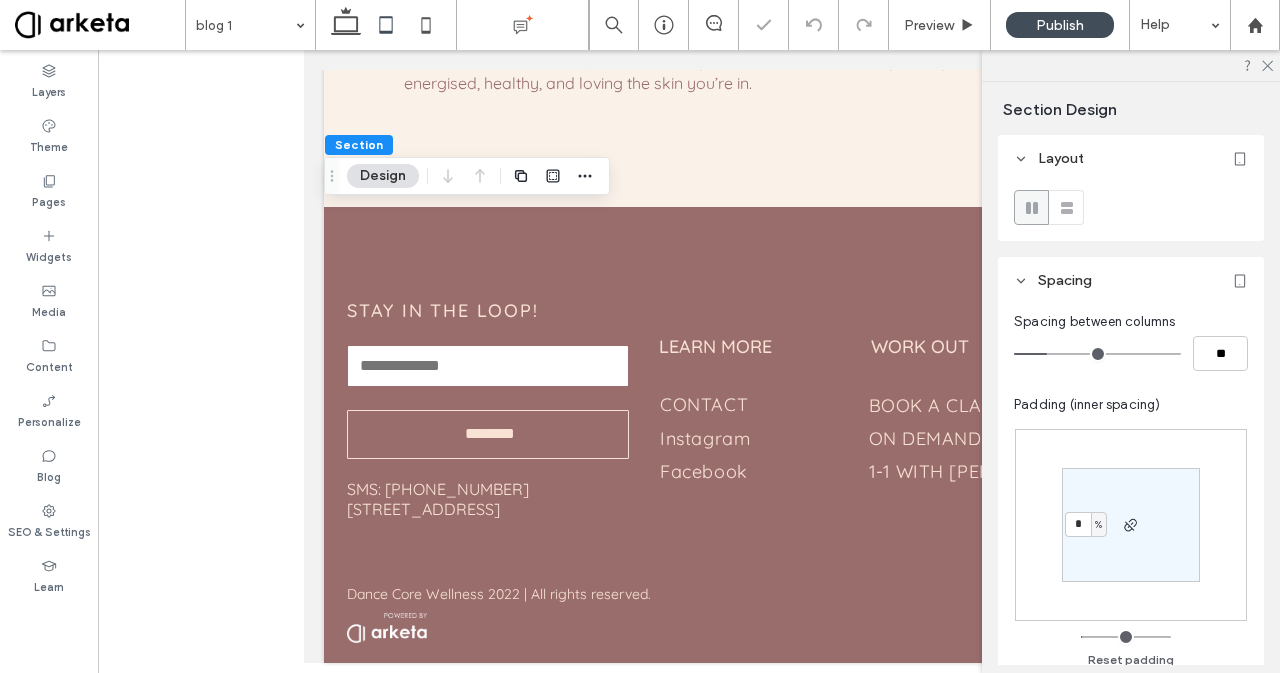 type on "*" 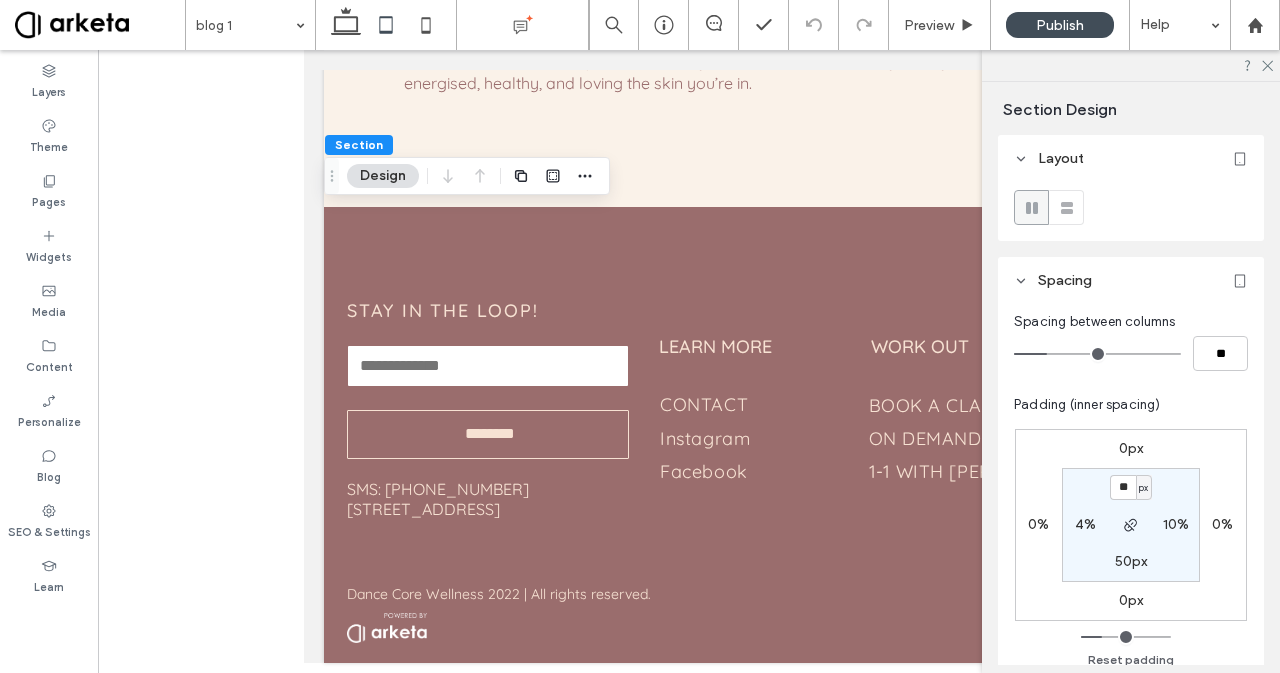 click on "10%" at bounding box center (1176, 524) 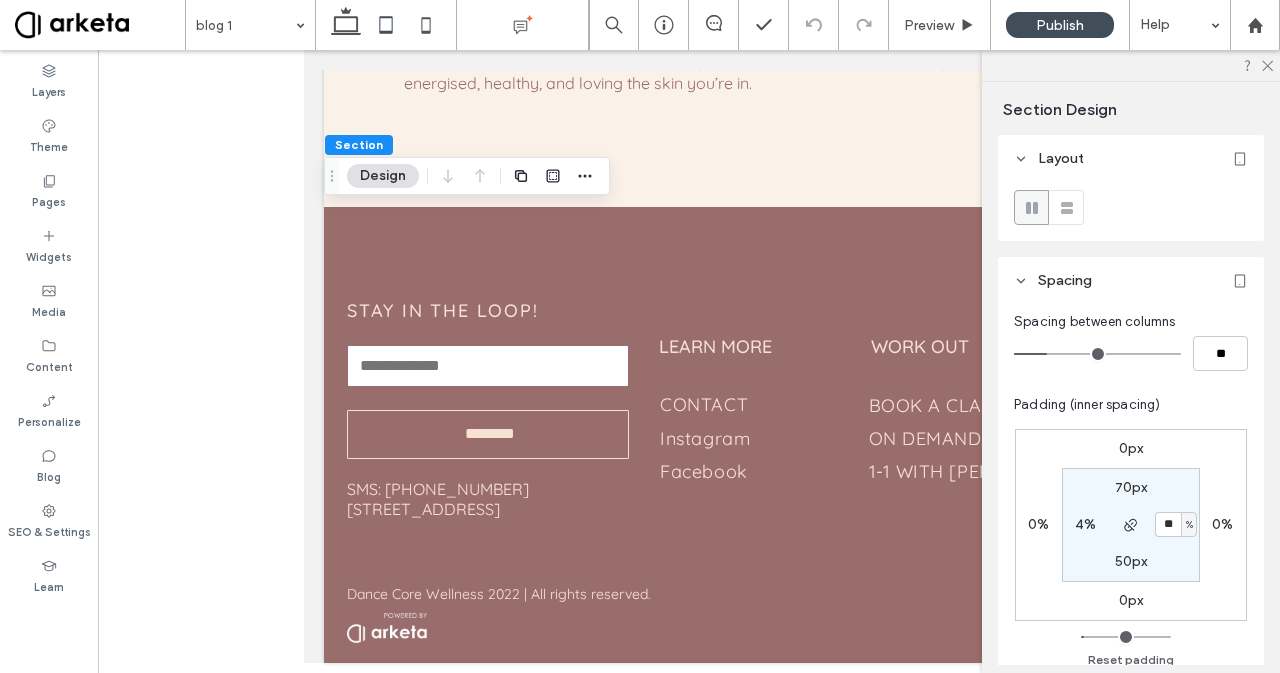 type on "**" 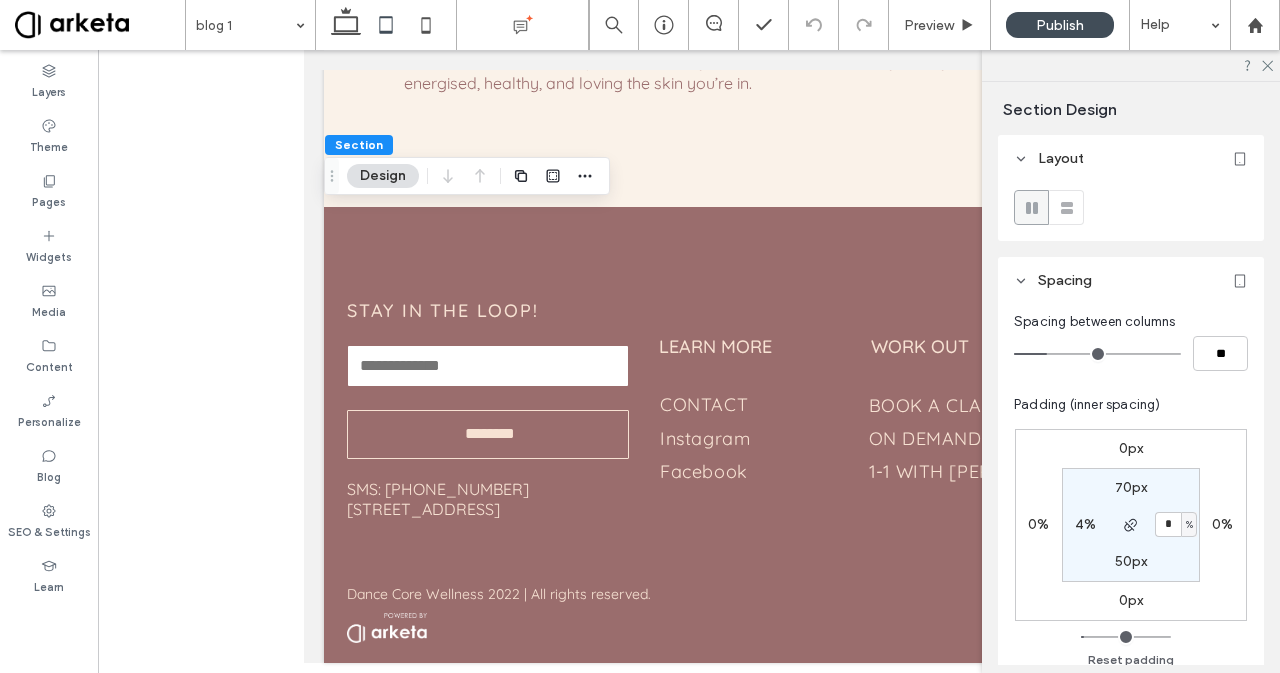 type on "*" 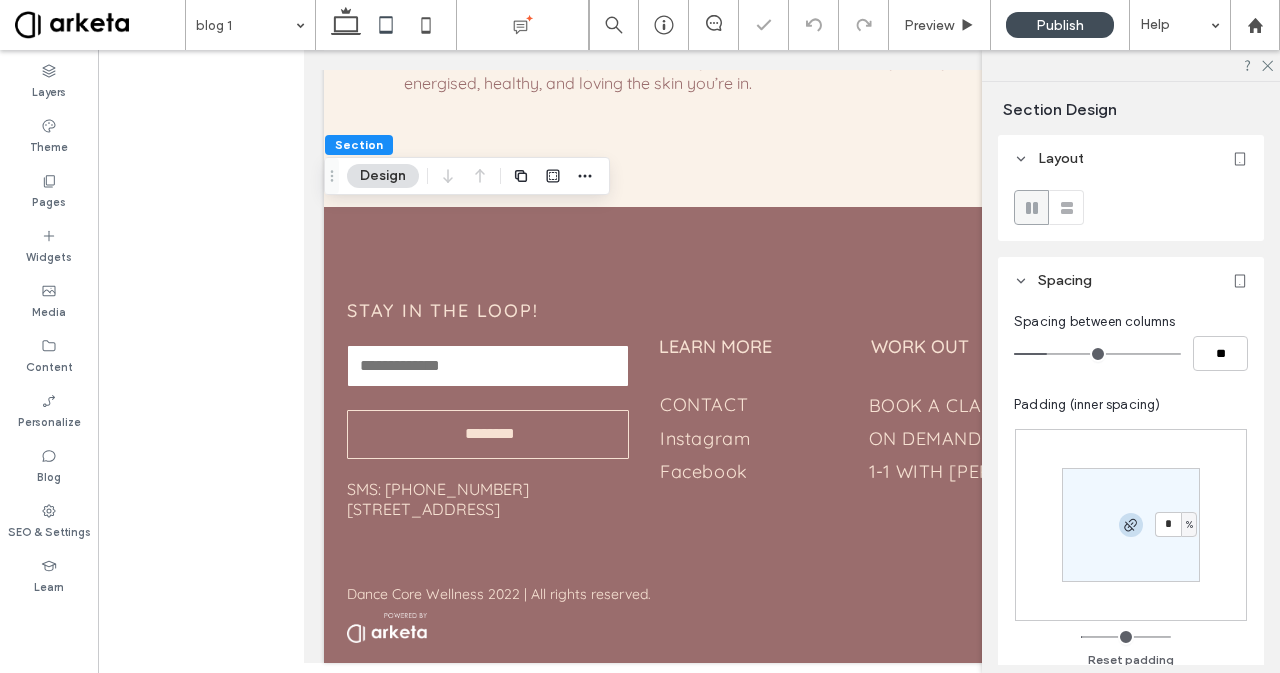 click at bounding box center [1131, 525] 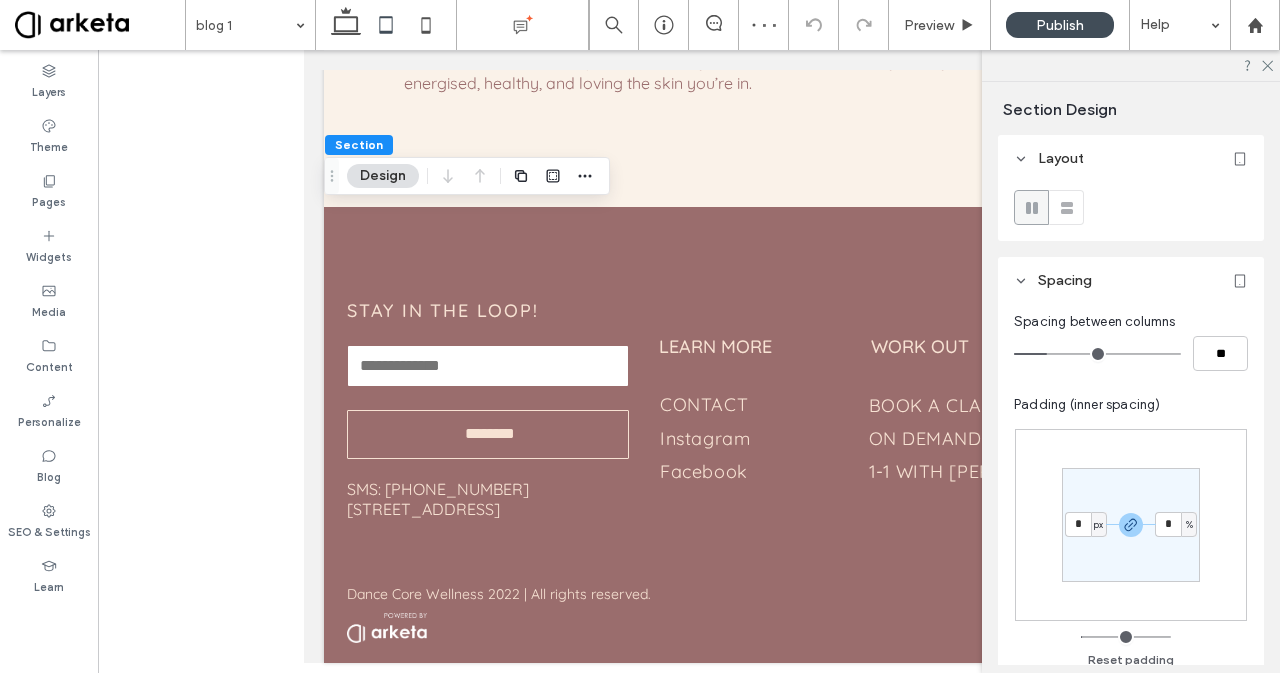 type on "*" 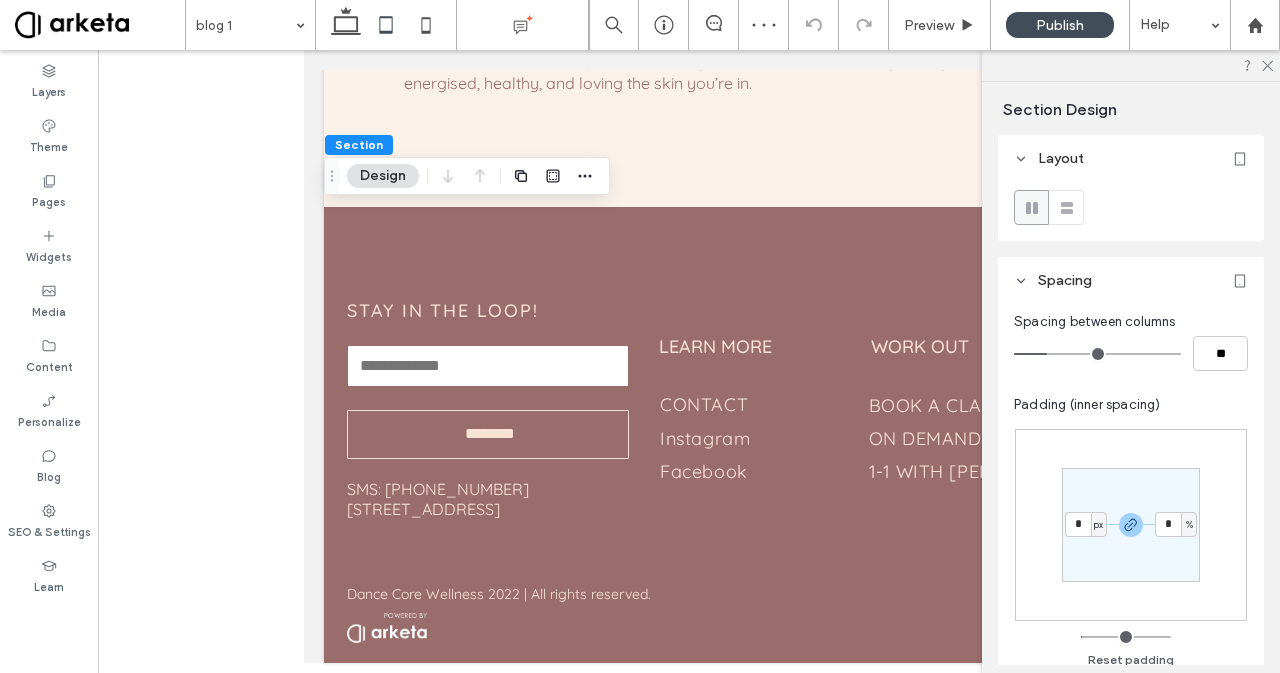type on "*" 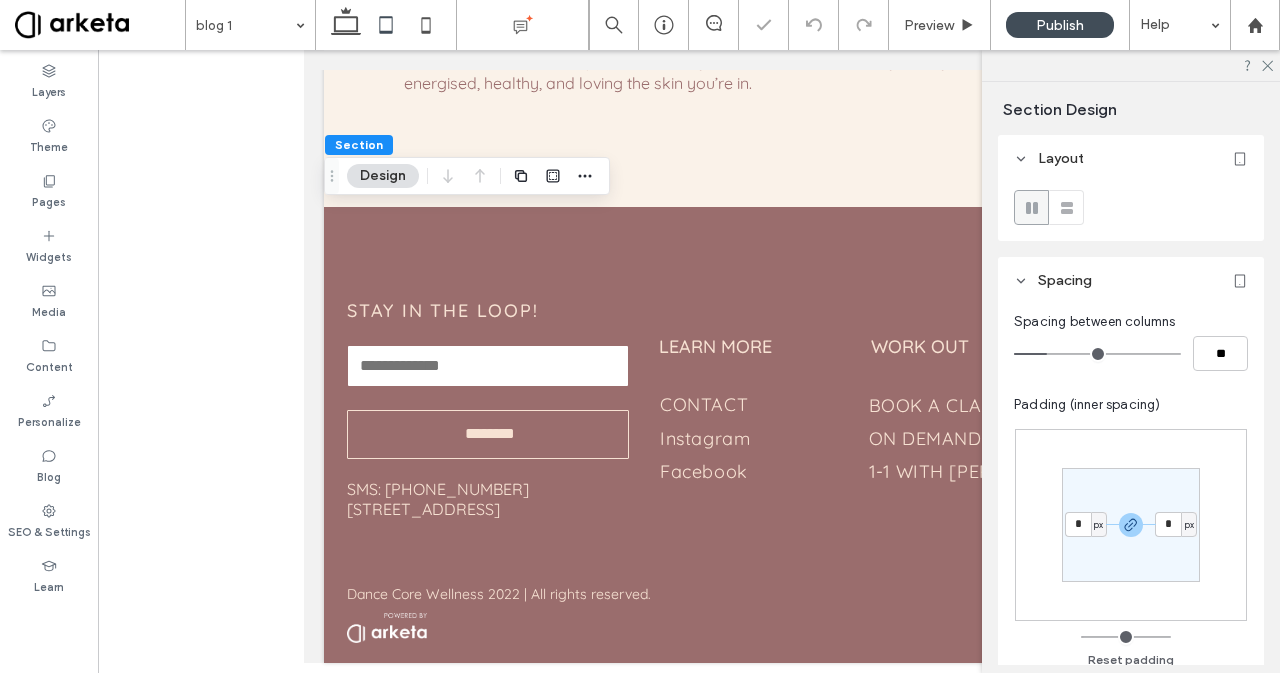 click on "*" at bounding box center [1078, 524] 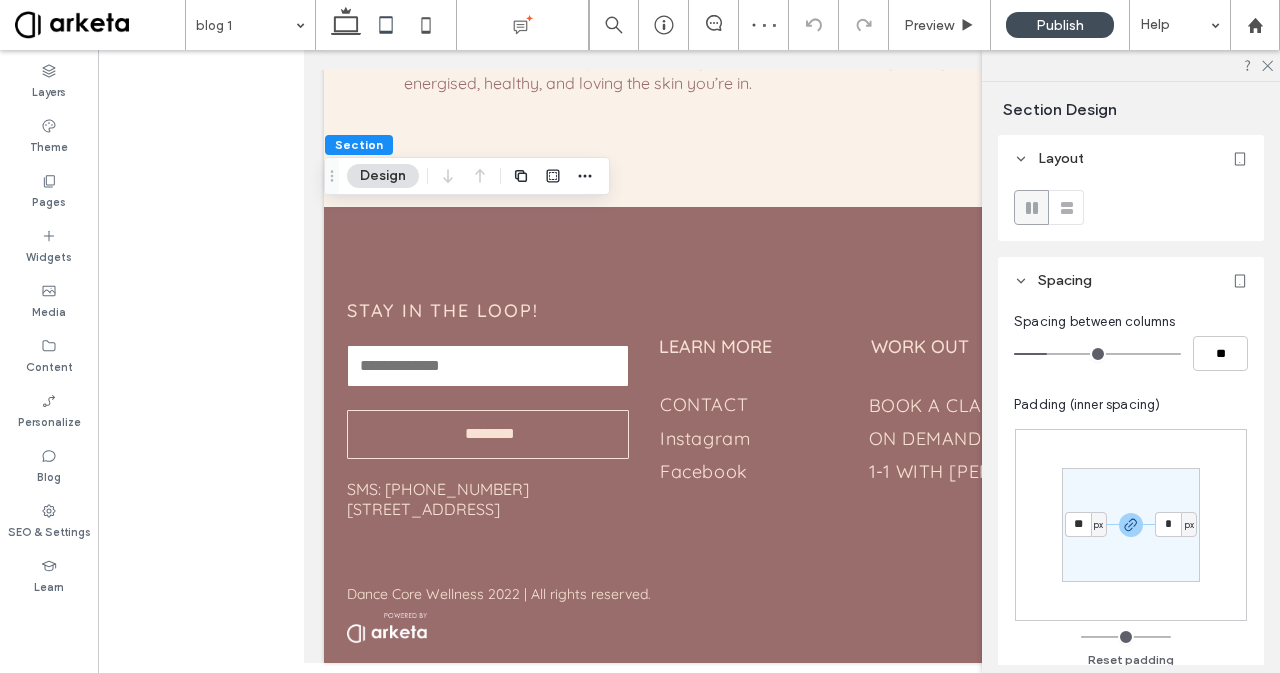type on "**" 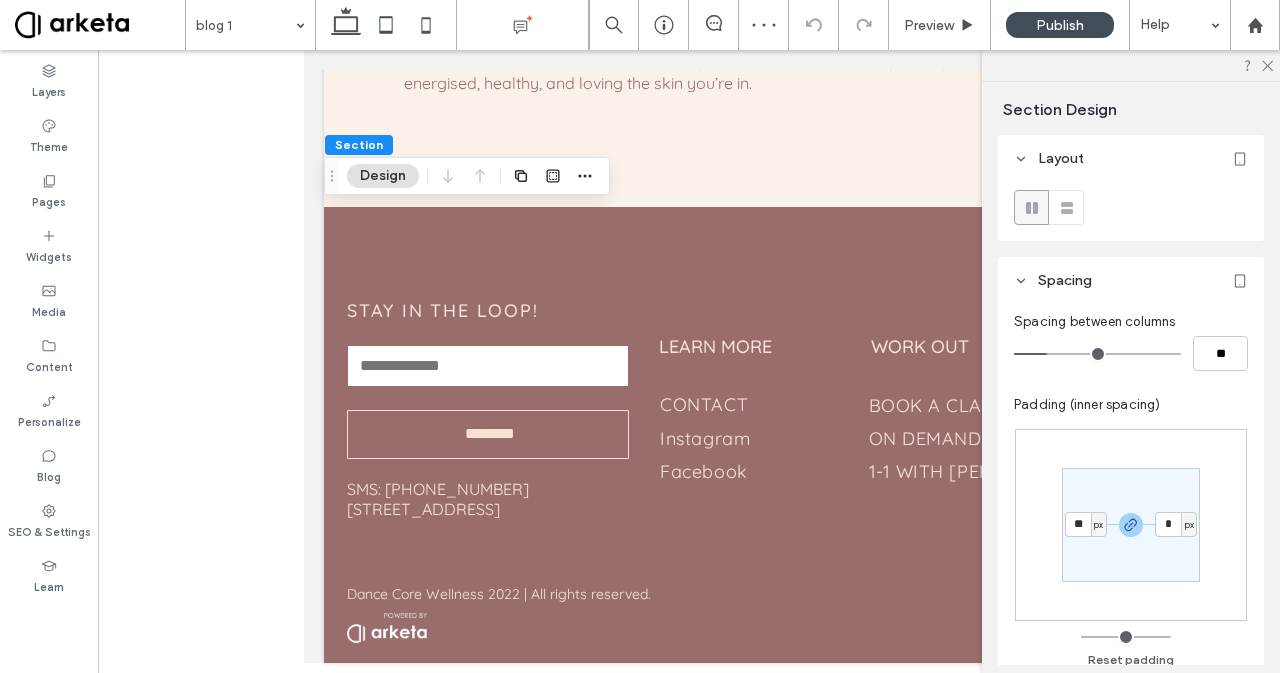 type on "*" 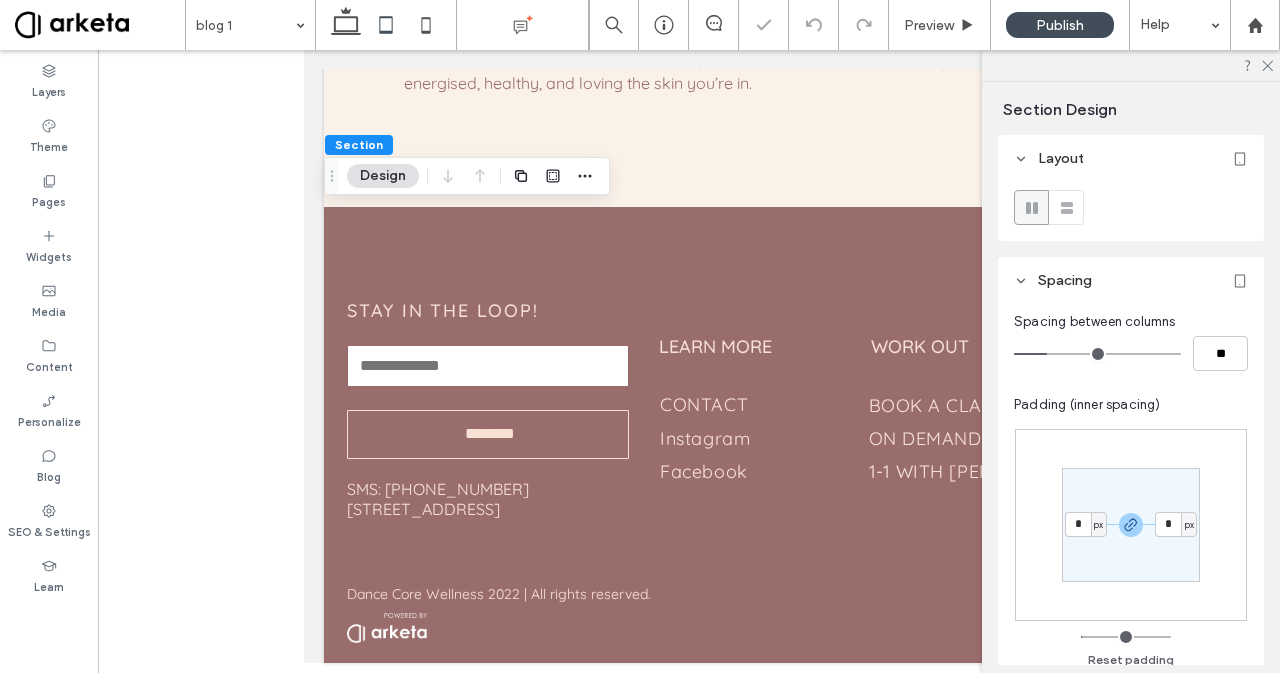 click on "px" at bounding box center [1098, 525] 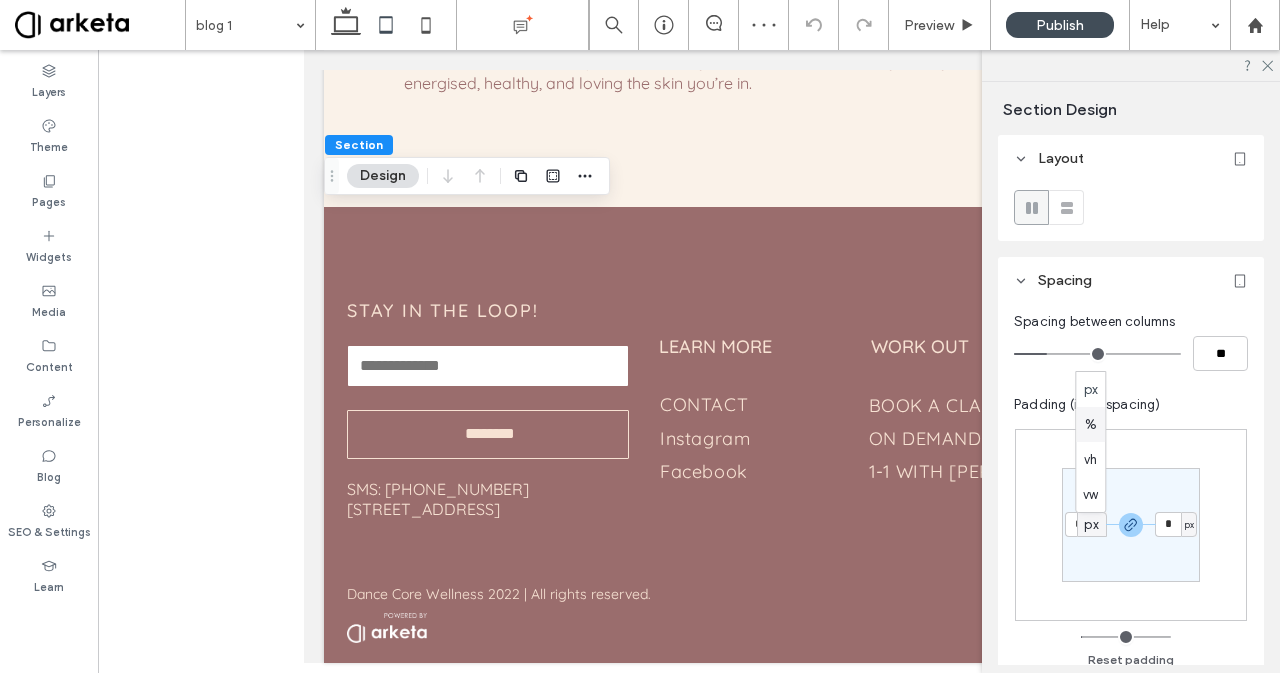 click on "%" at bounding box center (1090, 424) 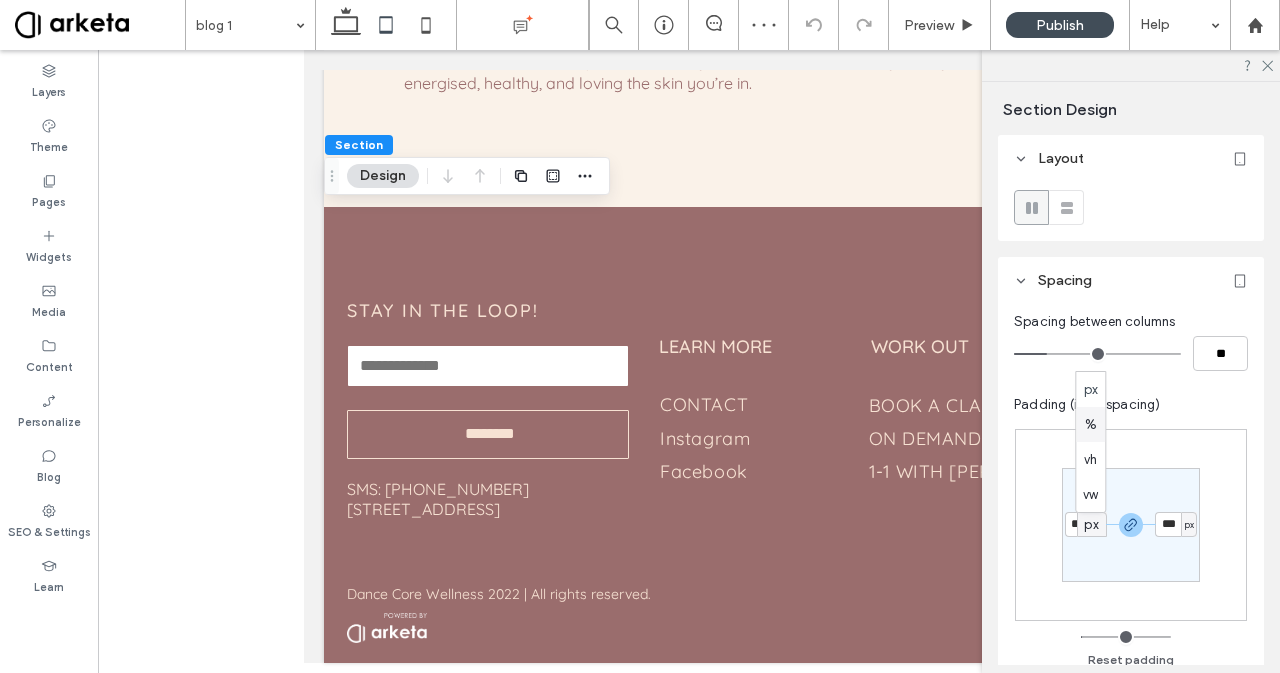 type on "*" 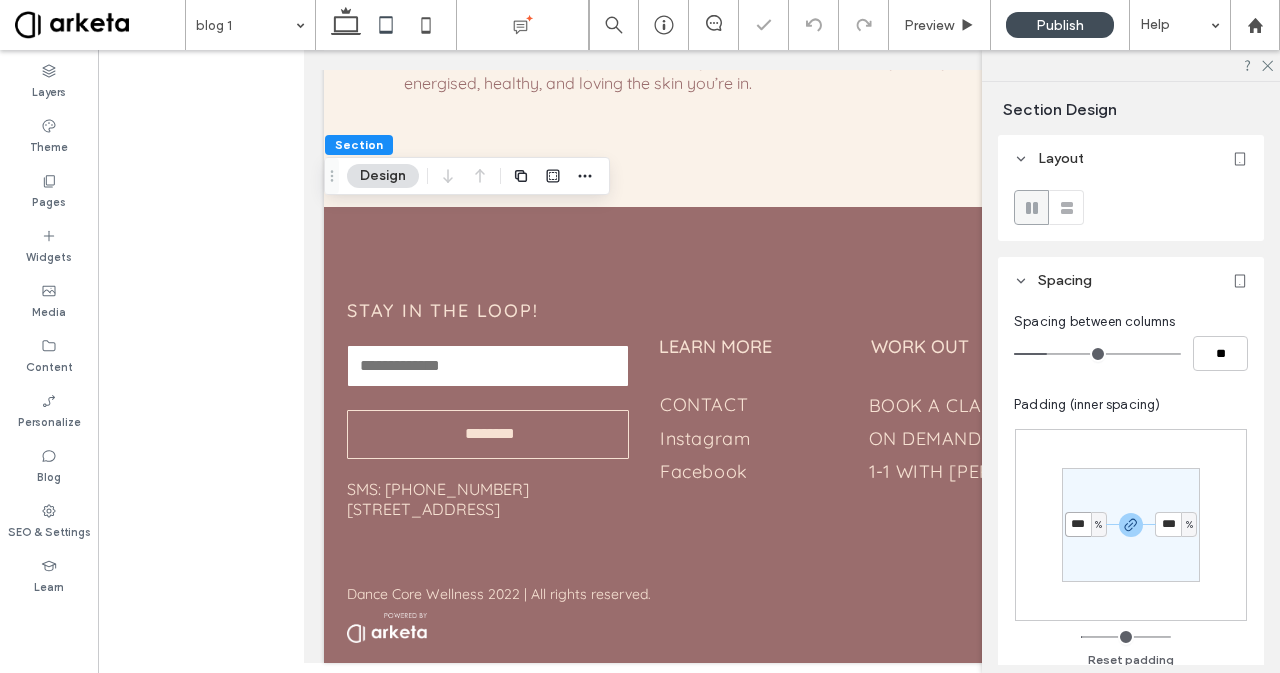 click on "***" at bounding box center [1078, 524] 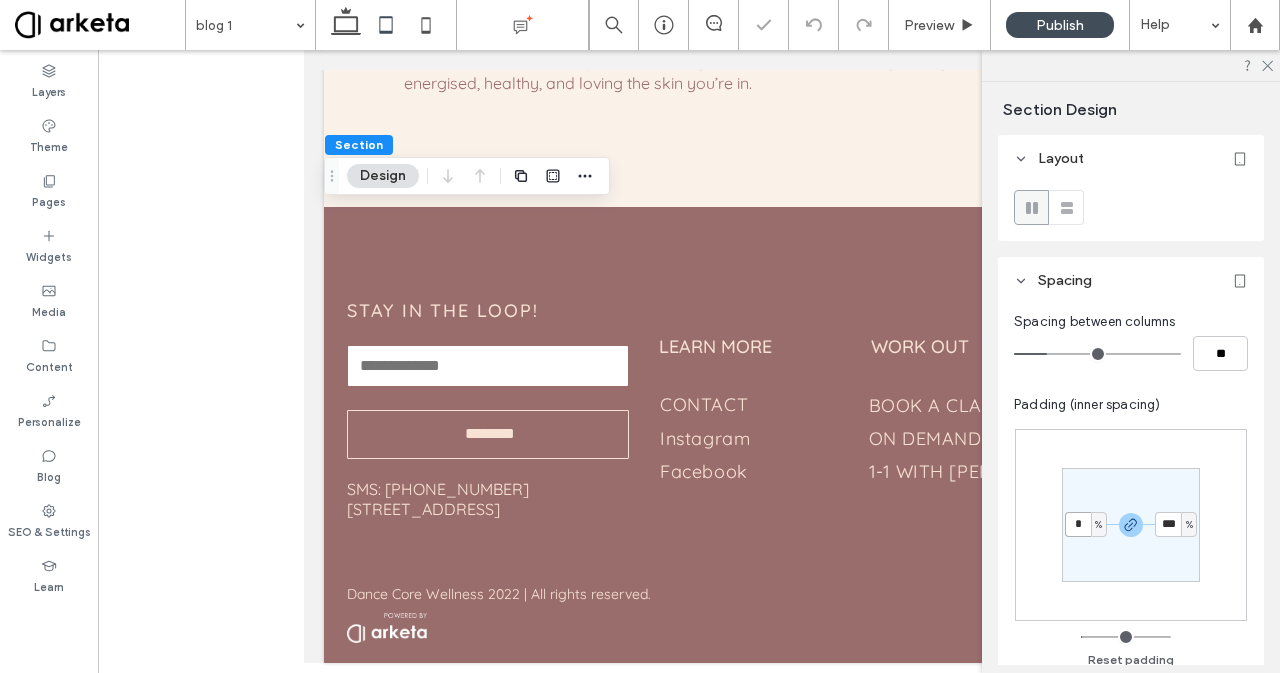 type on "*" 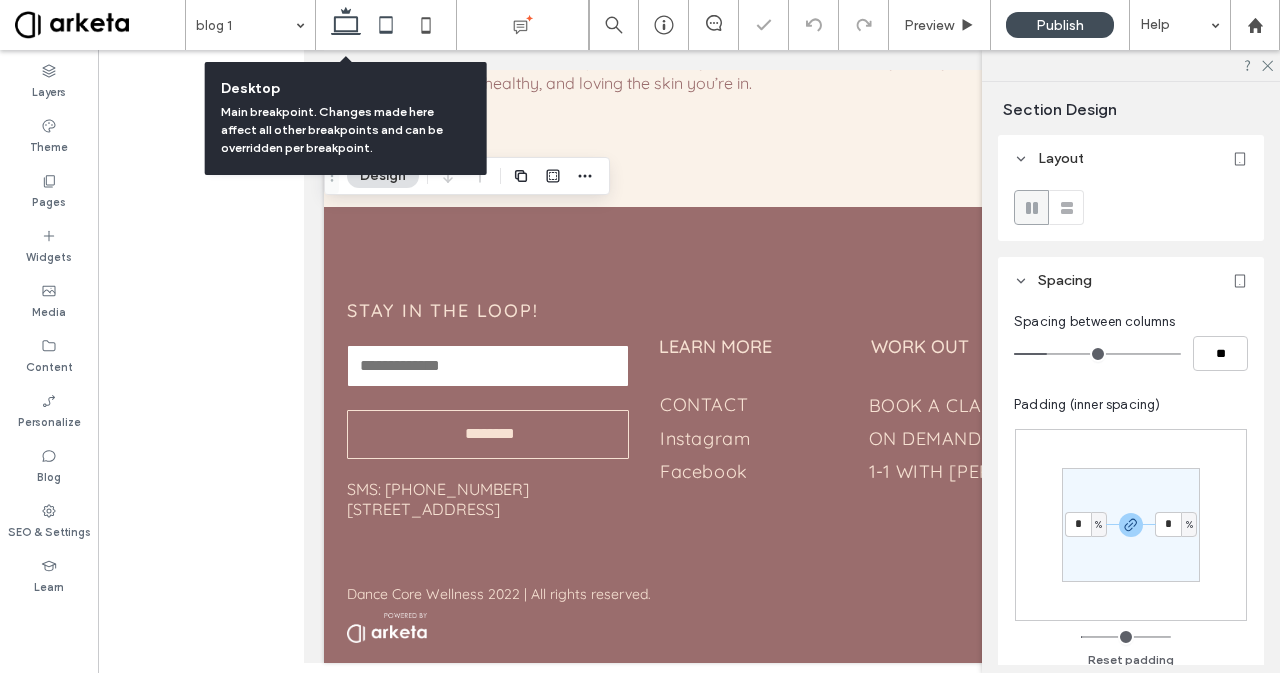 click 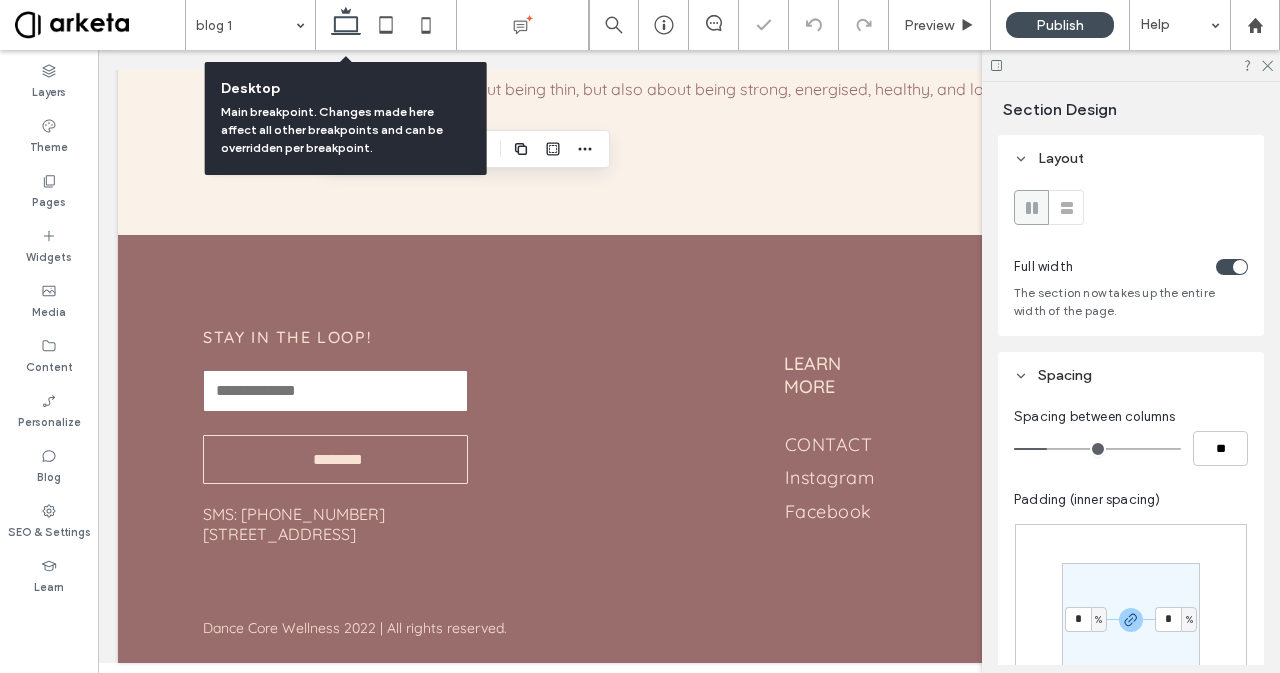 type on "**" 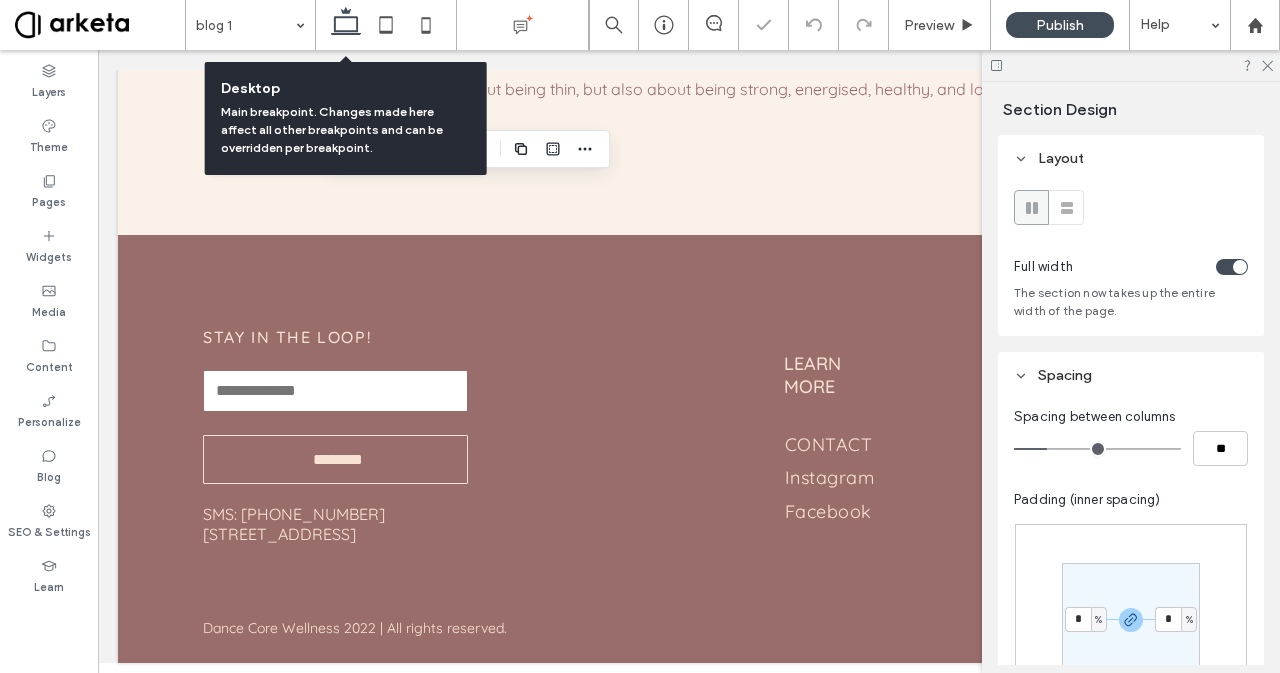 type on "**" 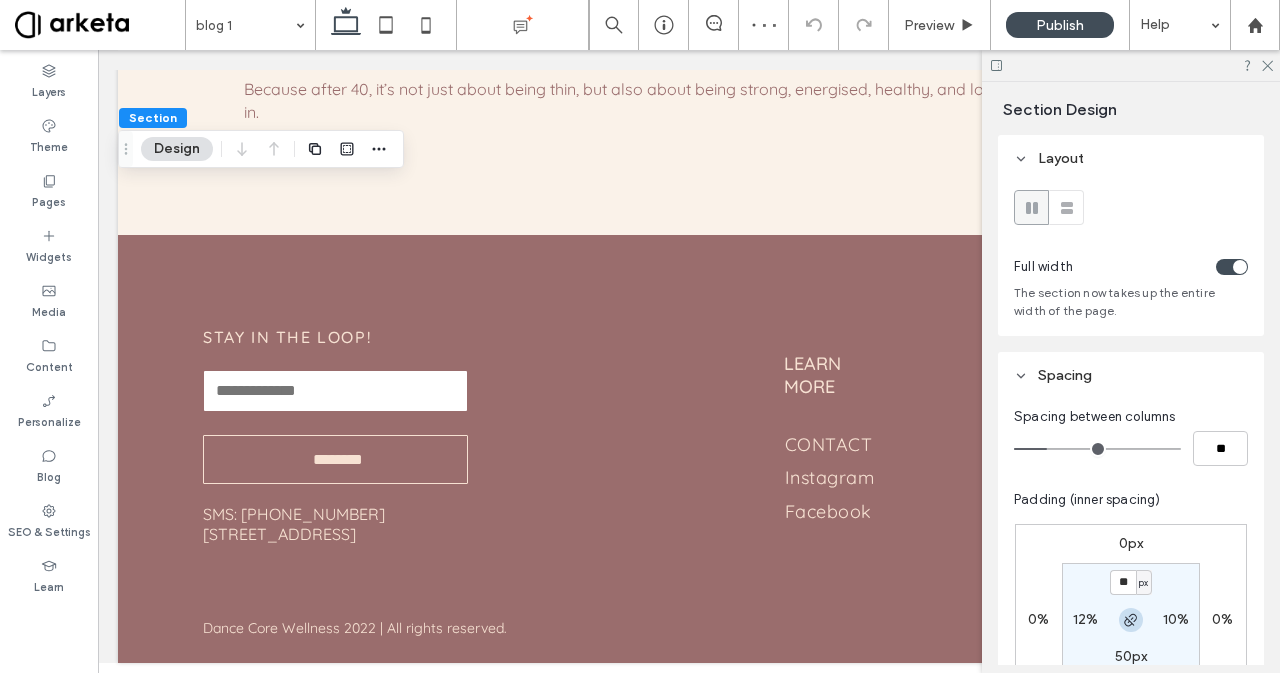 scroll, scrollTop: 79, scrollLeft: 0, axis: vertical 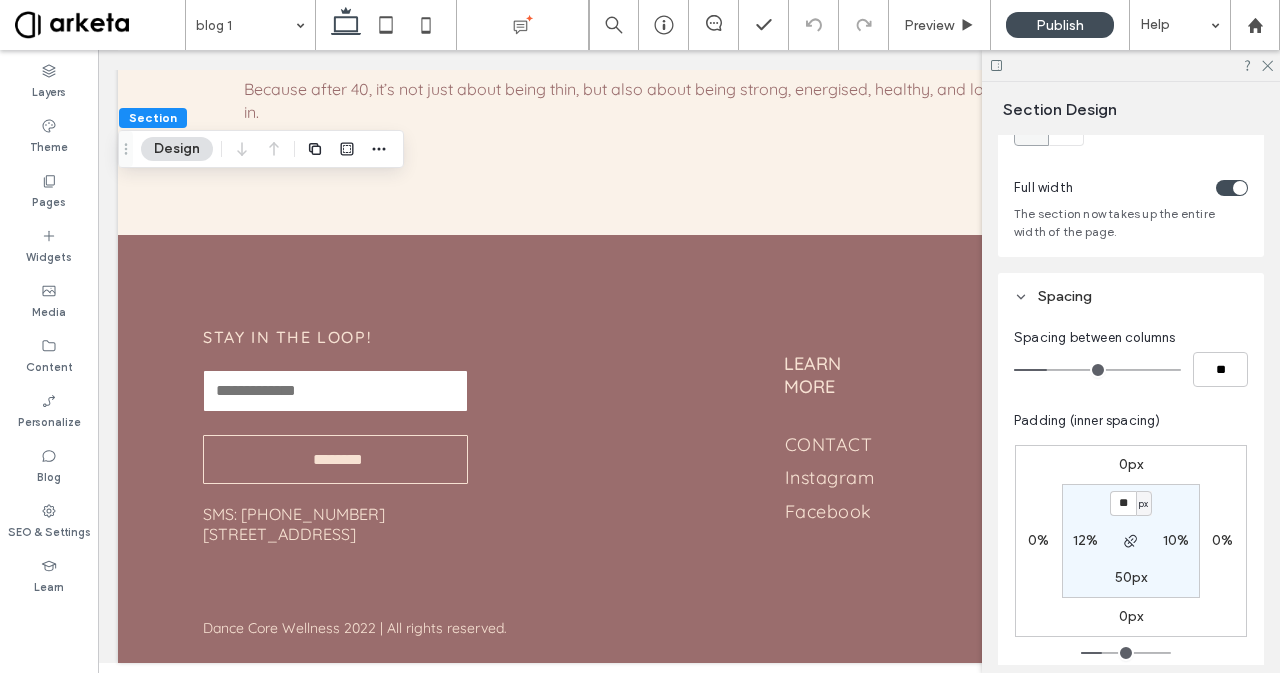 click at bounding box center (1130, 541) 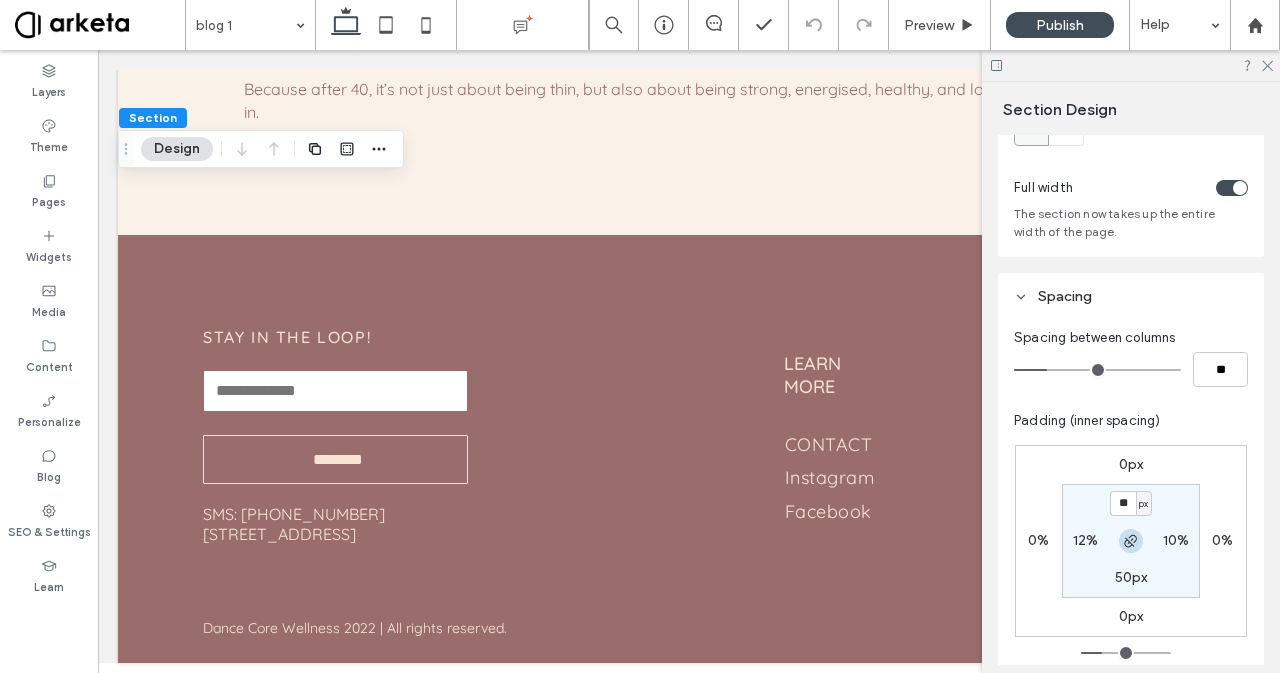 click 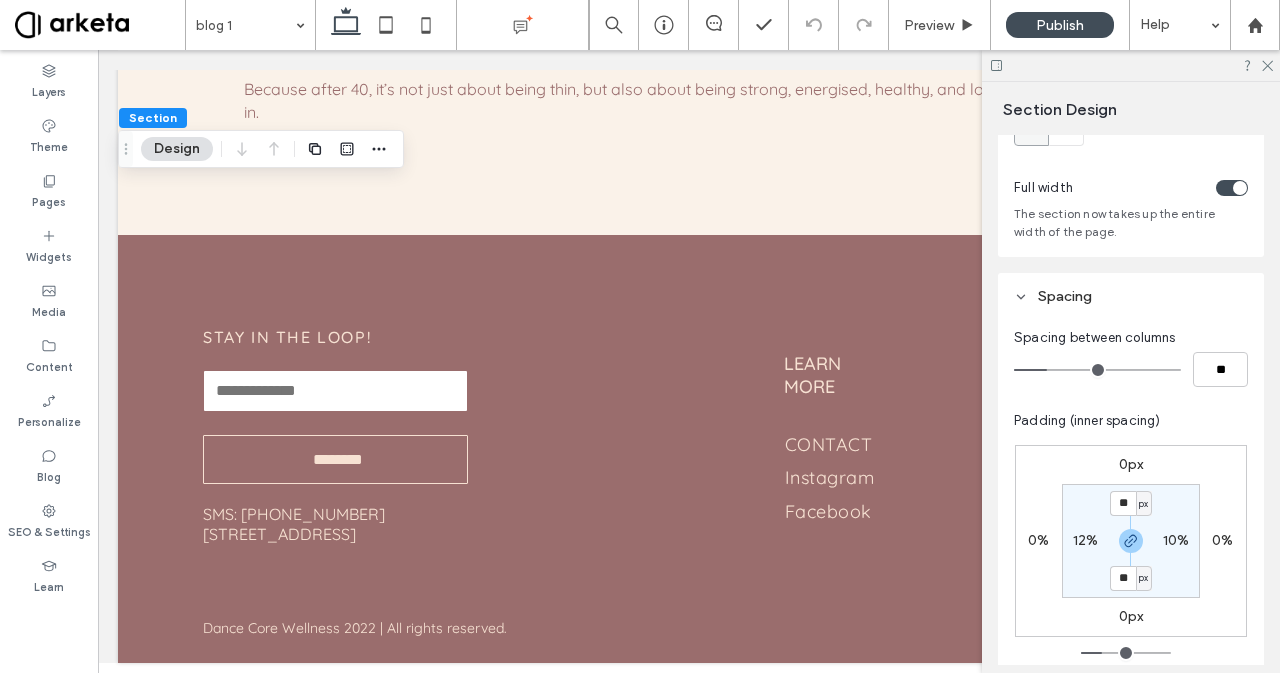 click on "12%" at bounding box center (1086, 540) 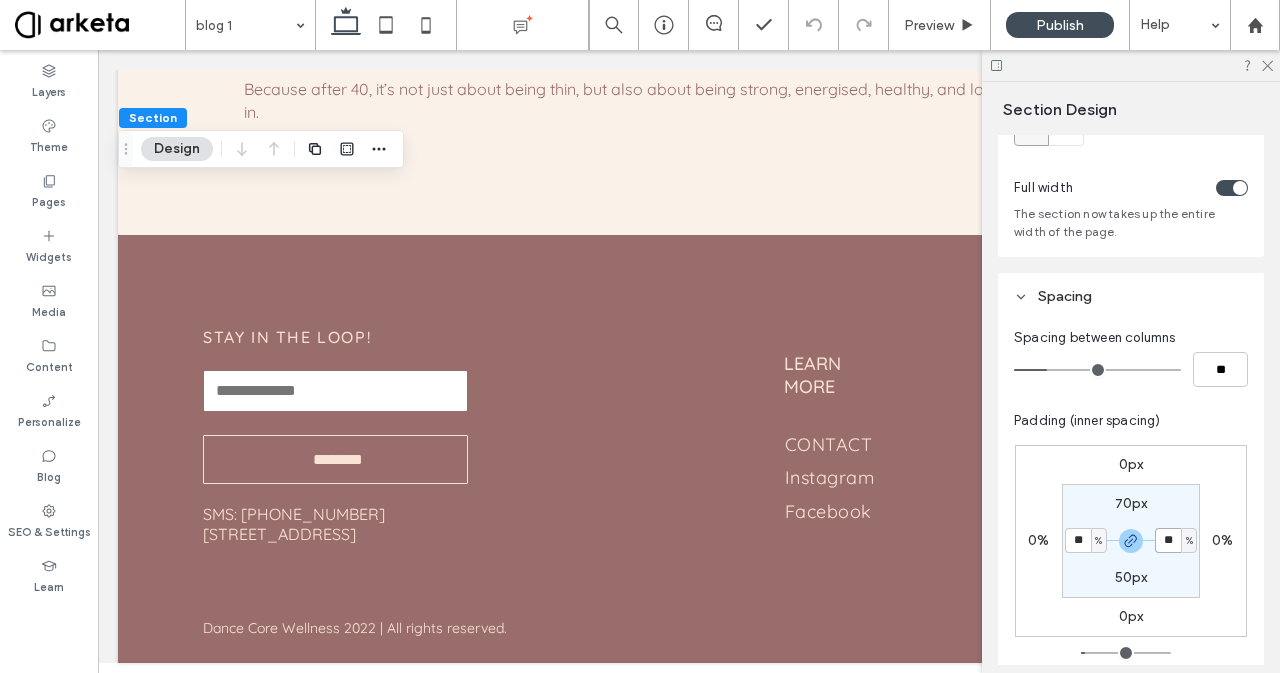 click on "**" at bounding box center [1168, 540] 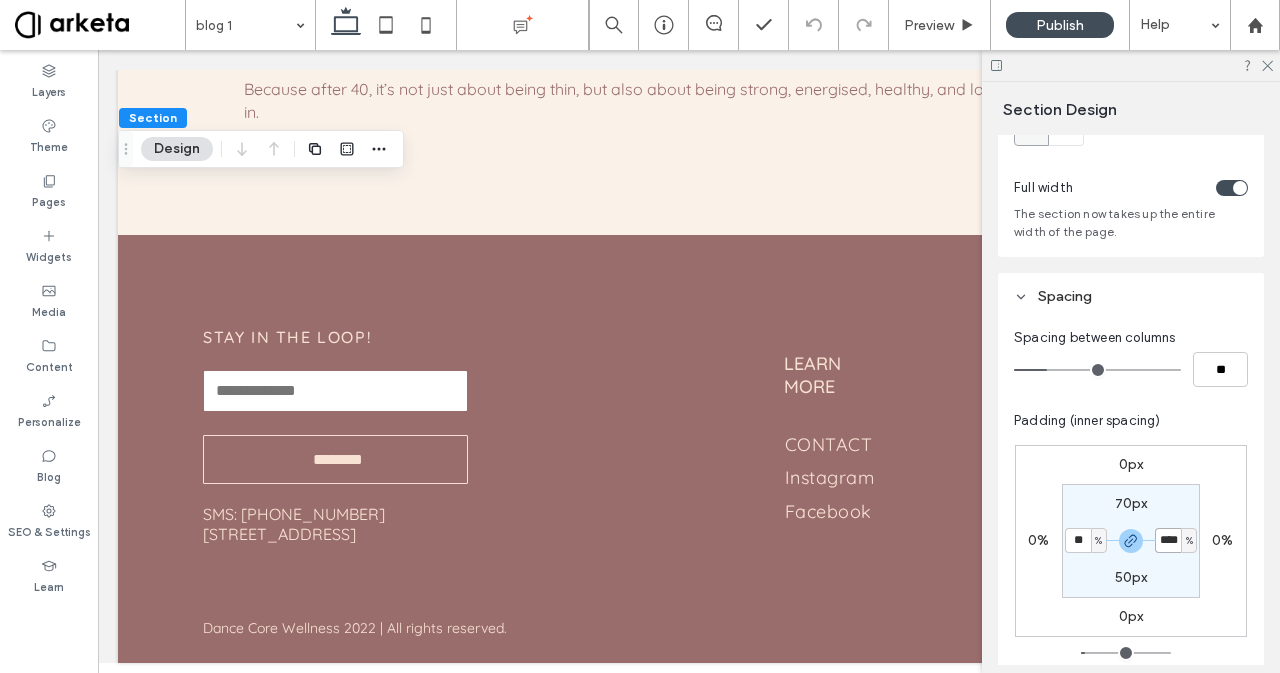 type on "****" 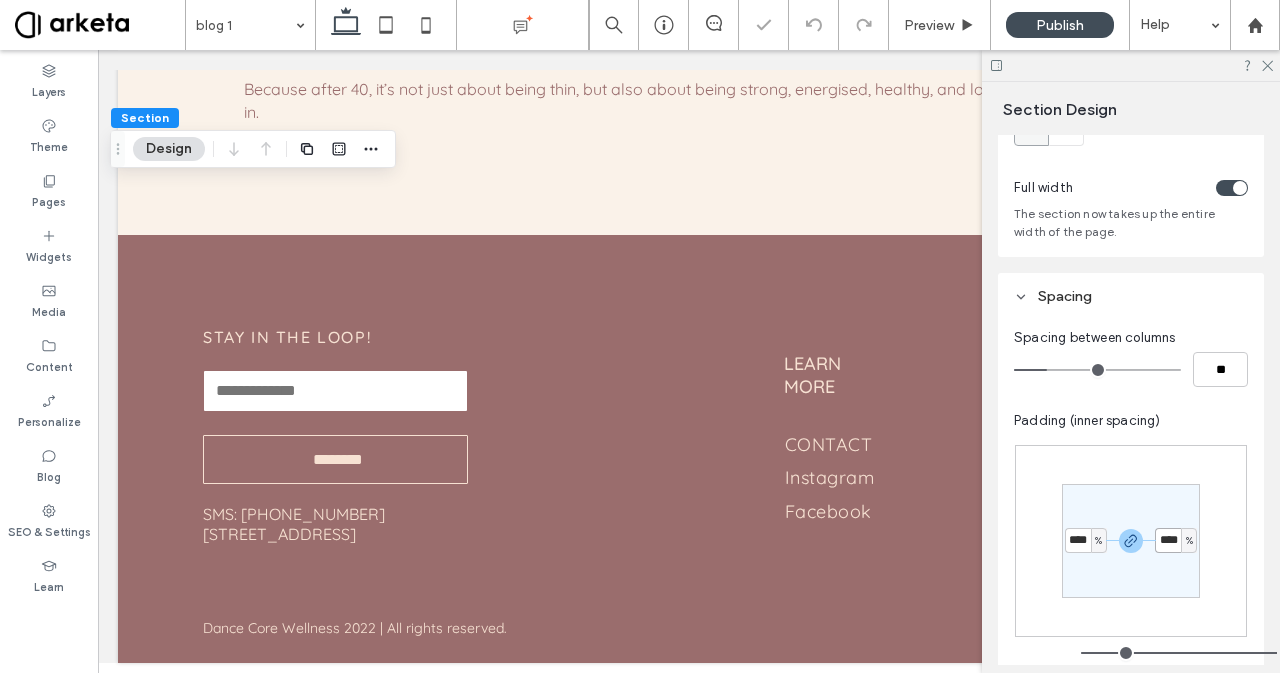 type on "***" 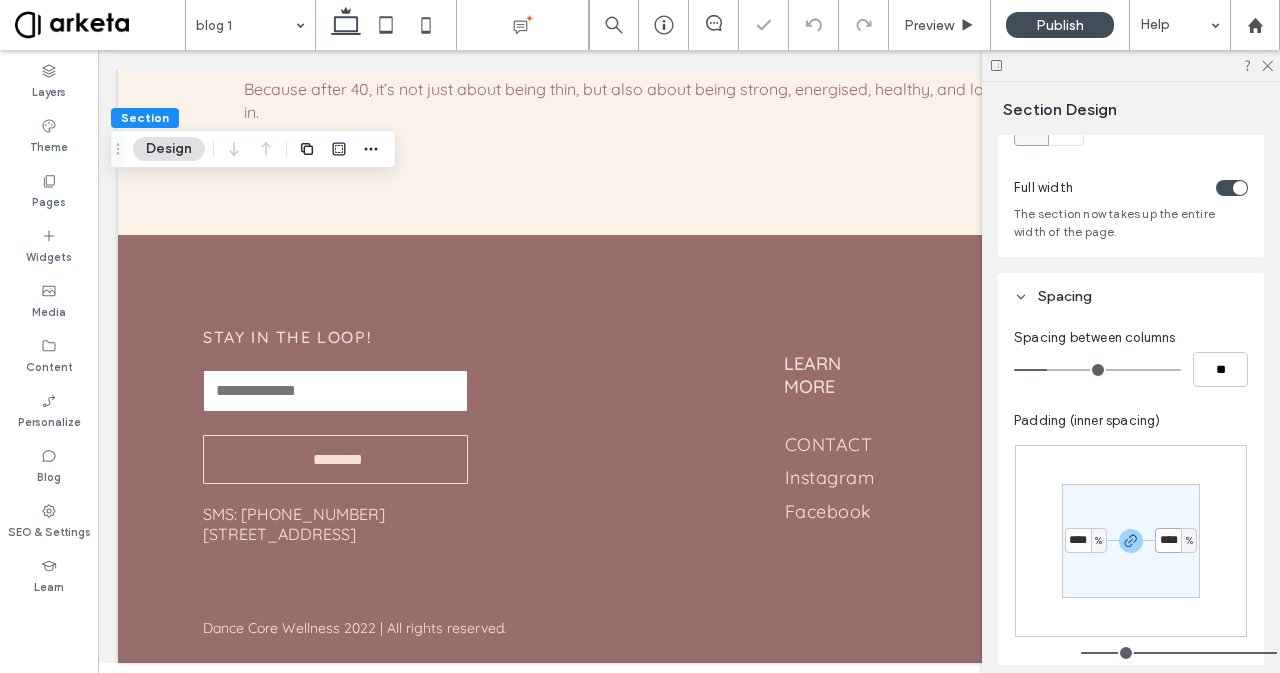 scroll, scrollTop: 0, scrollLeft: 0, axis: both 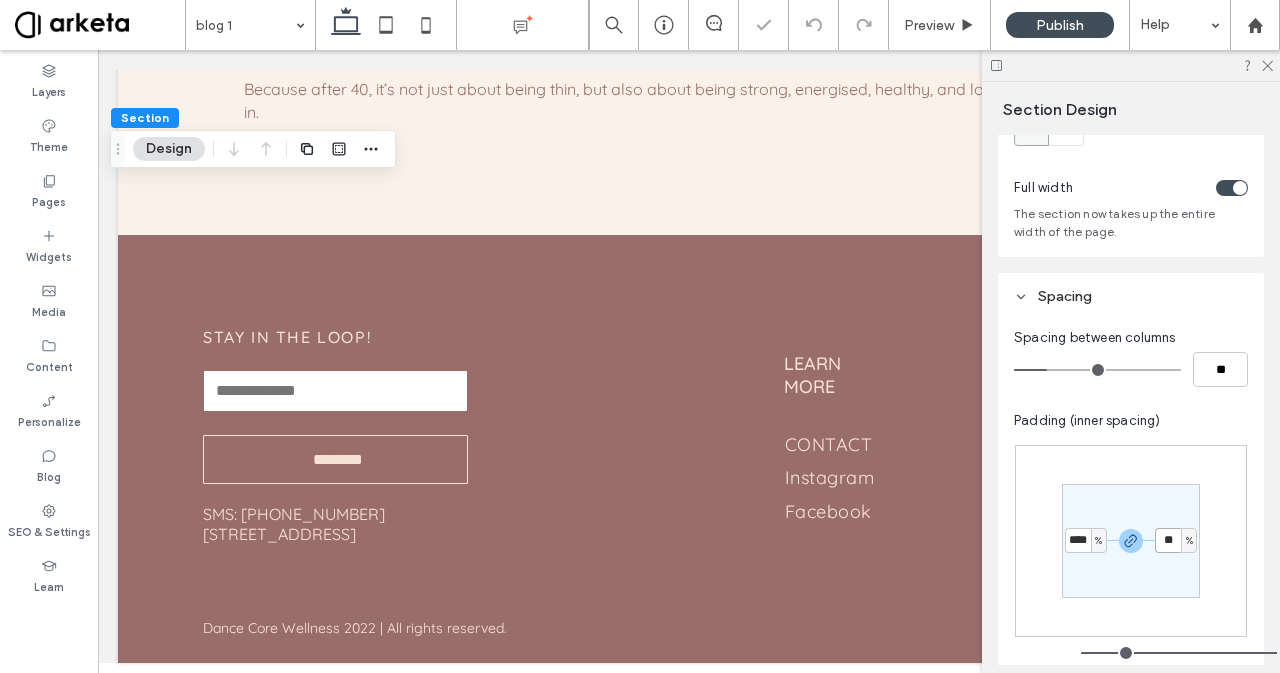 type on "*" 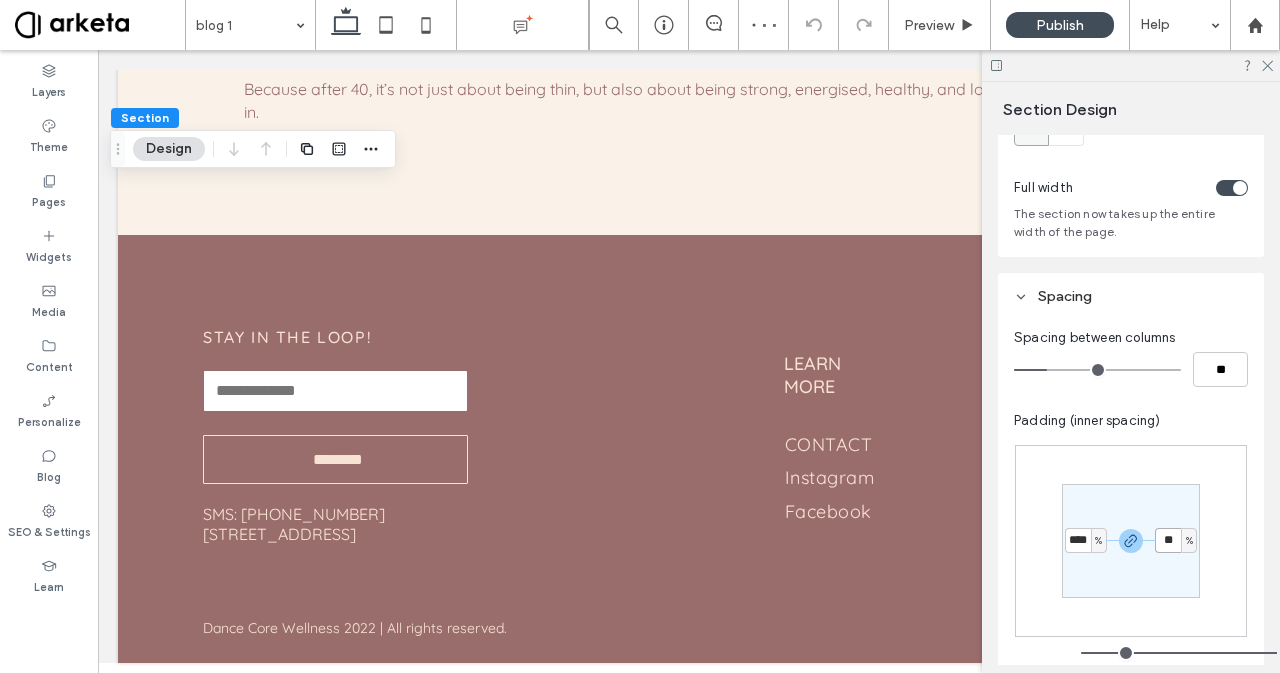 type on "**" 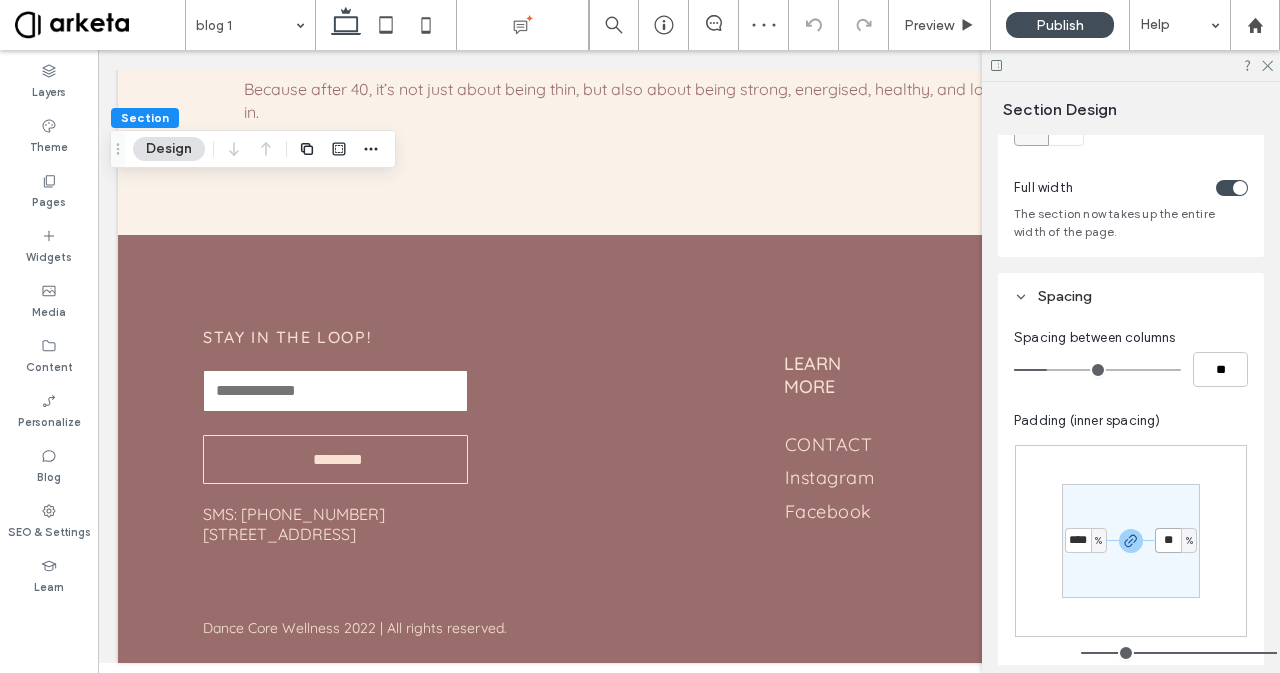 type on "**" 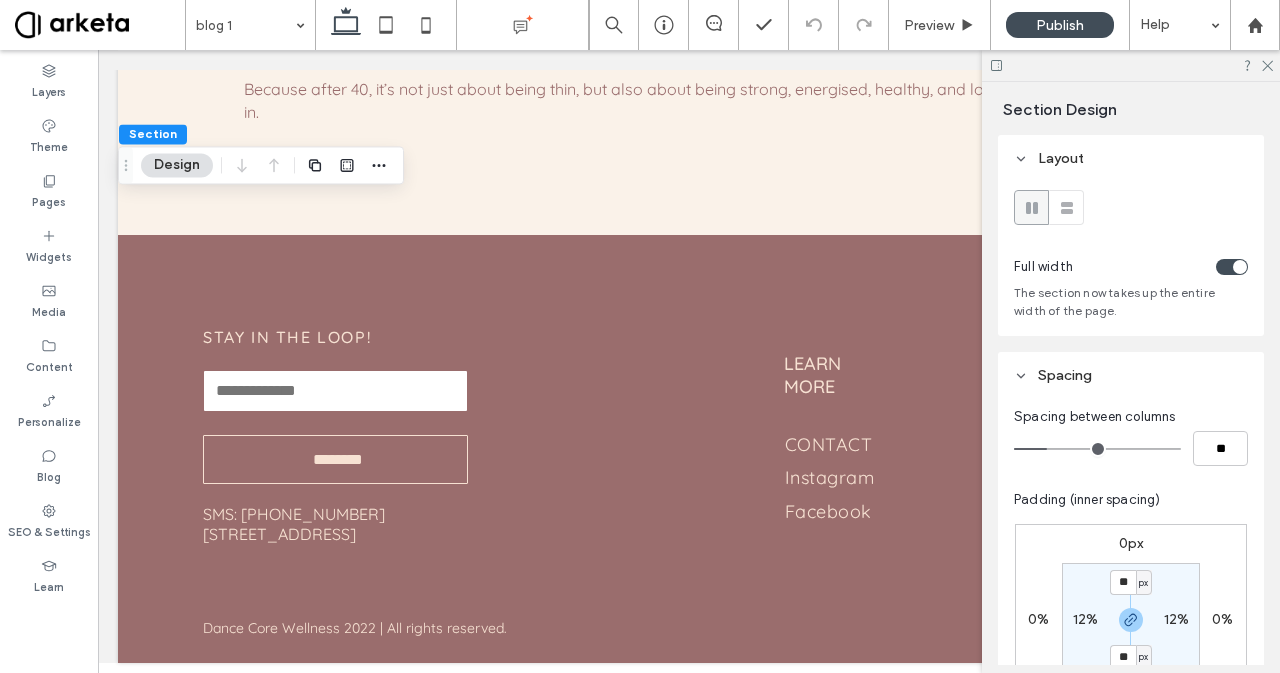scroll, scrollTop: 142, scrollLeft: 0, axis: vertical 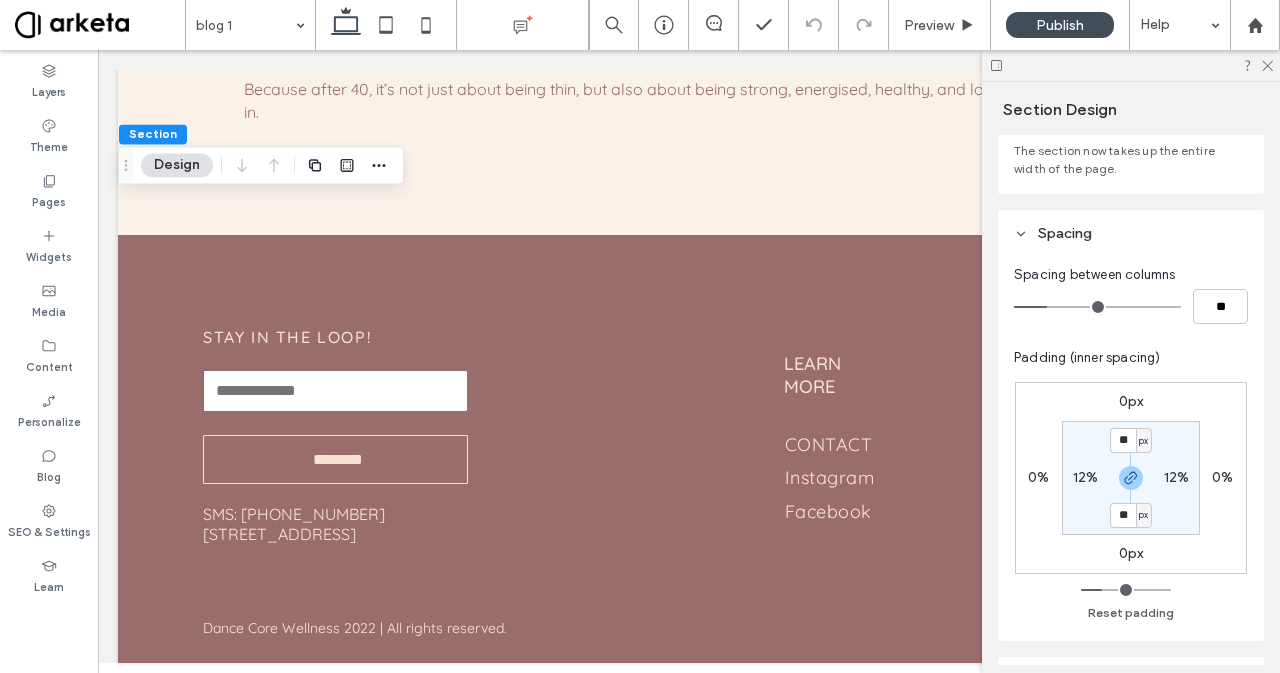 click on "** px 12% ** px 12%" at bounding box center [1131, 478] 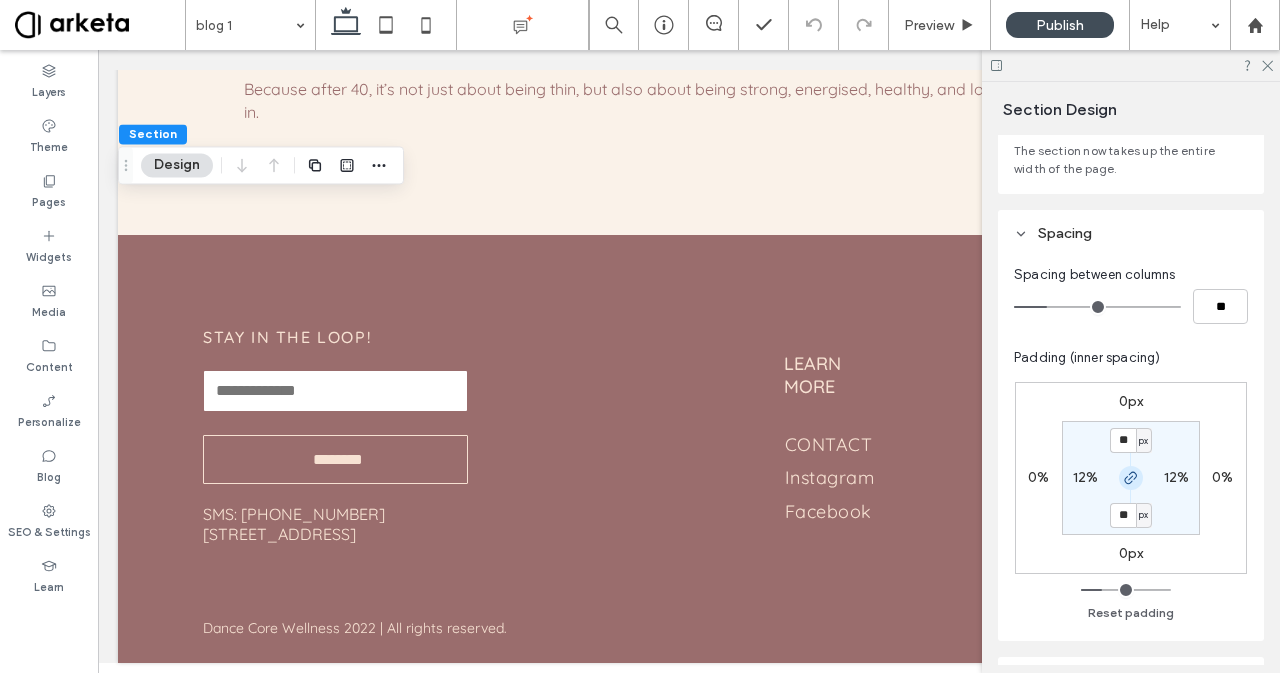 click 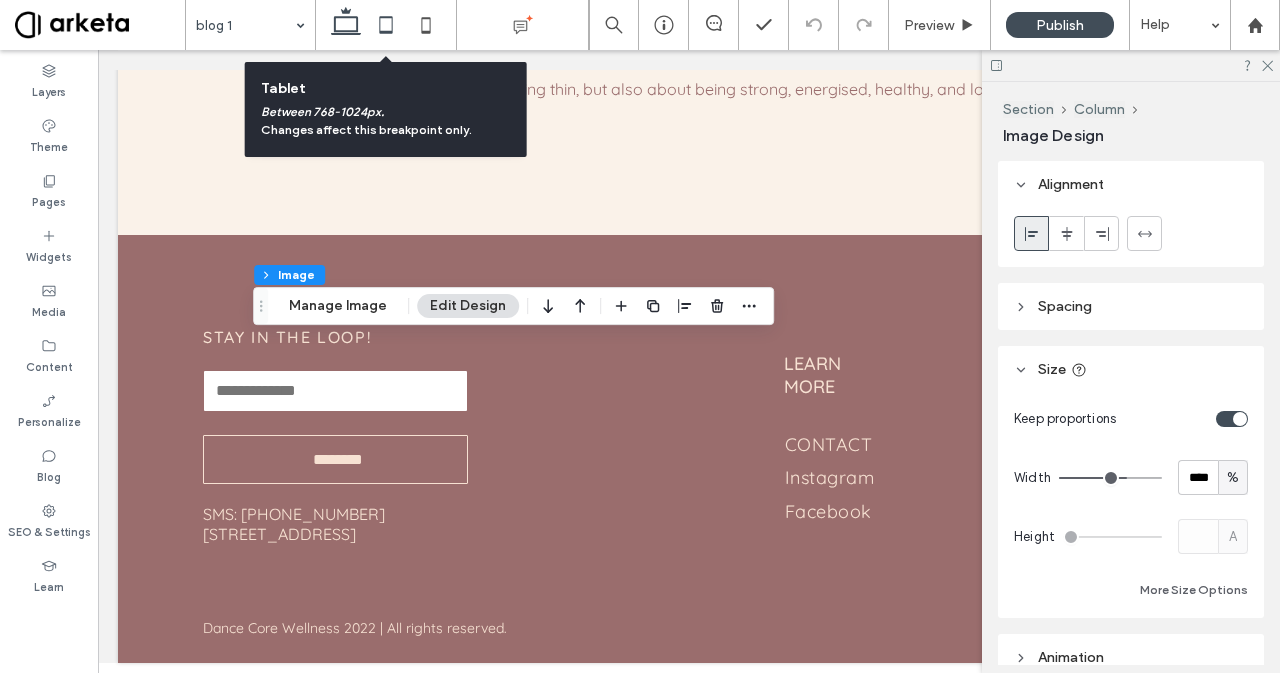 click 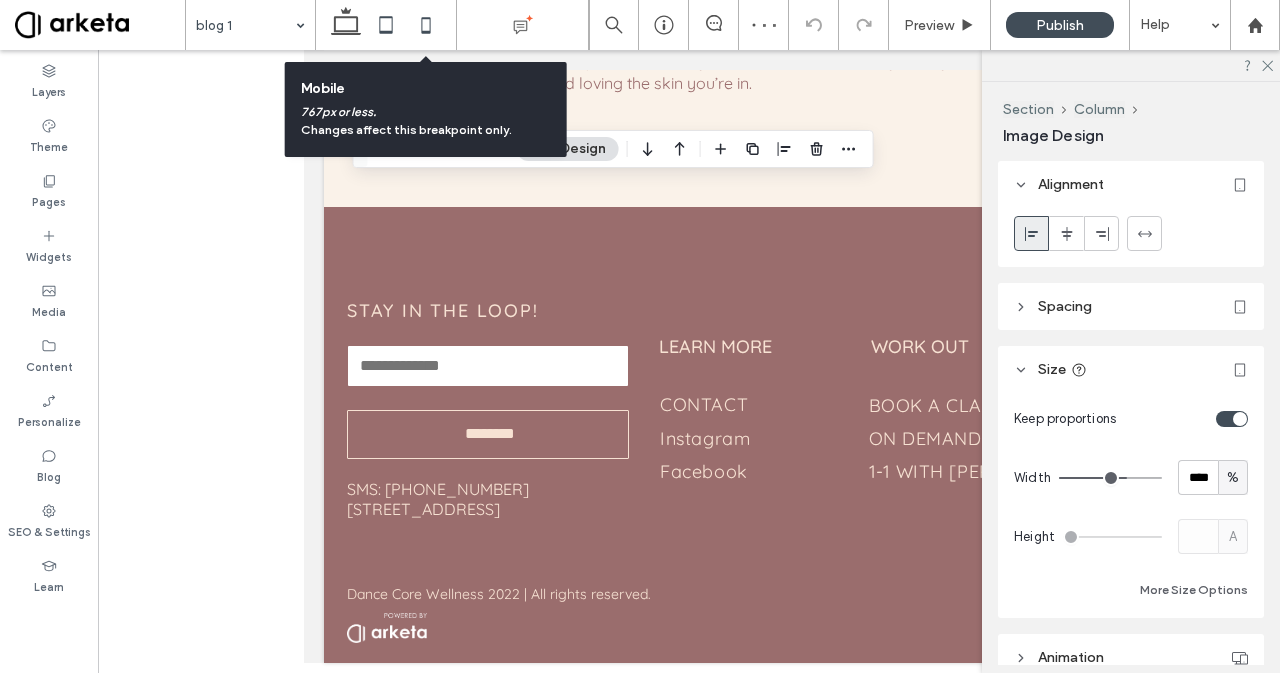 click 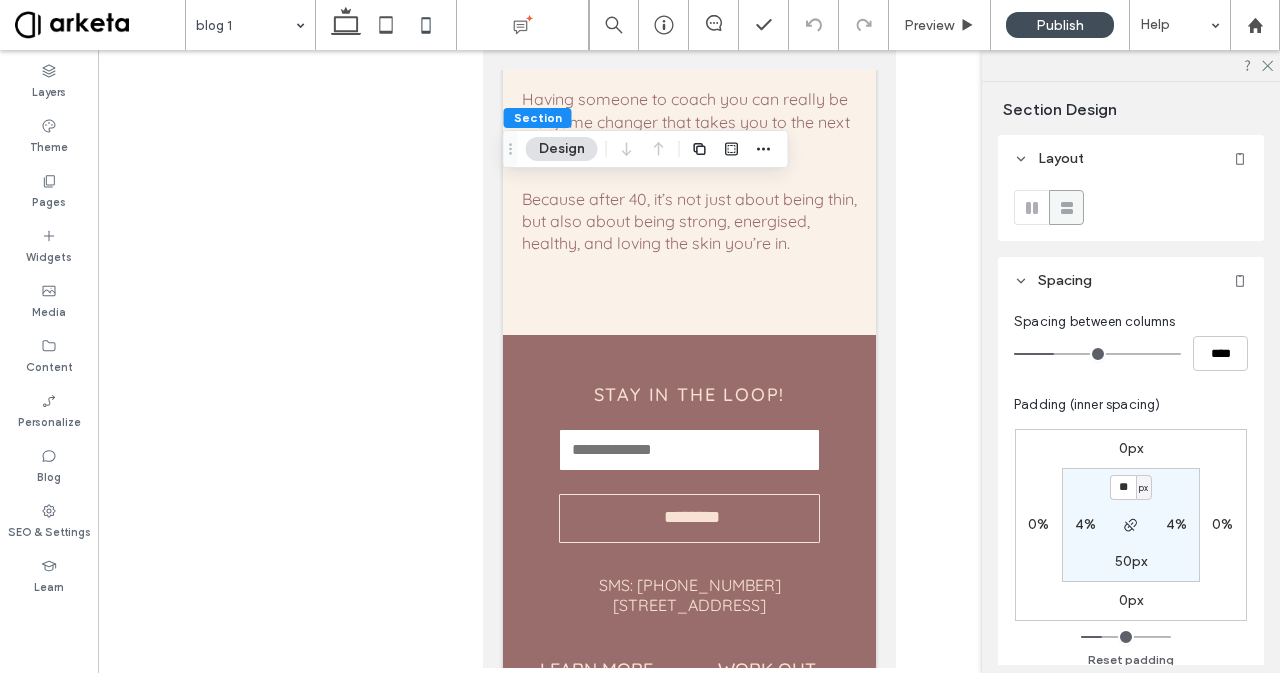 click on "4%" at bounding box center (1085, 524) 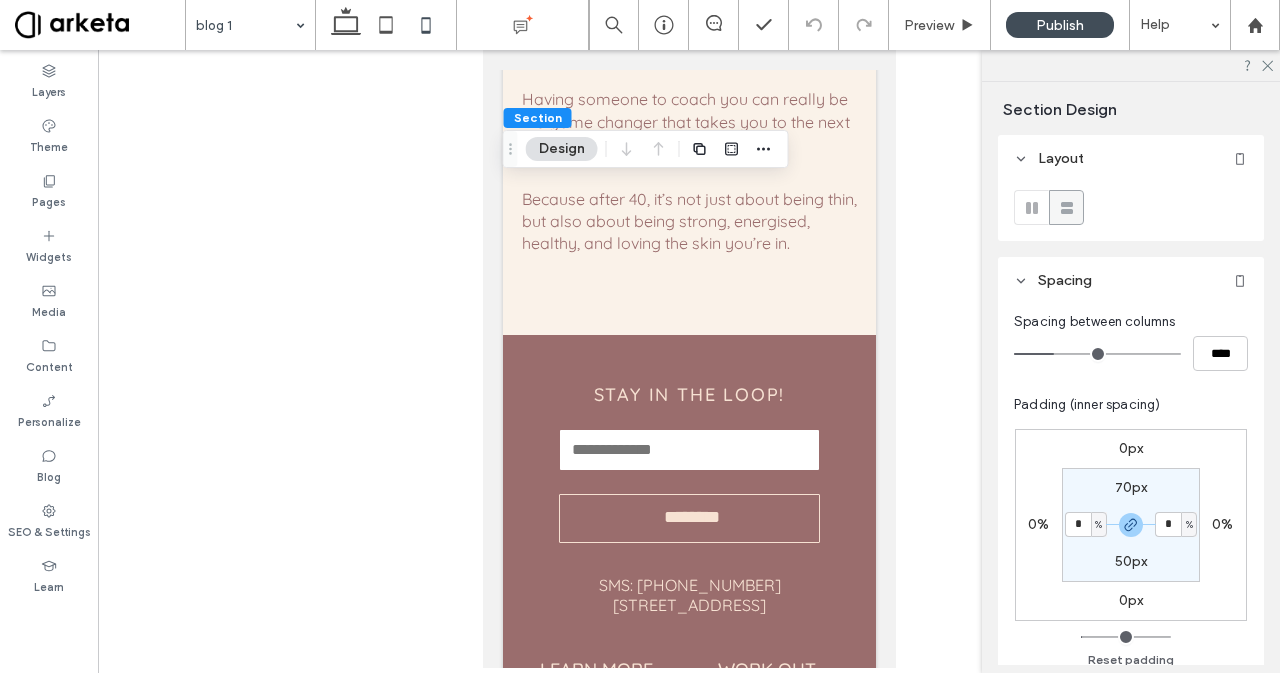 type on "*" 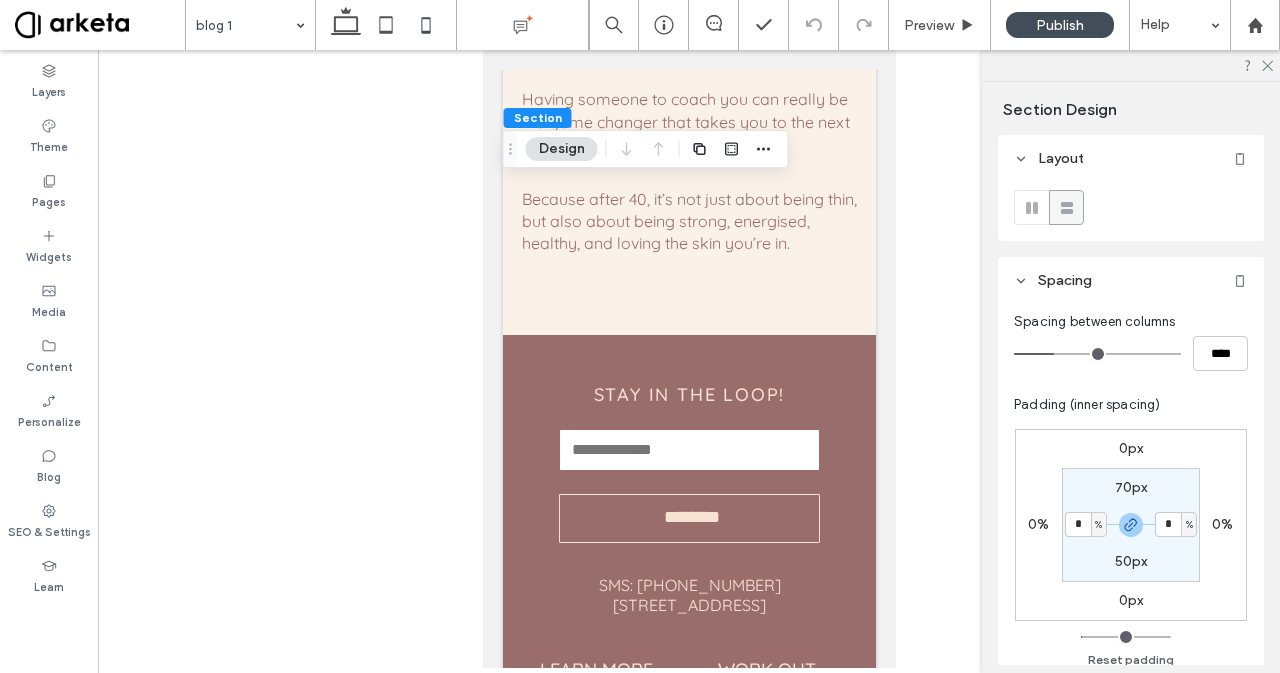 type on "*" 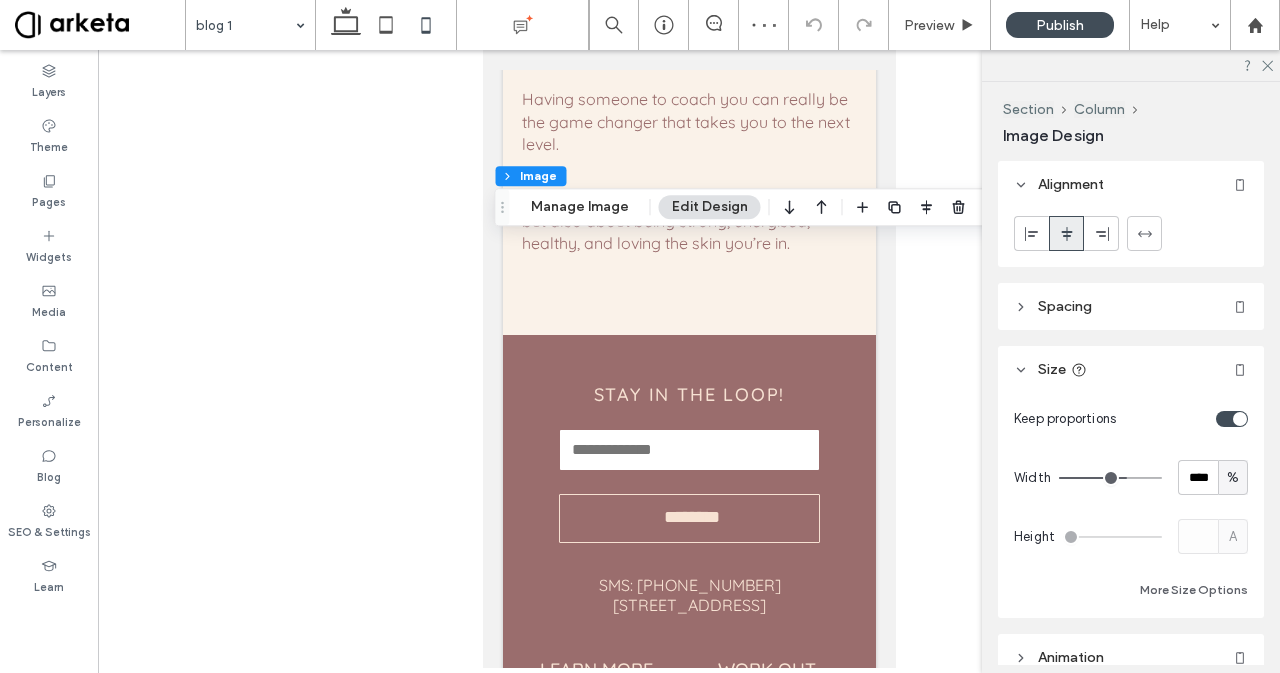 click 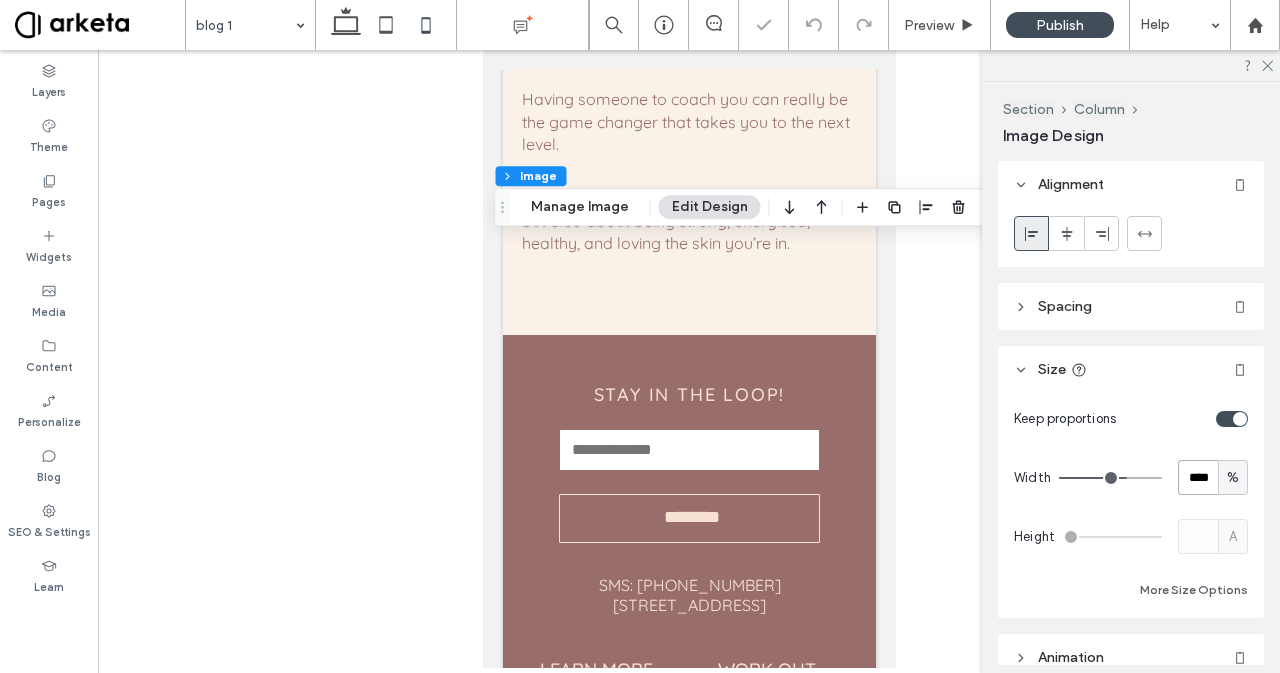 click on "****" at bounding box center [1198, 477] 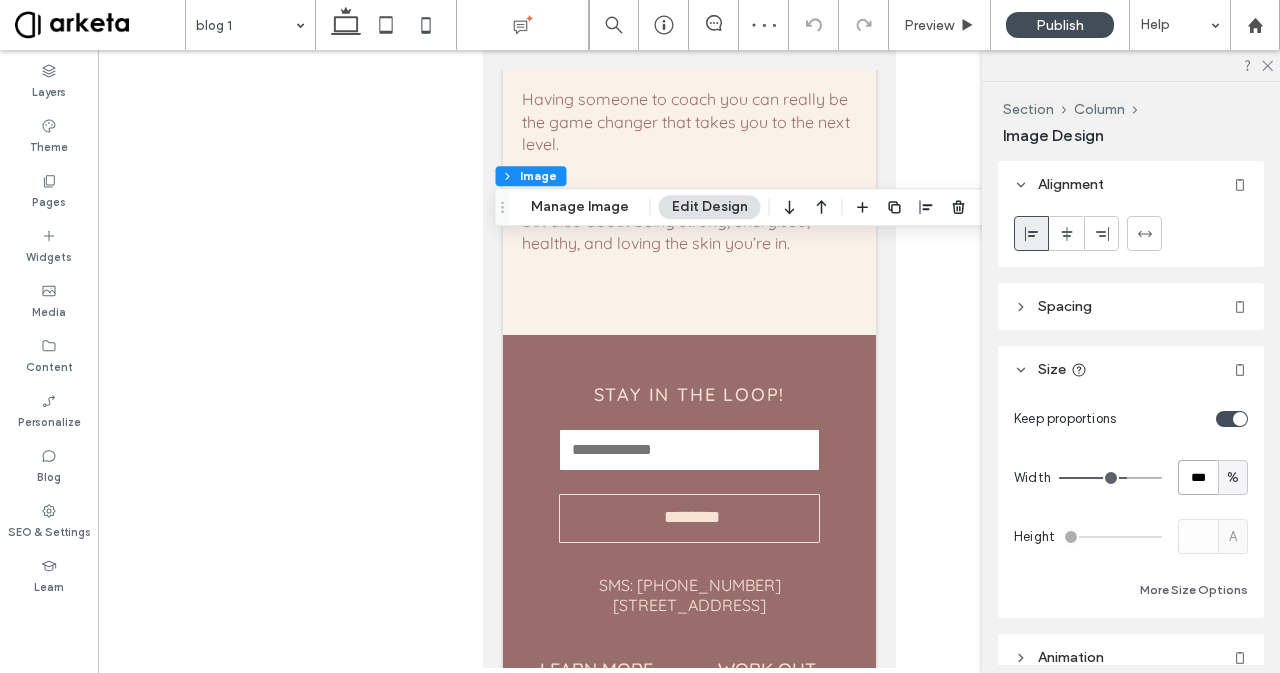 type on "***" 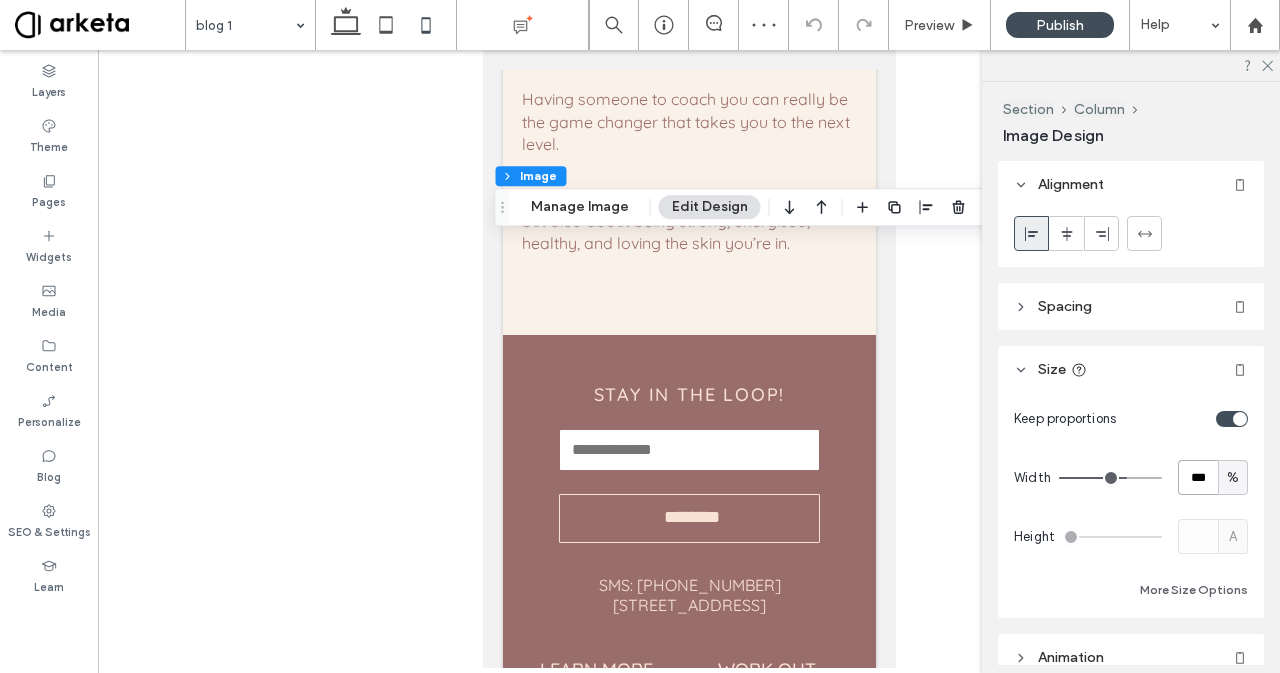 type on "***" 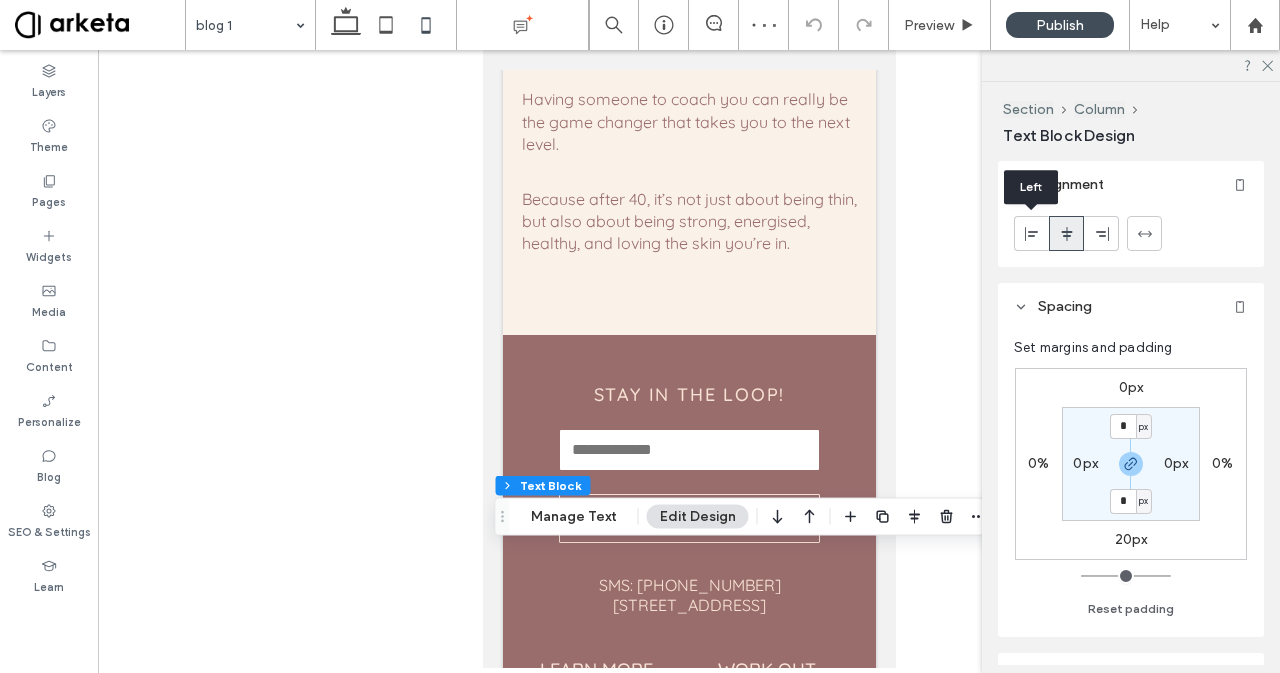 click at bounding box center [1031, 233] 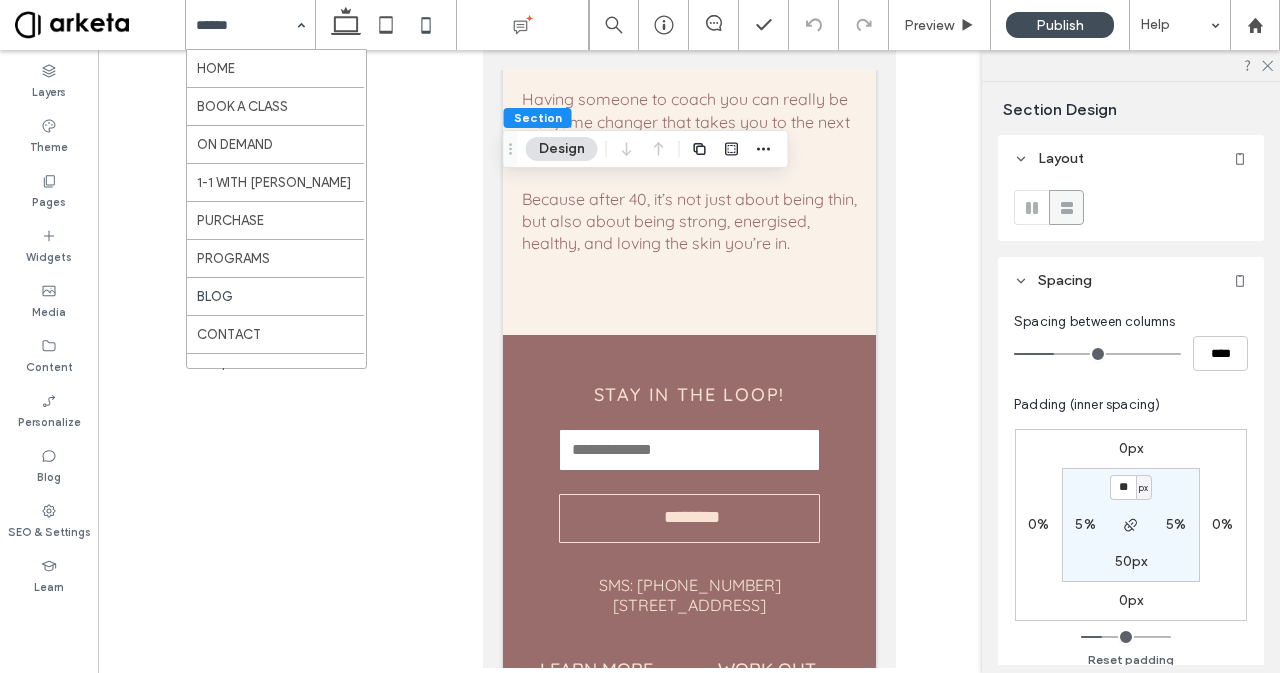 scroll, scrollTop: 259, scrollLeft: 0, axis: vertical 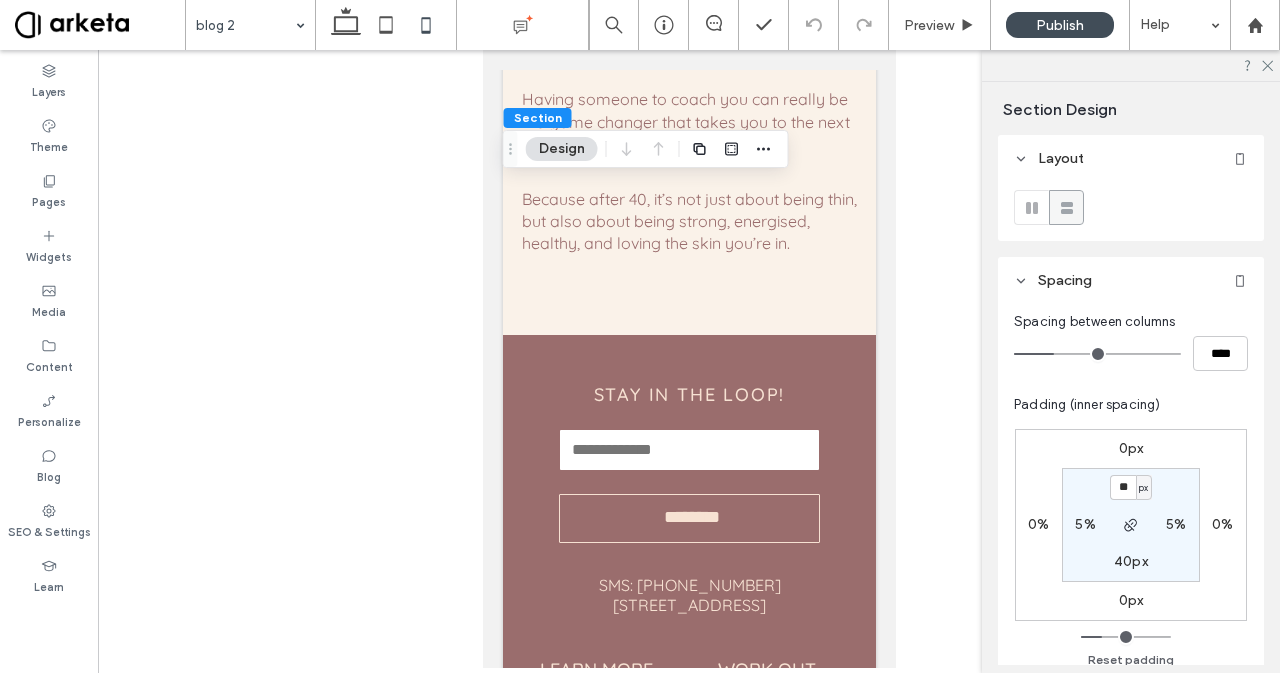 click on "40px" at bounding box center (1131, 561) 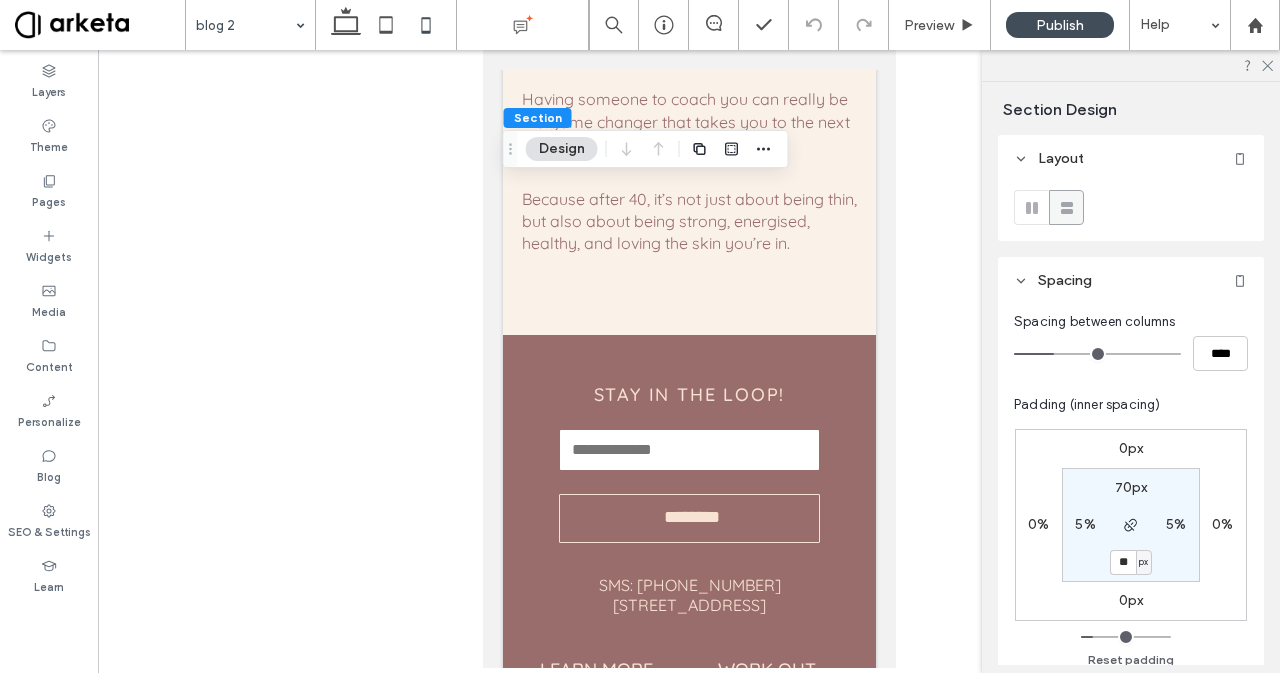 type on "**" 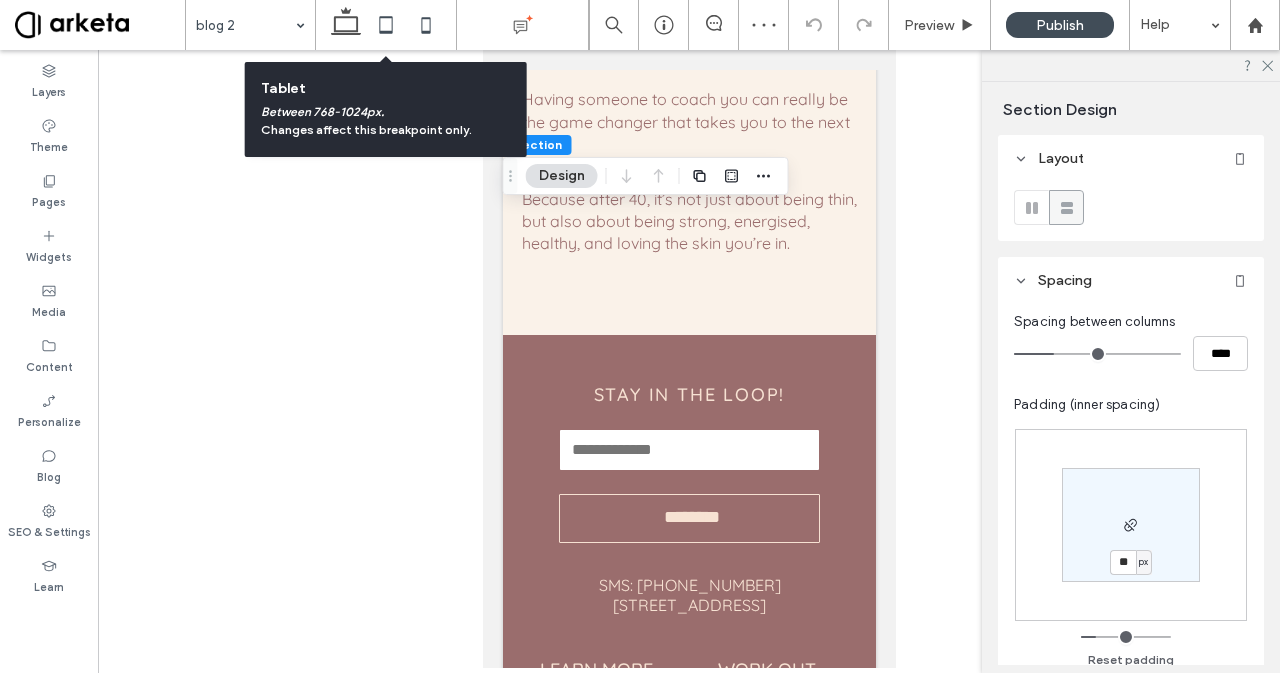 click 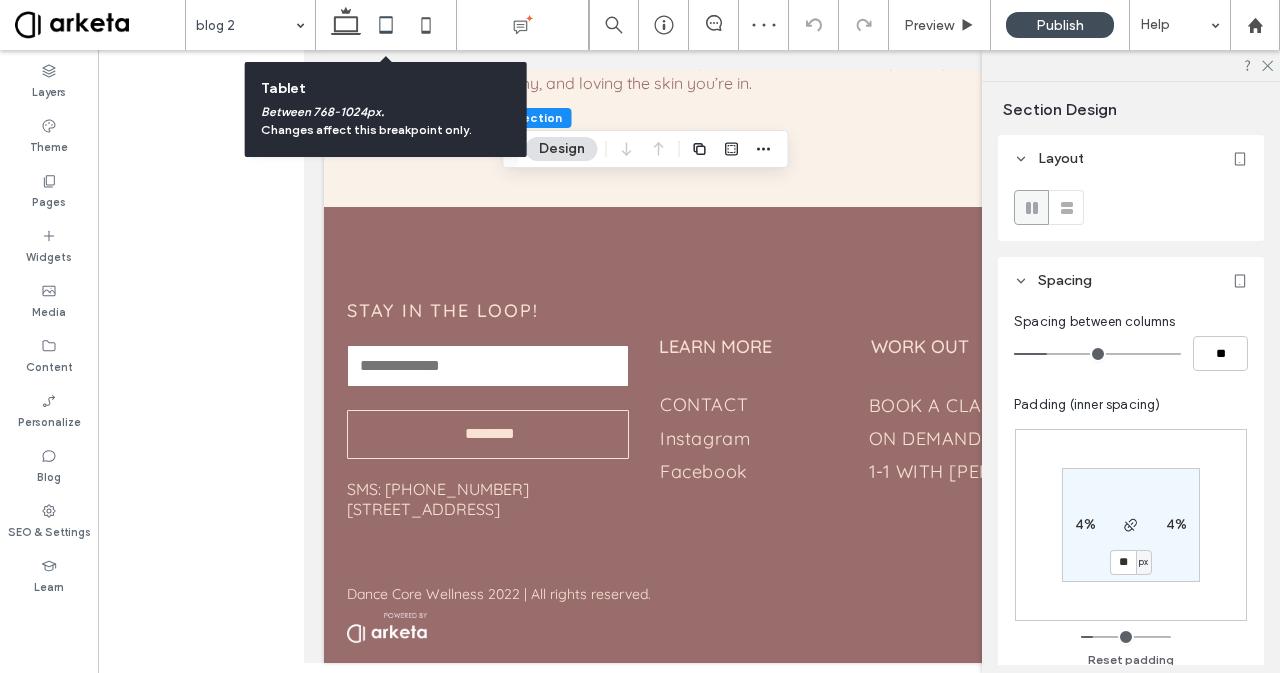 type on "**" 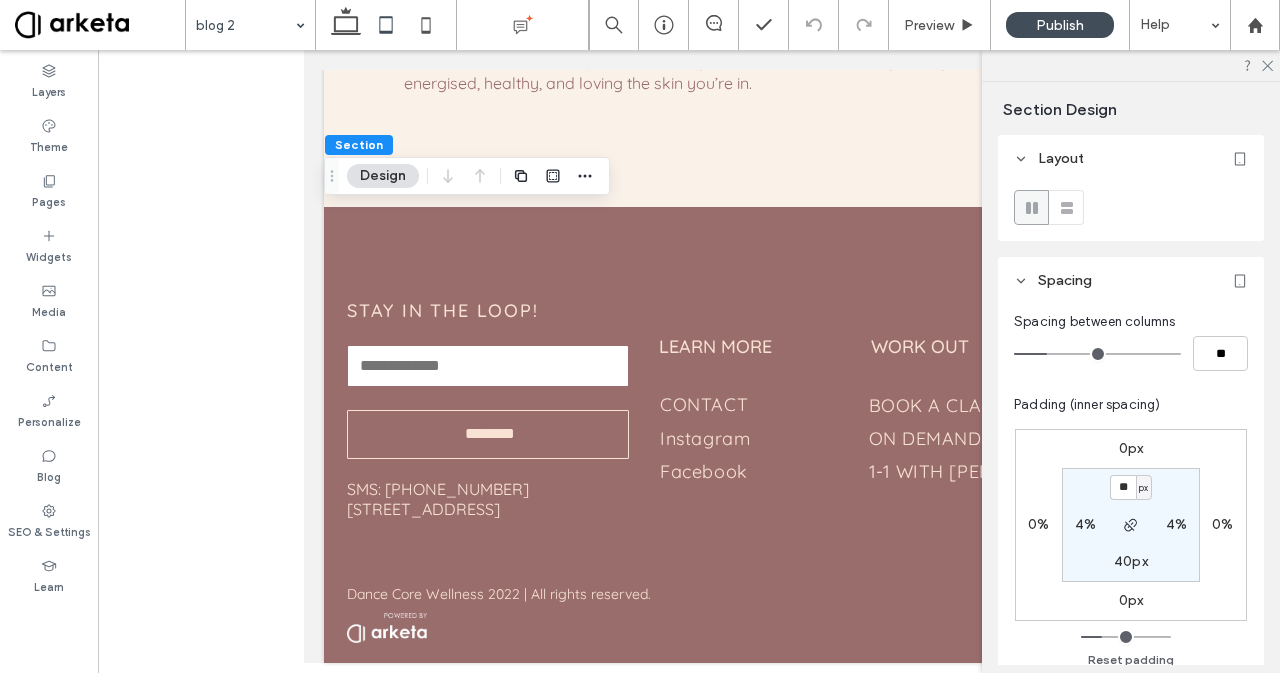 scroll, scrollTop: 108, scrollLeft: 0, axis: vertical 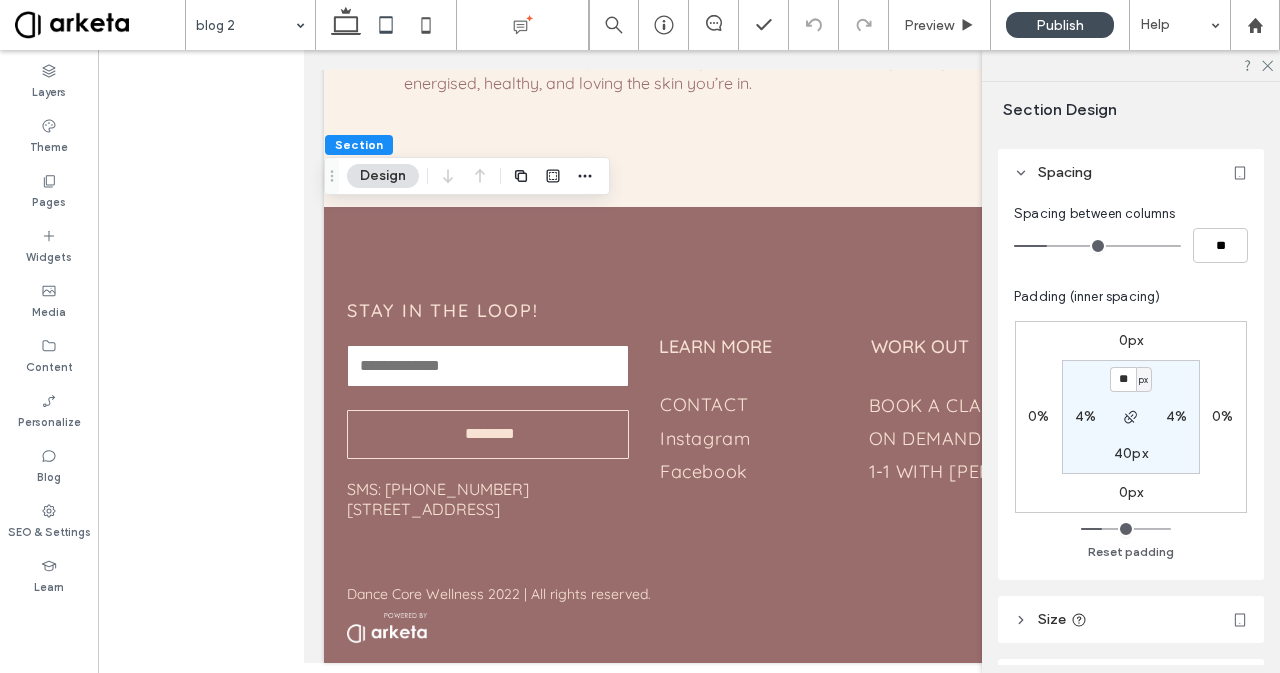 click on "40px" at bounding box center (1131, 453) 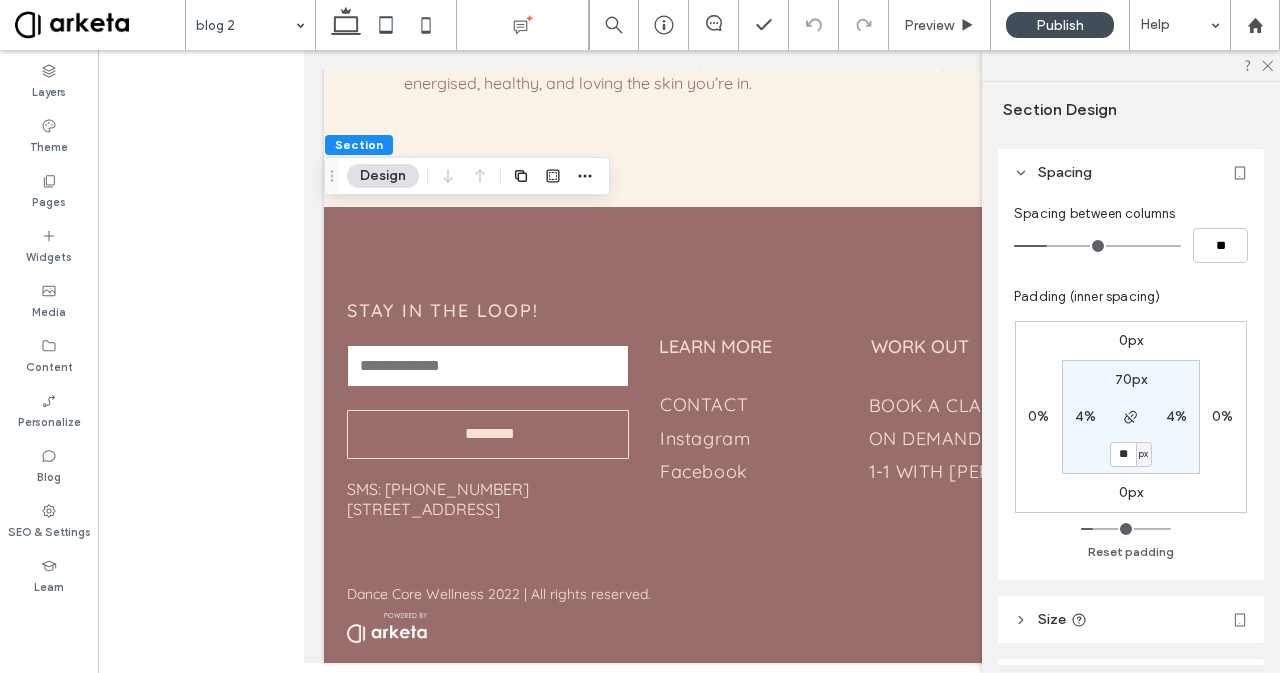 type on "**" 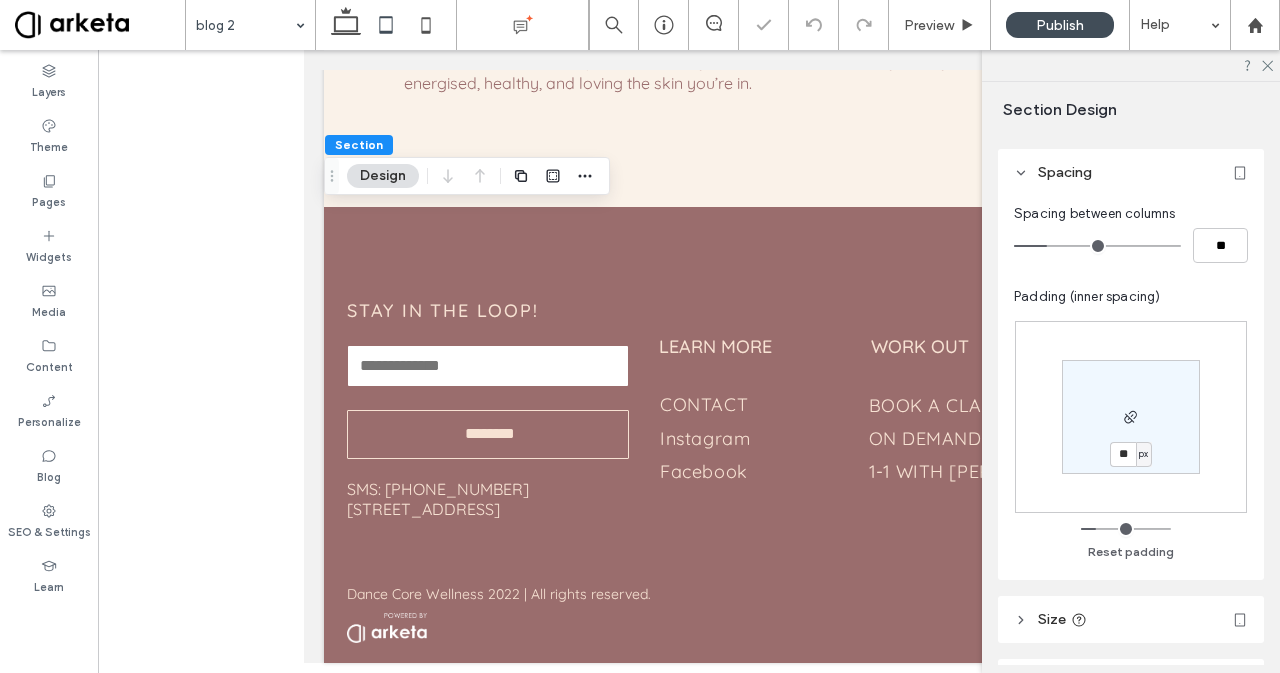 type on "**" 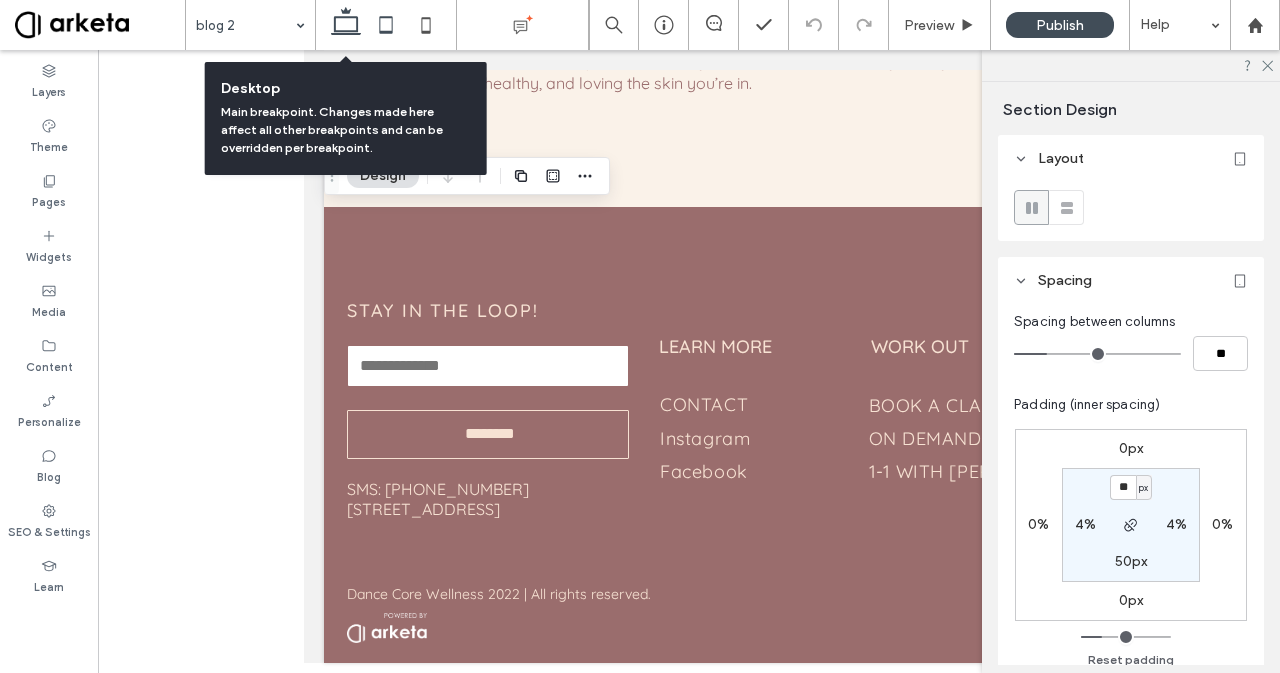 click 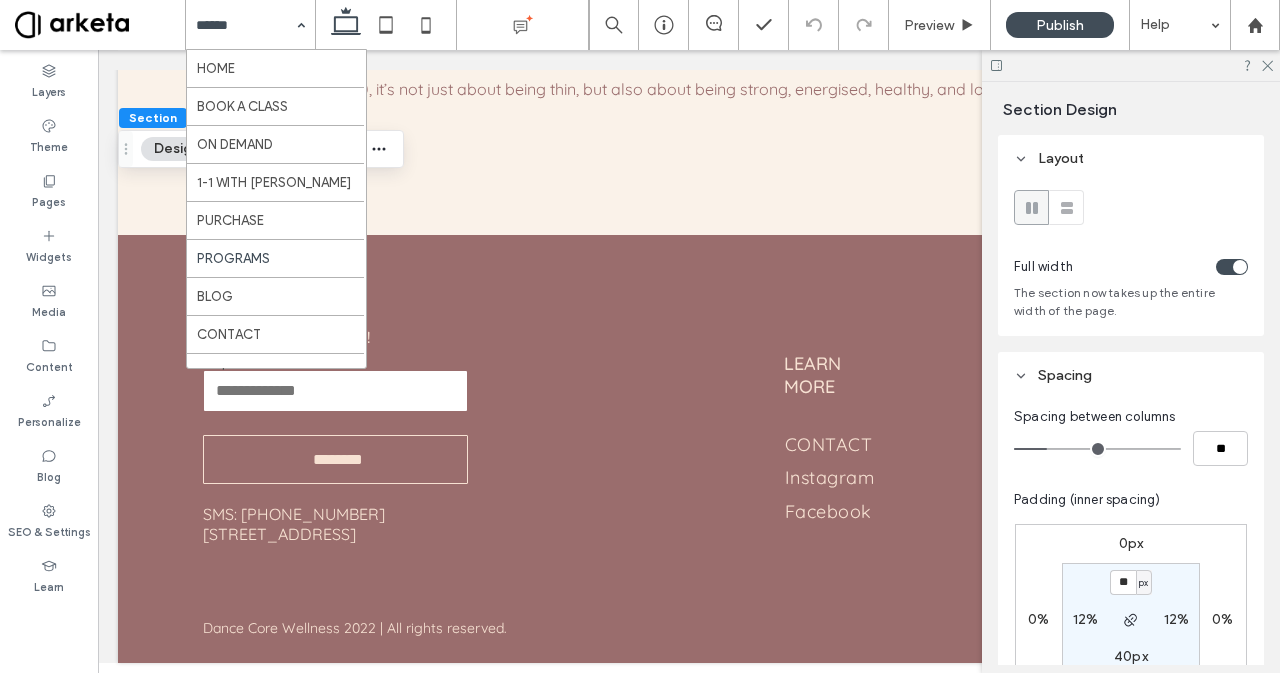 scroll, scrollTop: 259, scrollLeft: 0, axis: vertical 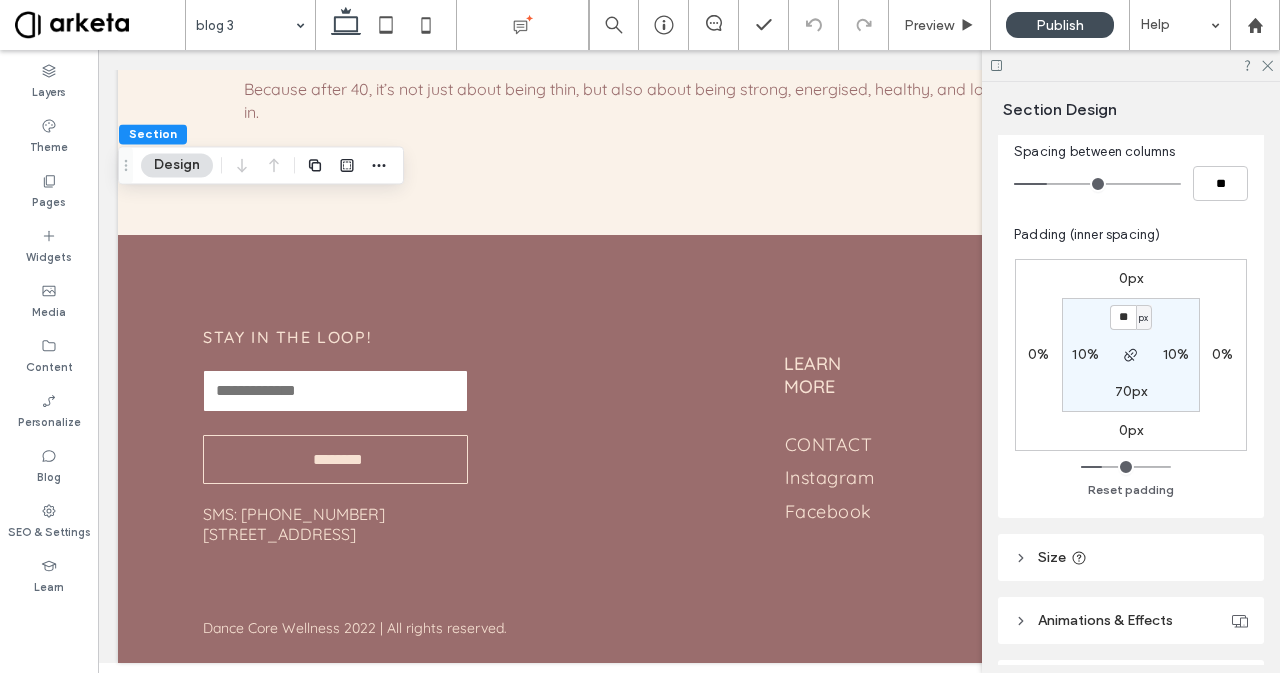 click on "10%" at bounding box center [1085, 354] 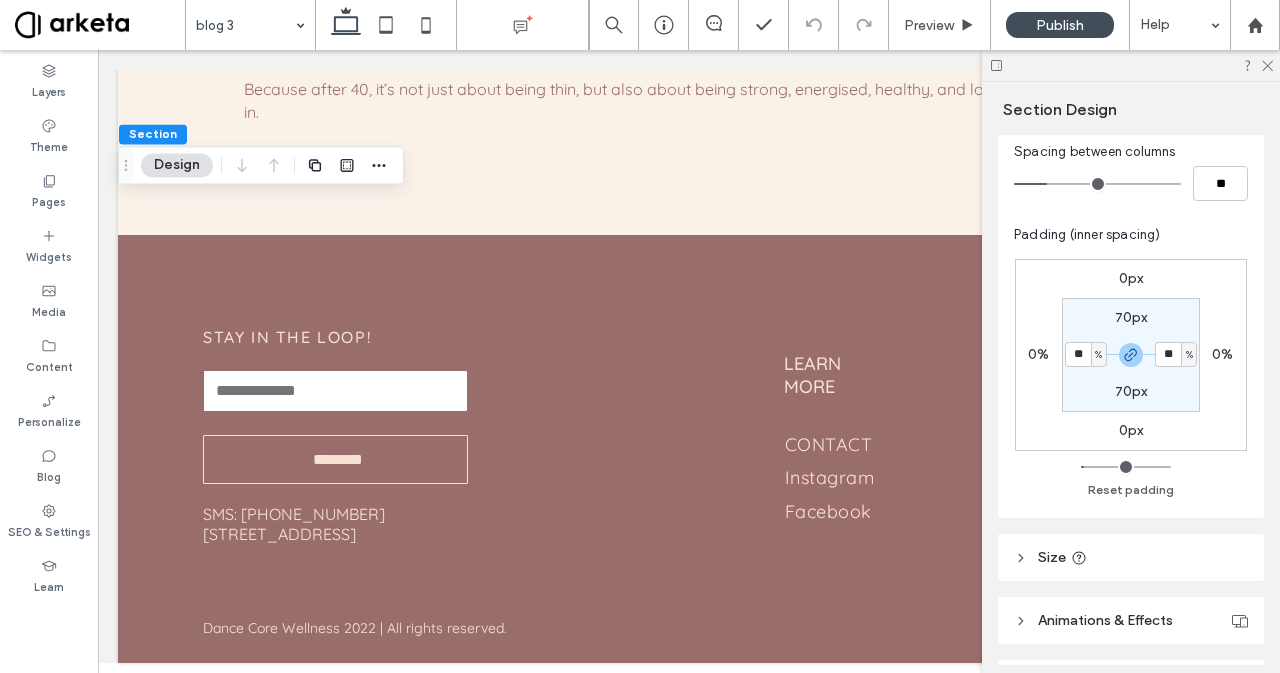 type on "**" 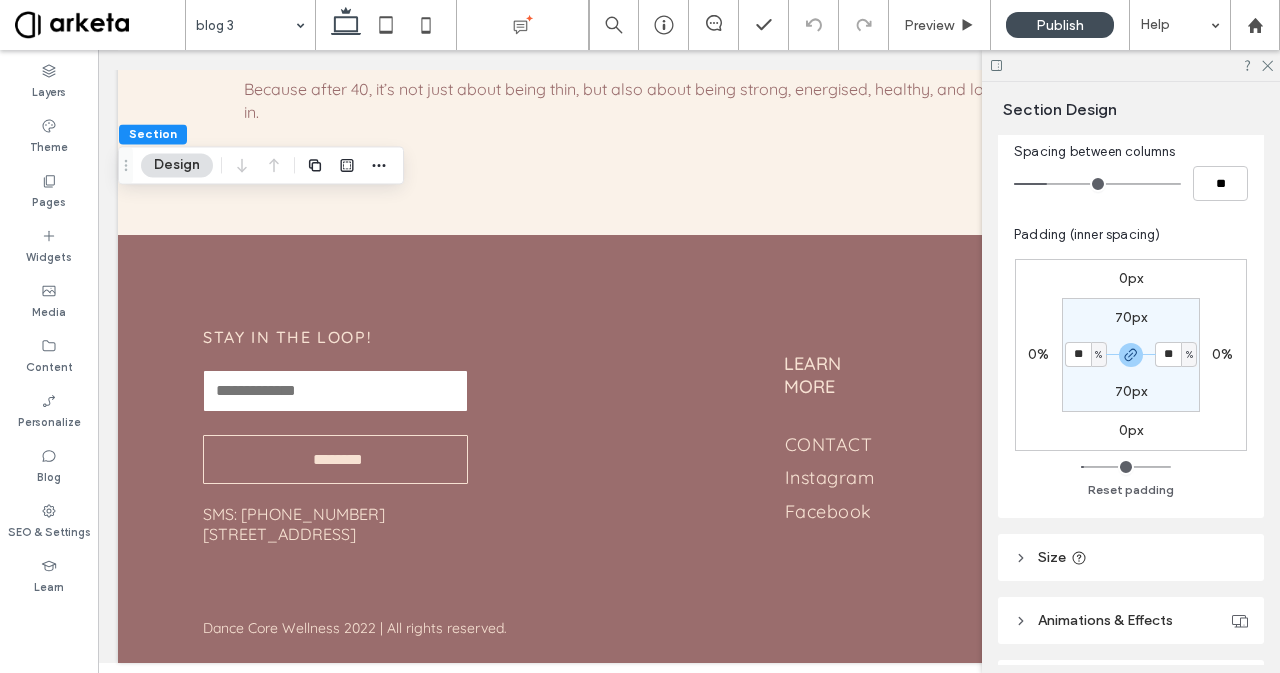 type on "**" 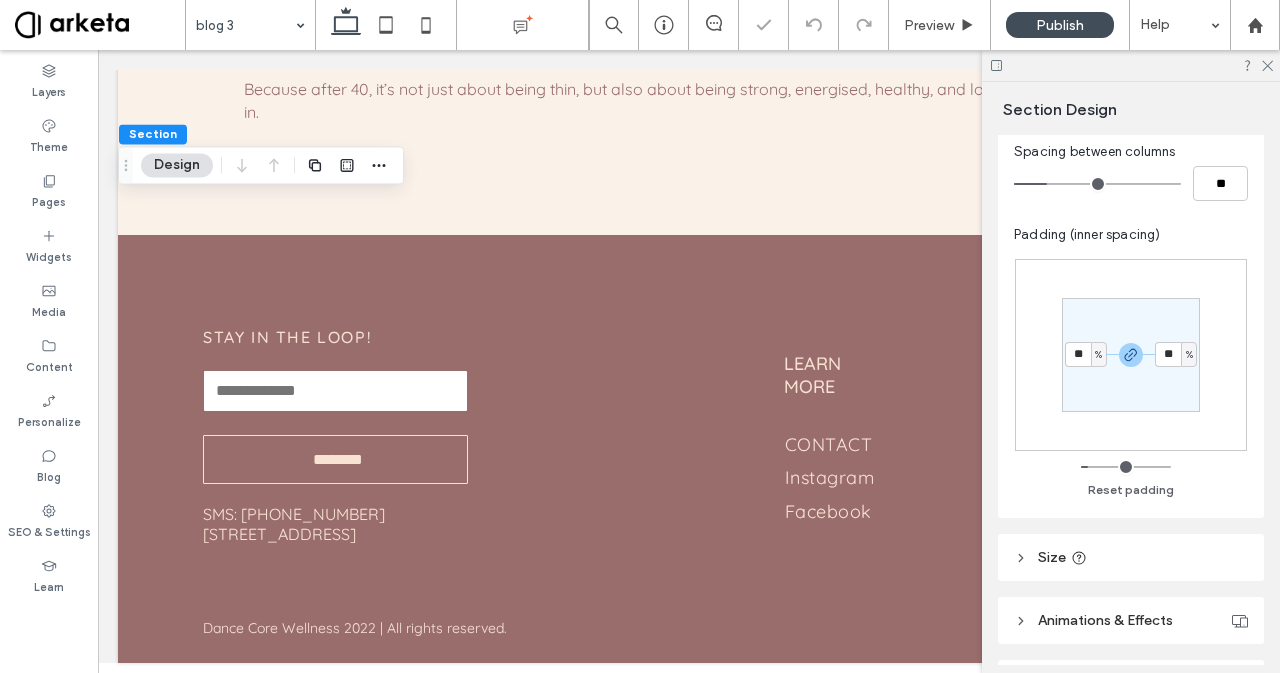 type on "*" 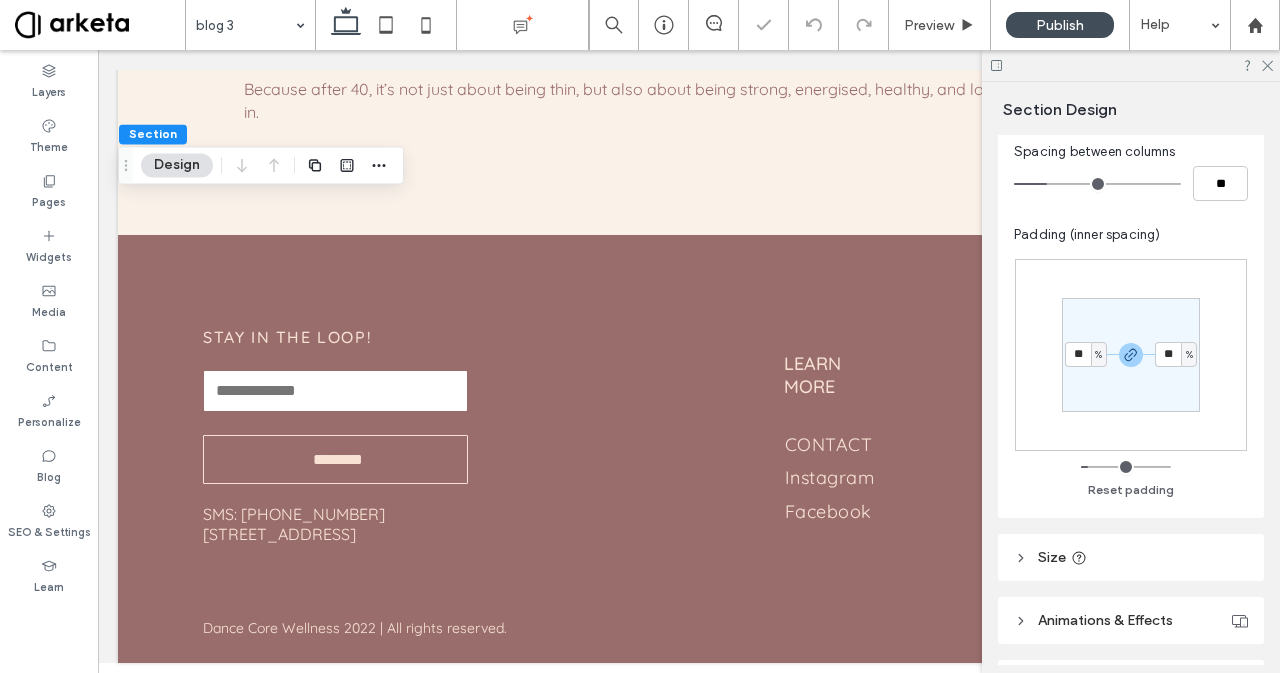 type on "**" 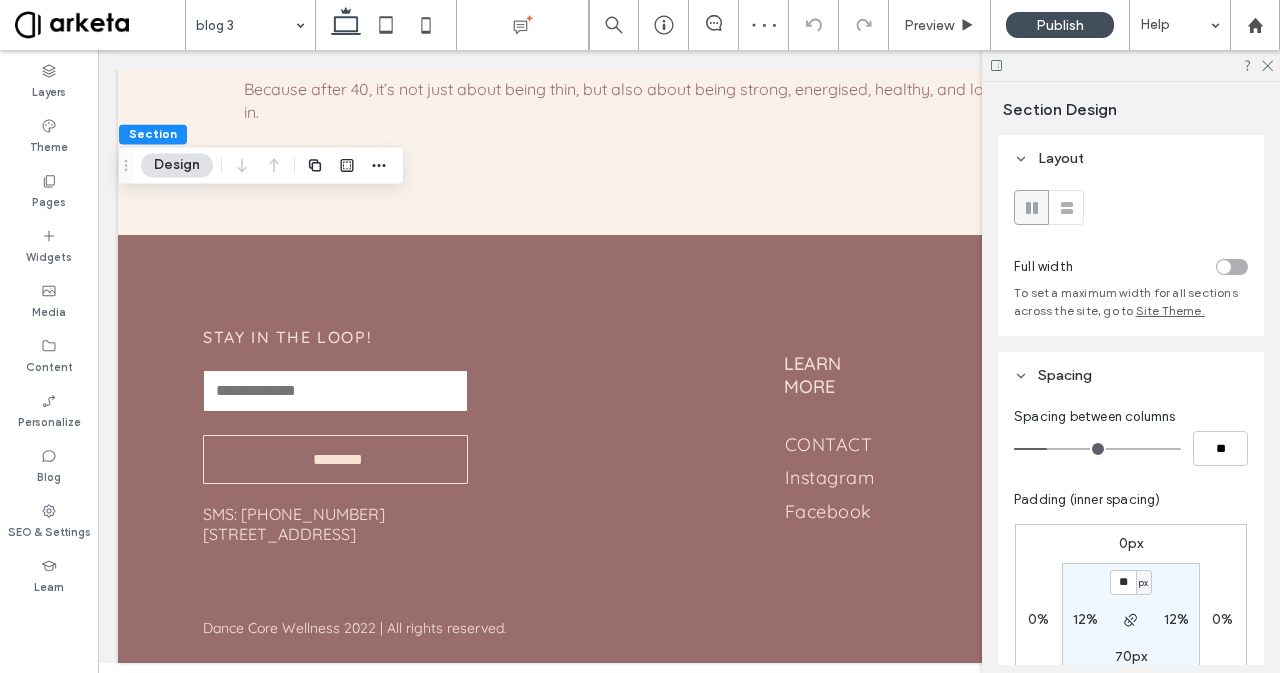 scroll, scrollTop: 107, scrollLeft: 0, axis: vertical 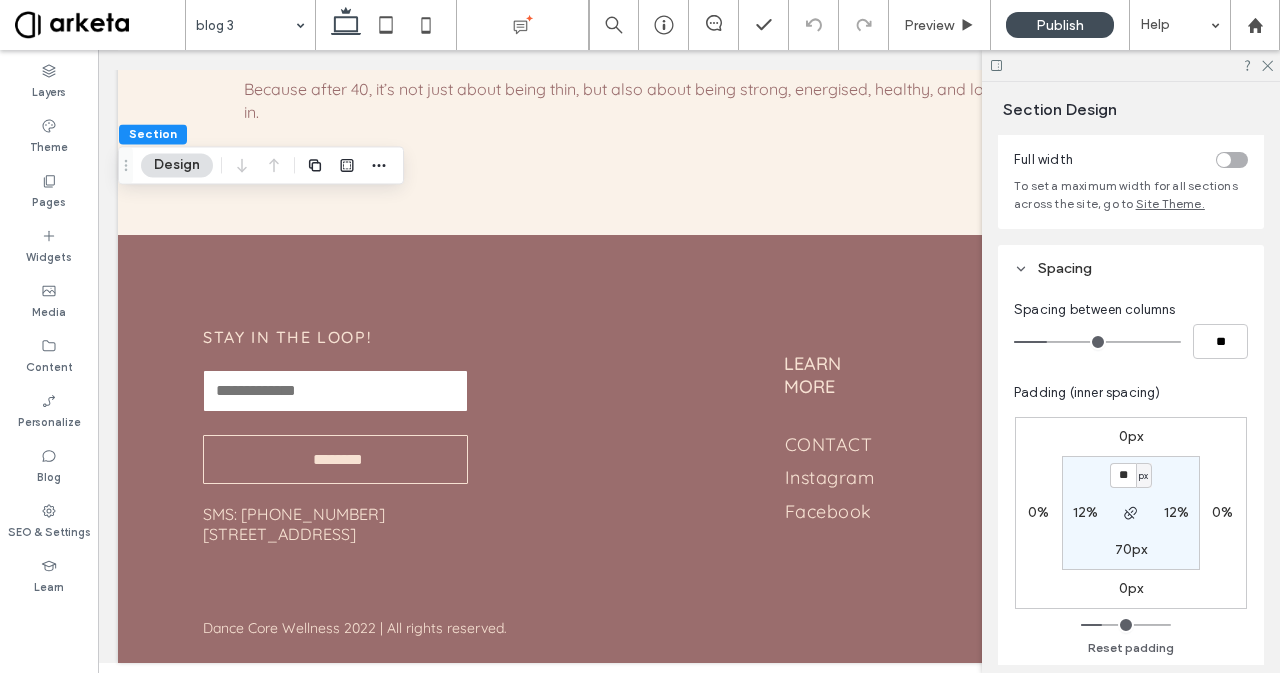 click on "70px" at bounding box center [1131, 549] 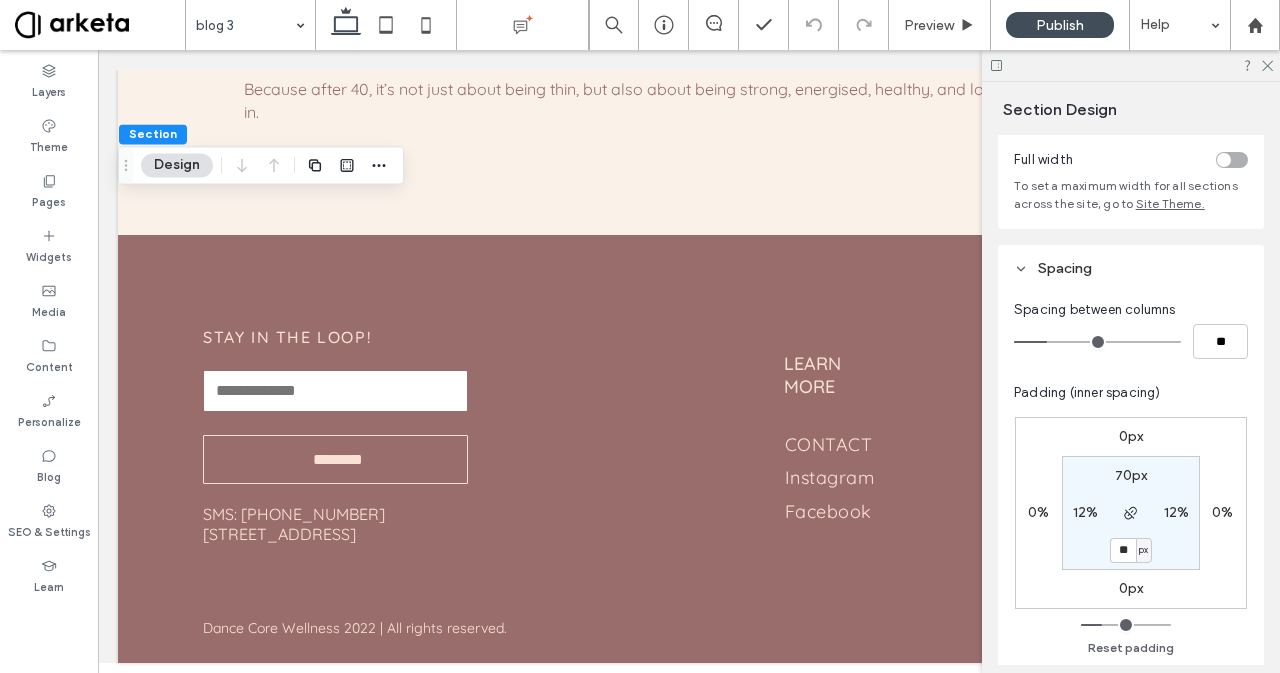click on "**" at bounding box center (1123, 550) 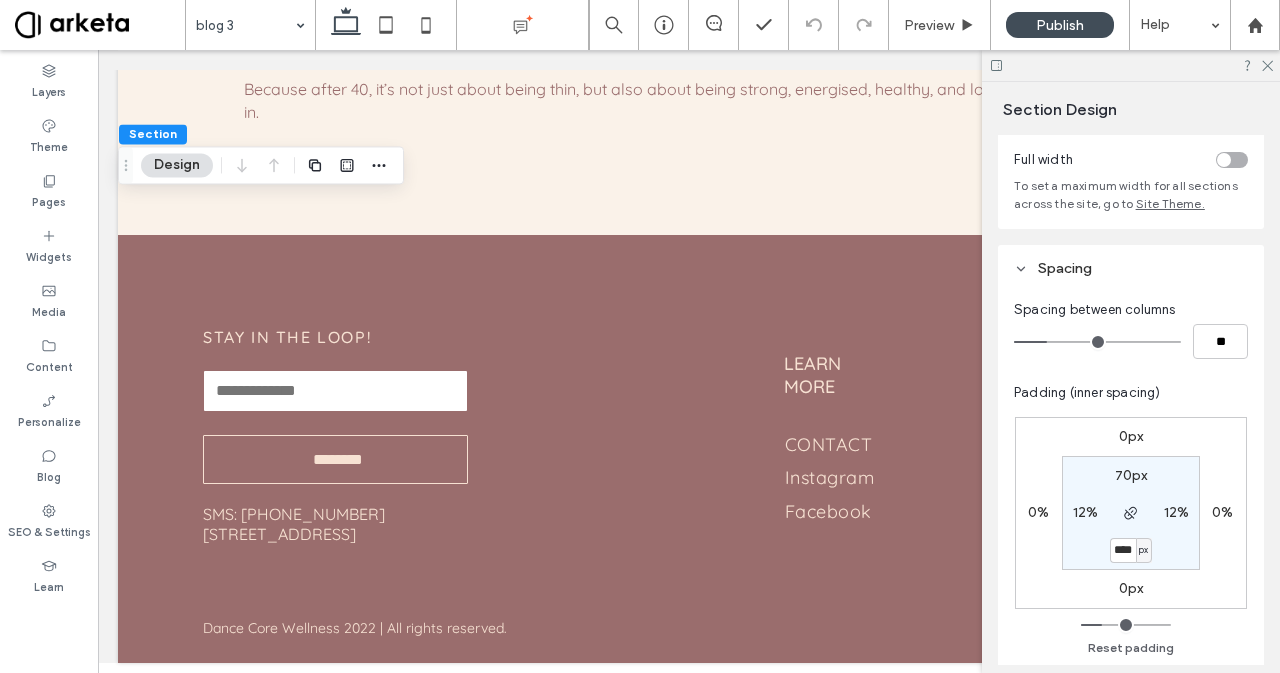 scroll, scrollTop: 0, scrollLeft: 4, axis: horizontal 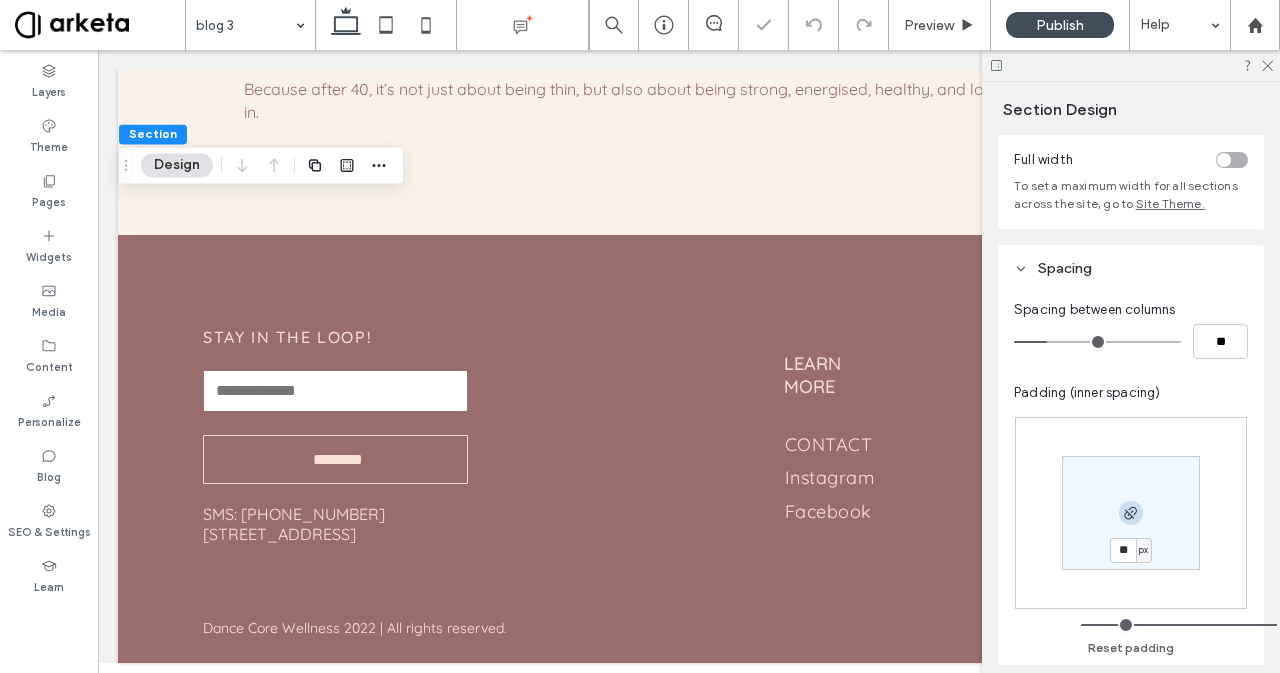 type on "*" 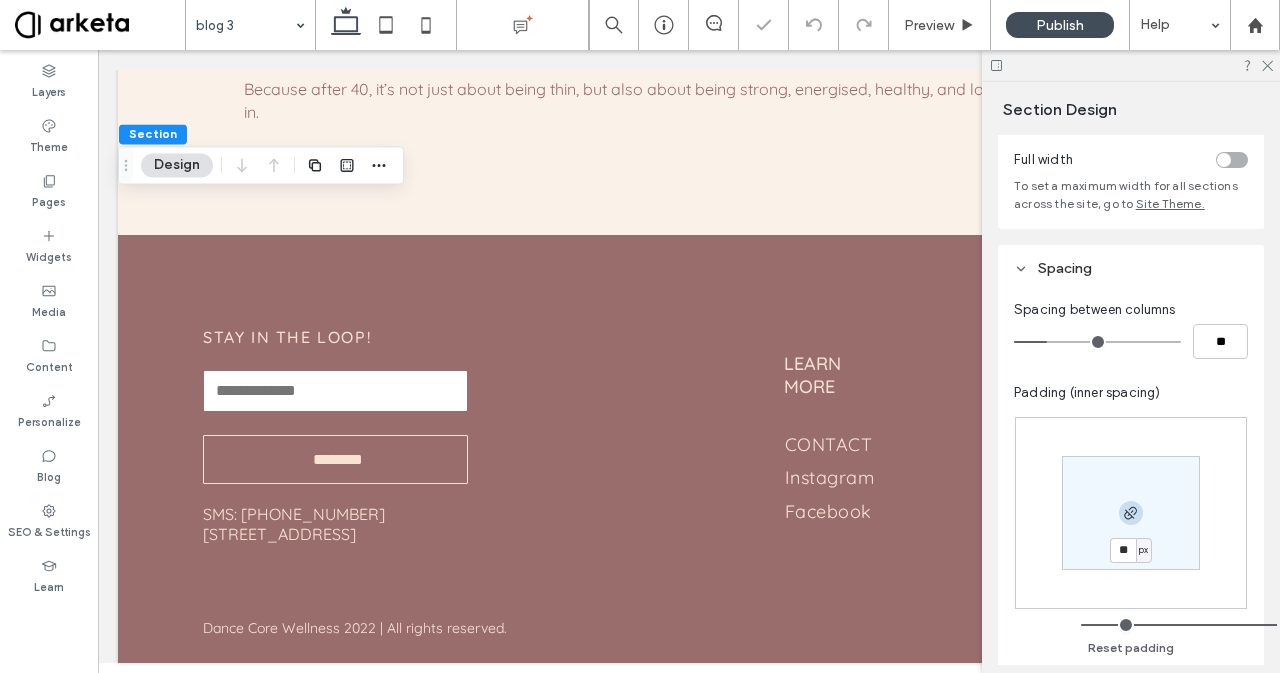 type on "**" 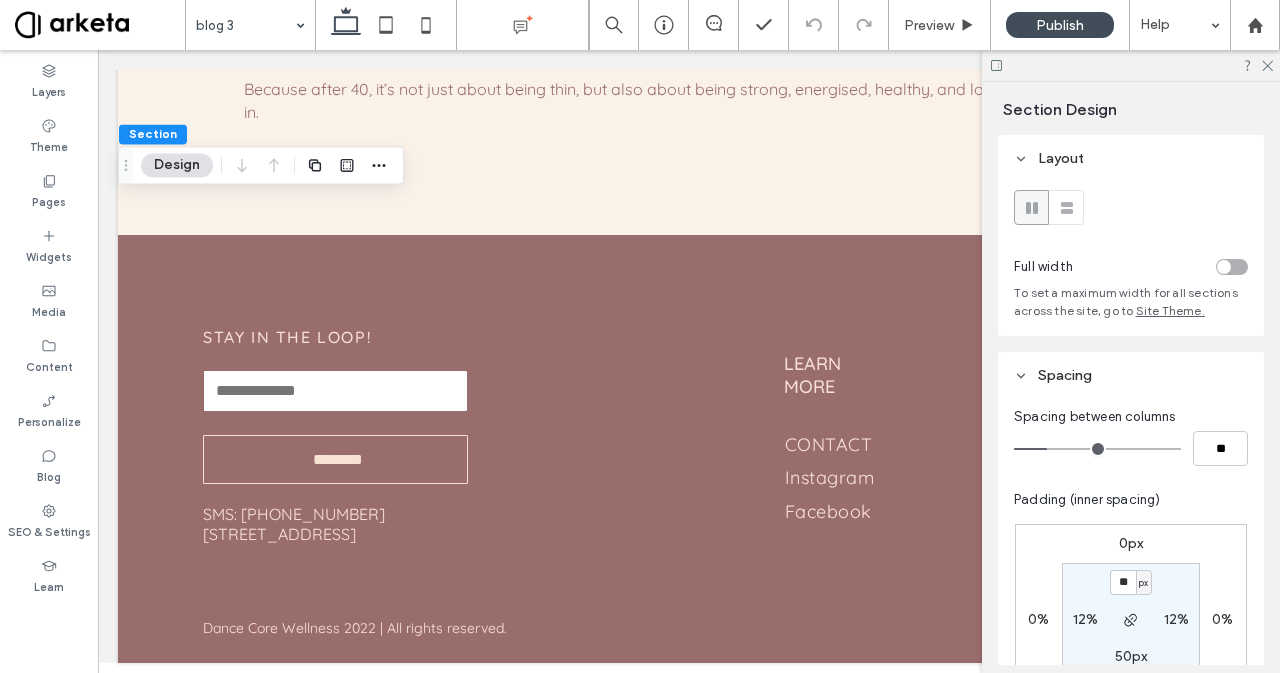 scroll, scrollTop: 152, scrollLeft: 0, axis: vertical 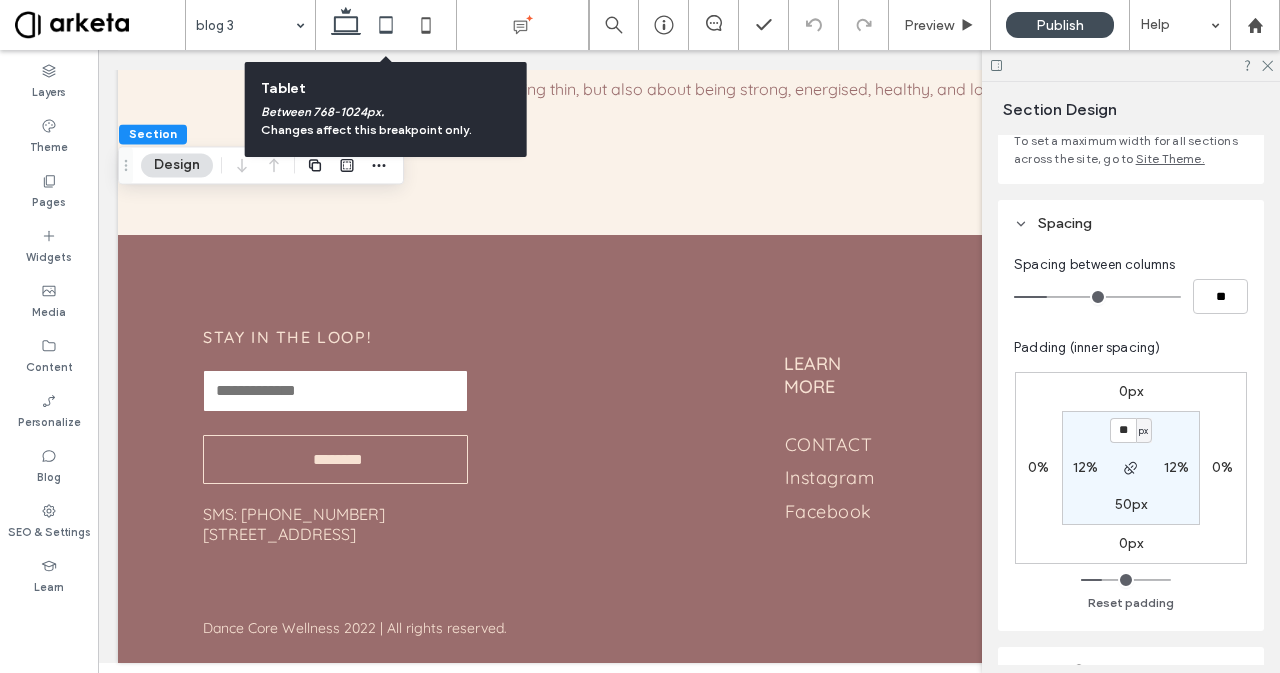 click 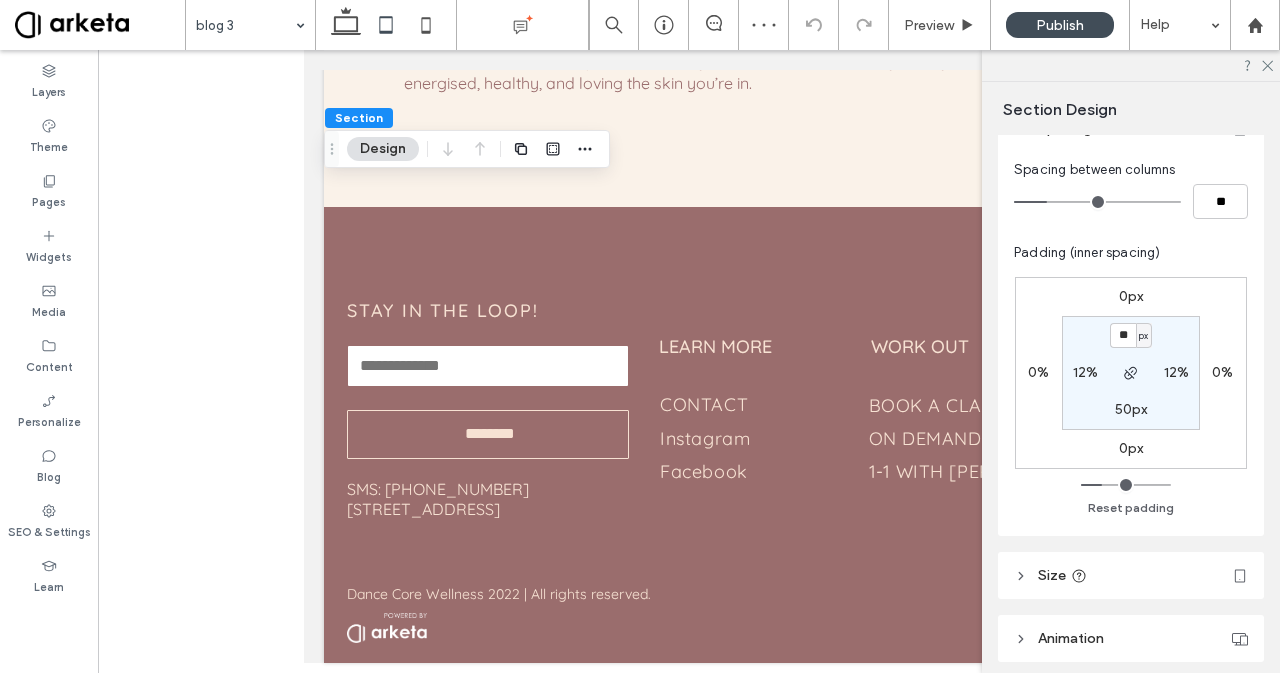 click on "12%" at bounding box center (1086, 372) 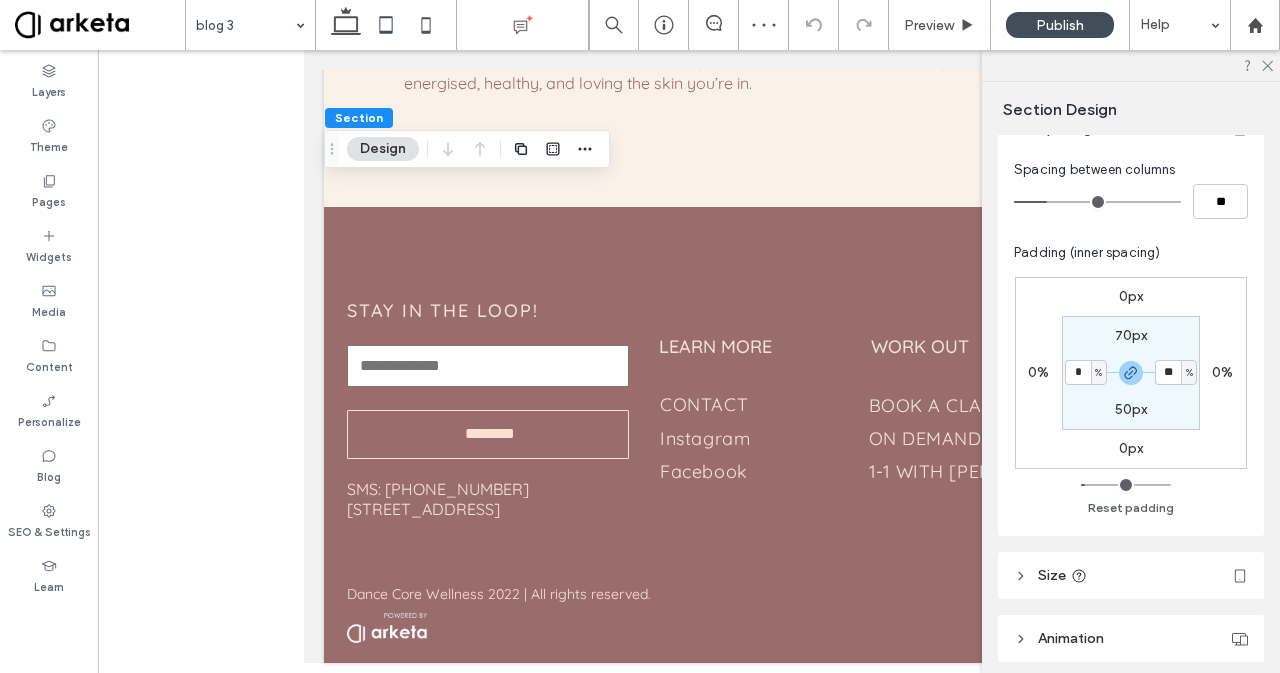type on "*" 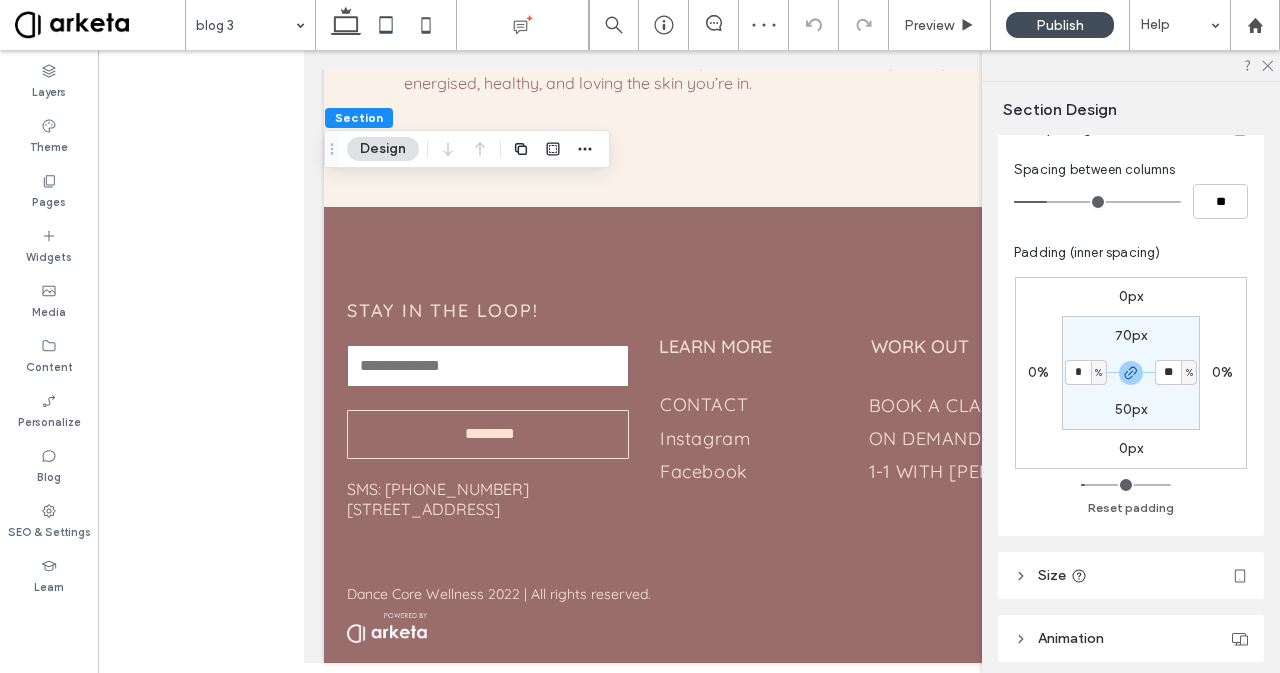 type on "*" 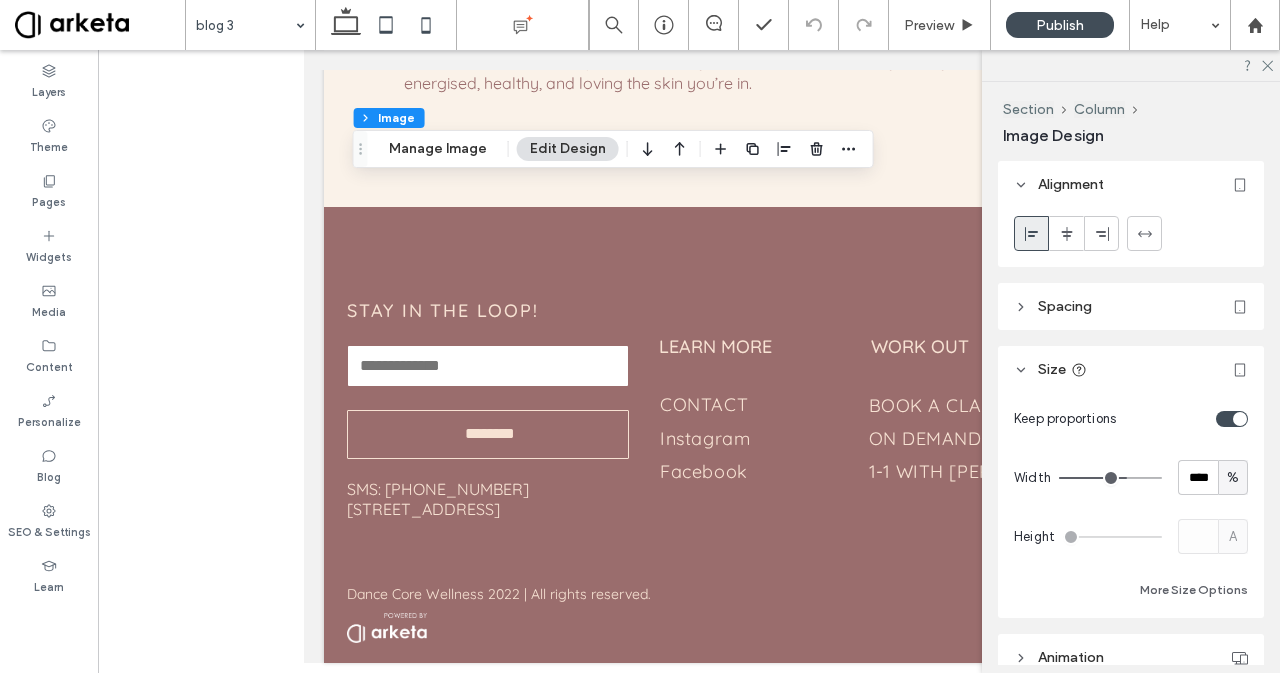 click 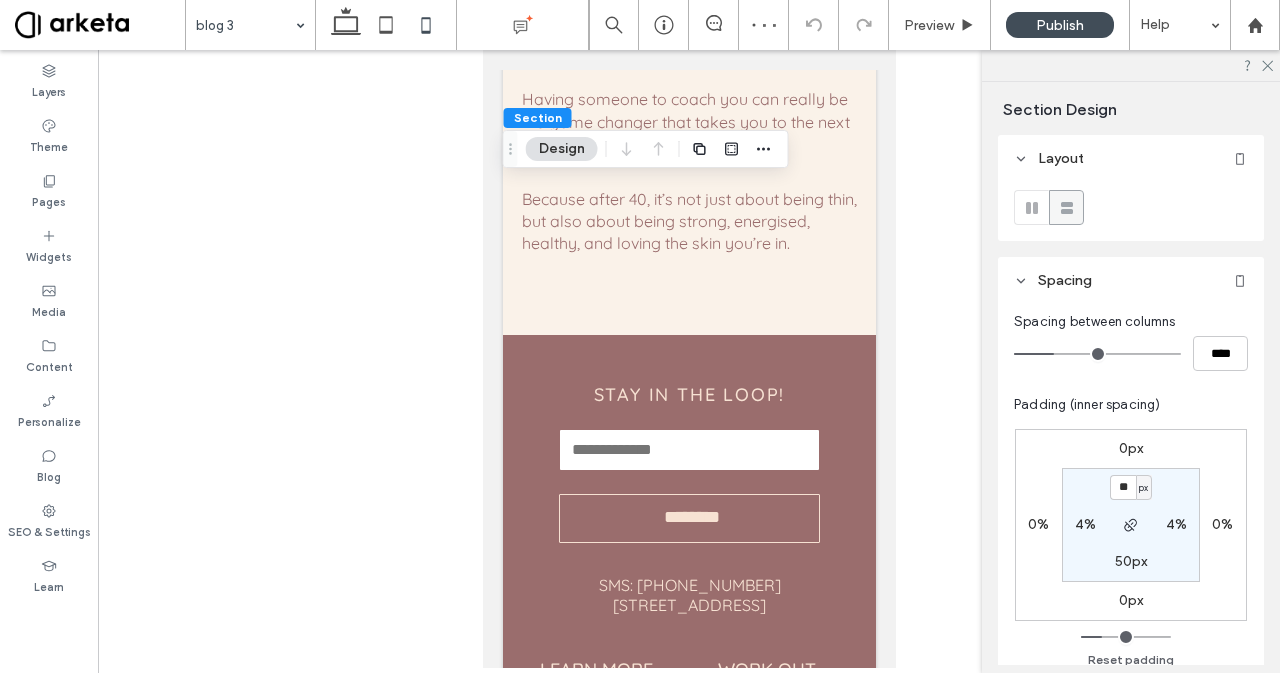 scroll, scrollTop: 100, scrollLeft: 0, axis: vertical 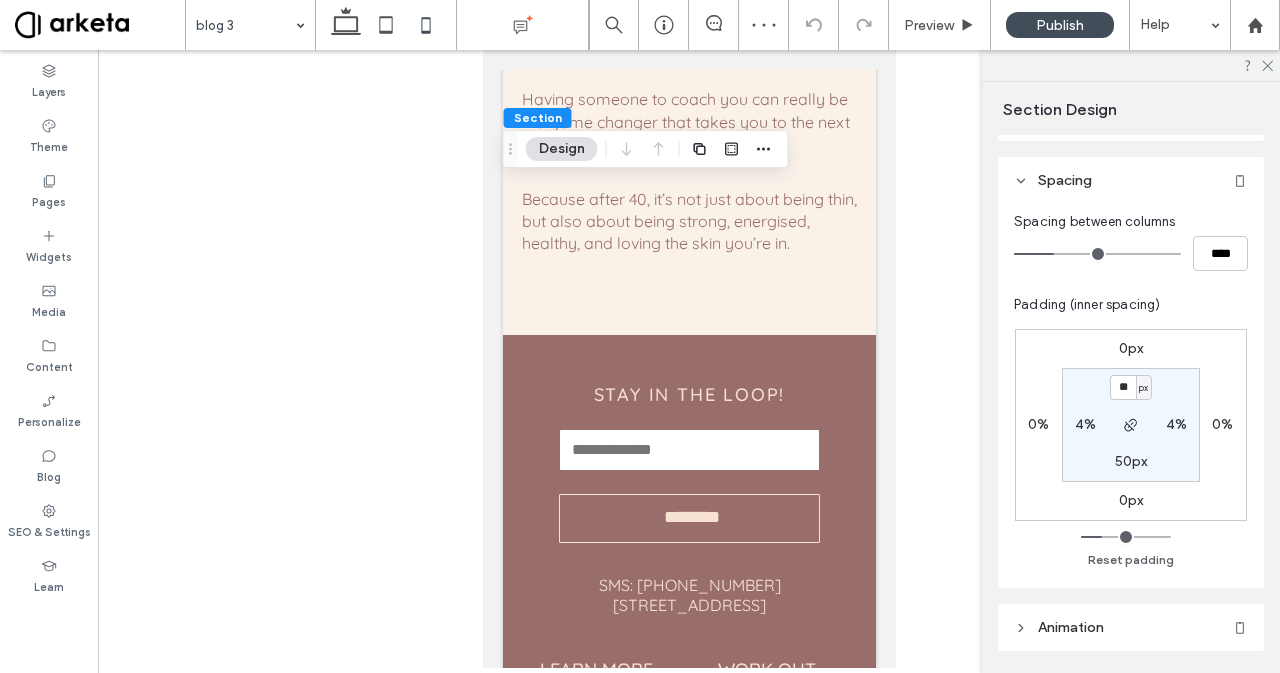 click on "4%" at bounding box center [1085, 424] 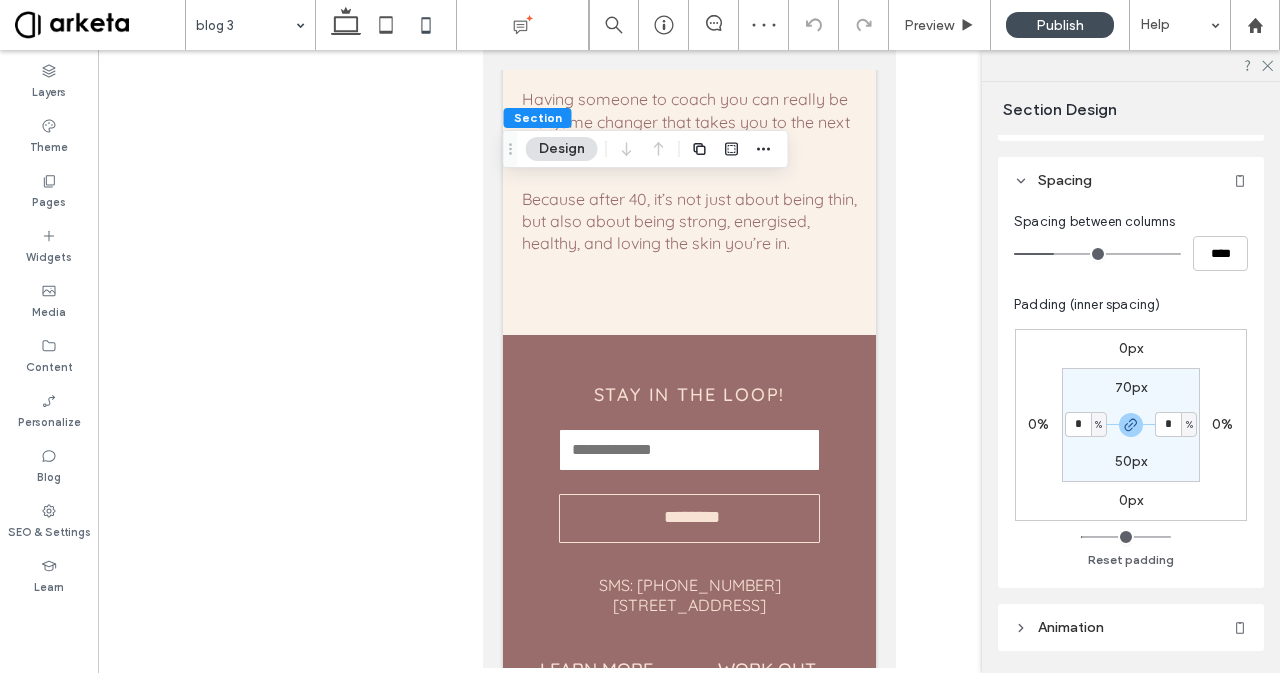 type on "*" 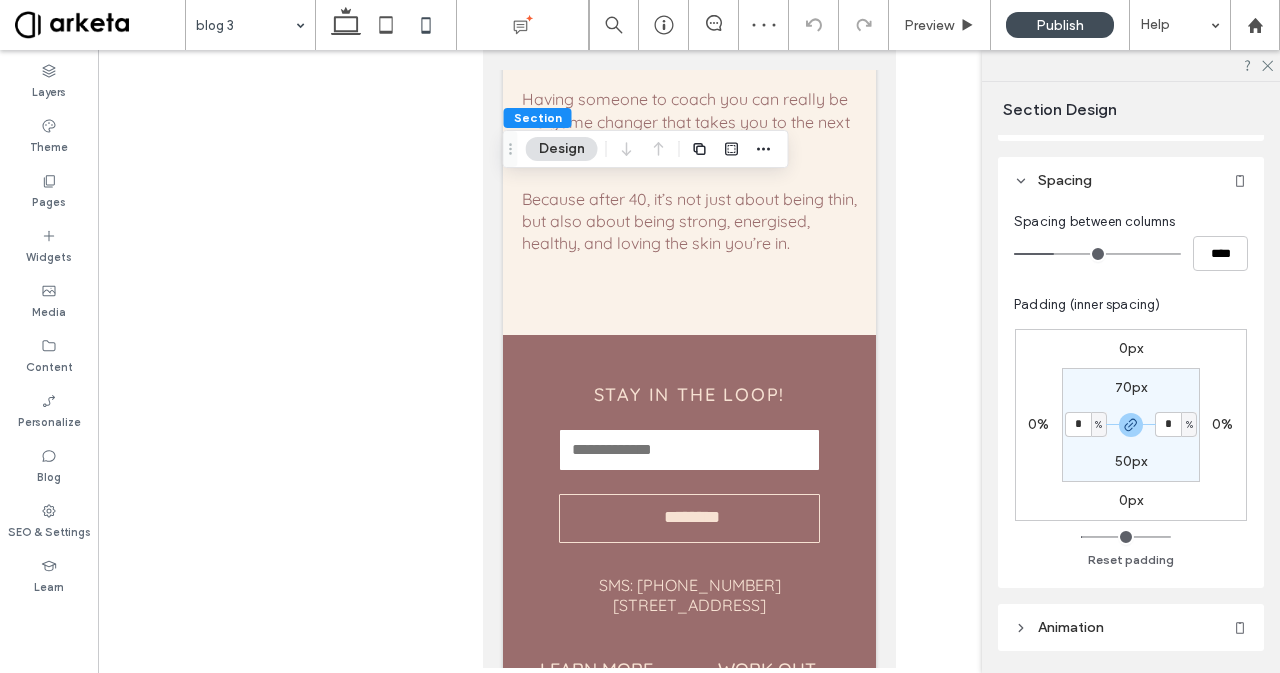 type on "*" 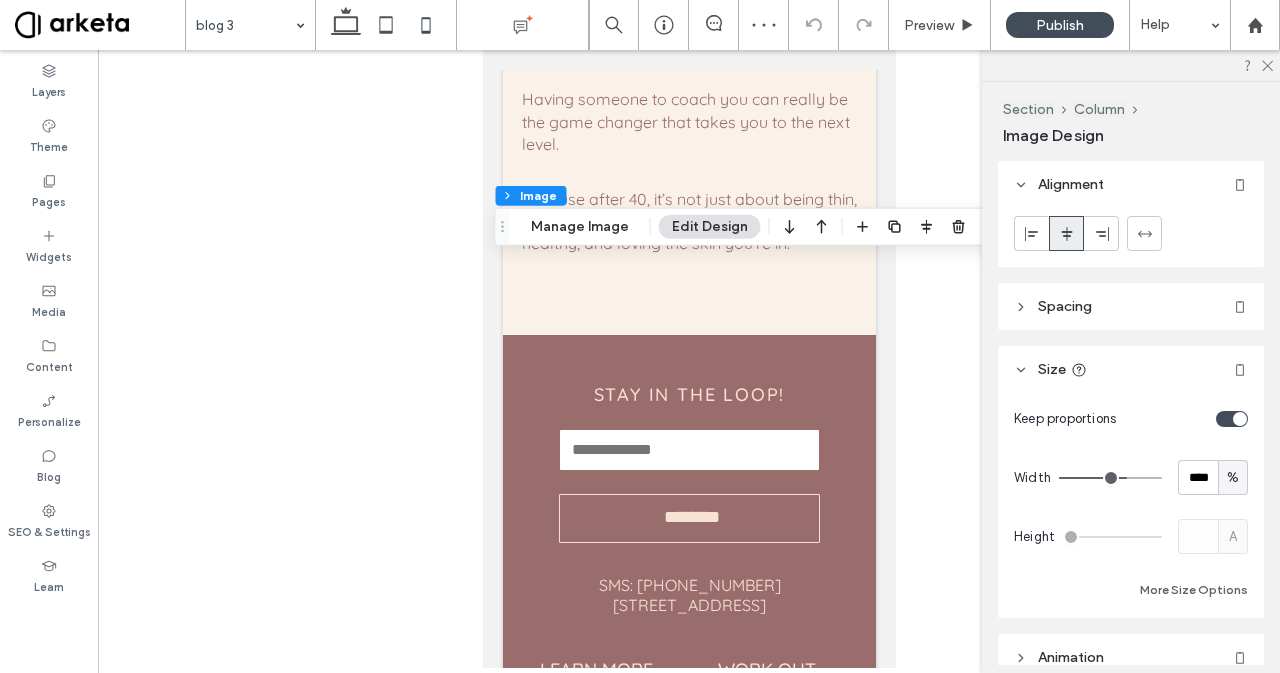 click 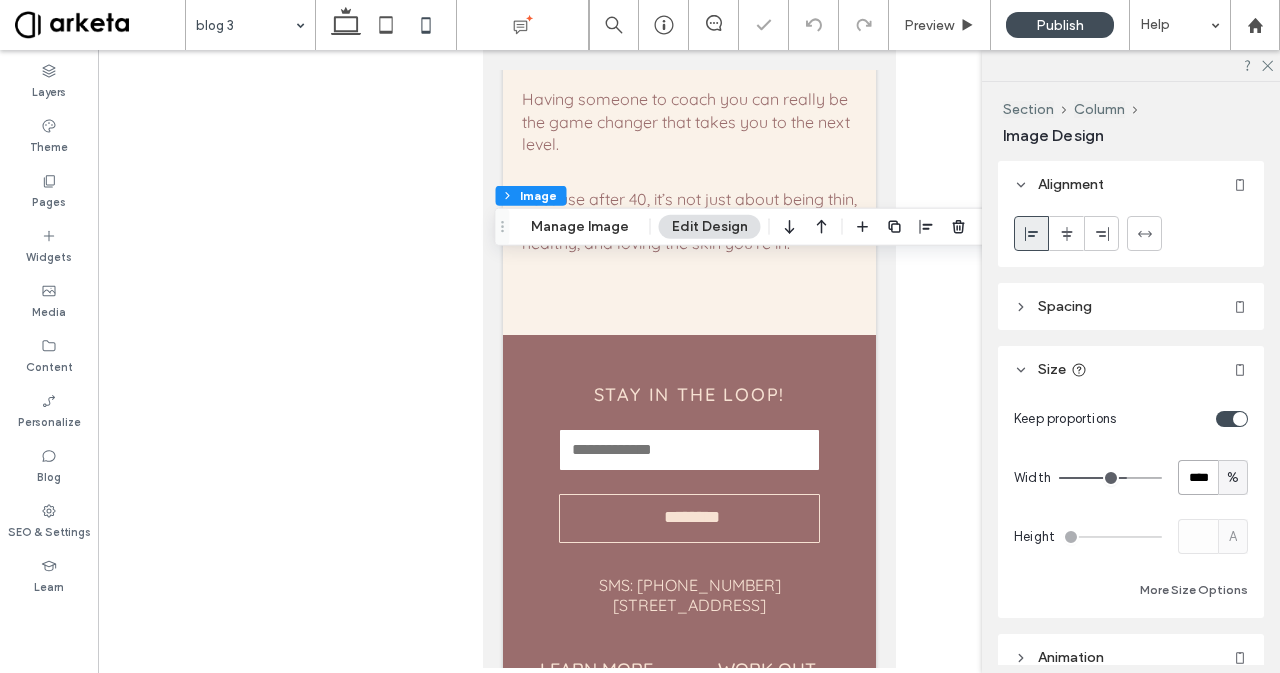 click on "****" at bounding box center (1198, 477) 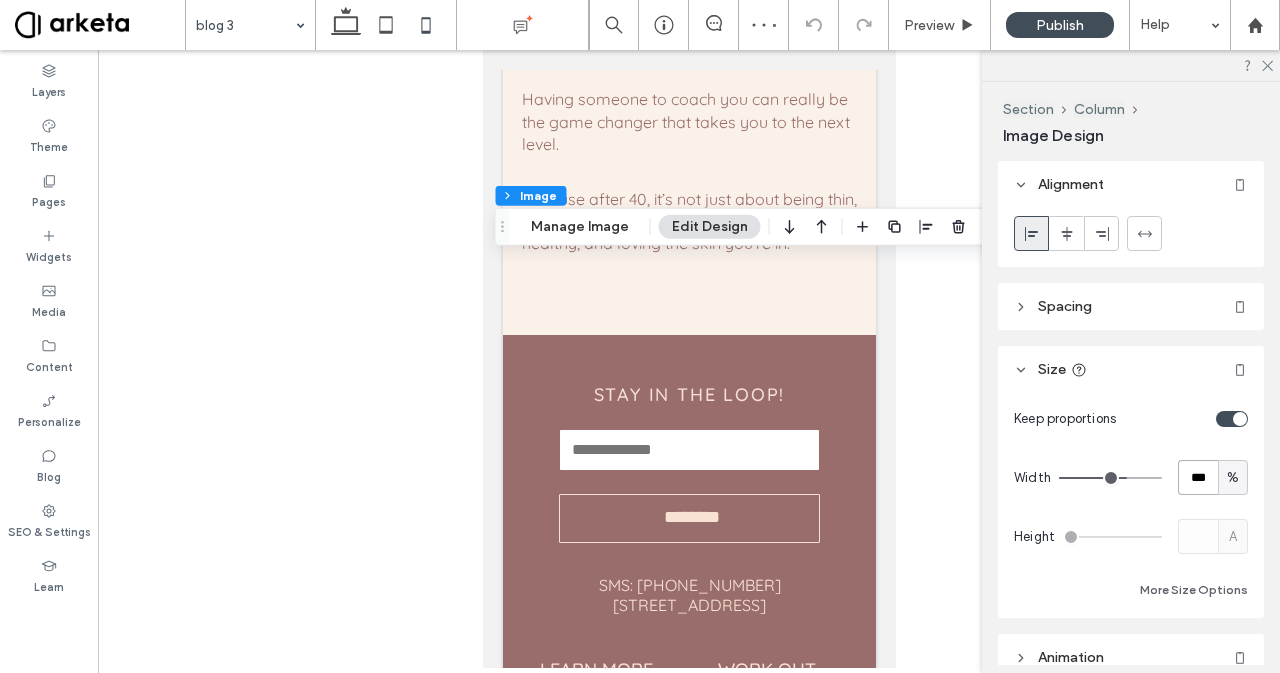 type on "***" 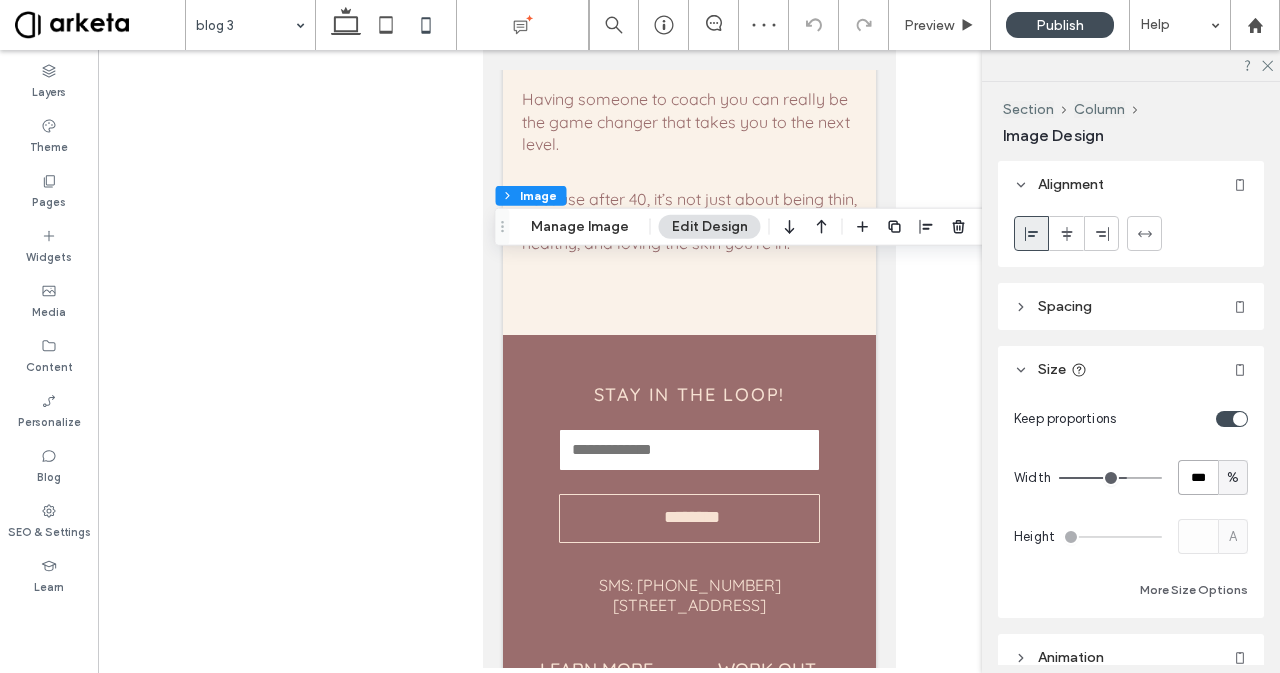 type on "***" 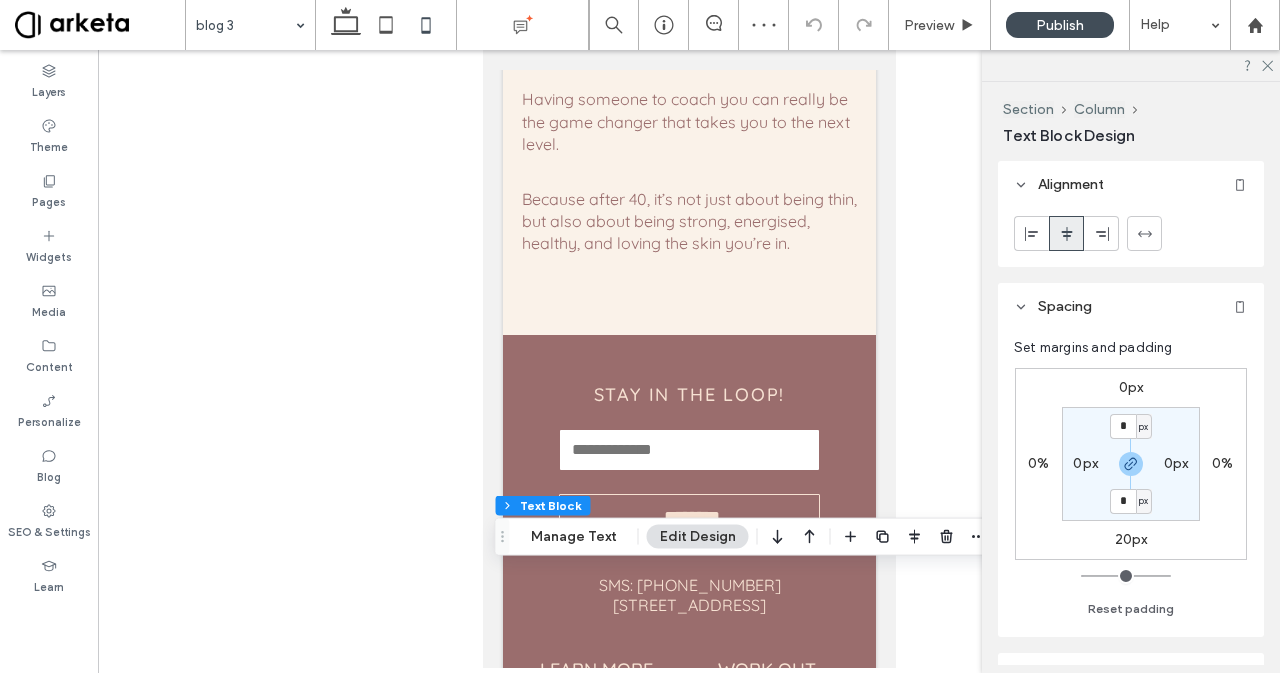 scroll, scrollTop: 39, scrollLeft: 0, axis: vertical 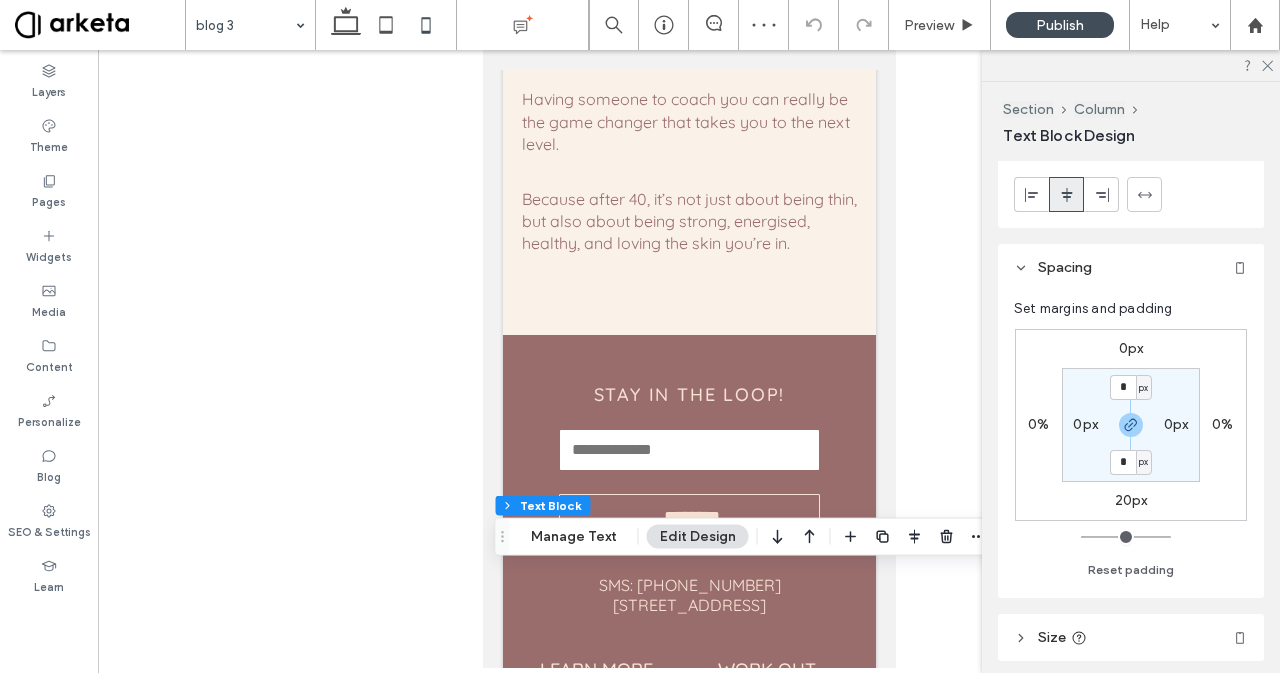 click at bounding box center [1032, 194] 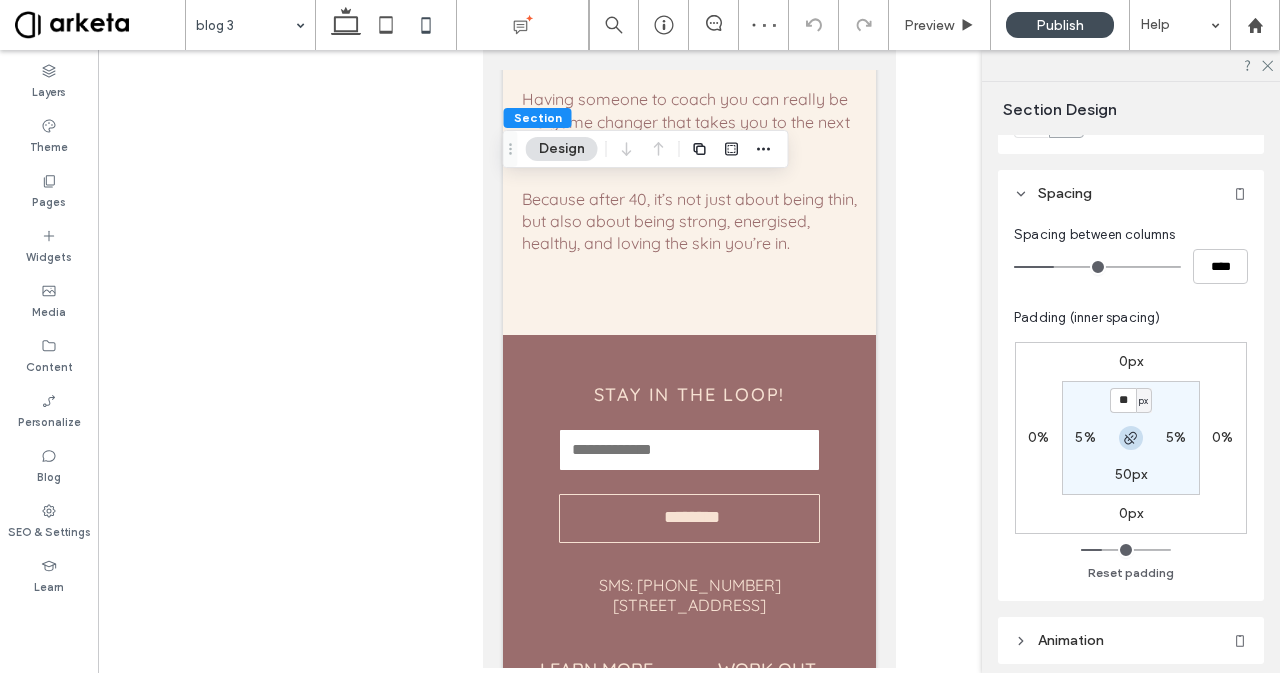 scroll, scrollTop: 95, scrollLeft: 0, axis: vertical 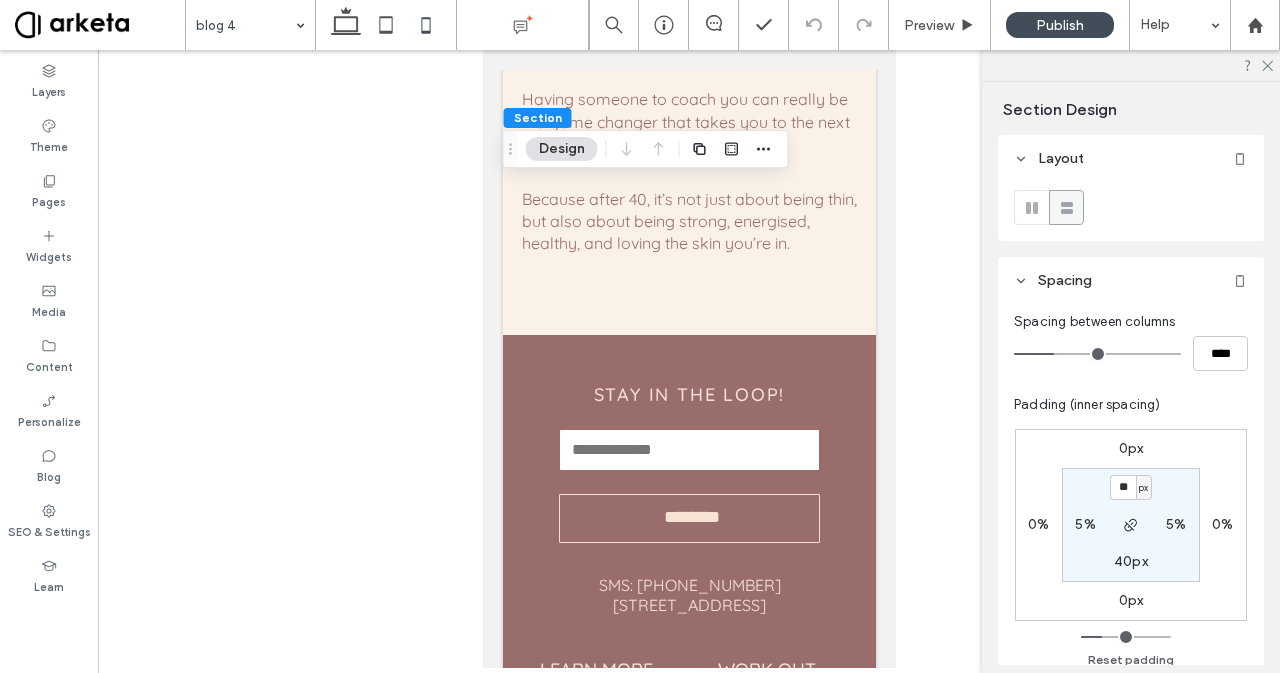 click on "40px" at bounding box center [1131, 561] 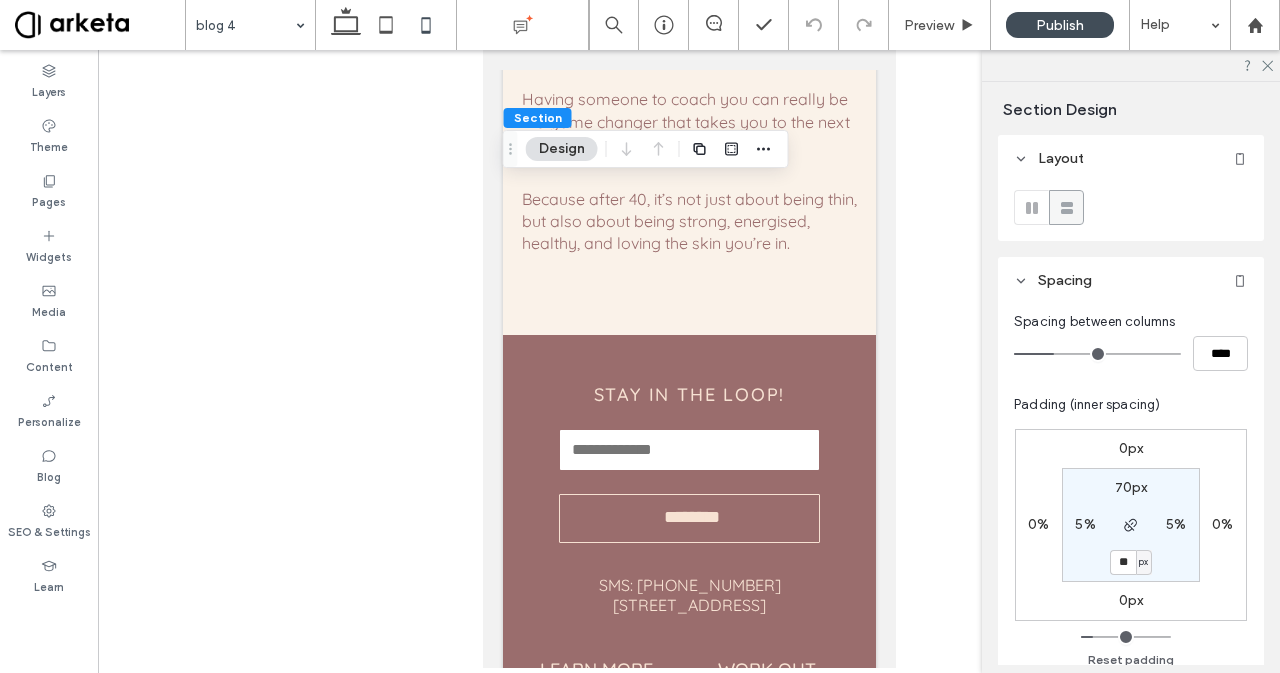 type on "**" 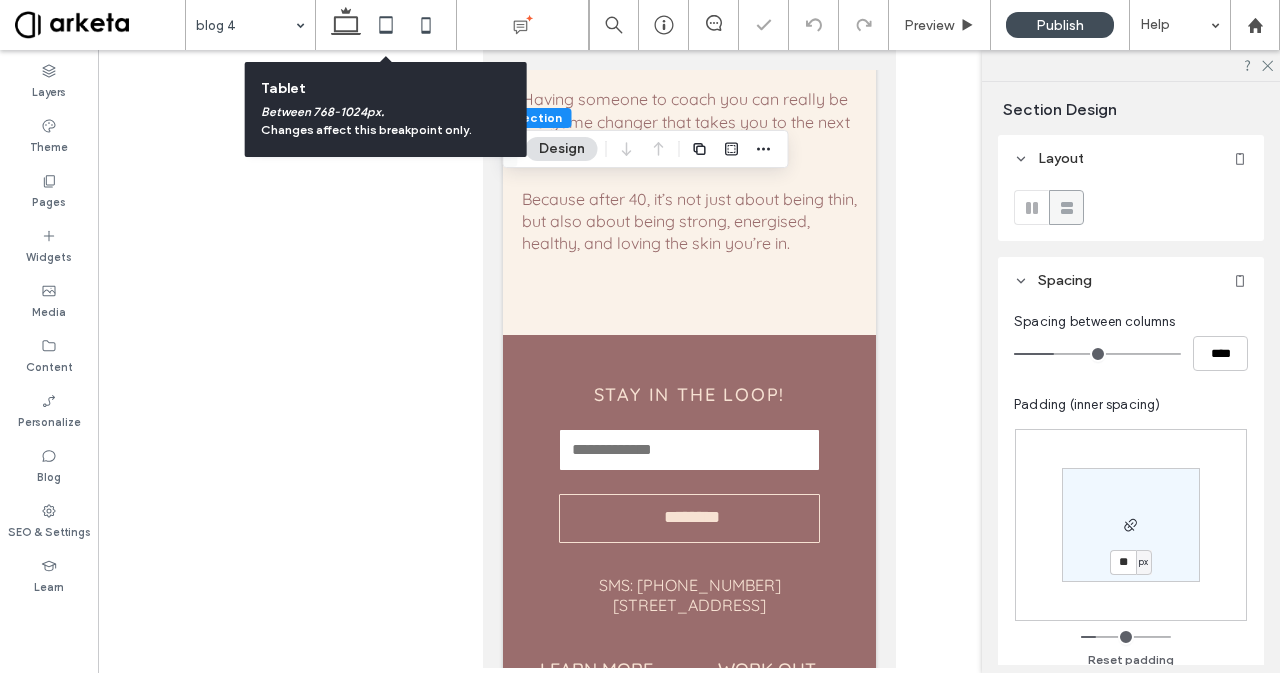 click 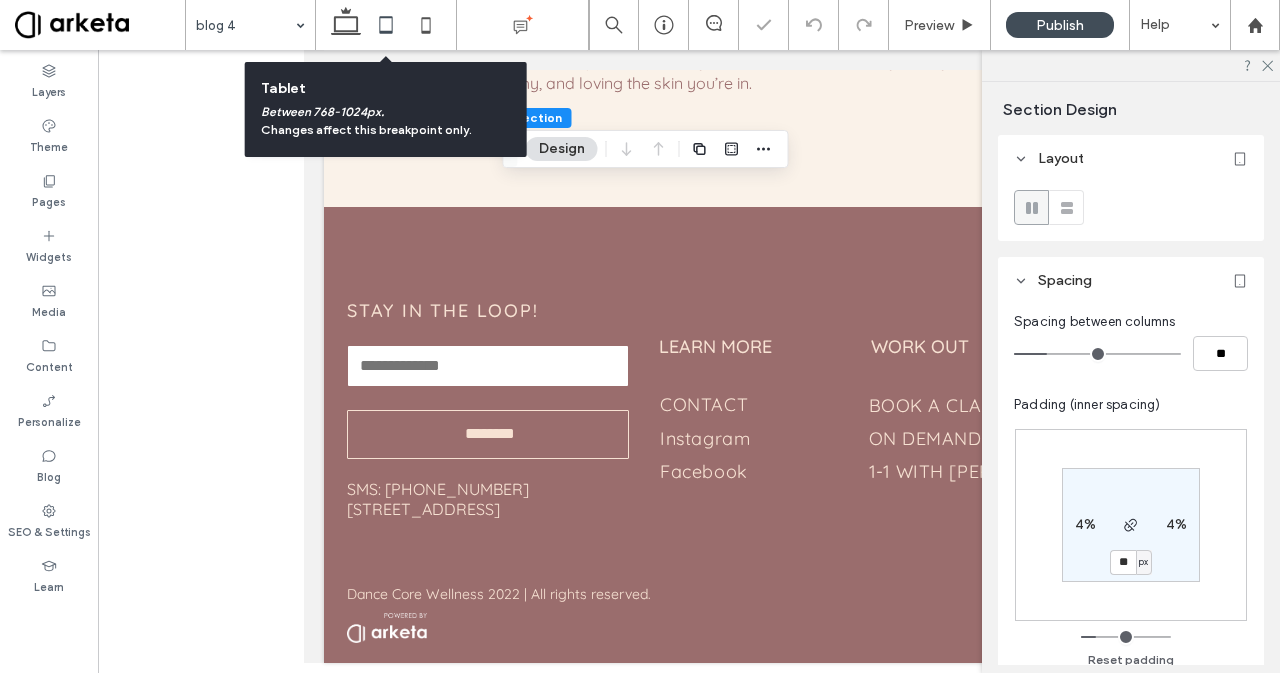 type on "**" 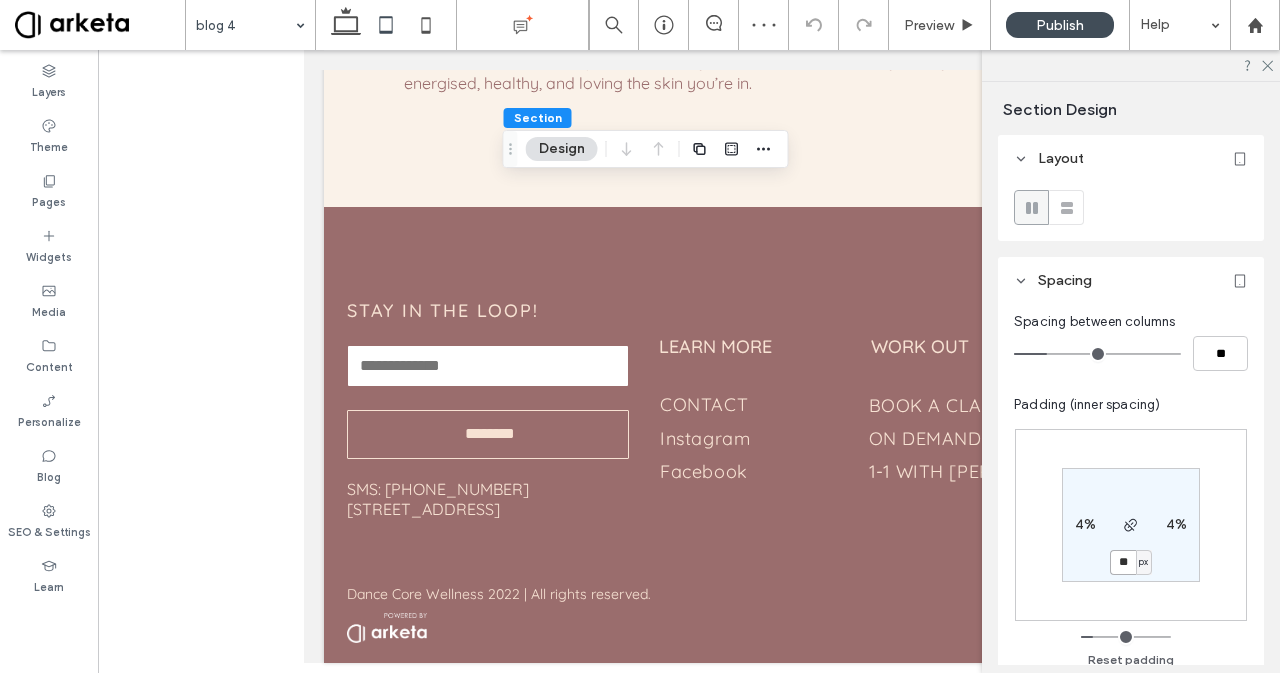 click on "**" at bounding box center (1123, 562) 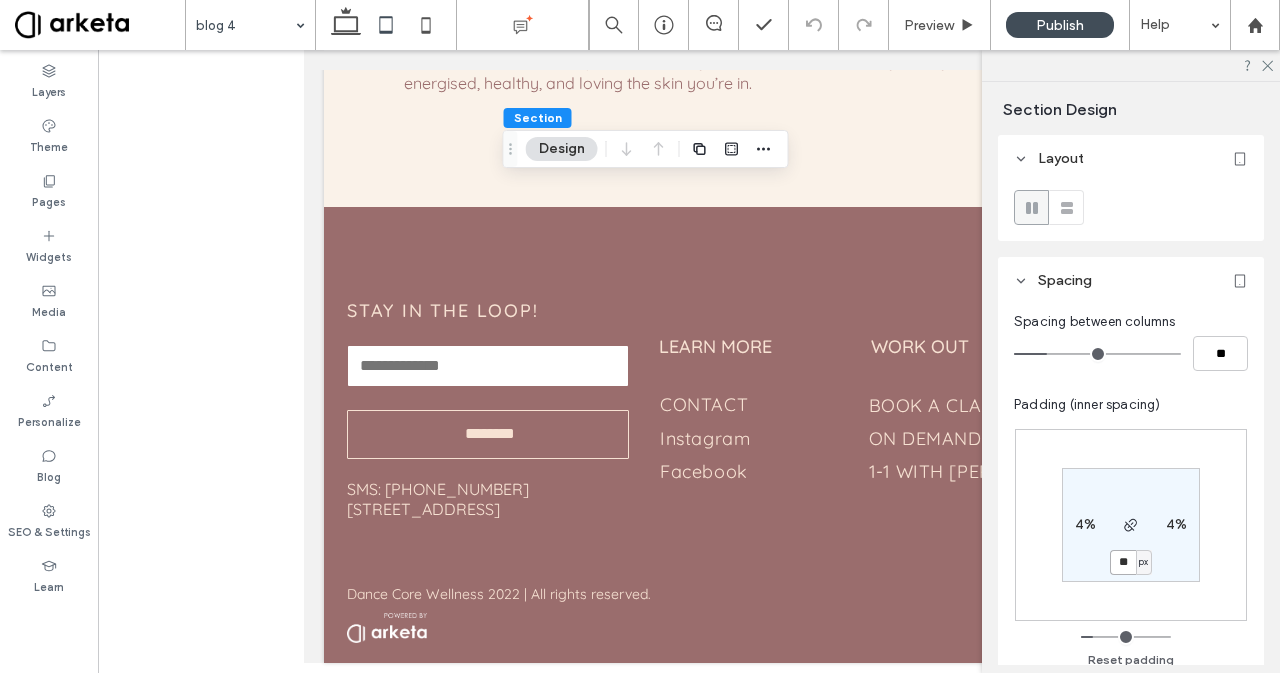 type on "**" 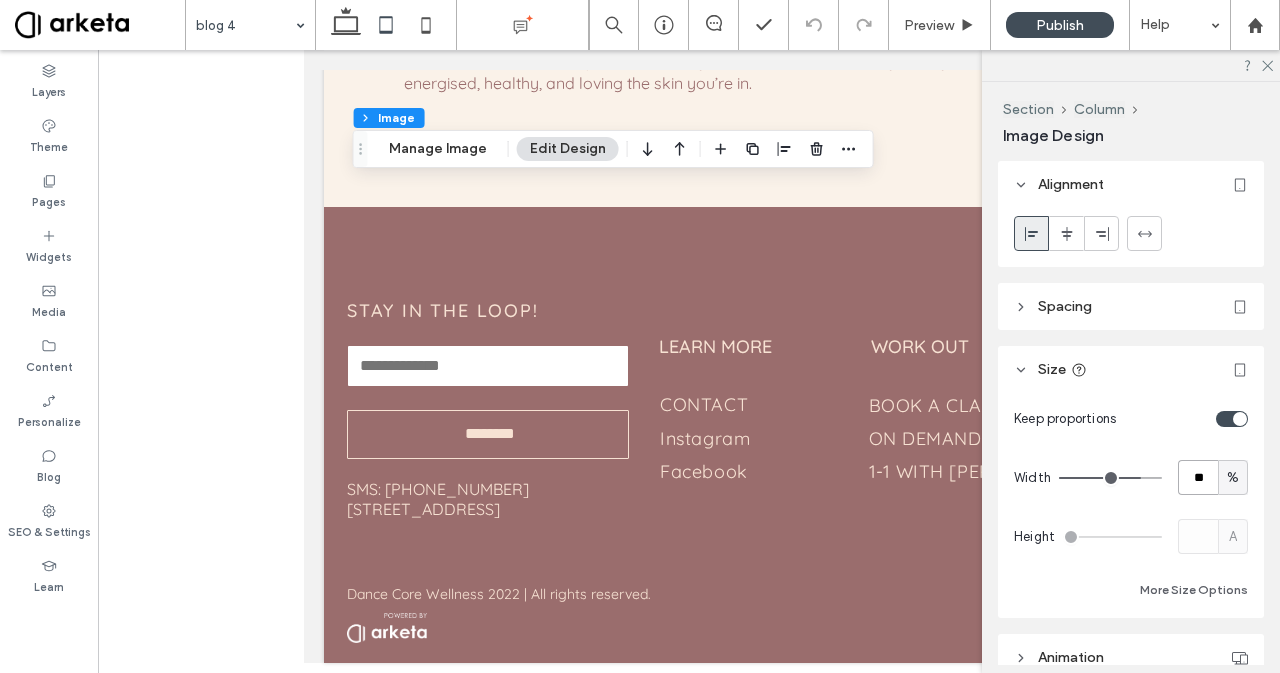 click on "**" at bounding box center [1198, 477] 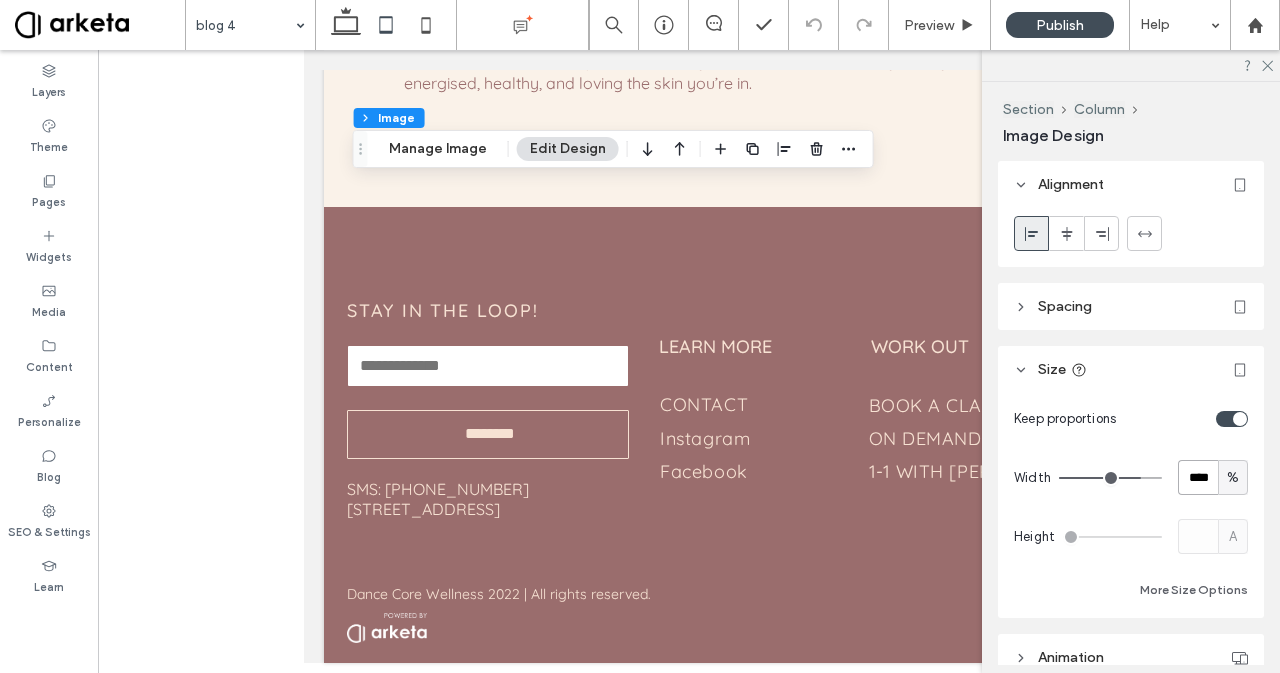 type on "****" 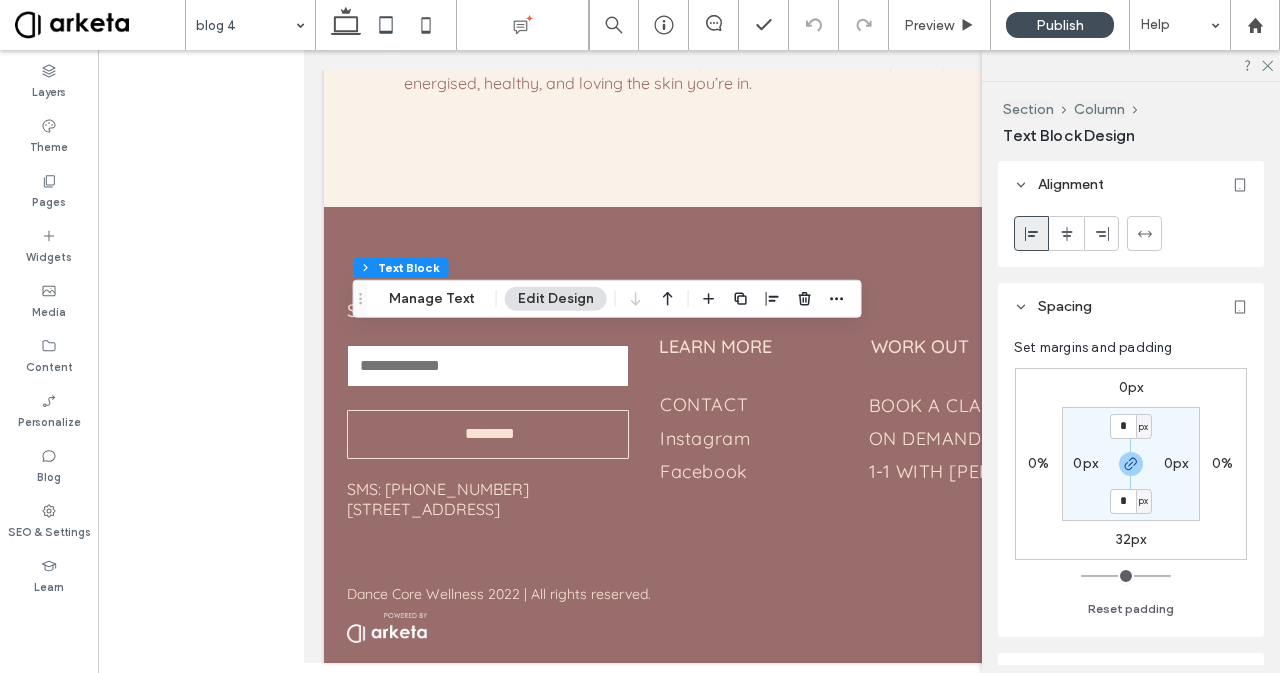 click on "32px" at bounding box center (1131, 539) 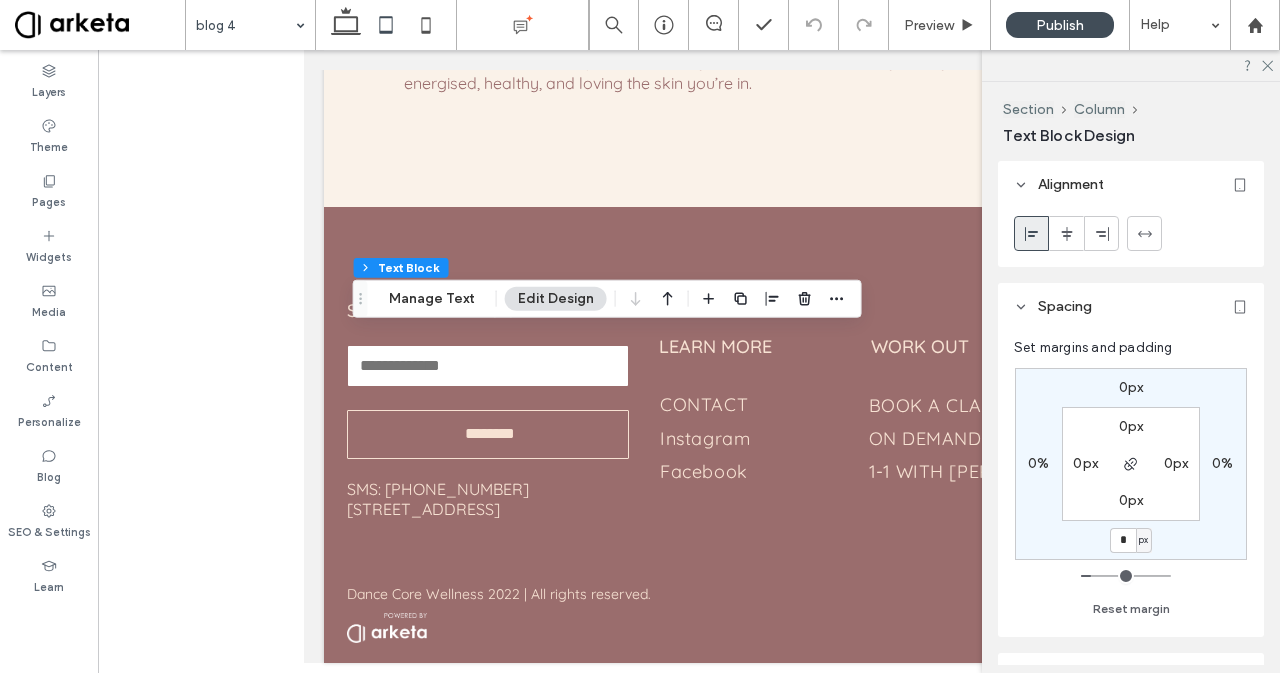 type on "*" 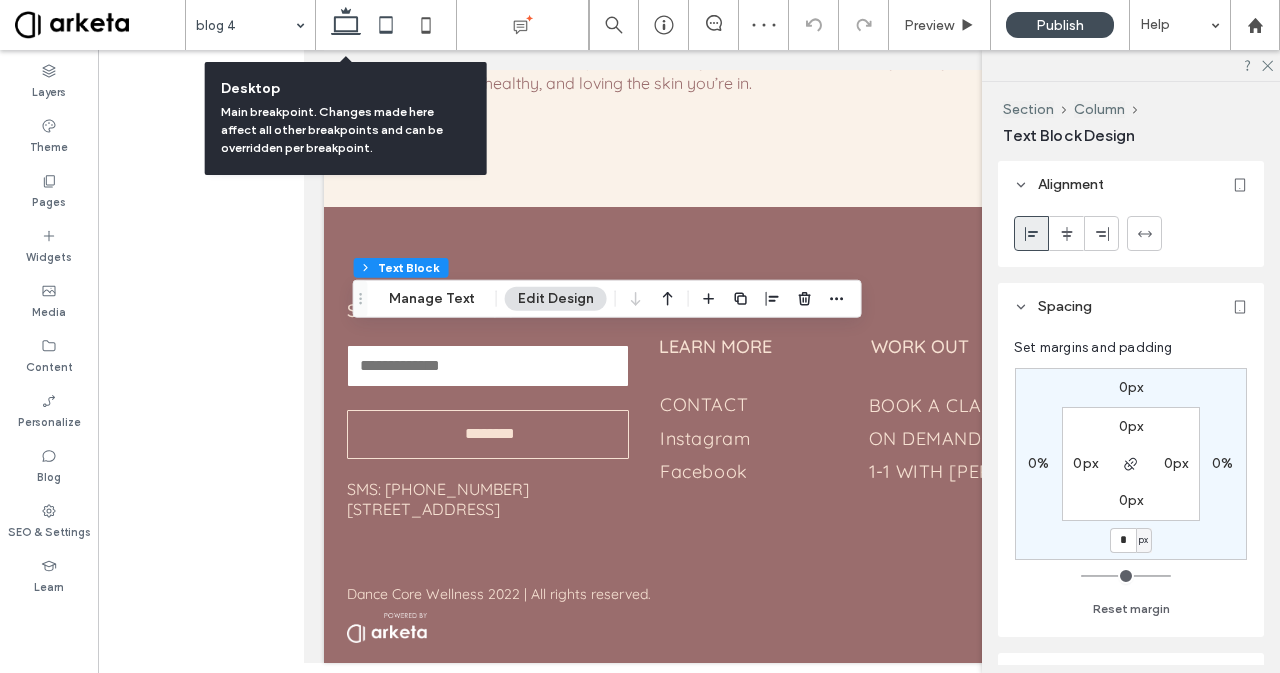 click 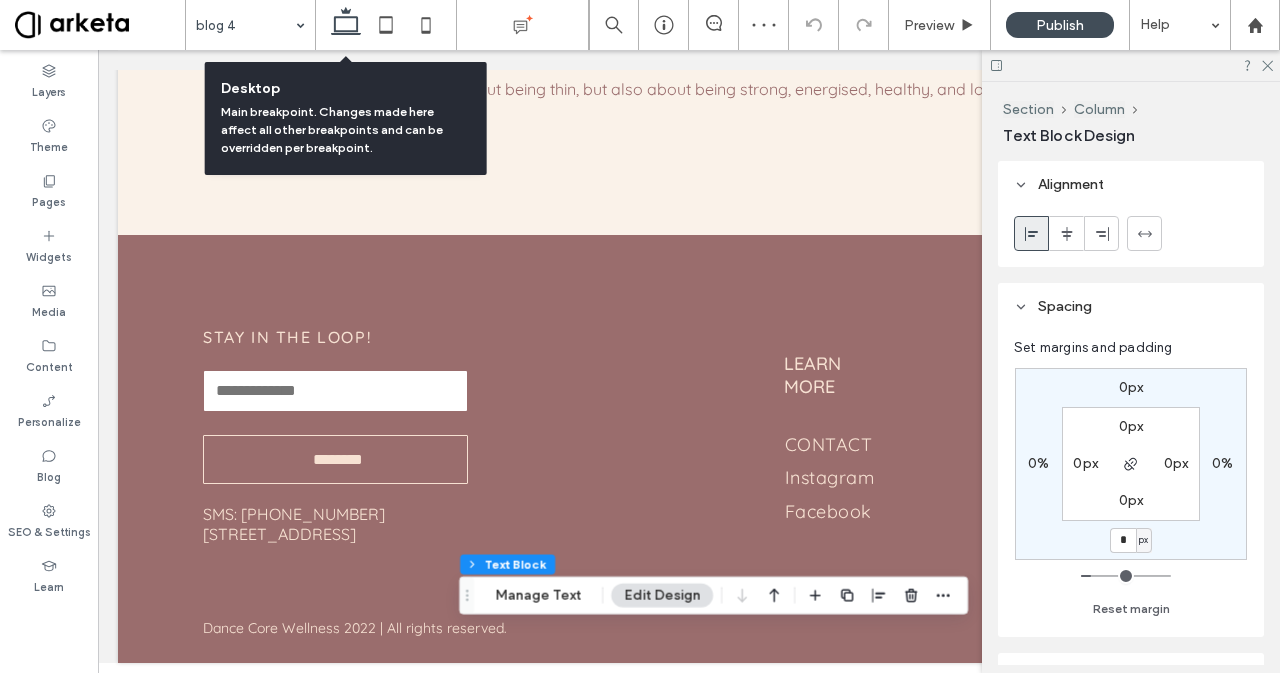 type on "**" 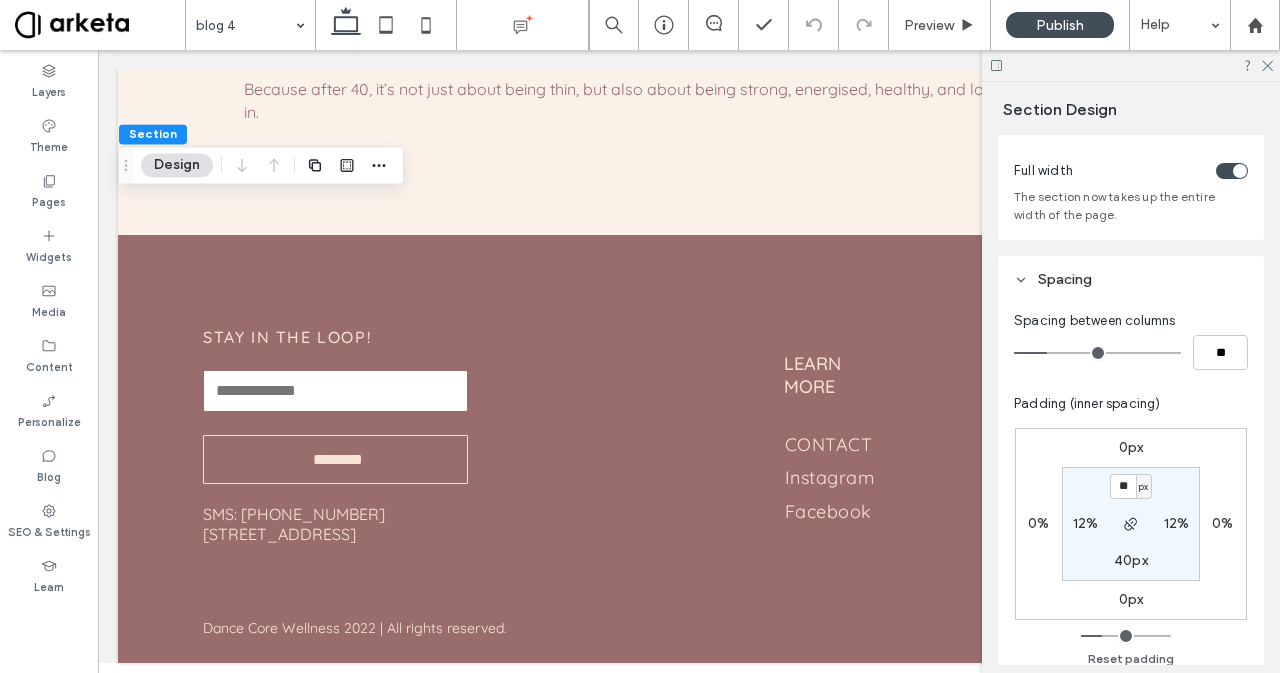 scroll, scrollTop: 100, scrollLeft: 0, axis: vertical 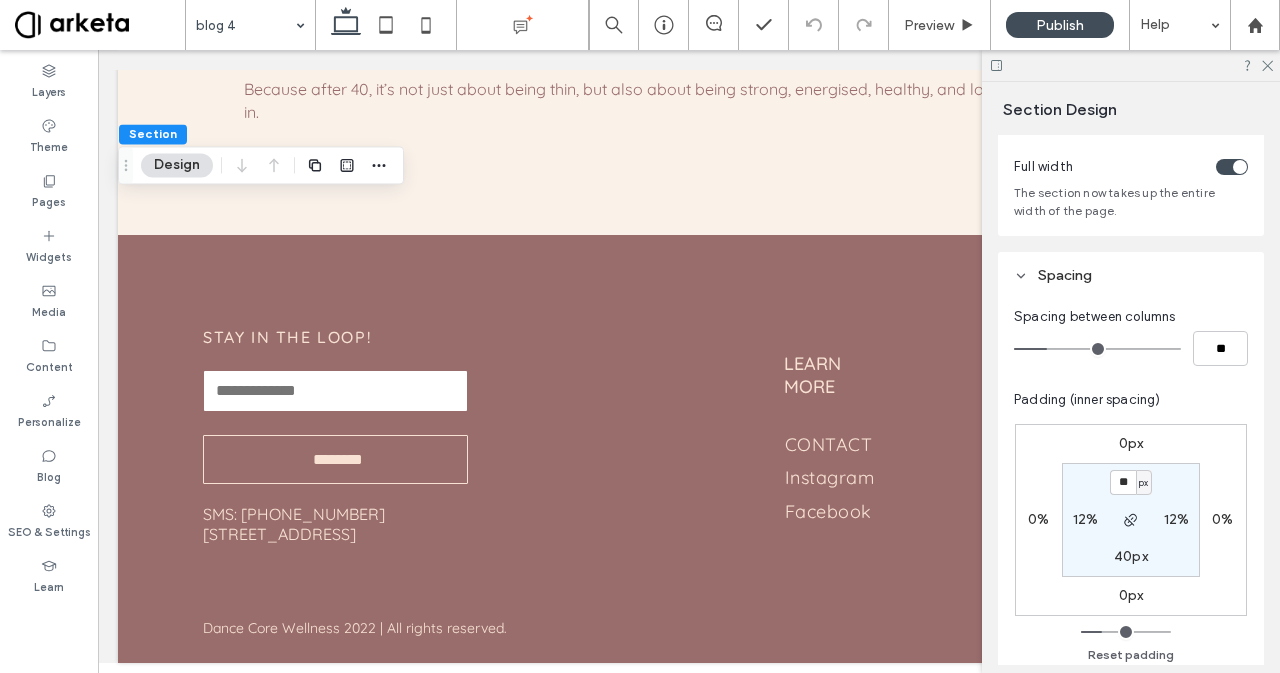 click on "40px" at bounding box center [1131, 556] 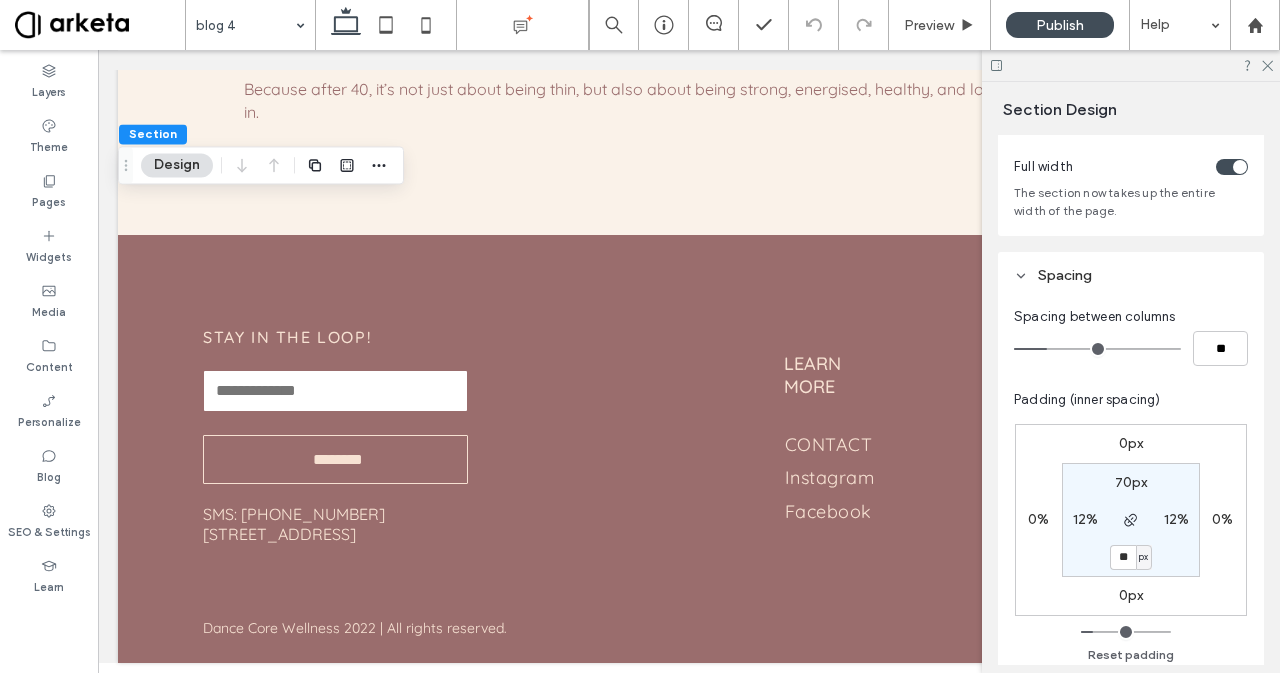type on "**" 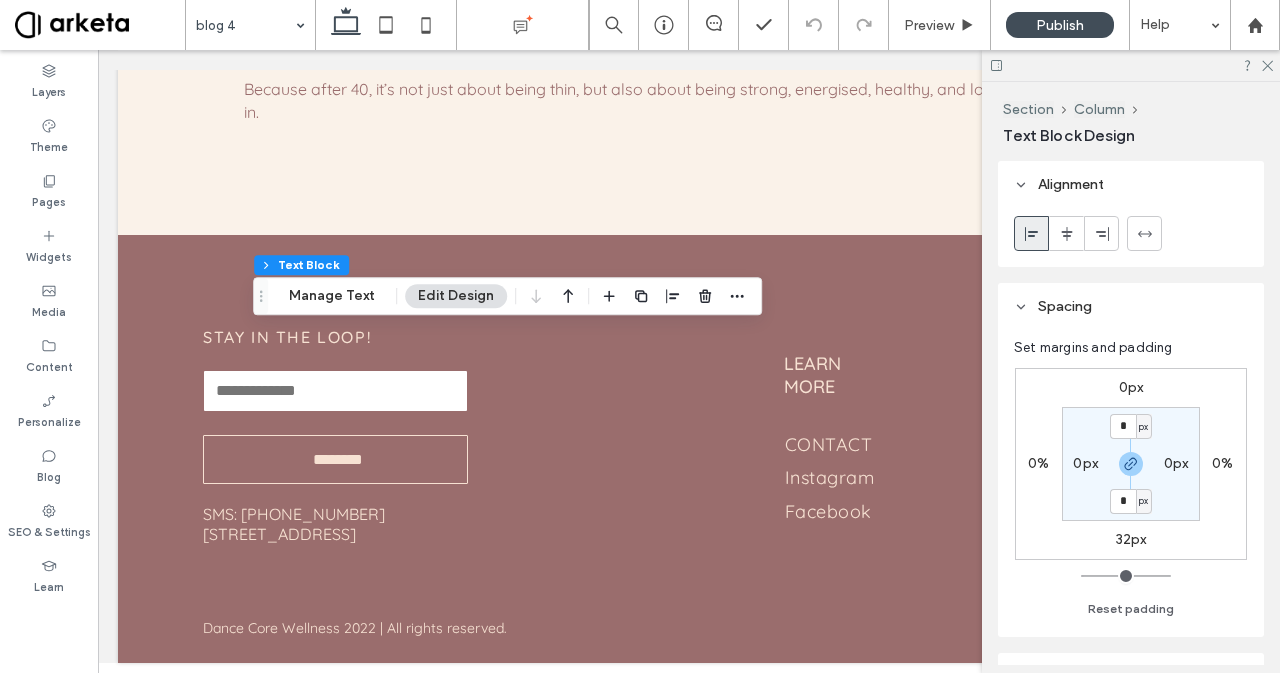 click on "32px" at bounding box center (1131, 539) 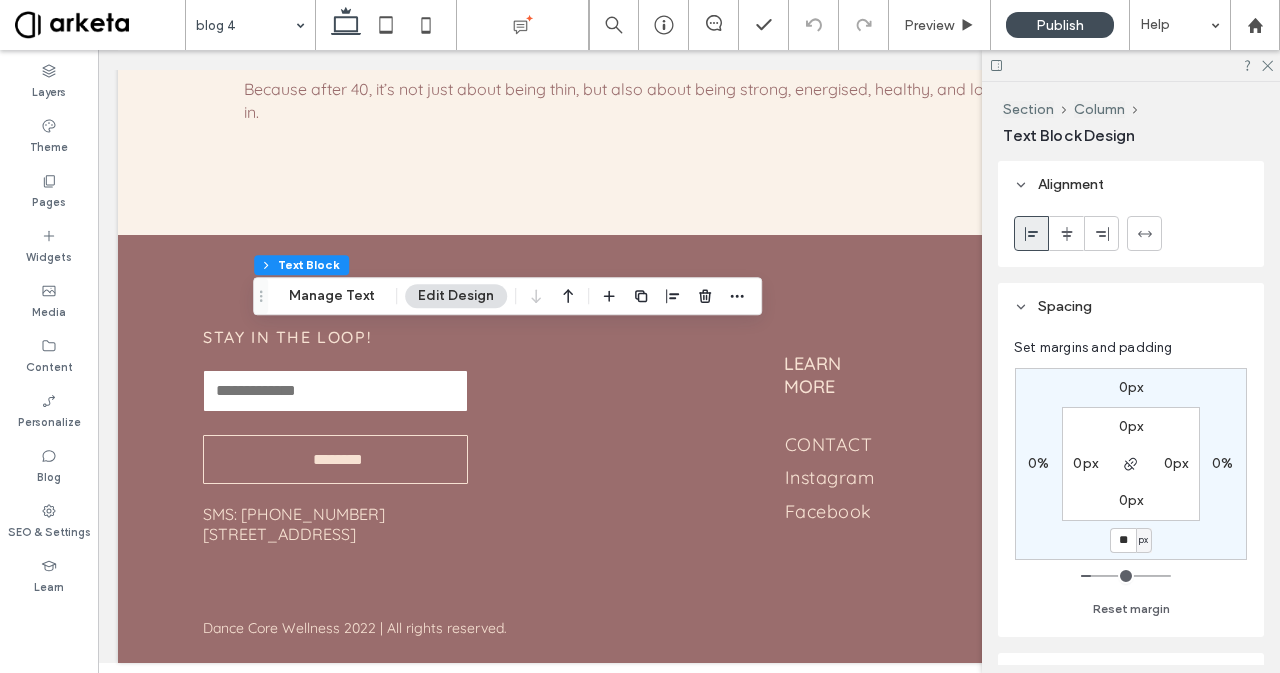 type on "**" 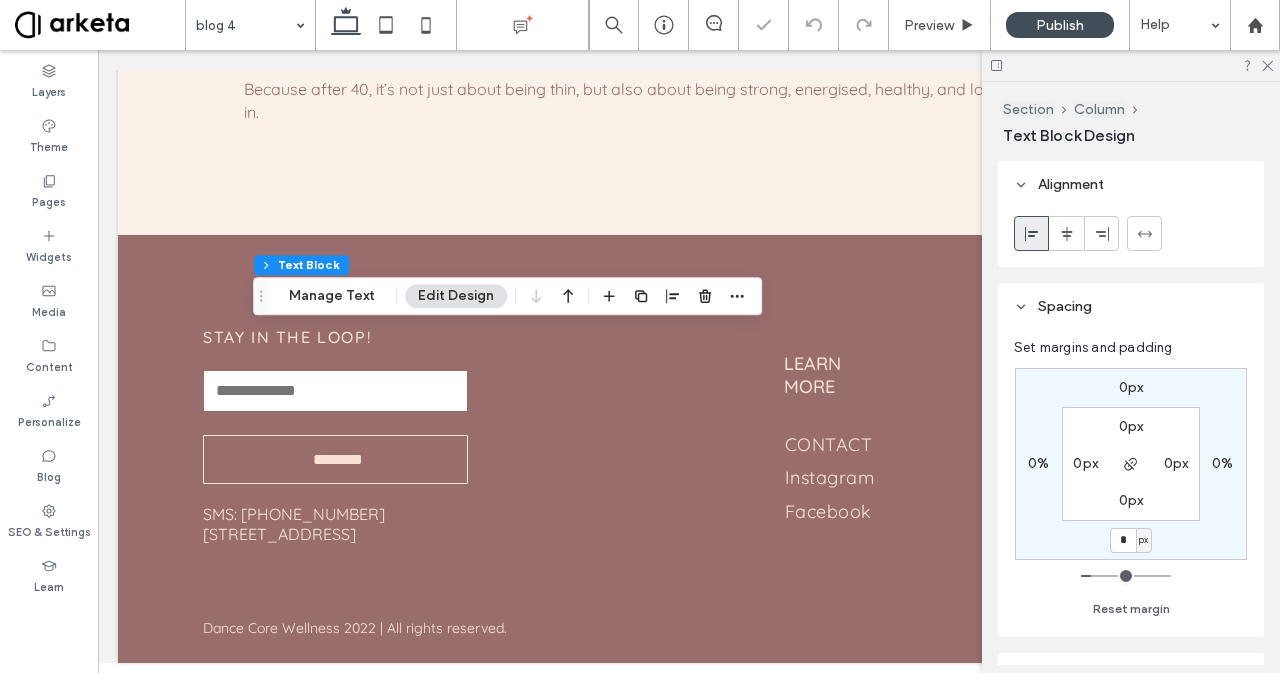type on "*" 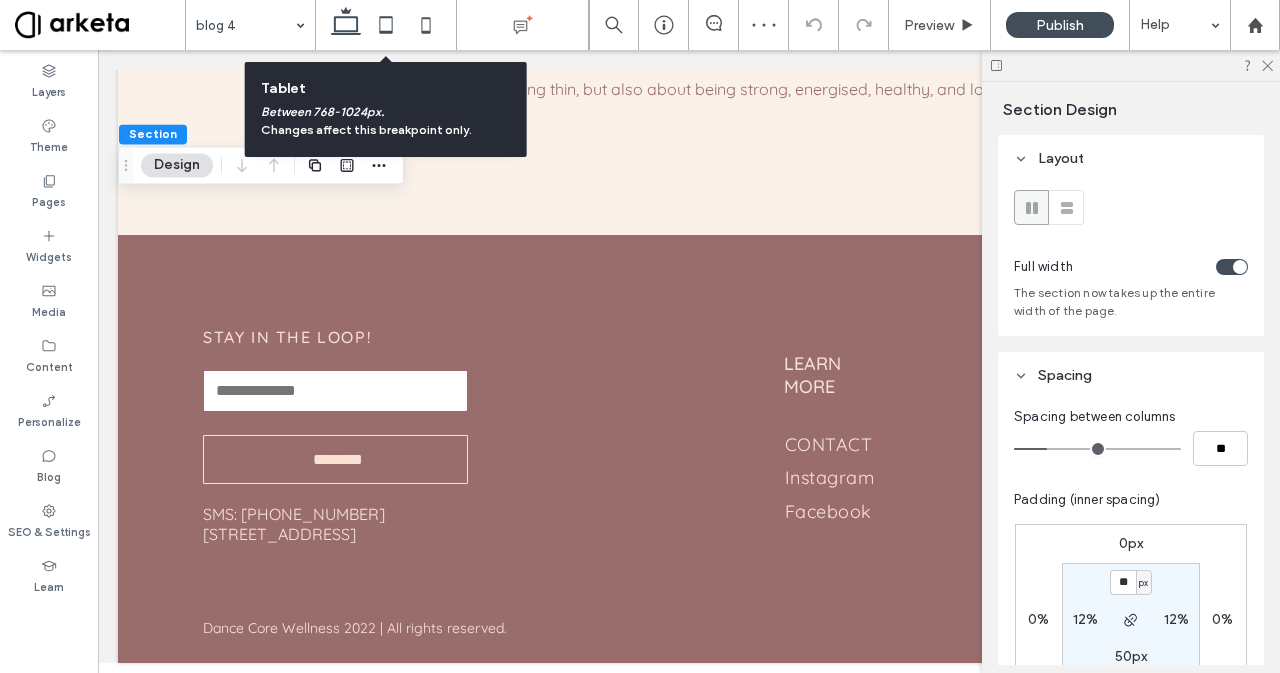 click 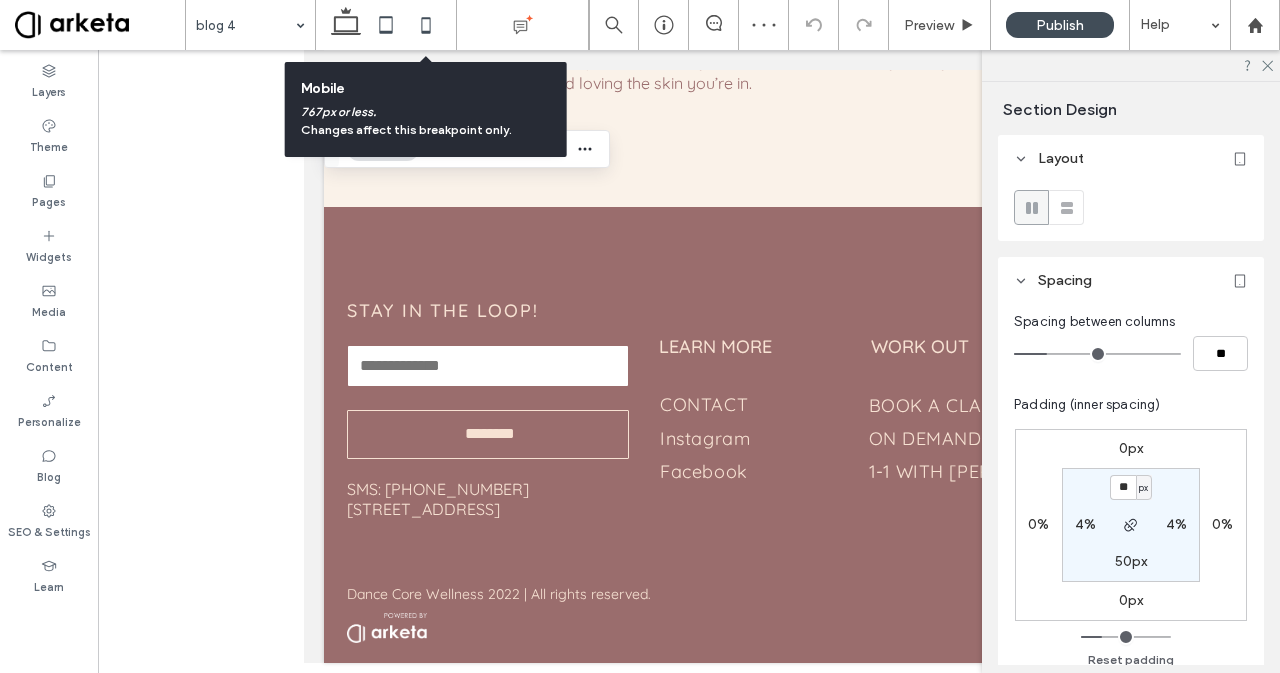 click 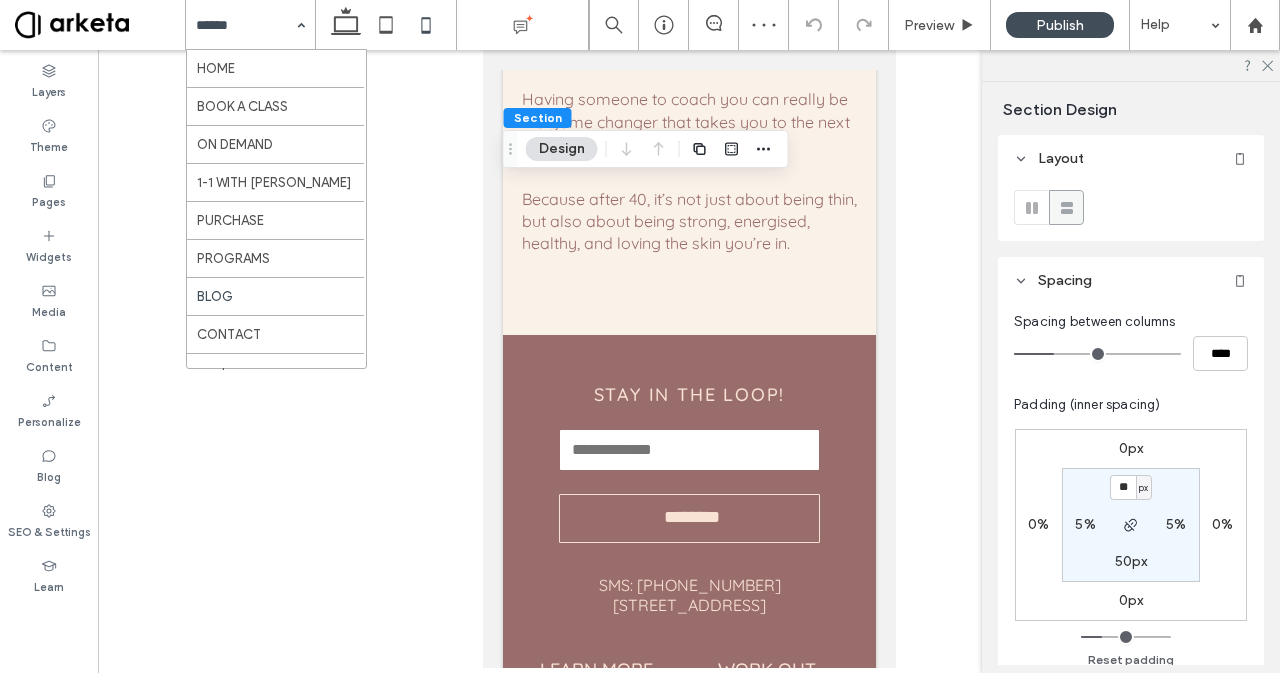 scroll, scrollTop: 259, scrollLeft: 0, axis: vertical 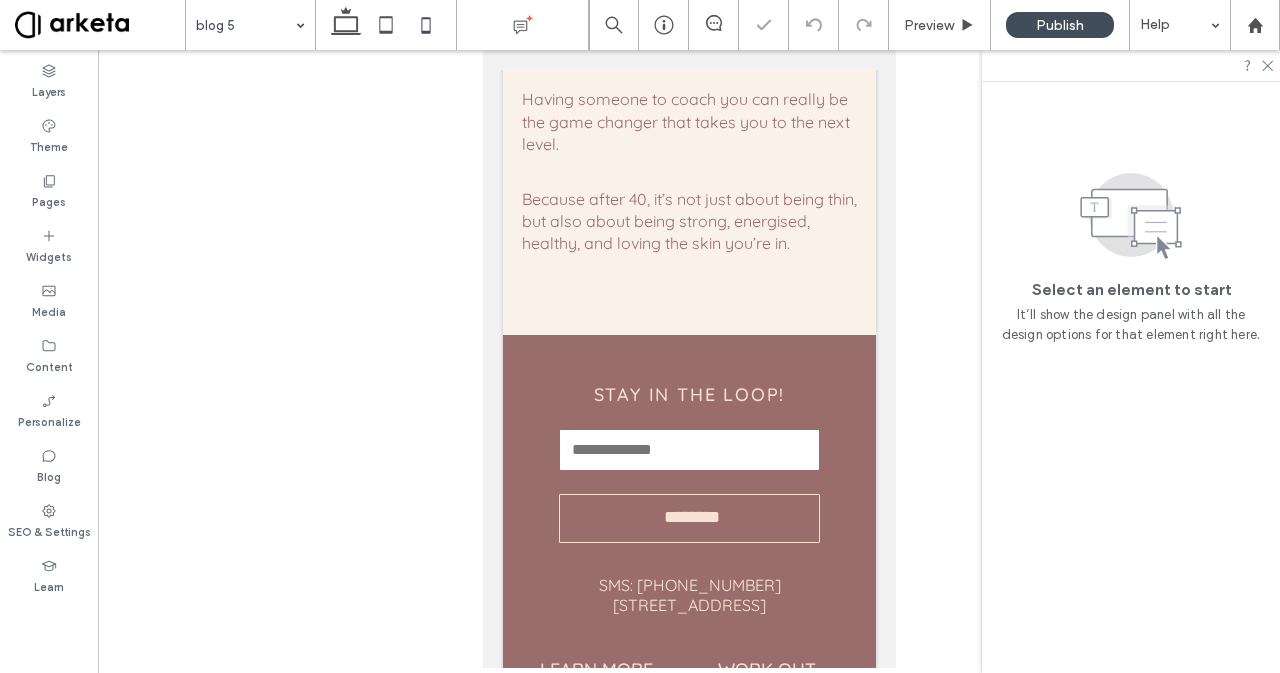 click at bounding box center (245, 25) 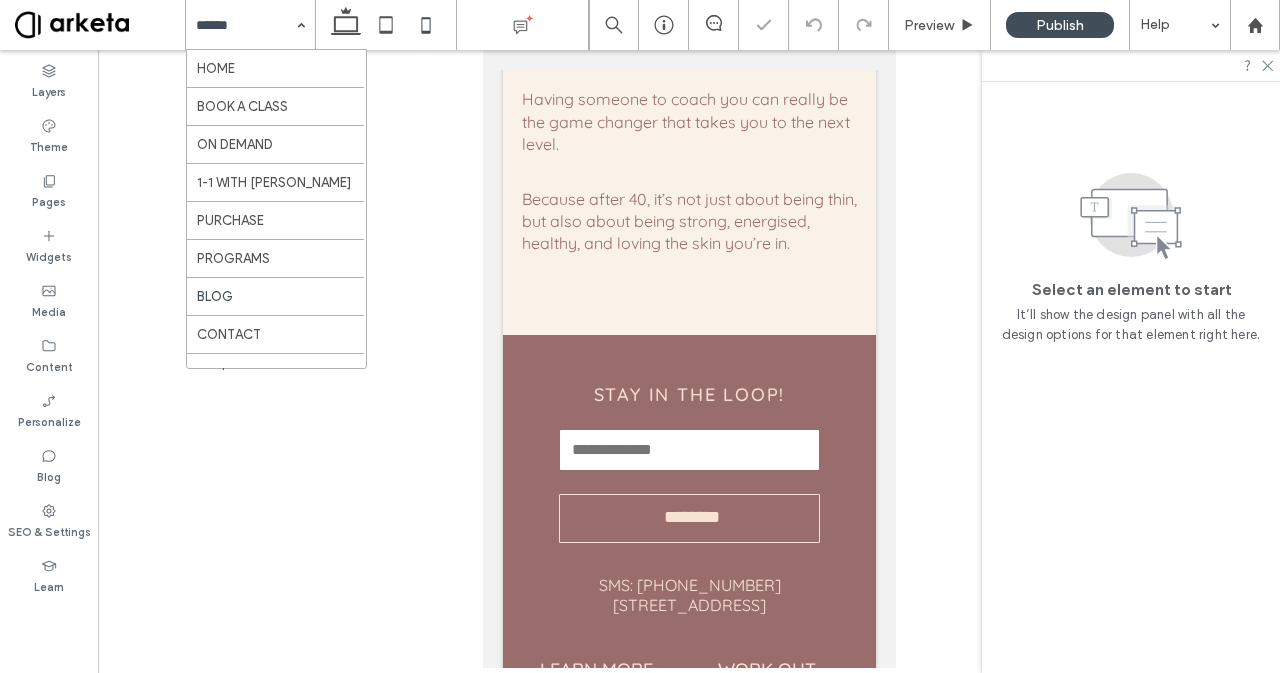 scroll, scrollTop: 259, scrollLeft: 0, axis: vertical 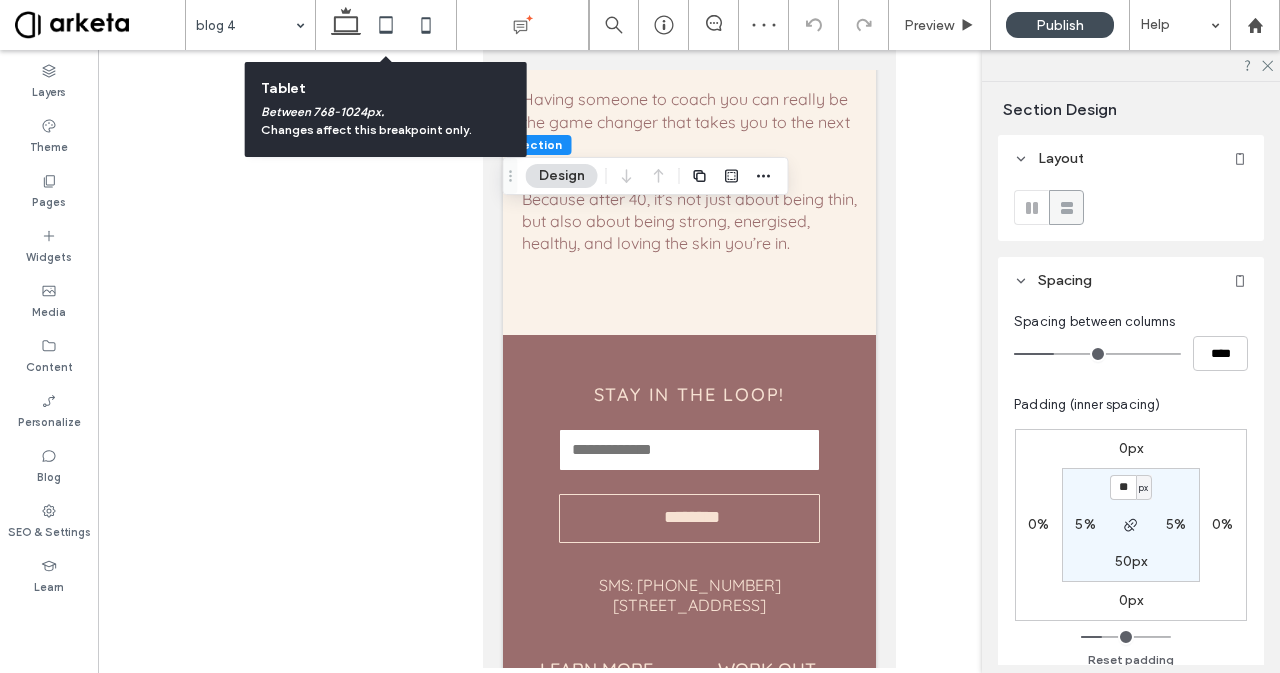 click 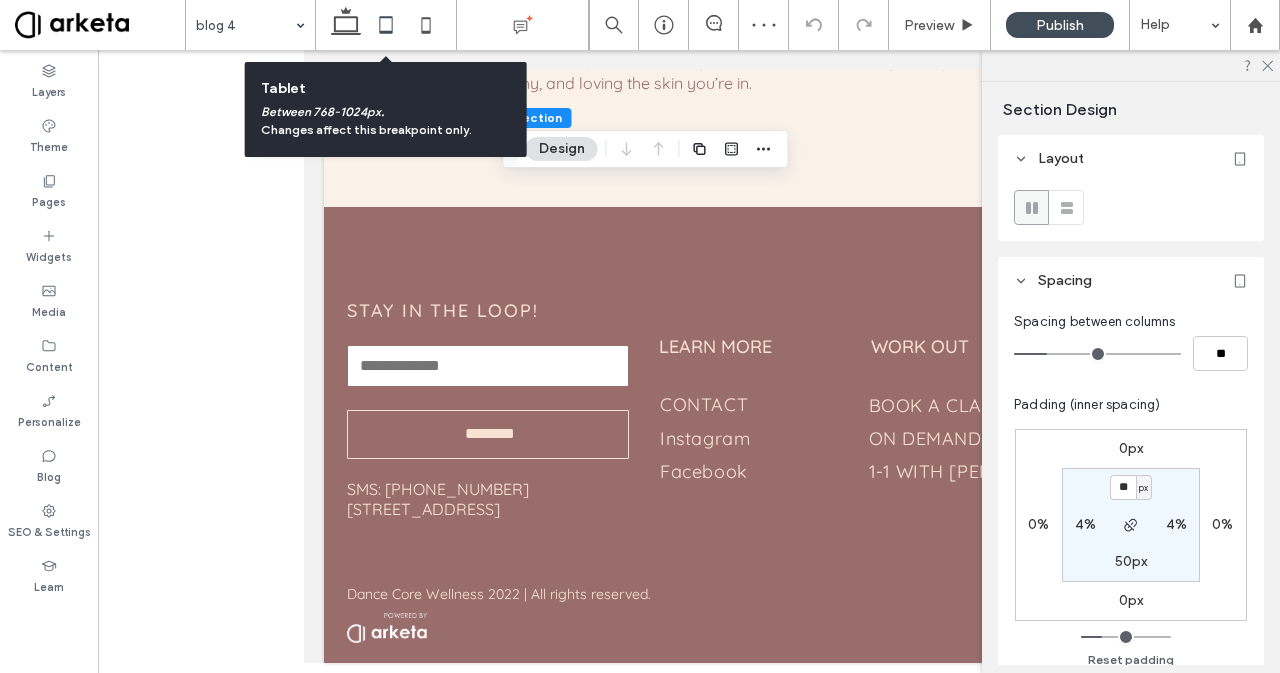 type on "***" 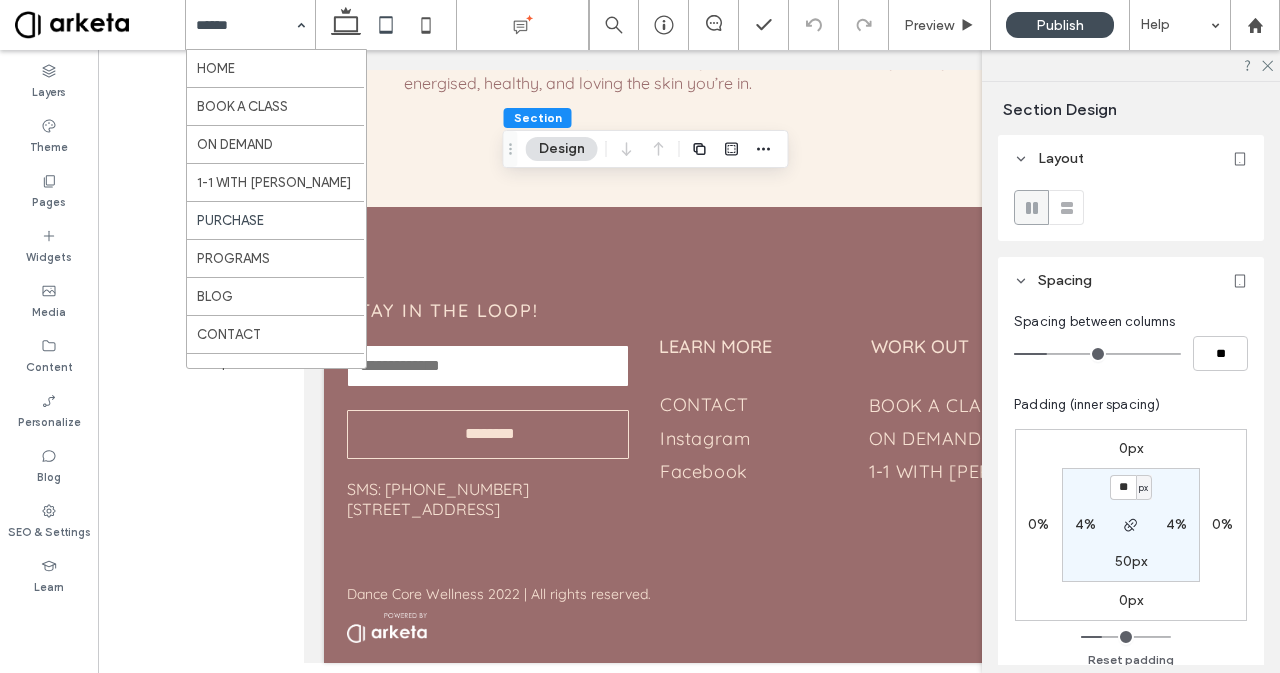 scroll, scrollTop: 259, scrollLeft: 0, axis: vertical 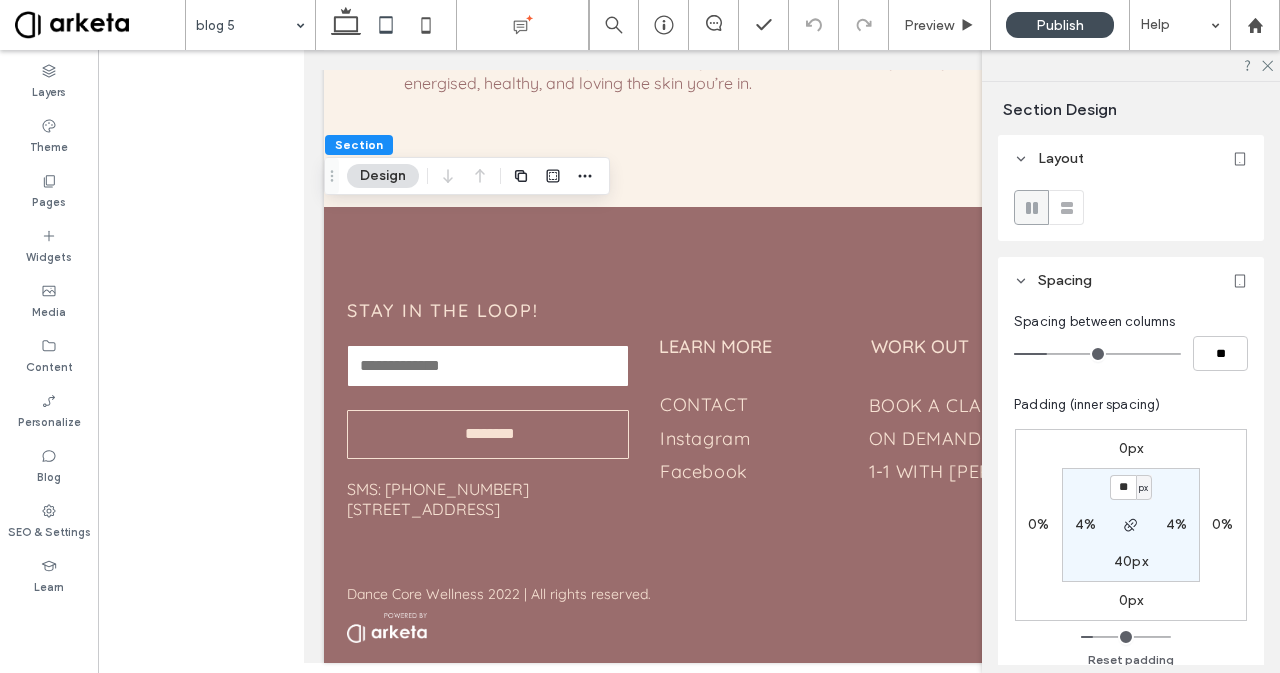 type on "**" 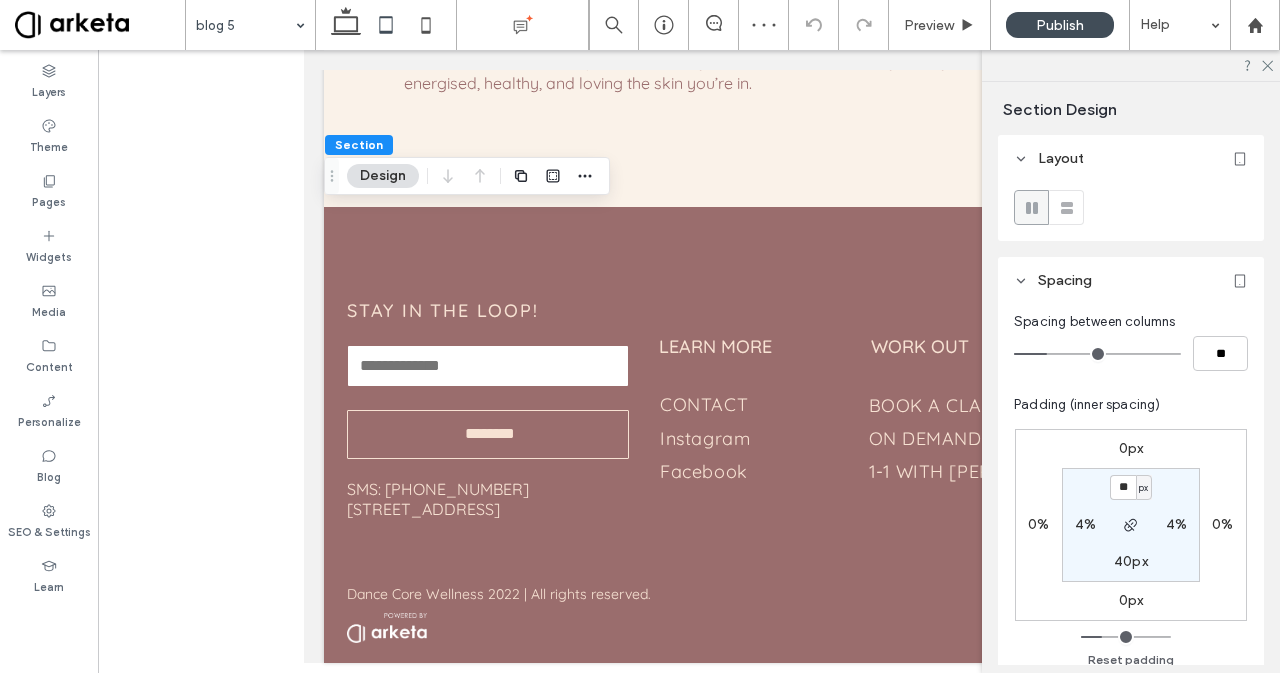 click on "40px" at bounding box center [1131, 561] 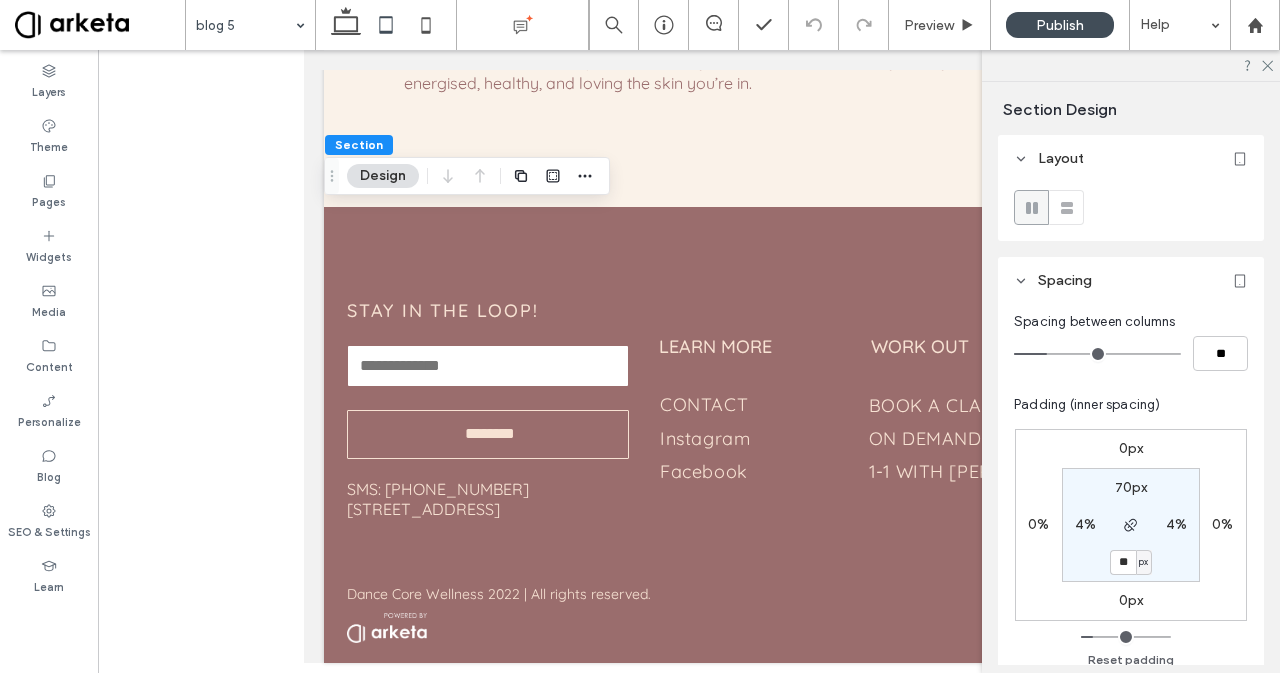 type on "**" 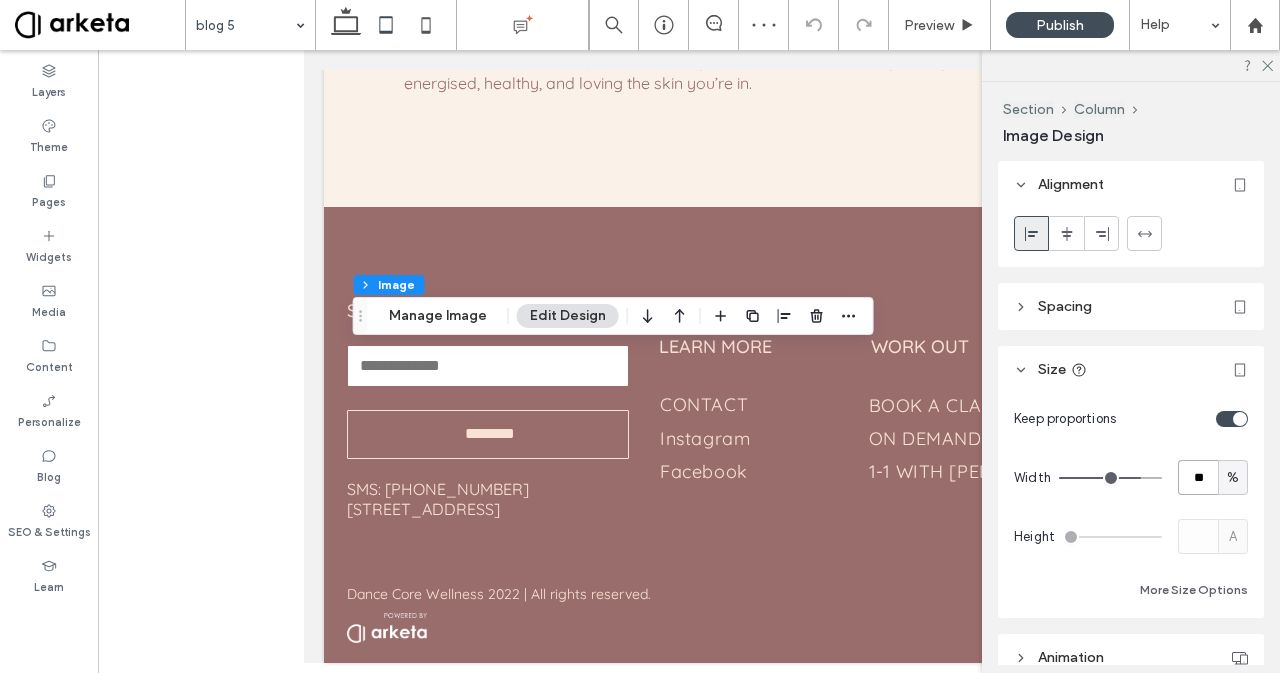 click on "**" at bounding box center [1198, 477] 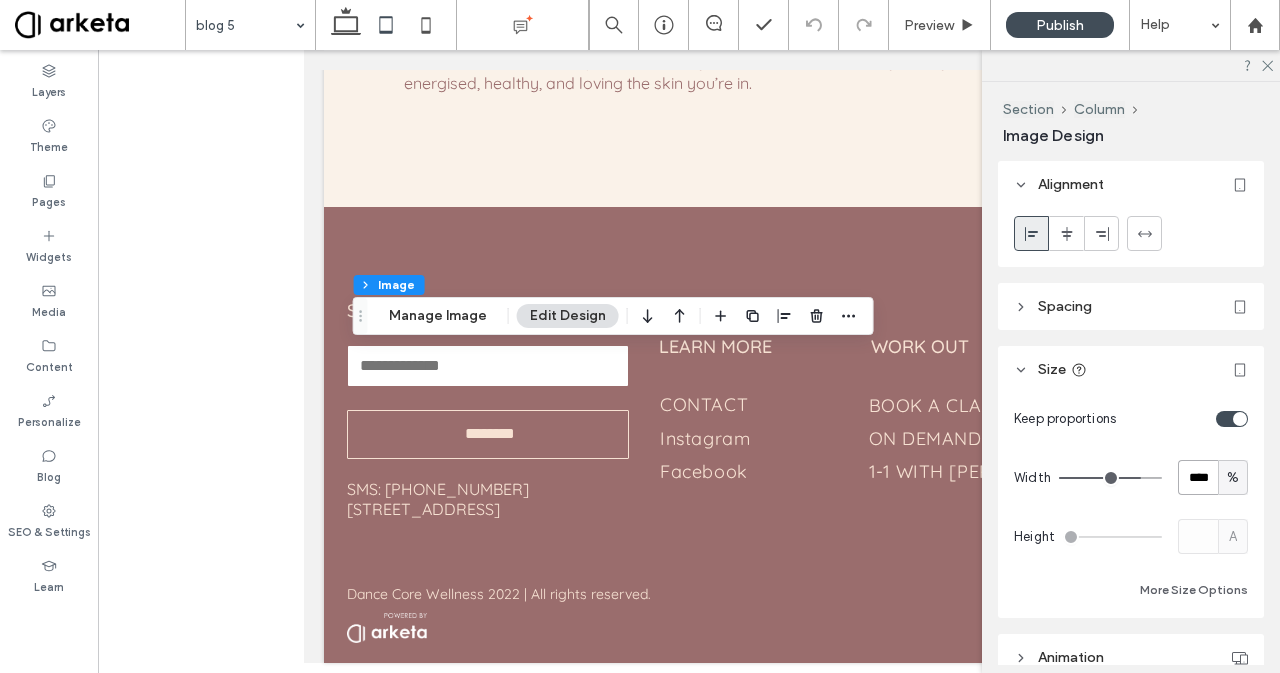 type on "****" 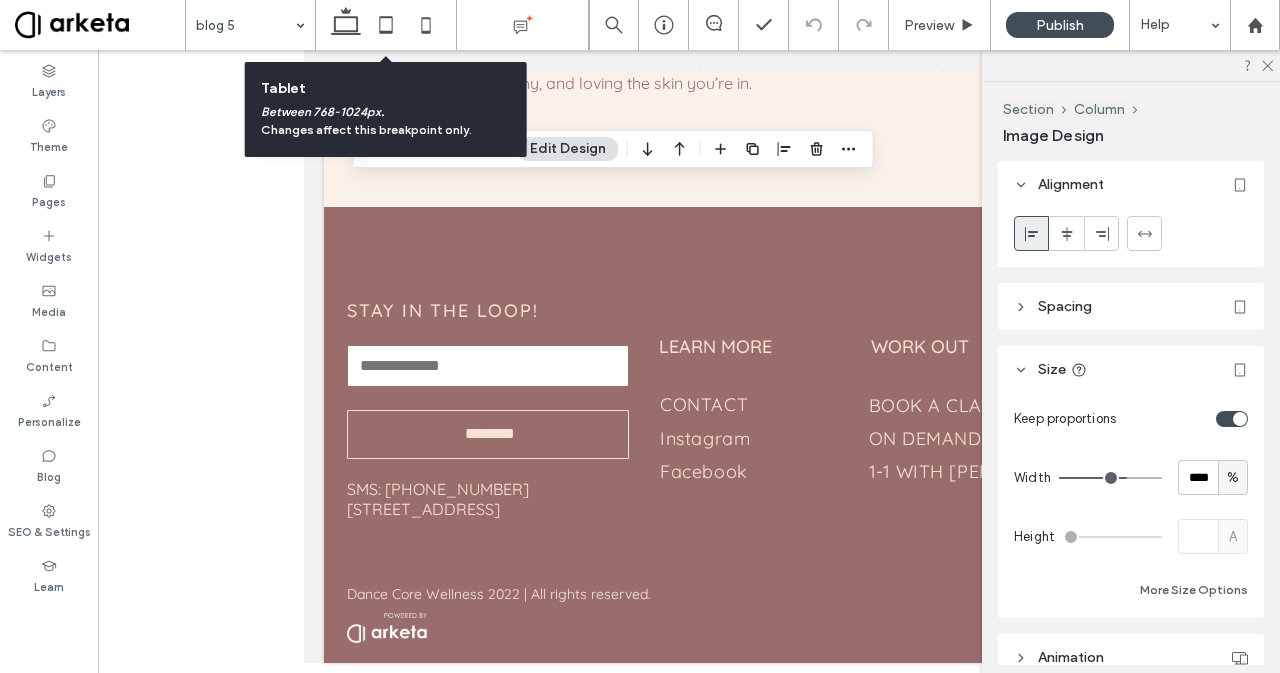 click 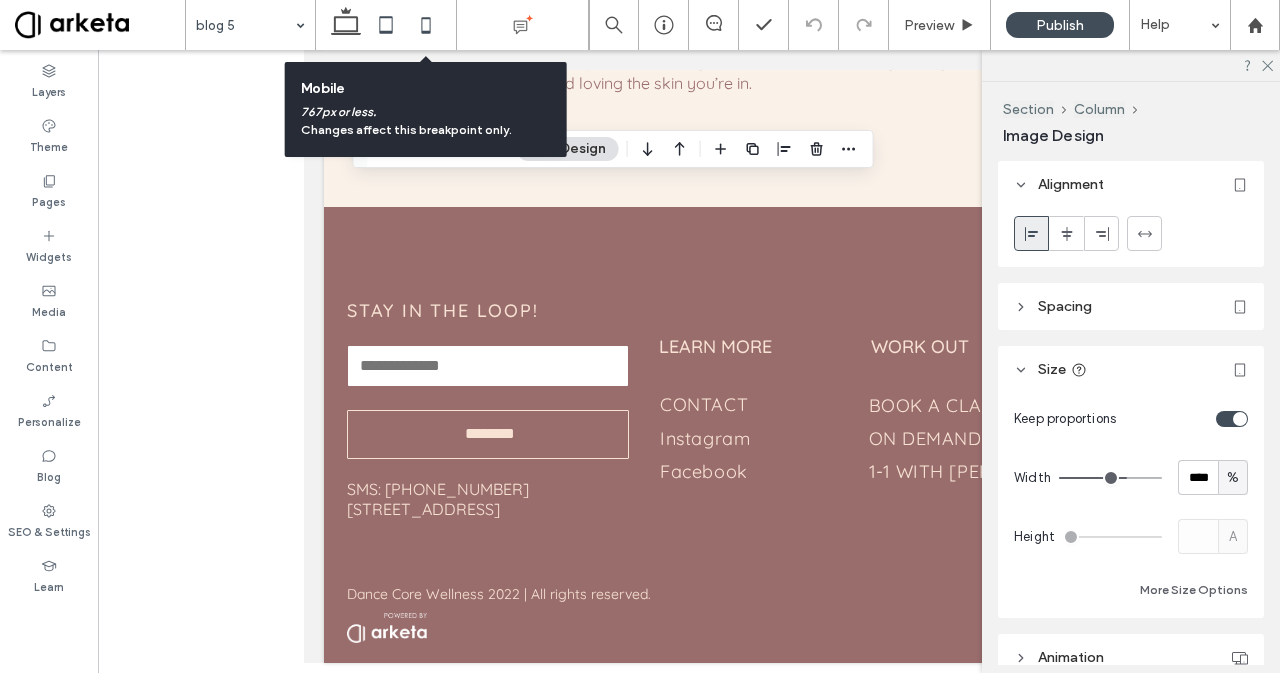 click 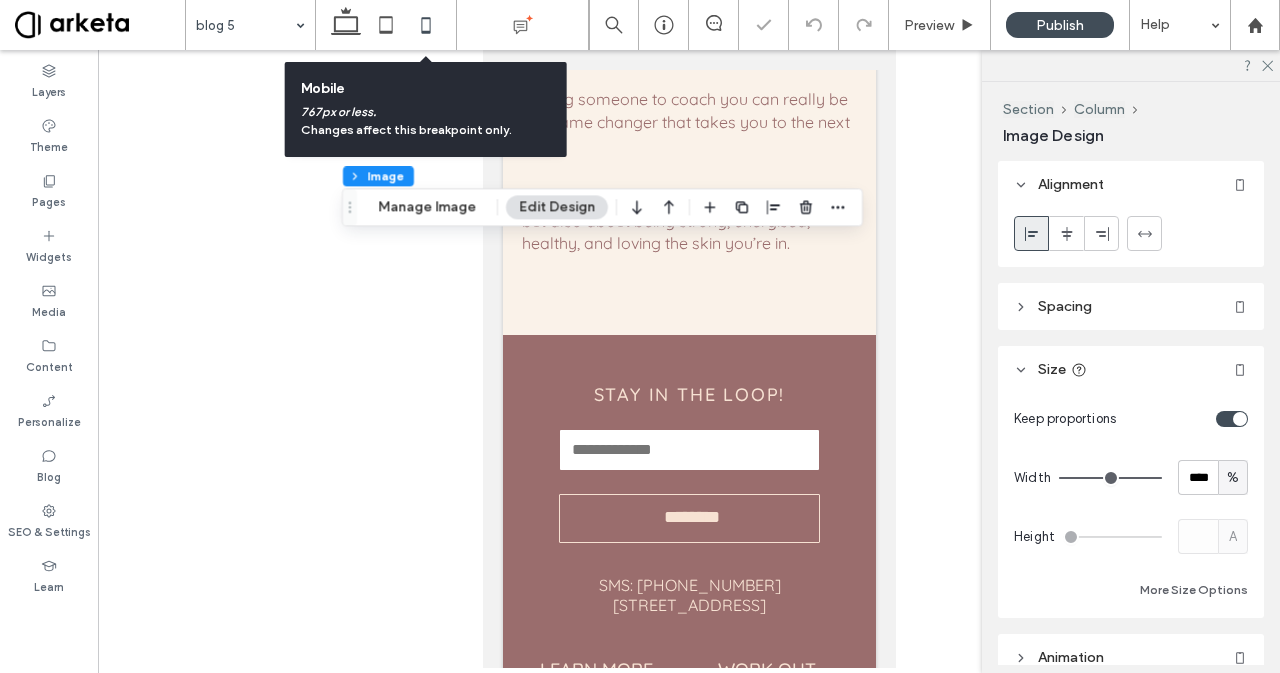 type on "***" 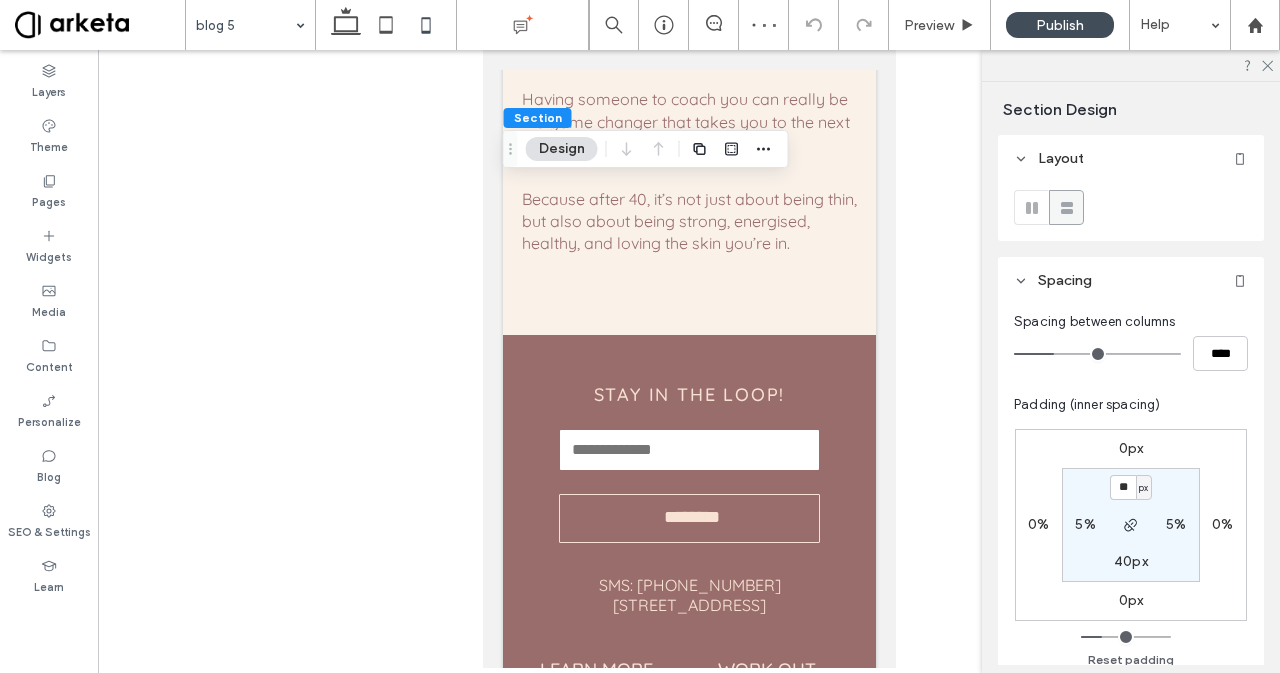 scroll, scrollTop: 94, scrollLeft: 0, axis: vertical 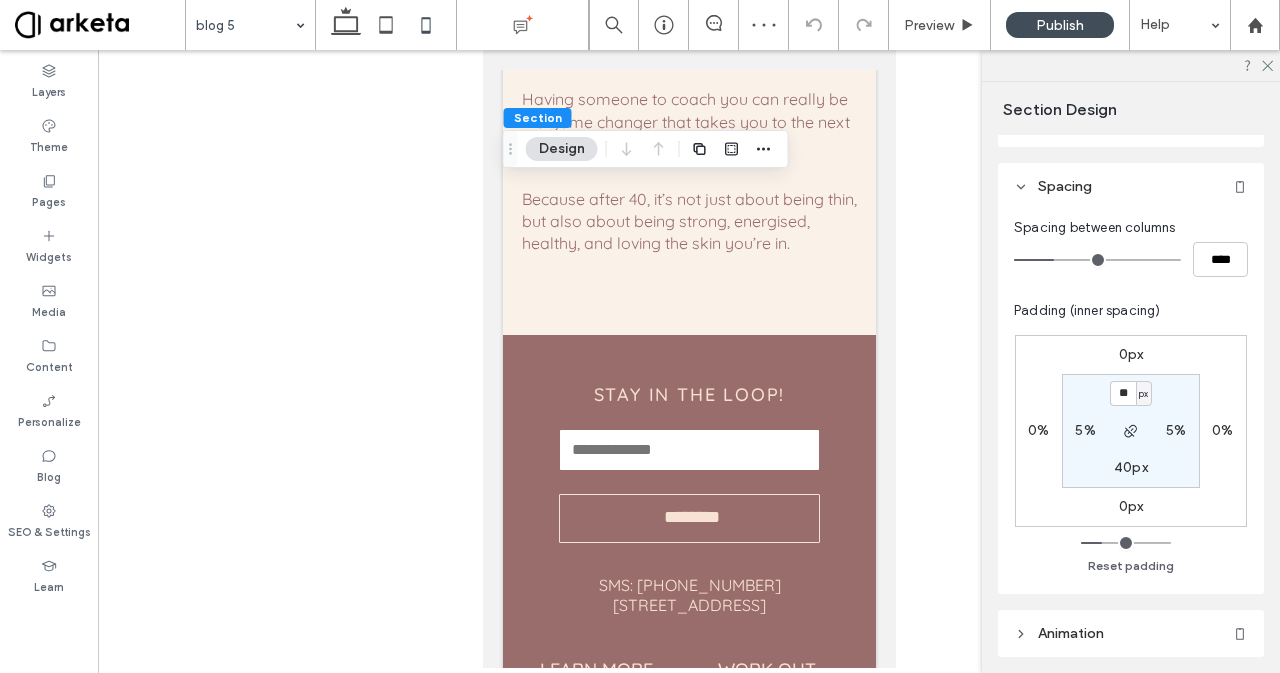 click on "40px" at bounding box center [1131, 467] 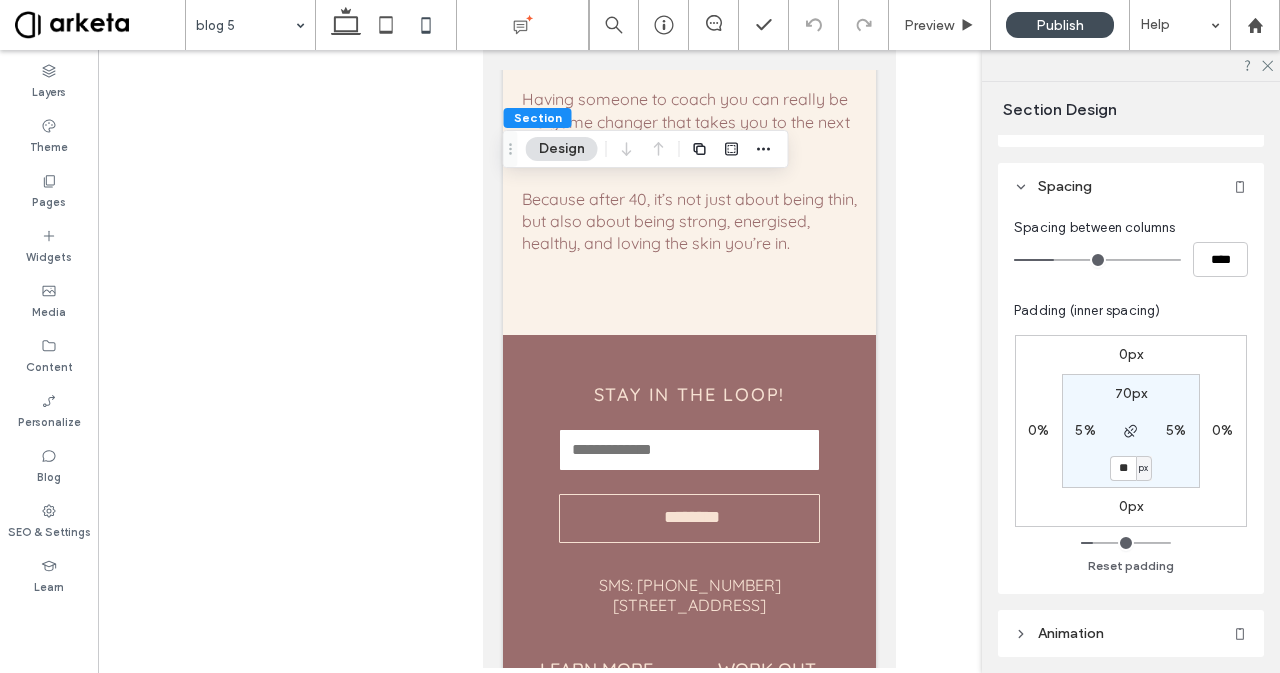 type on "**" 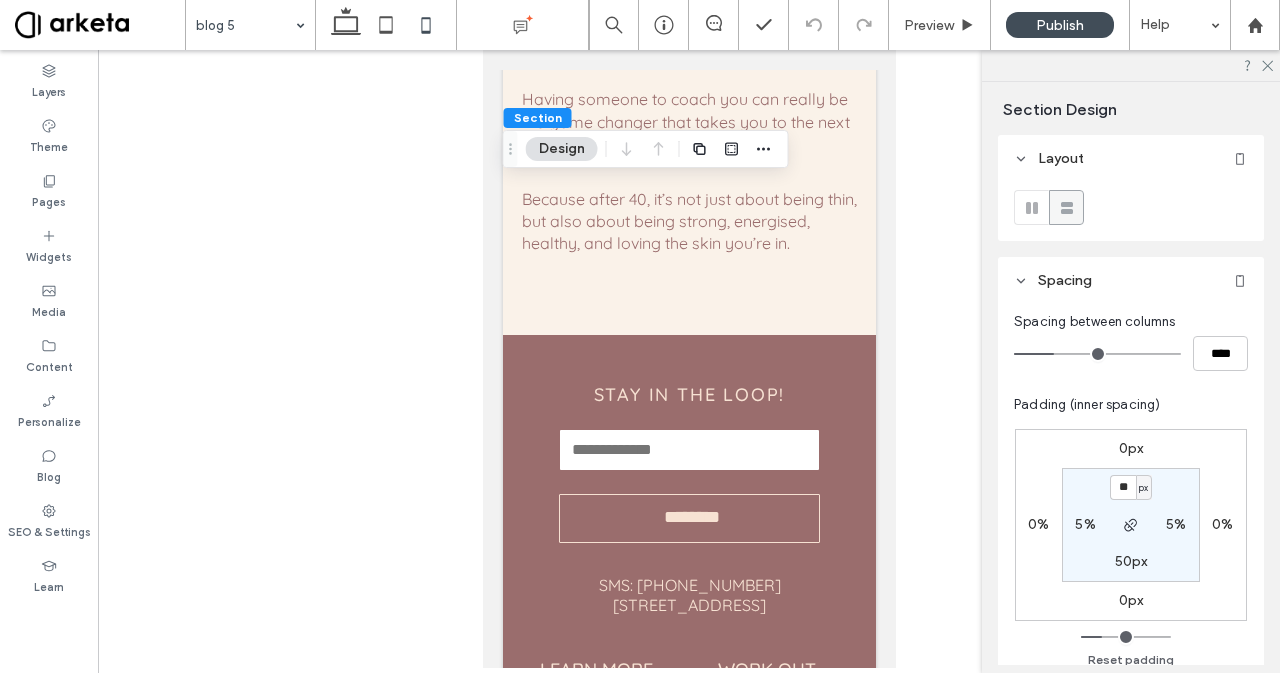 click on "5%" at bounding box center (1085, 524) 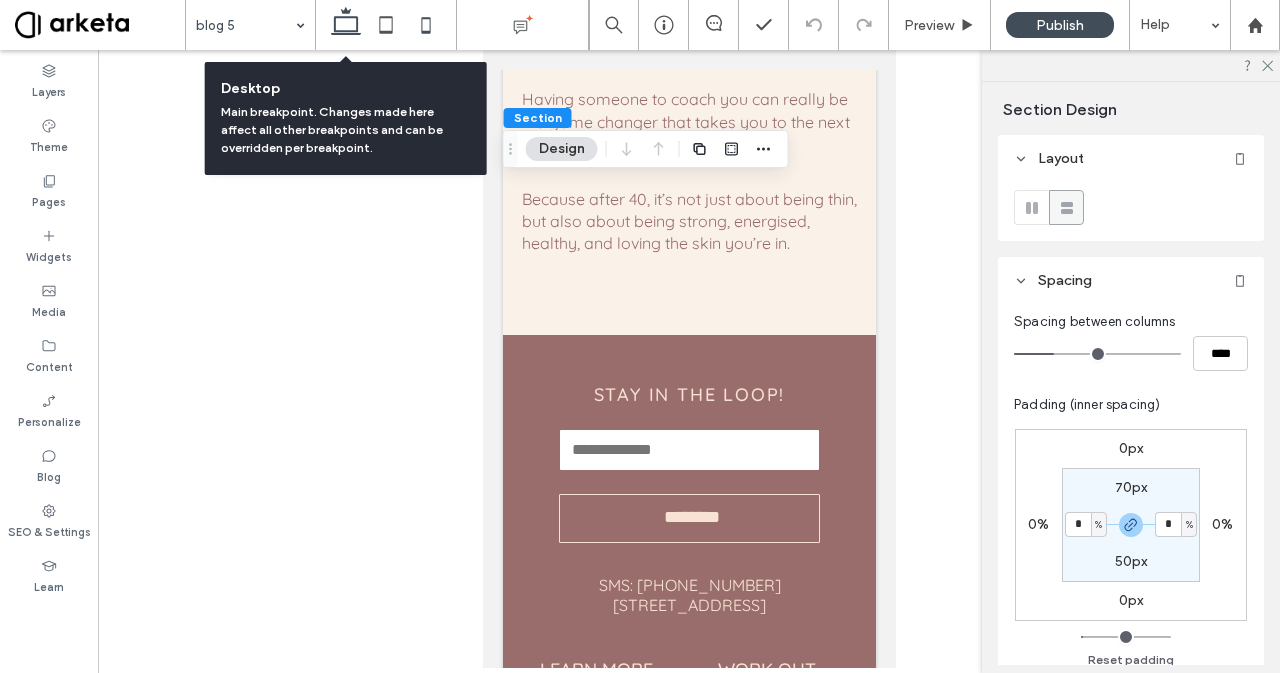 click 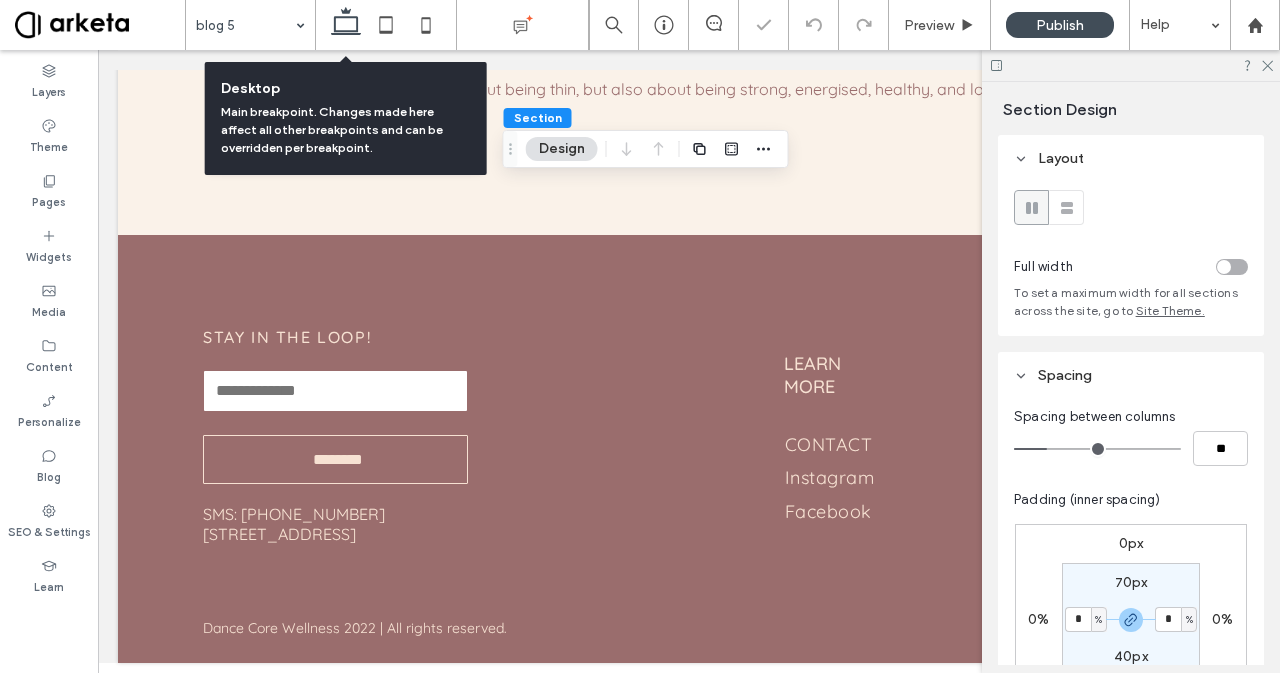 type on "**" 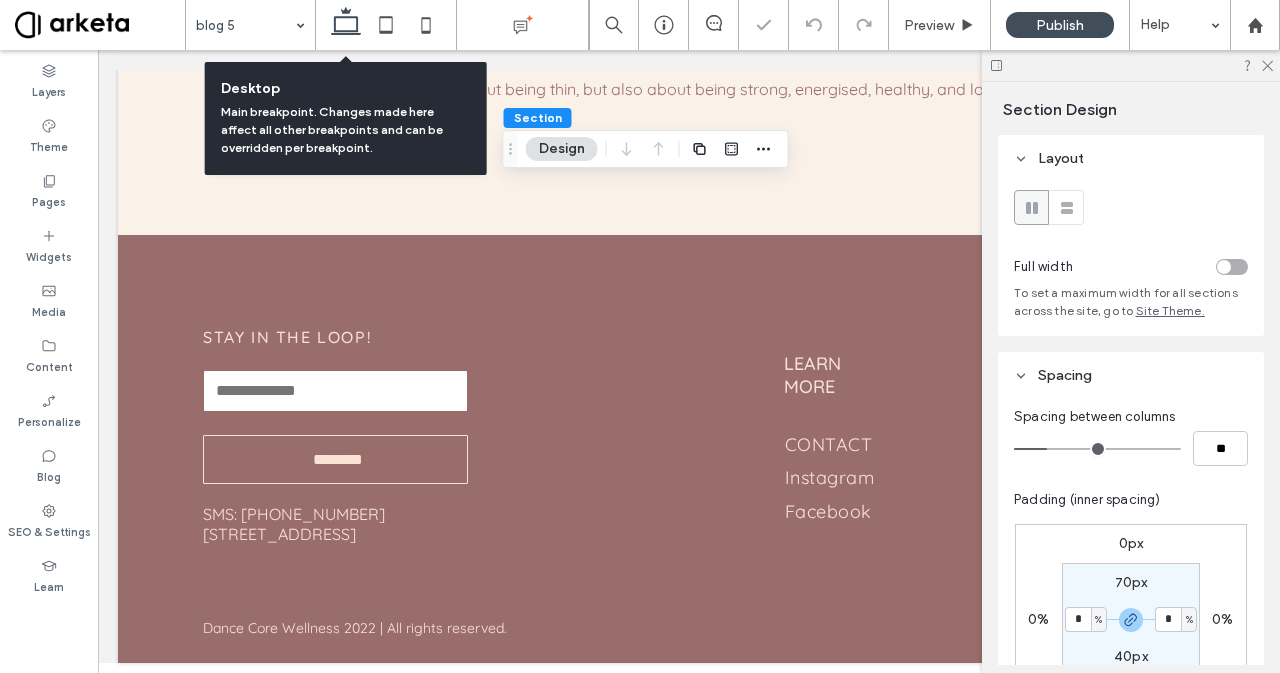 type 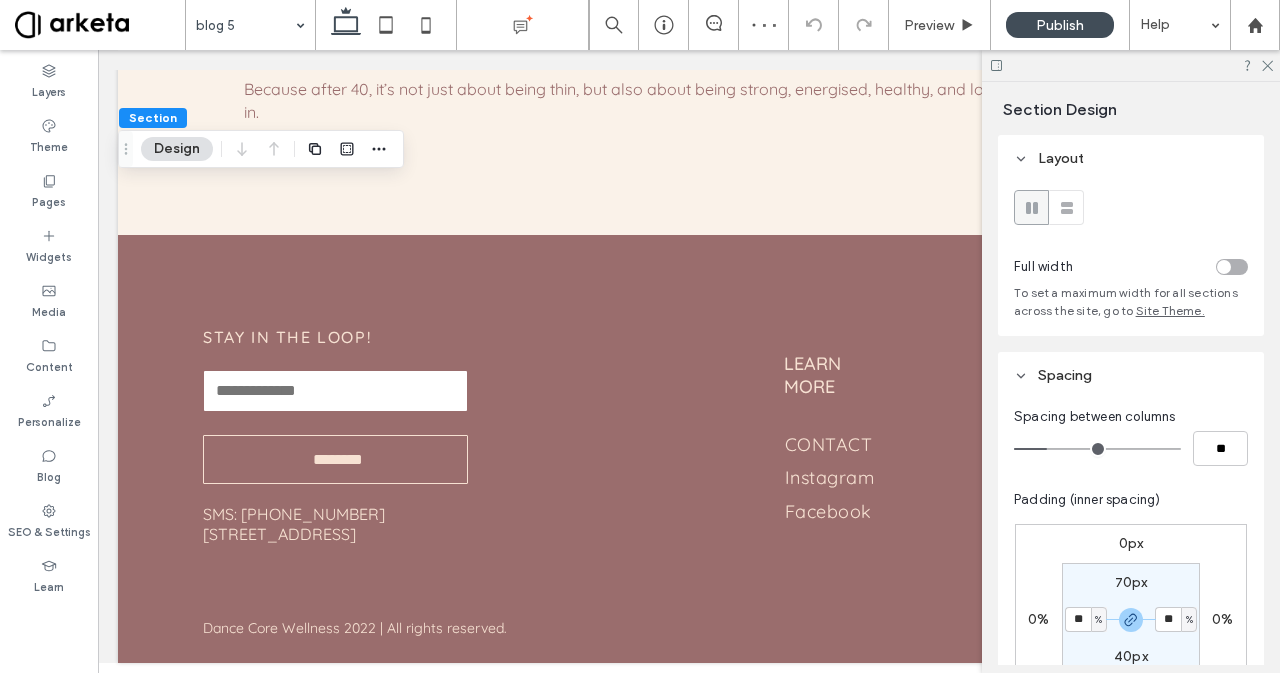 scroll, scrollTop: 165, scrollLeft: 0, axis: vertical 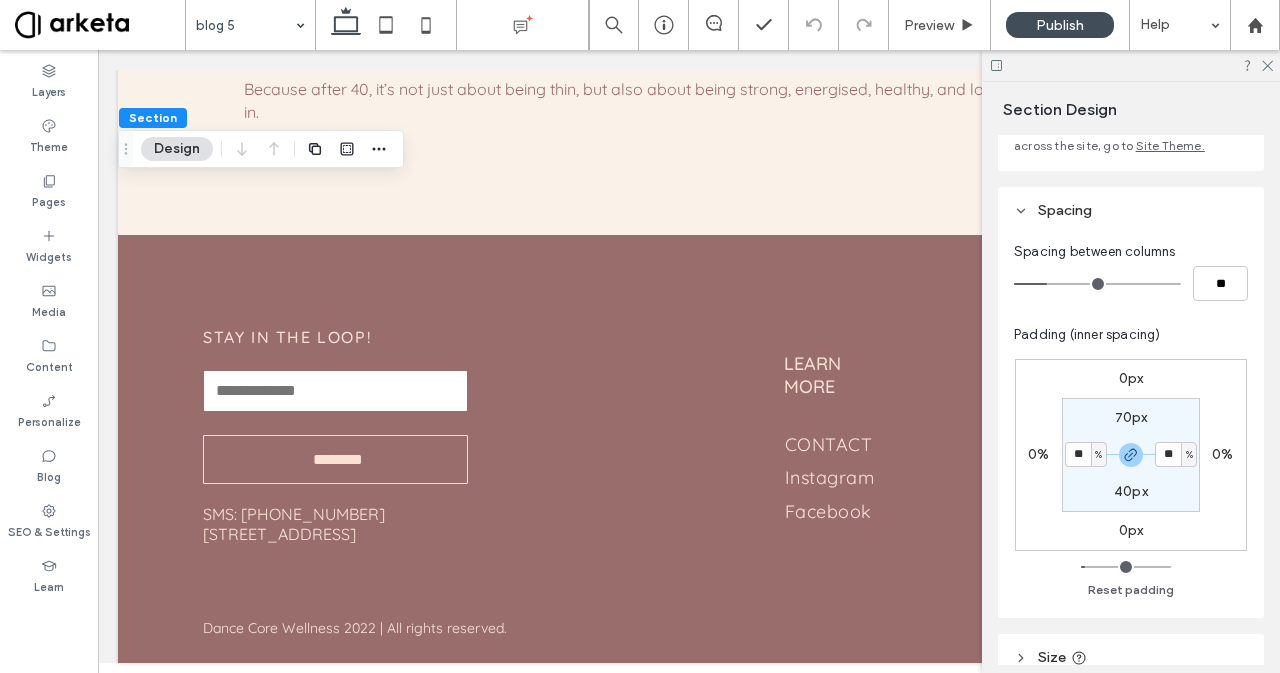 click on "0px" at bounding box center (1131, 530) 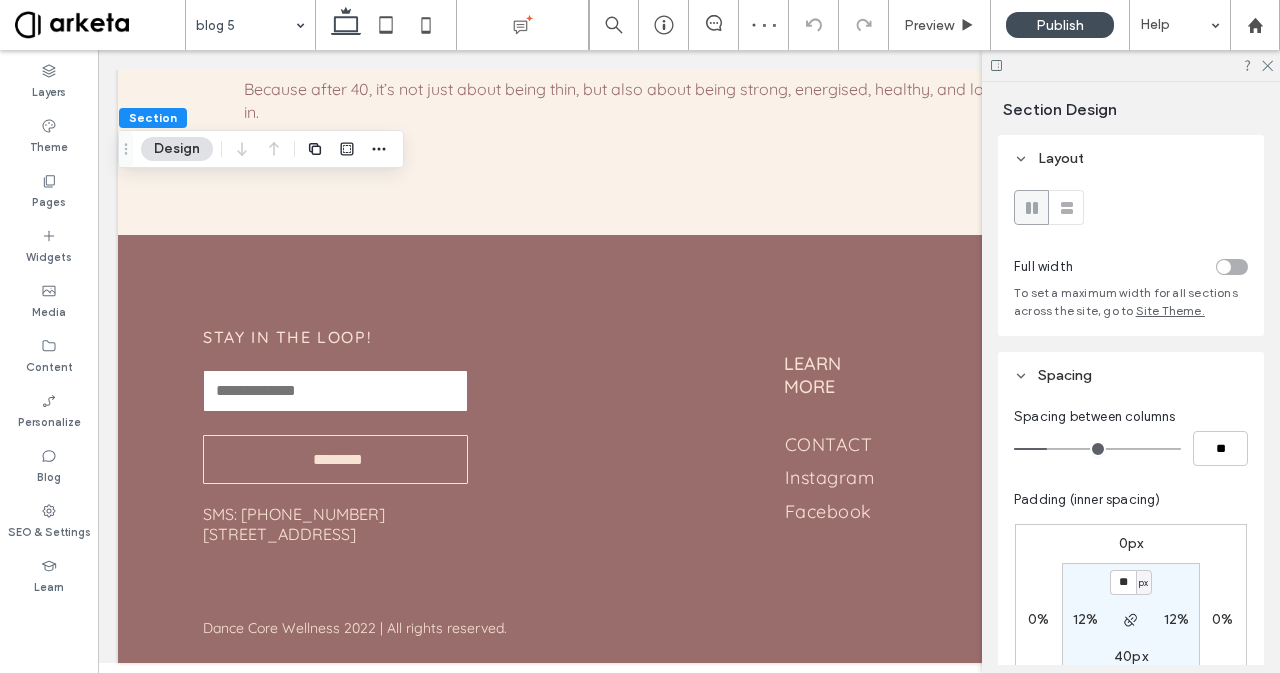 scroll, scrollTop: 110, scrollLeft: 0, axis: vertical 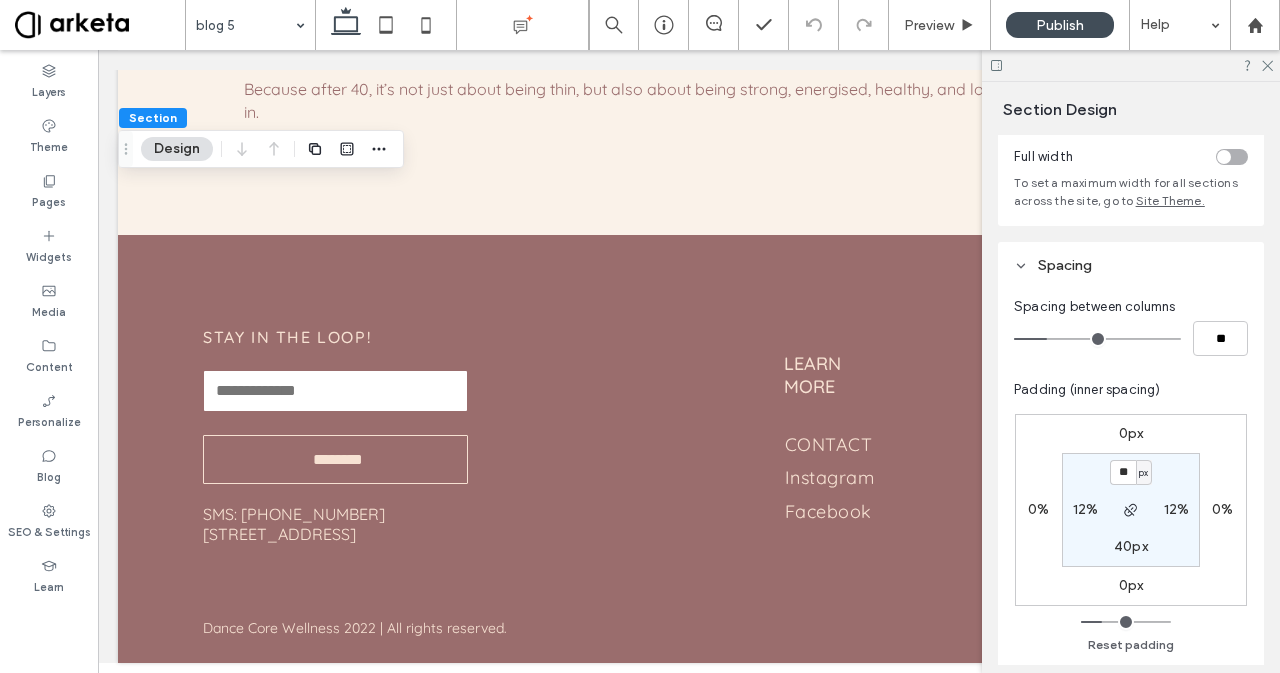 click on "40px" at bounding box center [1131, 546] 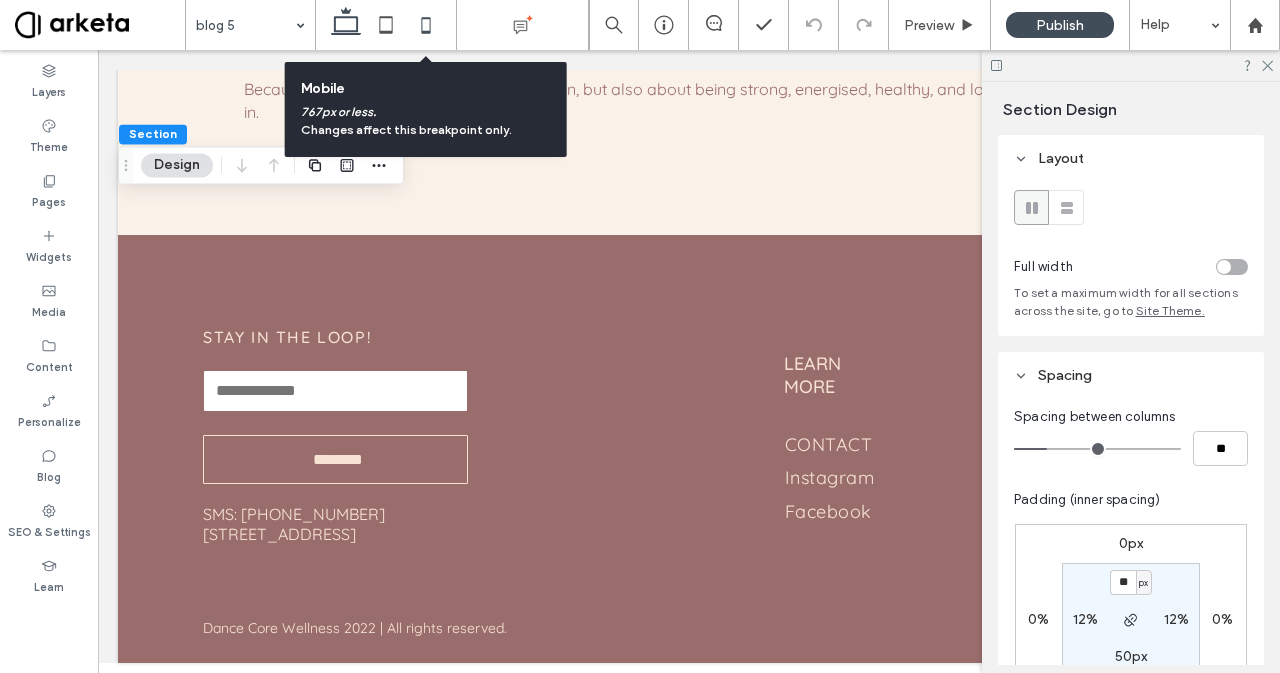 click 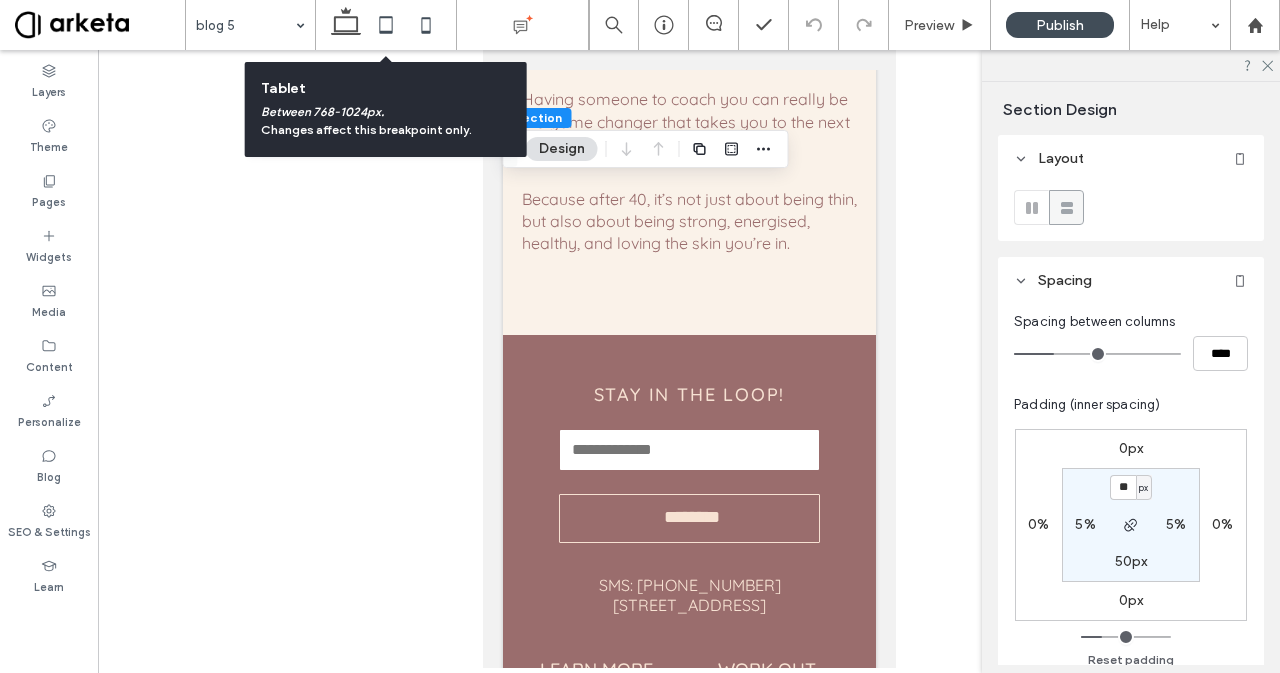 click 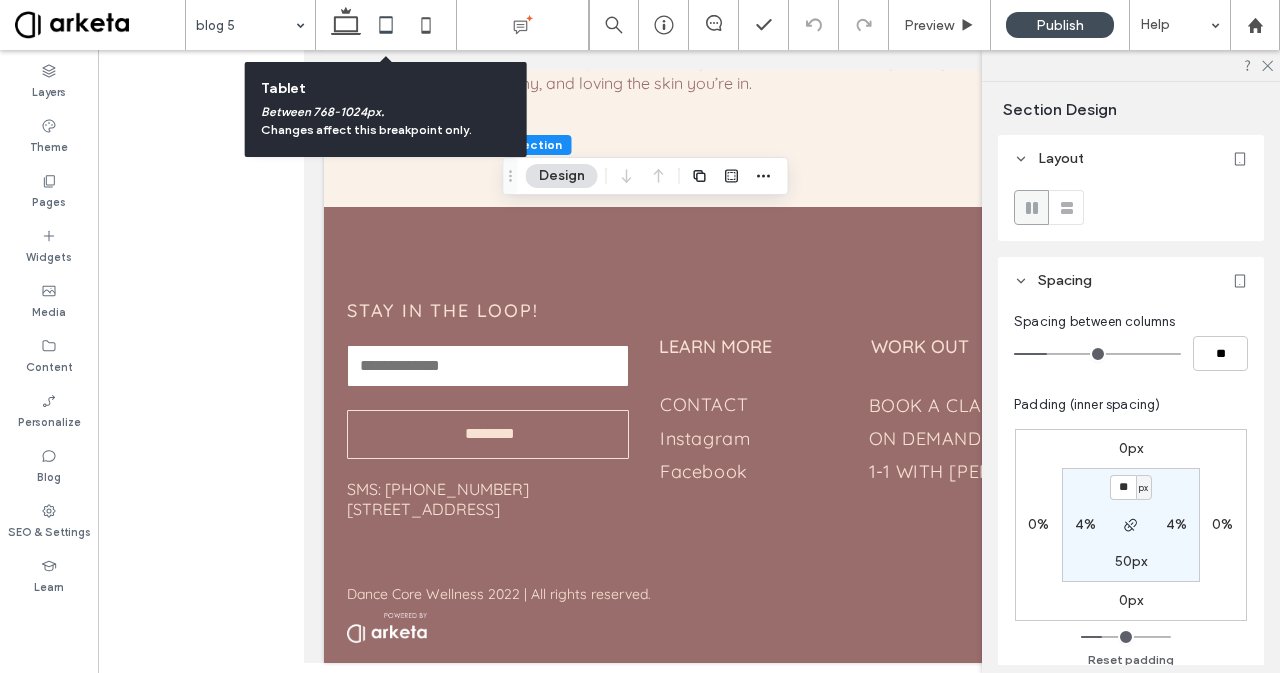 click 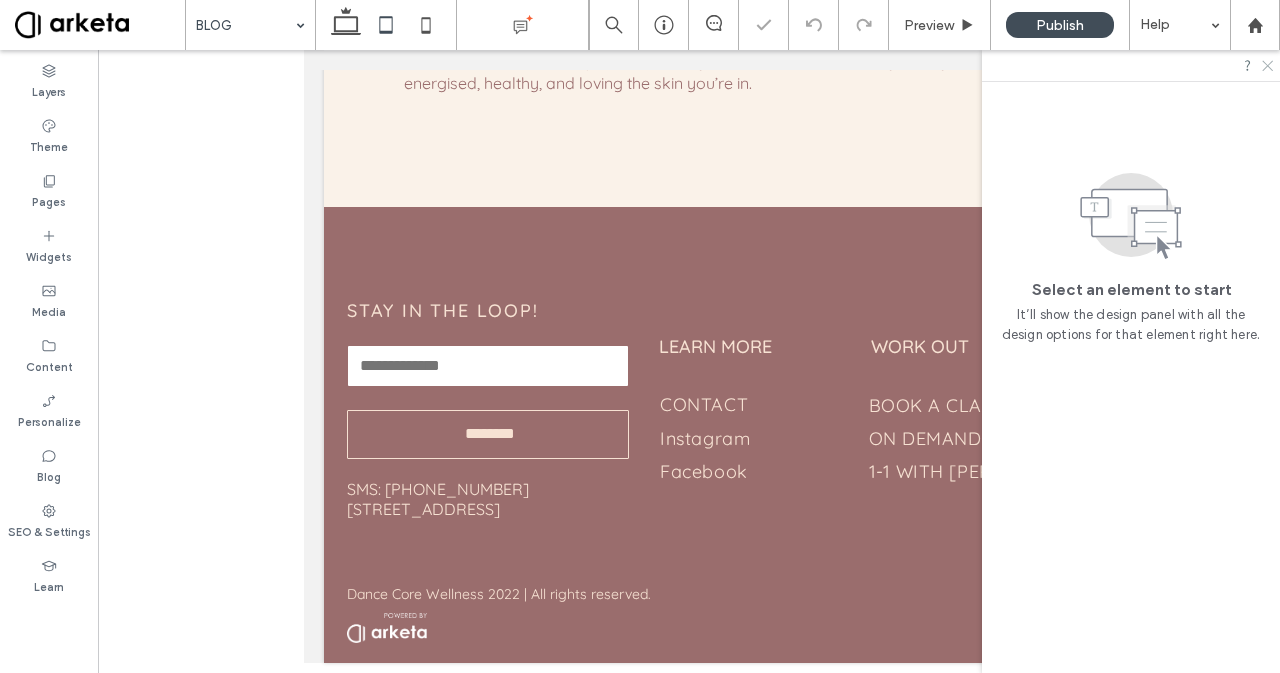 click 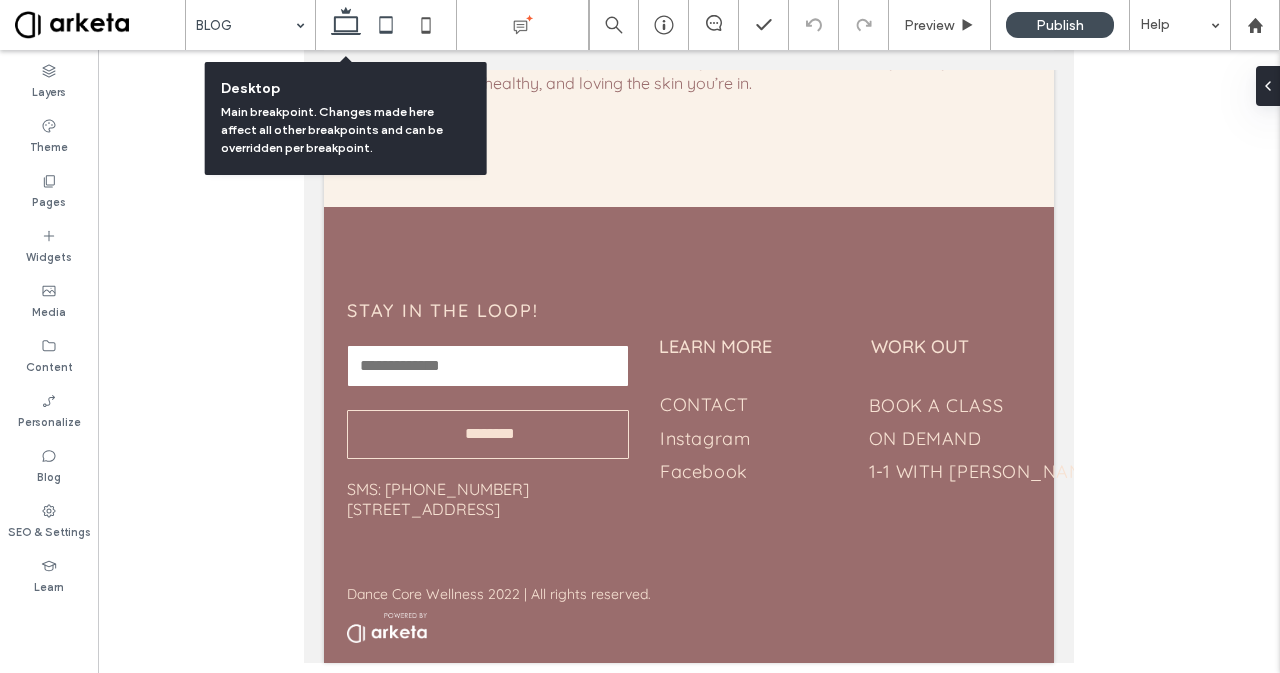 click 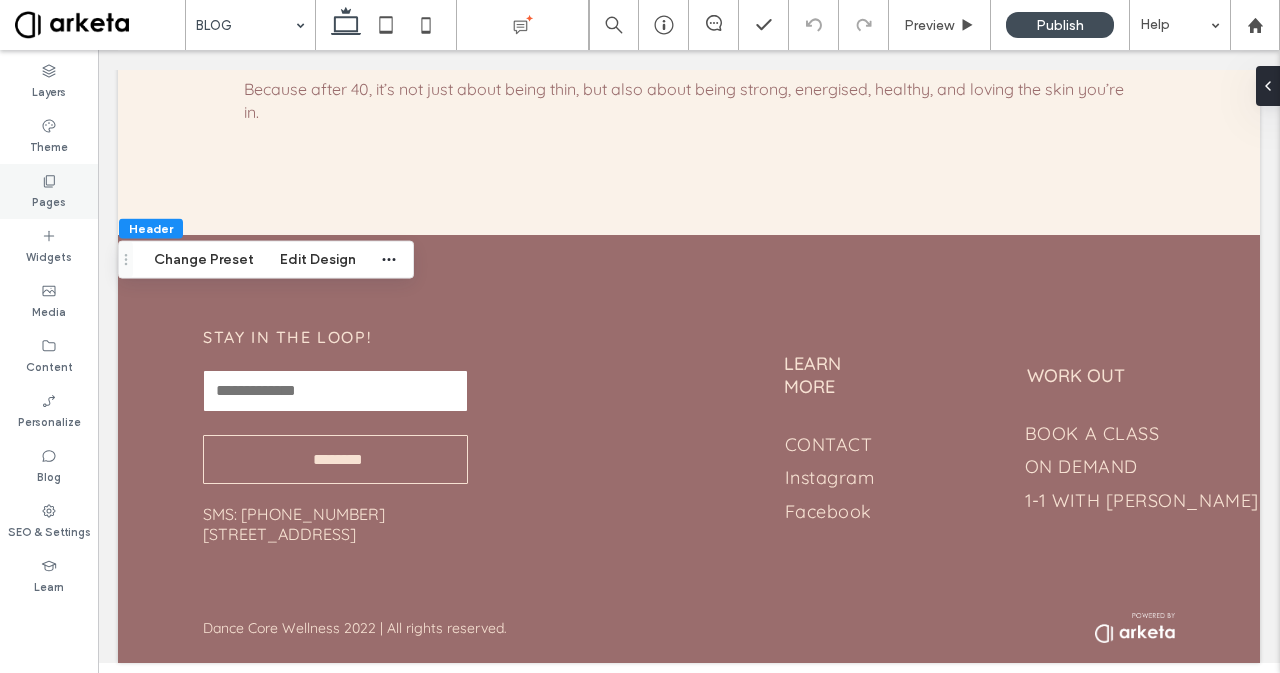 click on "Pages" at bounding box center [49, 191] 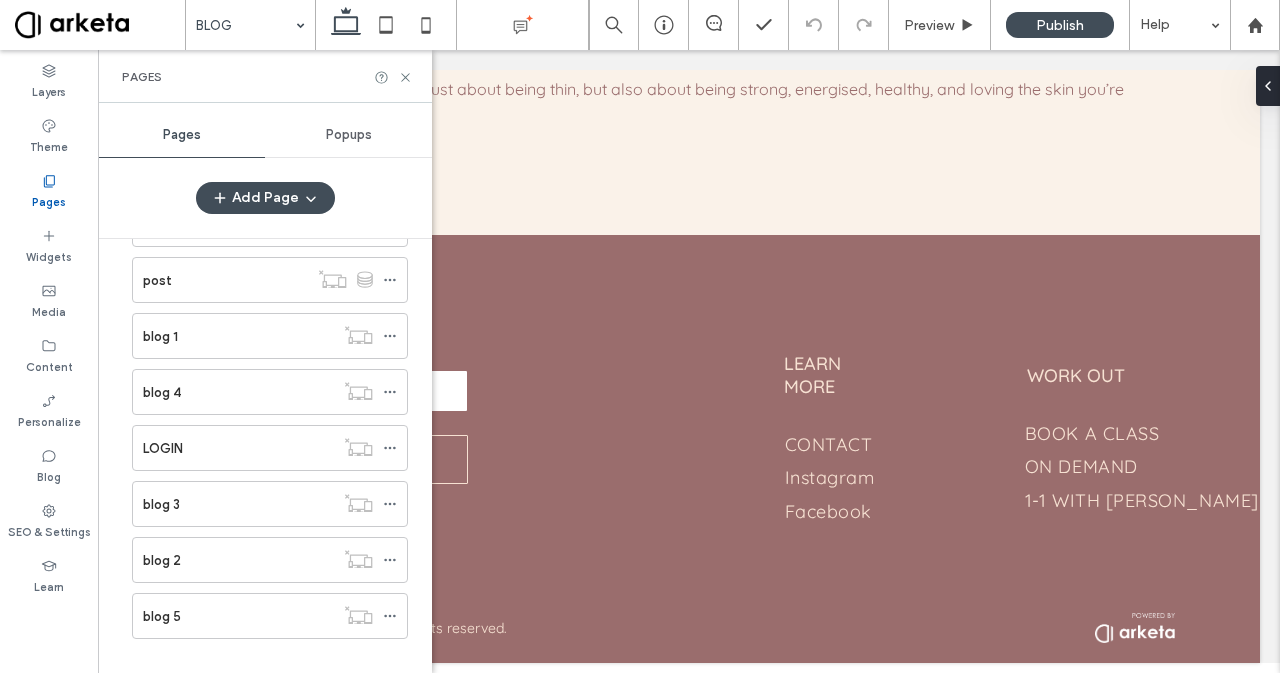 scroll, scrollTop: 478, scrollLeft: 0, axis: vertical 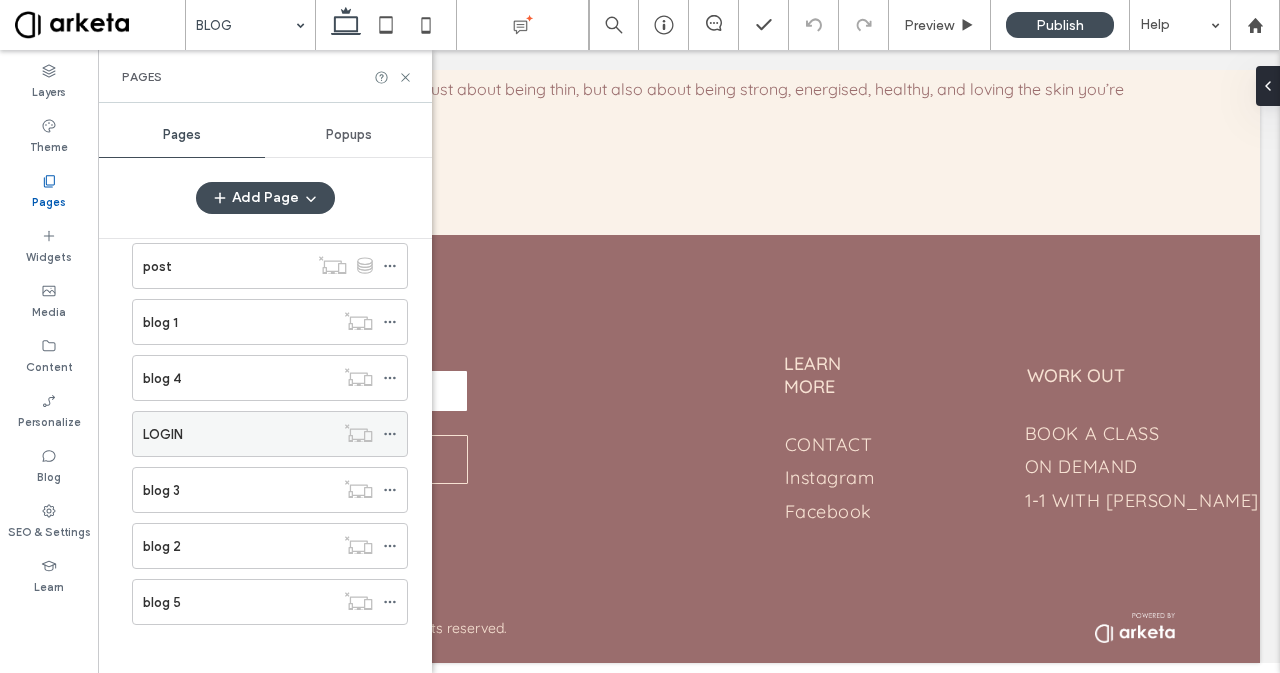 click on "LOGIN" at bounding box center (238, 434) 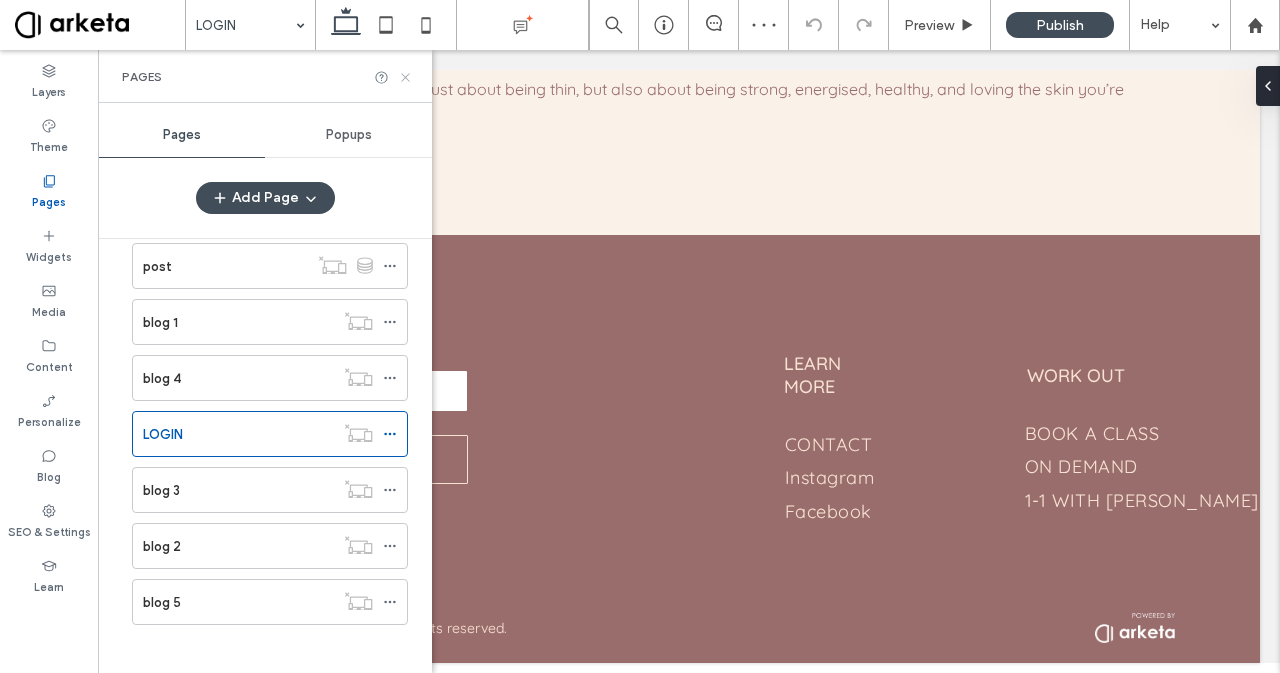 click 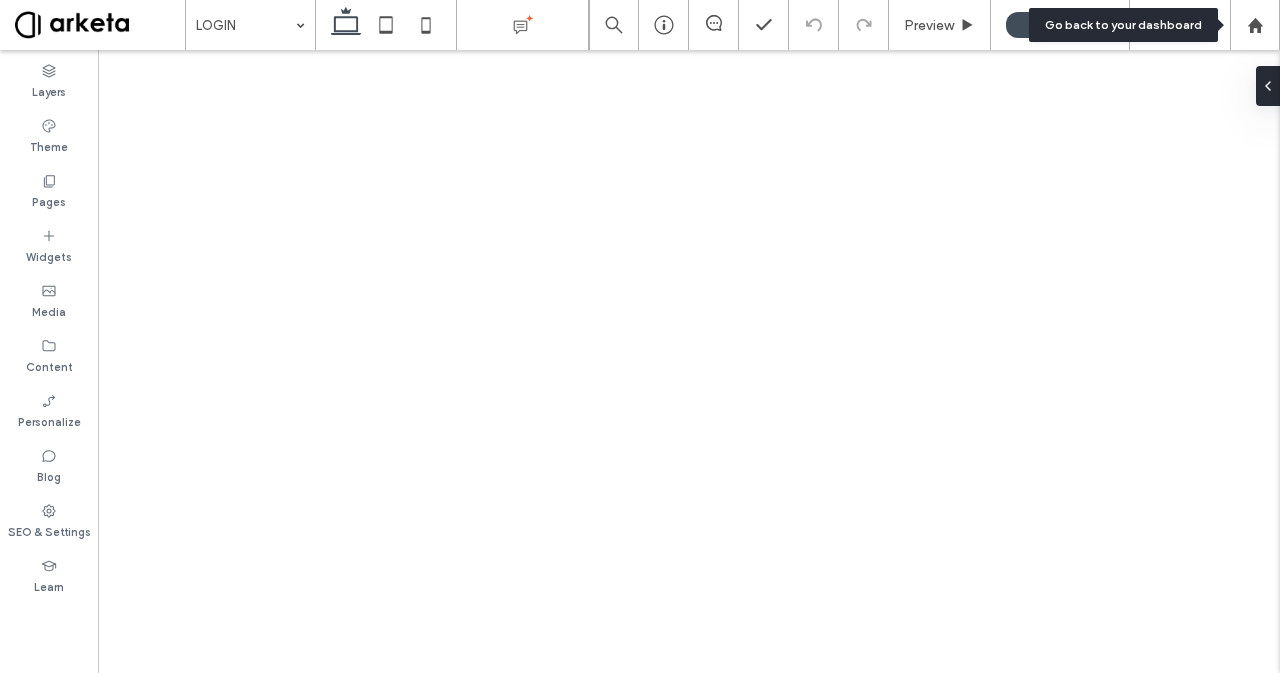 scroll, scrollTop: 0, scrollLeft: 0, axis: both 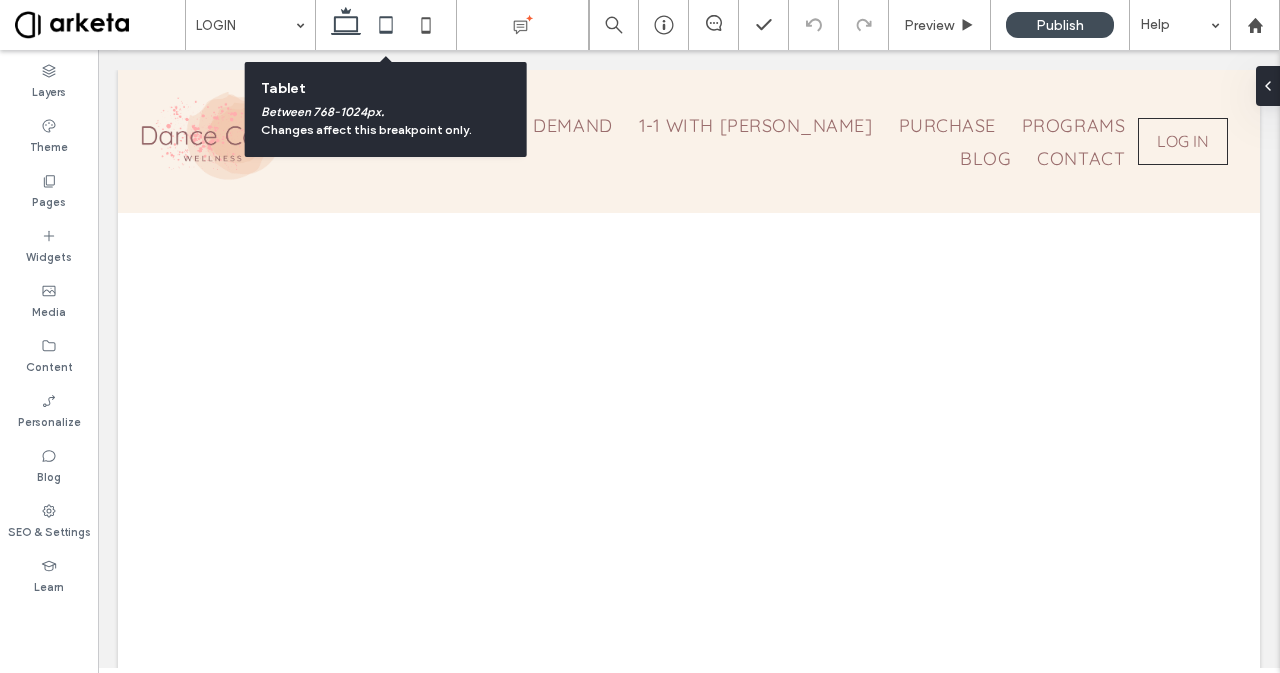 click 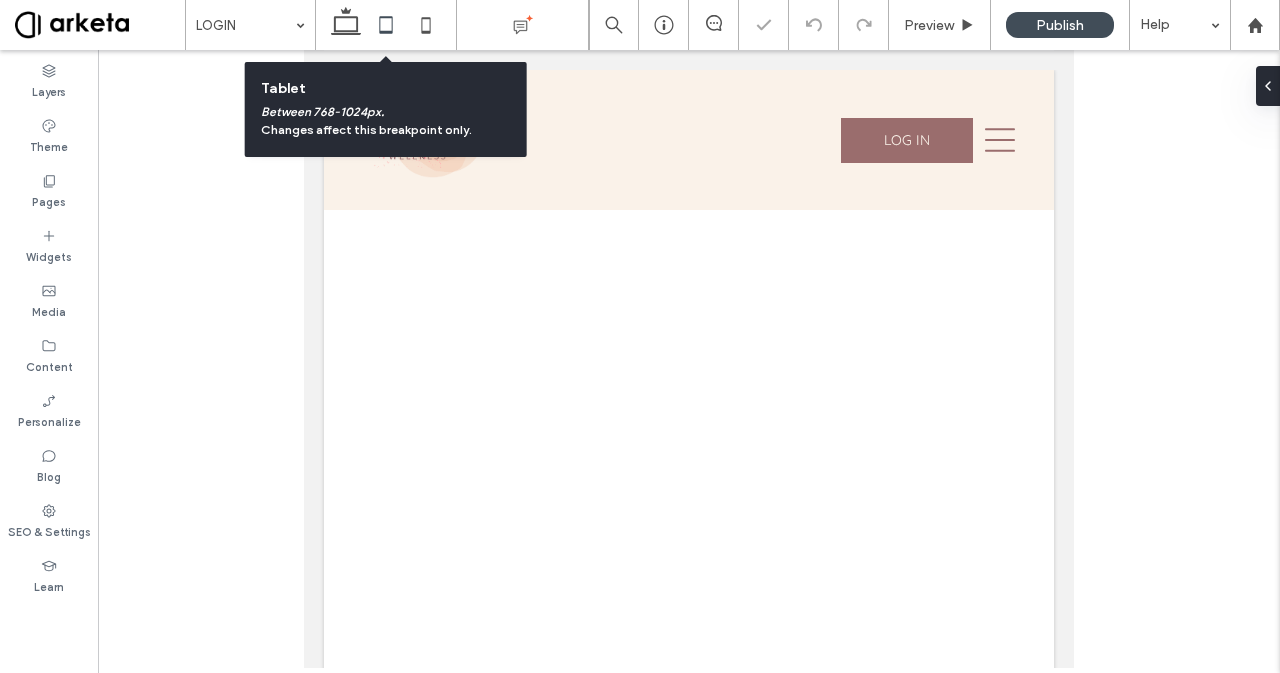 scroll, scrollTop: 140, scrollLeft: 0, axis: vertical 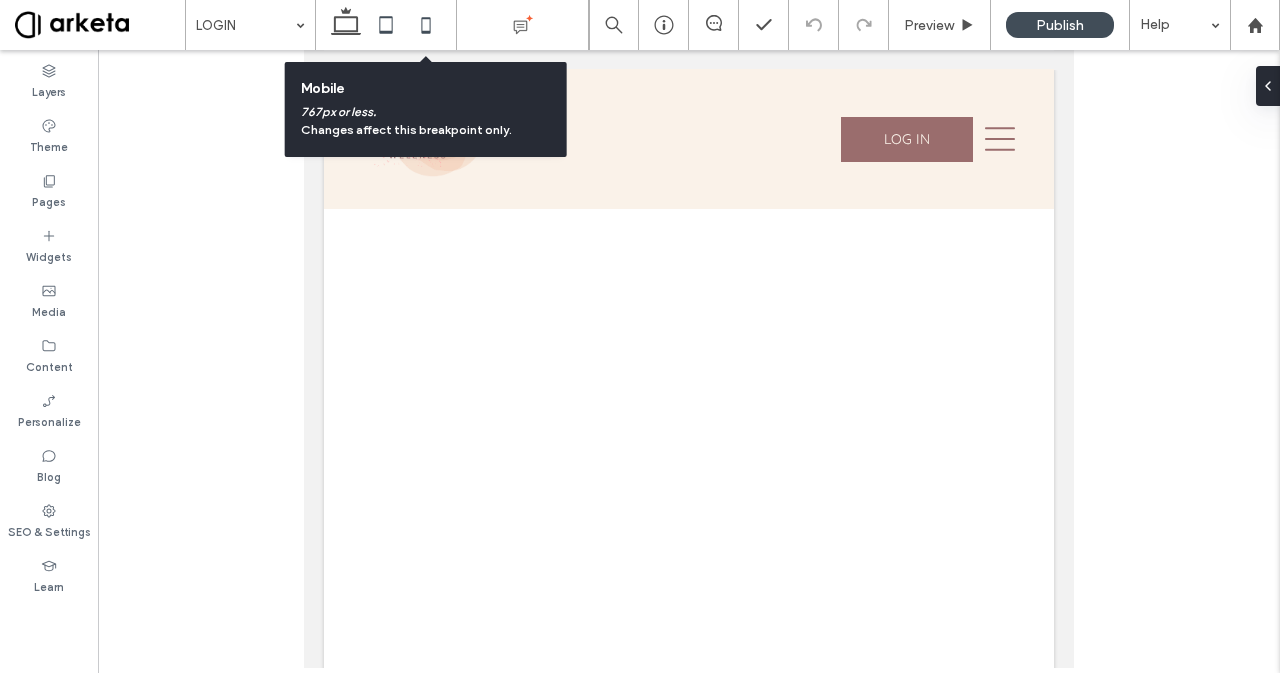 click 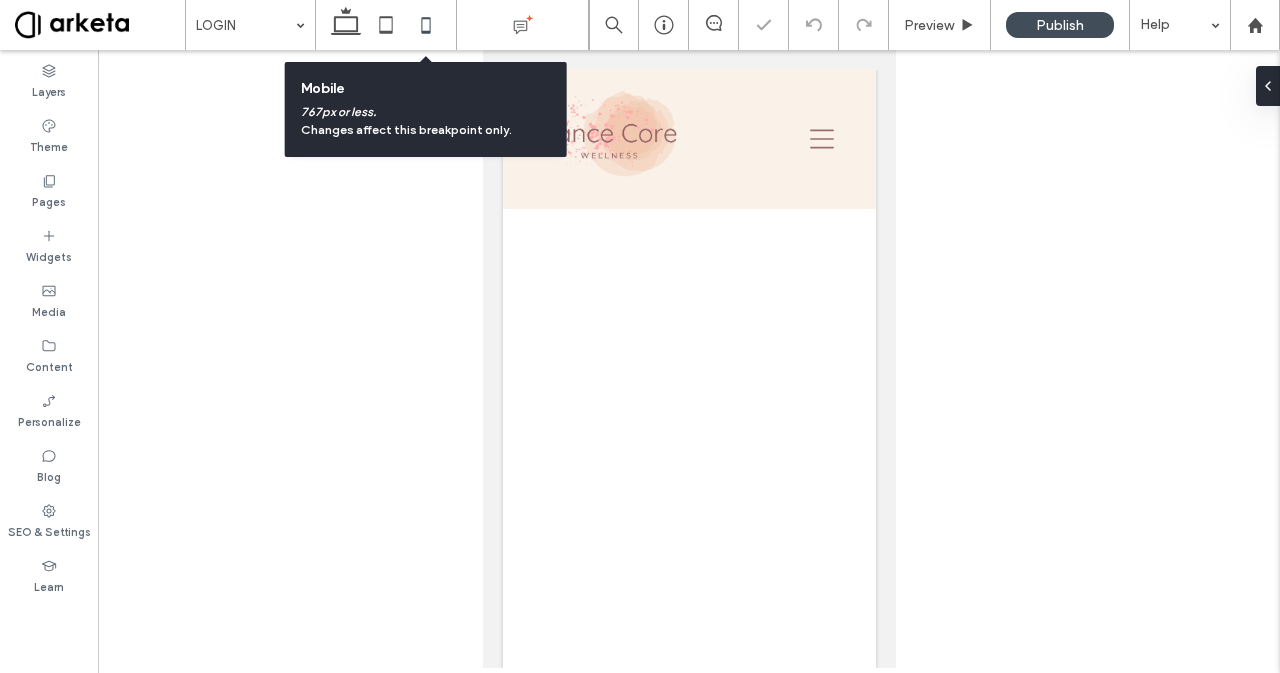 scroll, scrollTop: 140, scrollLeft: 0, axis: vertical 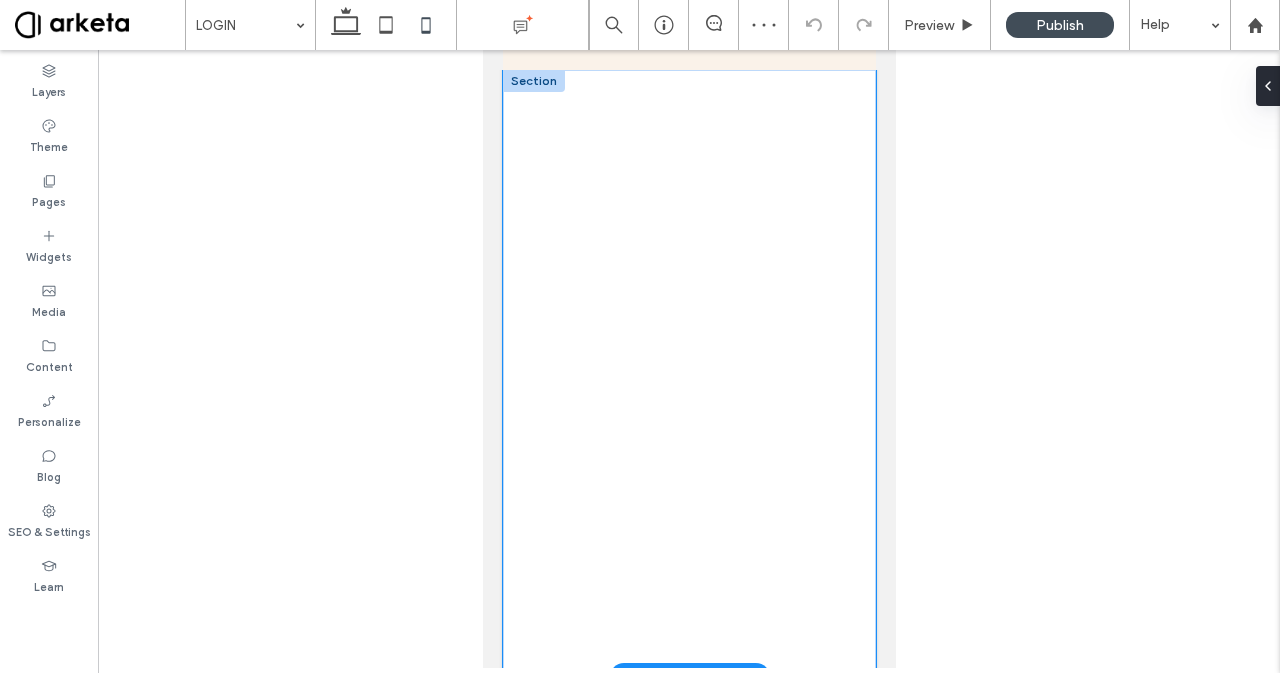 click at bounding box center (688, 373) 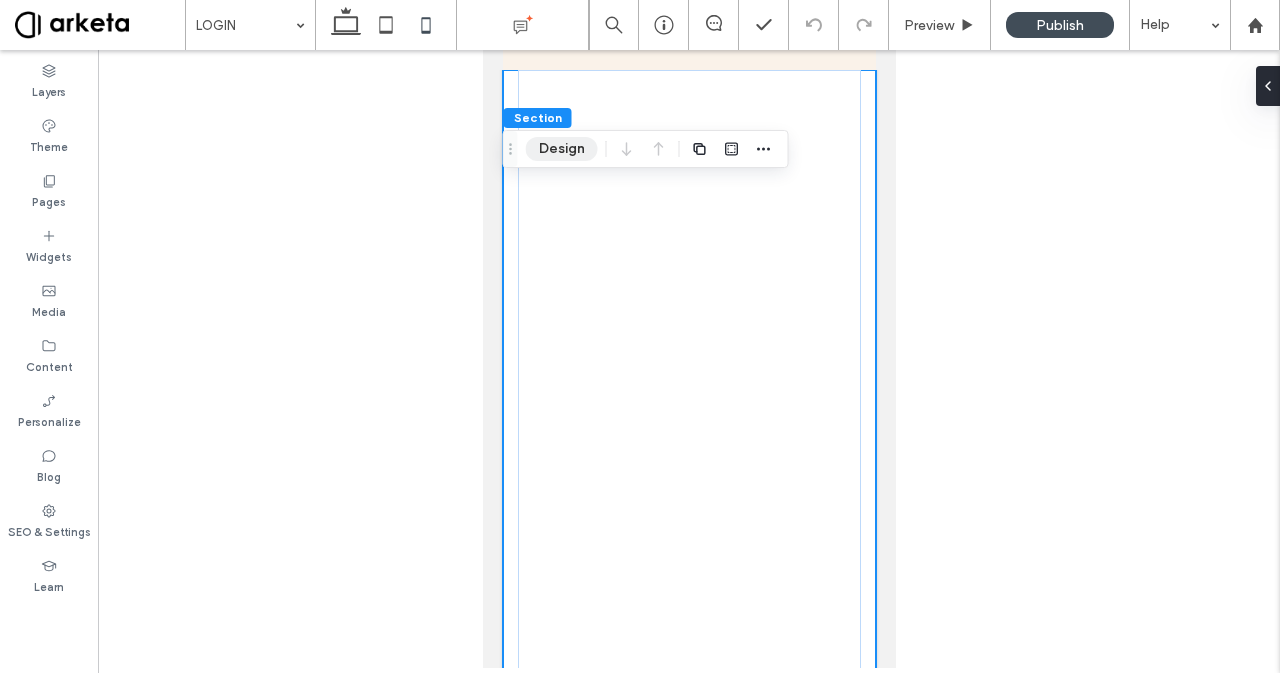 click on "Design" at bounding box center (562, 149) 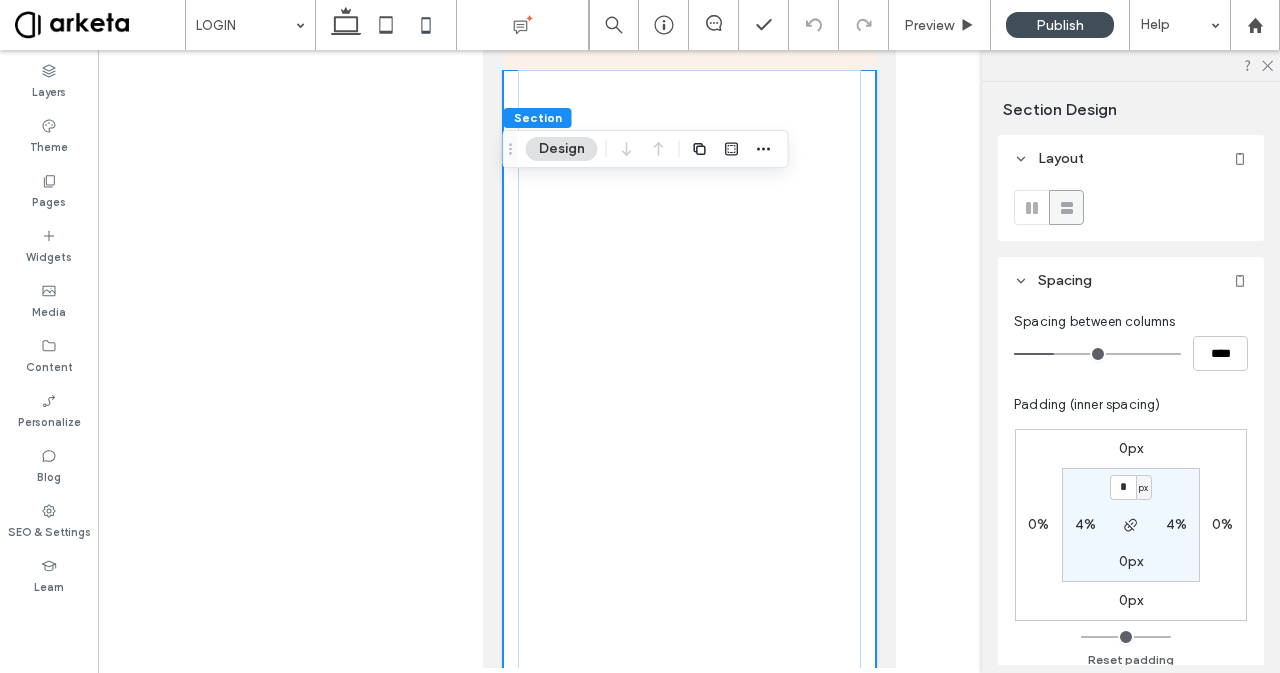 click on "4%" at bounding box center [1085, 524] 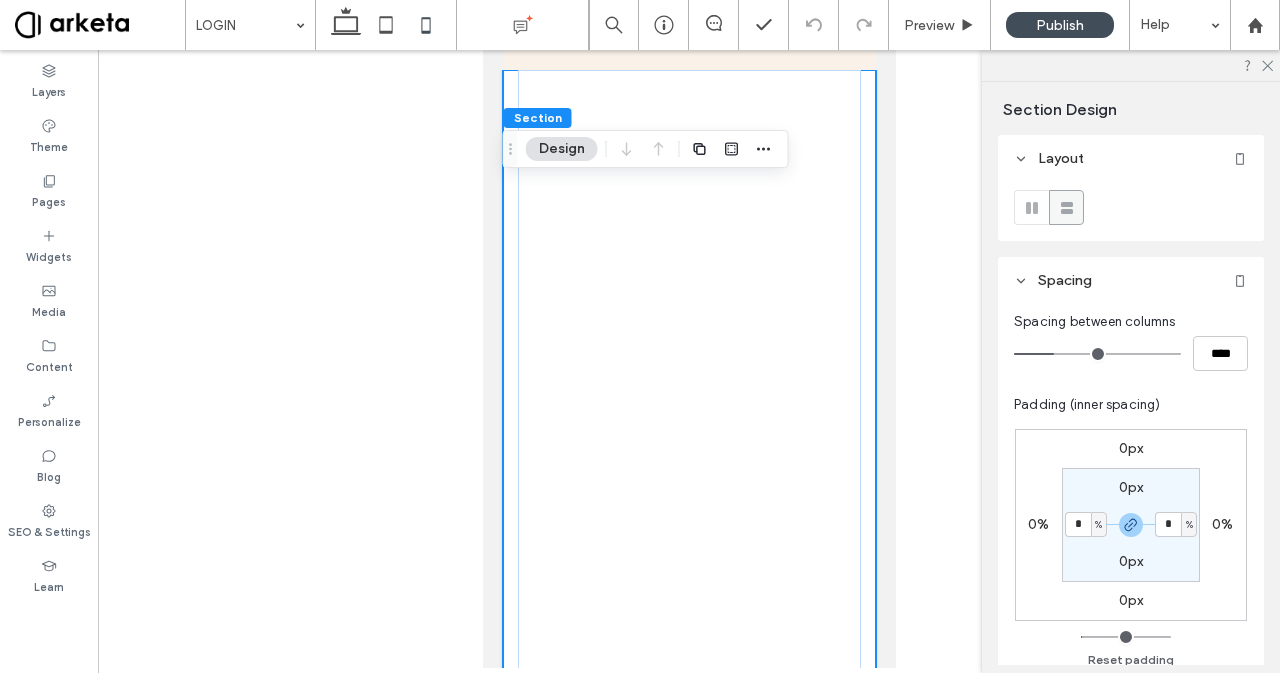 type on "*" 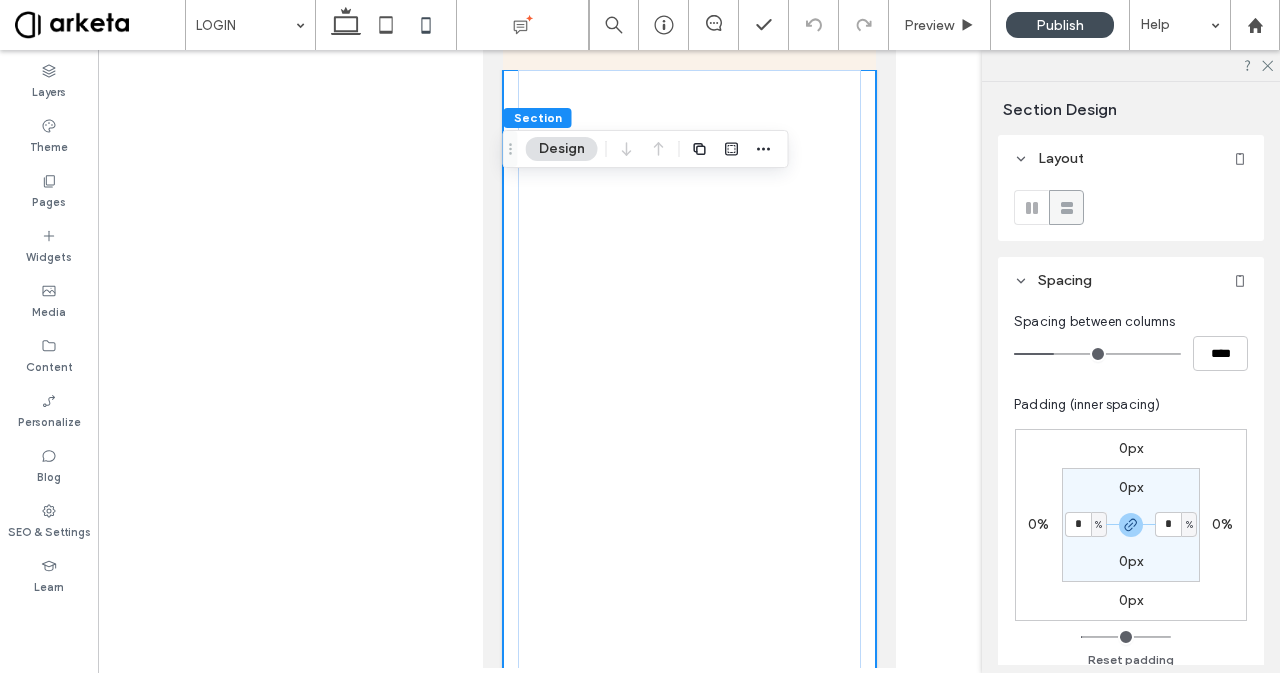 type on "*" 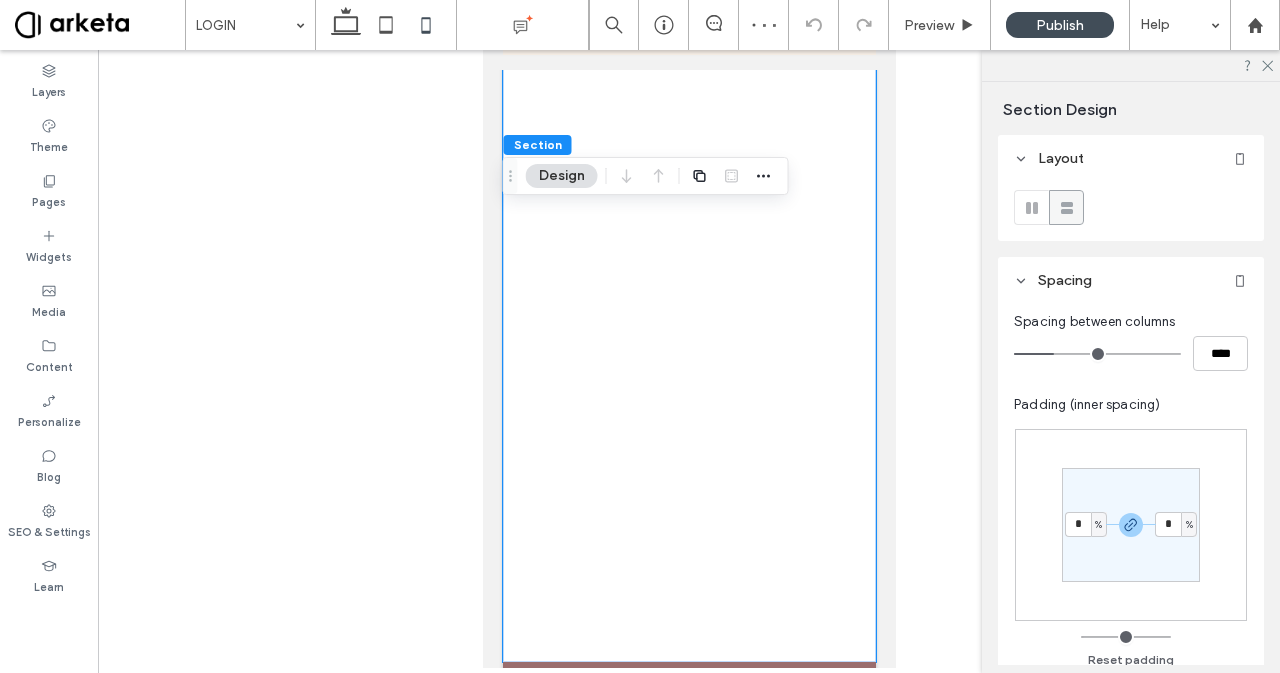 scroll, scrollTop: 0, scrollLeft: 0, axis: both 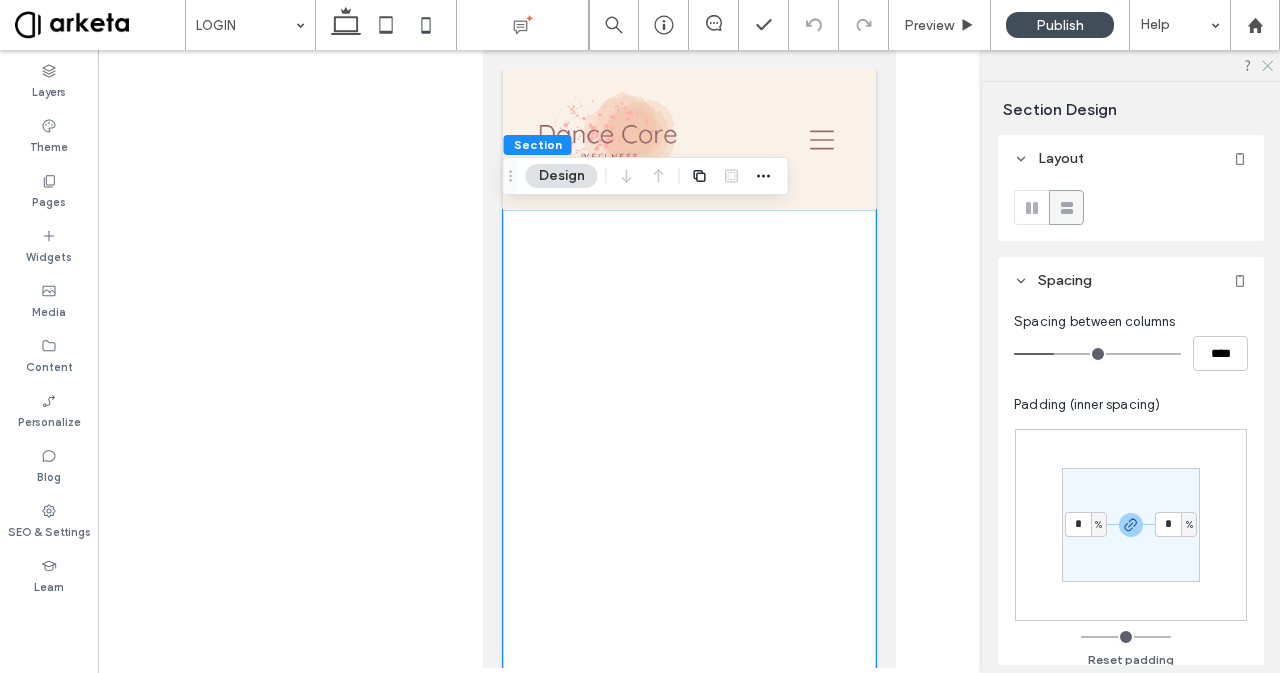 click 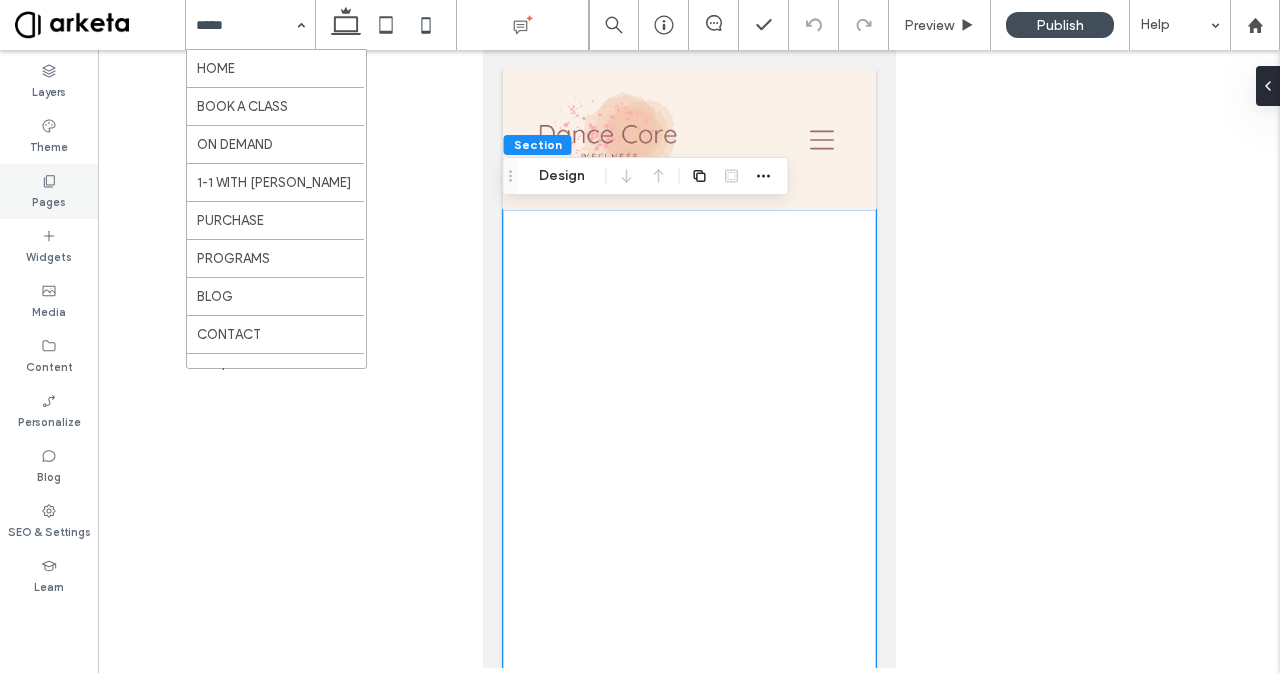 click 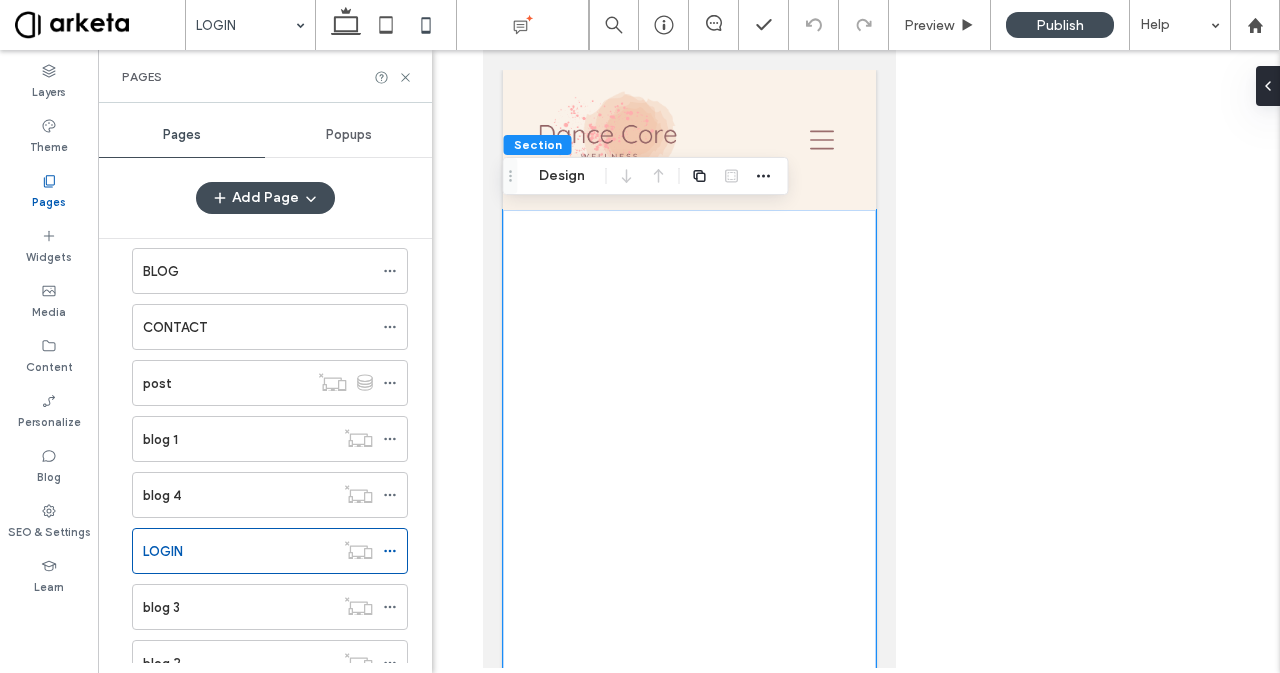 scroll, scrollTop: 339, scrollLeft: 0, axis: vertical 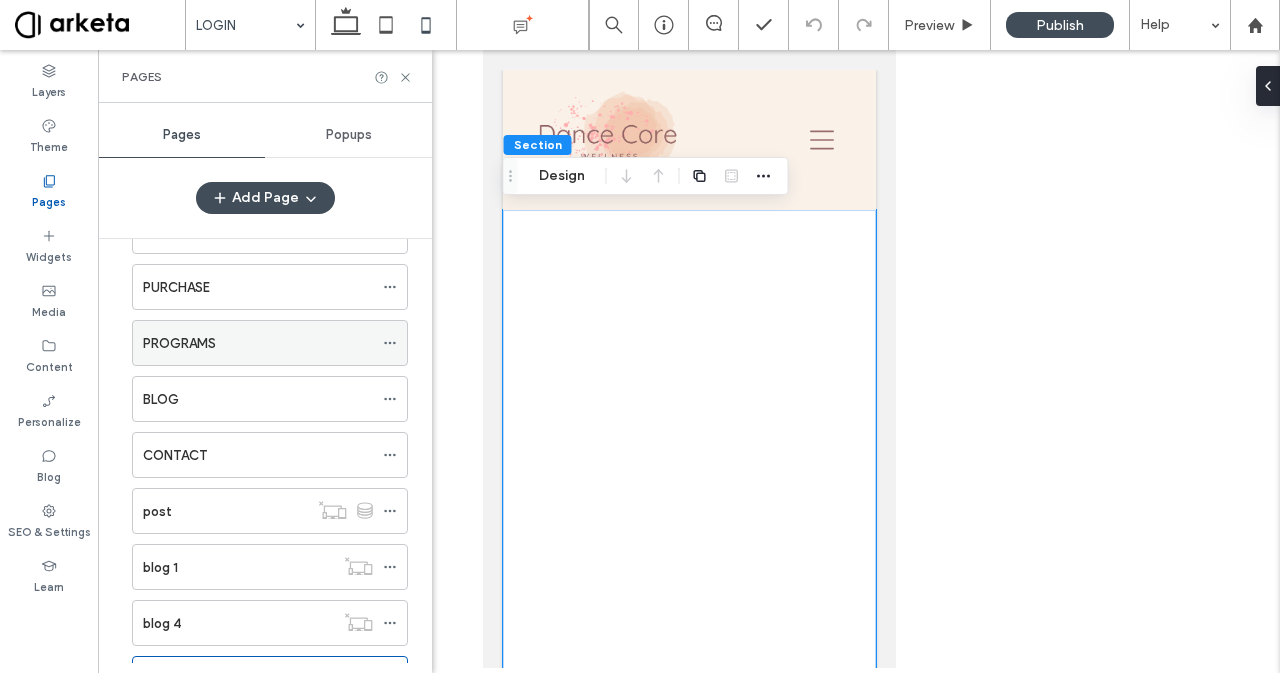 click on "PROGRAMS" at bounding box center [179, 343] 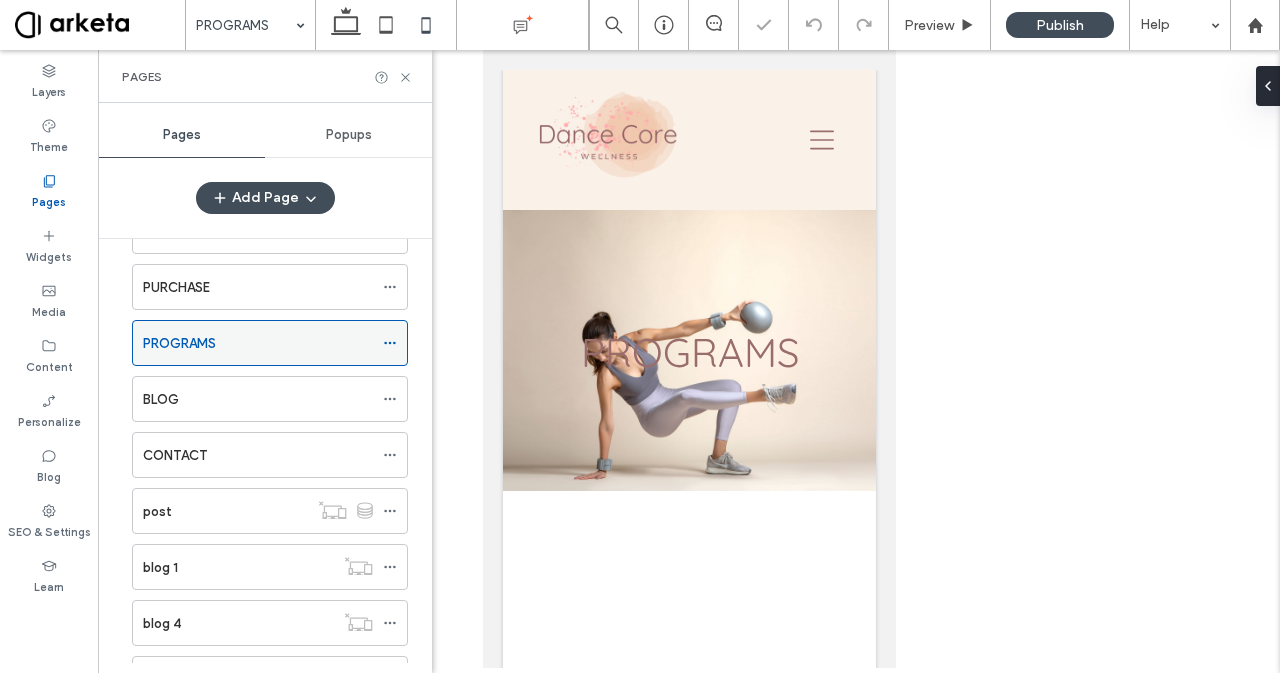 scroll, scrollTop: 0, scrollLeft: 0, axis: both 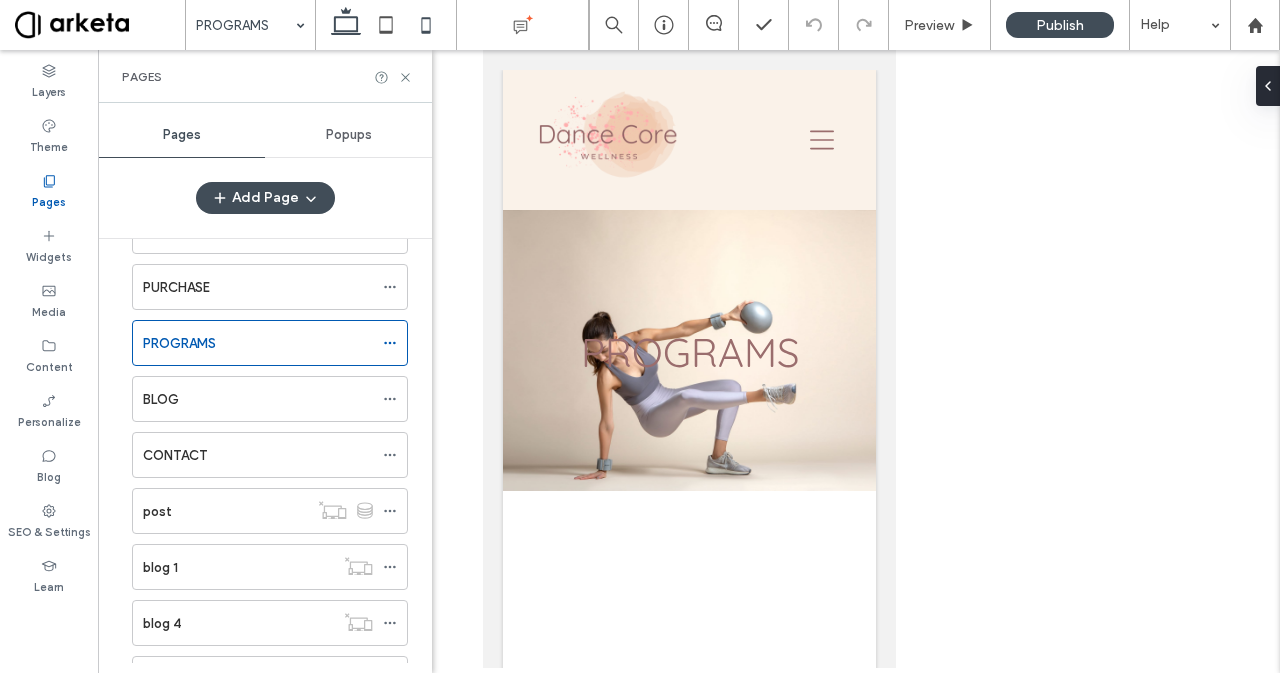 click 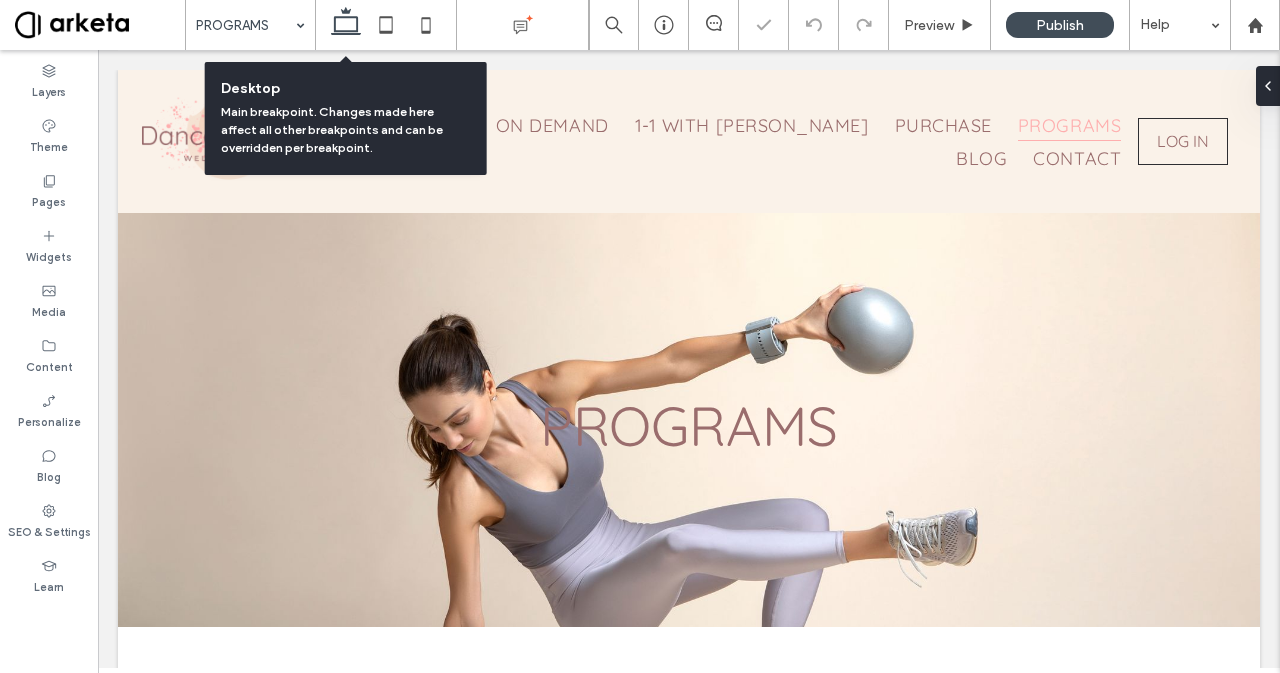 scroll, scrollTop: 140, scrollLeft: 0, axis: vertical 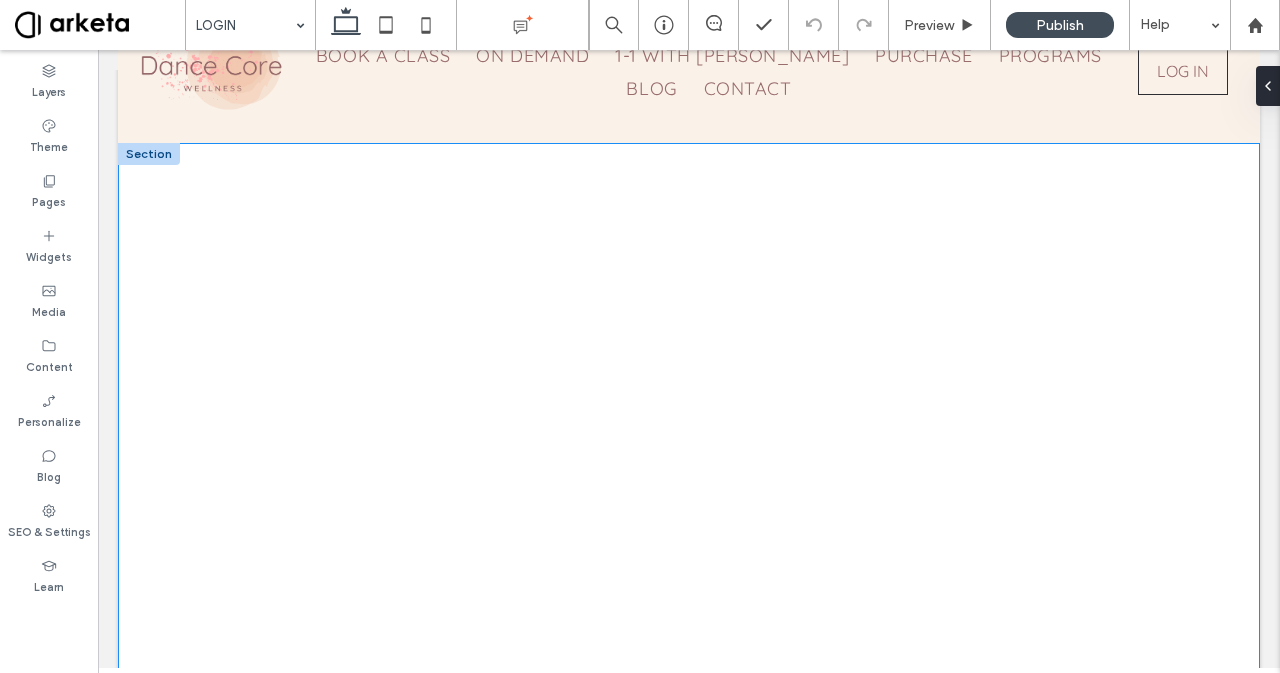 click at bounding box center (689, 446) 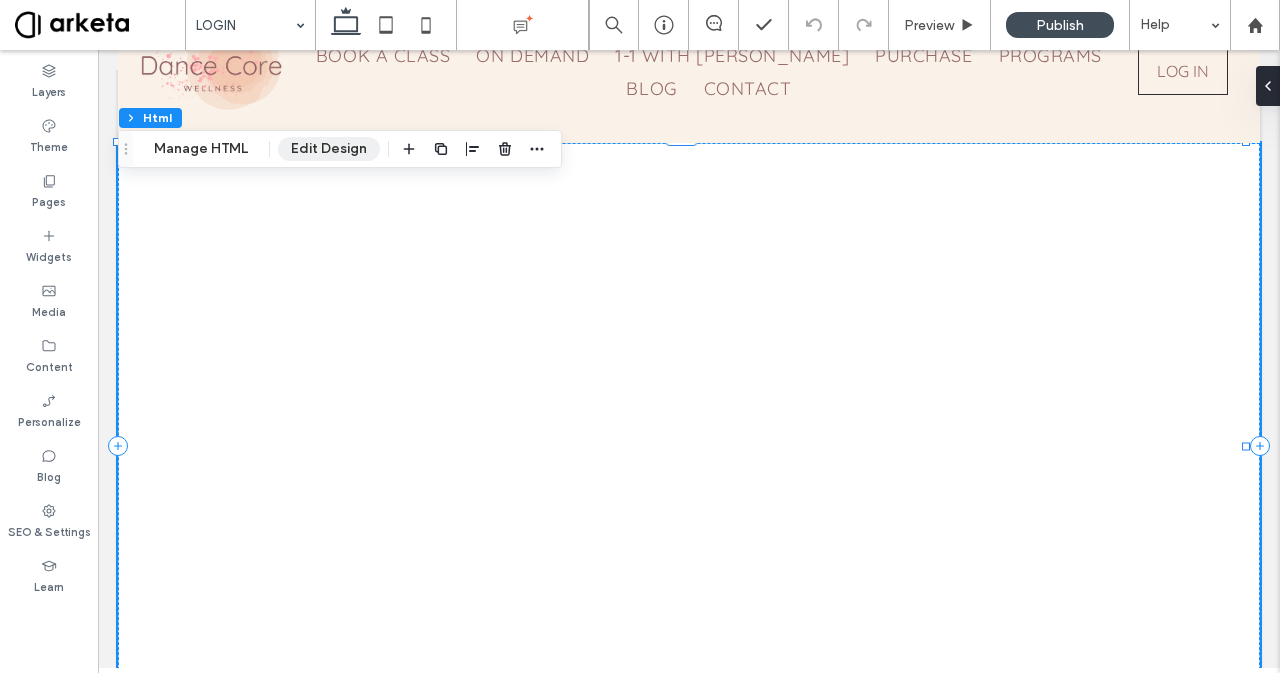 click on "Edit Design" at bounding box center [329, 149] 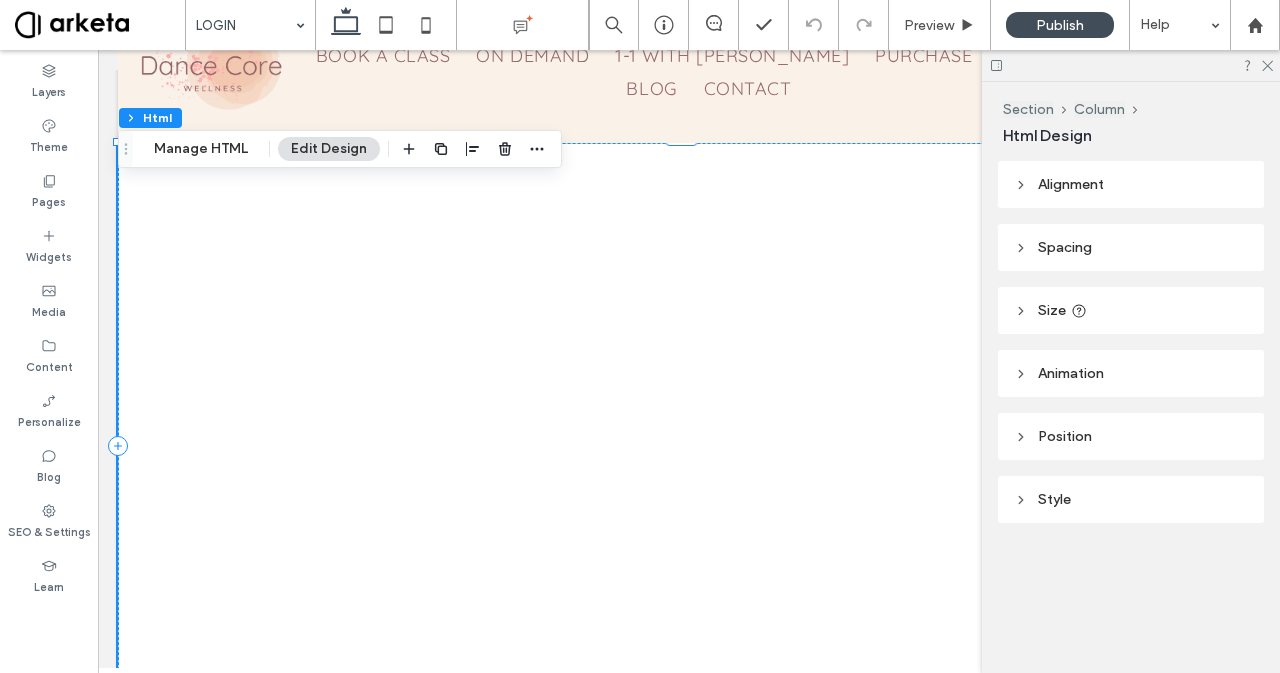 click on "Alignment" at bounding box center (1131, 184) 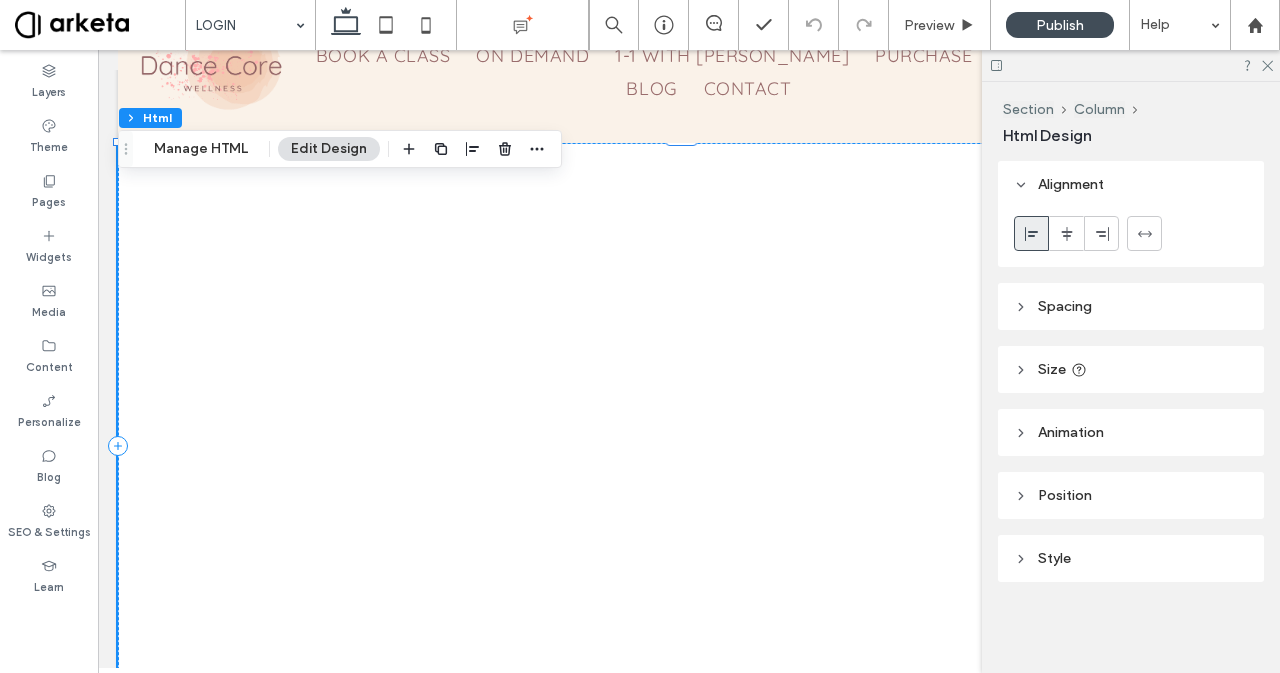 click on "Alignment" at bounding box center [1131, 184] 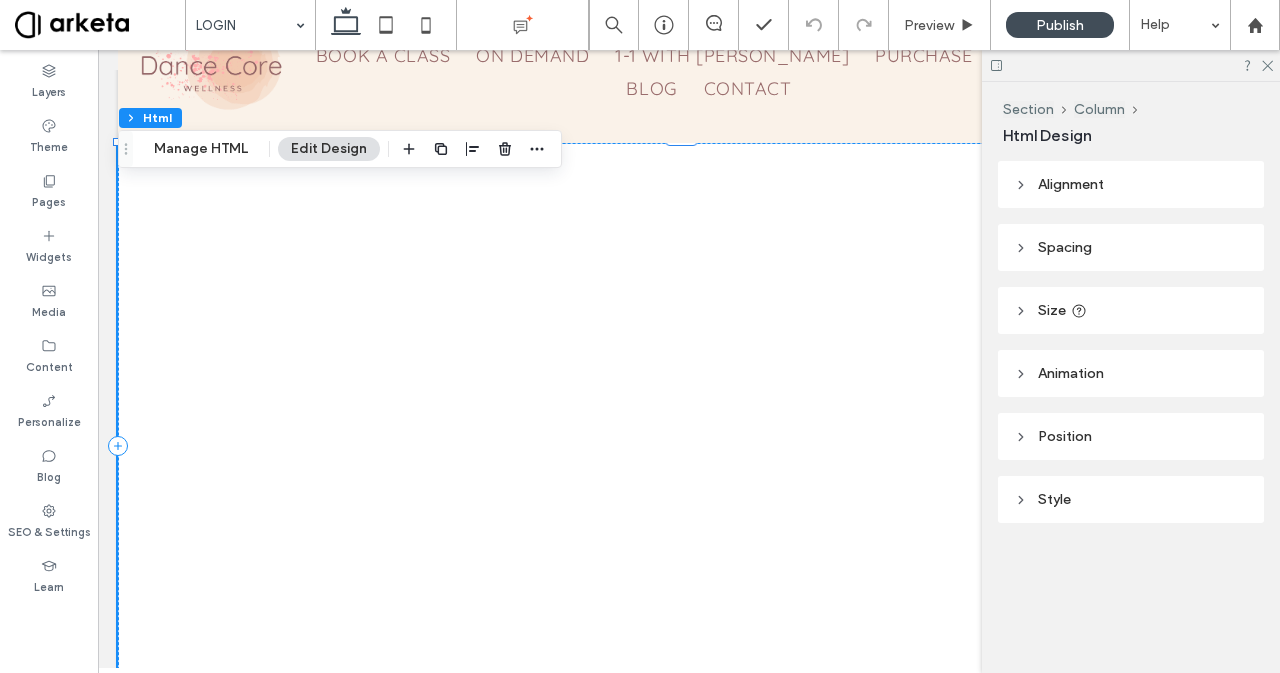 click on "Spacing" at bounding box center [1065, 247] 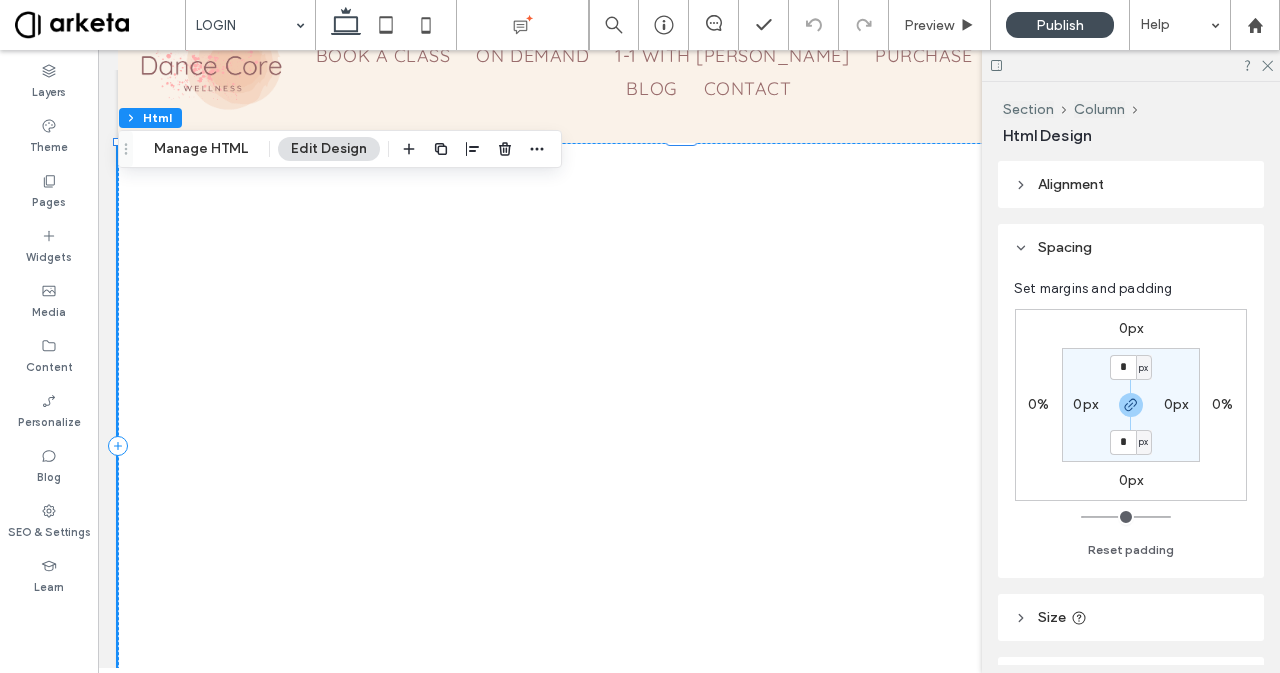 click on "Spacing" at bounding box center [1065, 247] 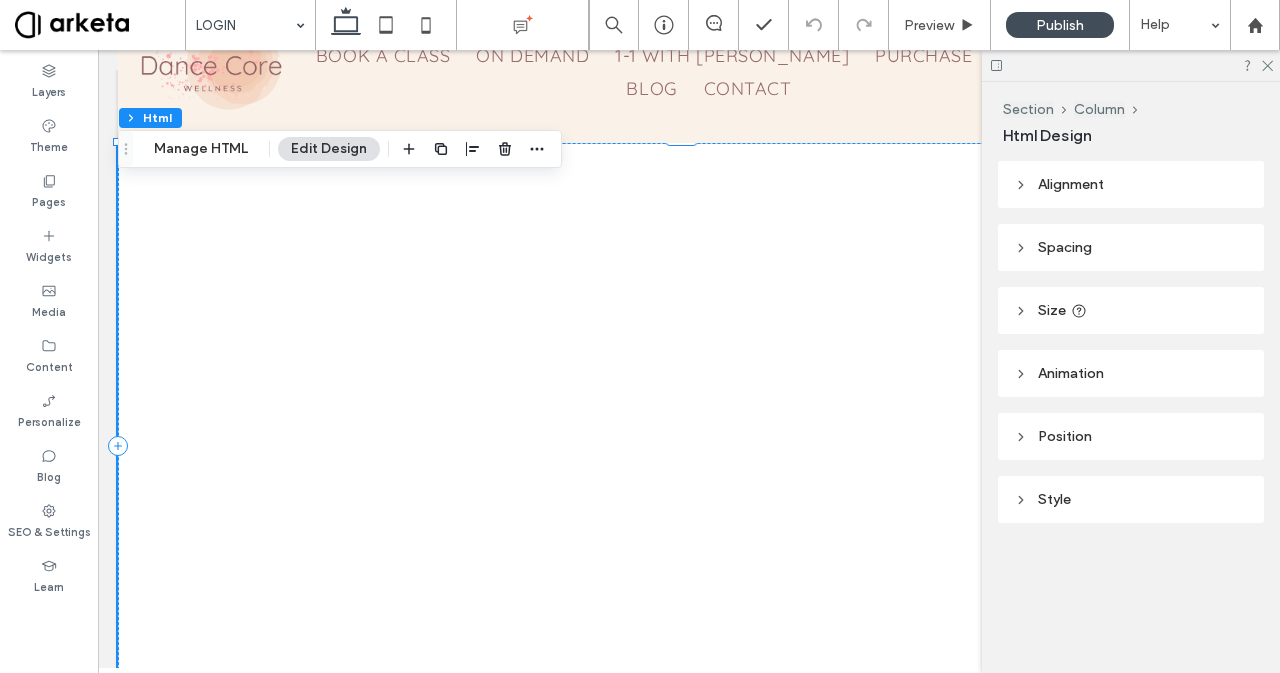 click at bounding box center [689, 446] 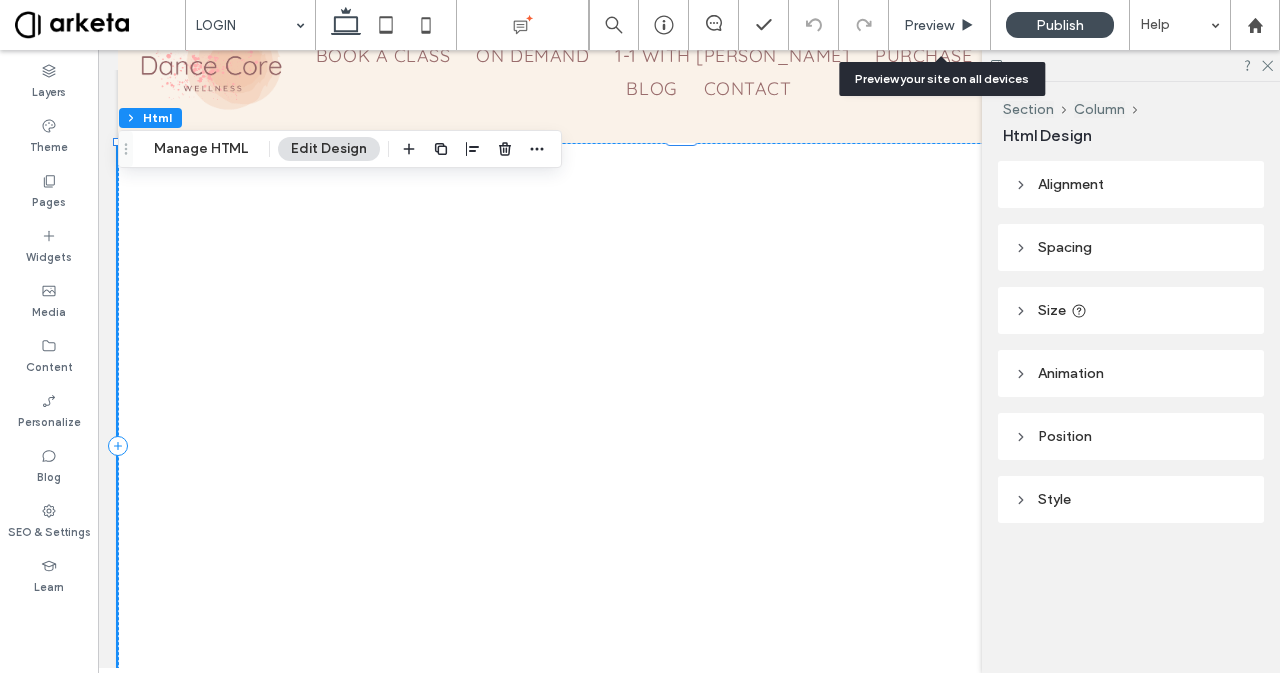 click on "Preview" at bounding box center (940, 25) 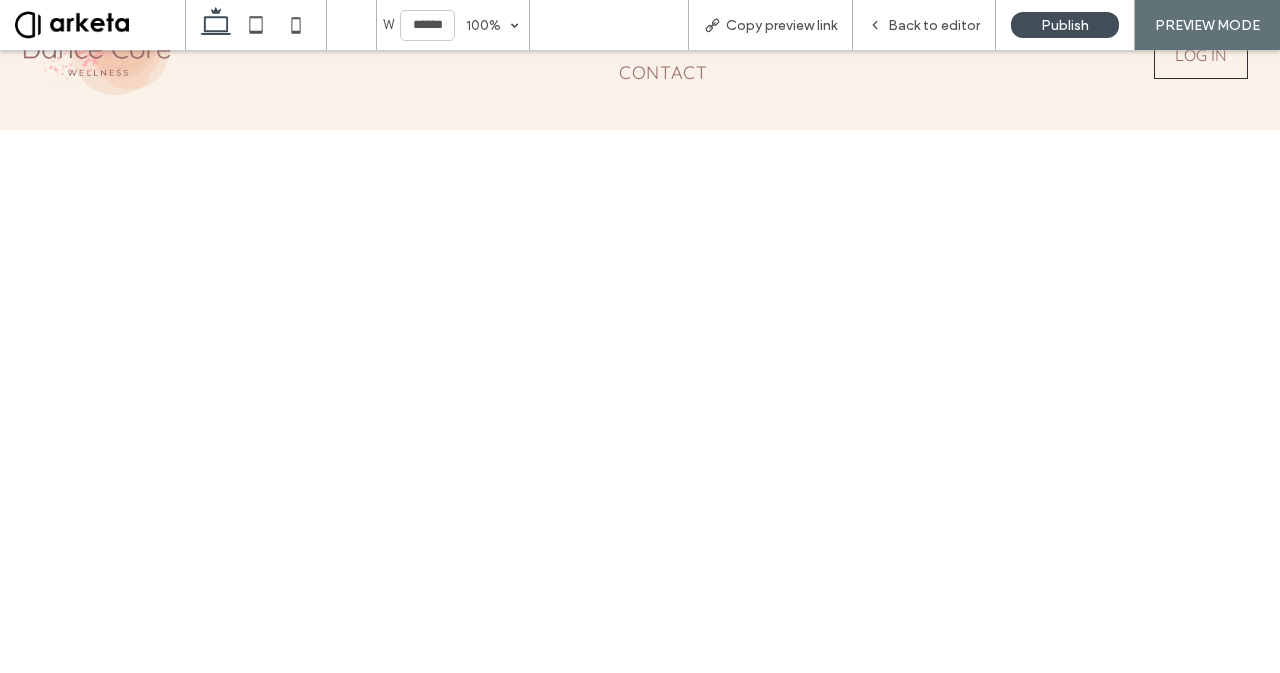 scroll, scrollTop: 0, scrollLeft: 0, axis: both 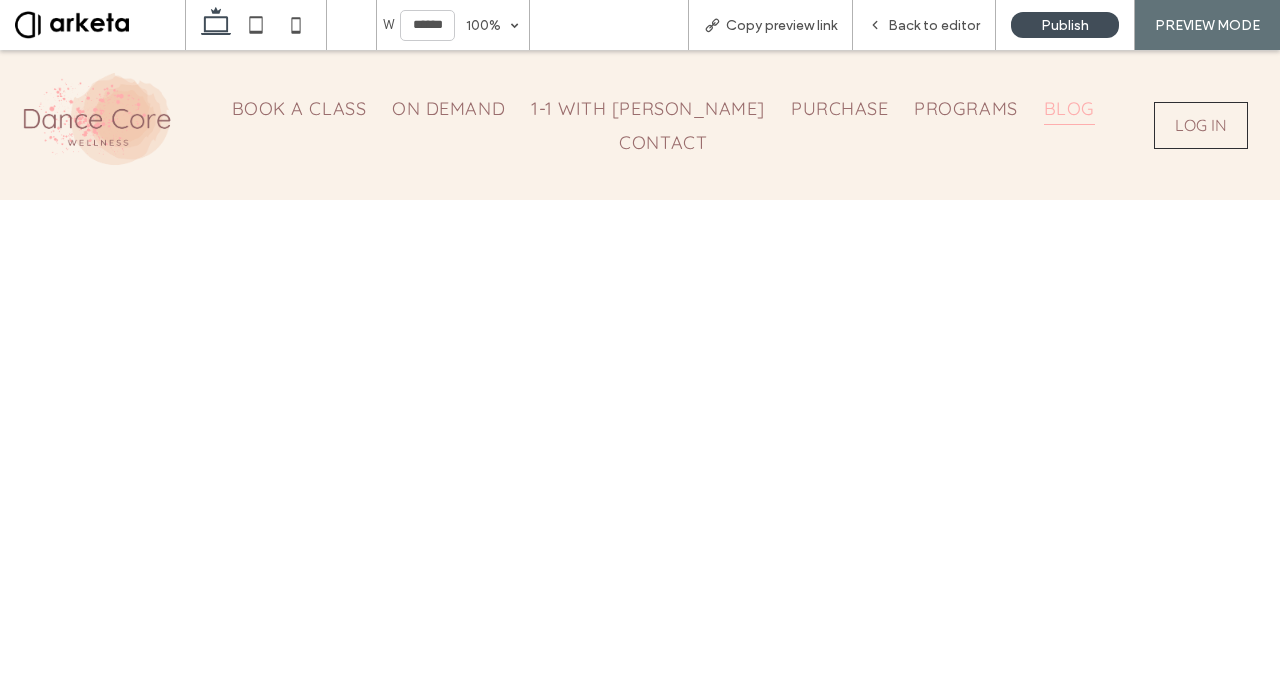 click on "BLOG" at bounding box center (1069, 108) 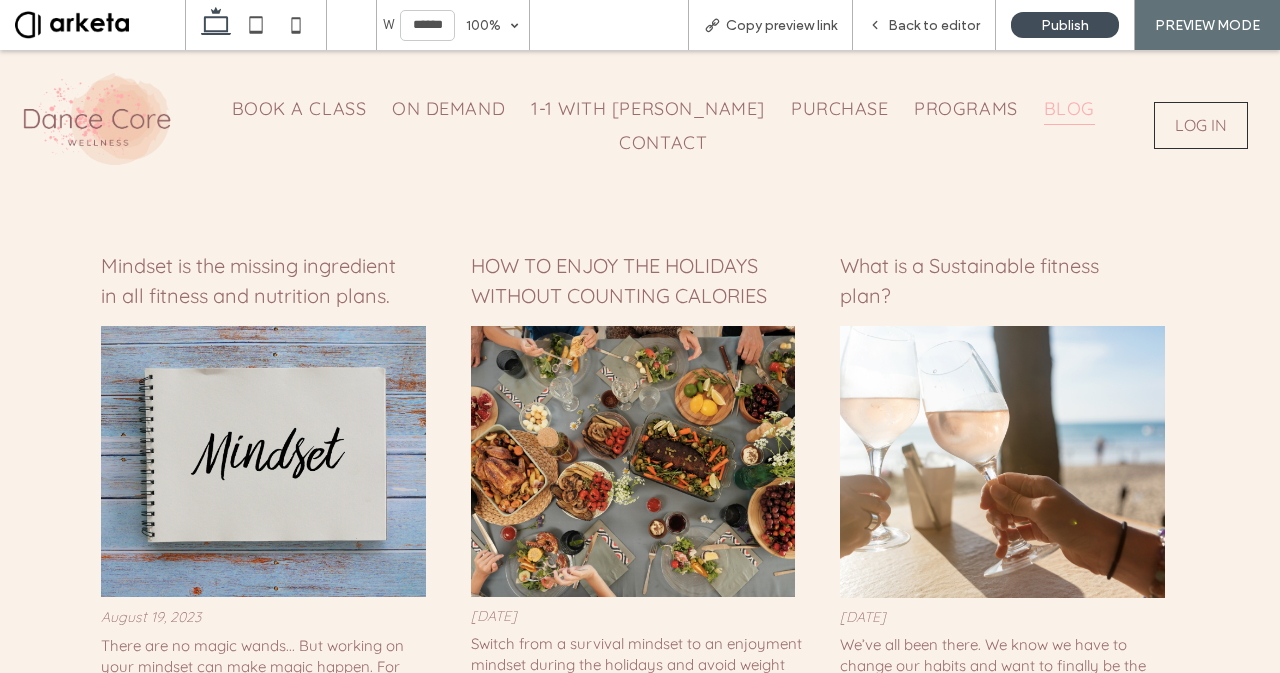 scroll, scrollTop: 0, scrollLeft: 0, axis: both 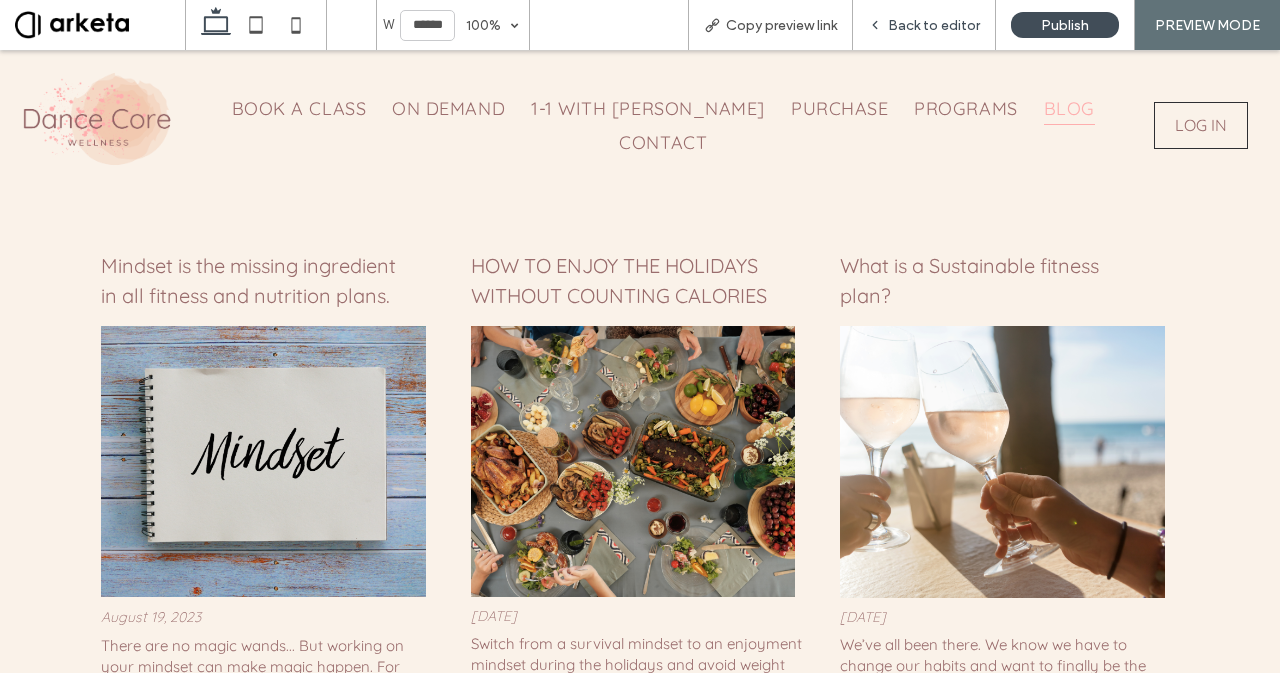 click on "Back to editor" at bounding box center [934, 25] 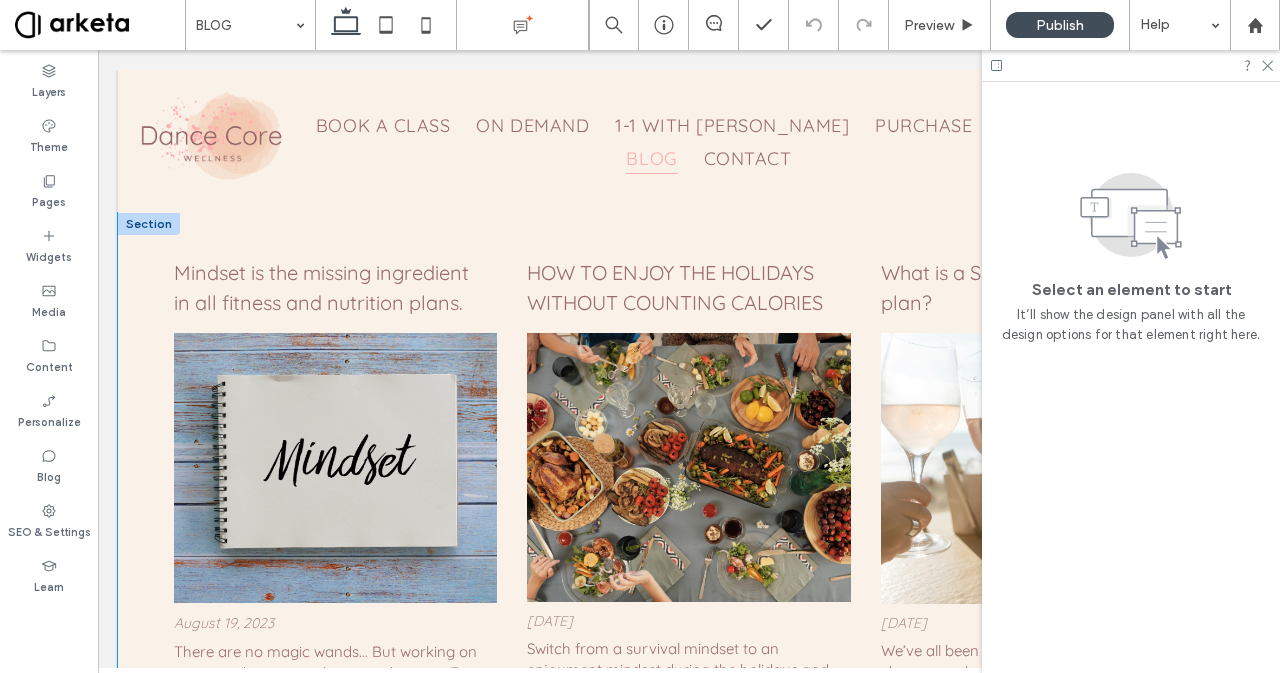 click on "Mindset is the missing ingredient in all fitness and nutrition plans.
Augus t
19, 2023 There are no magic wands... But working on your mindset can make magic happen.‍ For years I struggled with trying to find the perfect nutrition plan and fitness routine that would make me finally feel amazing in my body.
HOW TO ENJOY THE HOLIDAYS WITHOUT COUNTING CALORIES
August 19, 2023 Switch from a survival mindset to an enjoyment mindset during the holidays and avoid weight gain.‍ So here come the holidays... A time to share special moments with family and friends, where food brings us together and reminds us of happy memories.
What is a Sustainable fitness
﻿ plan?
August 25, 2023" at bounding box center [689, 532] 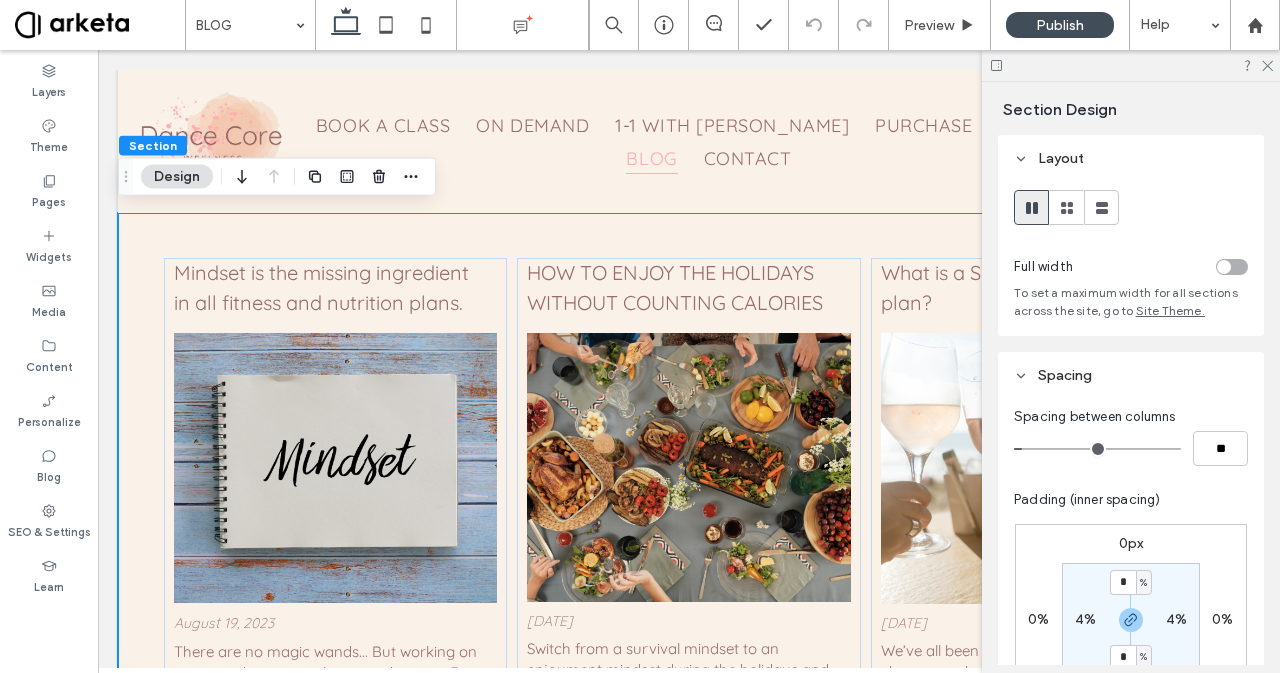 click on "4%" at bounding box center [1085, 619] 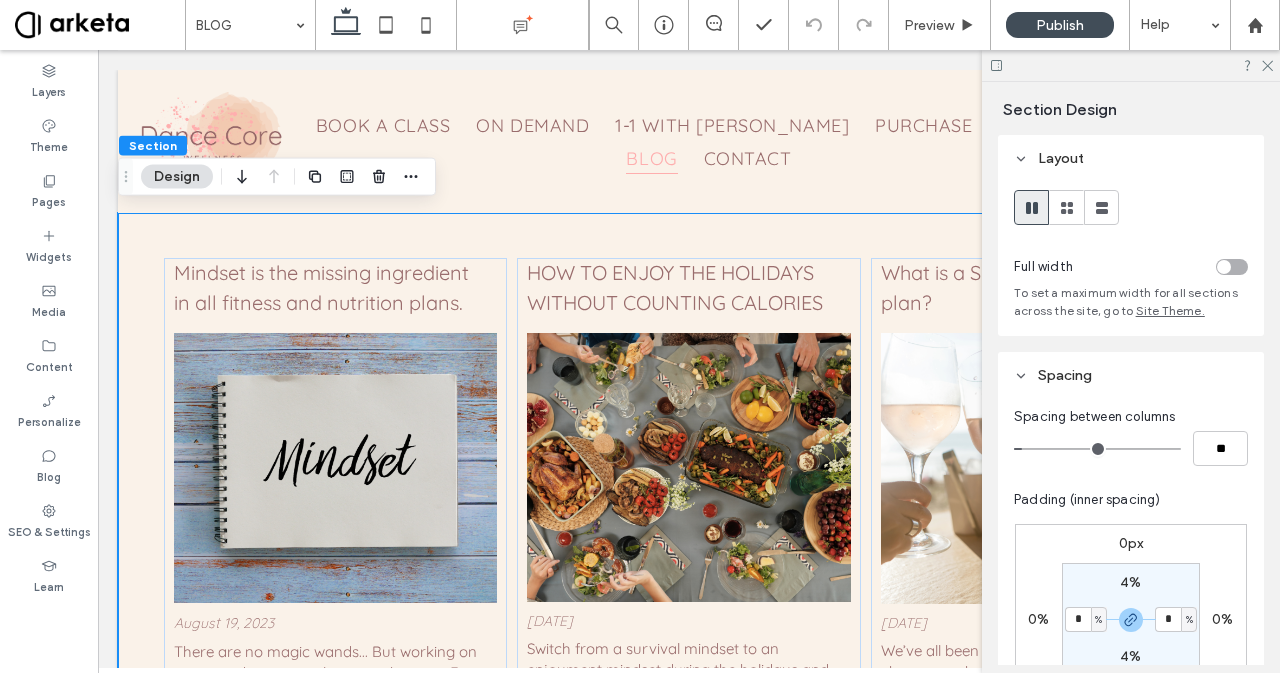 type on "*" 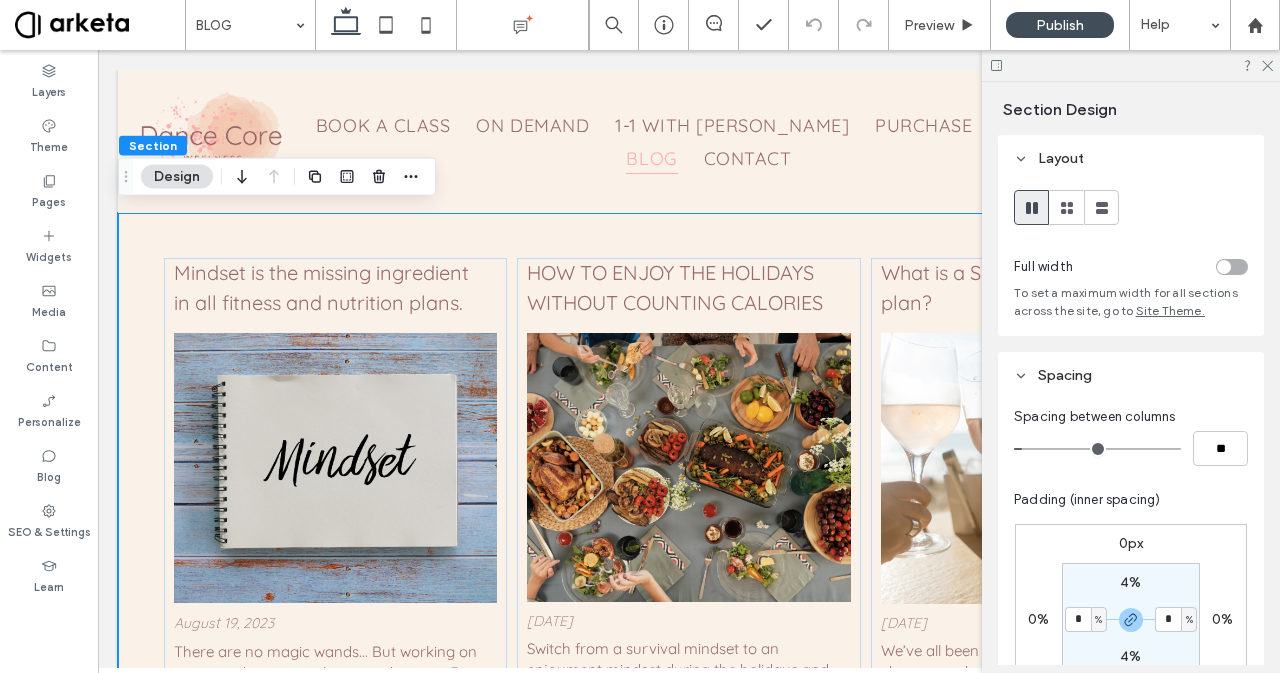 type on "*" 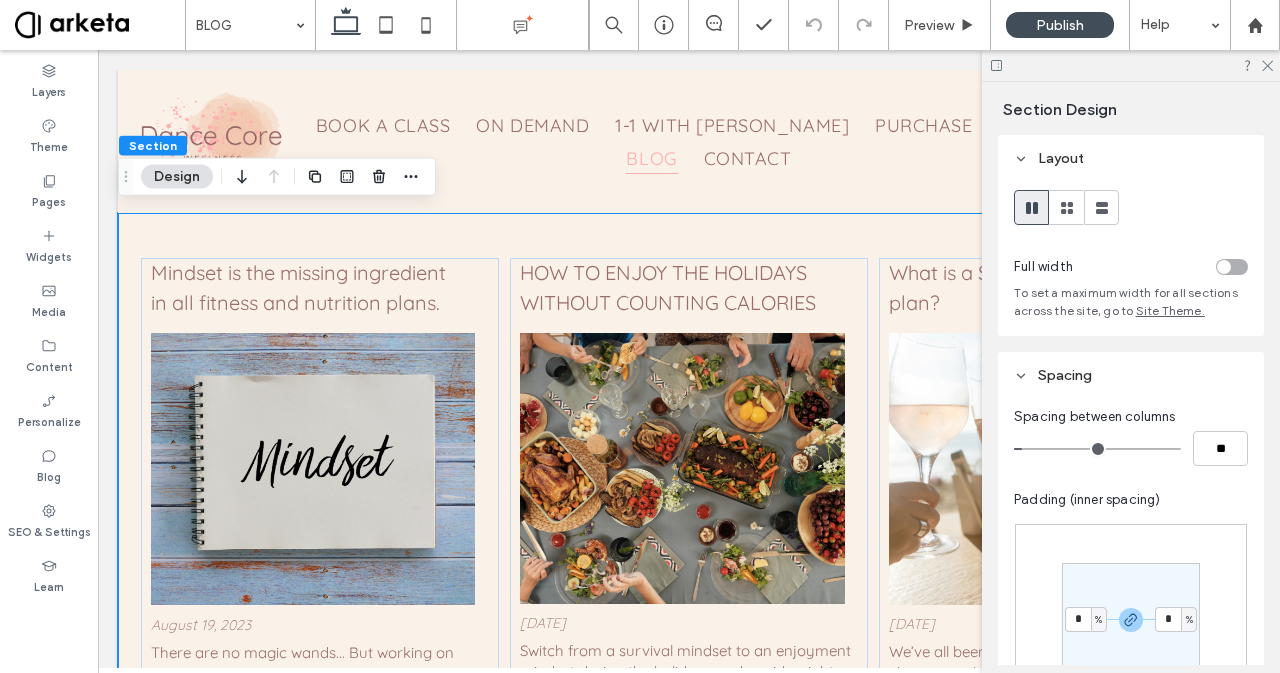 click on "Mindset is the missing ingredient in all fitness and nutrition plans.
Augus t
19, 2023 There are no magic wands... But working on your mindset can make magic happen.‍ For years I struggled with trying to find the perfect nutrition plan and fitness routine that would make me finally feel amazing in my body.
HOW TO ENJOY THE HOLIDAYS WITHOUT COUNTING CALORIES
August 19, 2023 Switch from a survival mindset to an enjoyment mindset during the holidays and avoid weight gain.‍ So here come the holidays... A time to share special moments with family and friends, where food brings us together and reminds us of happy memories.
What is a Sustainable fitness
﻿ plan?
August 25, 2023" at bounding box center (689, 533) 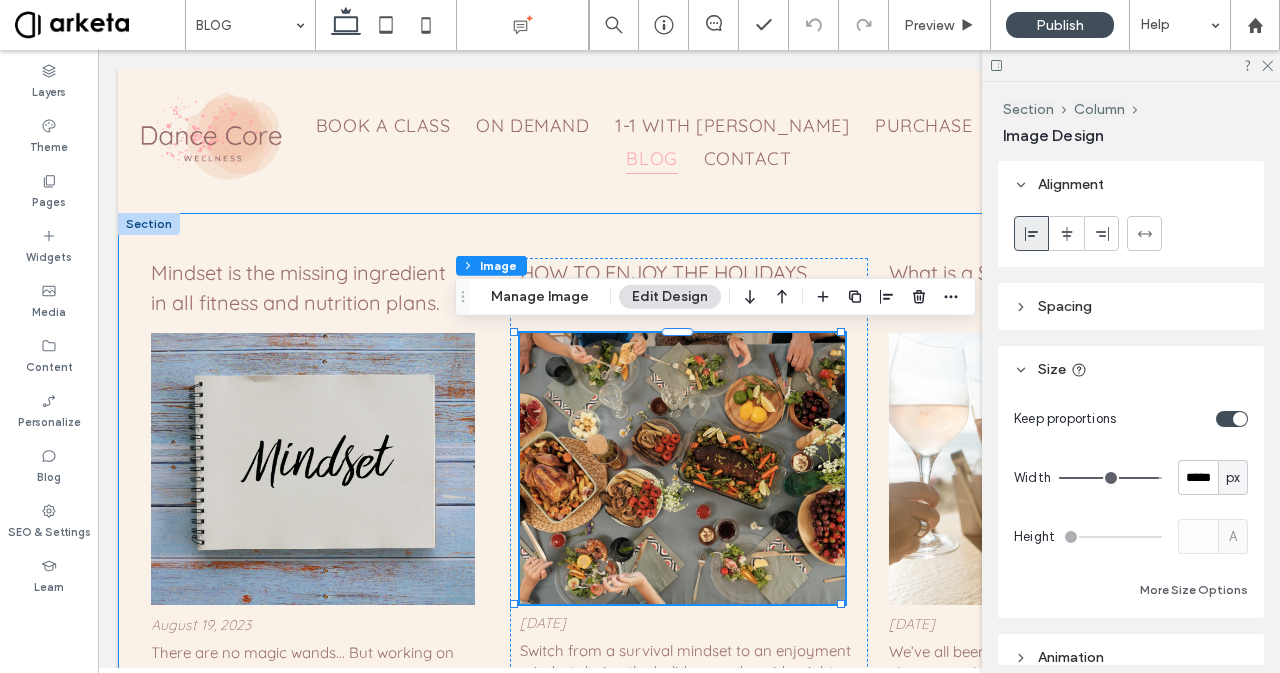click on "Mindset is the missing ingredient in all fitness and nutrition plans.
Augus t
19, 2023 There are no magic wands... But working on your mindset can make magic happen.‍ For years I struggled with trying to find the perfect nutrition plan and fitness routine that would make me finally feel amazing in my body.
HOW TO ENJOY THE HOLIDAYS WITHOUT COUNTING CALORIES
August 19, 2023 Switch from a survival mindset to an enjoyment mindset during the holidays and avoid weight gain.‍ So here come the holidays... A time to share special moments with family and friends, where food brings us together and reminds us of happy memories.
What is a Sustainable fitness
﻿ plan?
August 25, 2023" at bounding box center (689, 533) 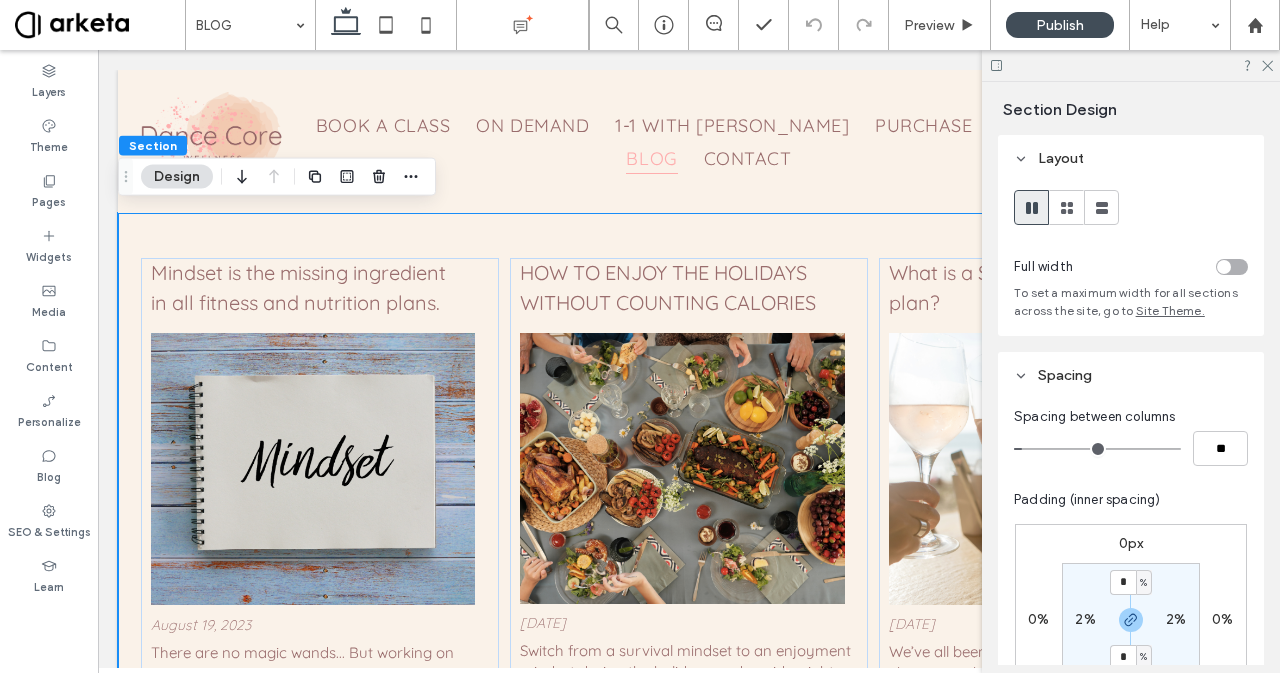 click on "2%" at bounding box center [1085, 620] 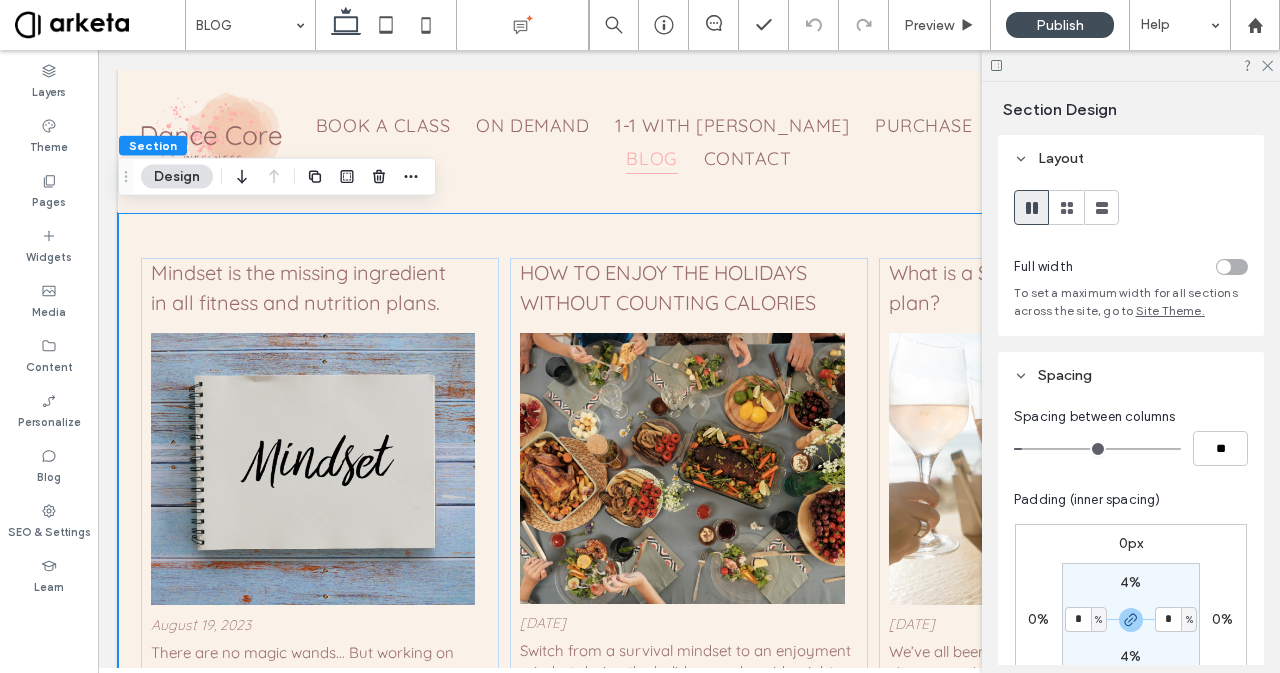 type on "*" 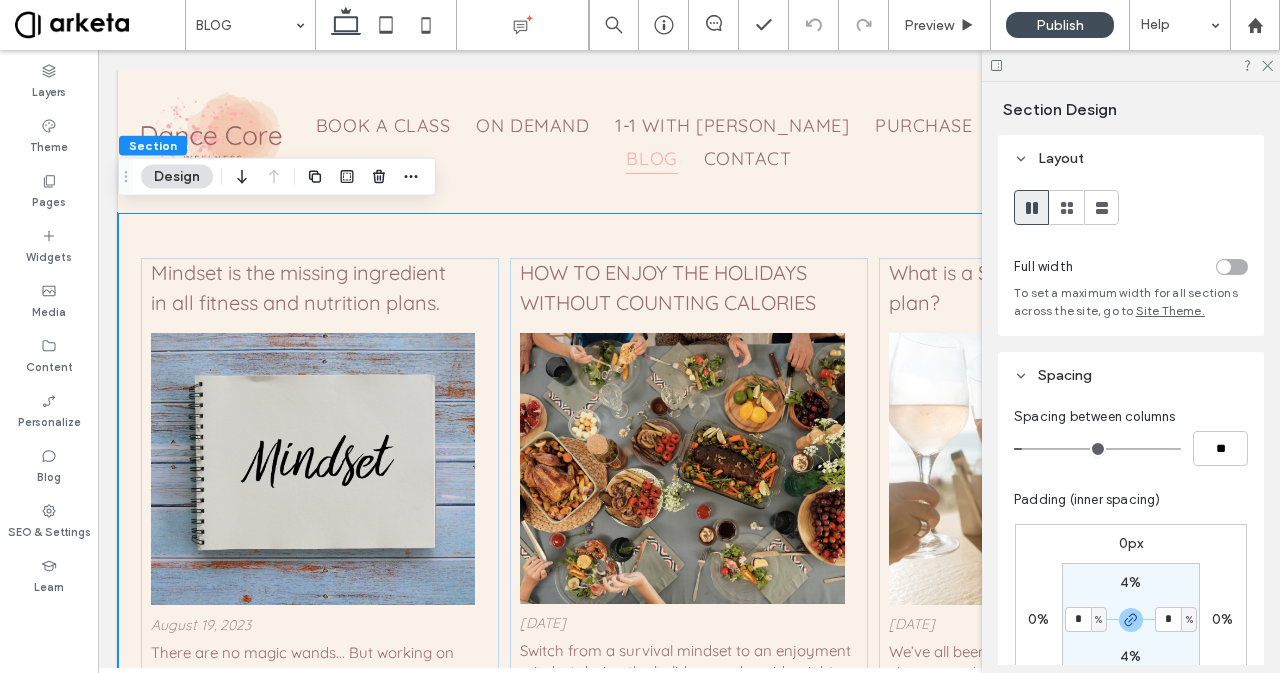type on "*" 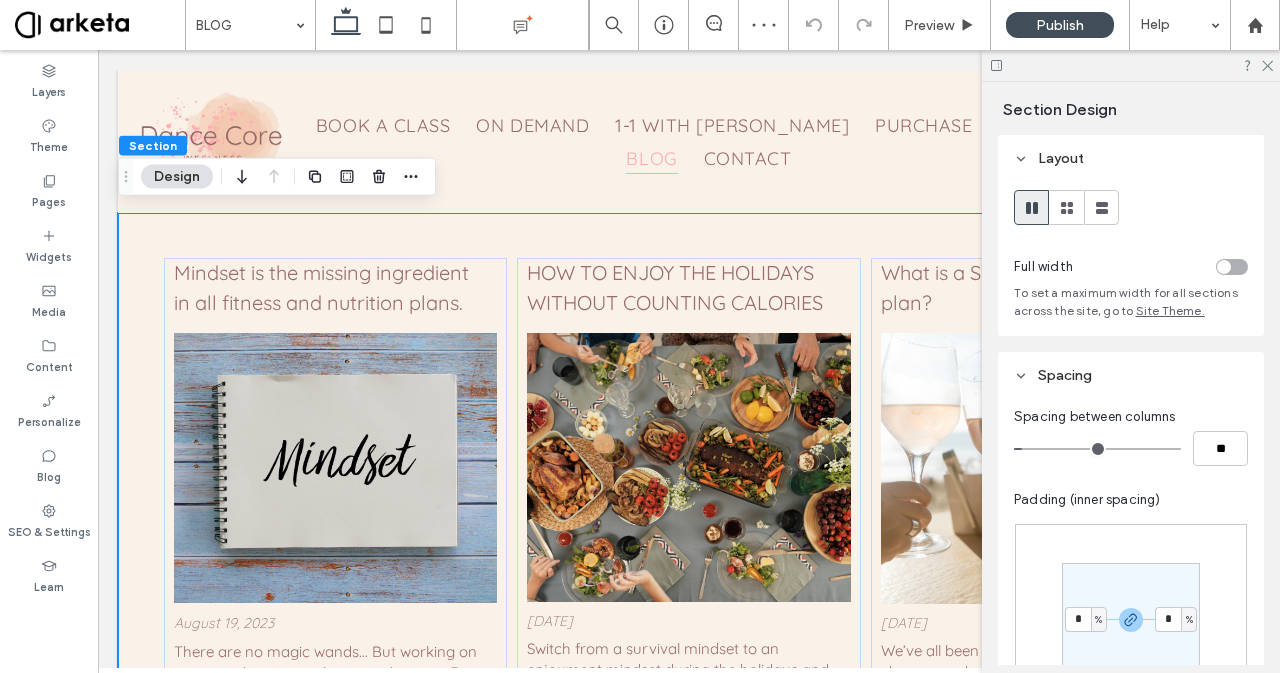 click on "Mindset is the missing ingredient in all fitness and nutrition plans.
Augus t
19, 2023 There are no magic wands... But working on your mindset can make magic happen.‍ For years I struggled with trying to find the perfect nutrition plan and fitness routine that would make me finally feel amazing in my body.
HOW TO ENJOY THE HOLIDAYS WITHOUT COUNTING CALORIES
August 19, 2023 Switch from a survival mindset to an enjoyment mindset during the holidays and avoid weight gain.‍ So here come the holidays... A time to share special moments with family and friends, where food brings us together and reminds us of happy memories.
What is a Sustainable fitness
﻿ plan?
August 25, 2023" at bounding box center (689, 532) 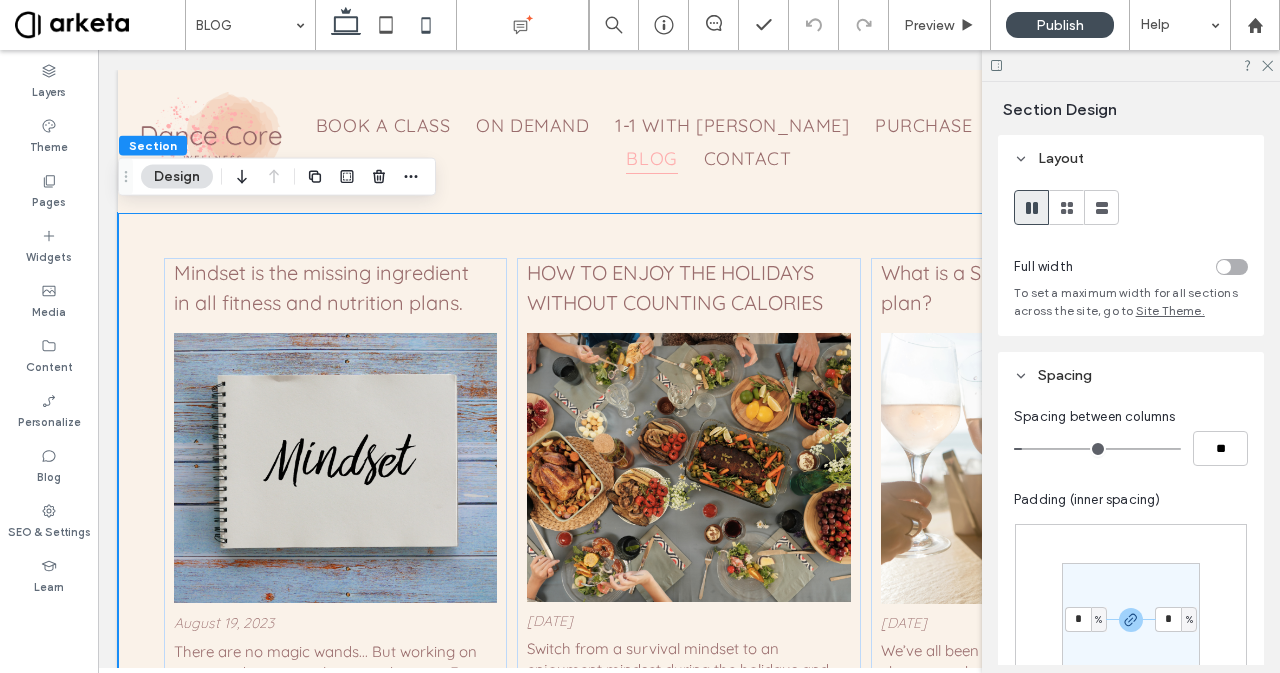 click 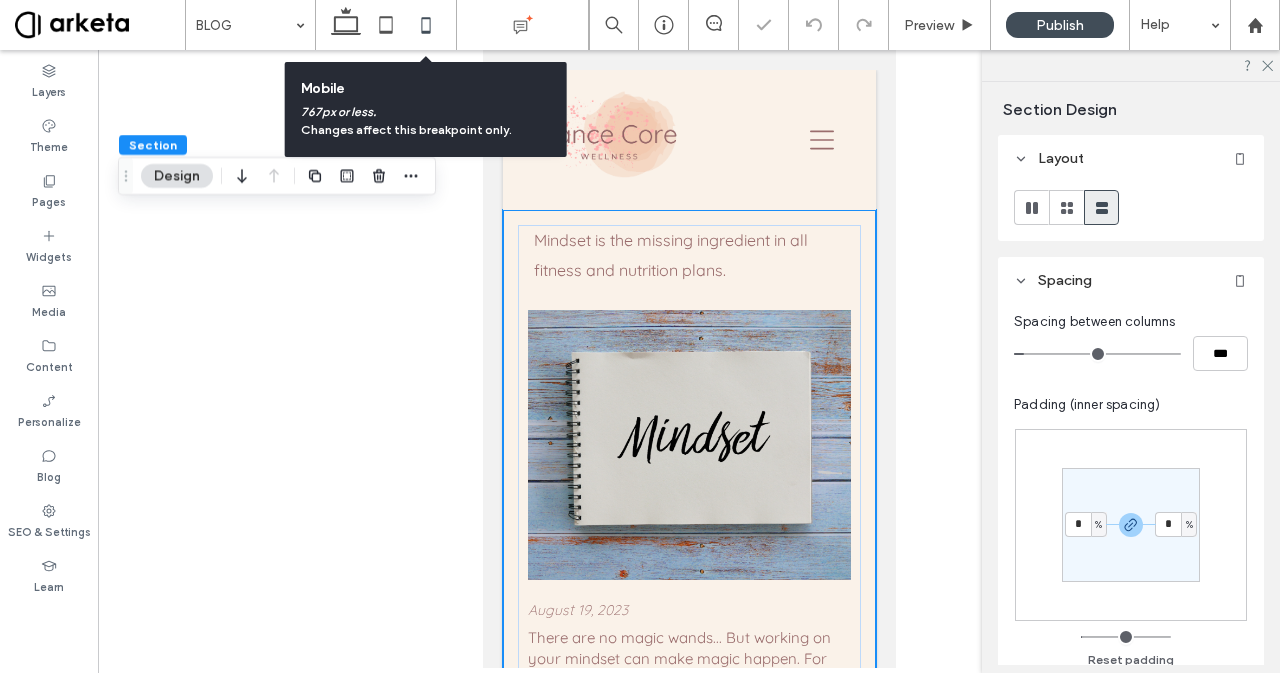 click 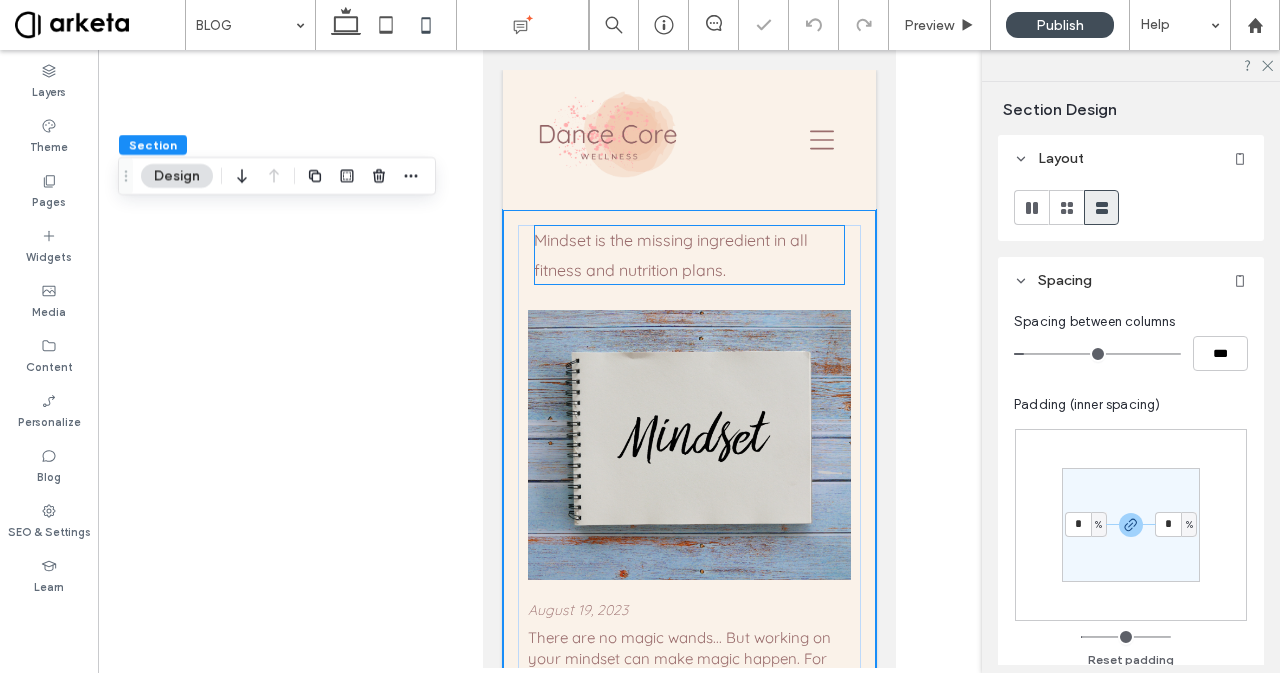 click on "Mindset is the missing ingredient in all fitness and nutrition plans." at bounding box center (688, 255) 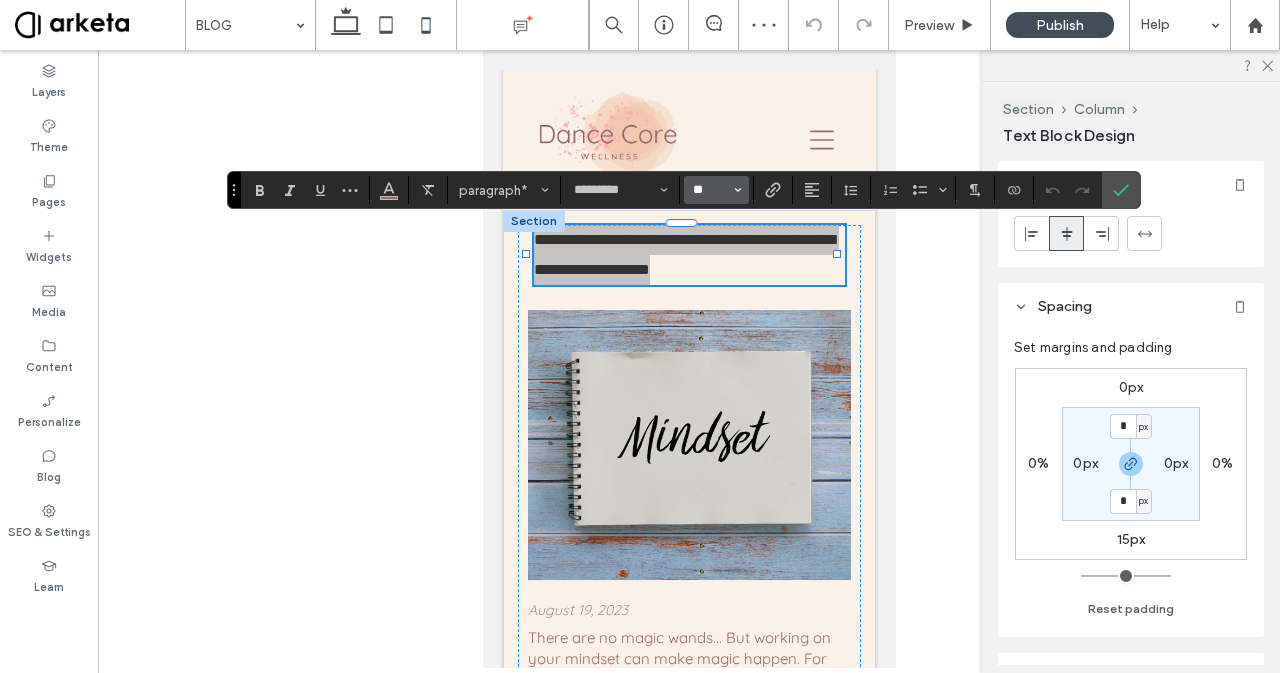 click on "**" at bounding box center [710, 190] 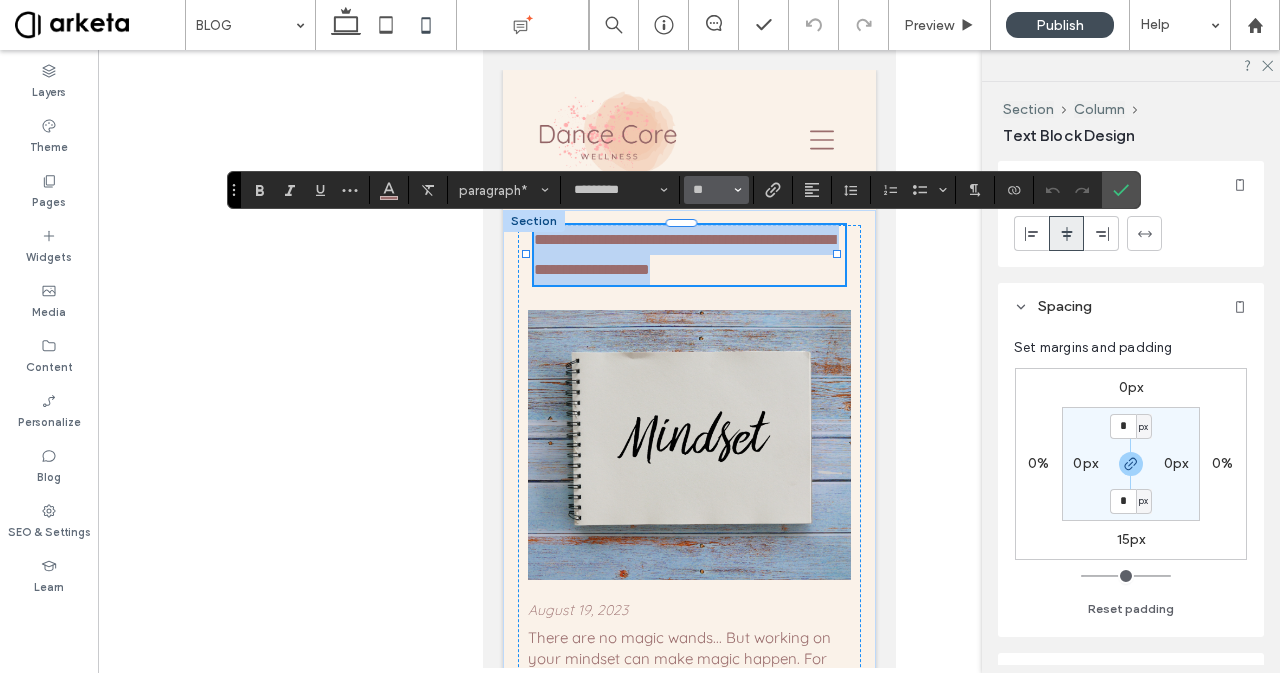 type on "**" 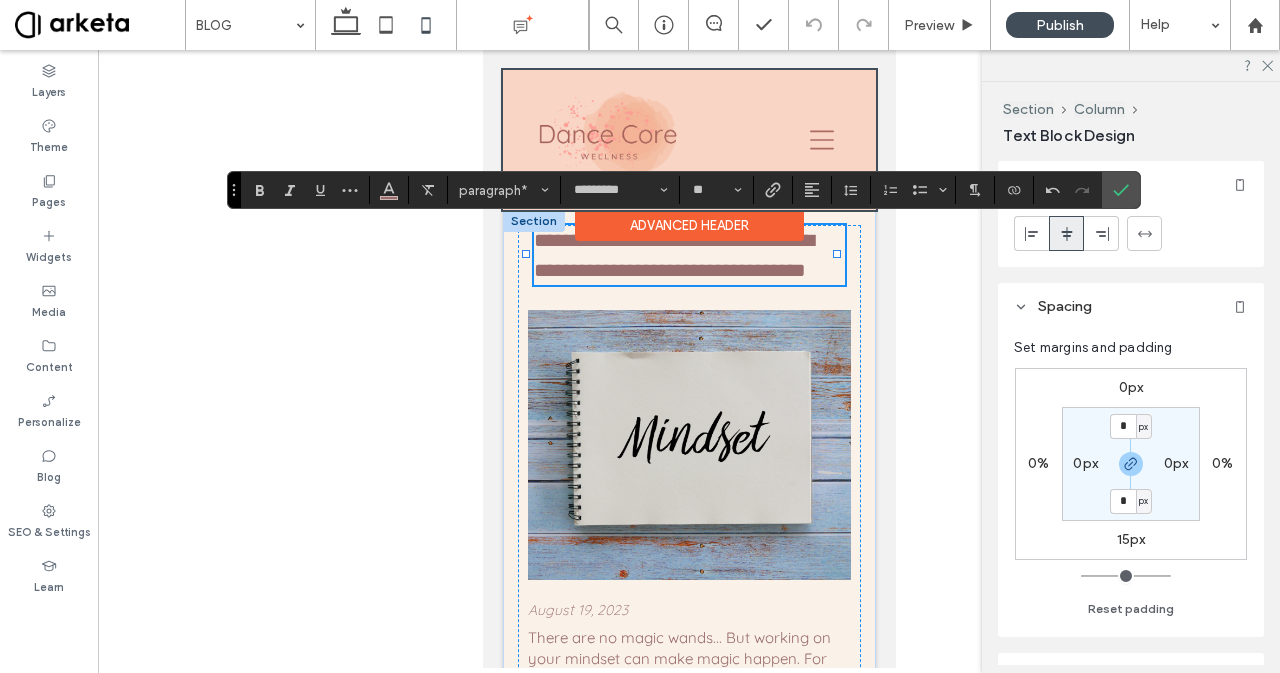 click at bounding box center [688, 140] 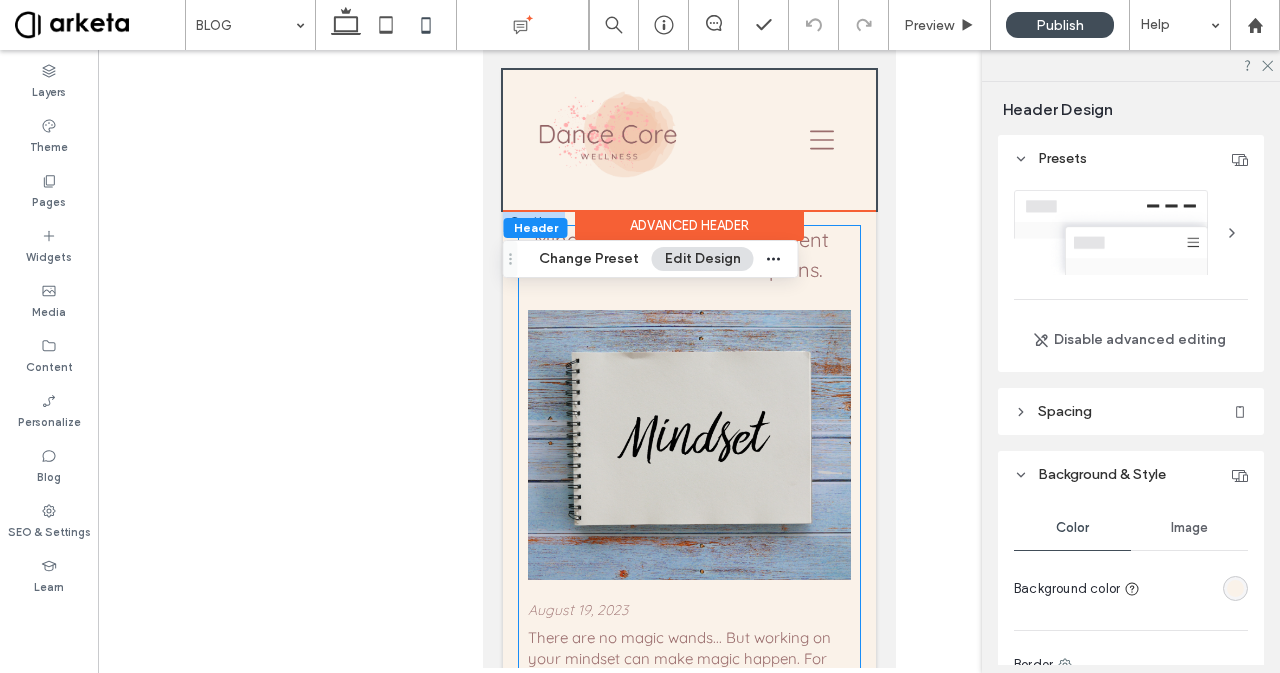 click on "Mindset is the missing ingredient in all fitness and nutrition plans.
Augus t
19, 2023 There are no magic wands... But working on your mindset can make magic happen.‍ For years I struggled with trying to find the perfect nutrition plan and fitness routine that would make me finally feel amazing in my body." at bounding box center [688, 479] 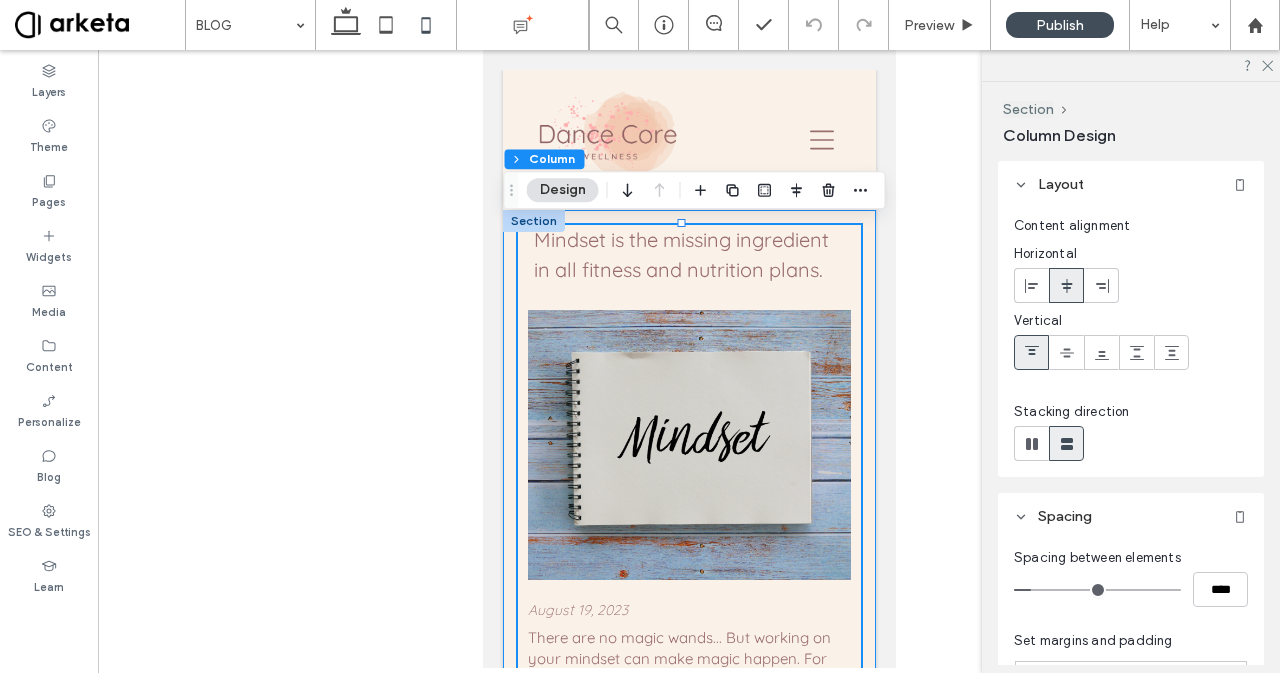 click on "Mindset is the missing ingredient in all fitness and nutrition plans.
Augus t
19, 2023 There are no magic wands... But working on your mindset can make magic happen.‍ For years I struggled with trying to find the perfect nutrition plan and fitness routine that would make me finally feel amazing in my body.
HOW TO ENJOY THE HOLIDAYS WITHOUT COUNTING CALORIES
August 19, 2023 Switch from a survival mindset to an enjoyment mindset during the holidays and avoid weight gain.‍ So here come the holidays... A time to share special moments with family and friends, where food brings us together and reminds us of happy memories.
What is a Sustainable fitness
﻿ plan?
August 25, 2023" at bounding box center (688, 1071) 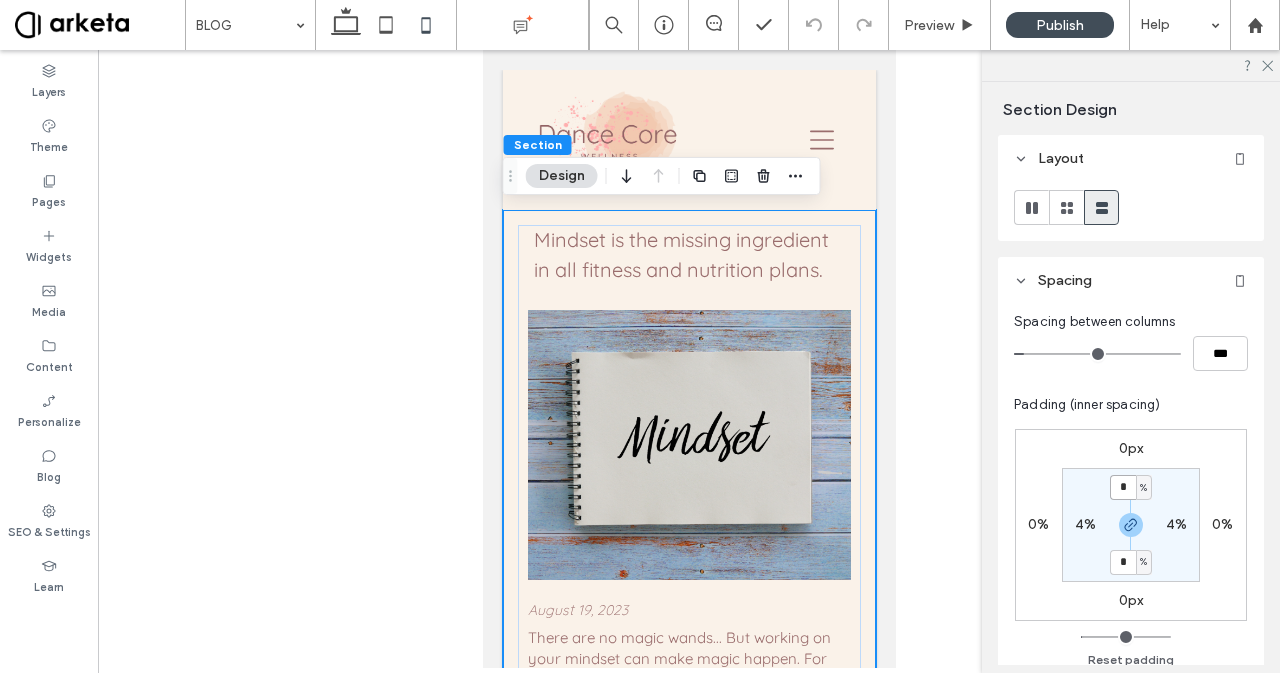 click on "*" at bounding box center [1123, 487] 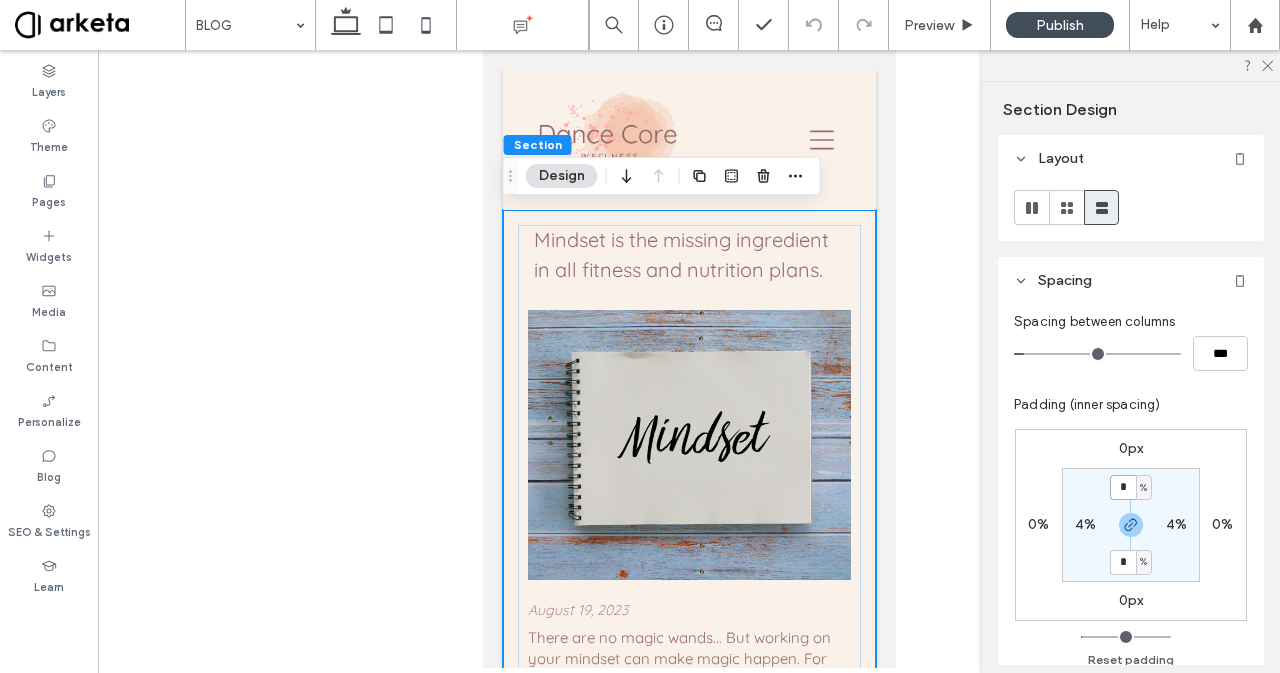 type on "*" 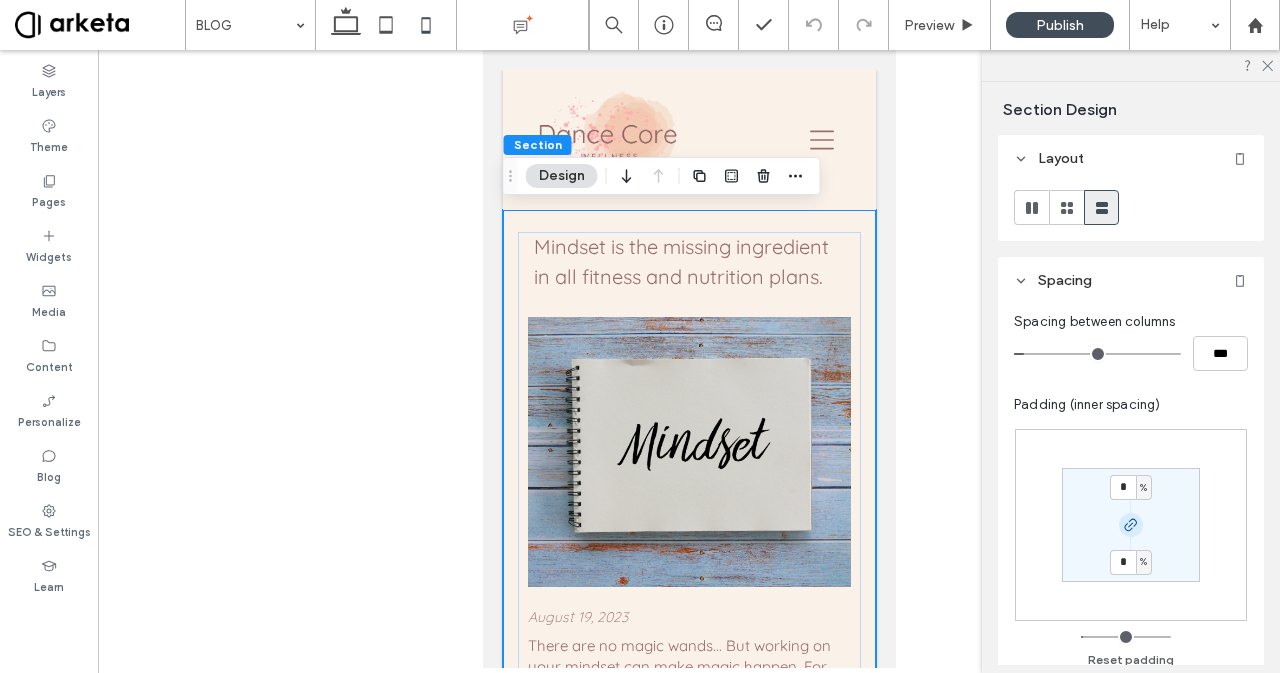 click 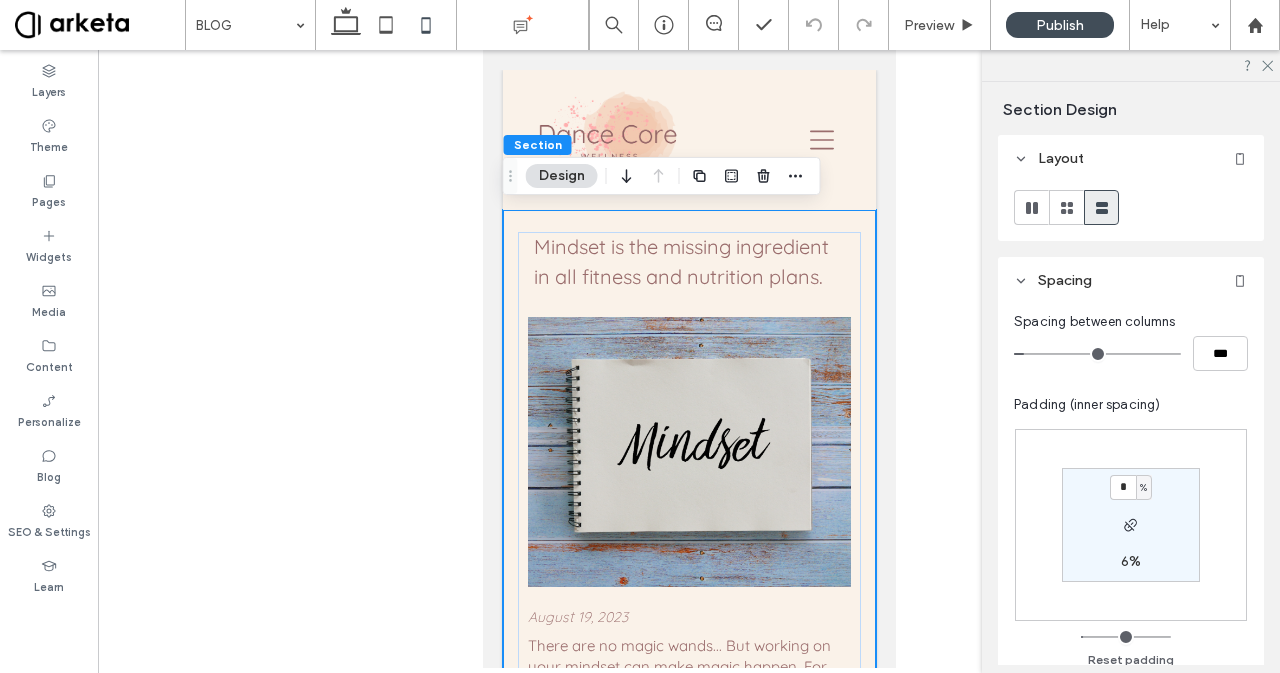 click on "6%" at bounding box center [1131, 561] 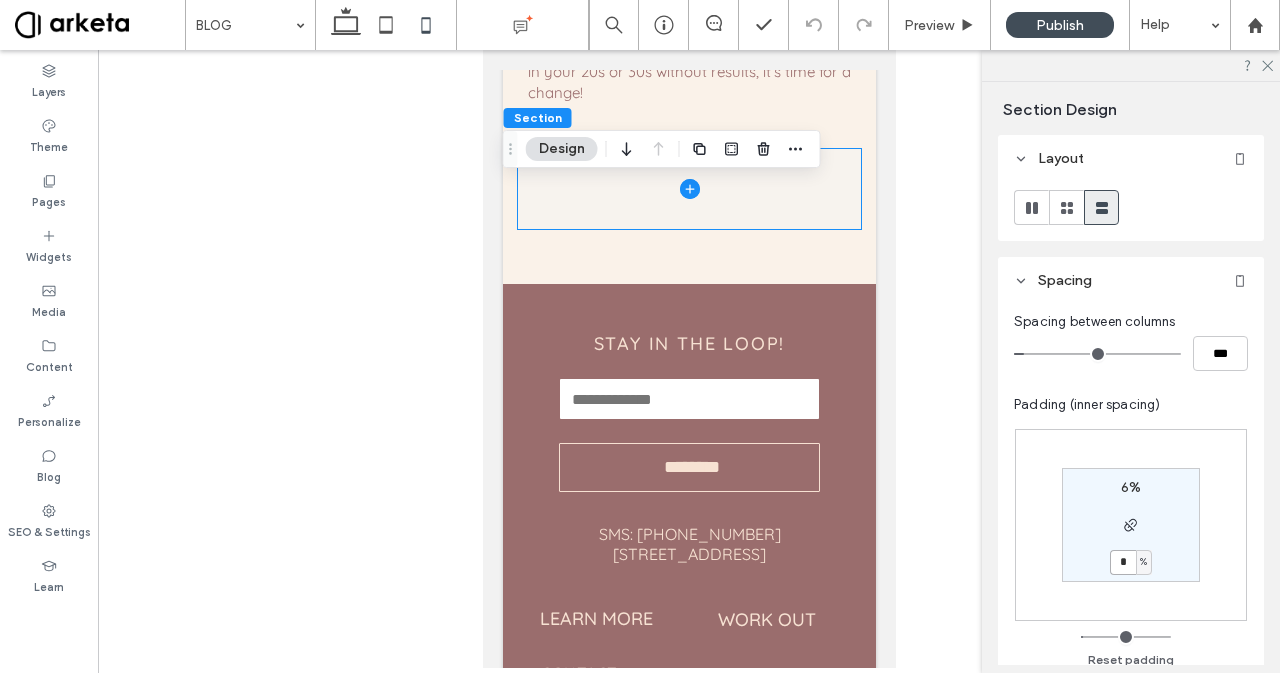 scroll, scrollTop: 2645, scrollLeft: 0, axis: vertical 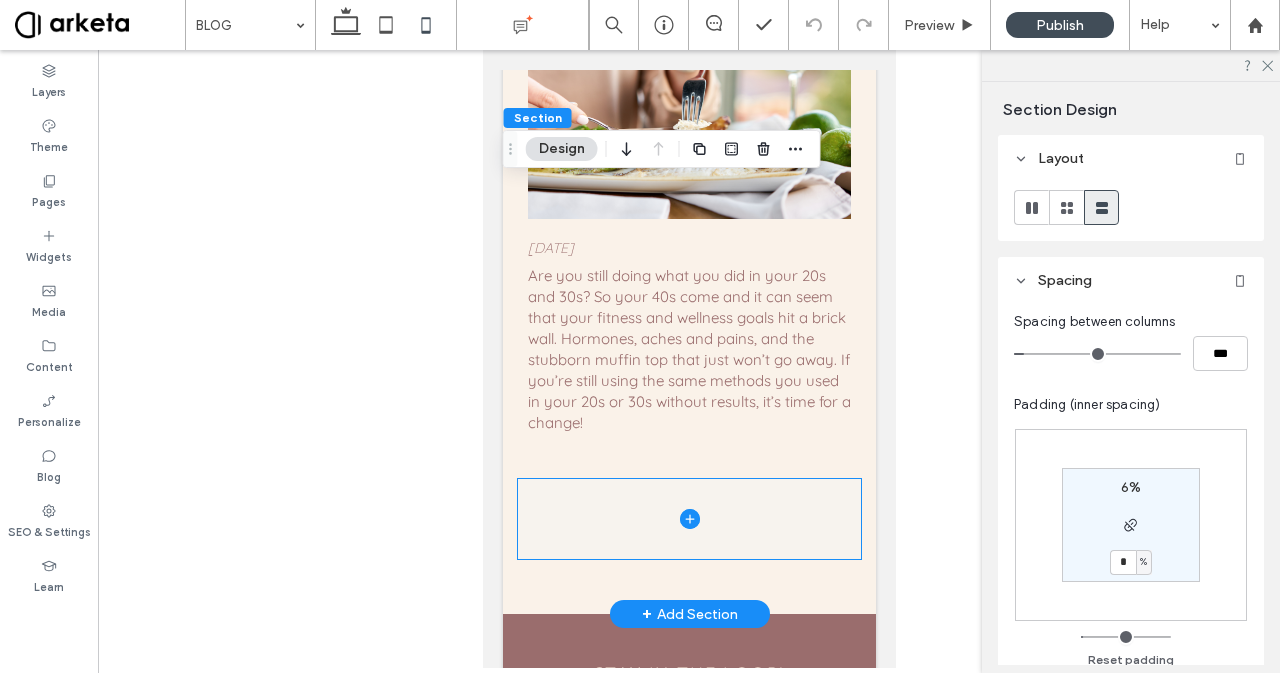 click at bounding box center [688, 519] 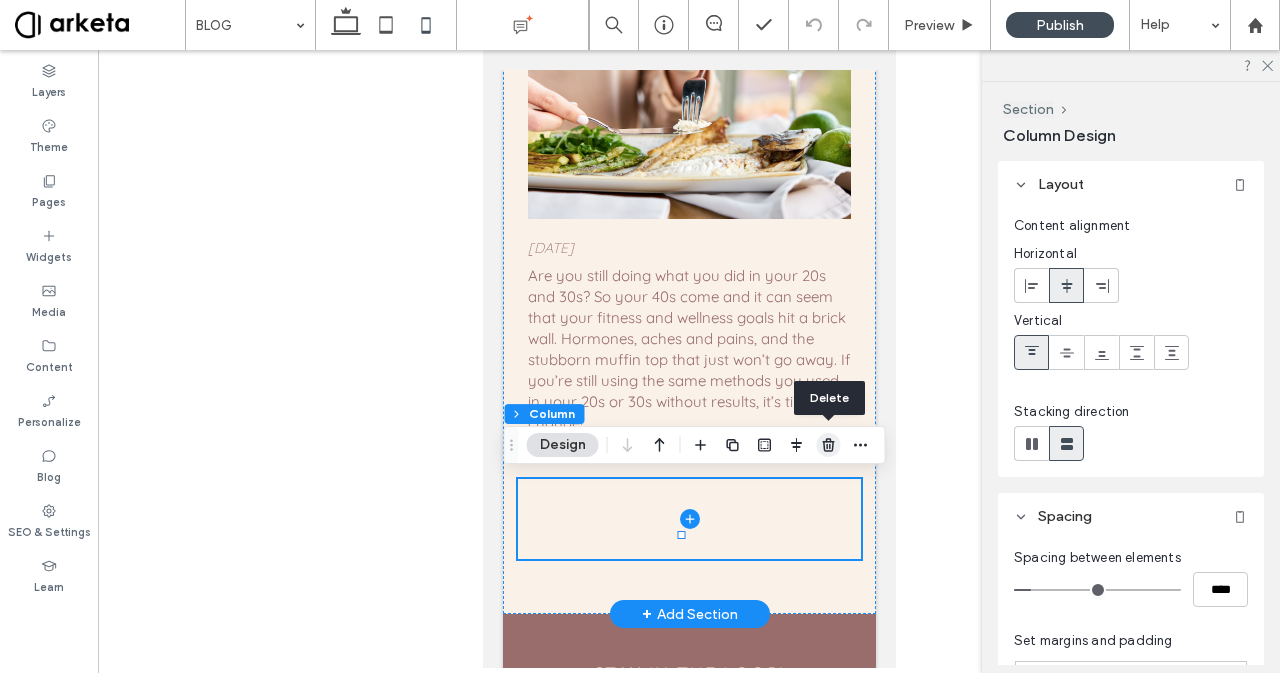 click 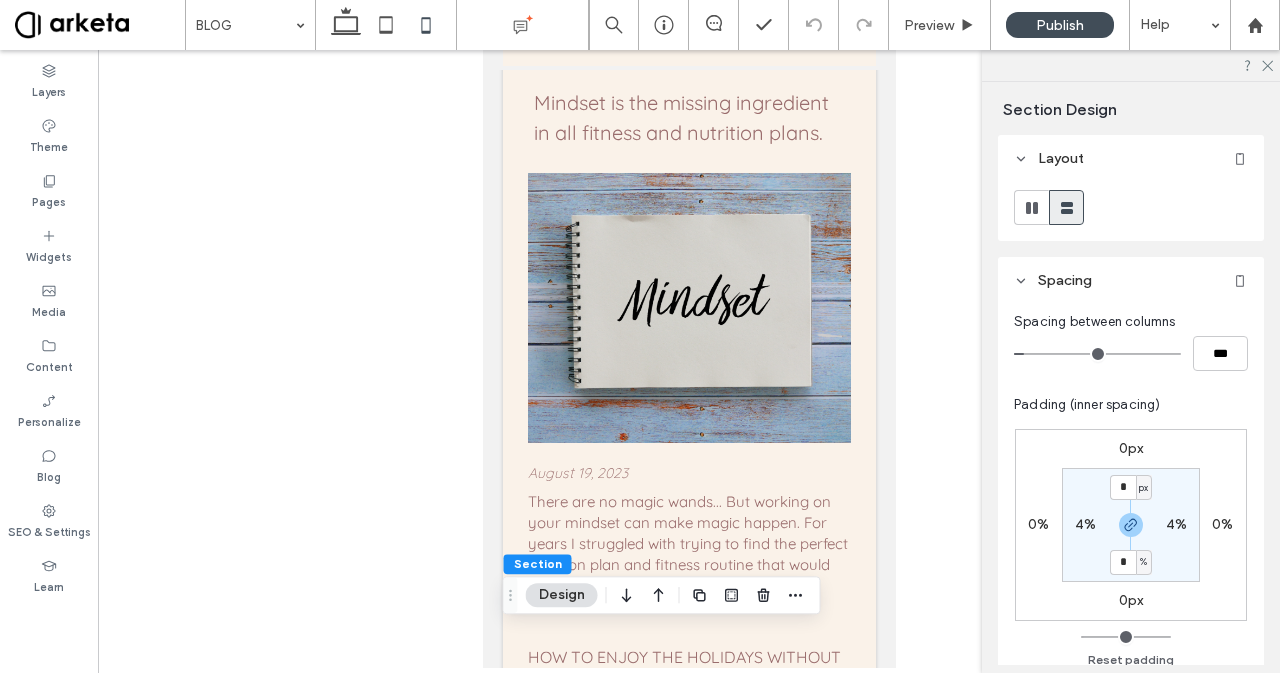 scroll, scrollTop: 0, scrollLeft: 0, axis: both 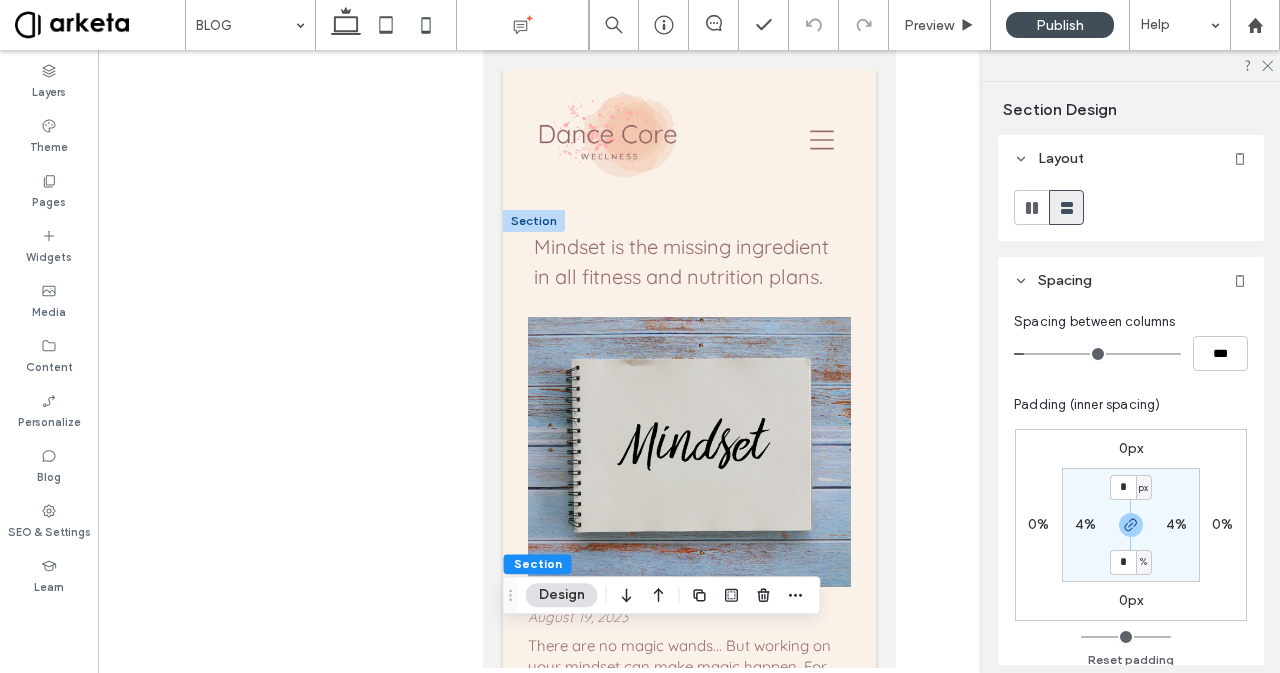 click at bounding box center (533, 221) 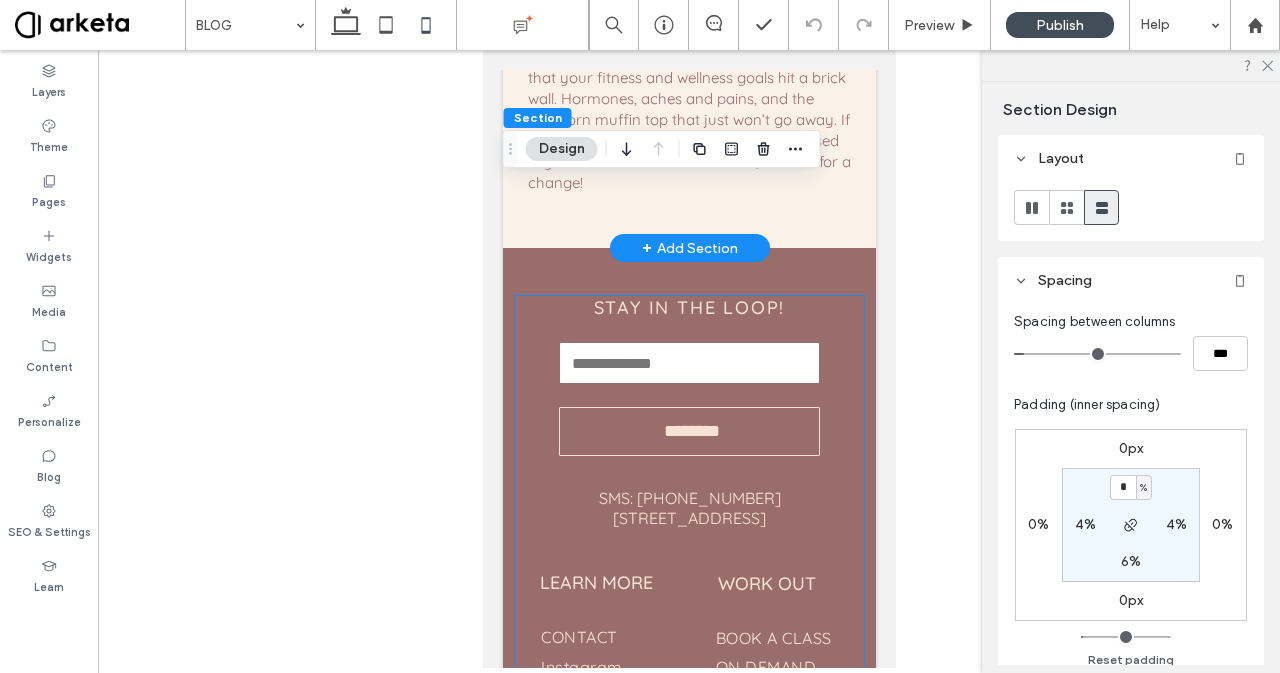 scroll, scrollTop: 2713, scrollLeft: 0, axis: vertical 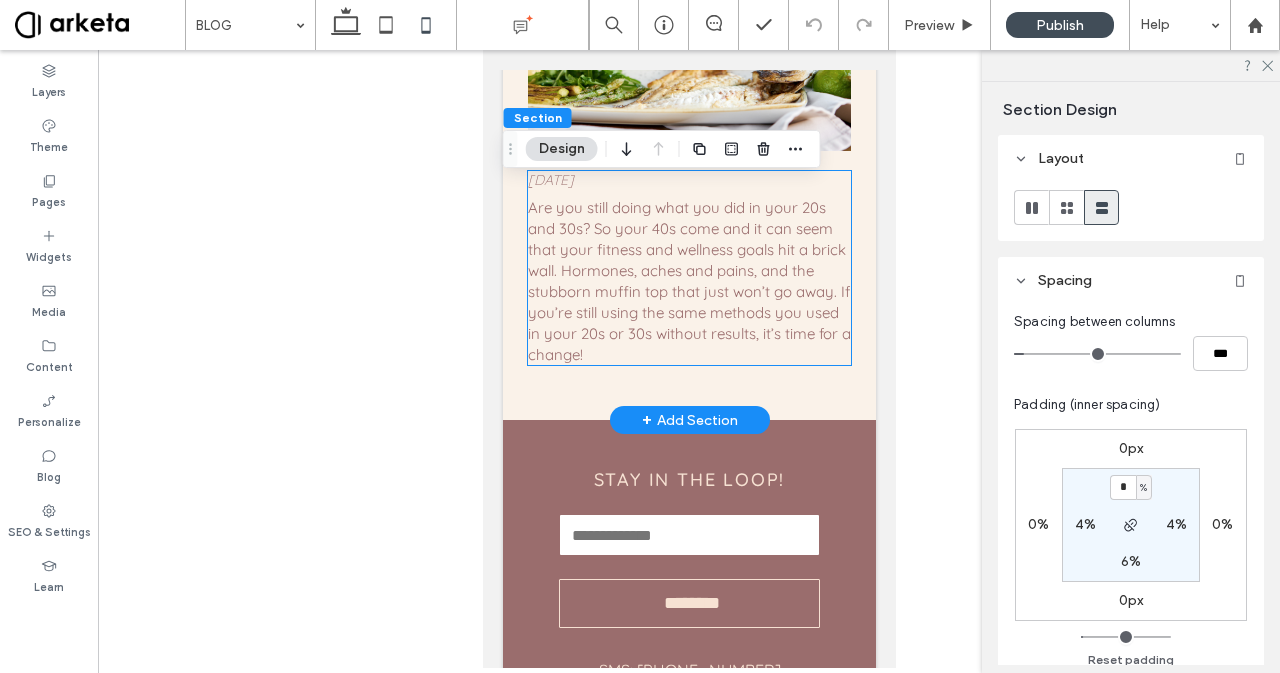 click on "Are you still doing what you did in your 20s and 30s?‍ So your 40s come and it can seem that your fitness and wellness goals hit a brick wall.‍ Hormones, aches and pains, and the stubborn muffin top that just won’t go away.‍ If you’re still using the same methods you used in your 20s or 30s without results, it’s time for a change!" at bounding box center [688, 281] 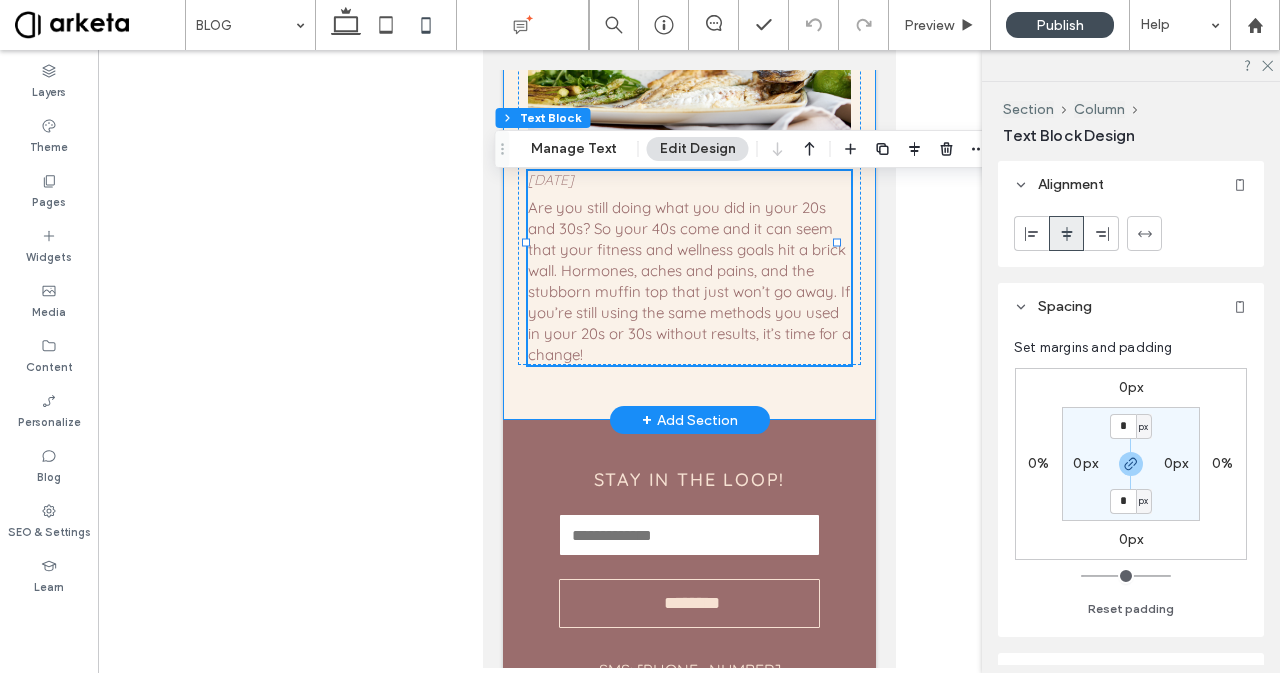 click on "Are you Tired of the Dieting - Overeating Pattern?
August 25, 2023 ﻿ Are you tired, just tired of going around in circles? ‍So you constantly feel you need to start another diet or workout plan to finally lose those last few pounds, and feel like yourself again.
Are you still doing what you did in your 20s and 30s?
August 19, 2023 Are you still doing what you did in your 20s and 30s?‍ So your 40s come and it can seem that your fitness and wellness goals hit a brick wall.‍ Hormones, aches and pains, and the stubborn muffin top that just won’t go away.‍ If you’re still using the same methods you used in your 20s or 30s without results, it’s time for a change!" at bounding box center (688, -173) 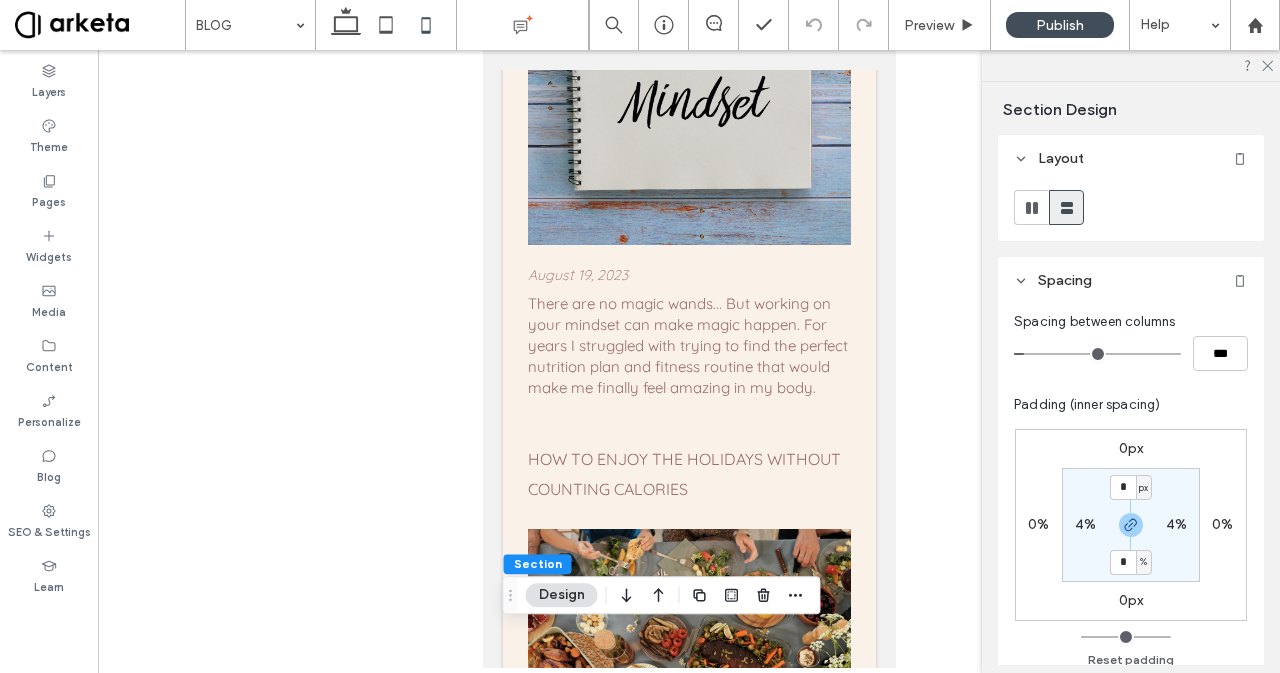 scroll, scrollTop: 0, scrollLeft: 0, axis: both 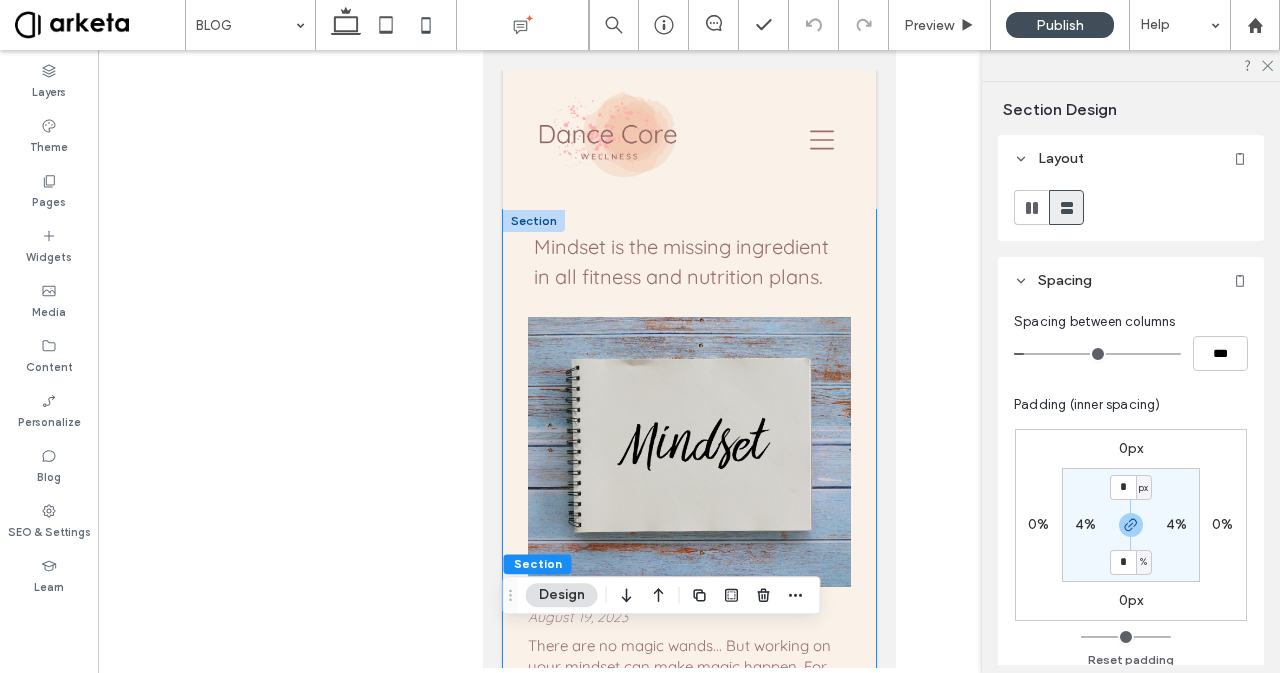 click on "Mindset is the missing ingredient in all fitness and nutrition plans.
Augus t
19, 2023 There are no magic wands... But working on your mindset can make magic happen.‍ For years I struggled with trying to find the perfect nutrition plan and fitness routine that would make me finally feel amazing in my body.
HOW TO ENJOY THE HOLIDAYS WITHOUT COUNTING CALORIES
August 19, 2023 Switch from a survival mindset to an enjoyment mindset during the holidays and avoid weight gain.‍ So here come the holidays... A time to share special moments with family and friends, where food brings us together and reminds us of happy memories.
What is a Sustainable fitness
﻿ plan?
August 25, 2023" at bounding box center (688, 1079) 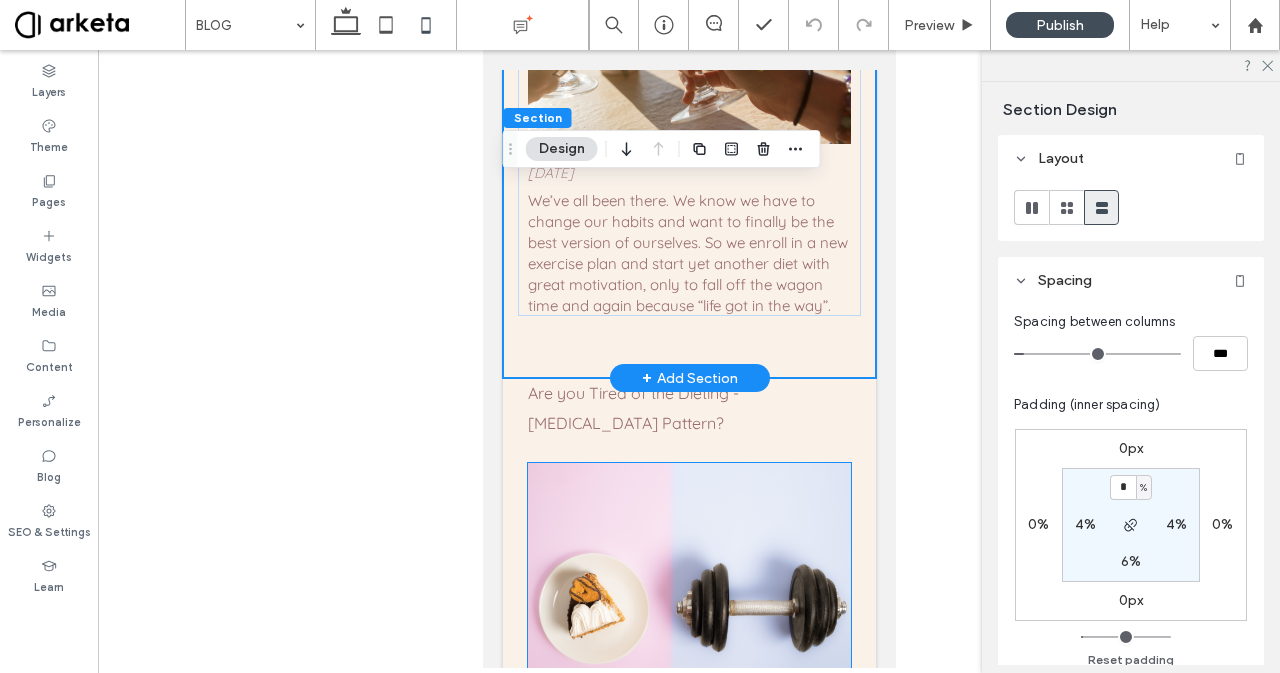 scroll, scrollTop: 1570, scrollLeft: 0, axis: vertical 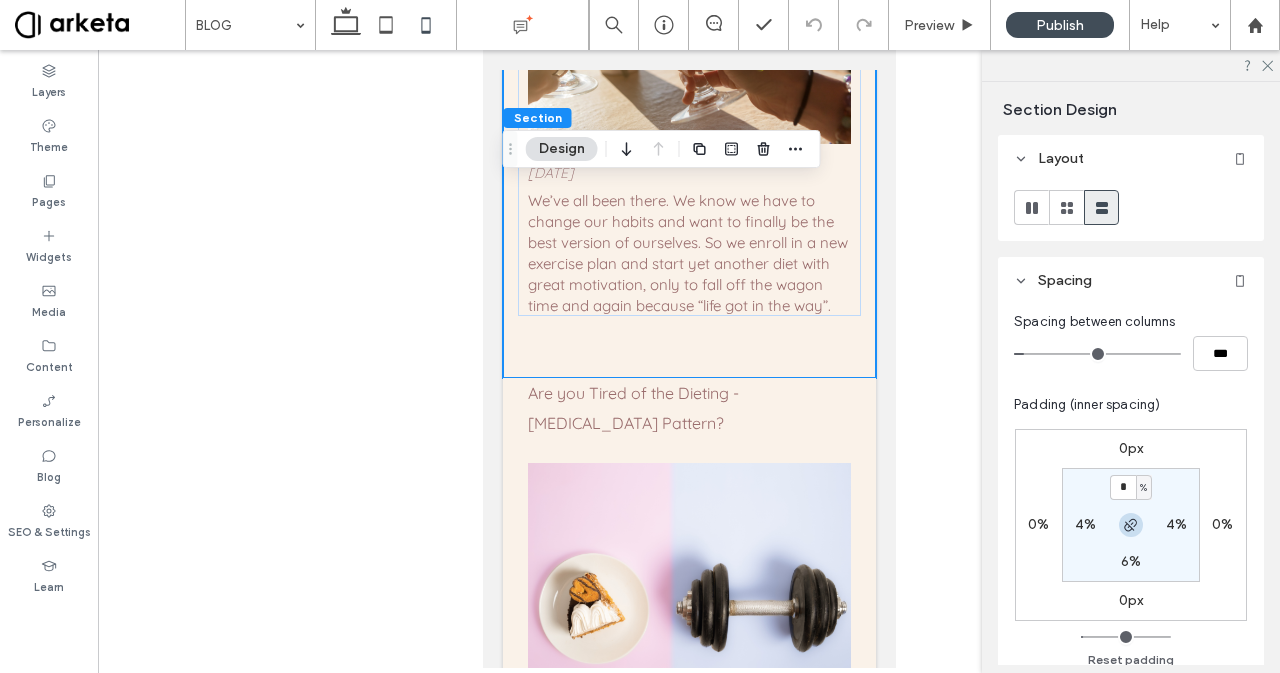 type on "*" 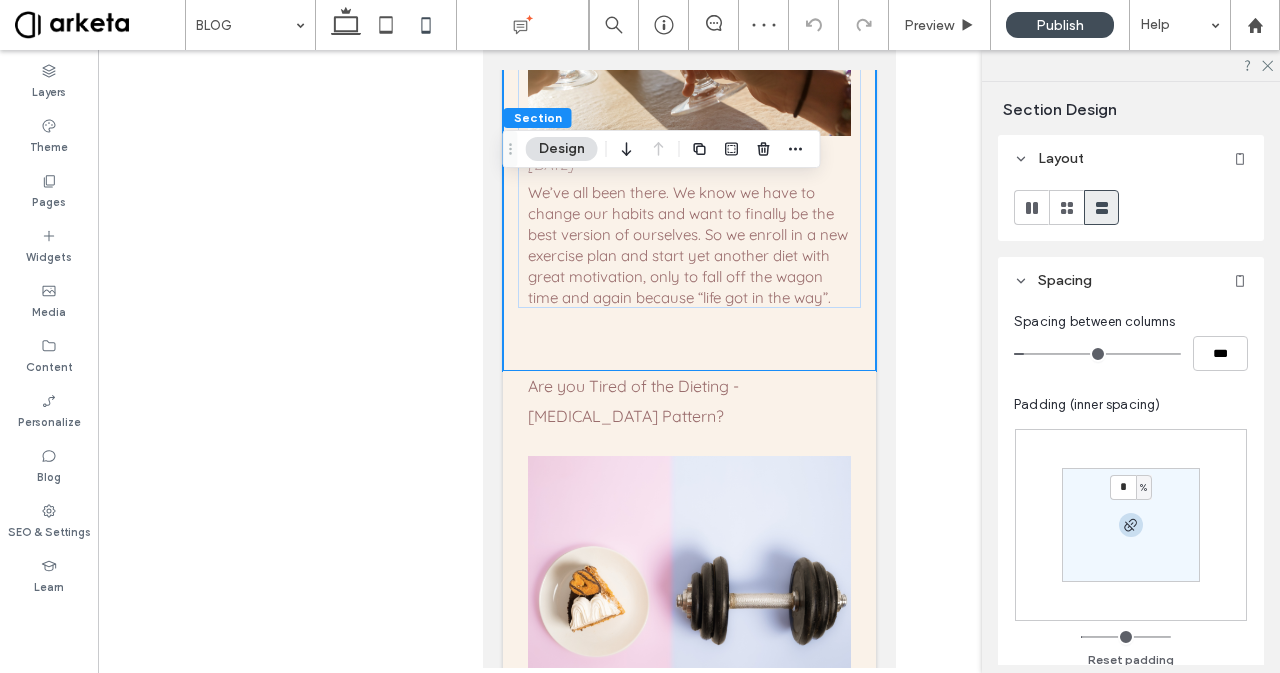 click 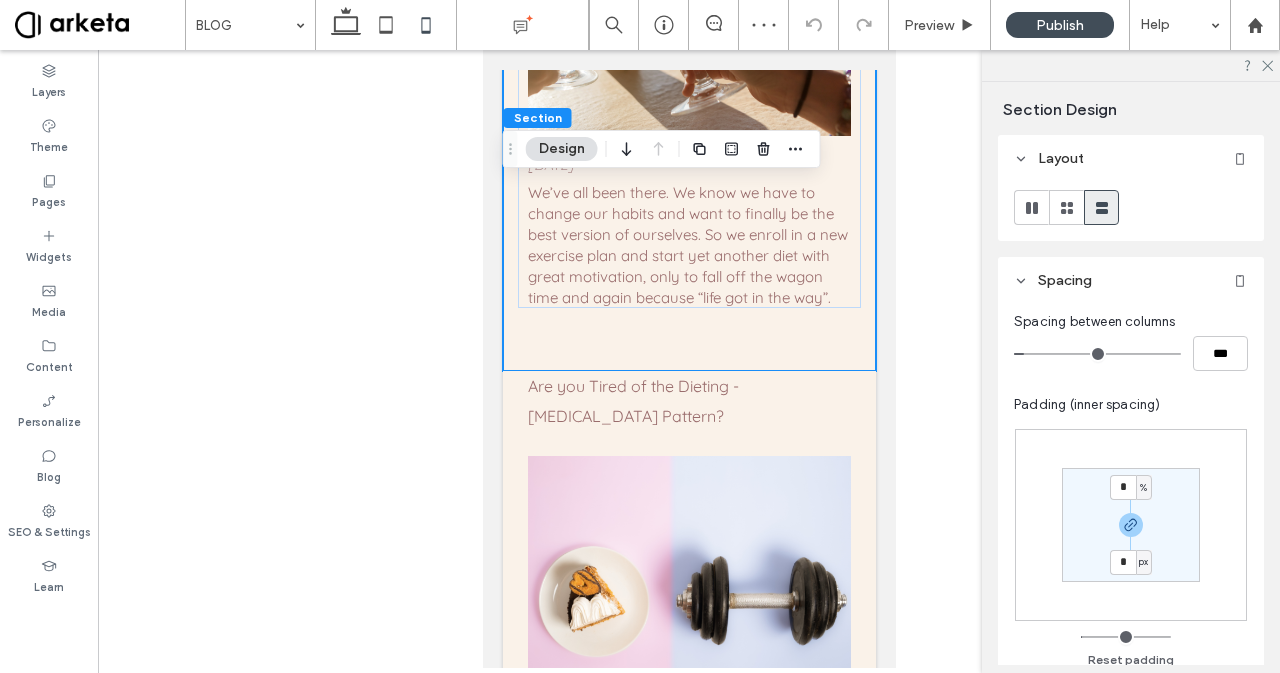 click on "*" at bounding box center [1123, 562] 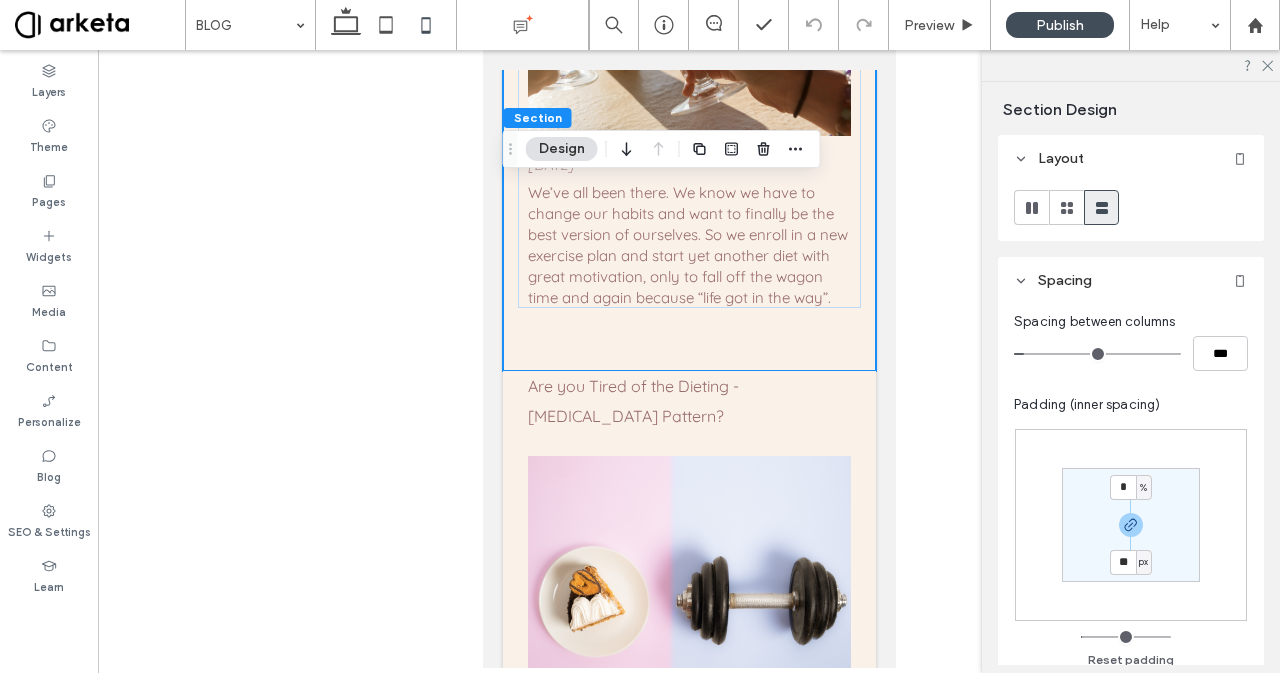 type on "*" 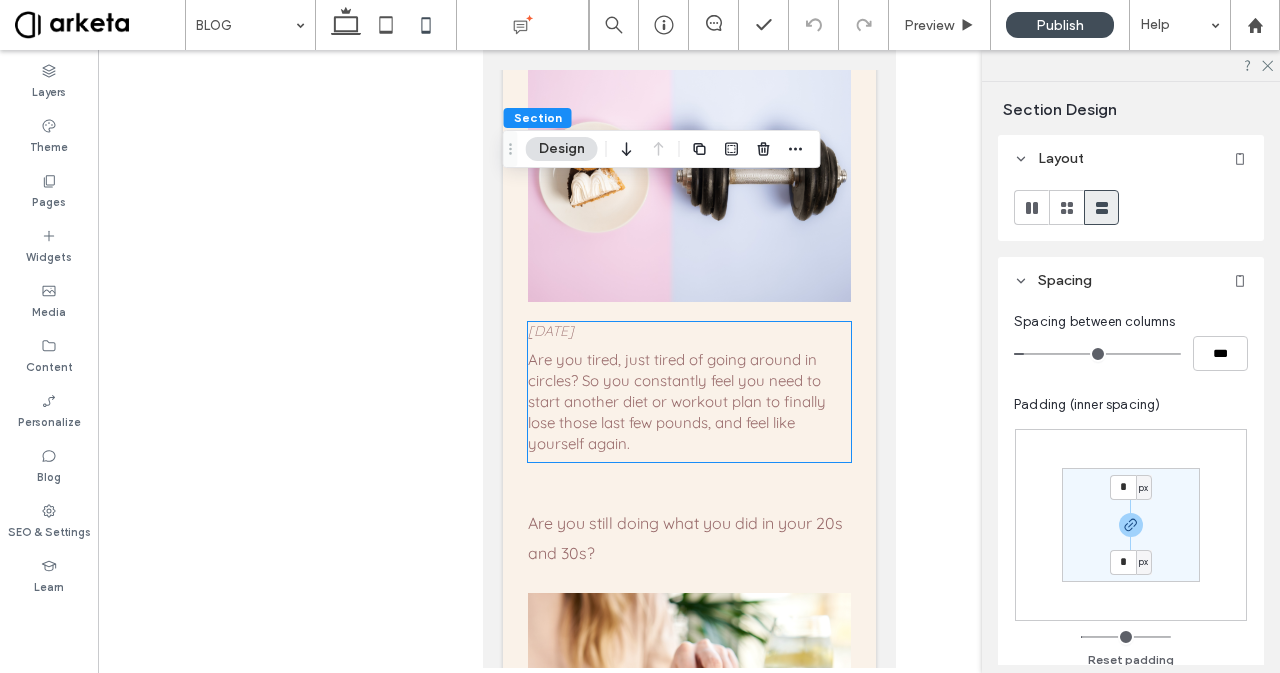 scroll, scrollTop: 1963, scrollLeft: 0, axis: vertical 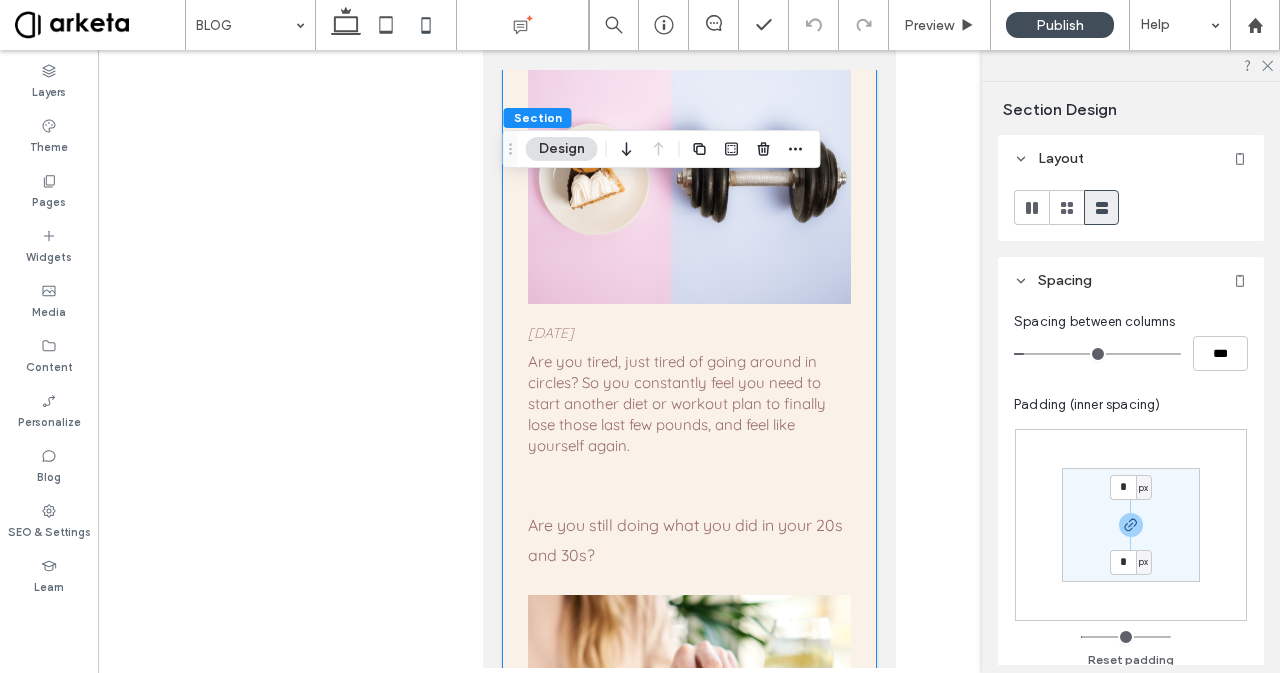 click on "Are you Tired of the Dieting - Overeating Pattern?
August 25, 2023 ﻿ Are you tired, just tired of going around in circles? ‍So you constantly feel you need to start another diet or workout plan to finally lose those last few pounds, and feel like yourself again.
Are you still doing what you did in your 20s and 30s?
August 19, 2023 Are you still doing what you did in your 20s and 30s?‍ So your 40s come and it can seem that your fitness and wellness goals hit a brick wall.‍ Hormones, aches and pains, and the stubborn muffin top that just won’t go away.‍ If you’re still using the same methods you used in your 20s or 30s without results, it’s time for a change!" at bounding box center (688, 540) 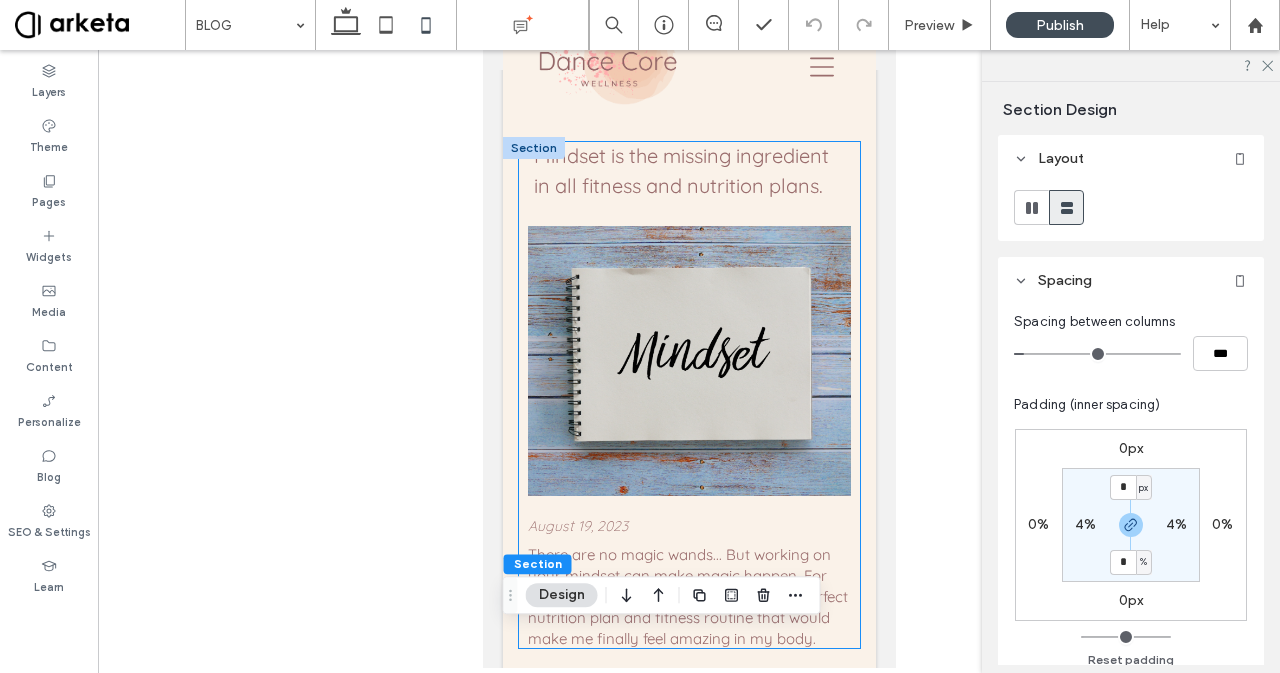 scroll, scrollTop: 0, scrollLeft: 0, axis: both 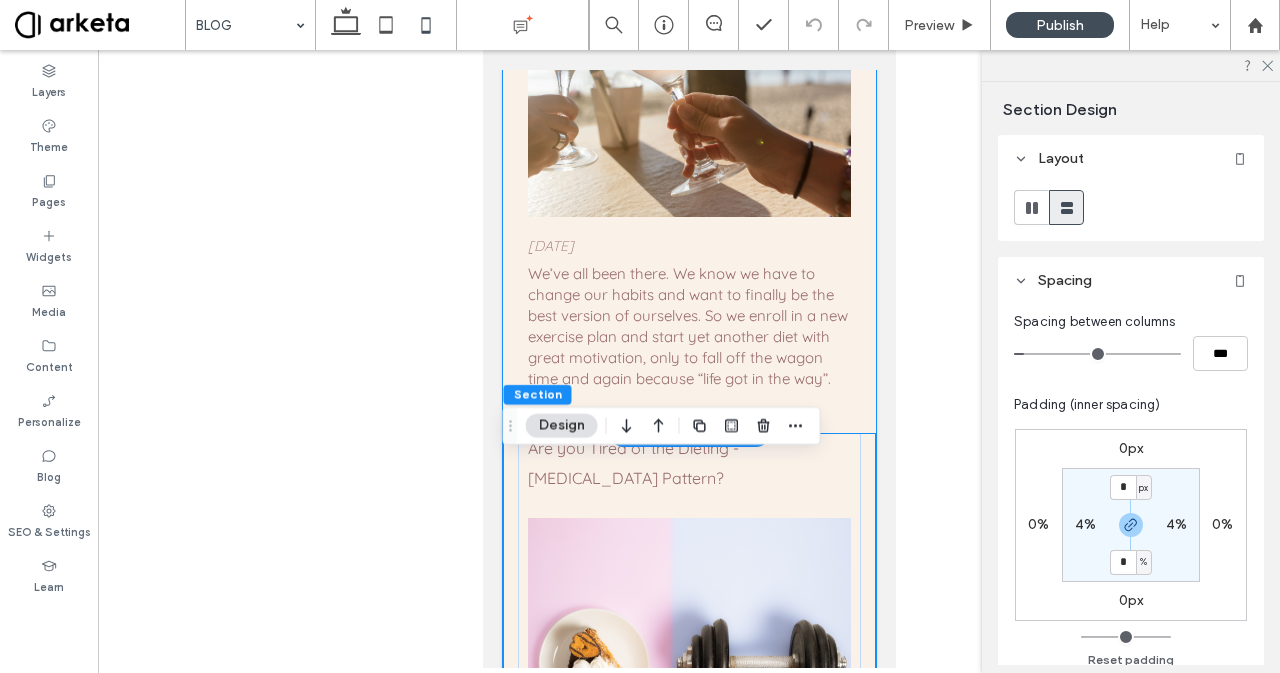 click on "Mindset is the missing ingredient in all fitness and nutrition plans.
Augus t
19, 2023 There are no magic wands... But working on your mindset can make magic happen.‍ For years I struggled with trying to find the perfect nutrition plan and fitness routine that would make me finally feel amazing in my body.
HOW TO ENJOY THE HOLIDAYS WITHOUT COUNTING CALORIES
August 19, 2023 Switch from a survival mindset to an enjoyment mindset during the holidays and avoid weight gain.‍ So here come the holidays... A time to share special moments with family and friends, where food brings us together and reminds us of happy memories.
What is a Sustainable fitness
﻿ plan?
August 25, 2023" at bounding box center (688, -418) 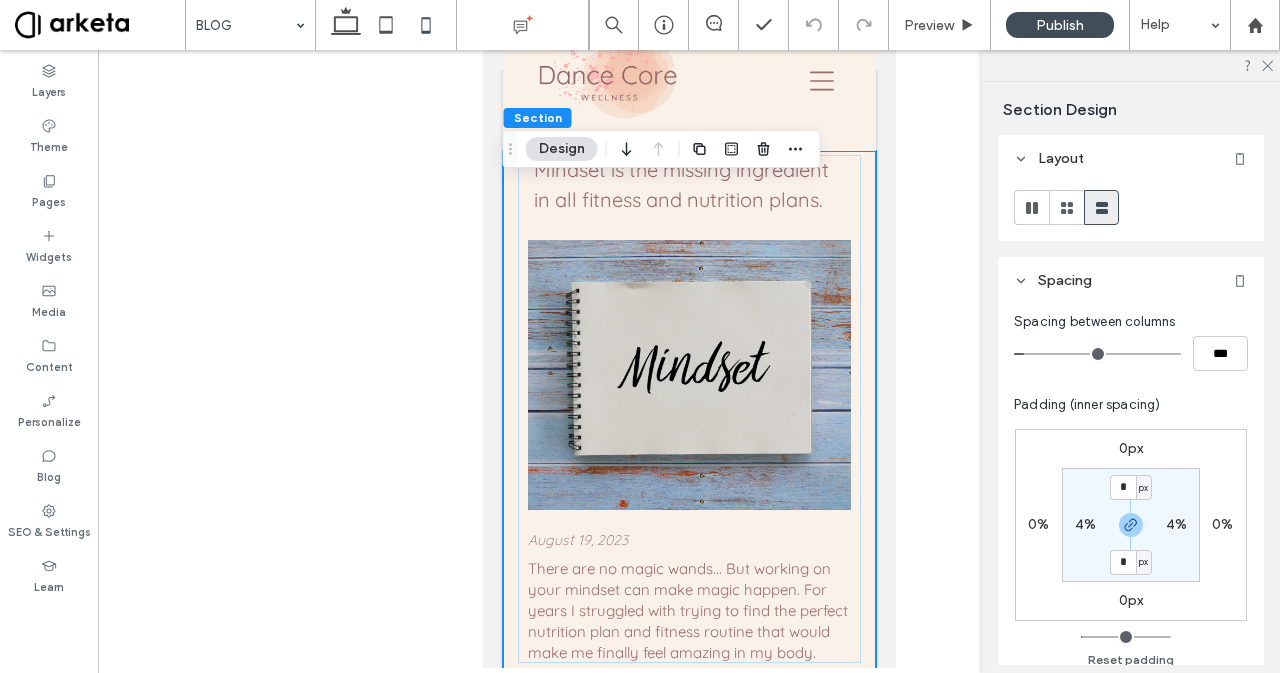 scroll, scrollTop: 40, scrollLeft: 0, axis: vertical 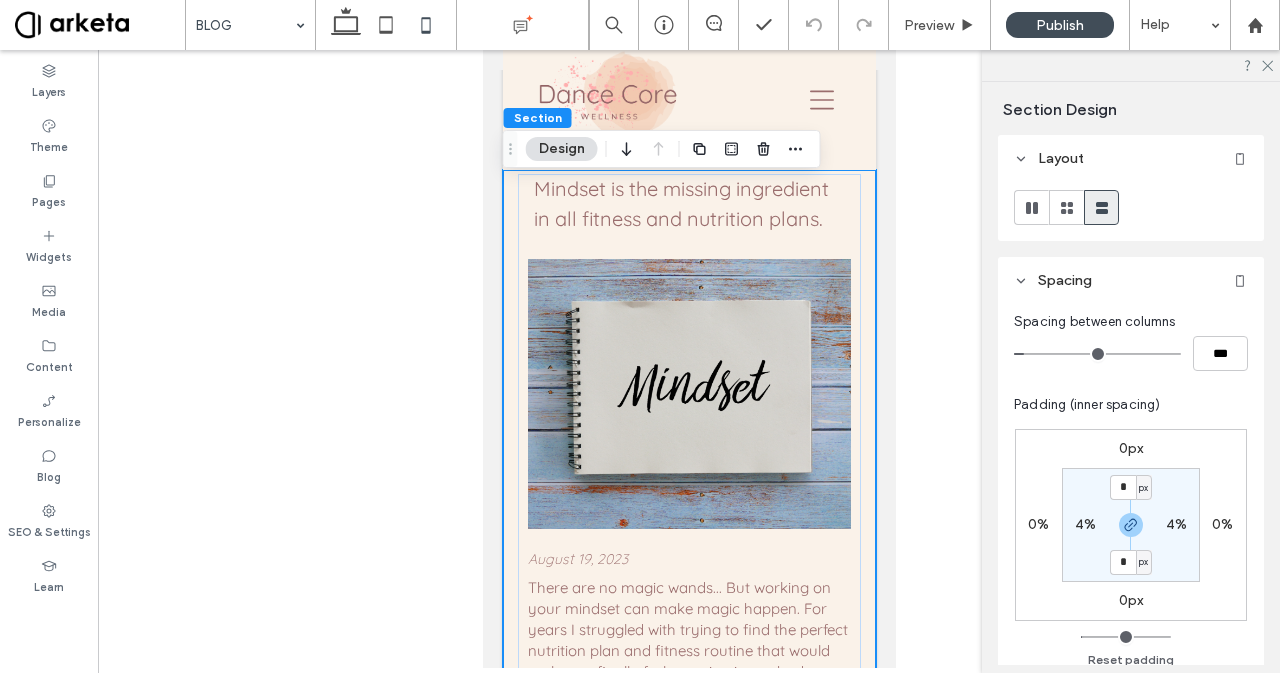 click at bounding box center [688, 394] 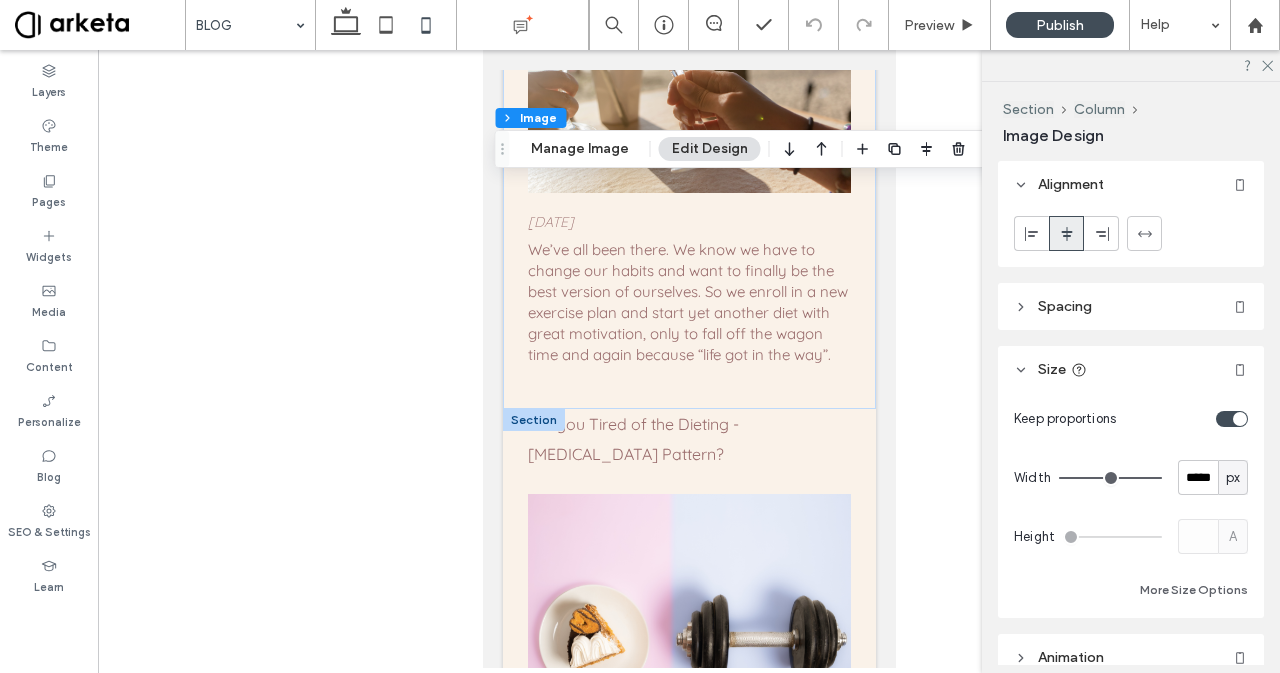 scroll, scrollTop: 1496, scrollLeft: 0, axis: vertical 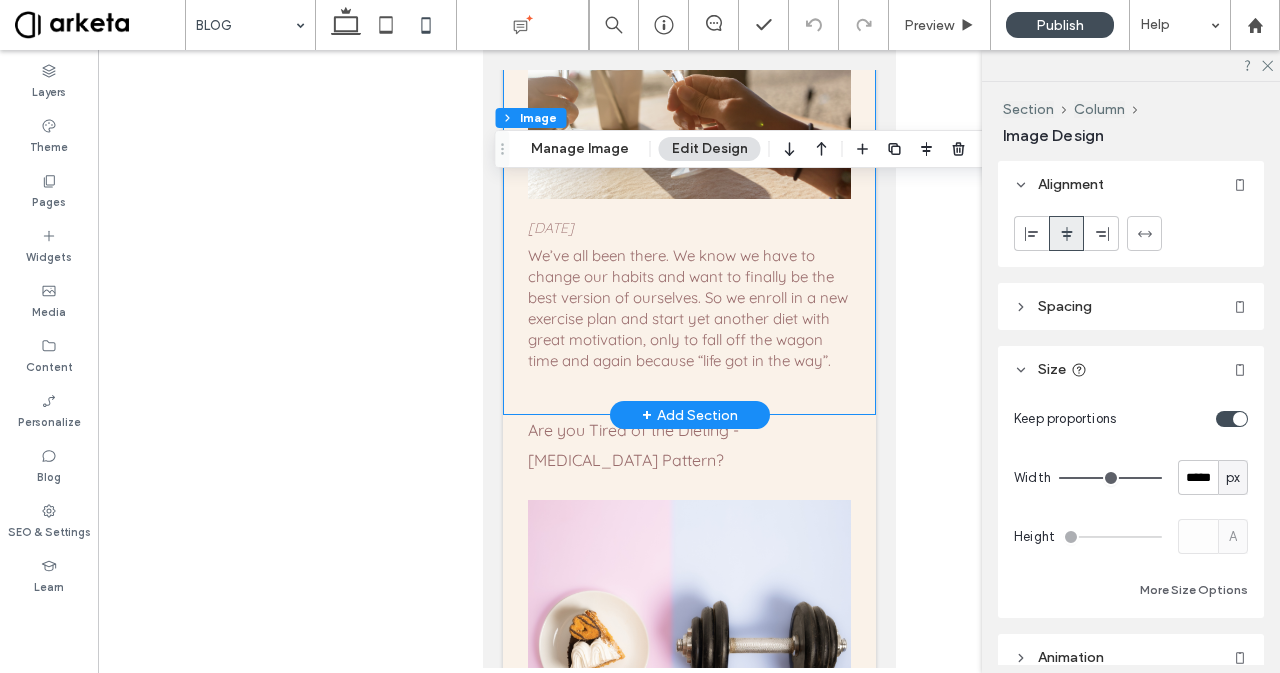 click on "Mindset is the missing ingredient in all fitness and nutrition plans.
Augus t
19, 2023 There are no magic wands... But working on your mindset can make magic happen.‍ For years I struggled with trying to find the perfect nutrition plan and fitness routine that would make me finally feel amazing in my body.
HOW TO ENJOY THE HOLIDAYS WITHOUT COUNTING CALORIES
August 19, 2023 Switch from a survival mindset to an enjoyment mindset during the holidays and avoid weight gain.‍ So here come the holidays... A time to share special moments with family and friends, where food brings us together and reminds us of happy memories.
What is a Sustainable fitness
﻿ plan?
August 25, 2023" at bounding box center (688, -436) 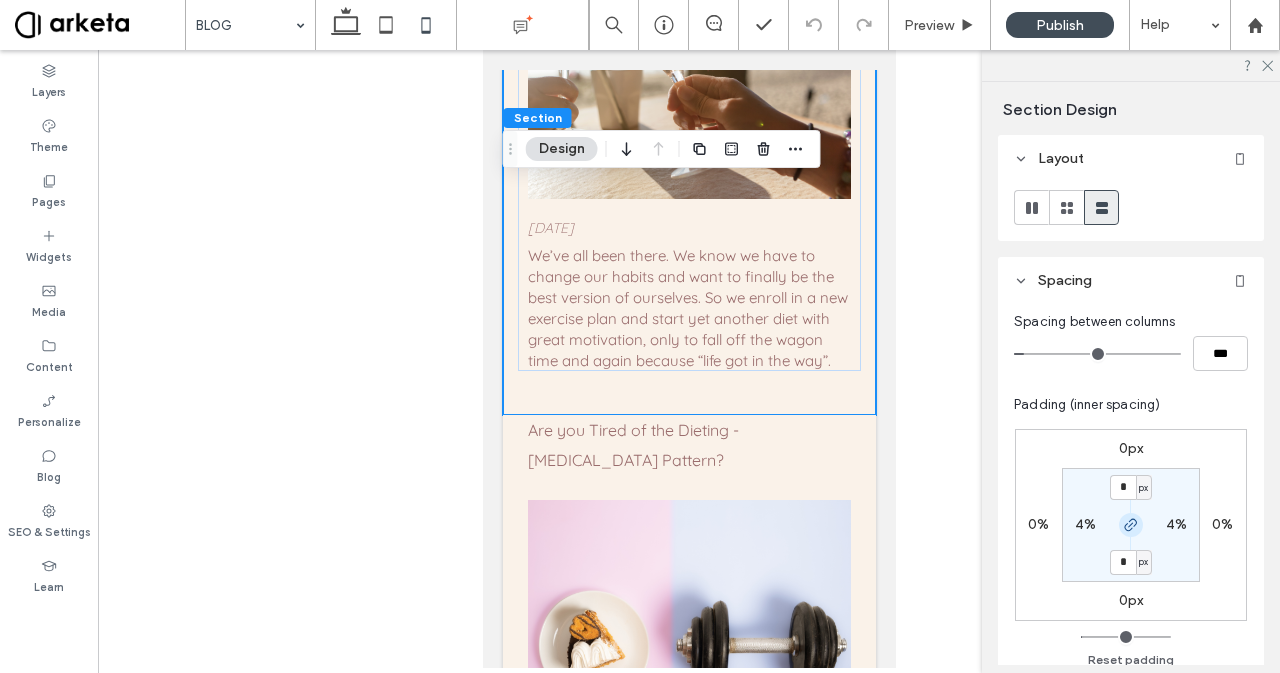 click 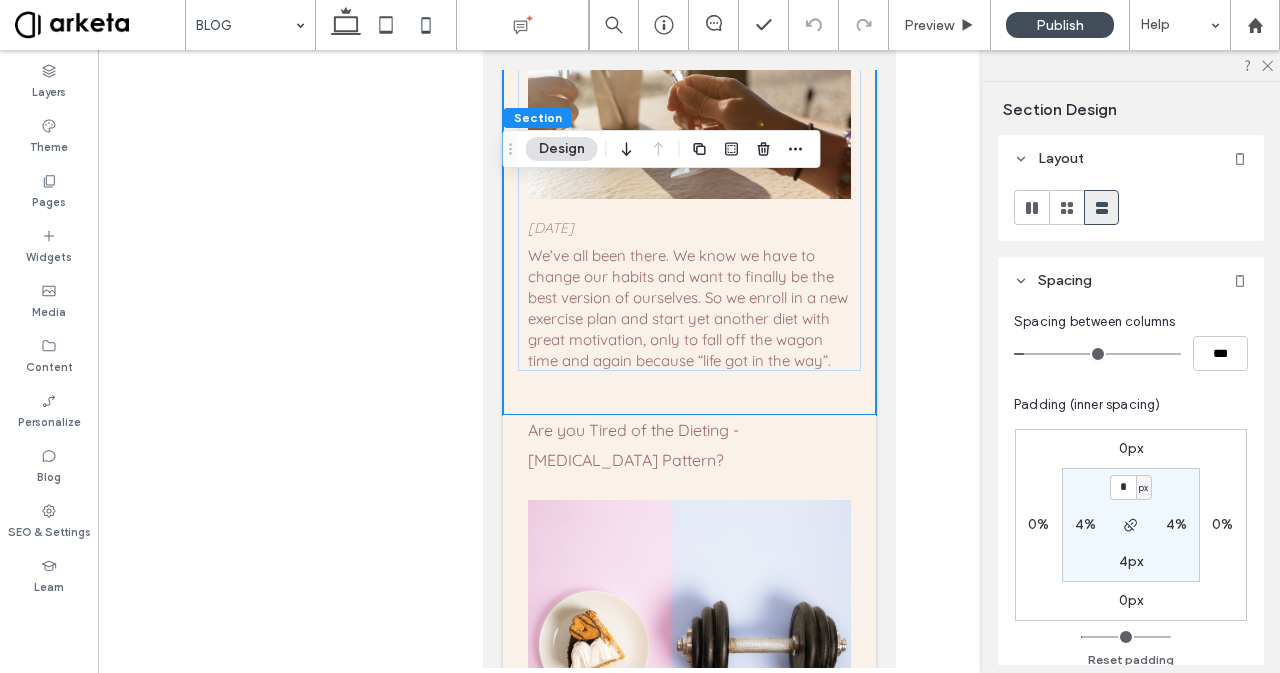 click on "4px" at bounding box center (1130, 562) 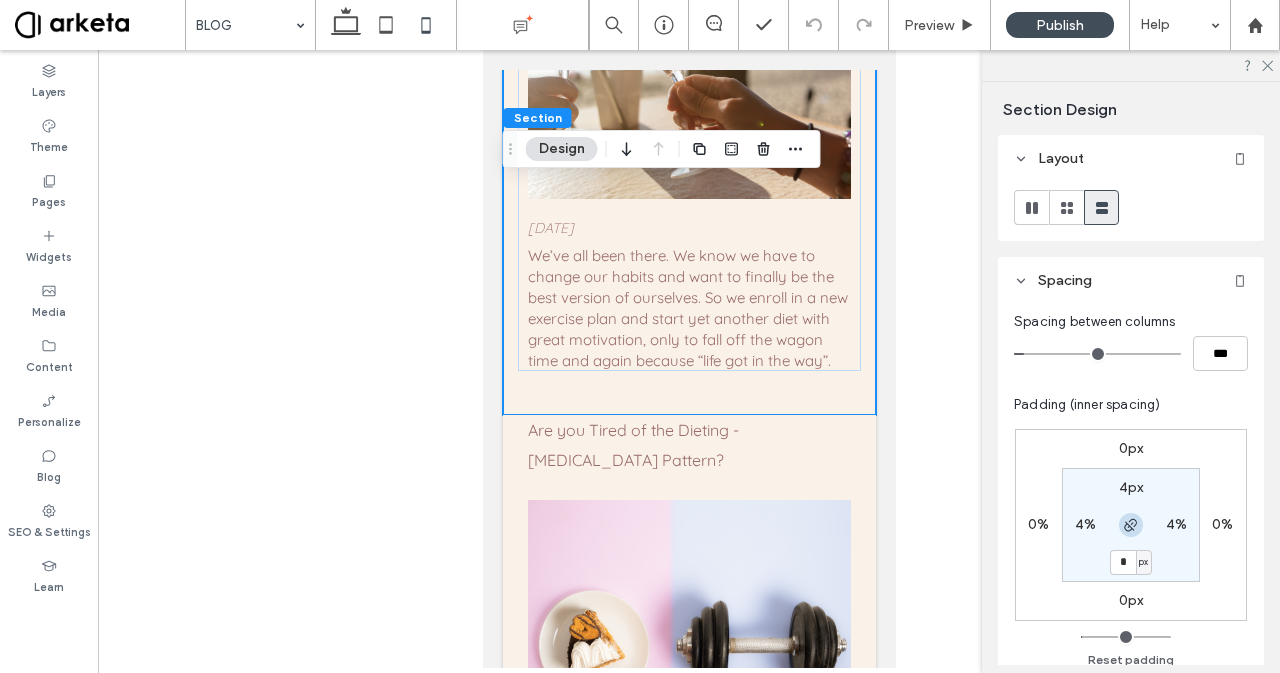 click 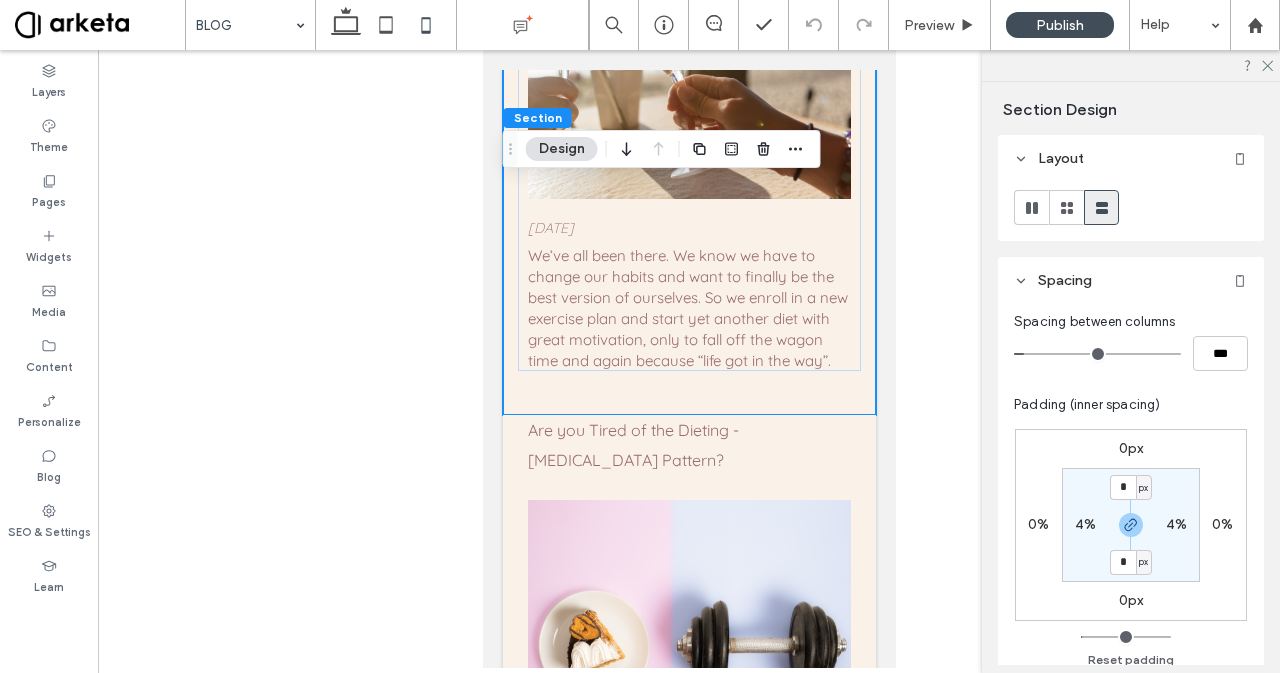 type on "*" 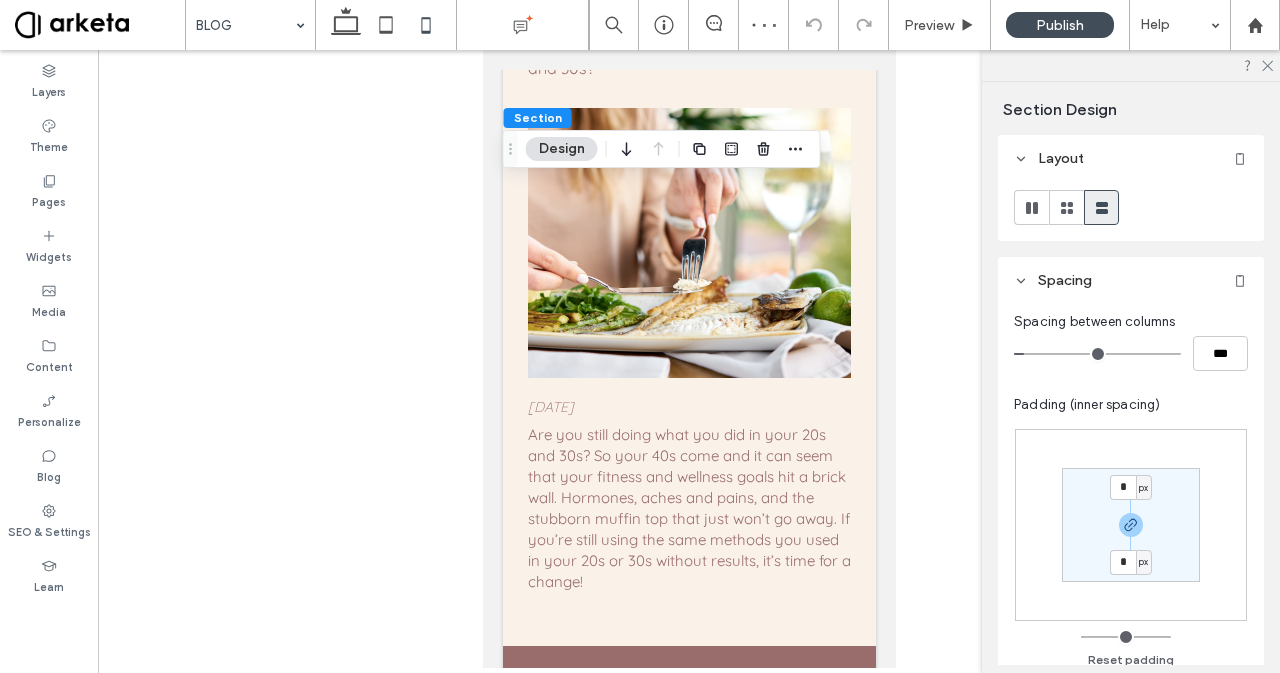 scroll, scrollTop: 2652, scrollLeft: 0, axis: vertical 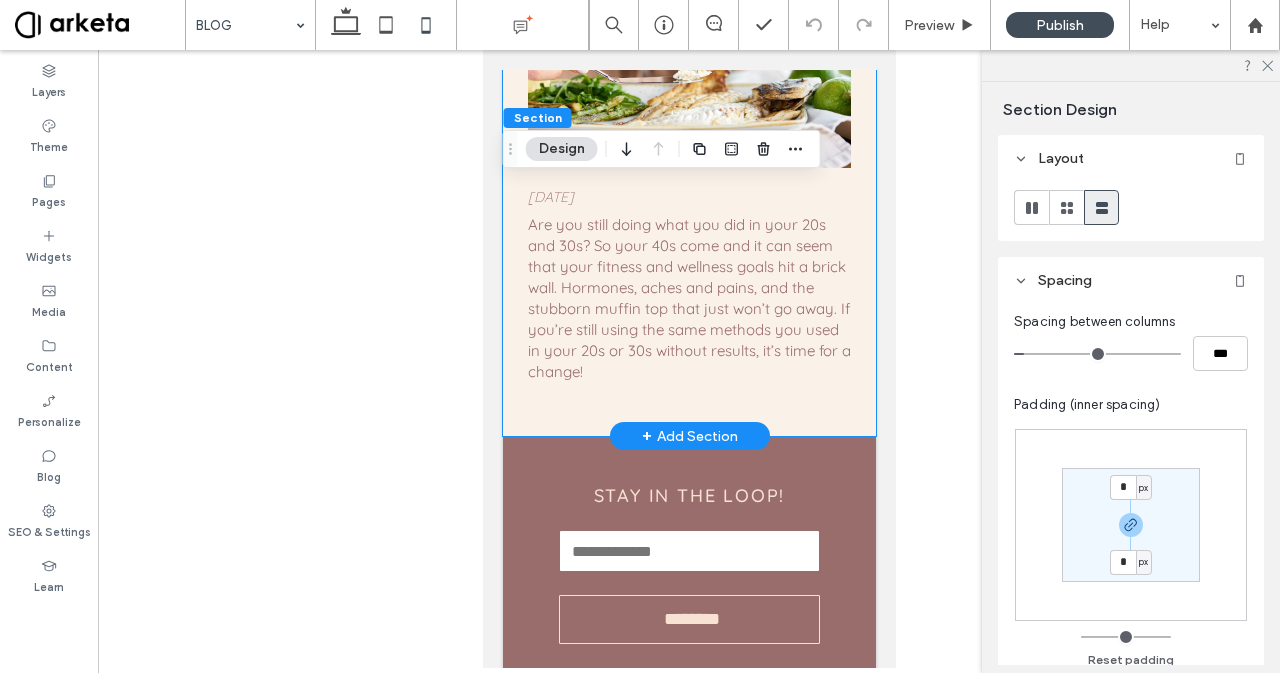 click on "Are you Tired of the Dieting - Overeating Pattern?
August 25, 2023 ﻿ Are you tired, just tired of going around in circles? ‍So you constantly feel you need to start another diet or workout plan to finally lose those last few pounds, and feel like yourself again.
Are you still doing what you did in your 20s and 30s?
August 19, 2023 Are you still doing what you did in your 20s and 30s?‍ So your 40s come and it can seem that your fitness and wellness goals hit a brick wall.‍ Hormones, aches and pains, and the stubborn muffin top that just won’t go away.‍ If you’re still using the same methods you used in your 20s or 30s without results, it’s time for a change!" at bounding box center [688, -157] 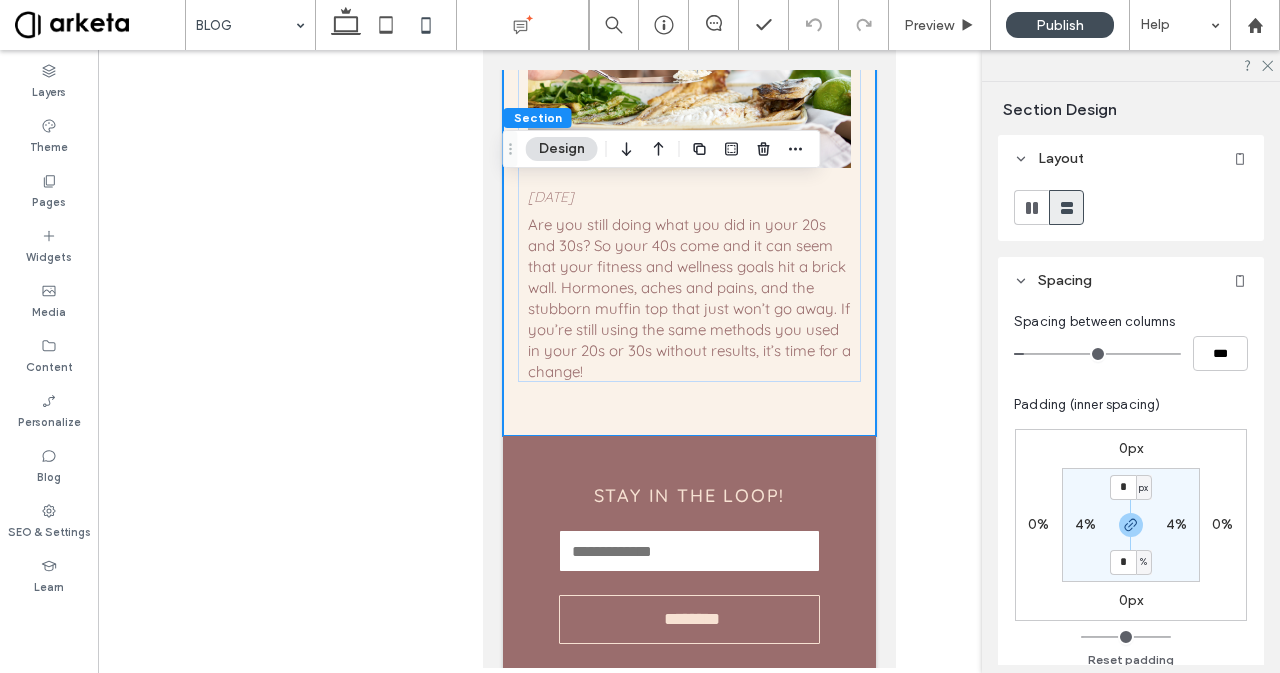 type on "*" 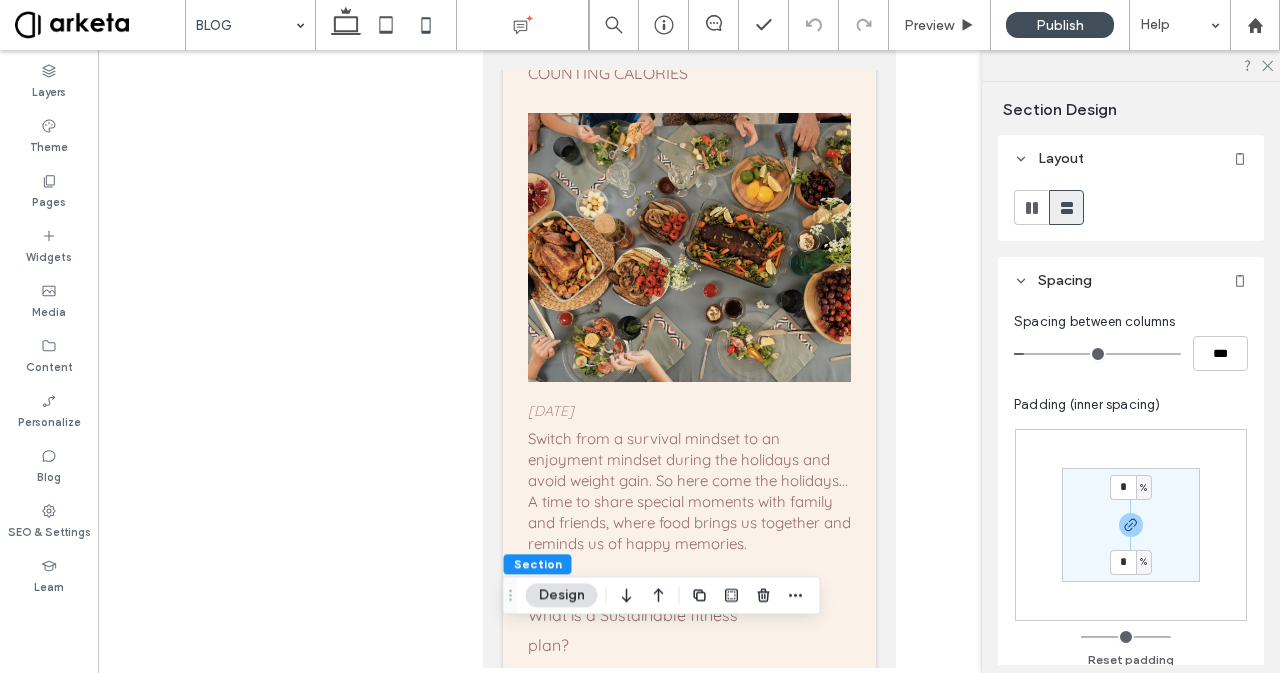 scroll, scrollTop: 0, scrollLeft: 0, axis: both 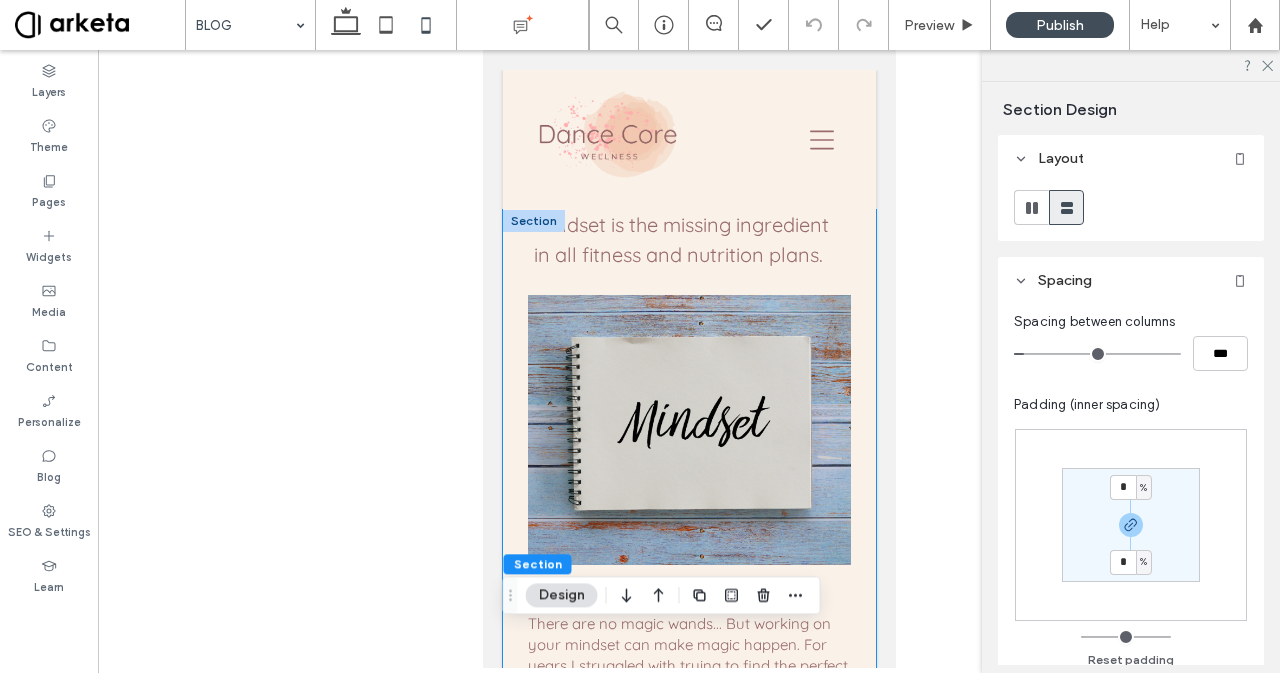click on "Mindset is the missing ingredient in all fitness and nutrition plans.
Augus t
19, 2023 There are no magic wands... But working on your mindset can make magic happen.‍ For years I struggled with trying to find the perfect nutrition plan and fitness routine that would make me finally feel amazing in my body.
HOW TO ENJOY THE HOLIDAYS WITHOUT COUNTING CALORIES
August 19, 2023 Switch from a survival mindset to an enjoyment mindset during the holidays and avoid weight gain.‍ So here come the holidays... A time to share special moments with family and friends, where food brings us together and reminds us of happy memories.
What is a Sustainable fitness
﻿ plan?
August 25, 2023" at bounding box center [688, 1056] 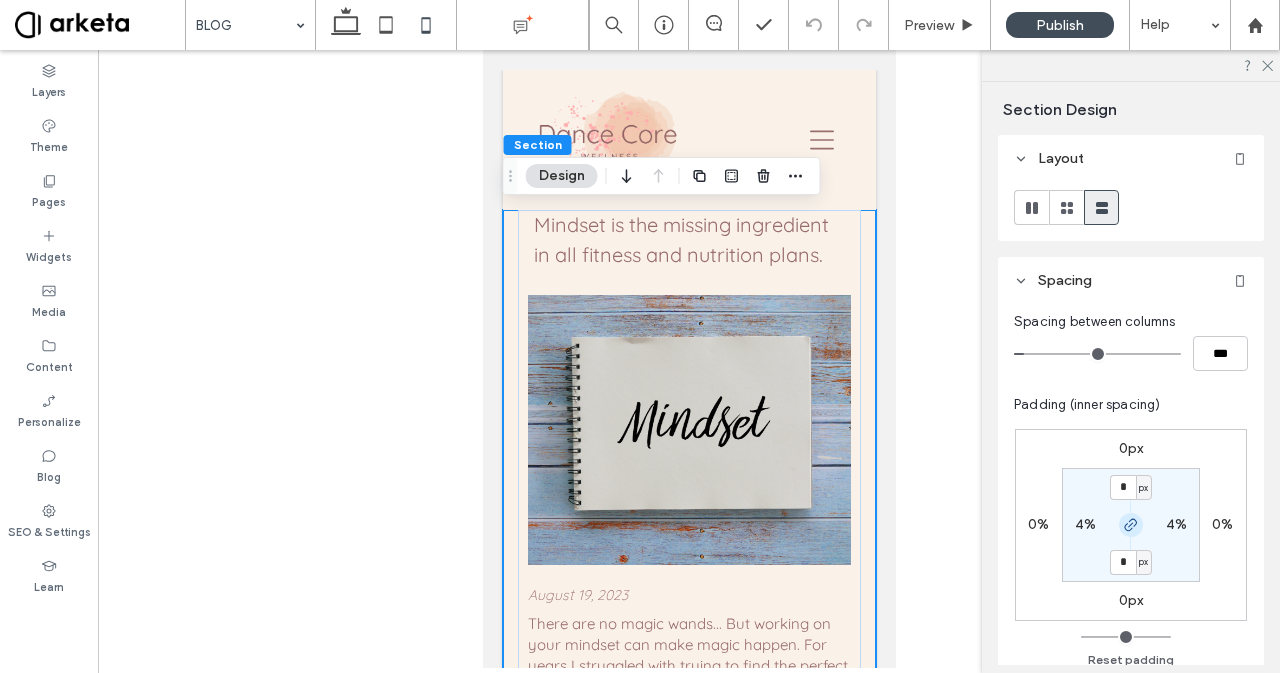 click 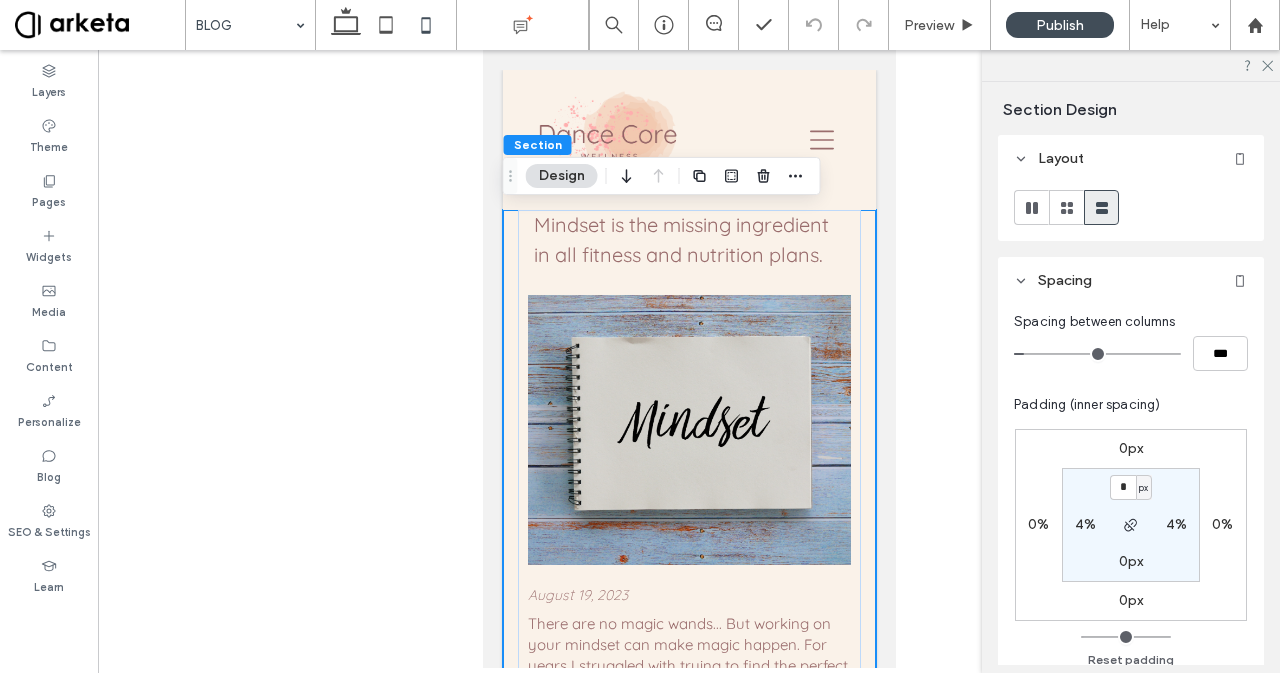 click on "0px" at bounding box center [1131, 448] 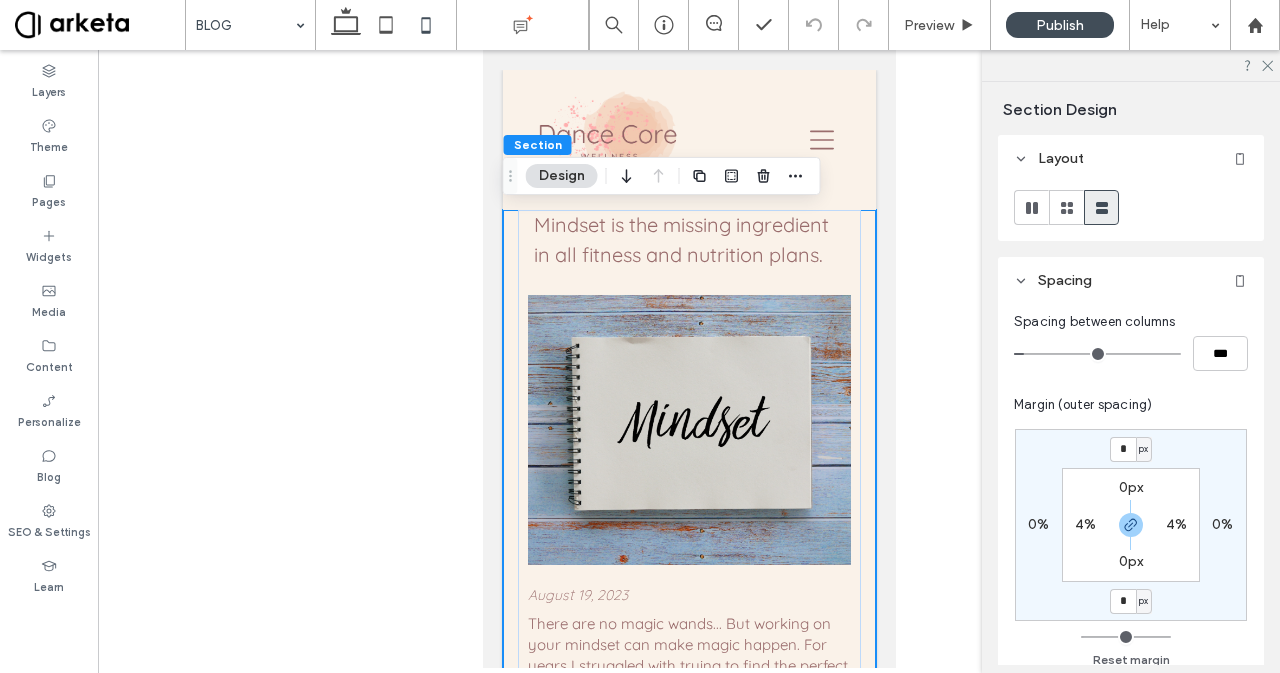 click on "*" at bounding box center (1123, 449) 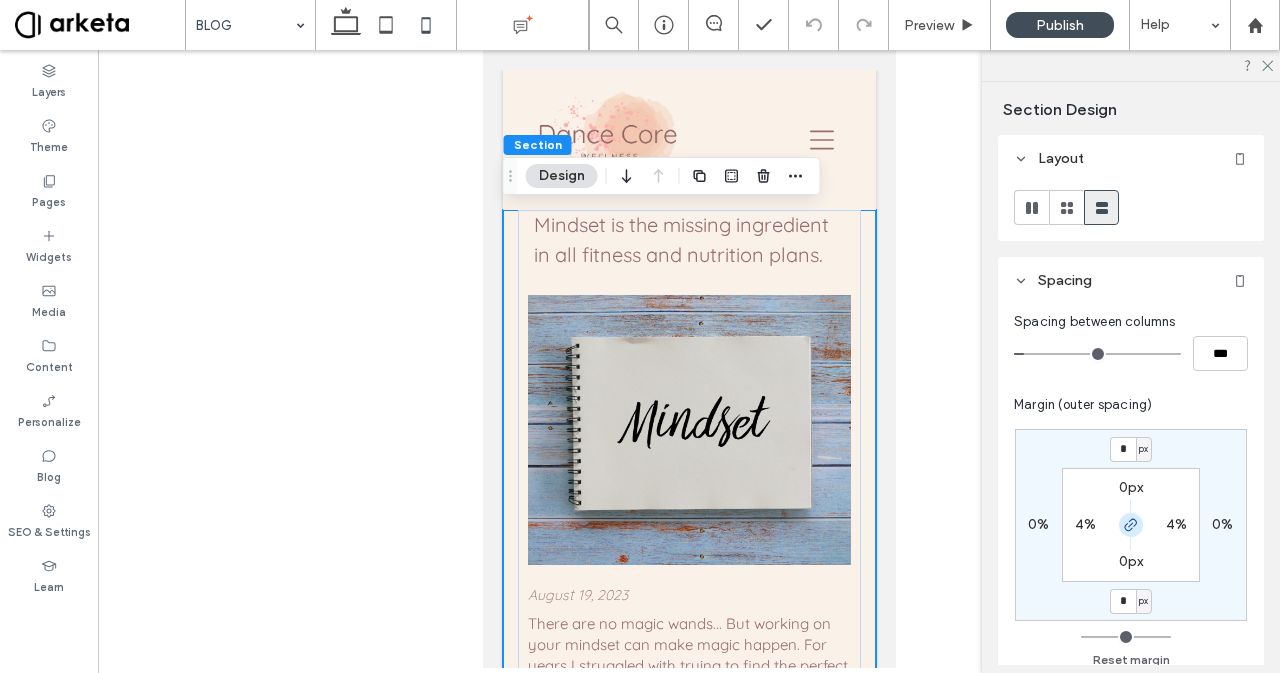 click 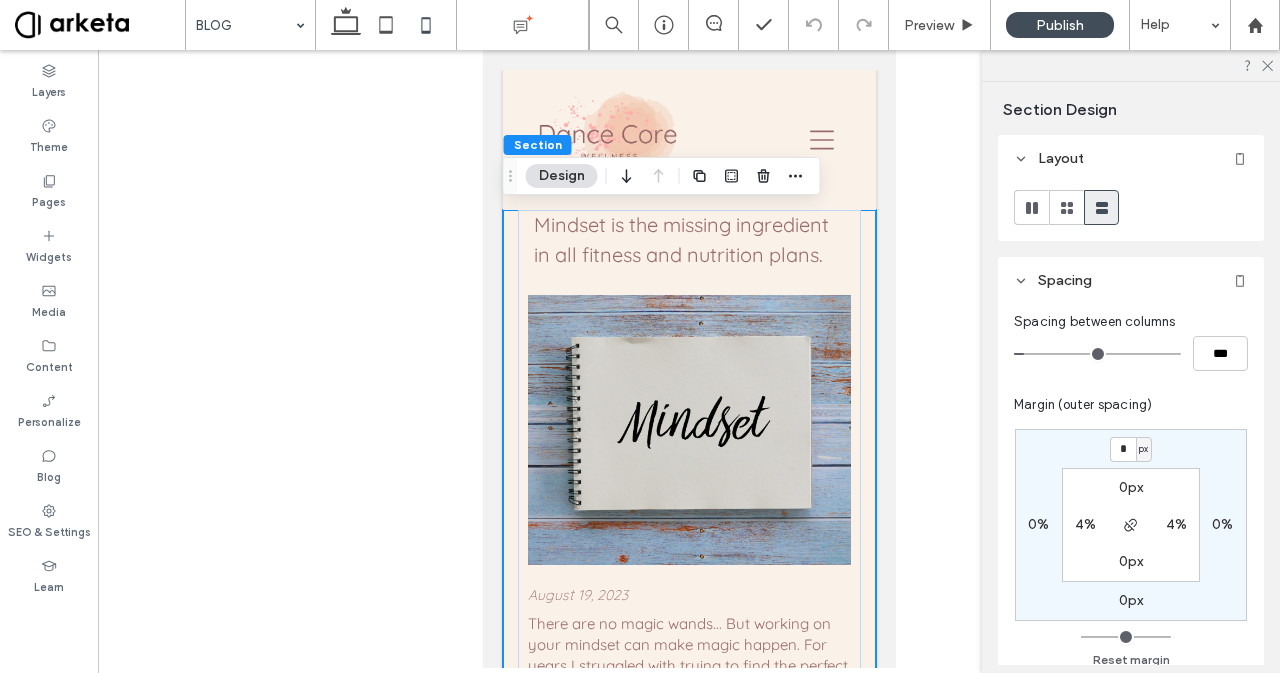 click on "0px 4% 0px 4%" at bounding box center [1131, 525] 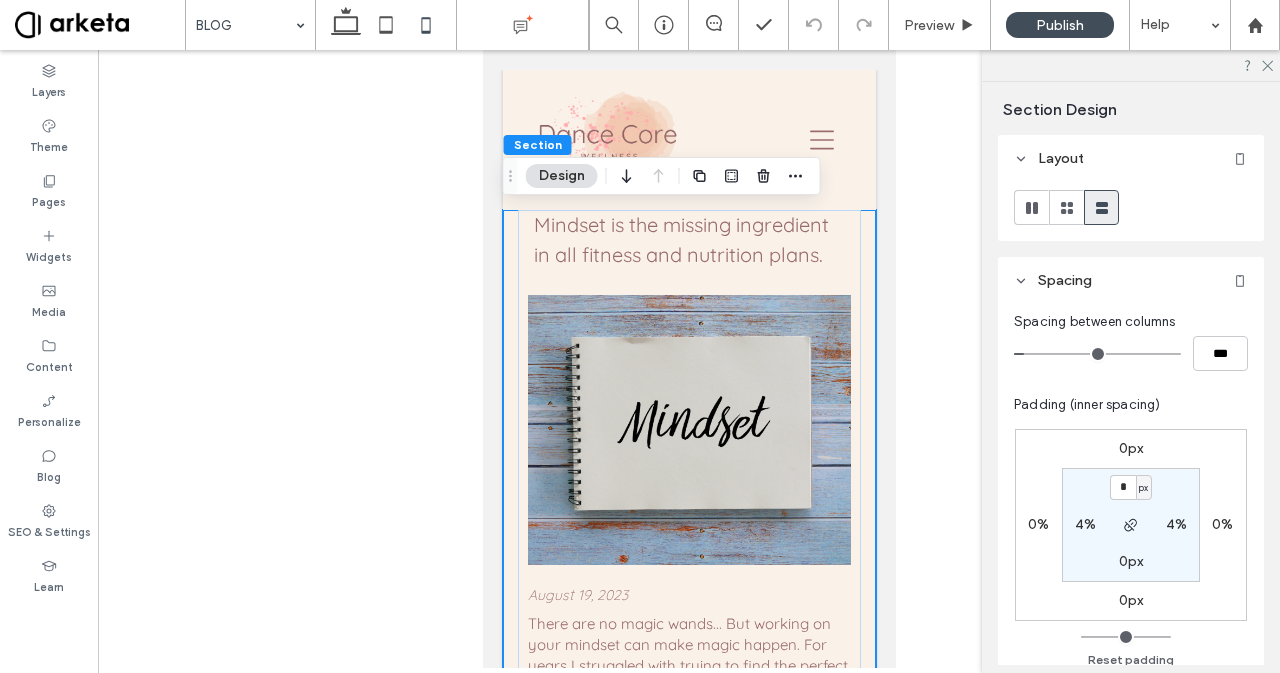 click on "px" at bounding box center [1143, 488] 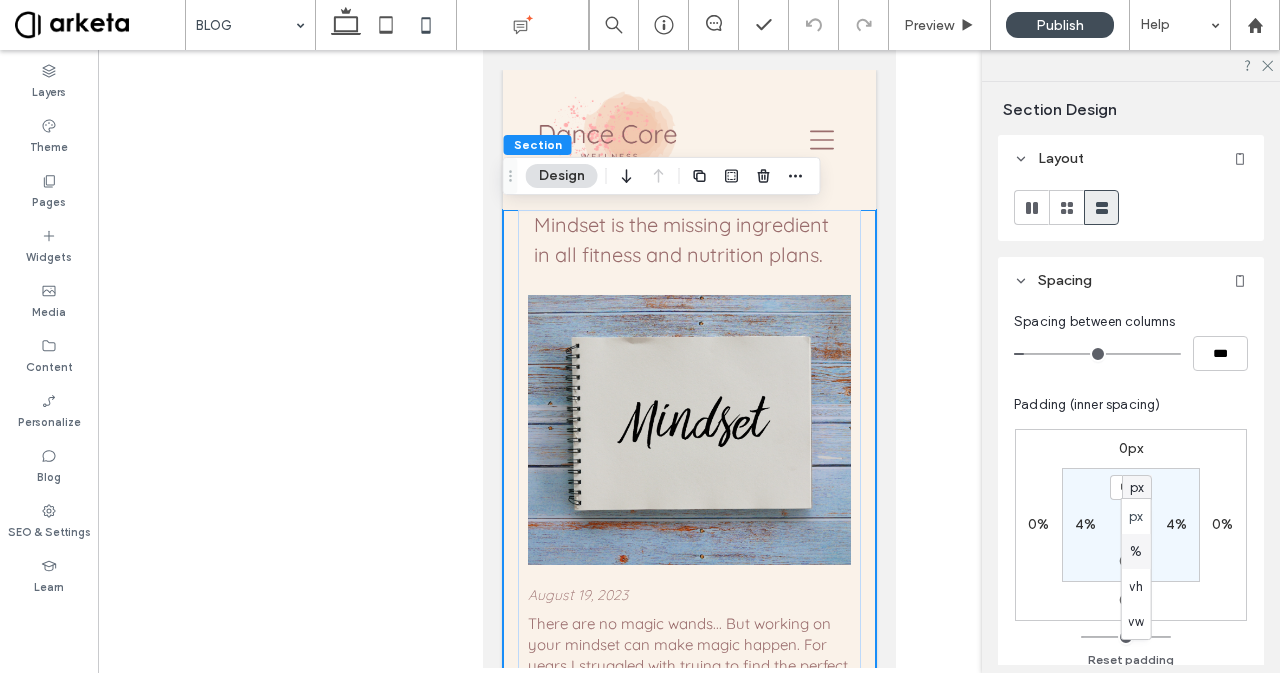 click on "%" at bounding box center (1136, 551) 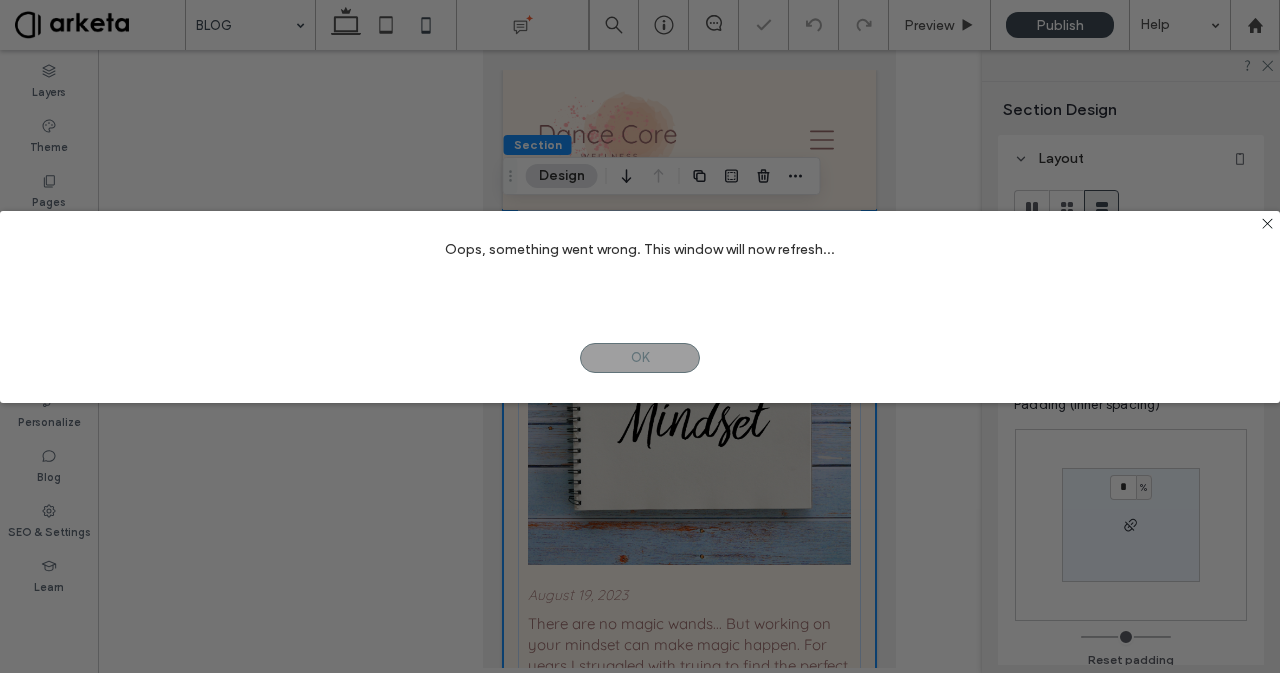 click on "Oops, something went wrong. This window will now refresh... OK NO" at bounding box center [640, 336] 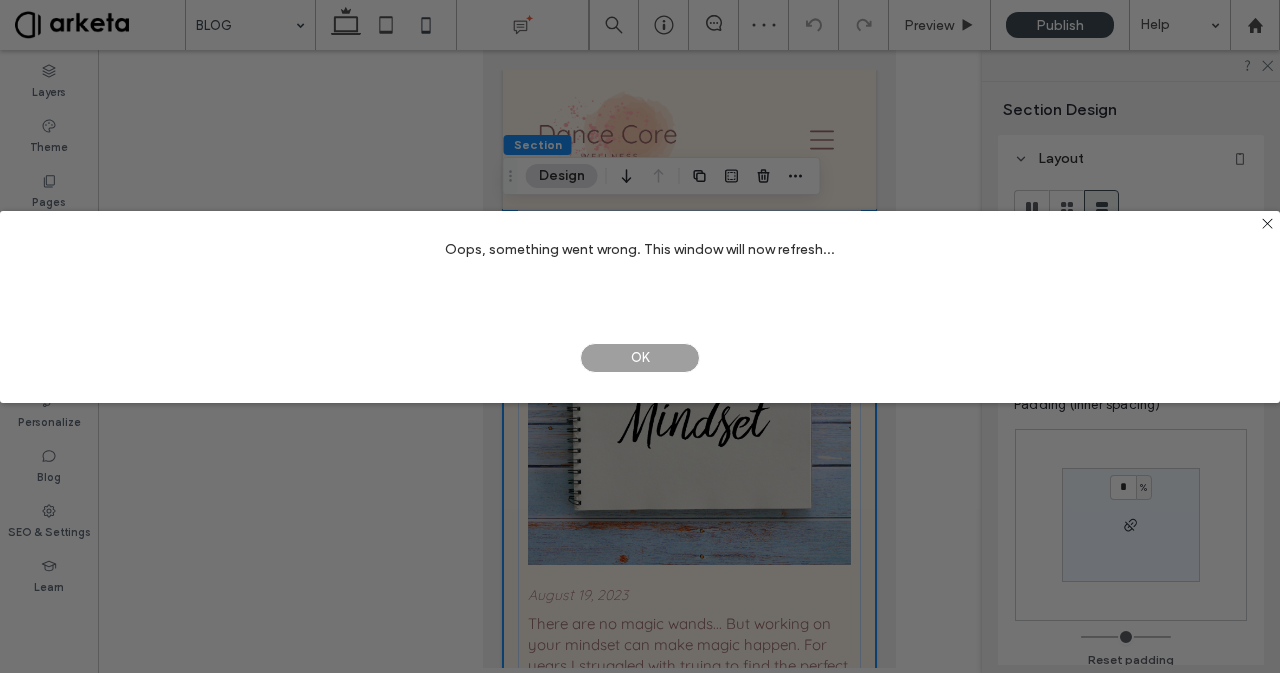 click on "OK" at bounding box center [640, 358] 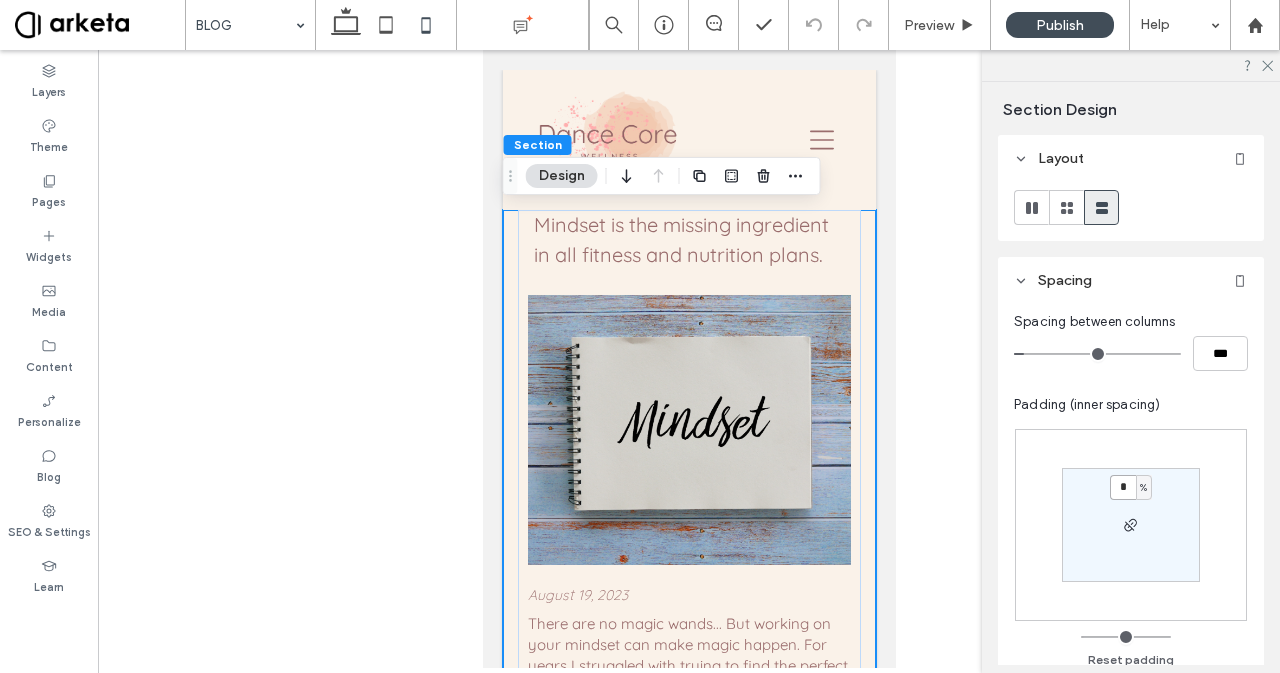 click on "*" at bounding box center (1123, 487) 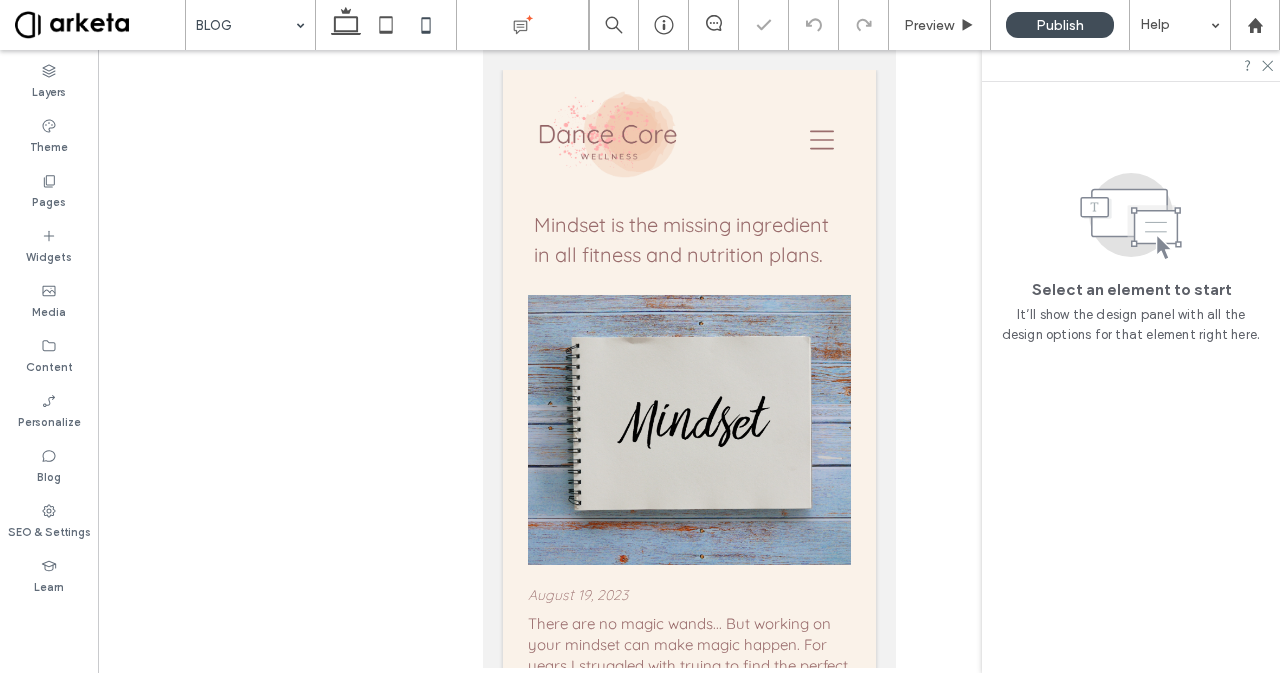 scroll, scrollTop: 0, scrollLeft: 0, axis: both 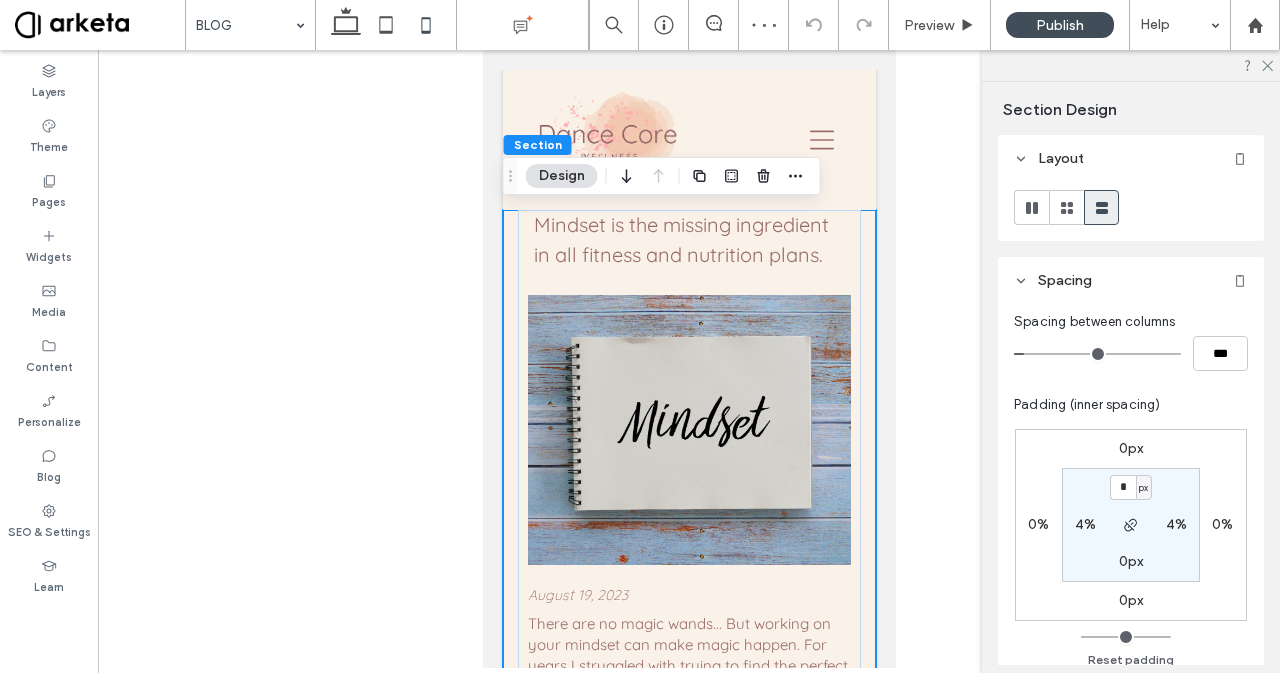 type on "**" 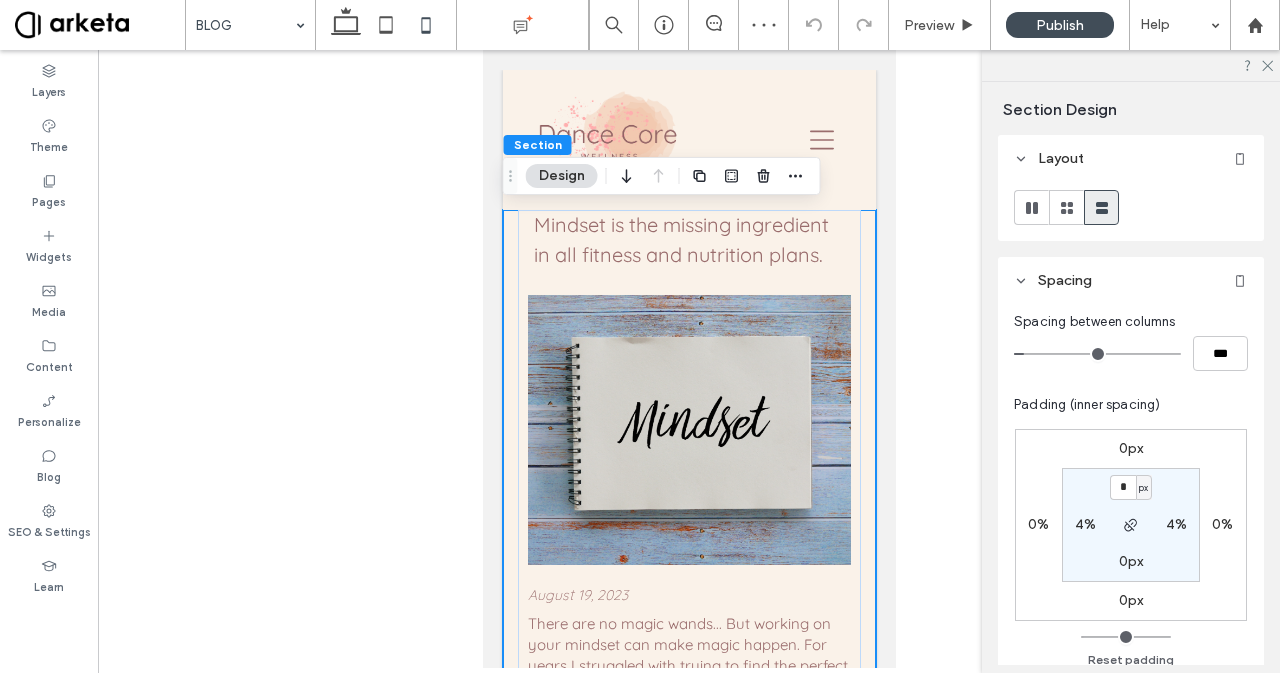 type on "*" 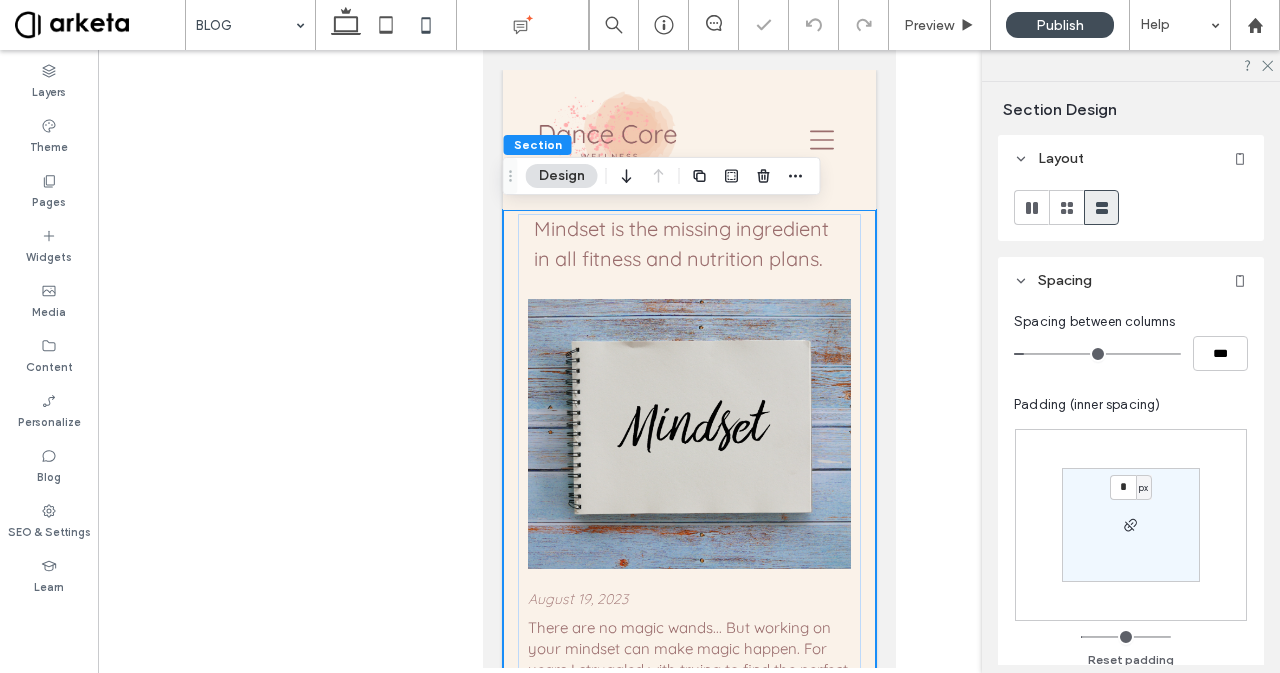 click on "px" at bounding box center (1143, 488) 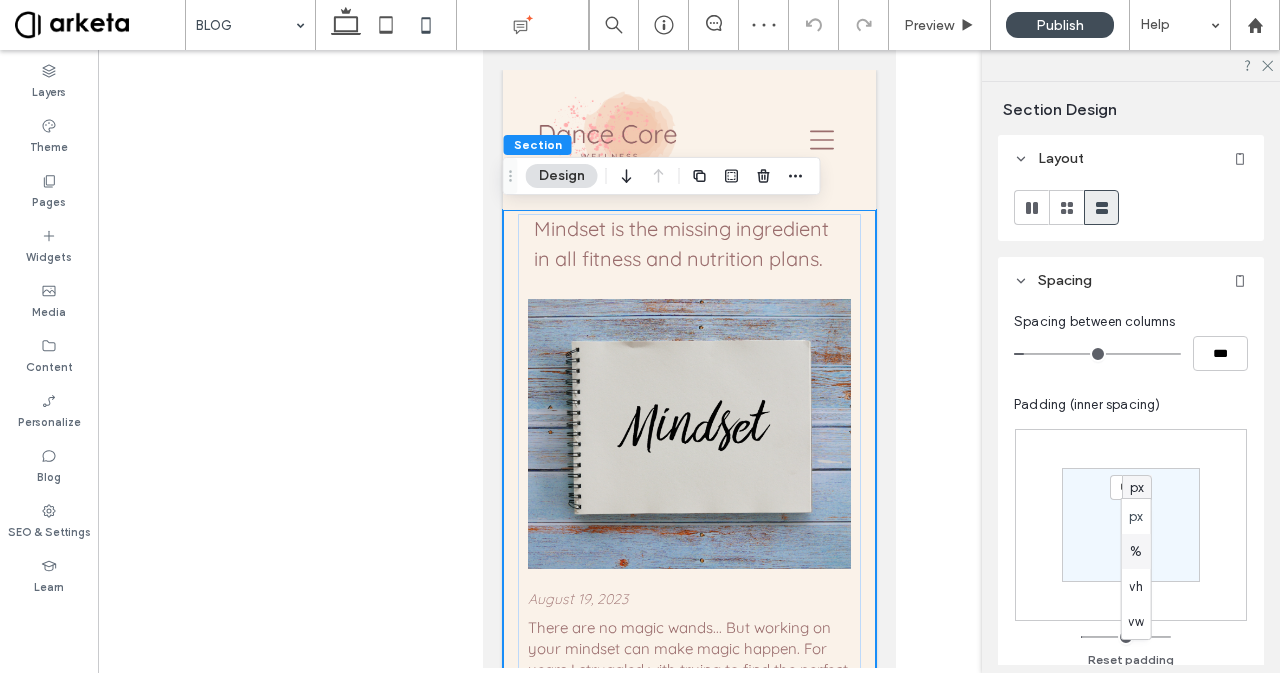 click on "%" at bounding box center [1136, 552] 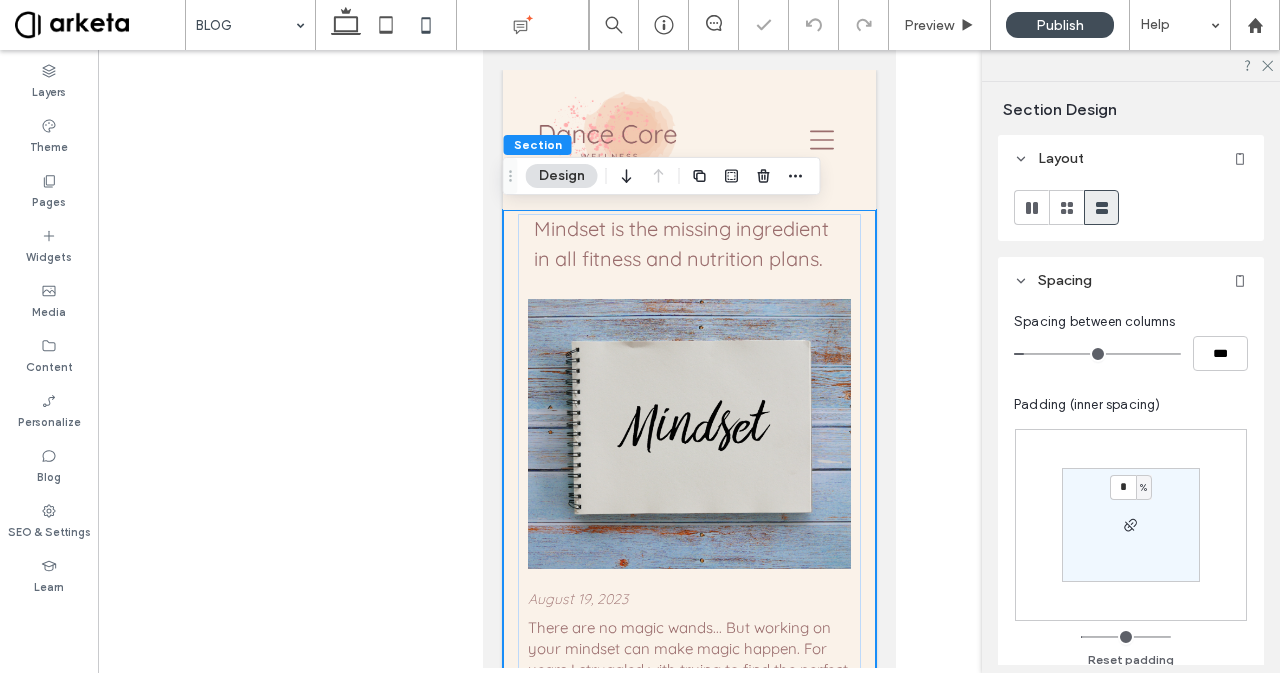 type on "***" 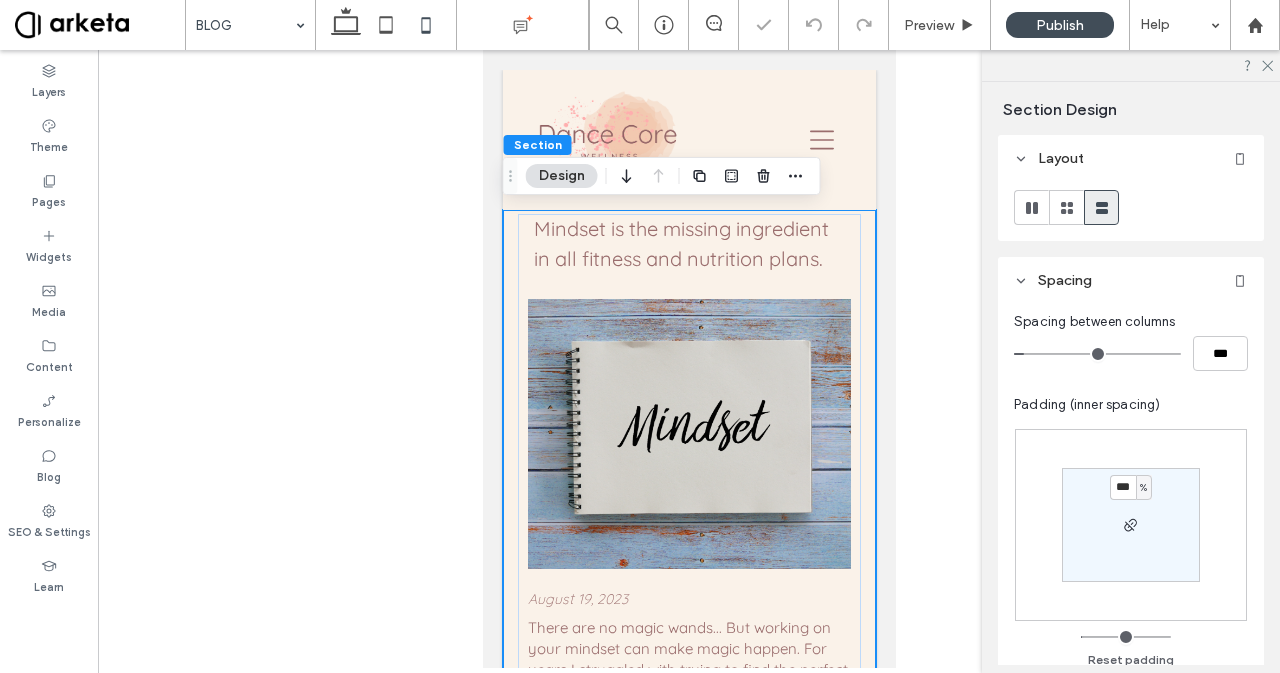type on "*" 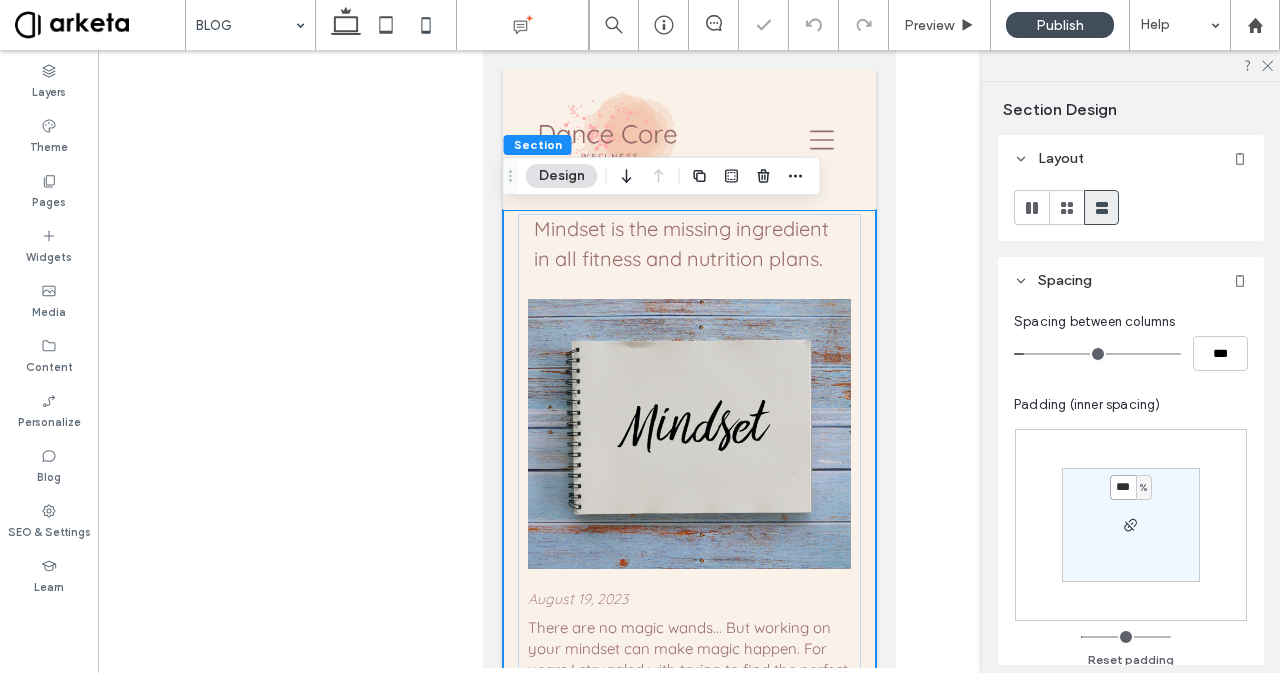 click on "***" at bounding box center [1123, 487] 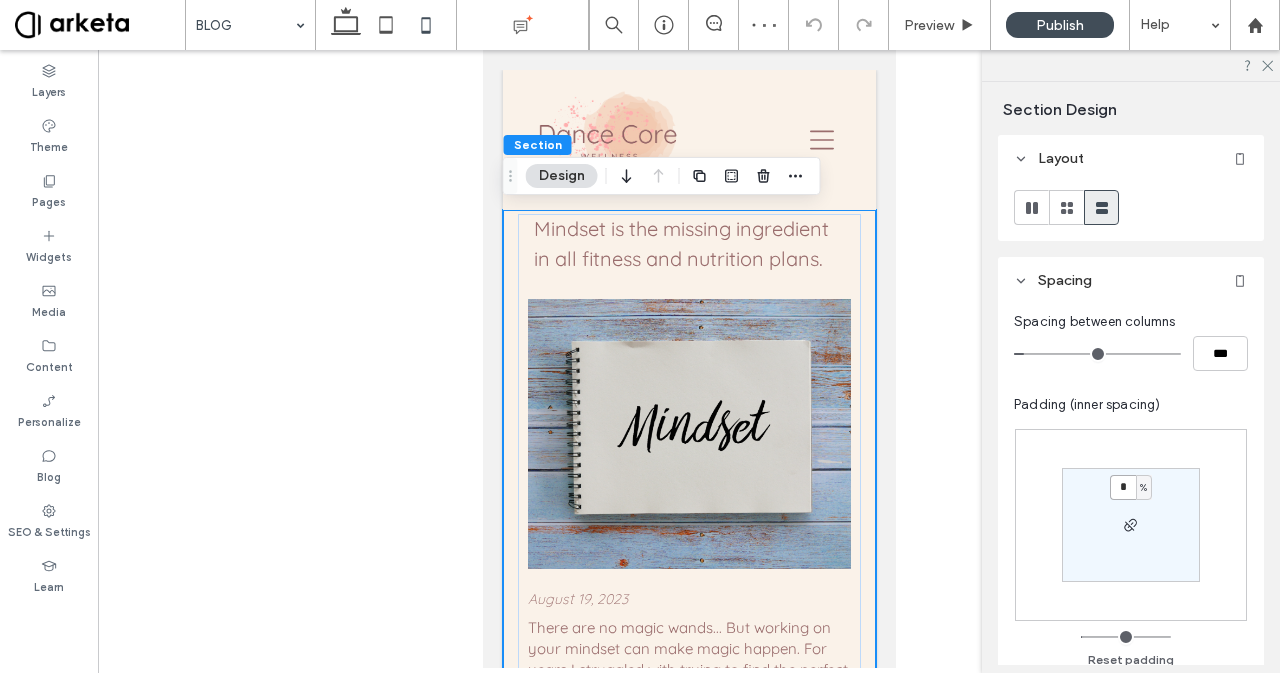 type on "*" 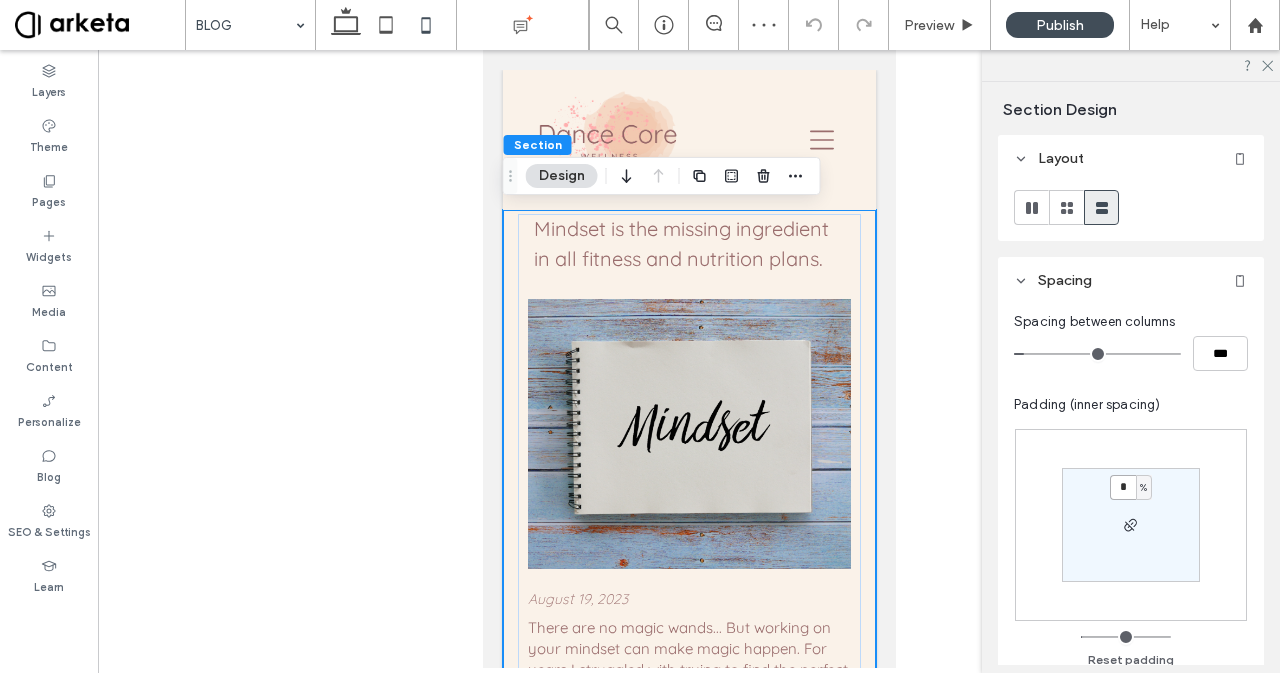type on "*" 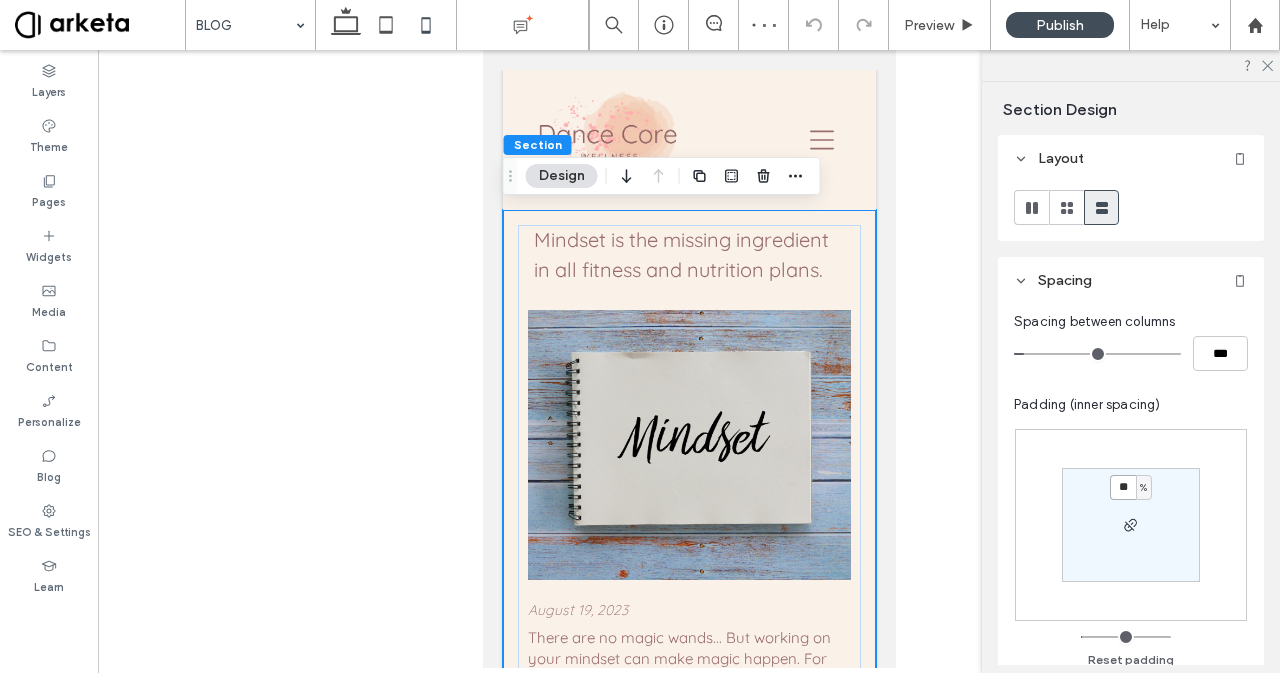 type on "**" 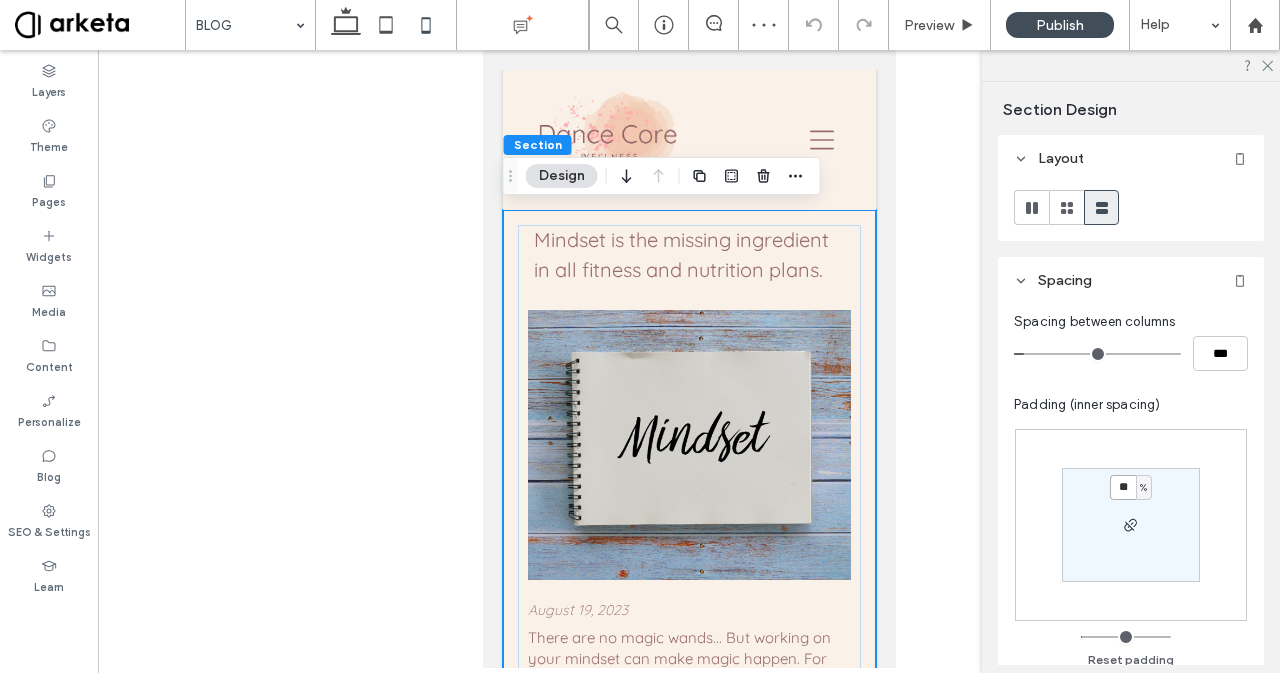 type on "**" 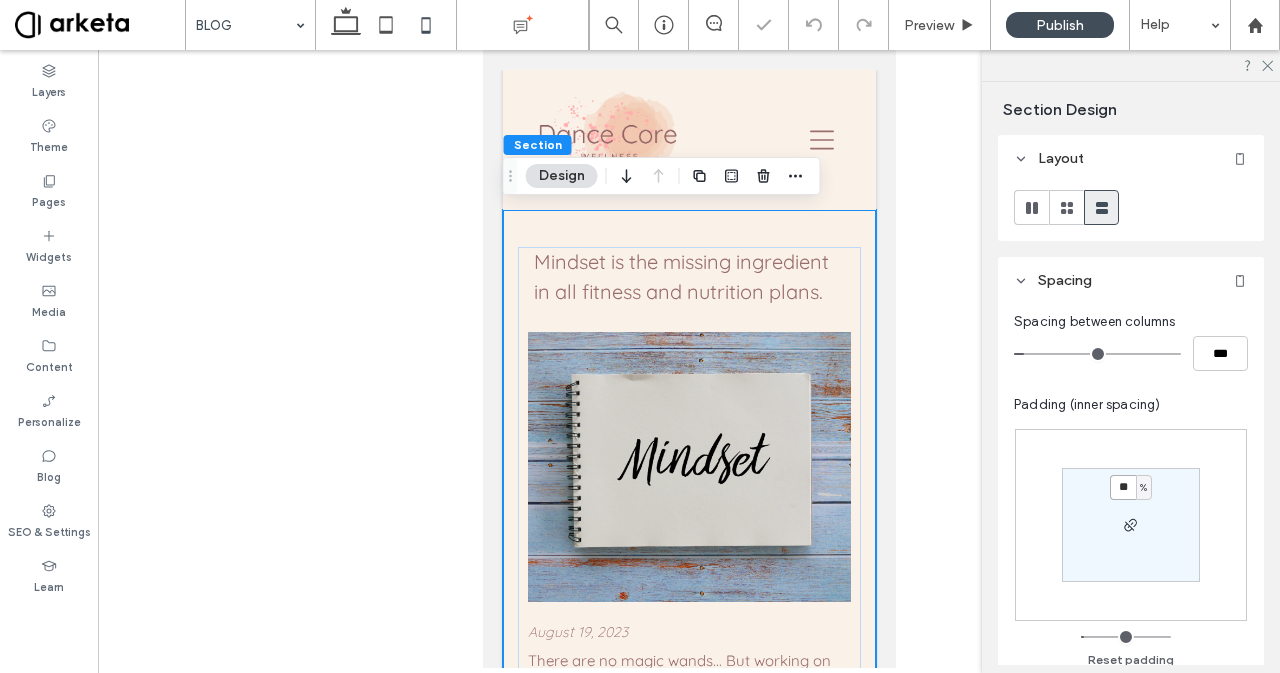 type on "*" 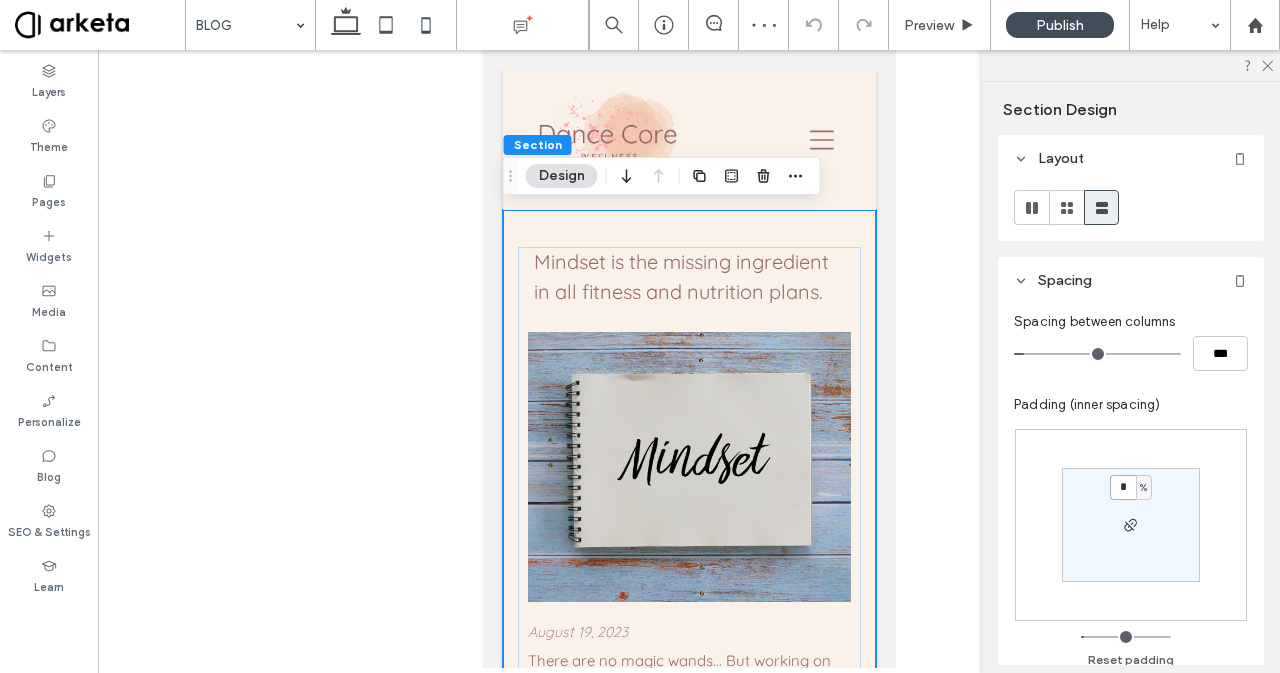 type 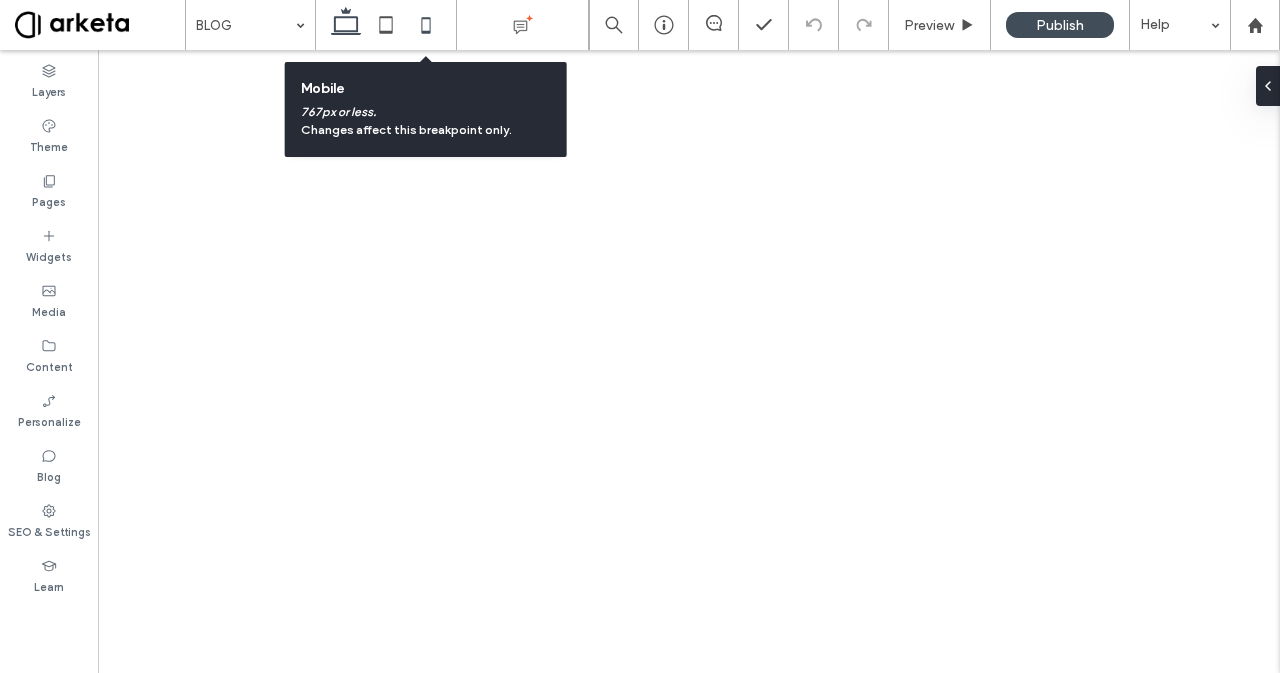 click 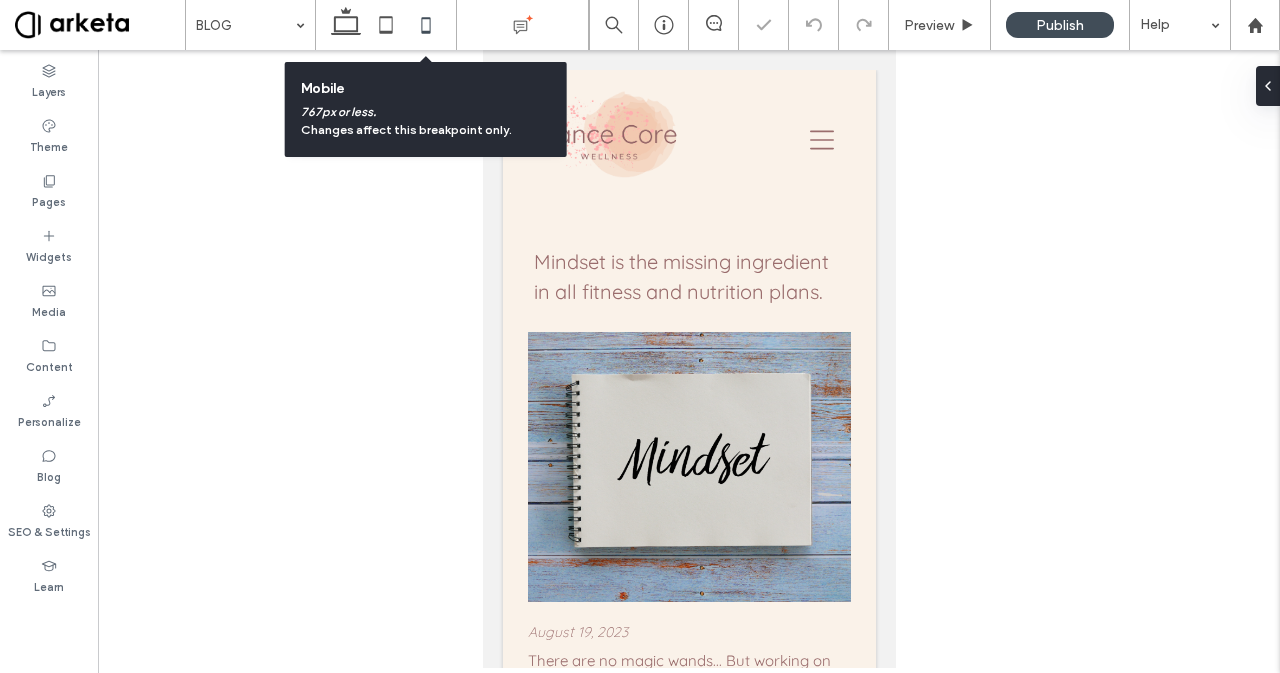 scroll, scrollTop: 0, scrollLeft: 0, axis: both 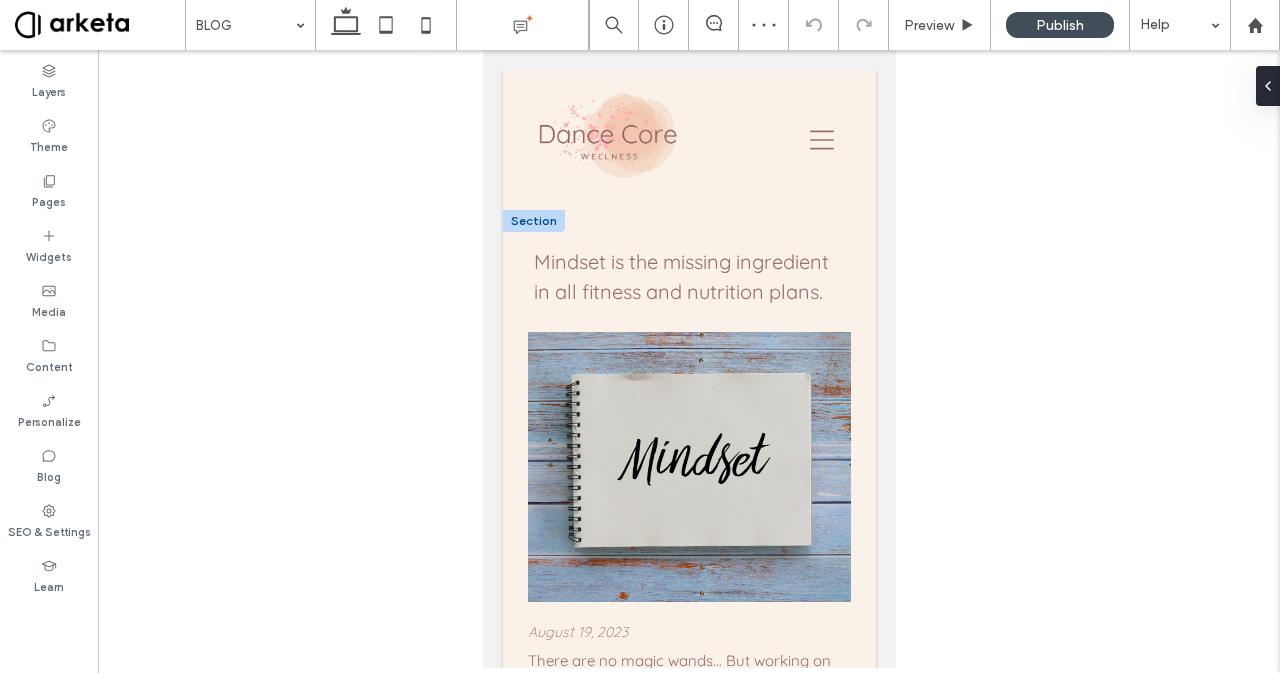 click at bounding box center (533, 221) 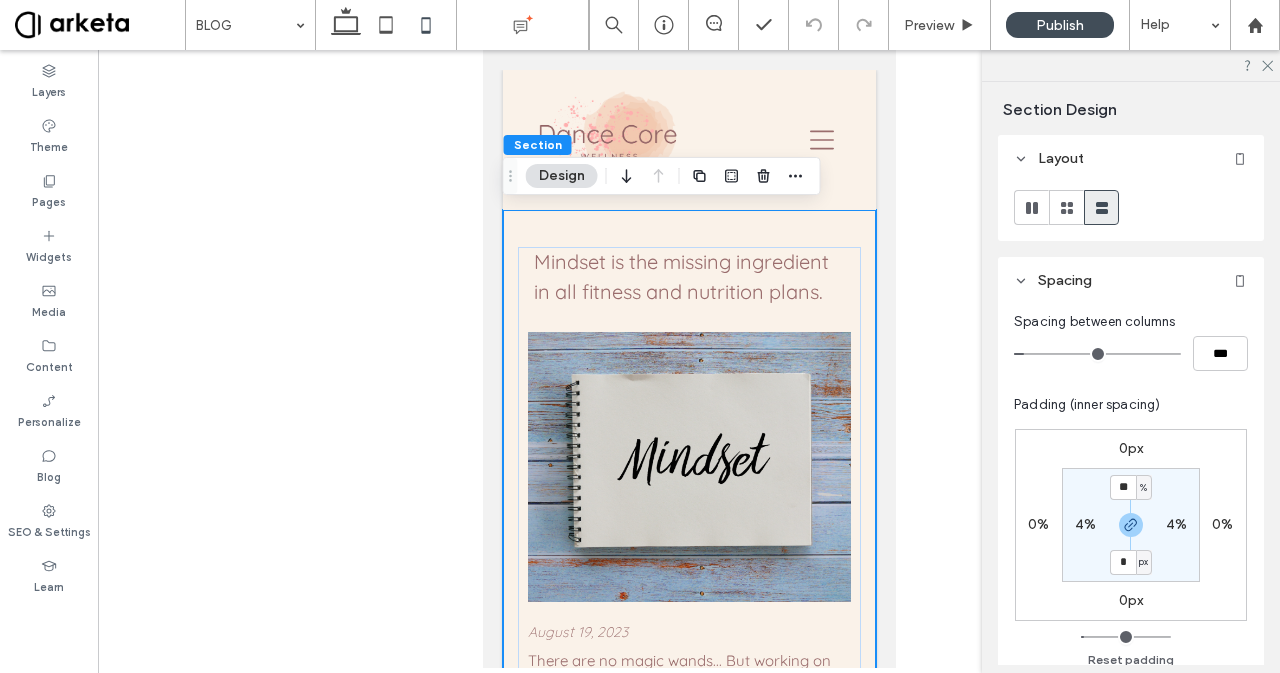 click on "** % 4% * px 4%" at bounding box center [1131, 525] 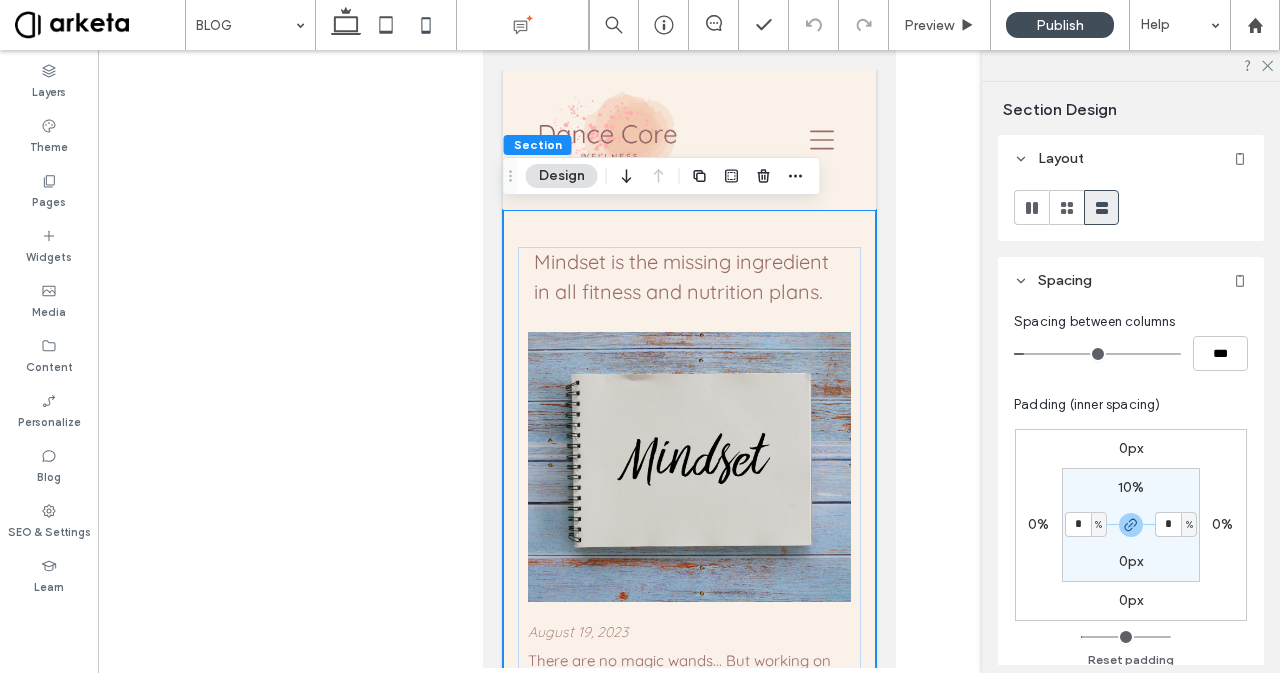 type on "*" 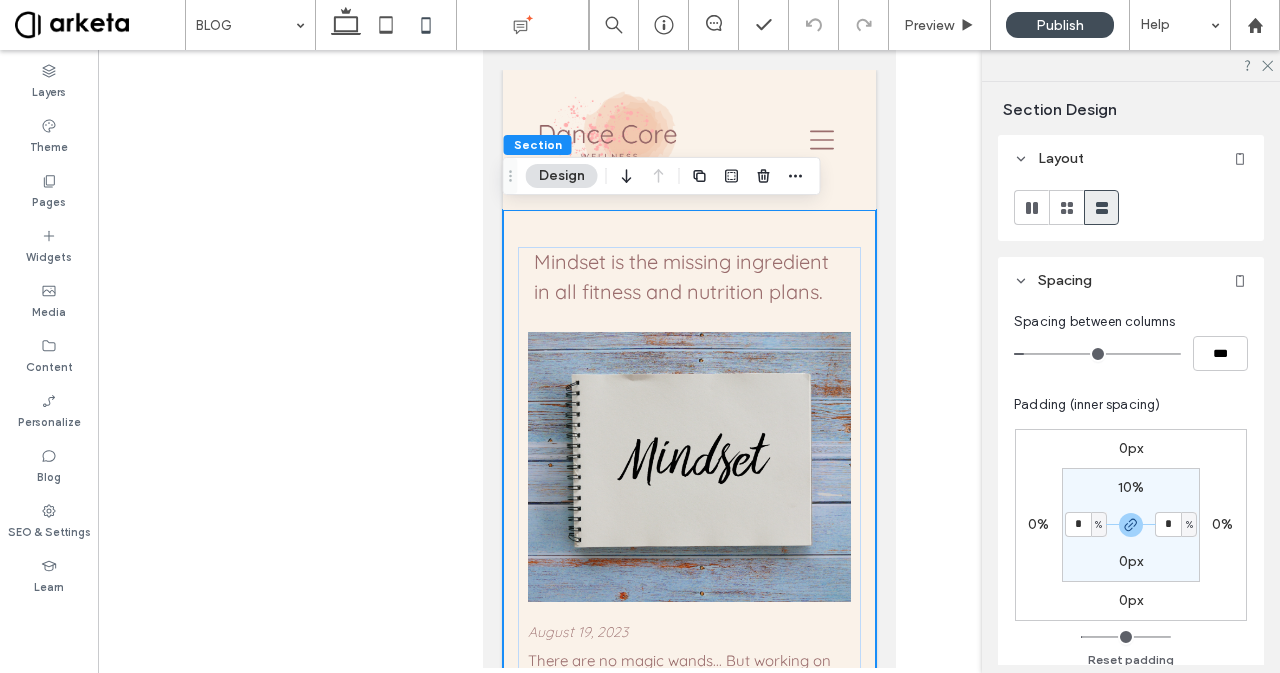 type on "*" 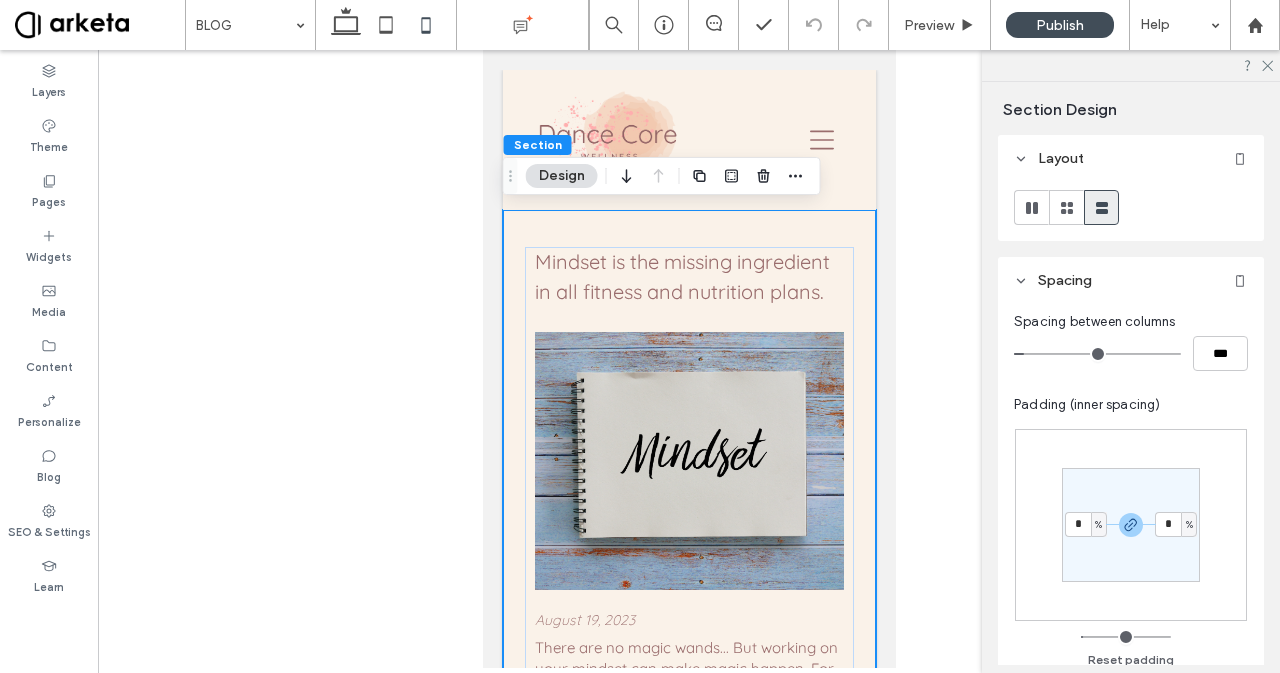click on "Mindset is the missing ingredient in all fitness and nutrition plans.
Augus t
19, 2023 There are no magic wands... But working on your mindset can make magic happen.‍ For years I struggled with trying to find the perfect nutrition plan and fitness routine that would make me finally feel amazing in my body.
HOW TO ENJOY THE HOLIDAYS WITHOUT COUNTING CALORIES
August 19, 2023 Switch from a survival mindset to an enjoyment mindset during the holidays and avoid weight gain.‍ So here come the holidays... A time to share special moments with family and friends, where food brings us together and reminds us of happy memories.
What is a Sustainable fitness
﻿ plan?
August 25, 2023" at bounding box center [688, 1088] 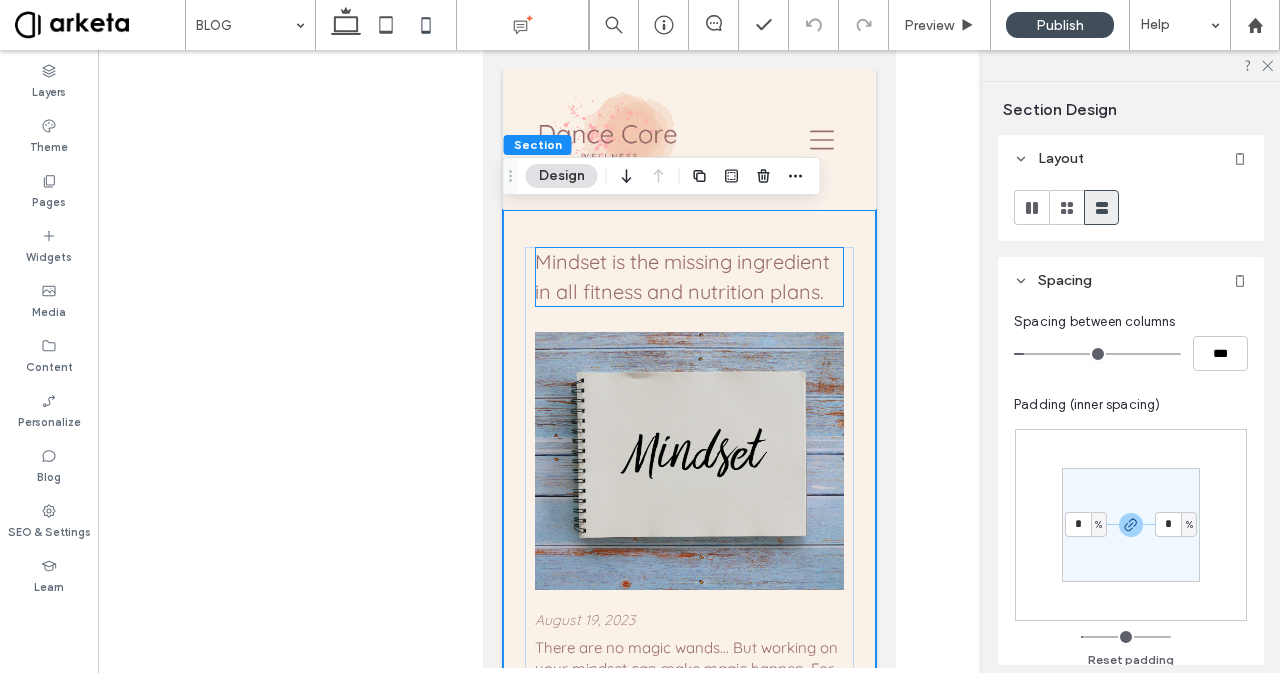 click on "Mindset is the missing ingredient in all fitness and nutrition plans." at bounding box center (688, 277) 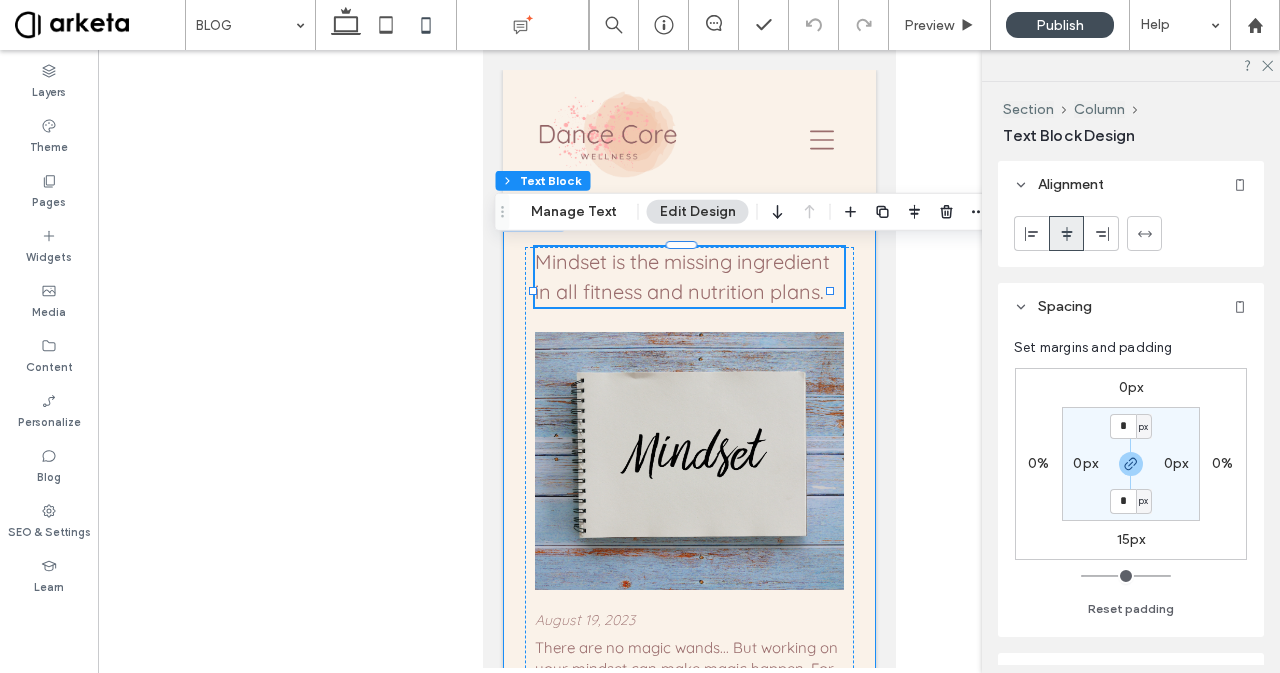 click on "Mindset is the missing ingredient in all fitness and nutrition plans.
Augus t
19, 2023 There are no magic wands... But working on your mindset can make magic happen.‍ For years I struggled with trying to find the perfect nutrition plan and fitness routine that would make me finally feel amazing in my body.
HOW TO ENJOY THE HOLIDAYS WITHOUT COUNTING CALORIES
August 19, 2023 Switch from a survival mindset to an enjoyment mindset during the holidays and avoid weight gain.‍ So here come the holidays... A time to share special moments with family and friends, where food brings us together and reminds us of happy memories.
What is a Sustainable fitness
﻿ plan?
August 25, 2023" at bounding box center (688, 1088) 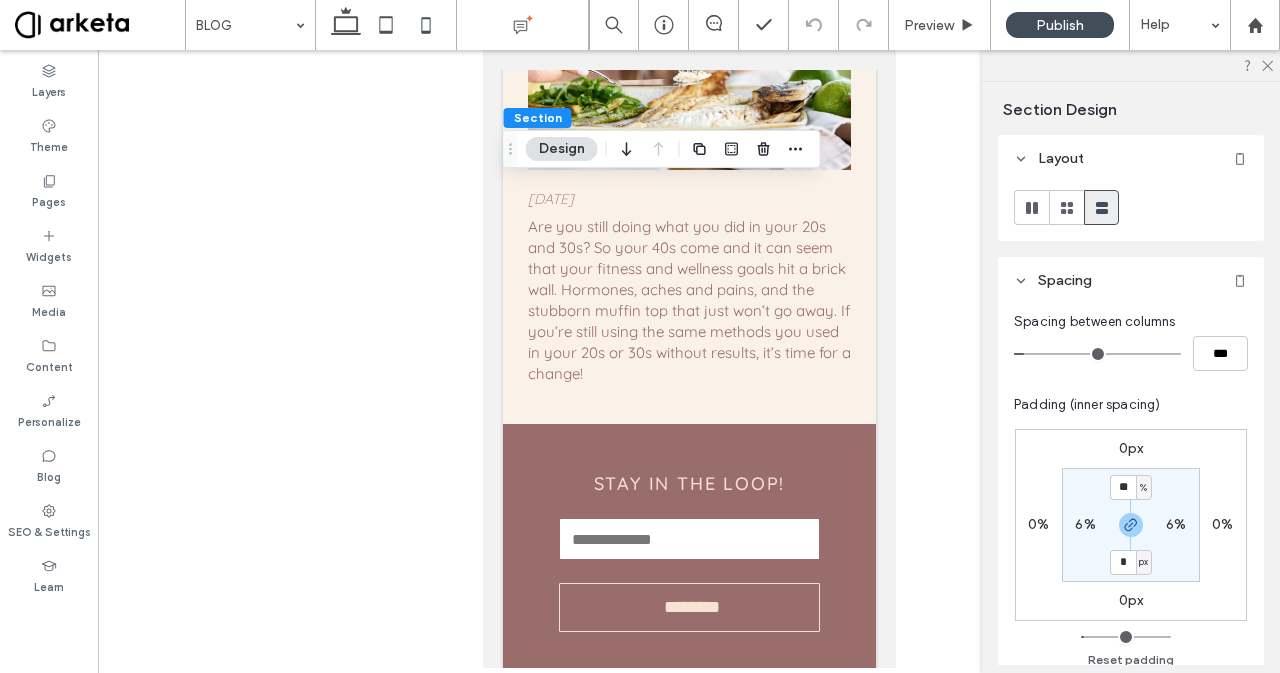 scroll, scrollTop: 2709, scrollLeft: 0, axis: vertical 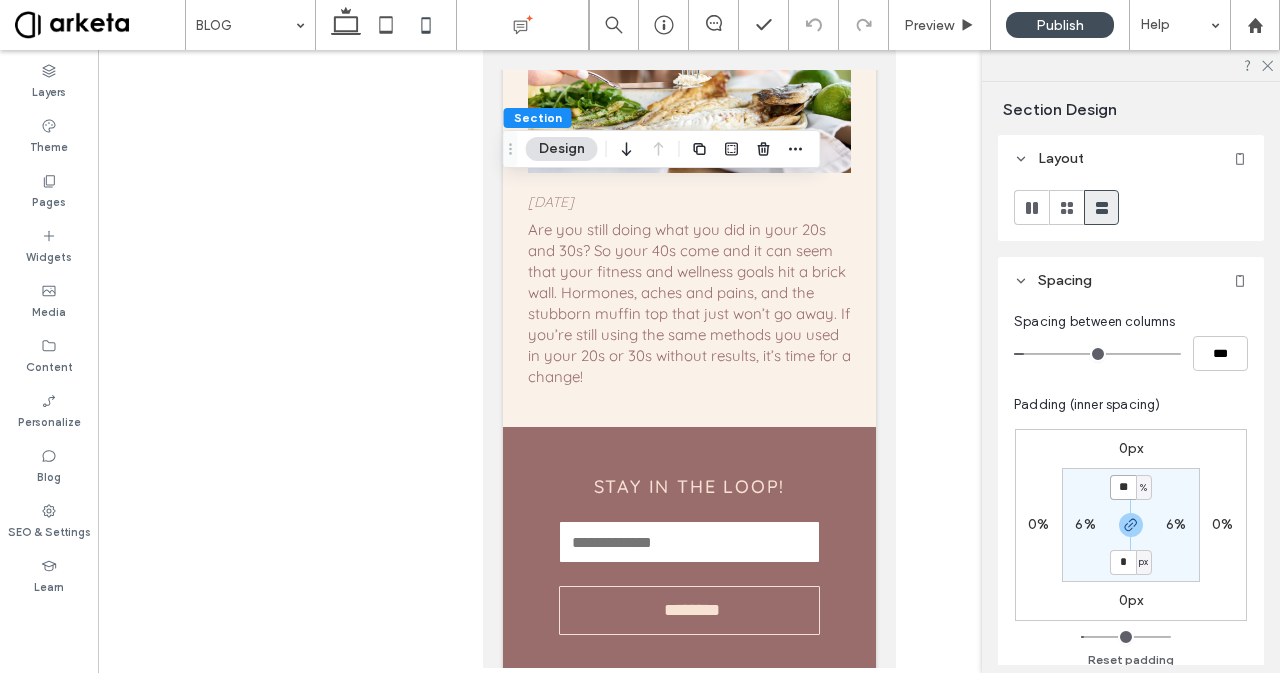 click on "**" at bounding box center [1123, 487] 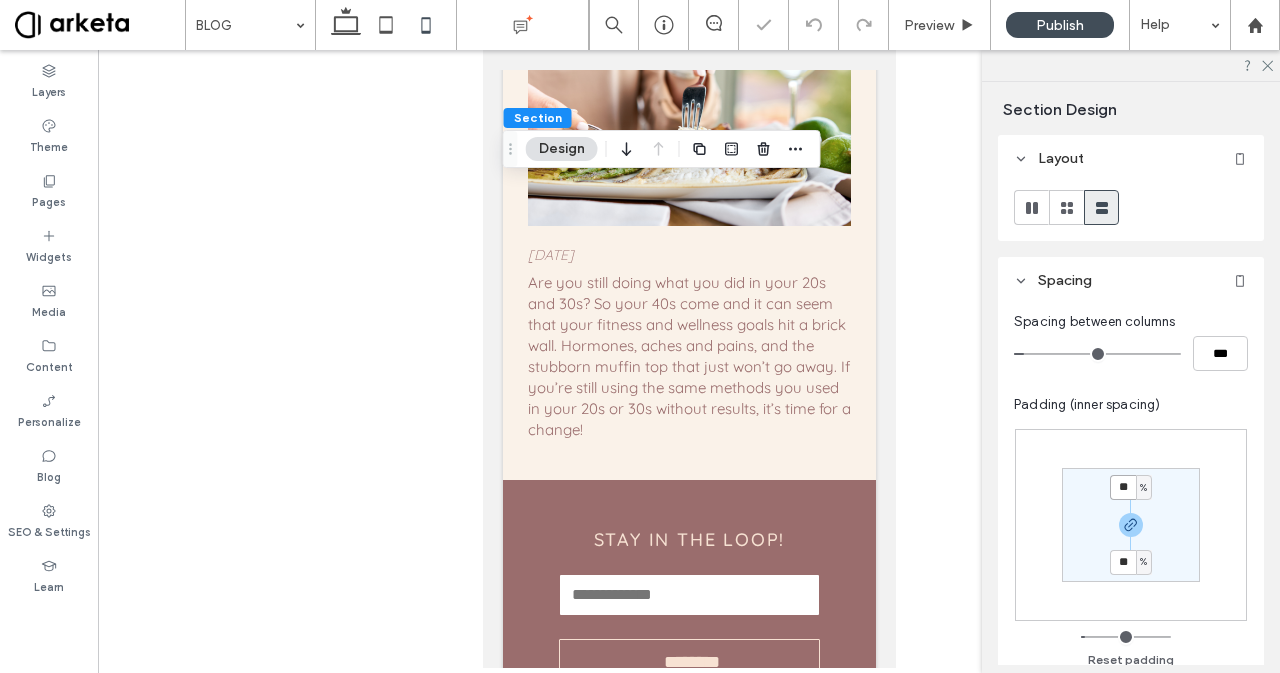 scroll, scrollTop: 2759, scrollLeft: 0, axis: vertical 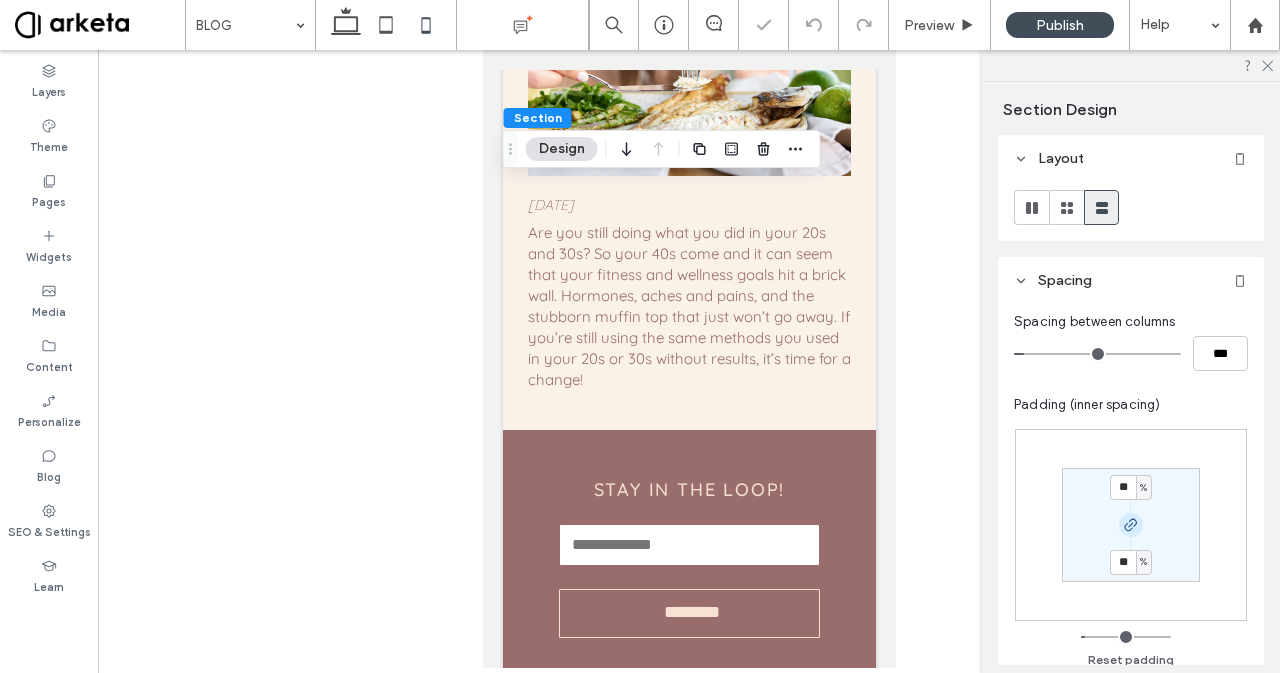 click 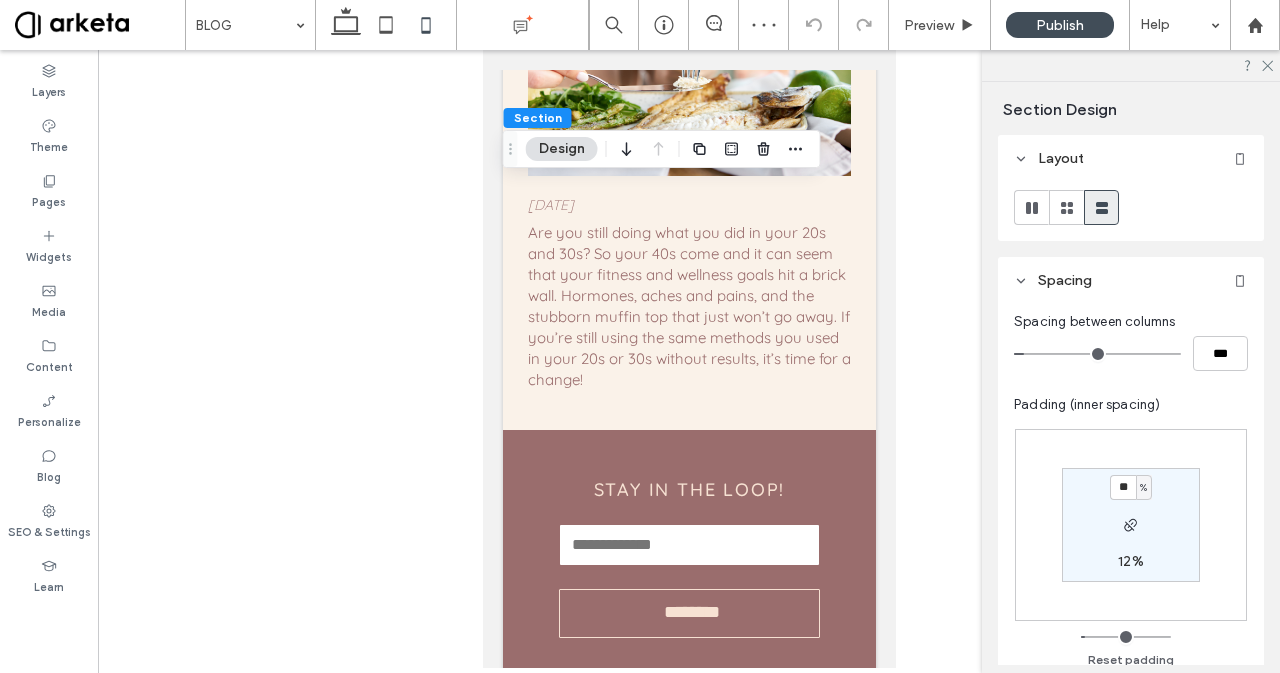 click on "12%" at bounding box center (1131, 561) 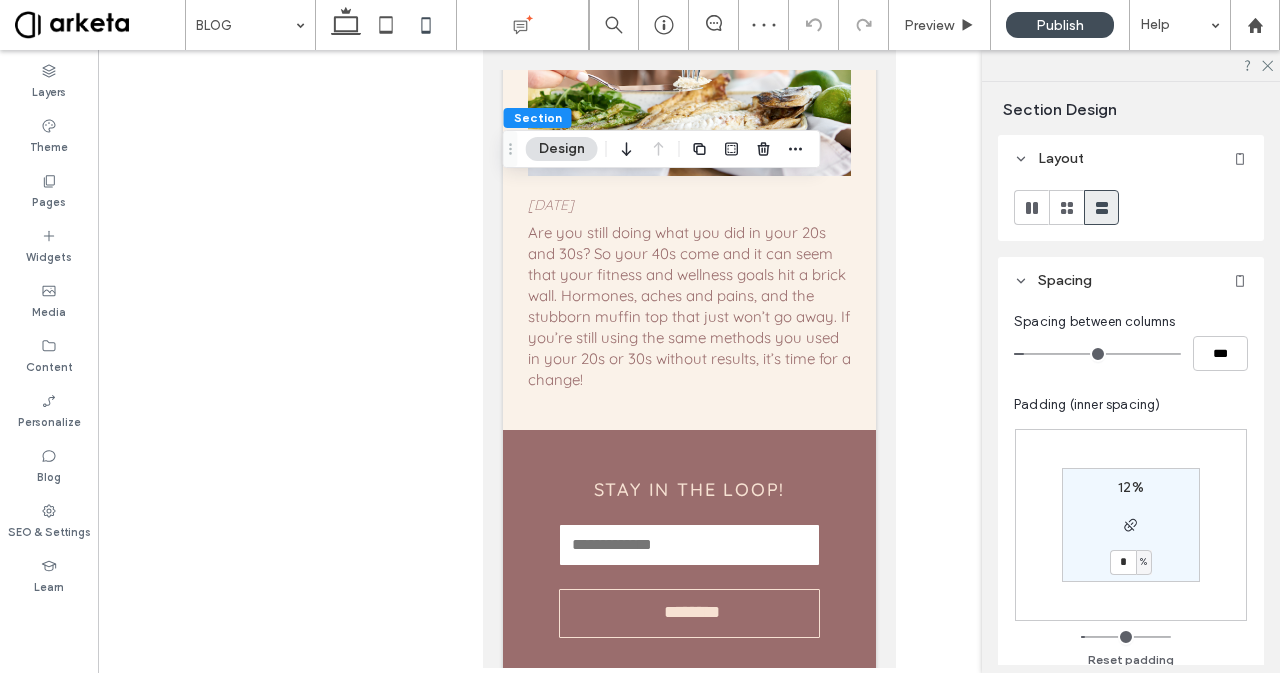 type on "*" 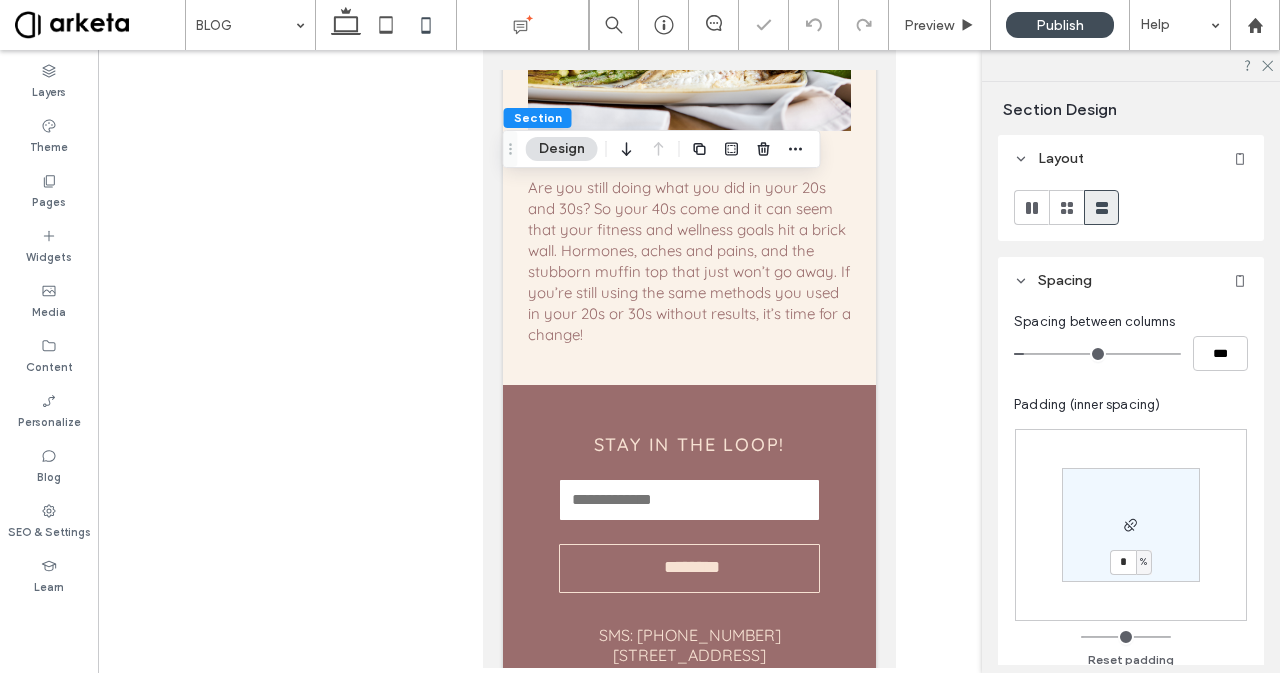 scroll, scrollTop: 2716, scrollLeft: 0, axis: vertical 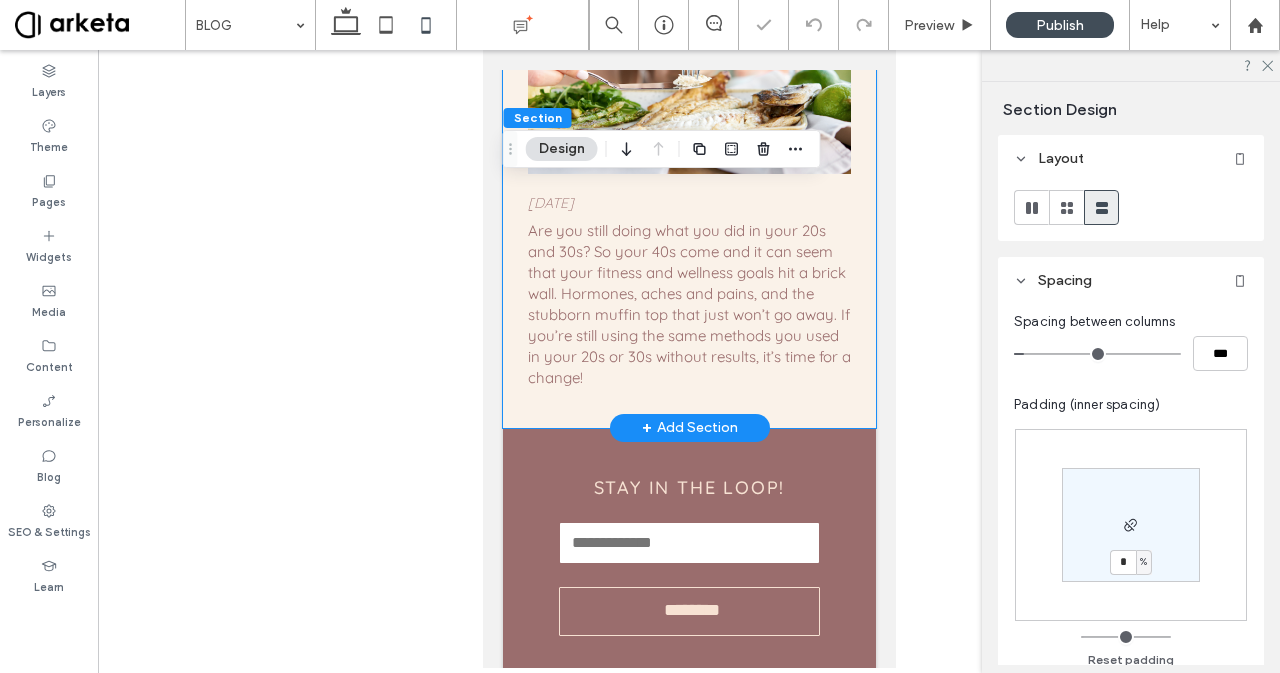 click on "Are you Tired of the Dieting - Overeating Pattern?
August 25, 2023 ﻿ Are you tired, just tired of going around in circles? ‍So you constantly feel you need to start another diet or workout plan to finally lose those last few pounds, and feel like yourself again.
Are you still doing what you did in your 20s and 30s?
August 19, 2023 Are you still doing what you did in your 20s and 30s?‍ So your 40s come and it can seem that your fitness and wellness goals hit a brick wall.‍ Hormones, aches and pains, and the stubborn muffin top that just won’t go away.‍ If you’re still using the same methods you used in your 20s or 30s without results, it’s time for a change!" at bounding box center (688, -157) 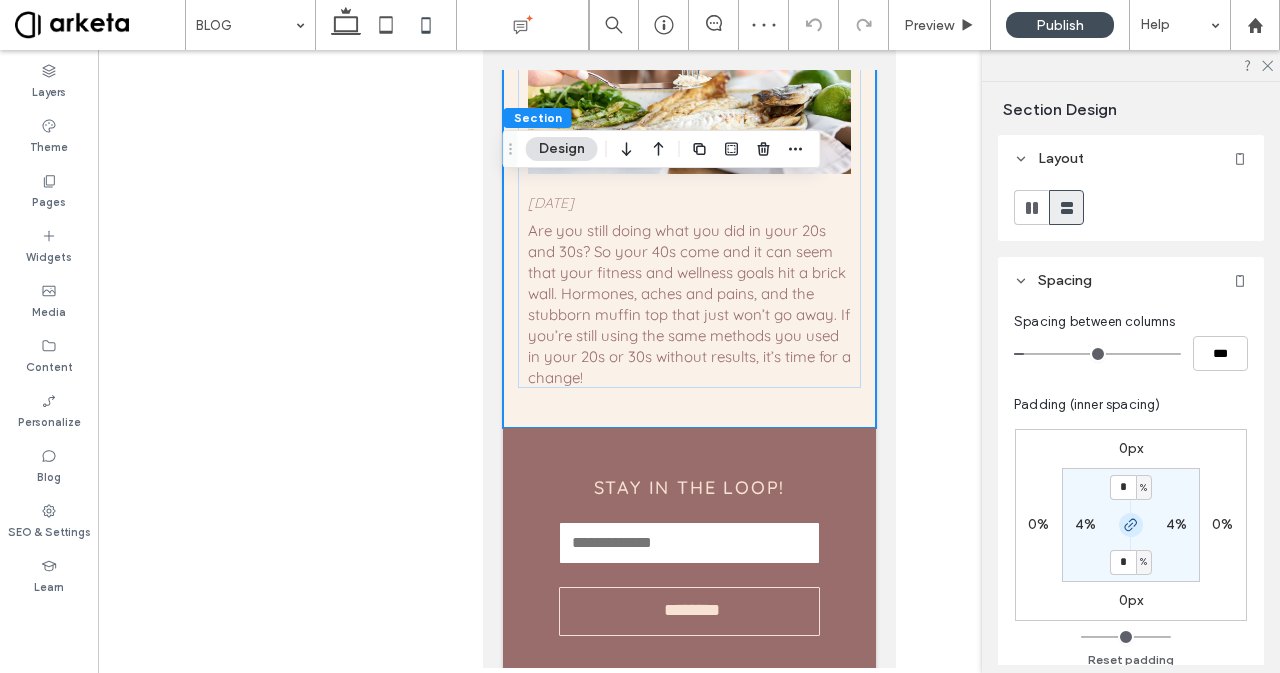 click at bounding box center [1131, 525] 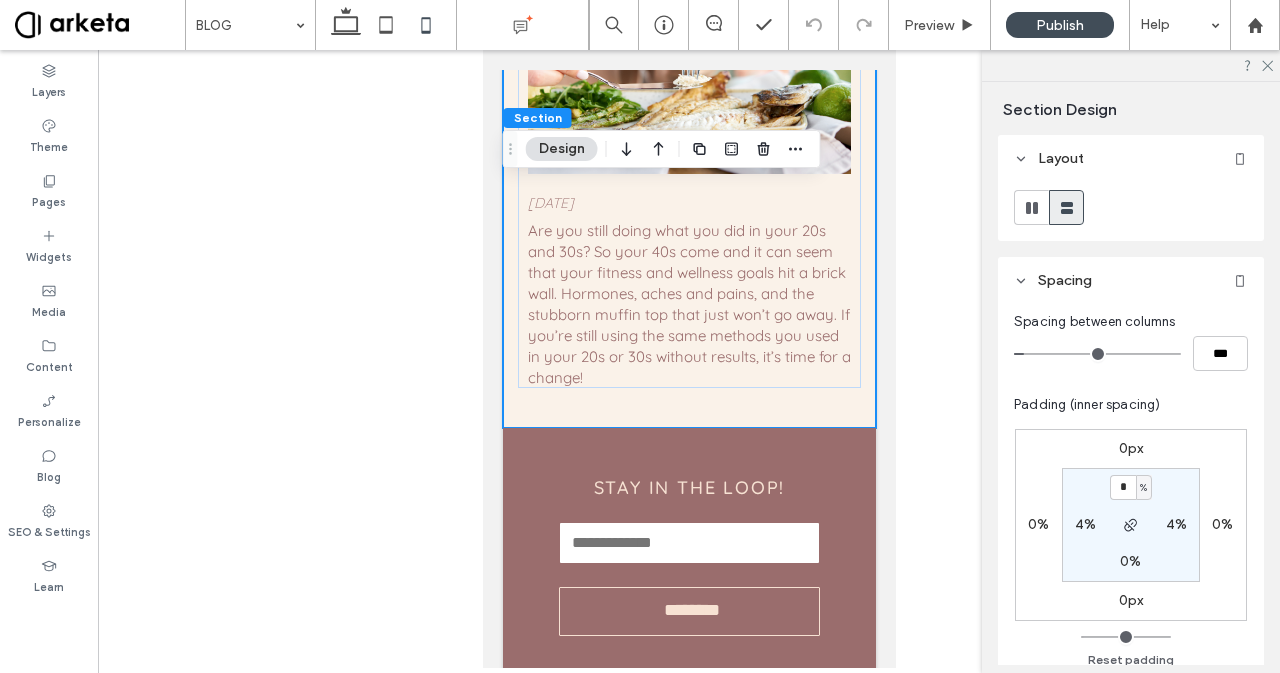 click on "0%" at bounding box center (1130, 561) 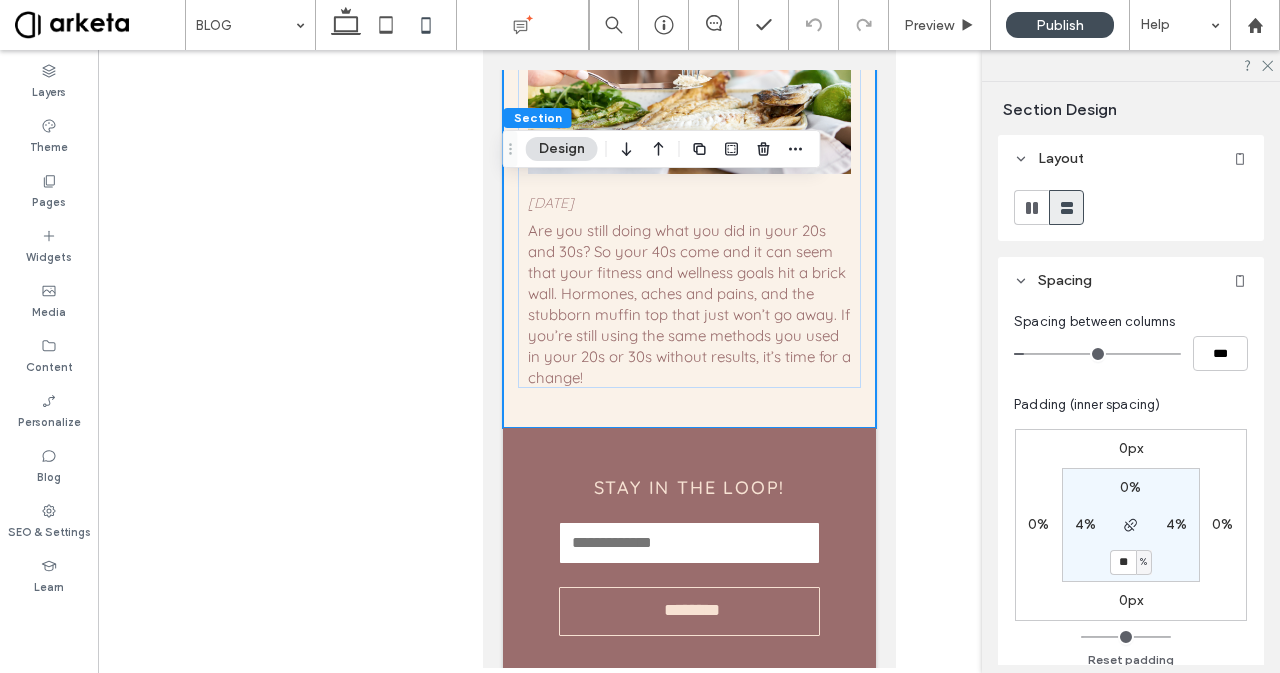 type on "**" 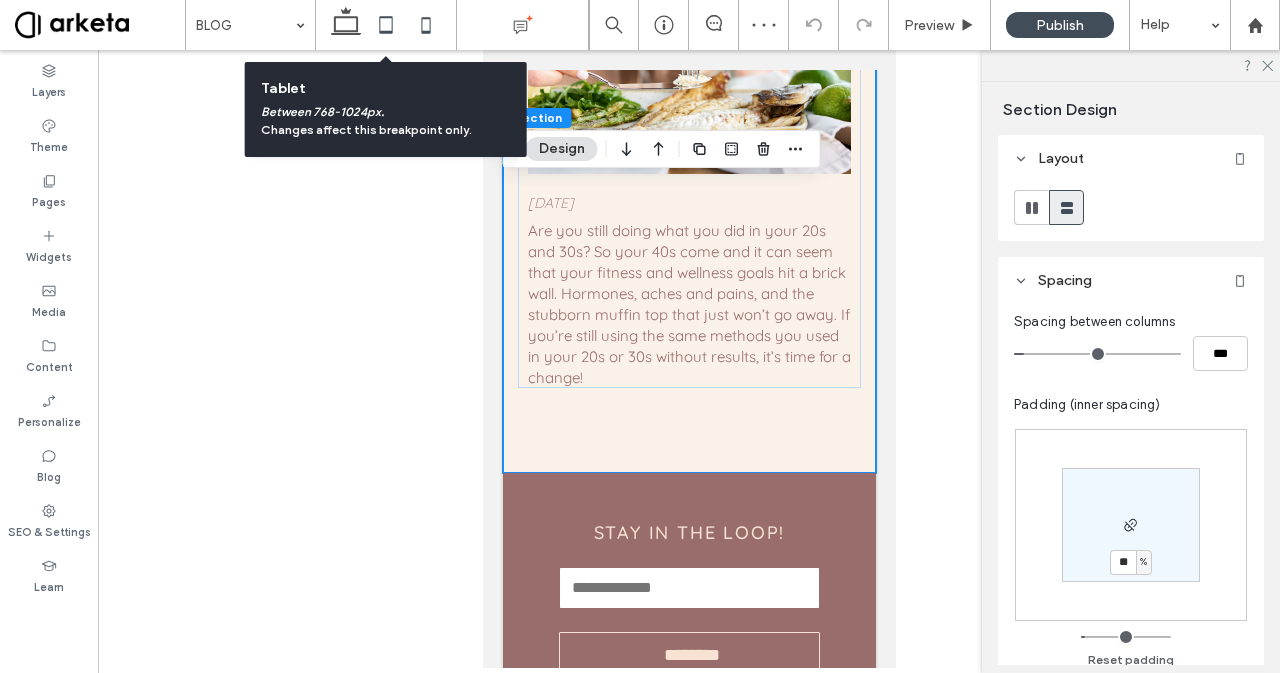 click 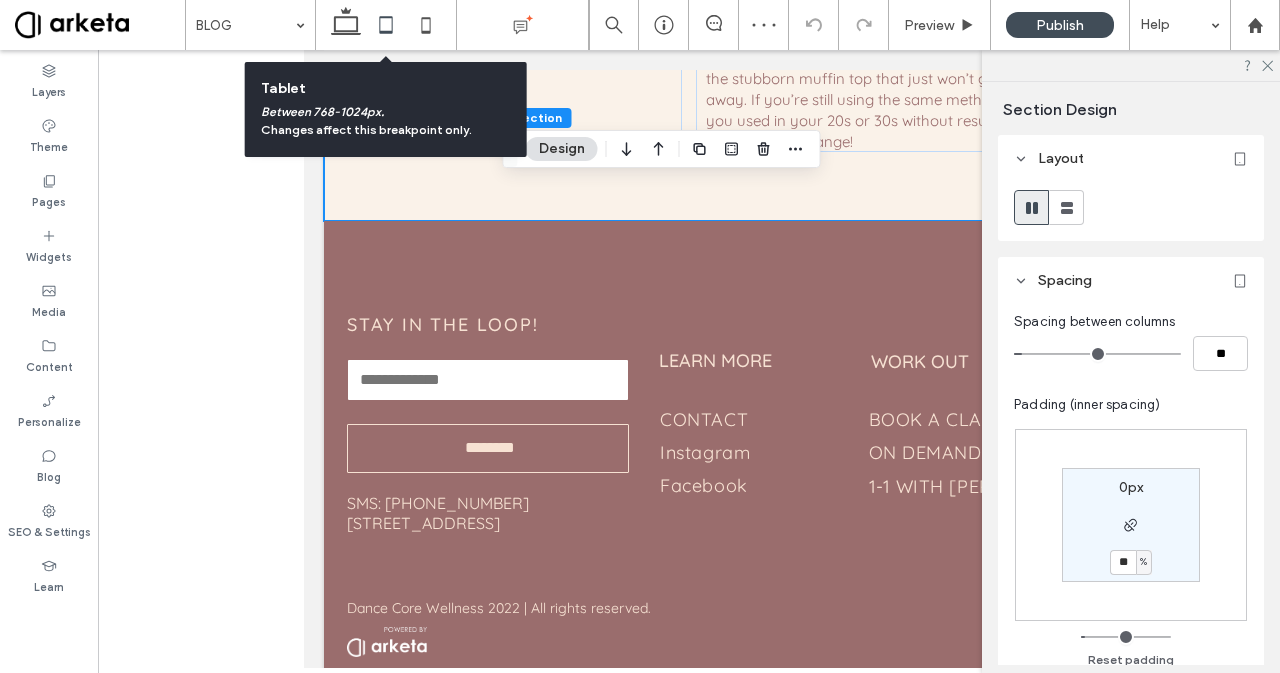type on "*" 